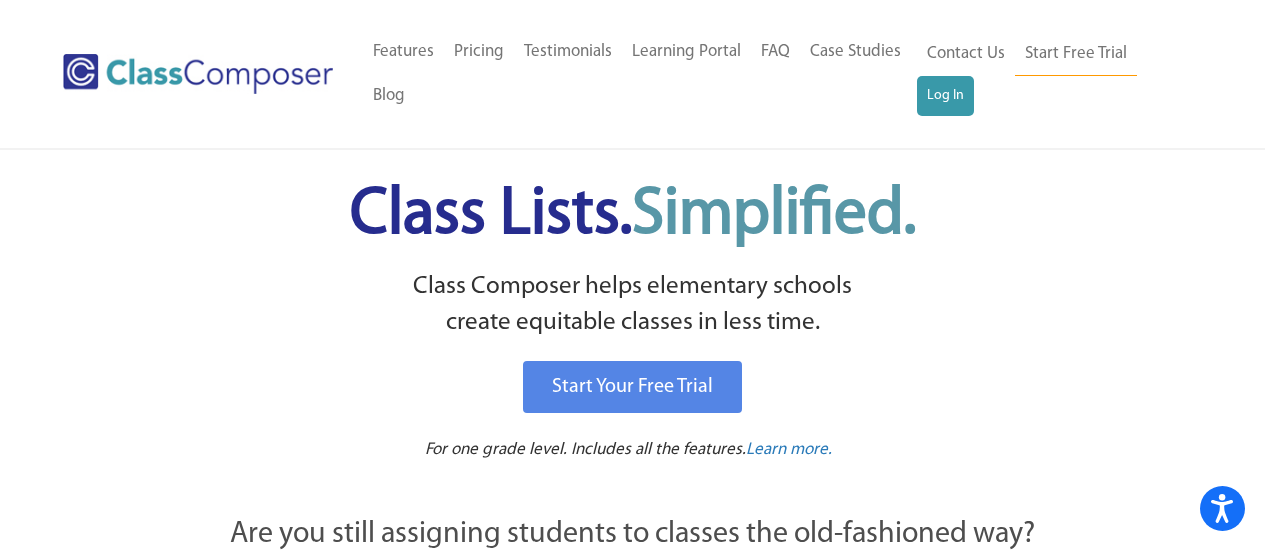 scroll, scrollTop: 0, scrollLeft: 0, axis: both 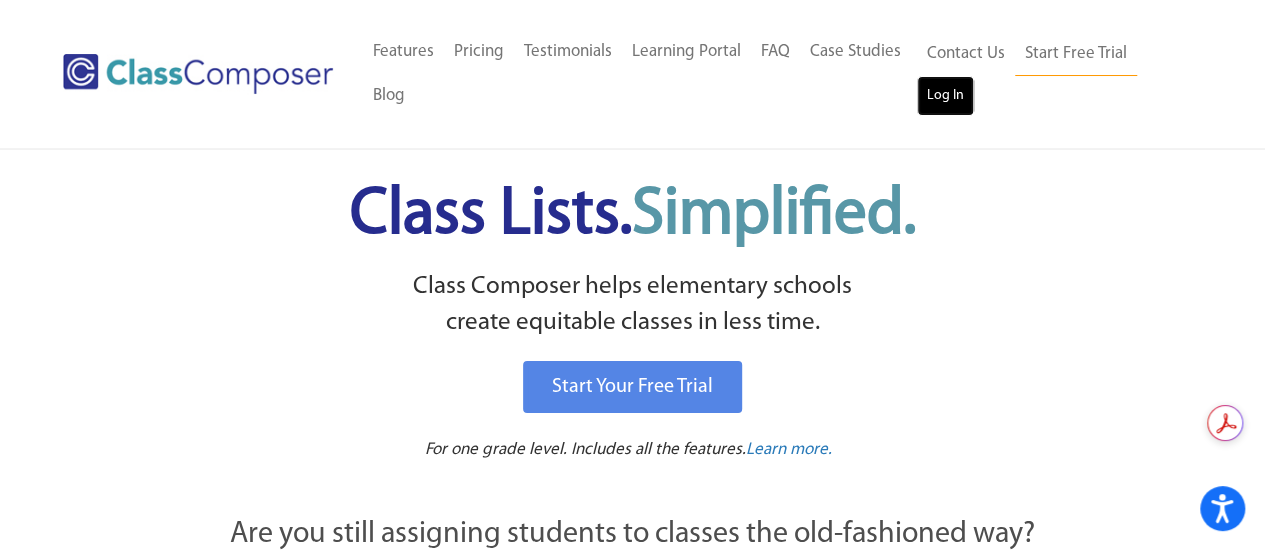 click on "Log In" at bounding box center [945, 96] 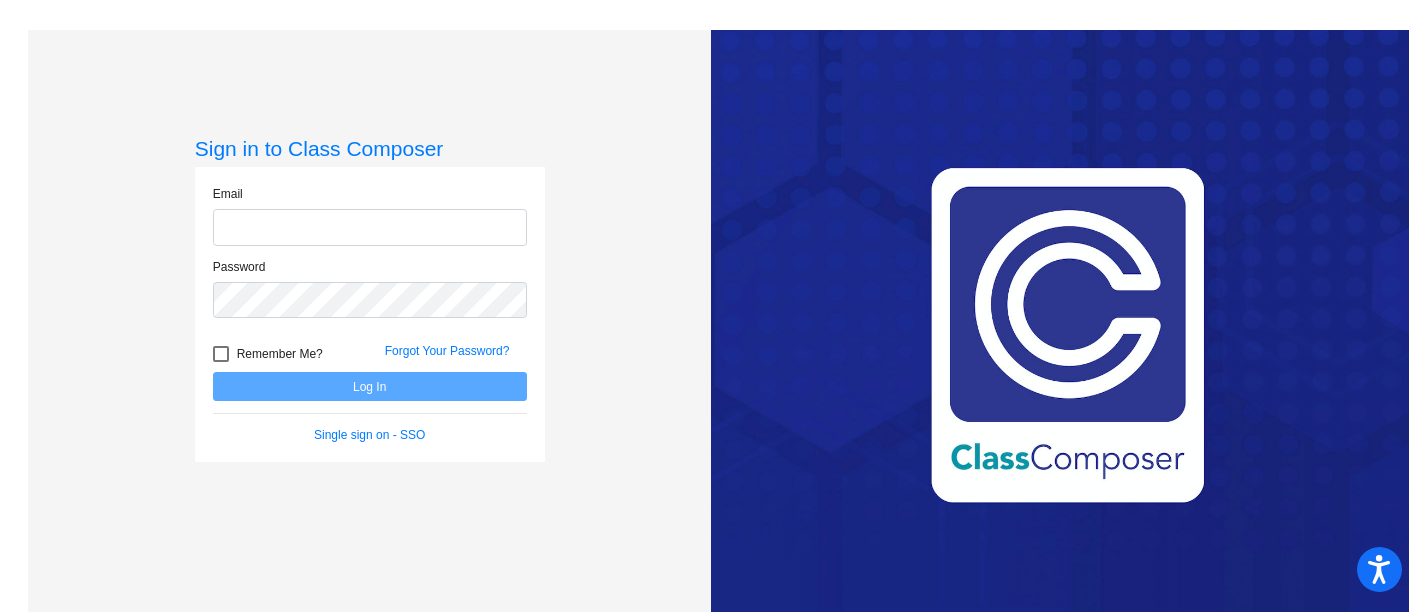 scroll, scrollTop: 0, scrollLeft: 0, axis: both 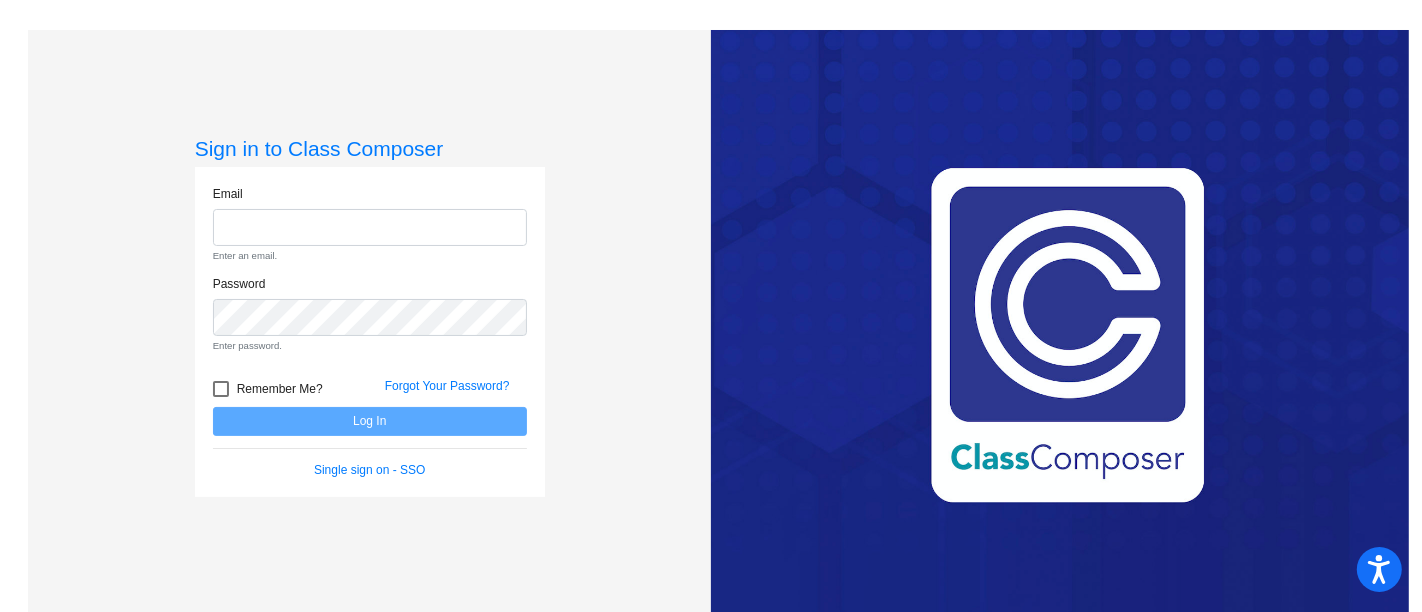 type on "[EMAIL]" 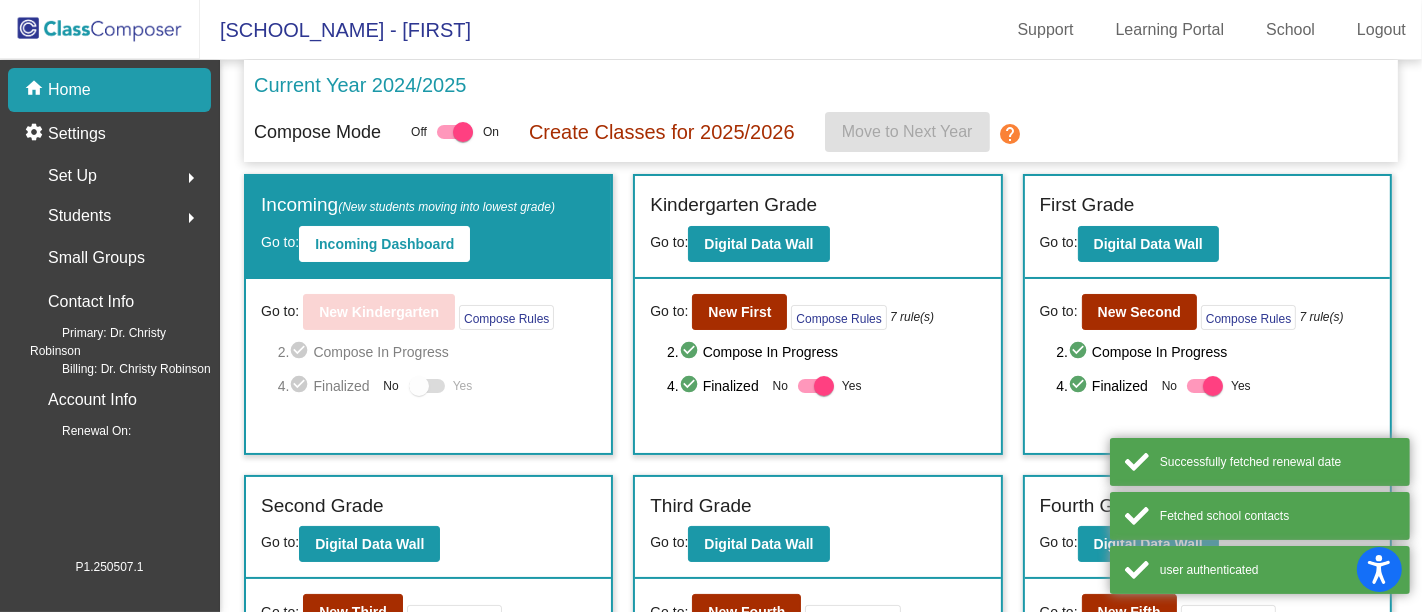 click at bounding box center (419, 386) 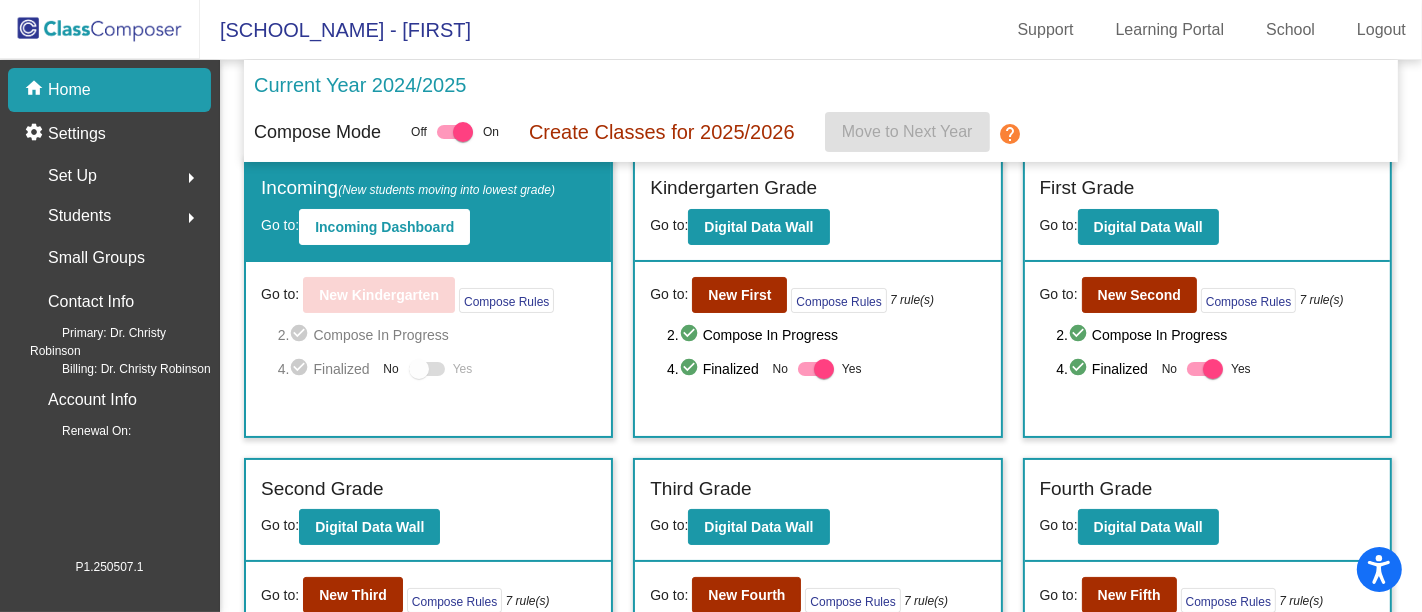 scroll, scrollTop: 0, scrollLeft: 0, axis: both 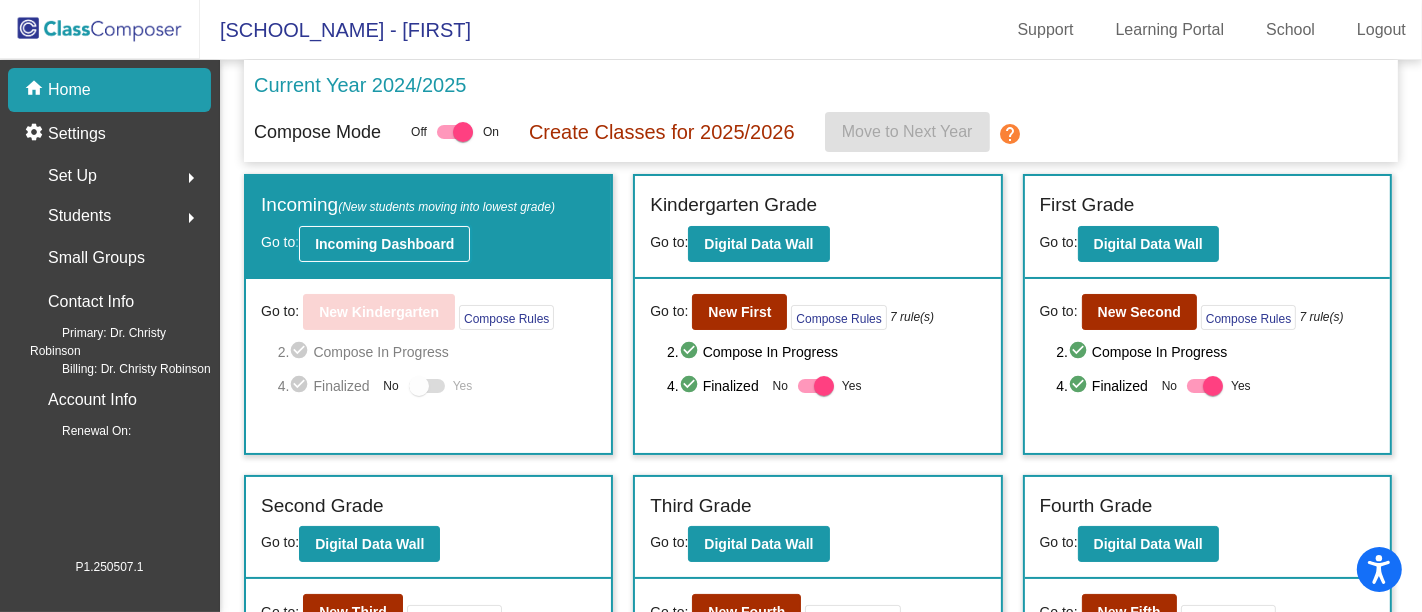 click on "Incoming Dashboard" 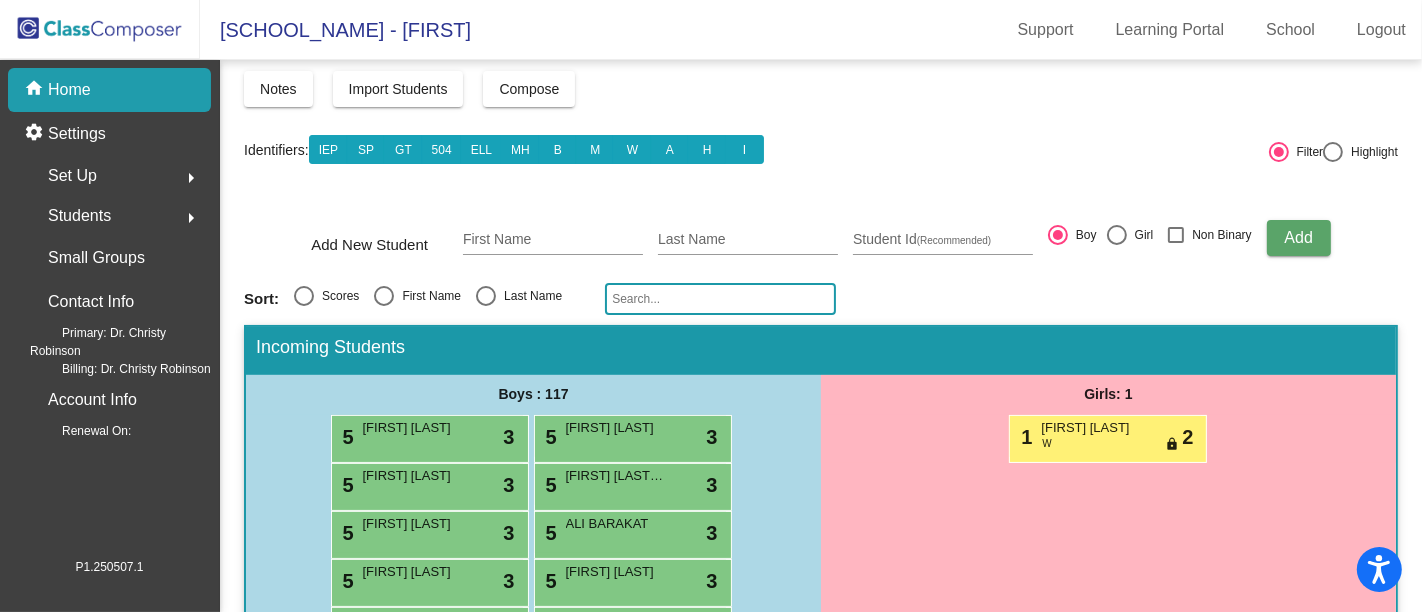 scroll, scrollTop: 88, scrollLeft: 0, axis: vertical 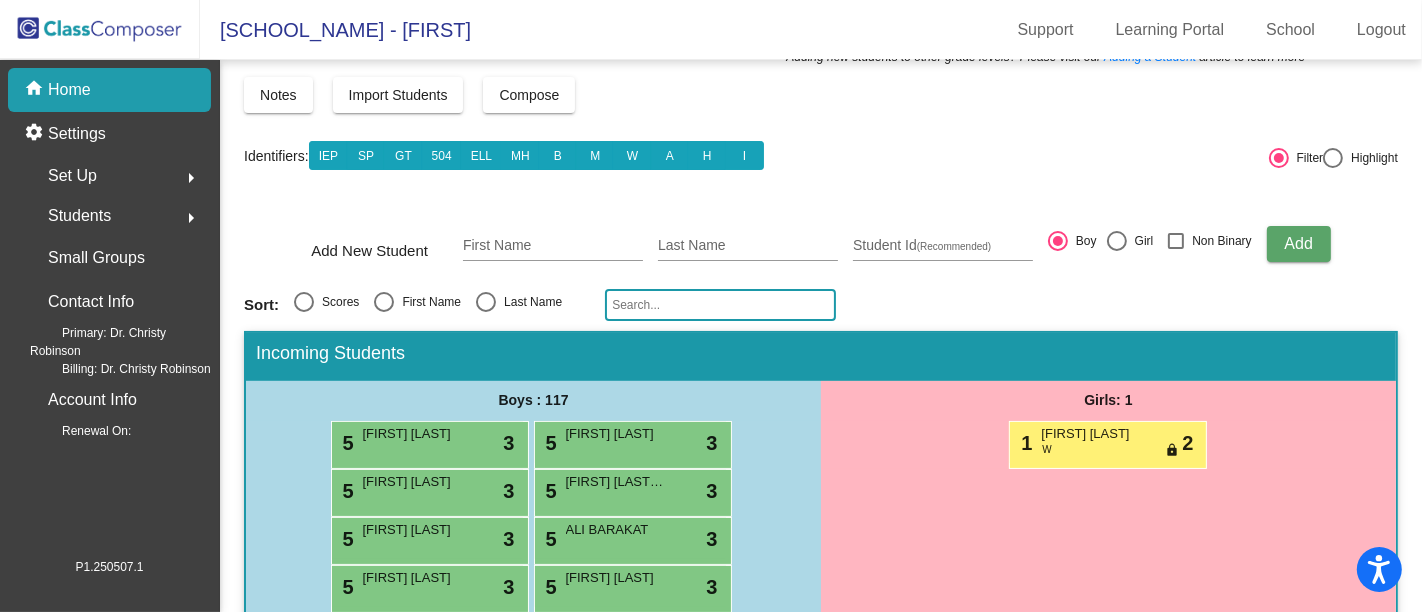 click 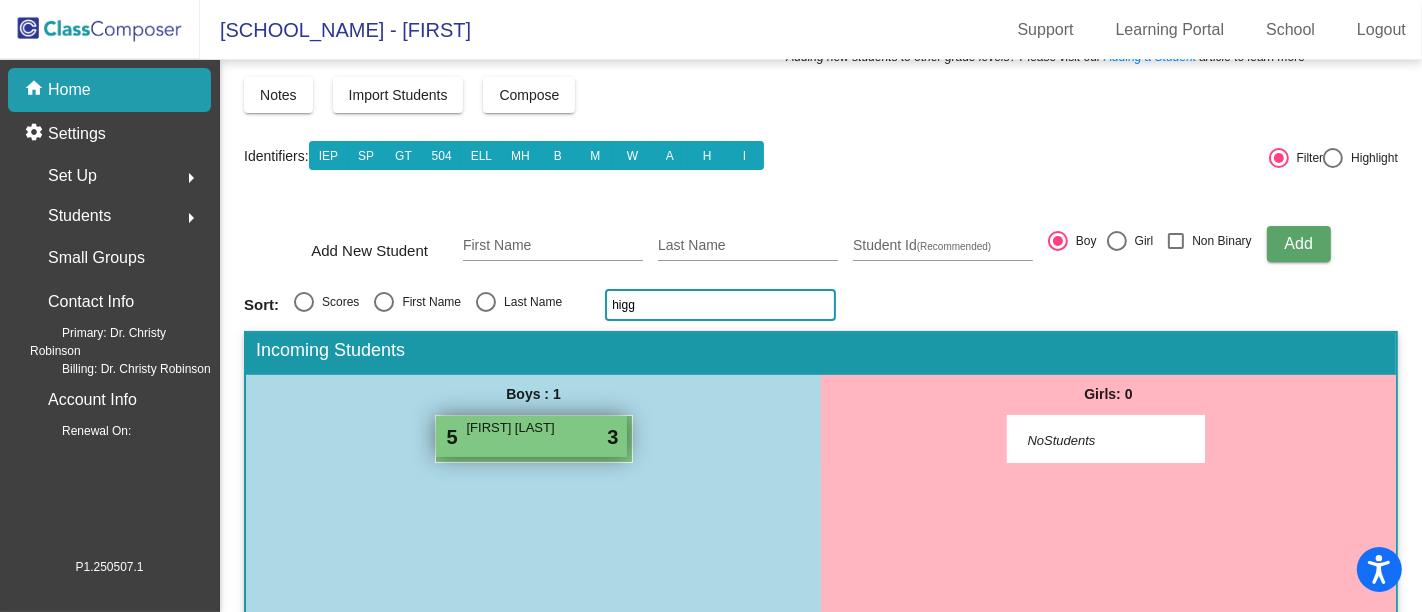 click on "5 [FIRST] [LAST] lock do_not_disturb_alt 3" at bounding box center [531, 436] 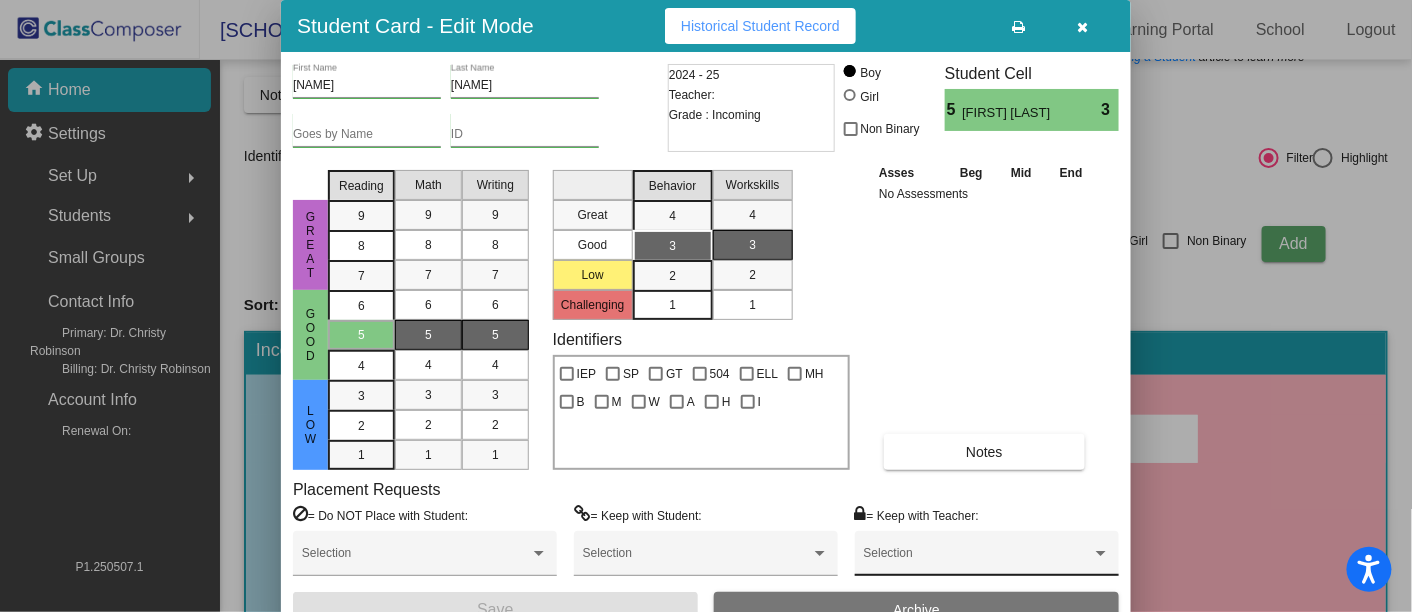 click on "Selection" at bounding box center [987, 558] 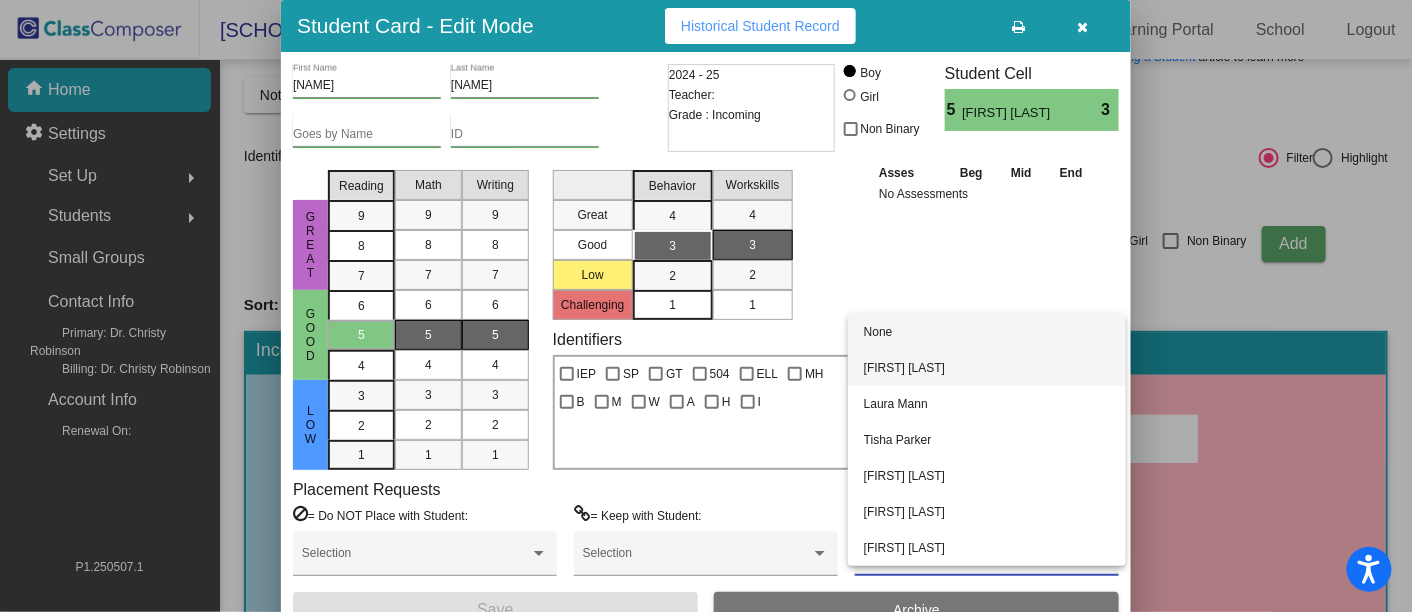 click on "[FIRST] [LAST]" at bounding box center [987, 368] 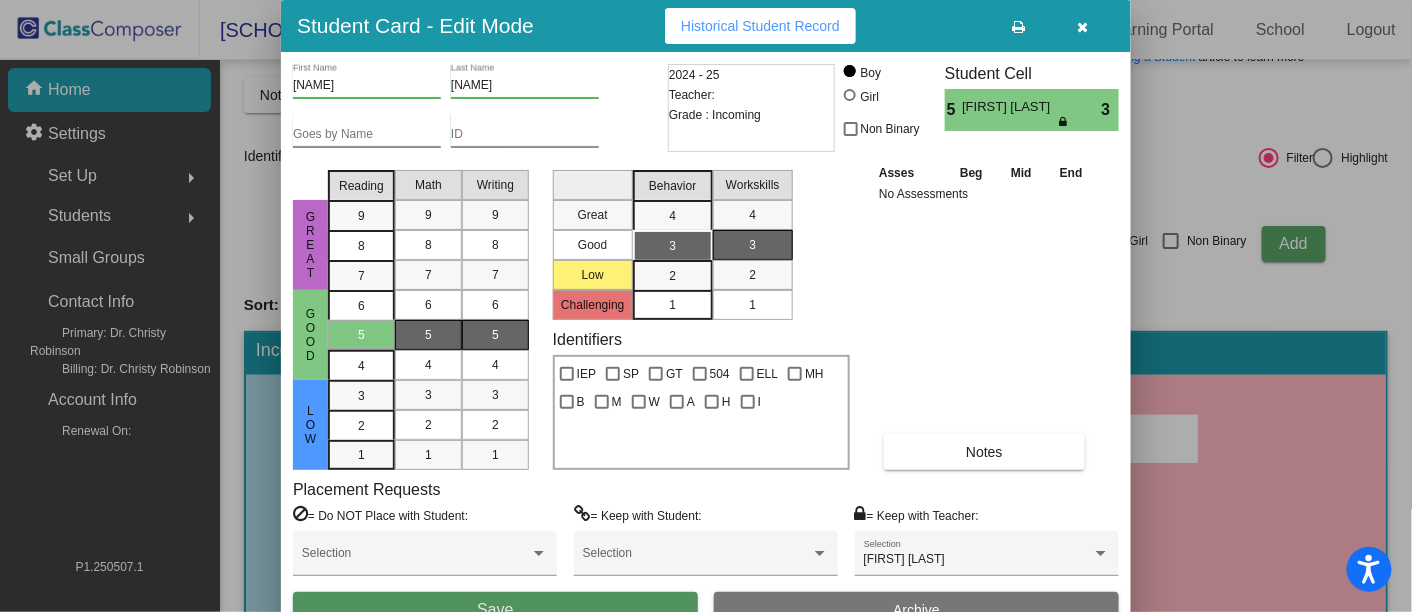 click on "Save" at bounding box center [495, 610] 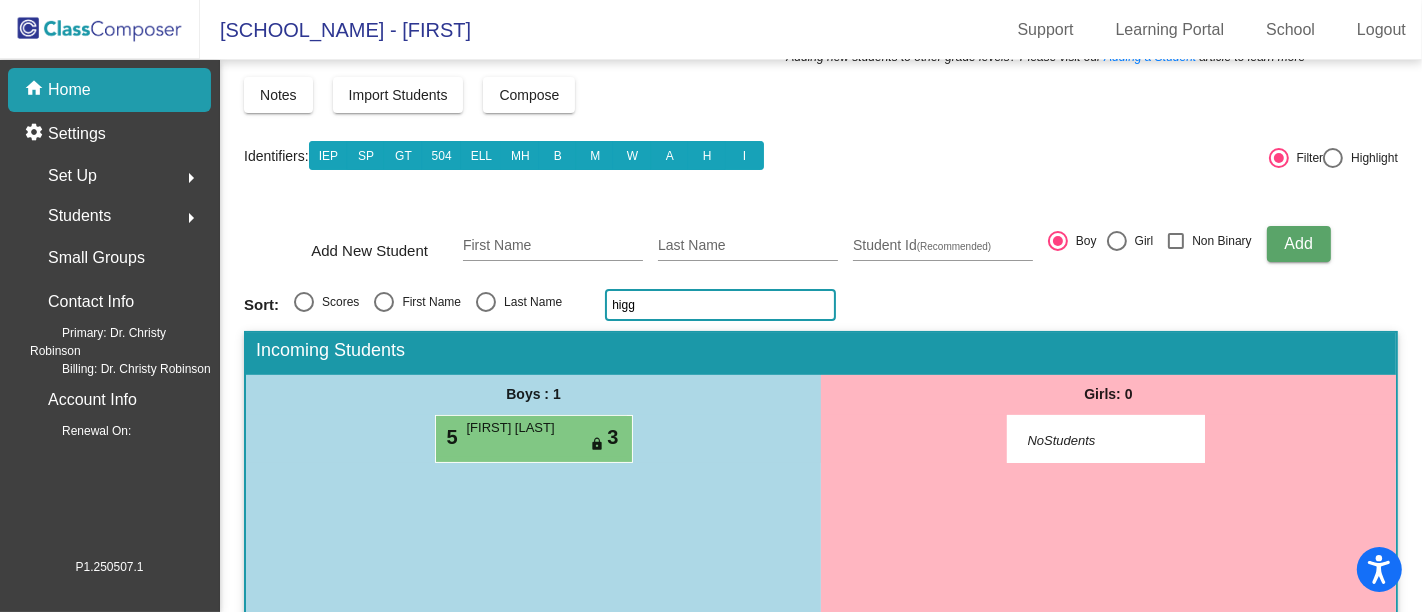 click on "higg" 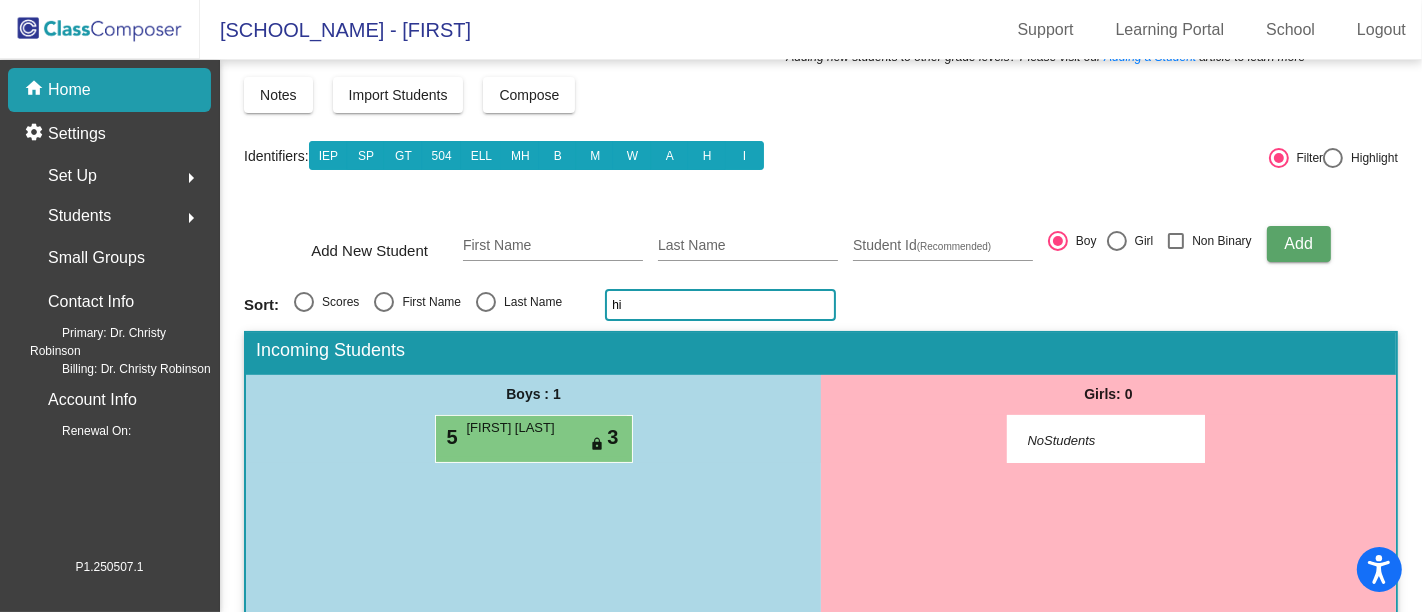 type on "h" 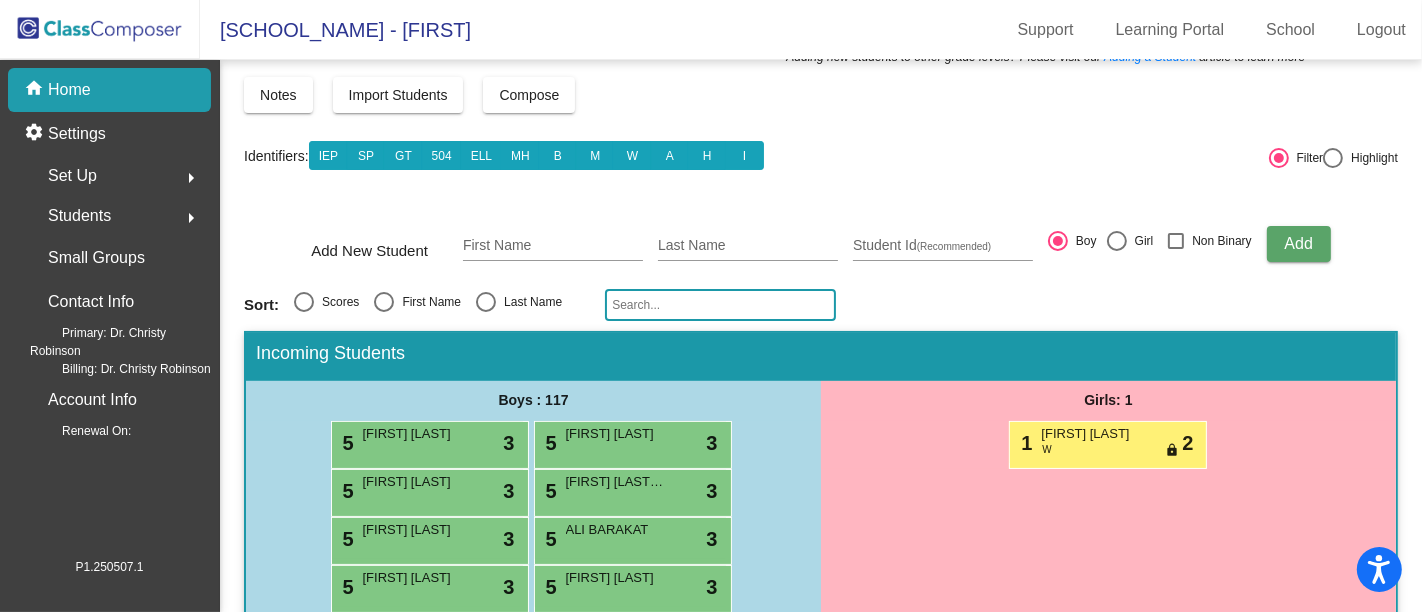 click 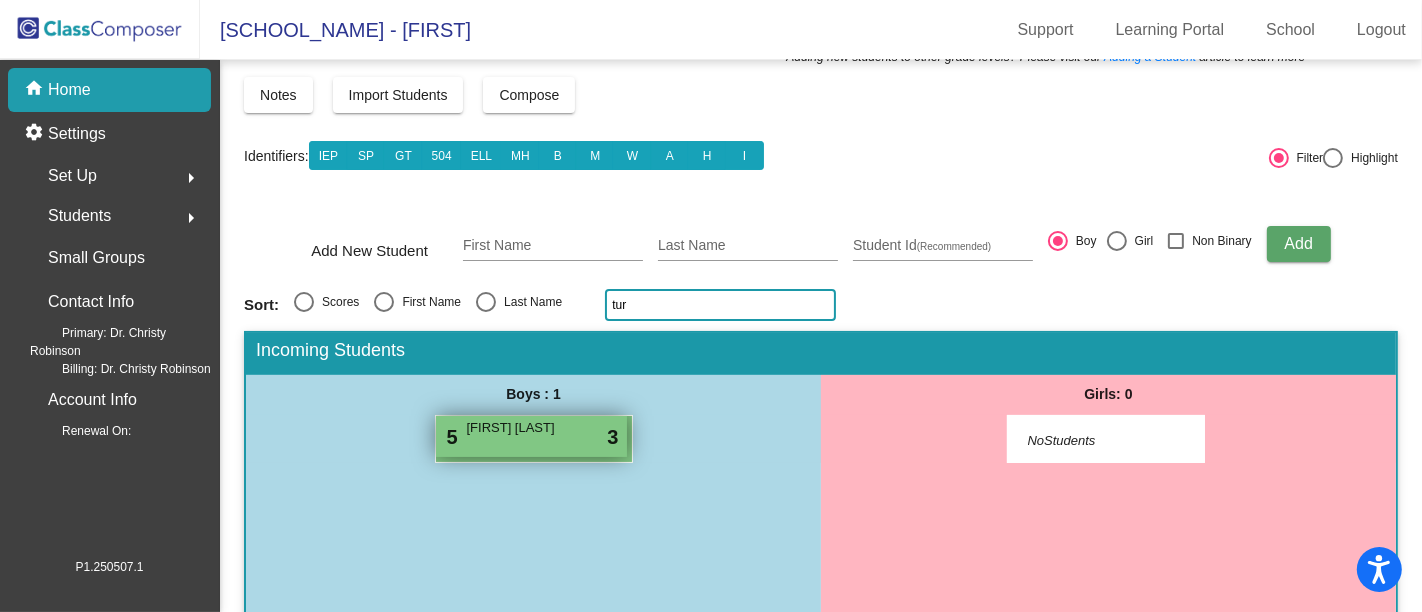 click on "[FIRST] [LAST]" at bounding box center (517, 428) 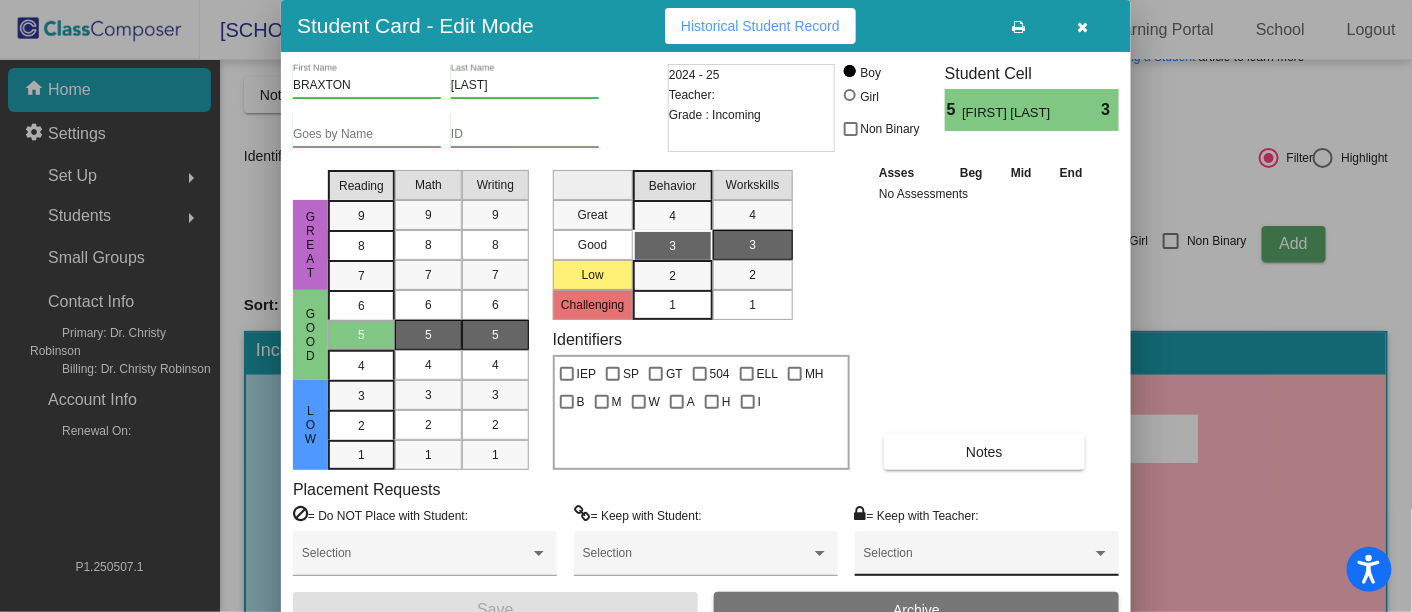 click at bounding box center (978, 560) 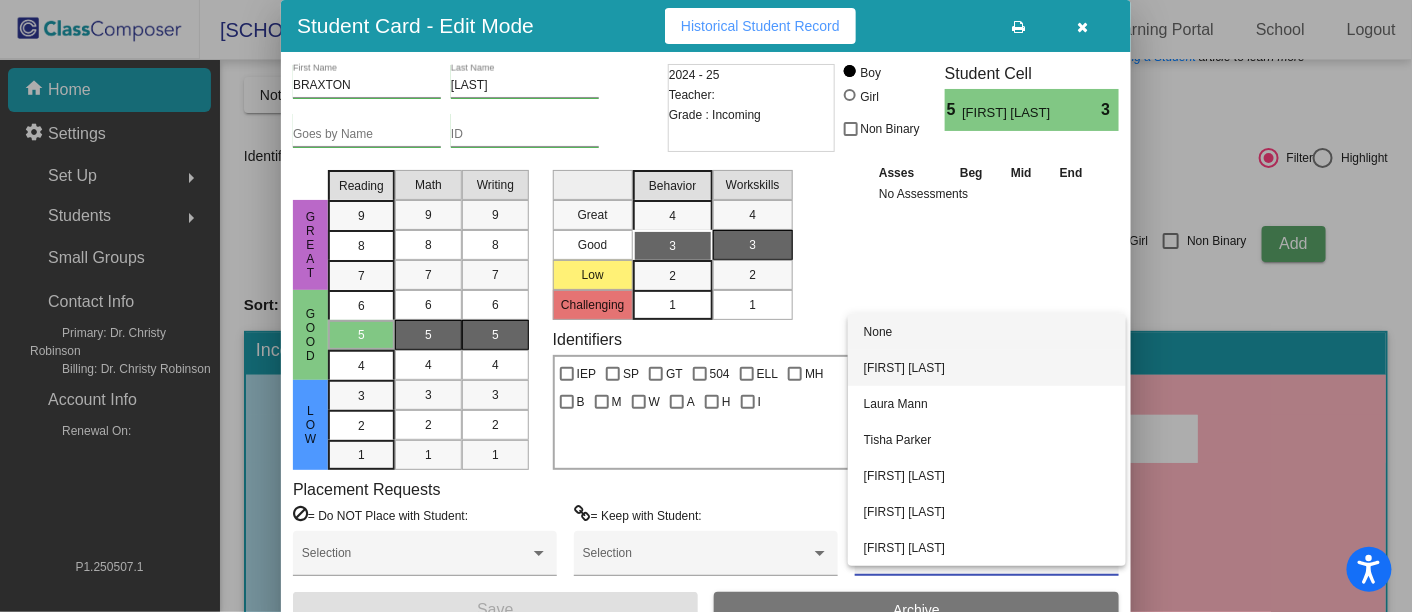 click on "[FIRST] [LAST]" at bounding box center [987, 368] 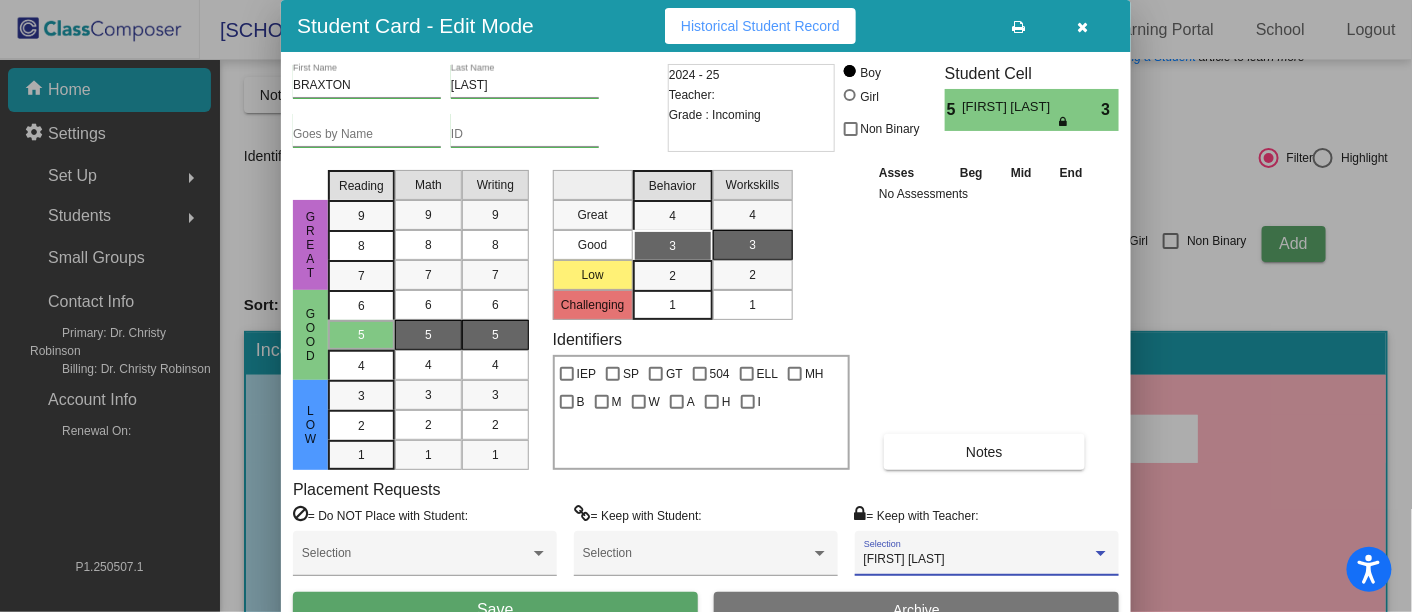 click on "Save" at bounding box center (495, 610) 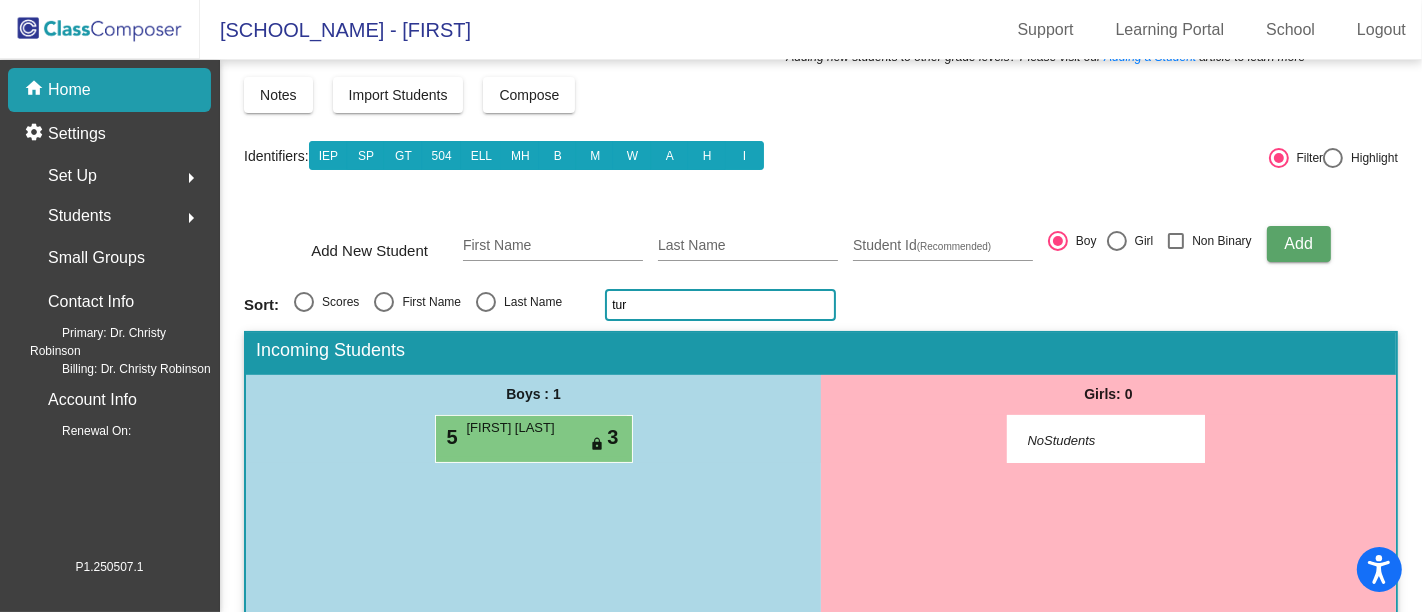 click on "tur" 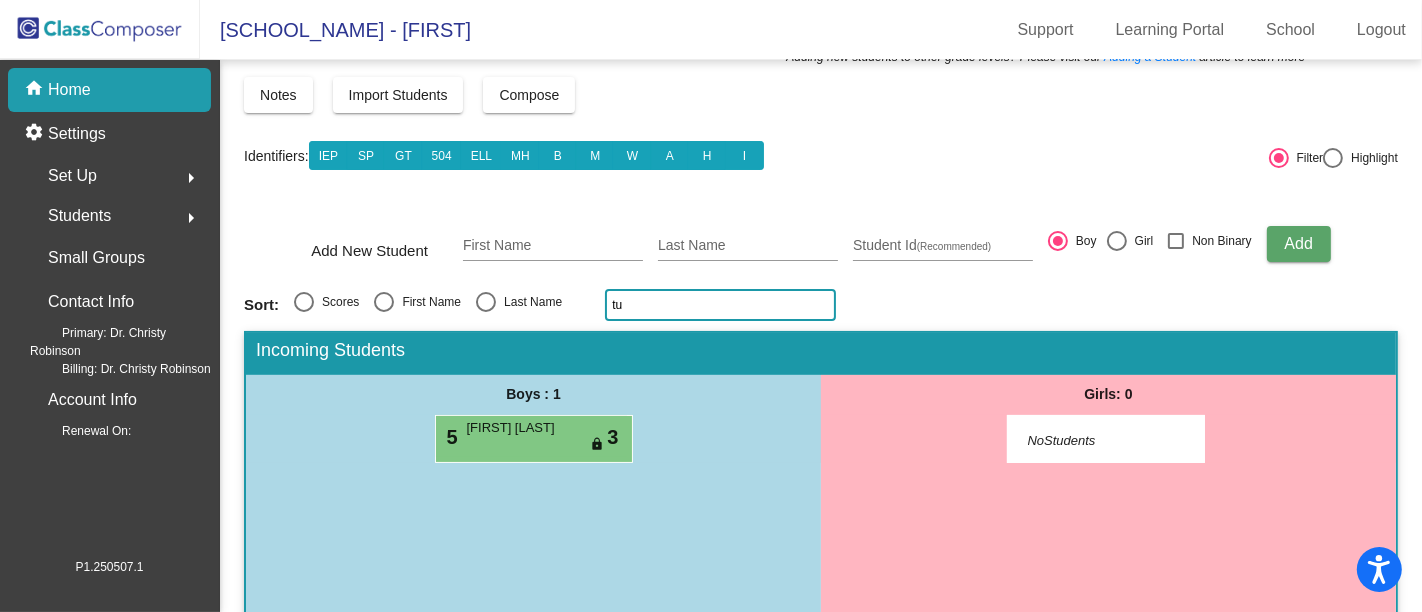 type on "t" 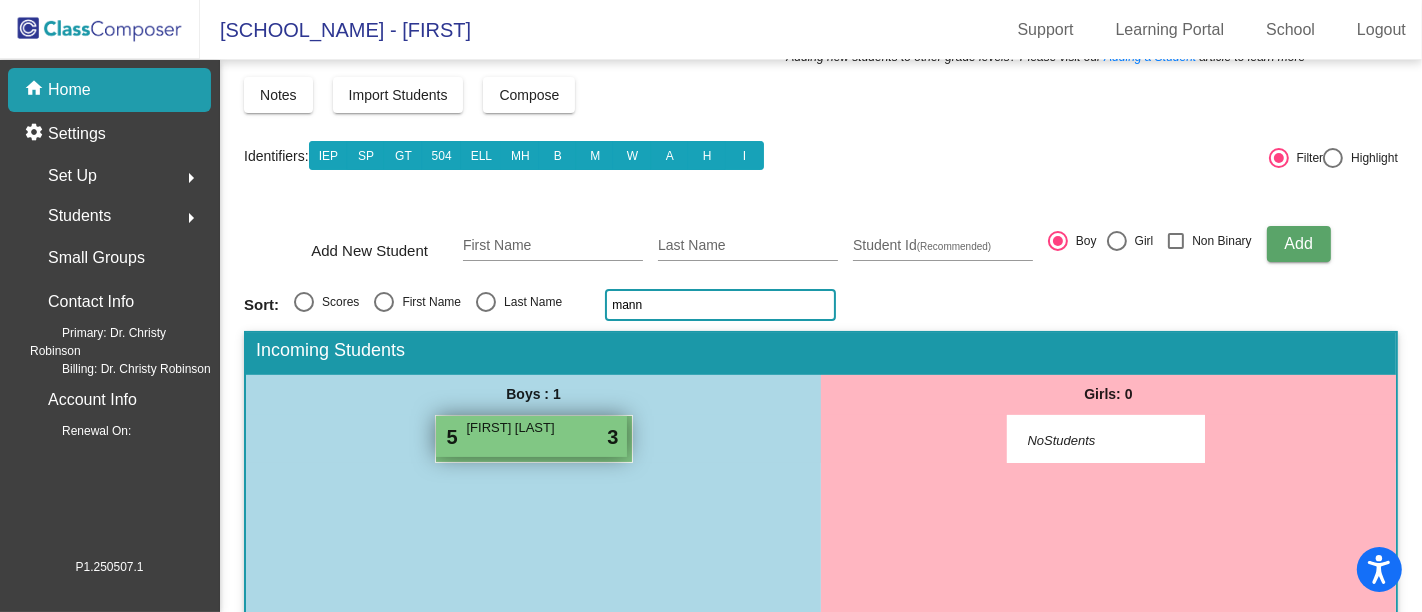 click on "[FIRST] [LAST]" at bounding box center (517, 428) 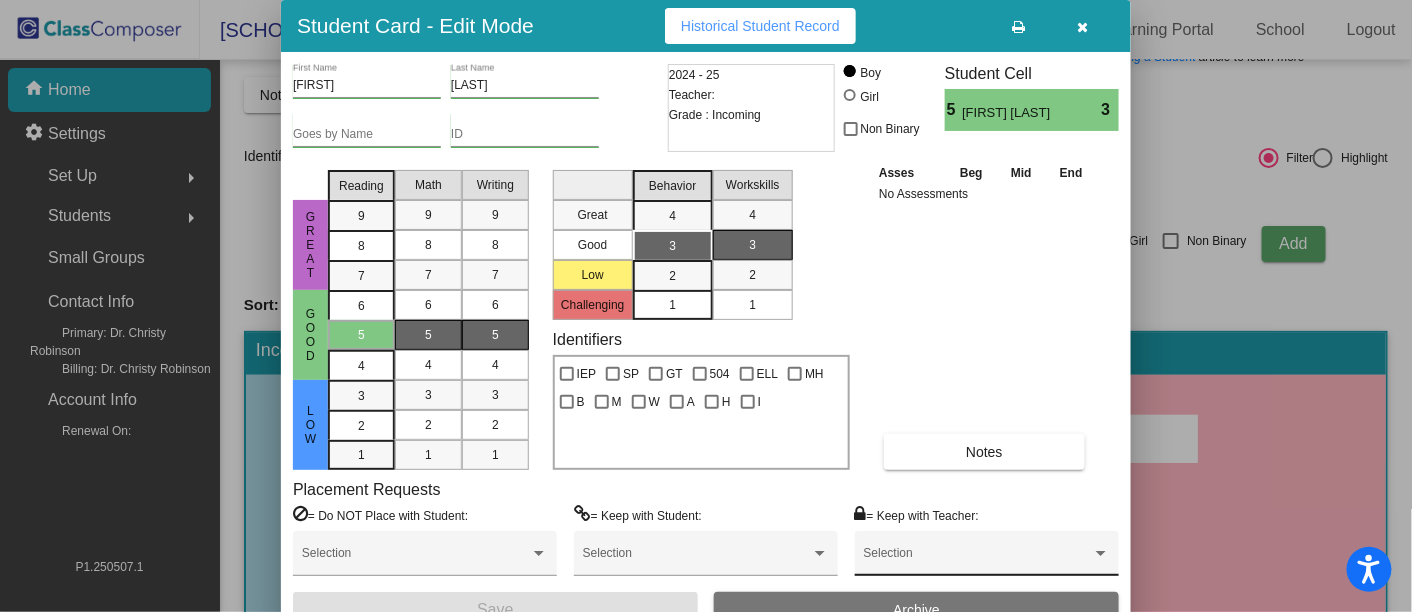 click at bounding box center (978, 560) 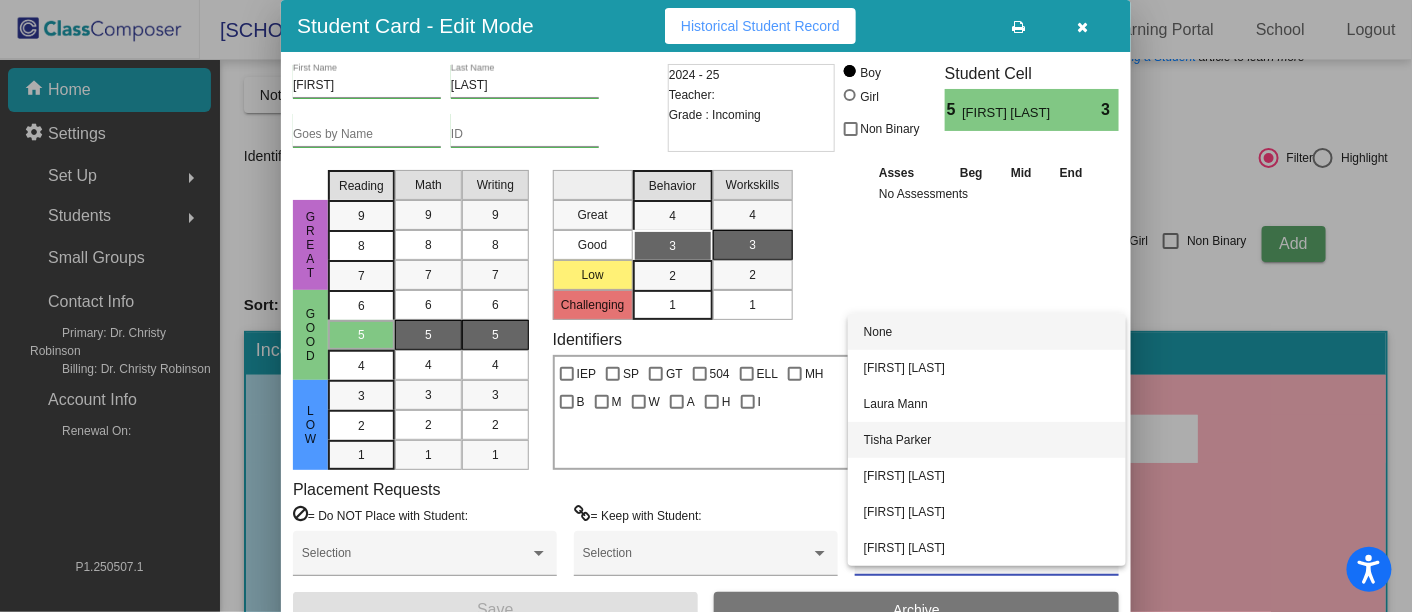 click on "Tisha Parker" at bounding box center [987, 440] 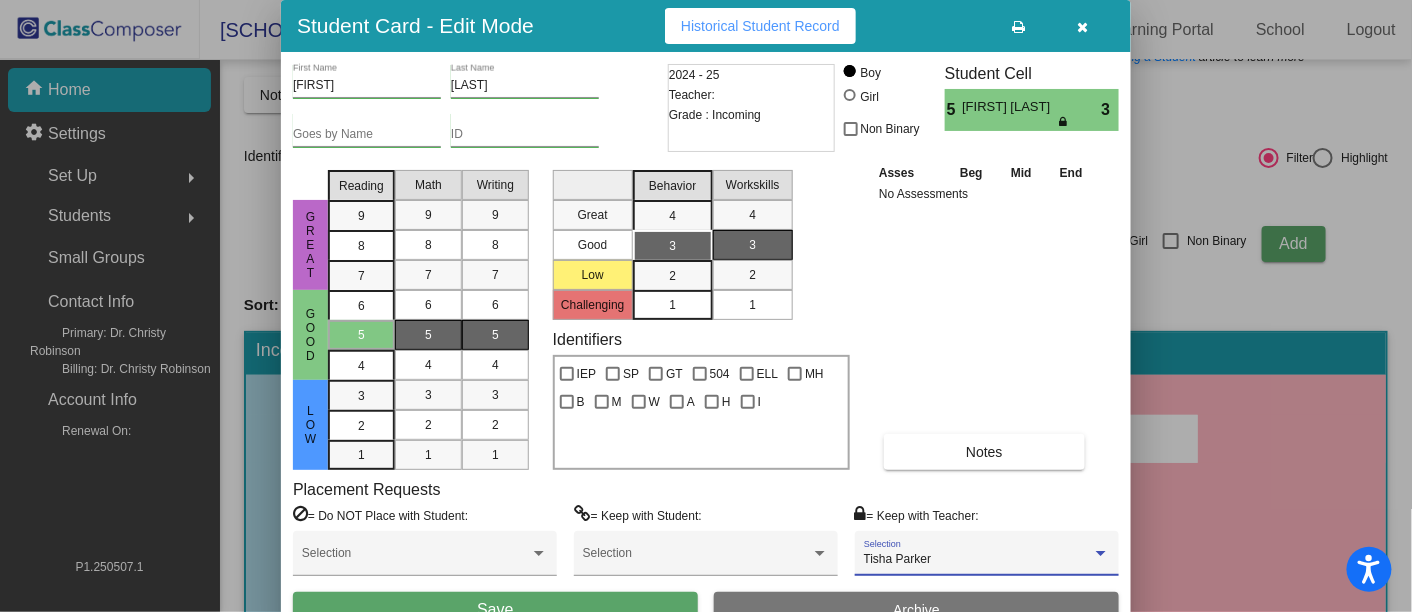 click on "Save" at bounding box center [495, 610] 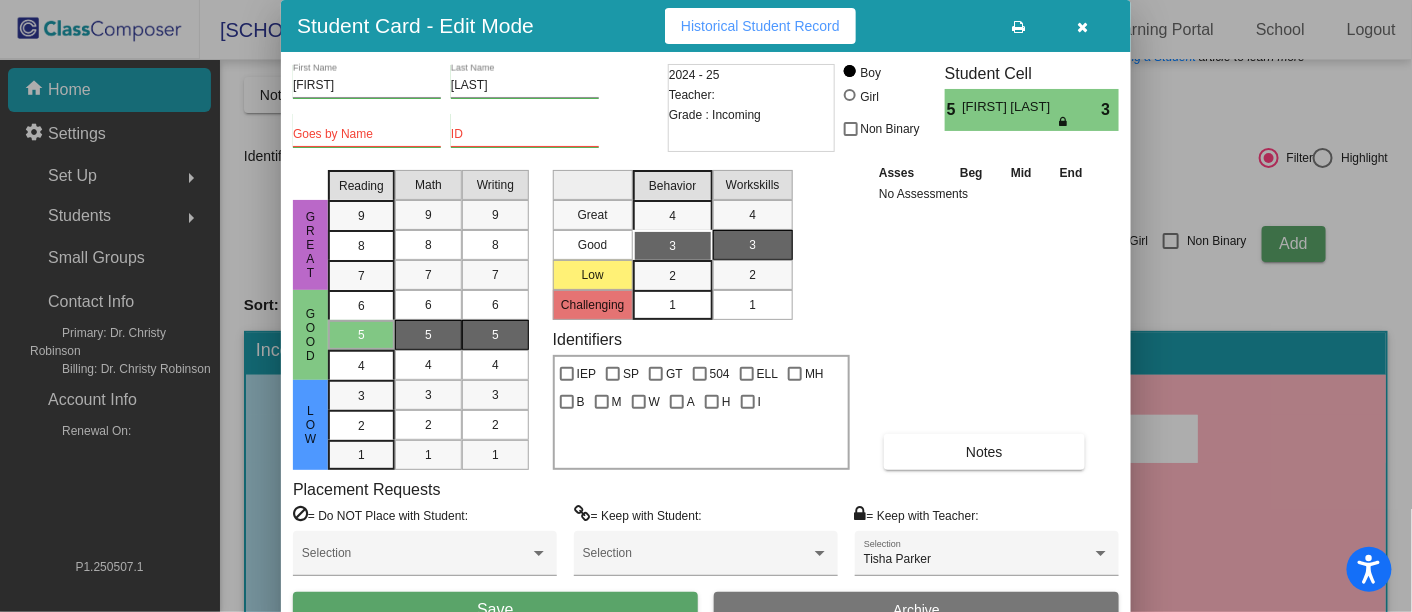 click on "Save" at bounding box center (495, 610) 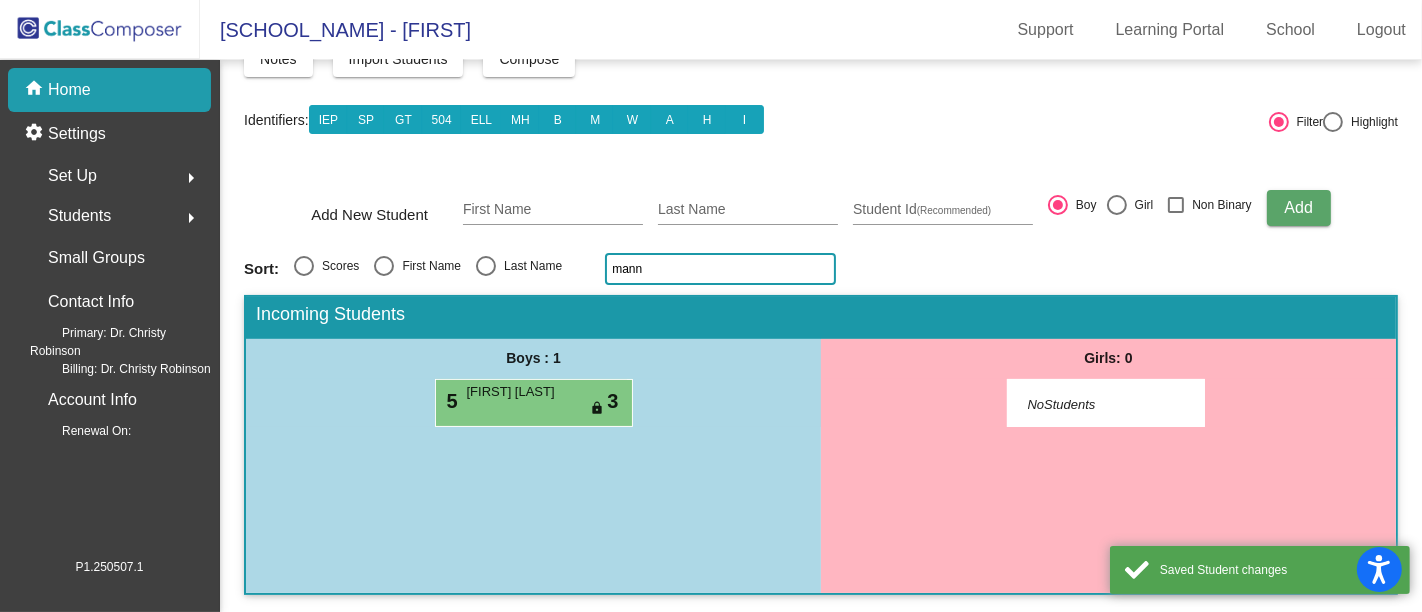 scroll, scrollTop: 122, scrollLeft: 0, axis: vertical 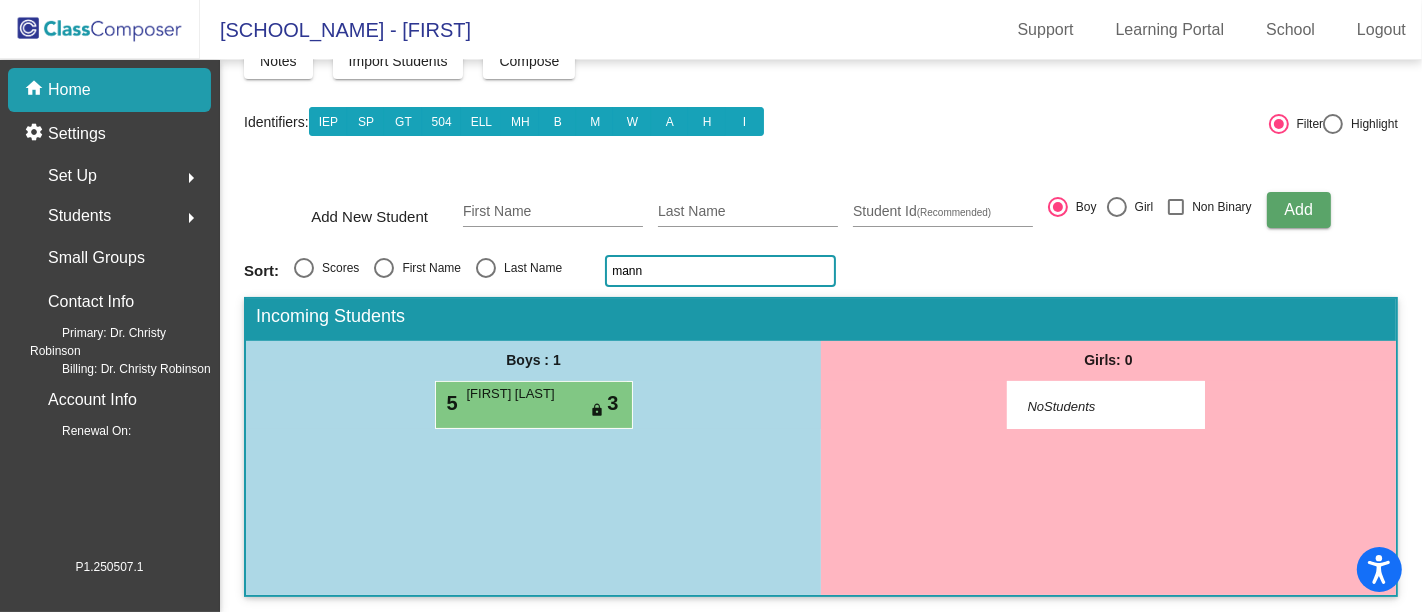 click on "mann" 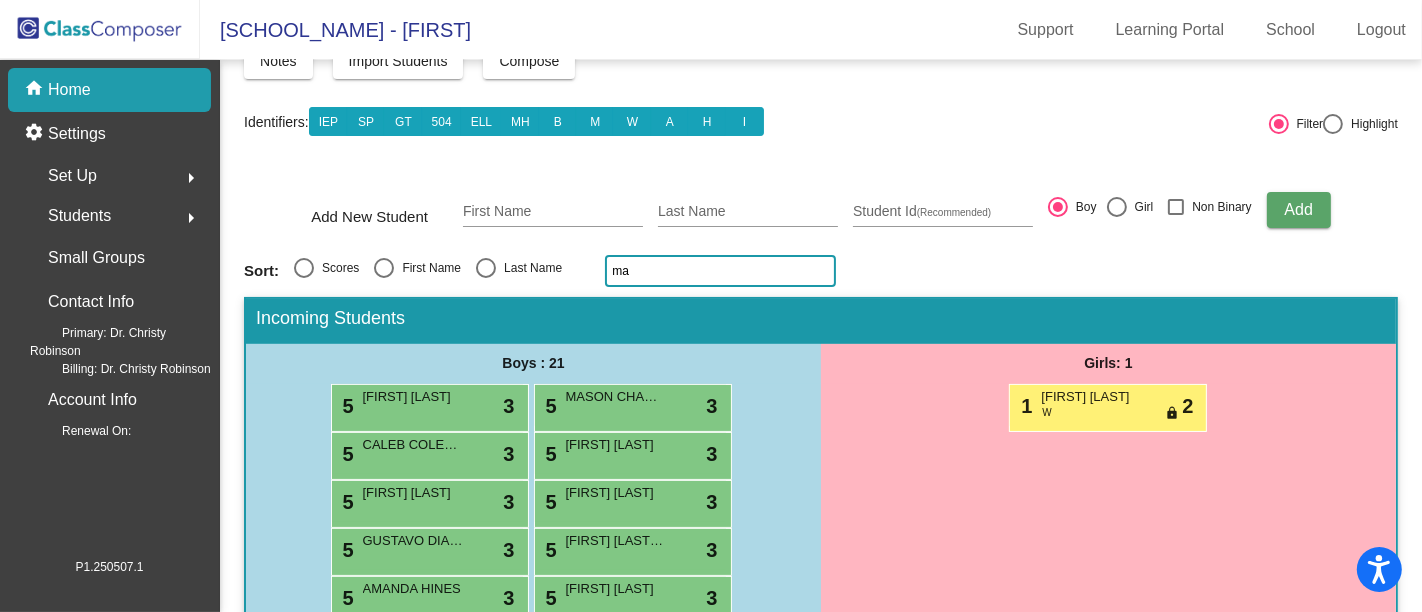 type on "m" 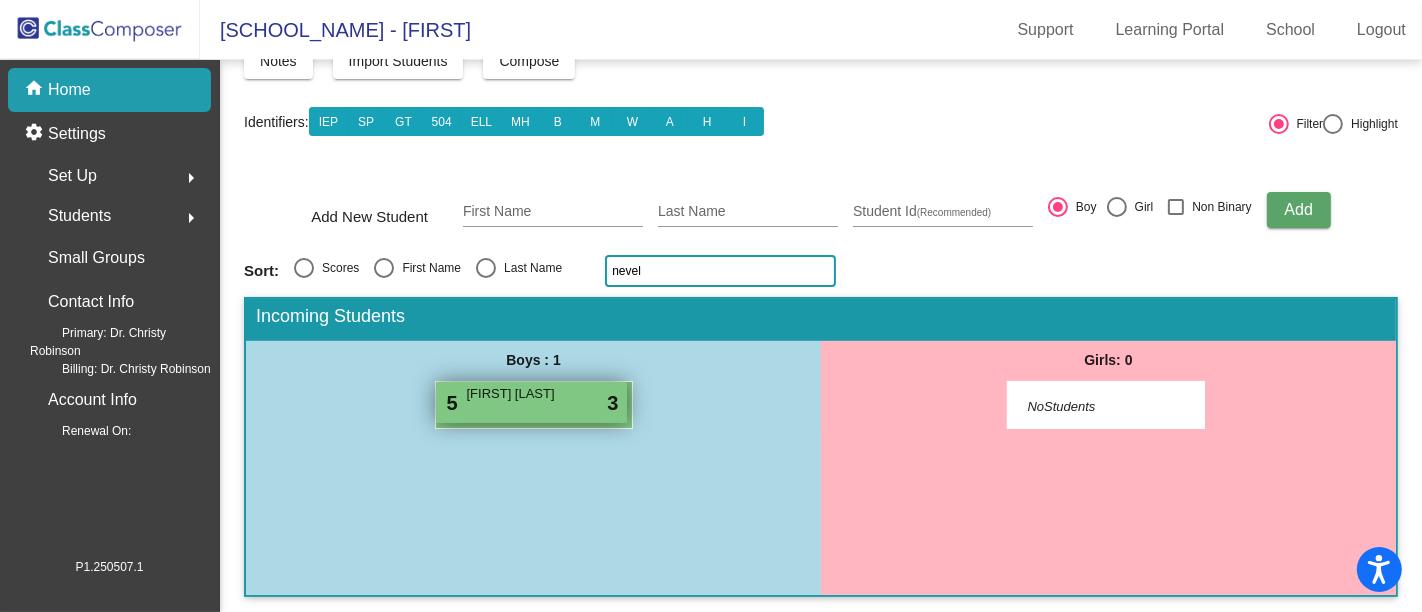 click on "[FIRST] [LAST]" at bounding box center [517, 394] 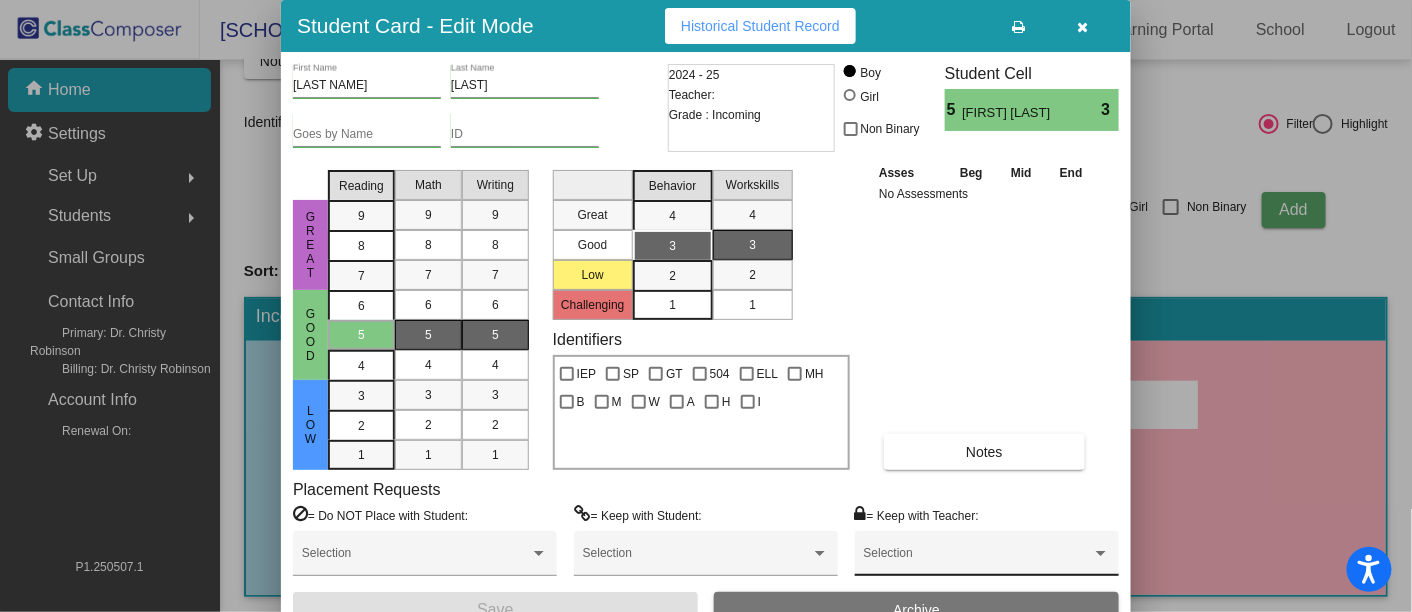 click on "Selection" at bounding box center [987, 558] 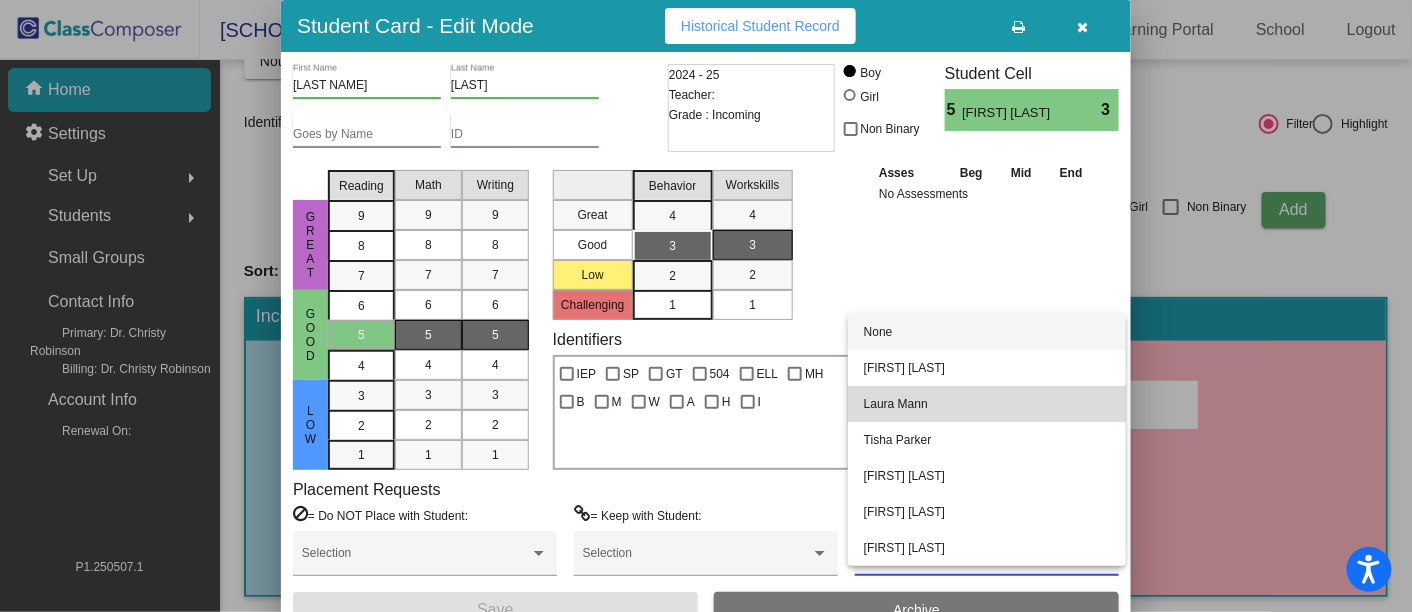 click on "Laura Mann" at bounding box center (987, 404) 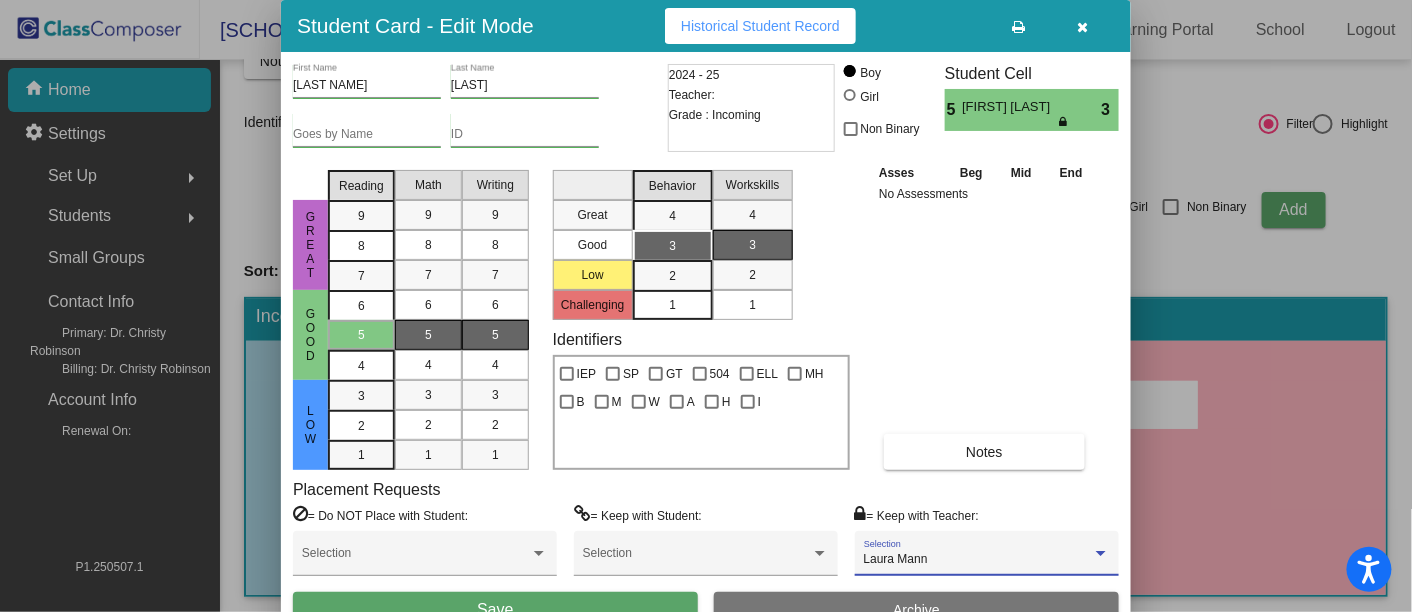 click on "Save" at bounding box center [495, 610] 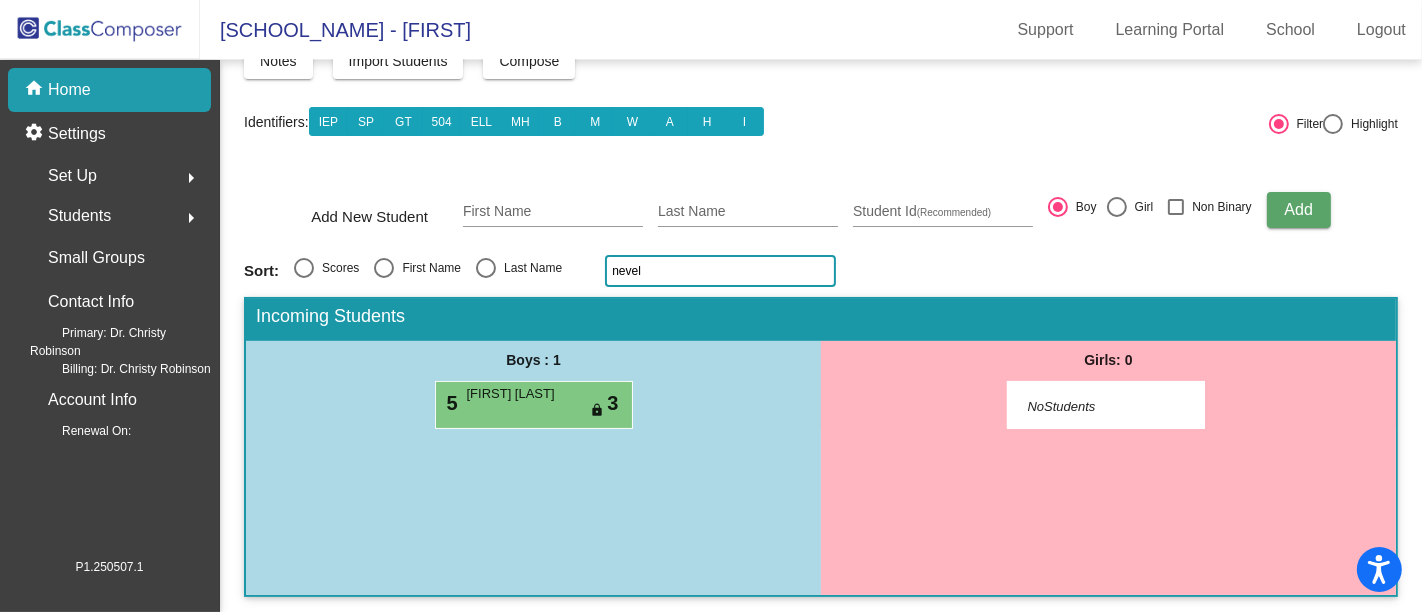 click on "nevel" 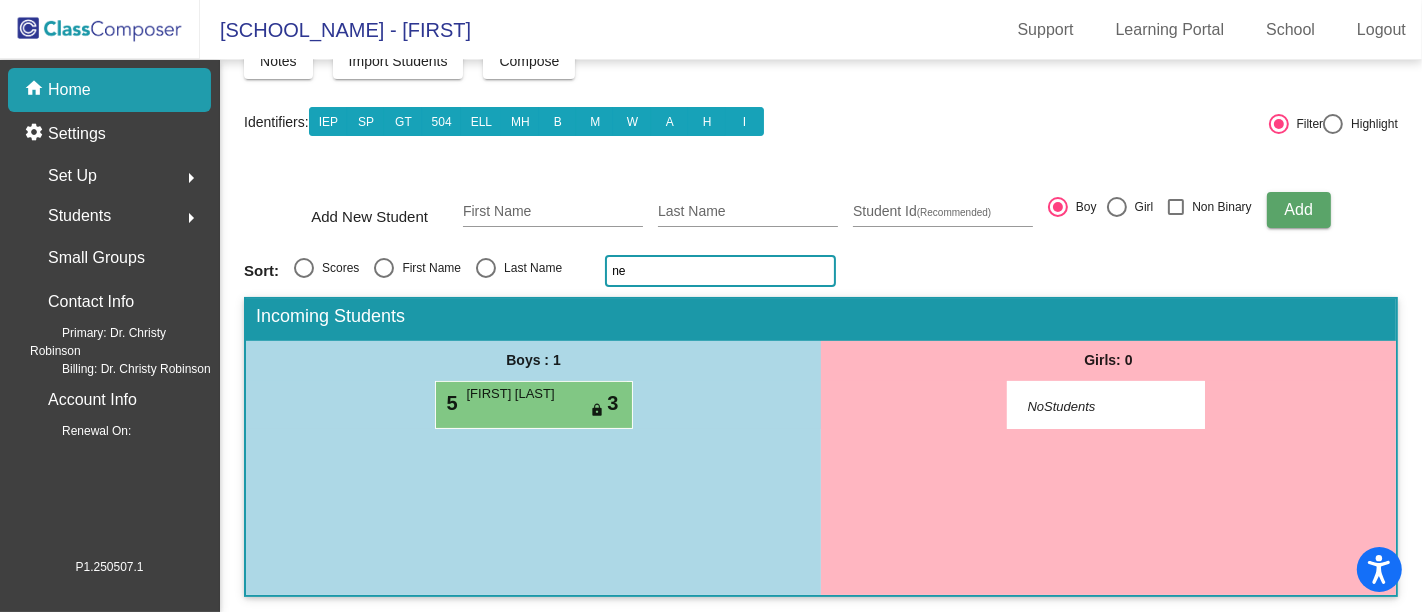 type on "n" 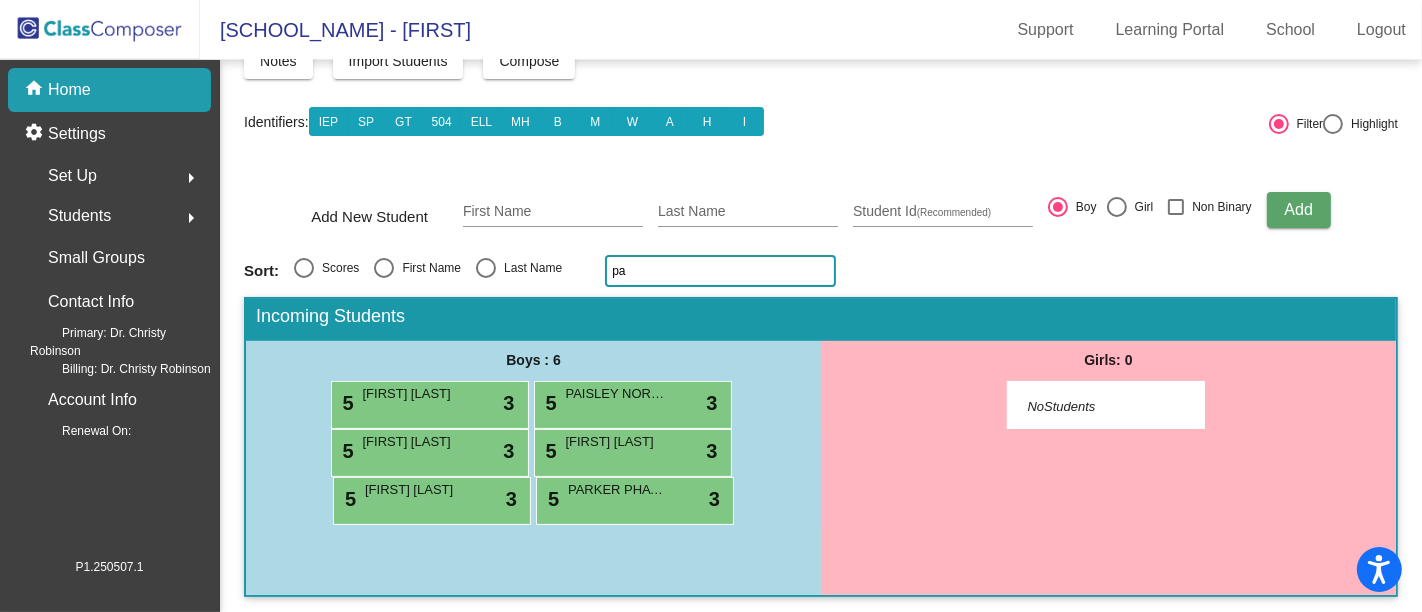 type on "p" 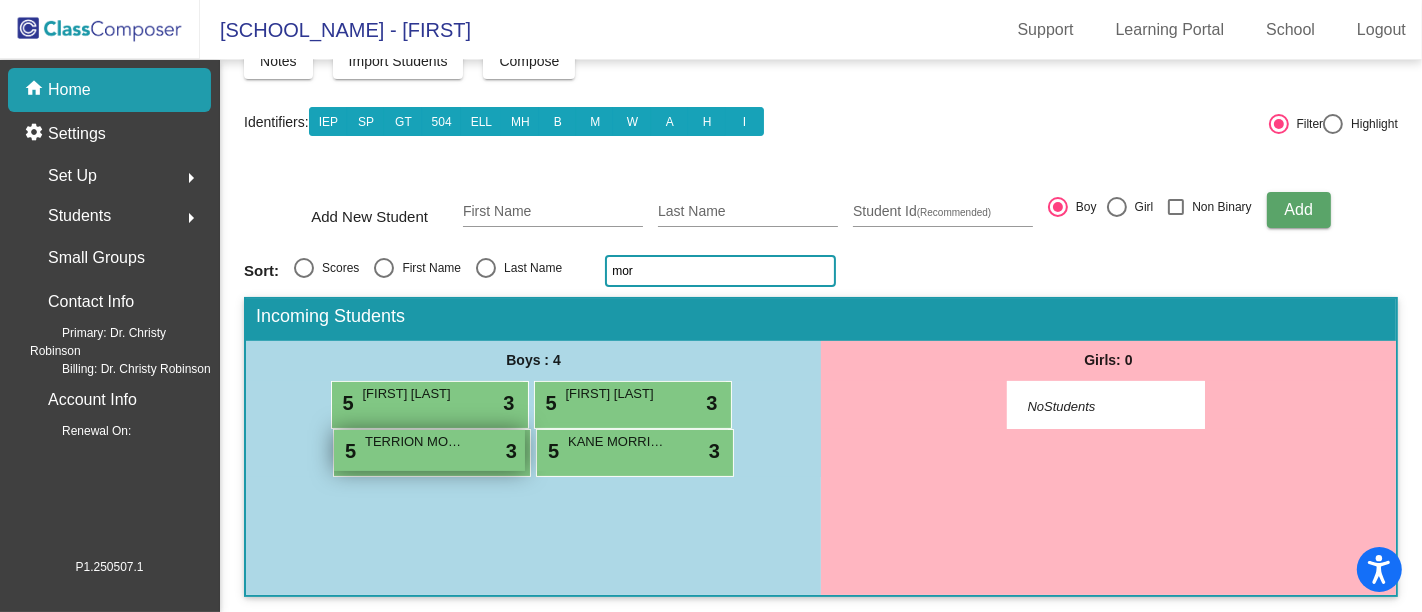 click on "5 [FIRST] [LAST] lock do_not_disturb_alt 3" at bounding box center [429, 450] 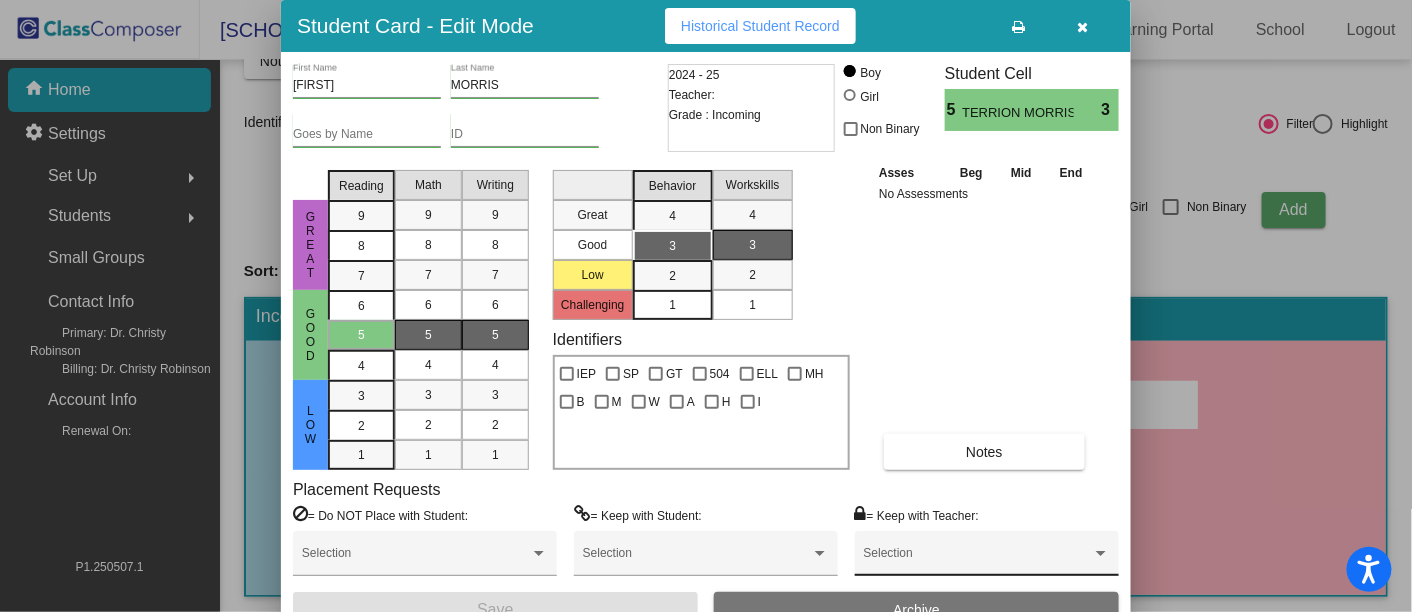 click on "Selection" at bounding box center (987, 553) 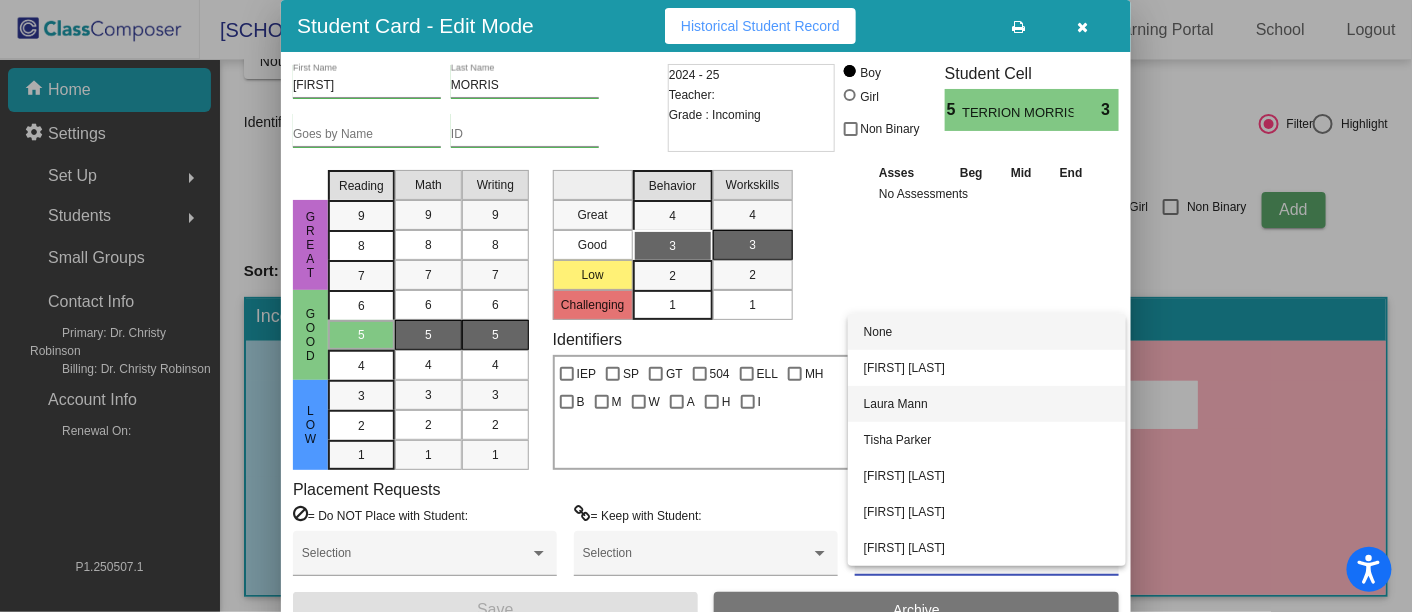 click on "Laura Mann" at bounding box center (987, 404) 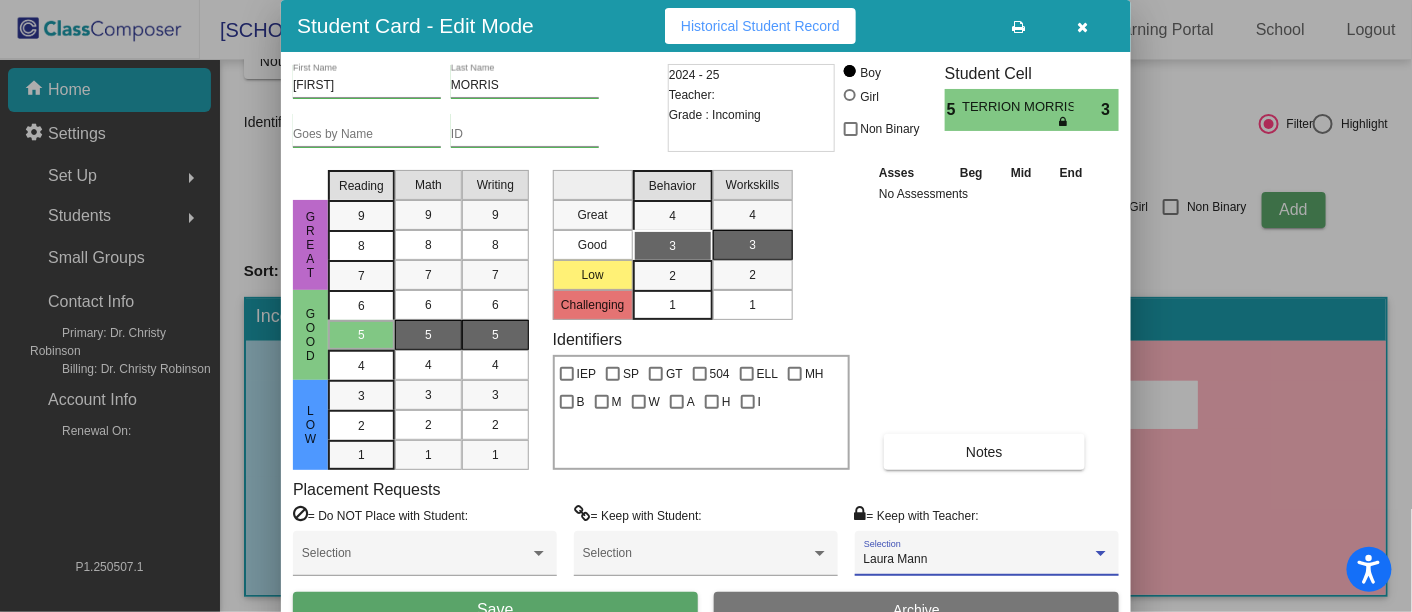 click on "Save" at bounding box center (495, 610) 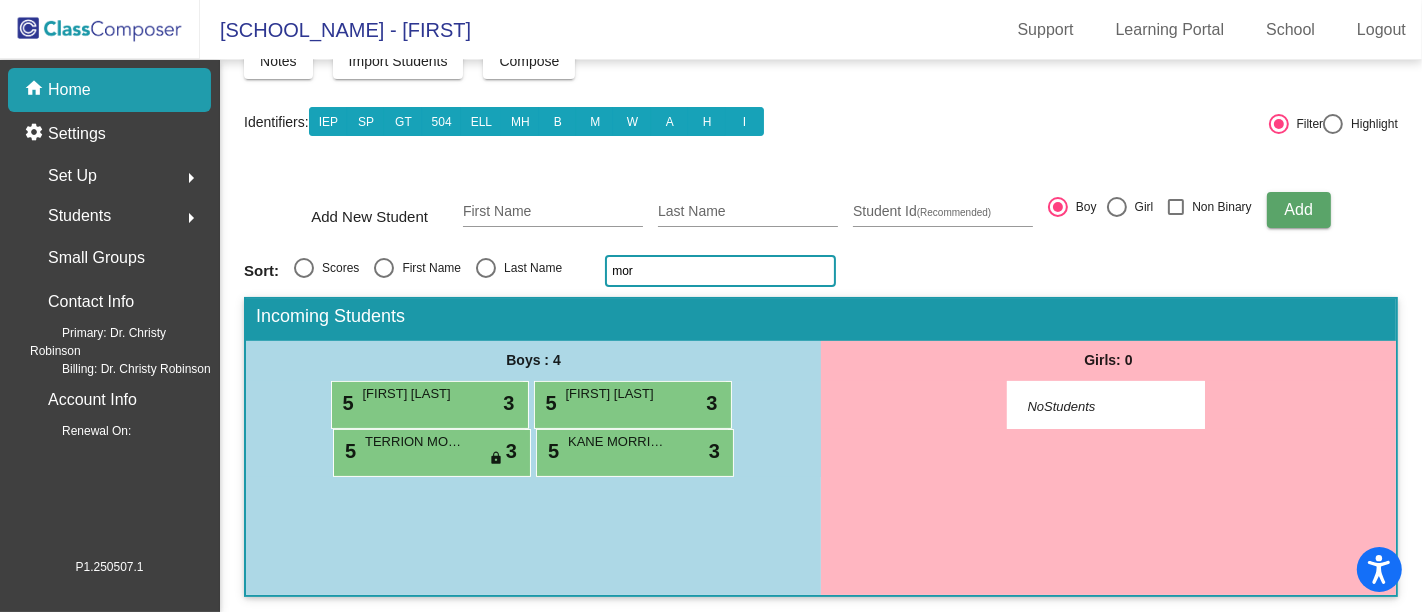 click on "mor" 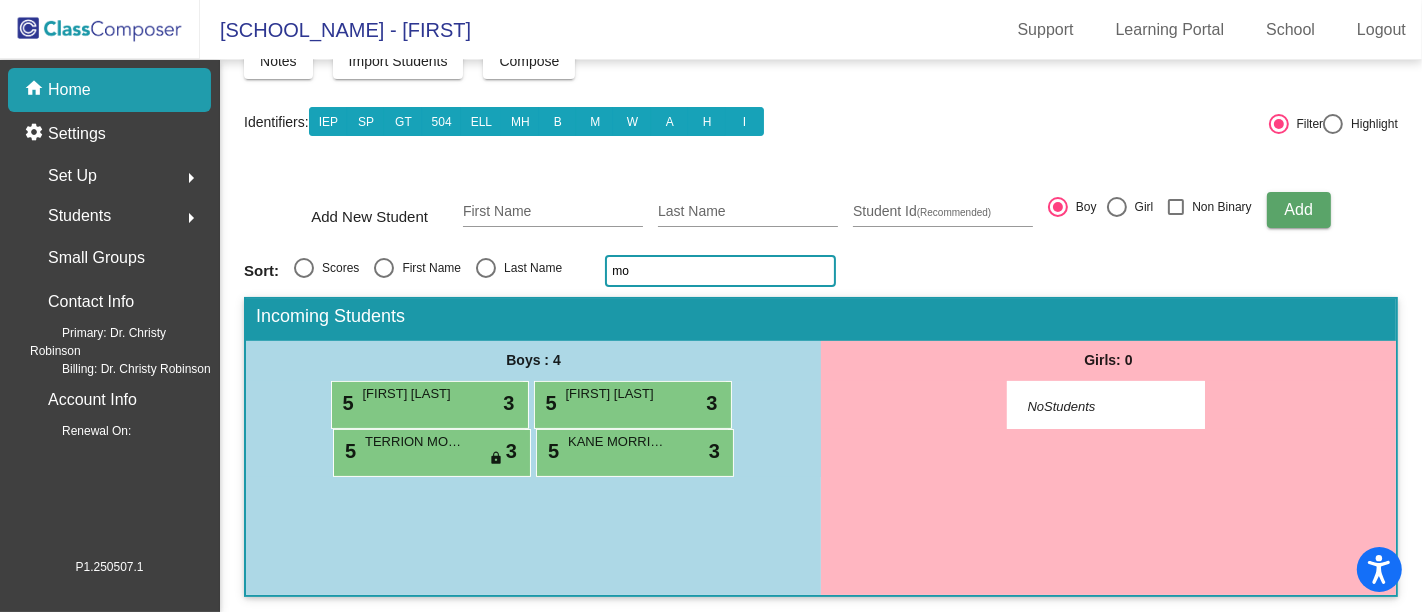 type on "m" 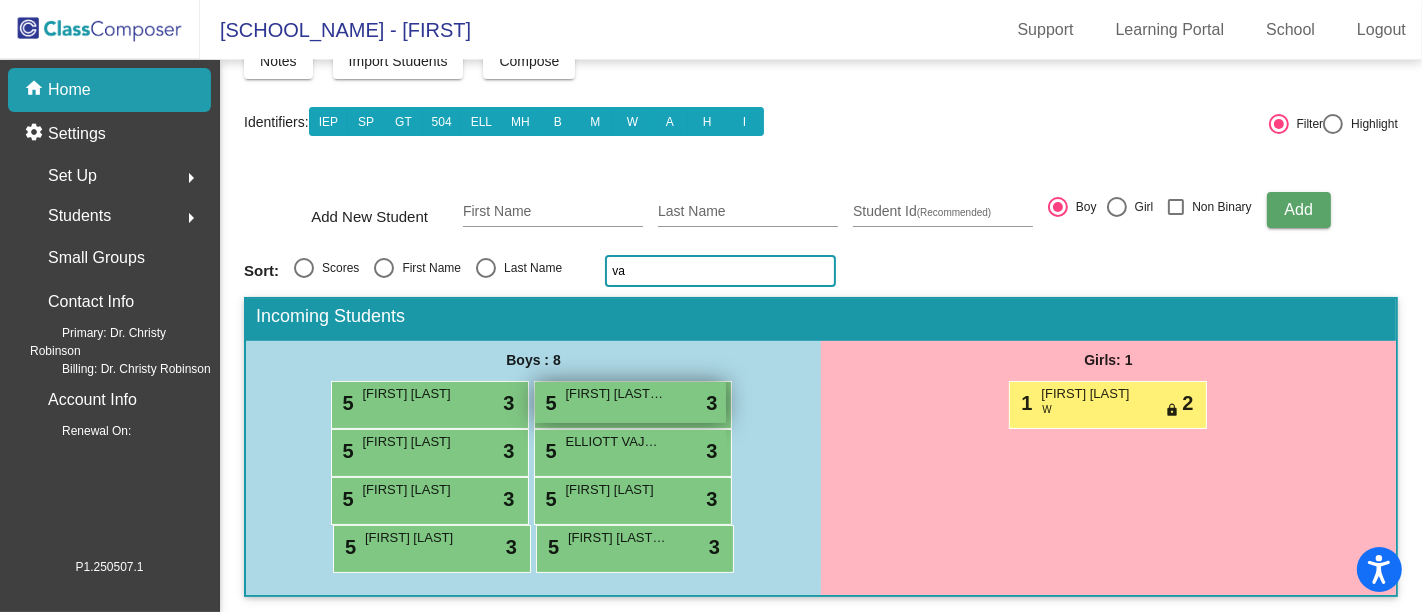 type on "va" 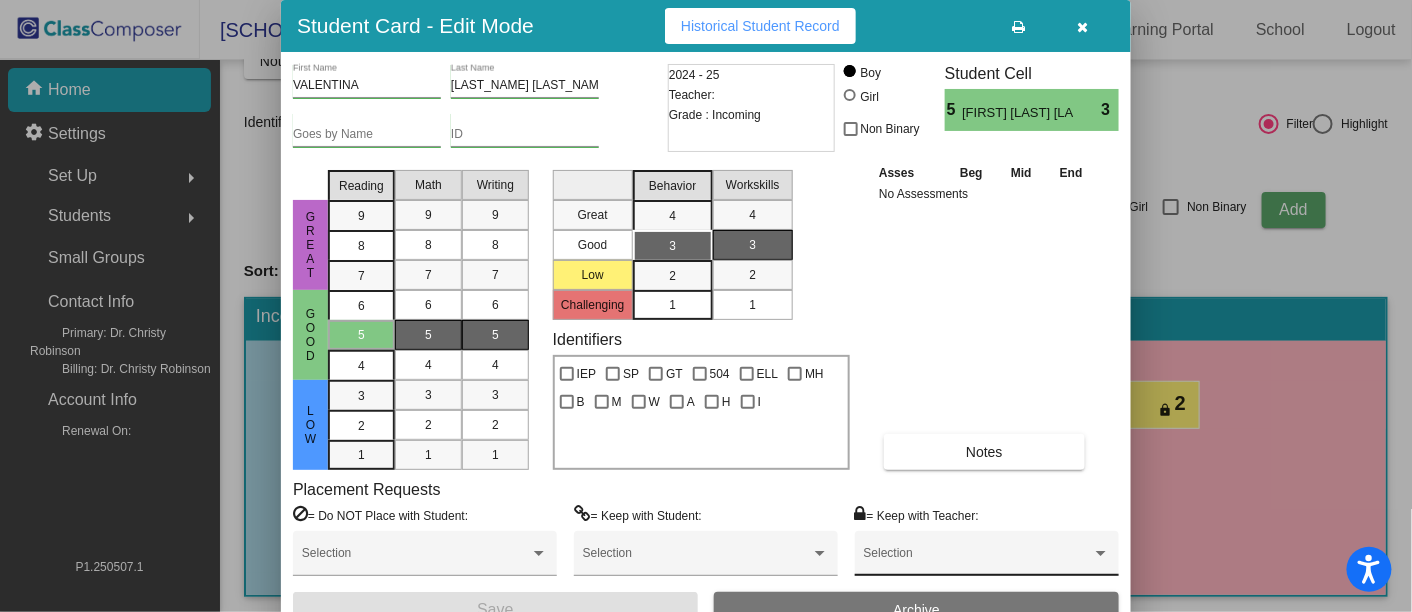 click on "Selection" at bounding box center [987, 558] 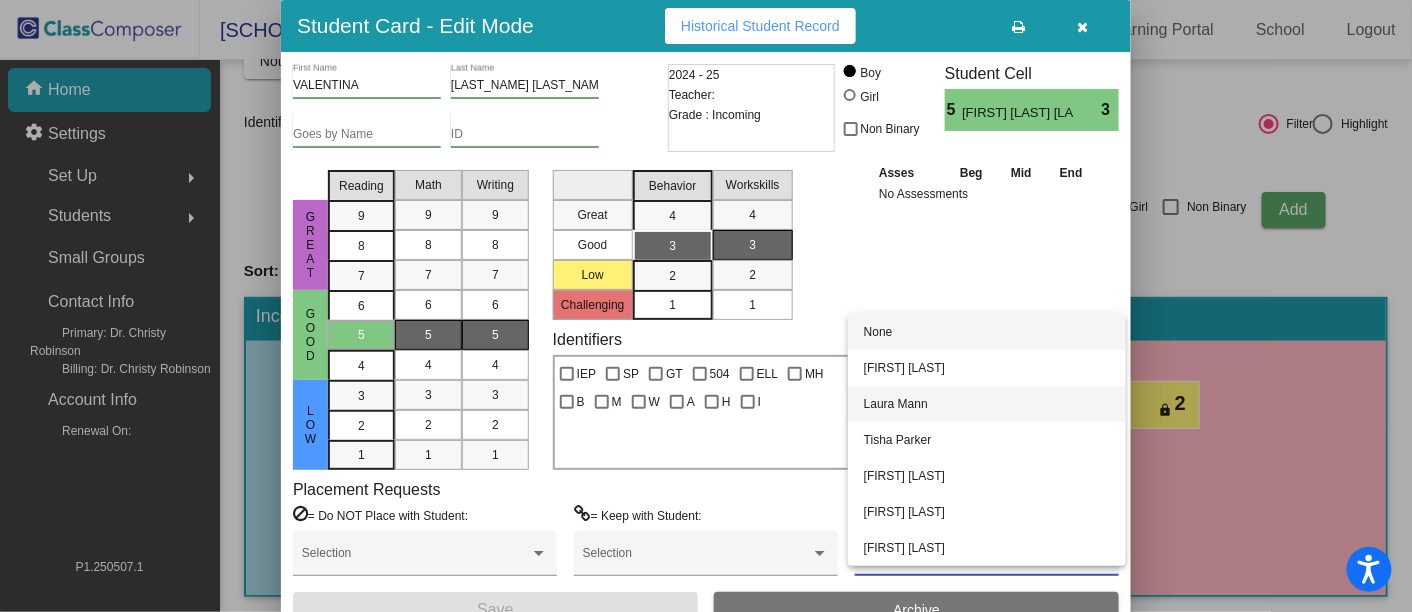 click on "Laura Mann" at bounding box center [987, 404] 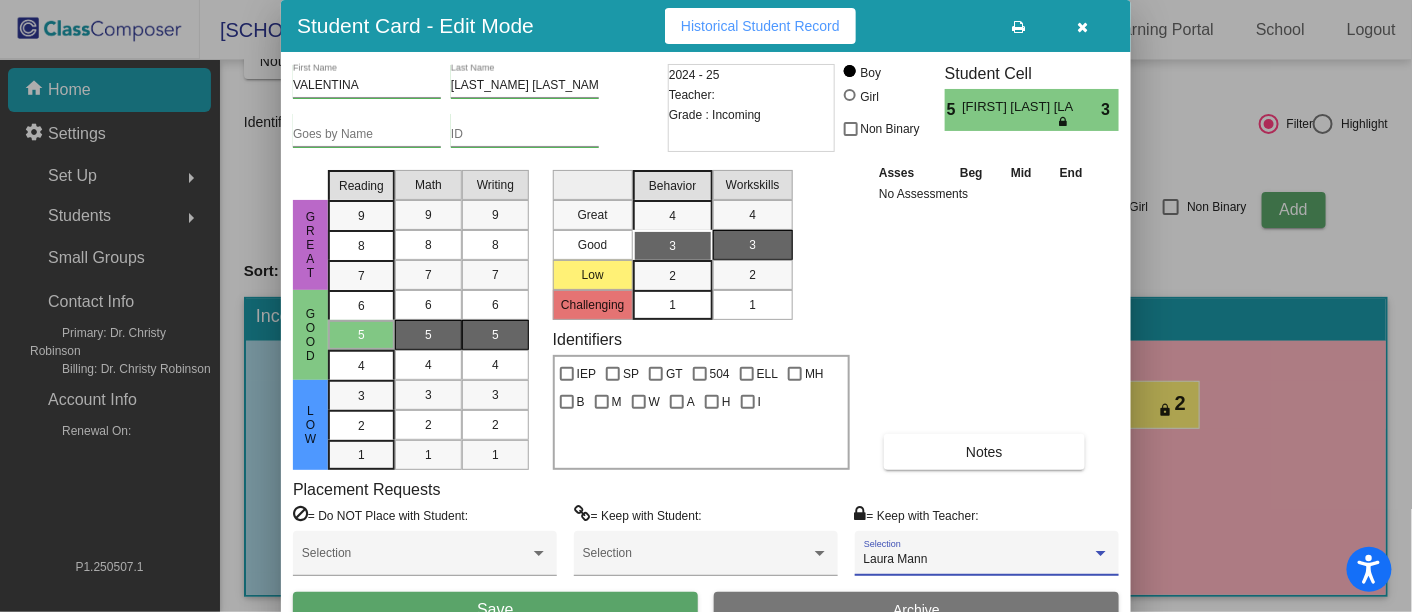 click on "Save" at bounding box center [495, 610] 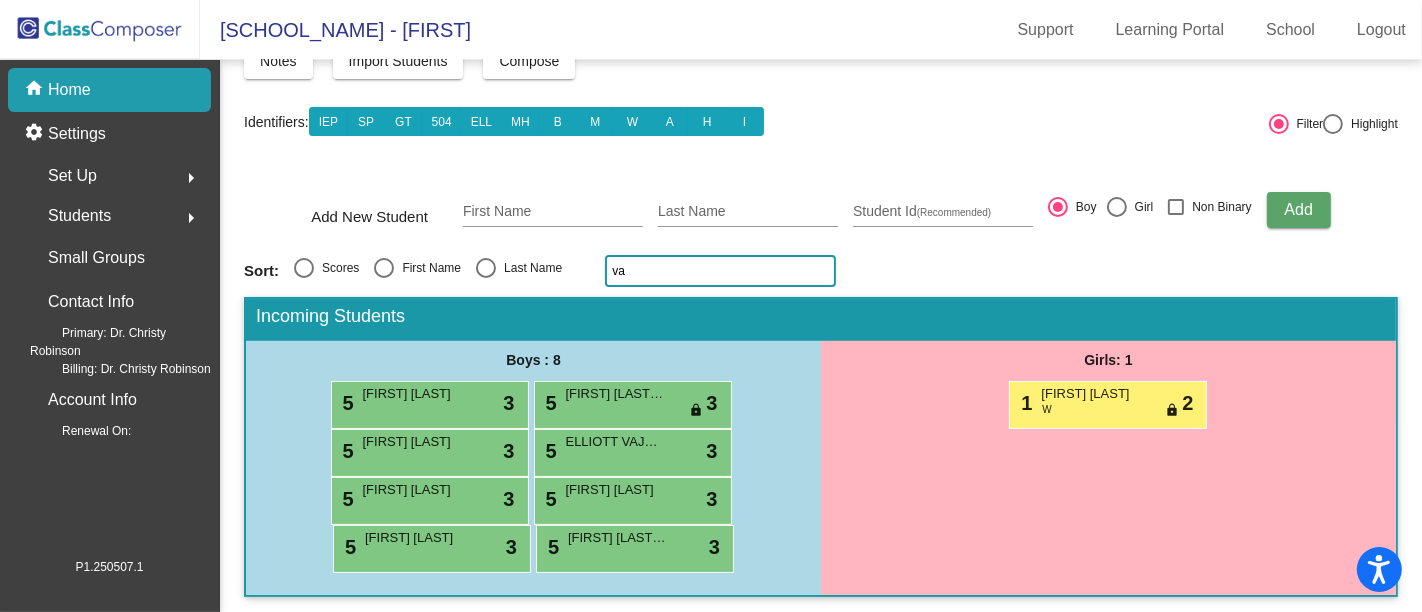 click 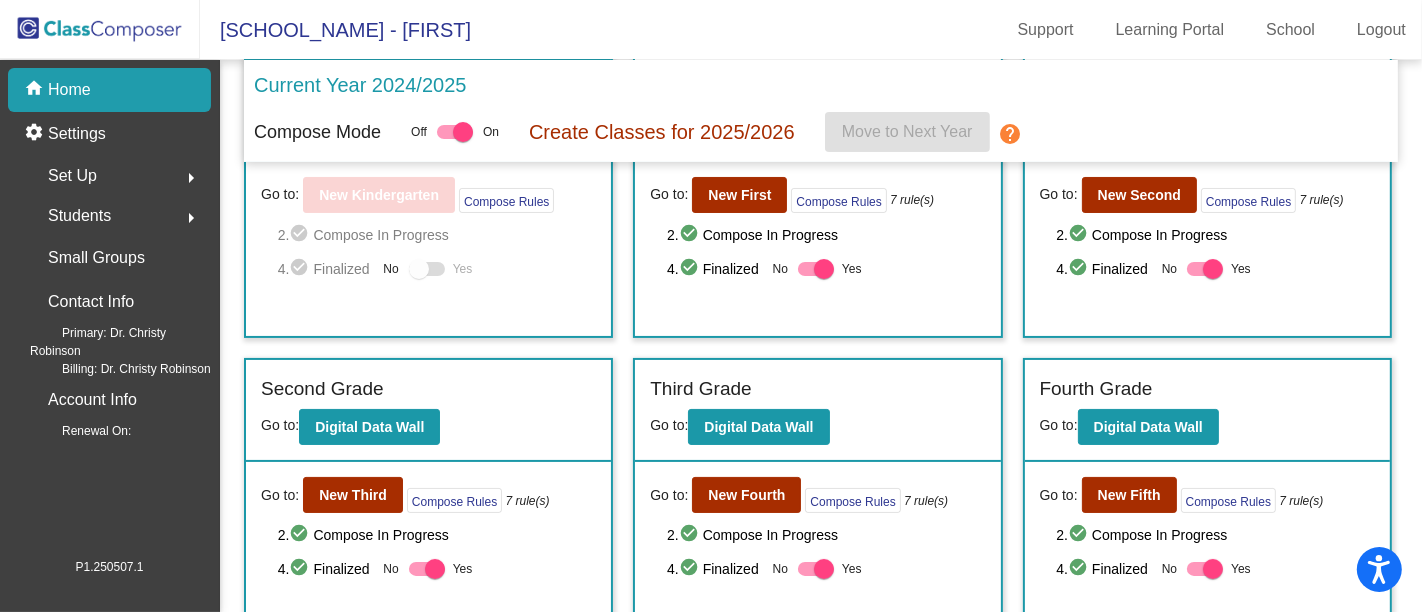 scroll, scrollTop: 117, scrollLeft: 0, axis: vertical 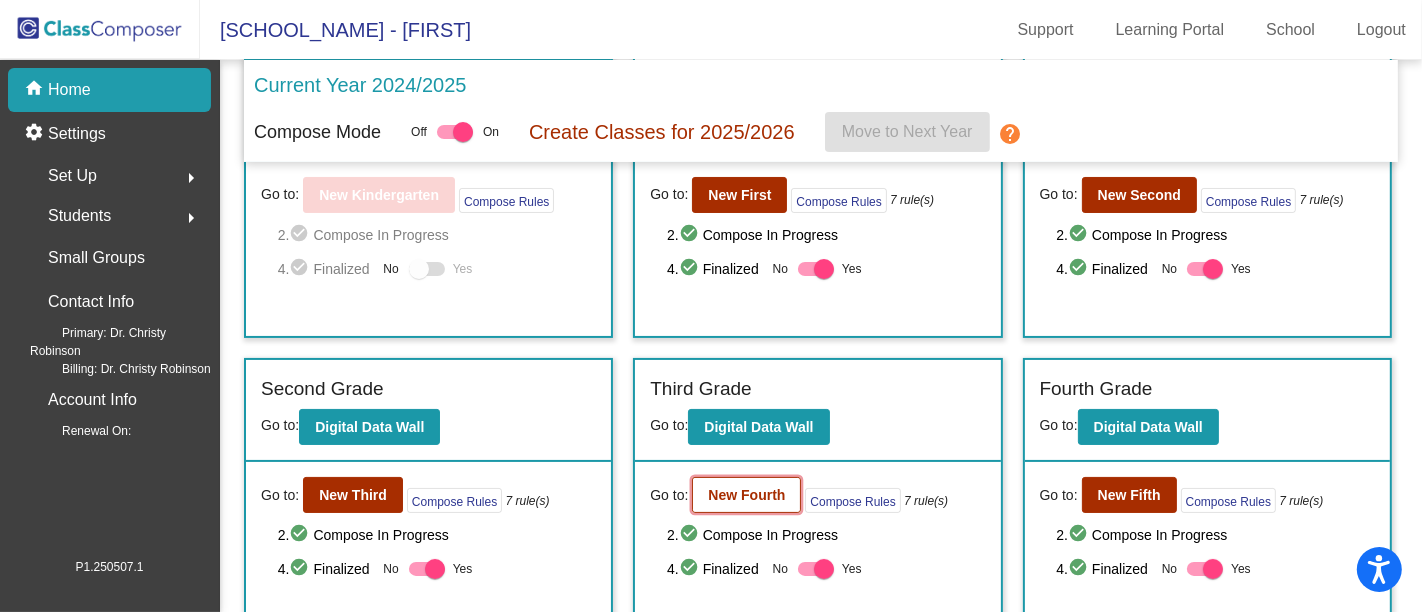 click on "New Fourth" 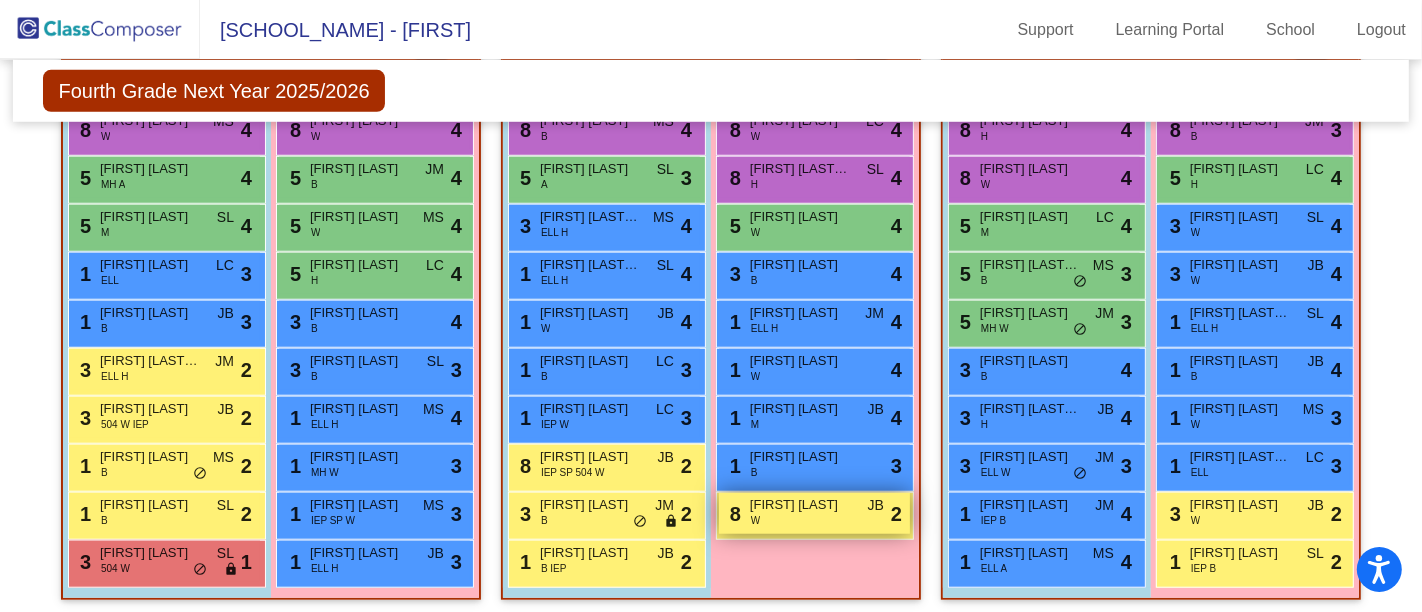scroll, scrollTop: 1348, scrollLeft: 0, axis: vertical 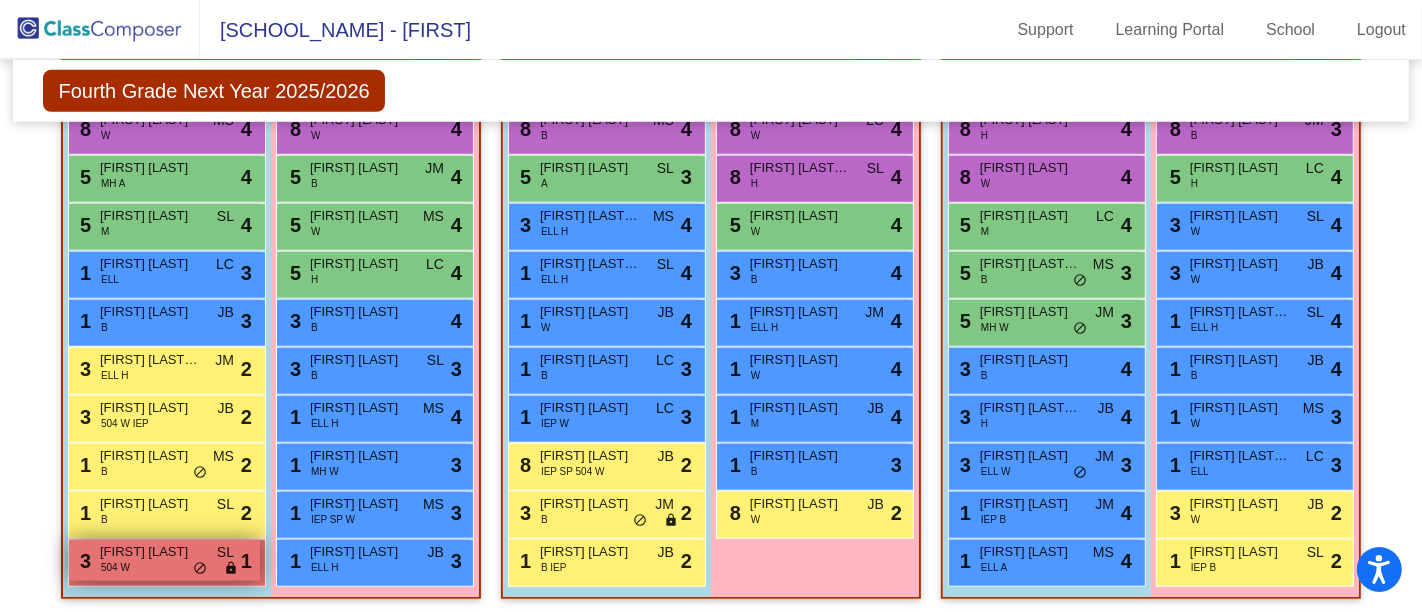 click on "3 [FIRST] [LAST] 504 W SL lock do_not_disturb_alt 1" at bounding box center [164, 560] 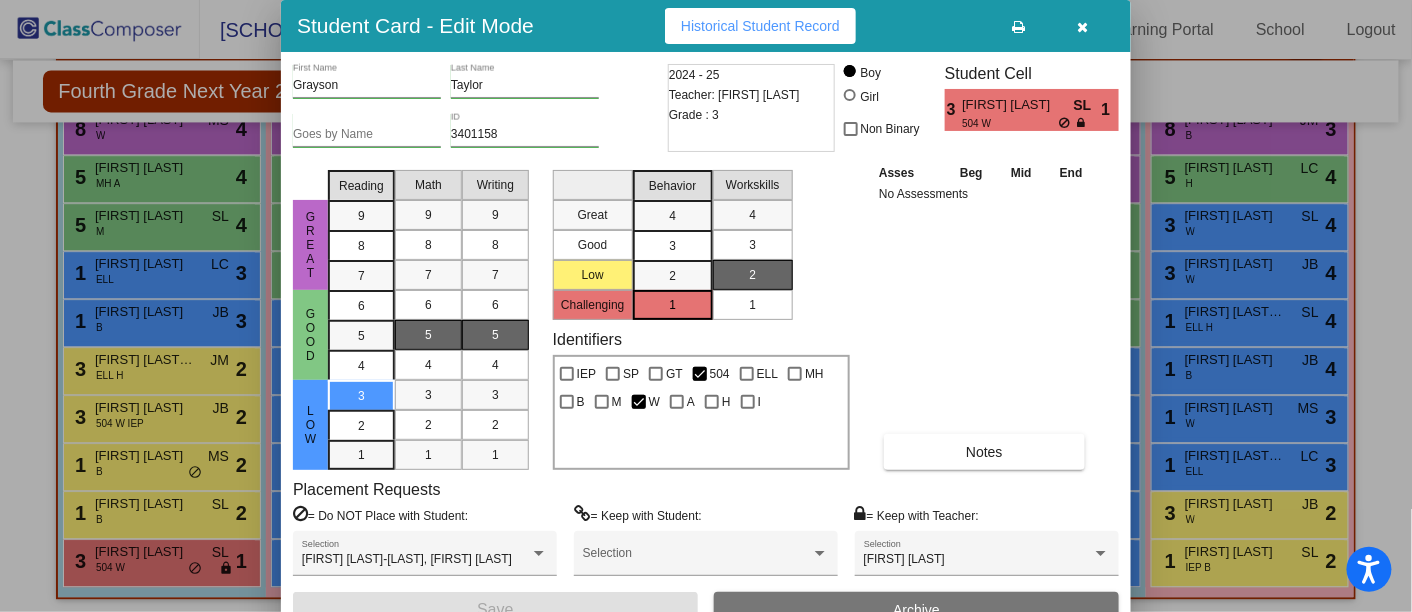click at bounding box center [706, 306] 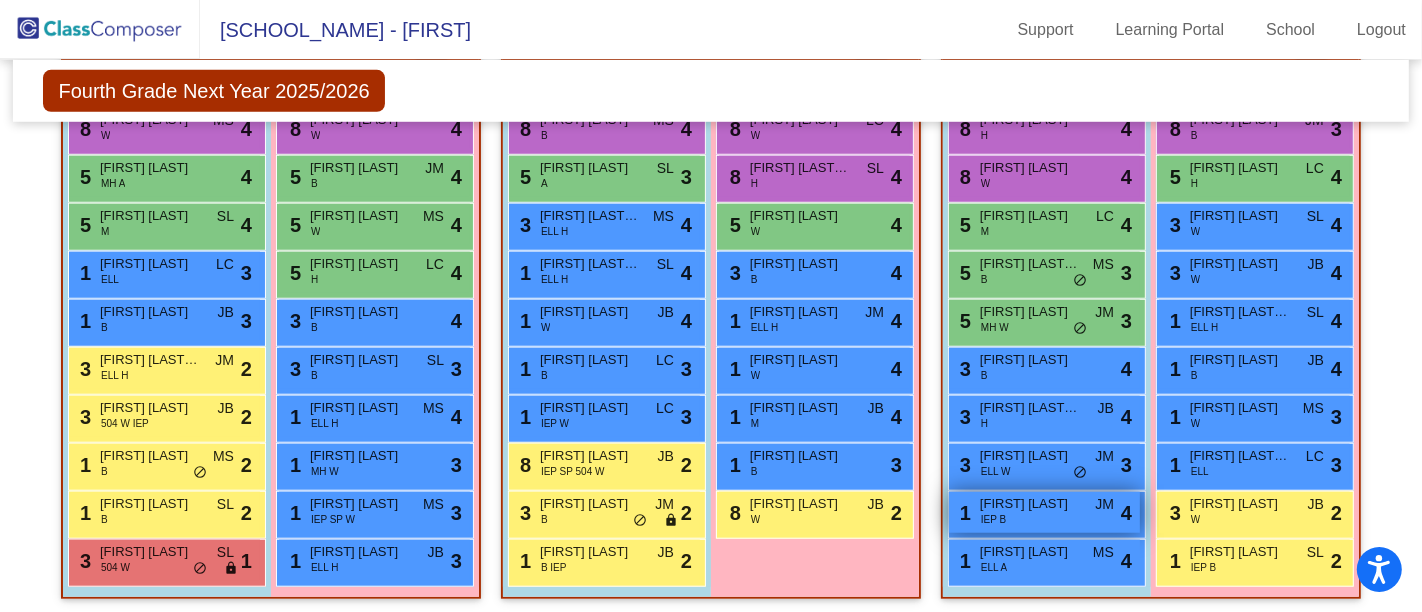scroll, scrollTop: 1347, scrollLeft: 0, axis: vertical 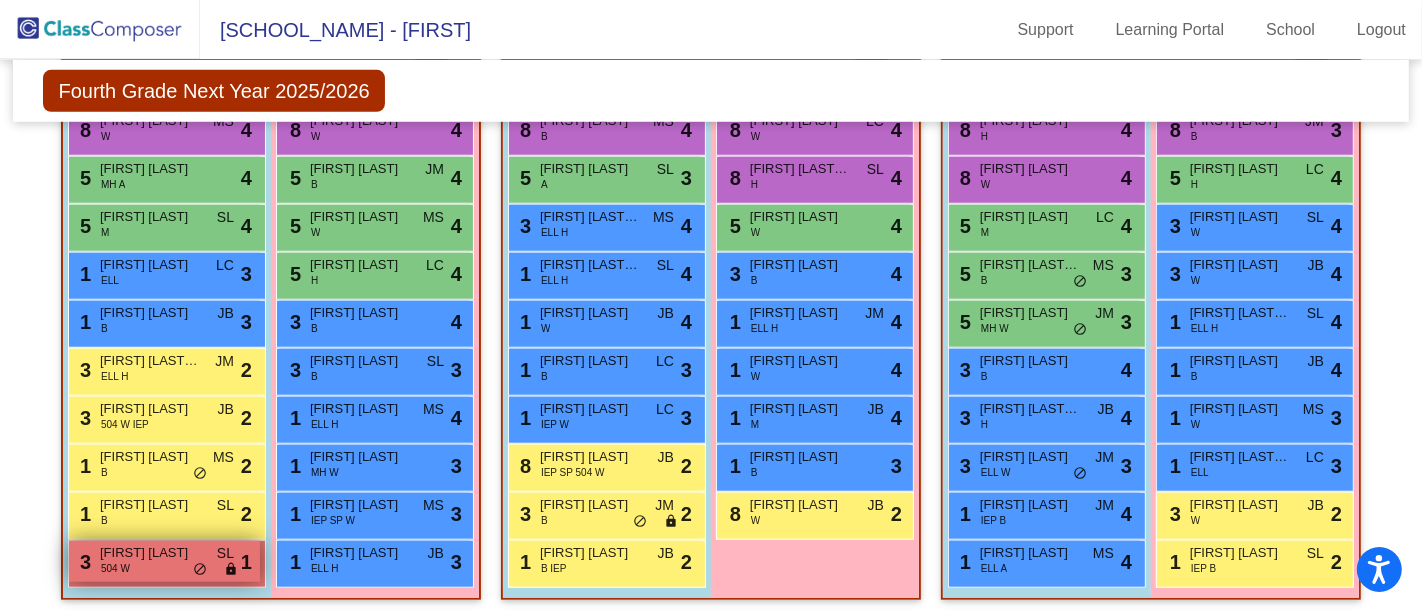 click on "do_not_disturb_alt" at bounding box center (200, 570) 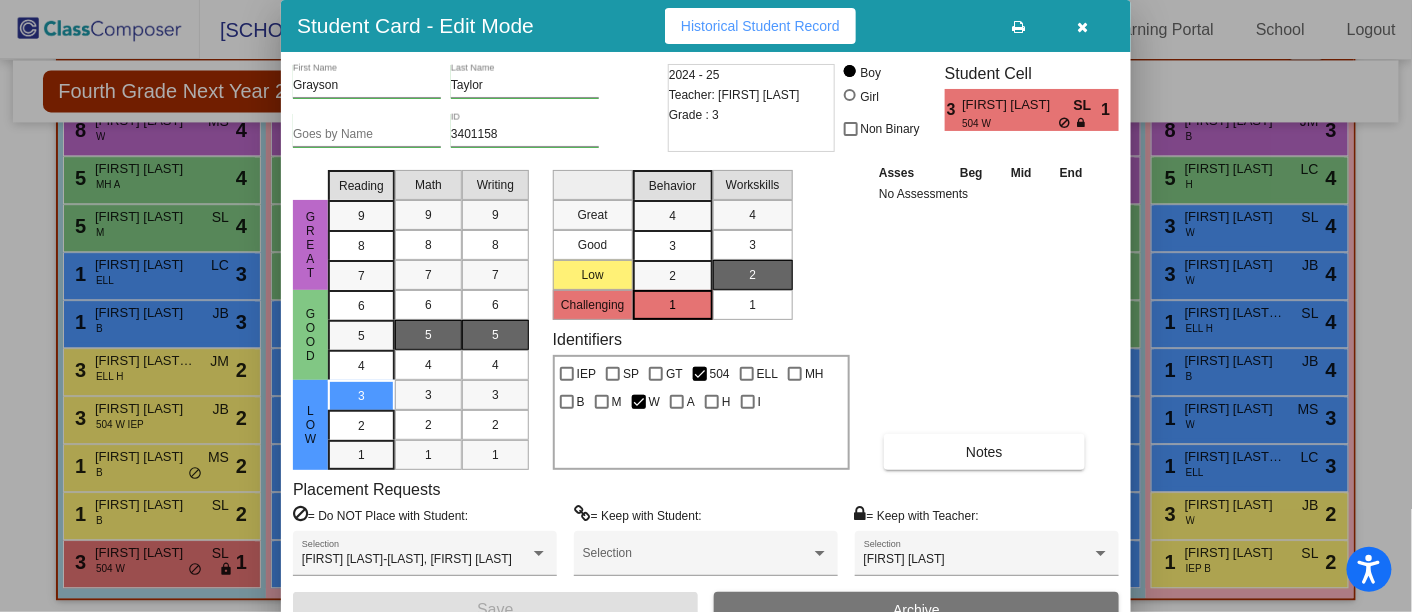 click at bounding box center [706, 306] 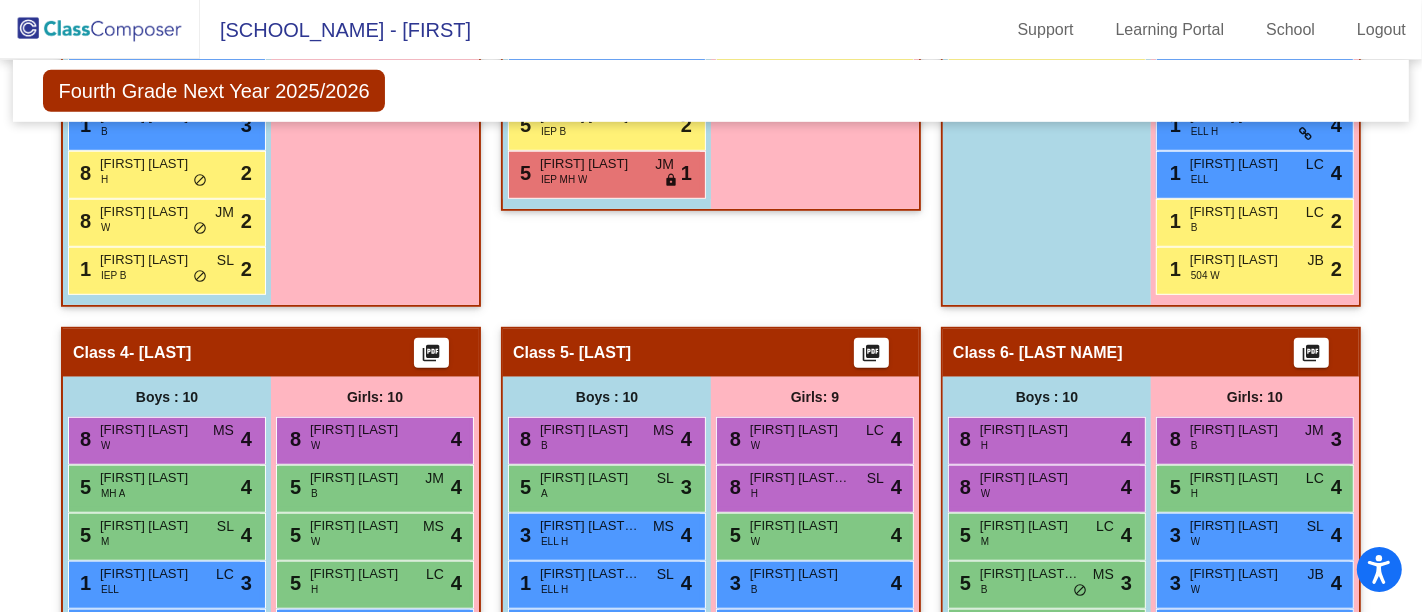 scroll, scrollTop: 1348, scrollLeft: 0, axis: vertical 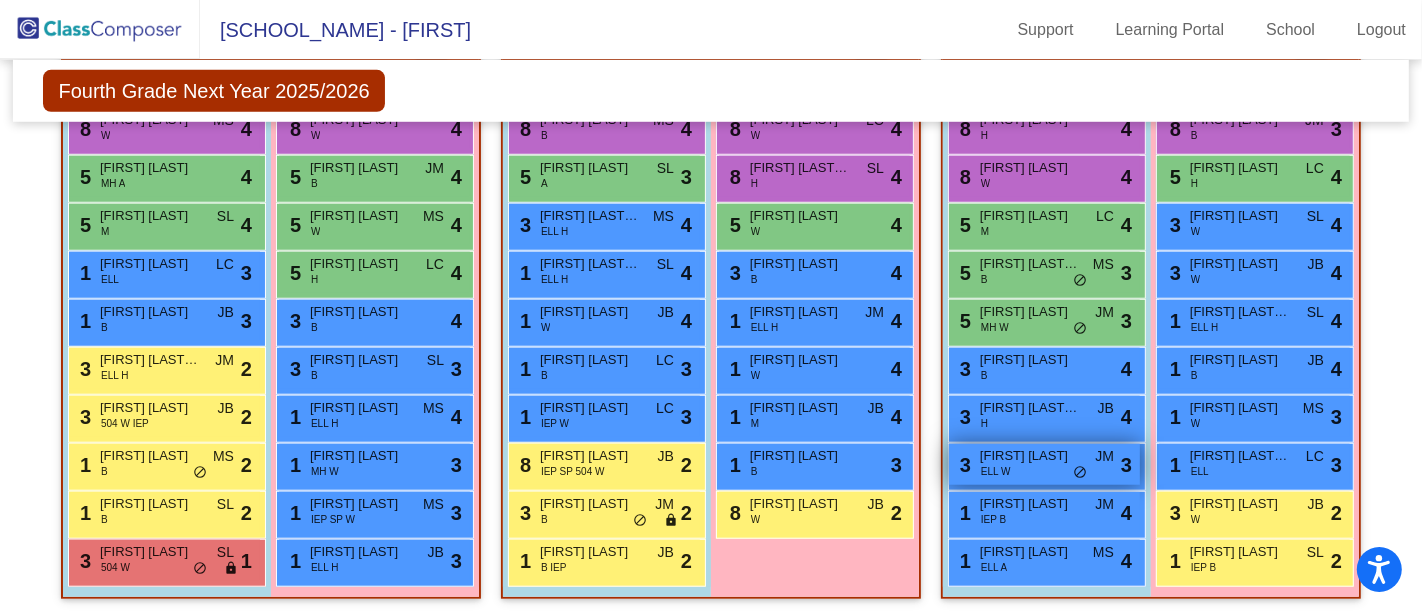 click on "do_not_disturb_alt" at bounding box center [1080, 473] 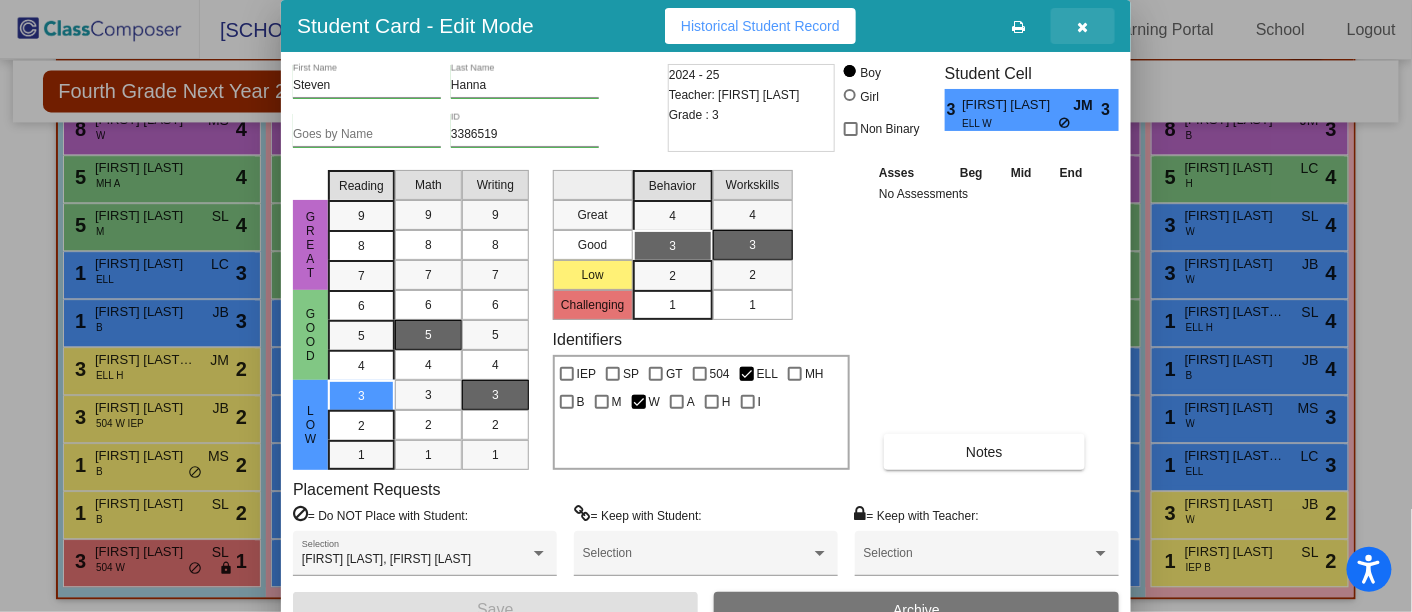 click at bounding box center (1083, 27) 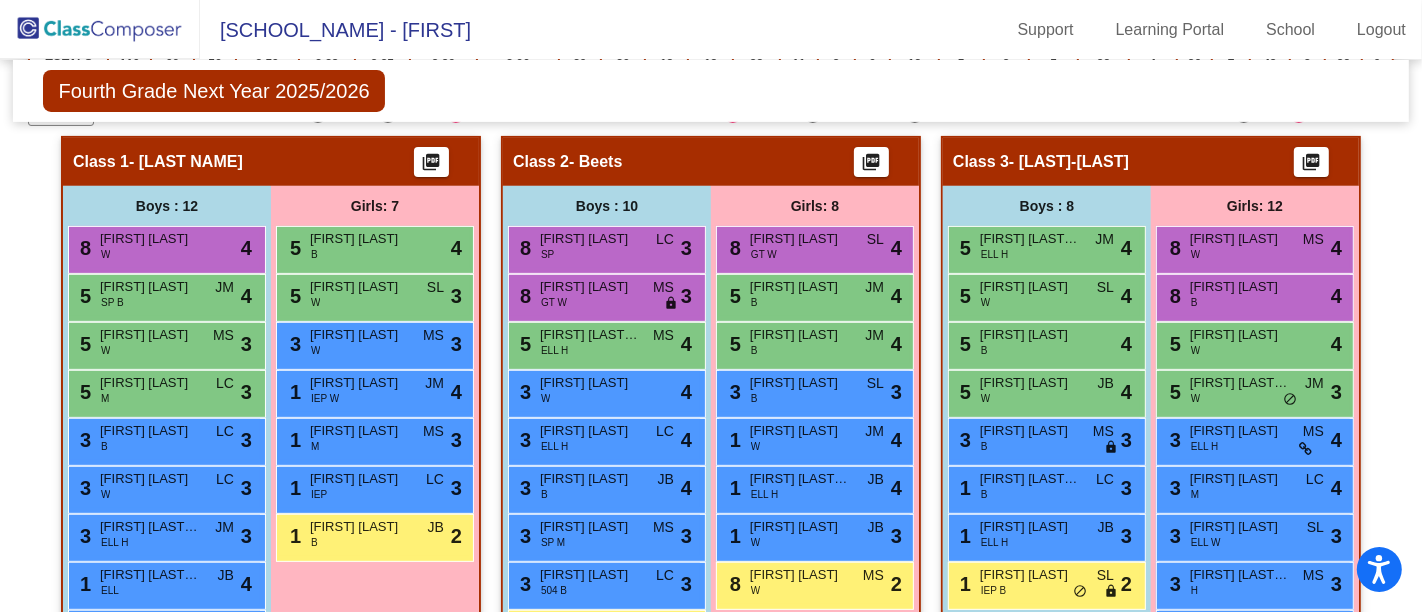scroll, scrollTop: 0, scrollLeft: 0, axis: both 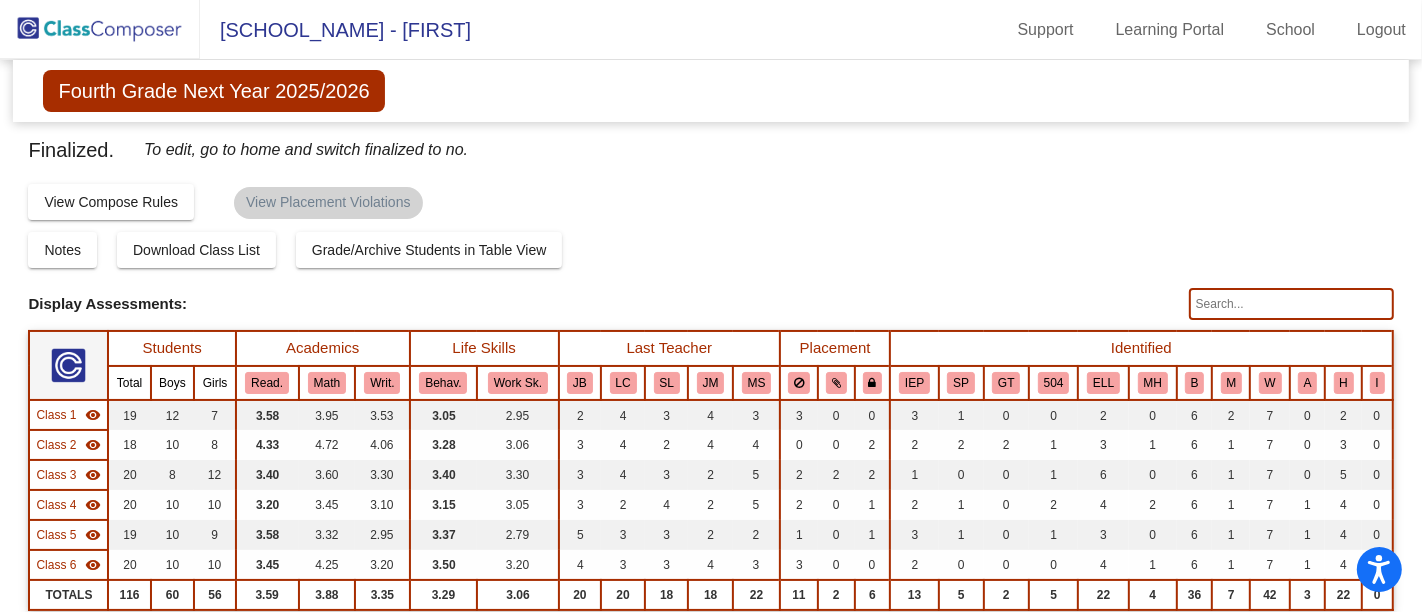 click 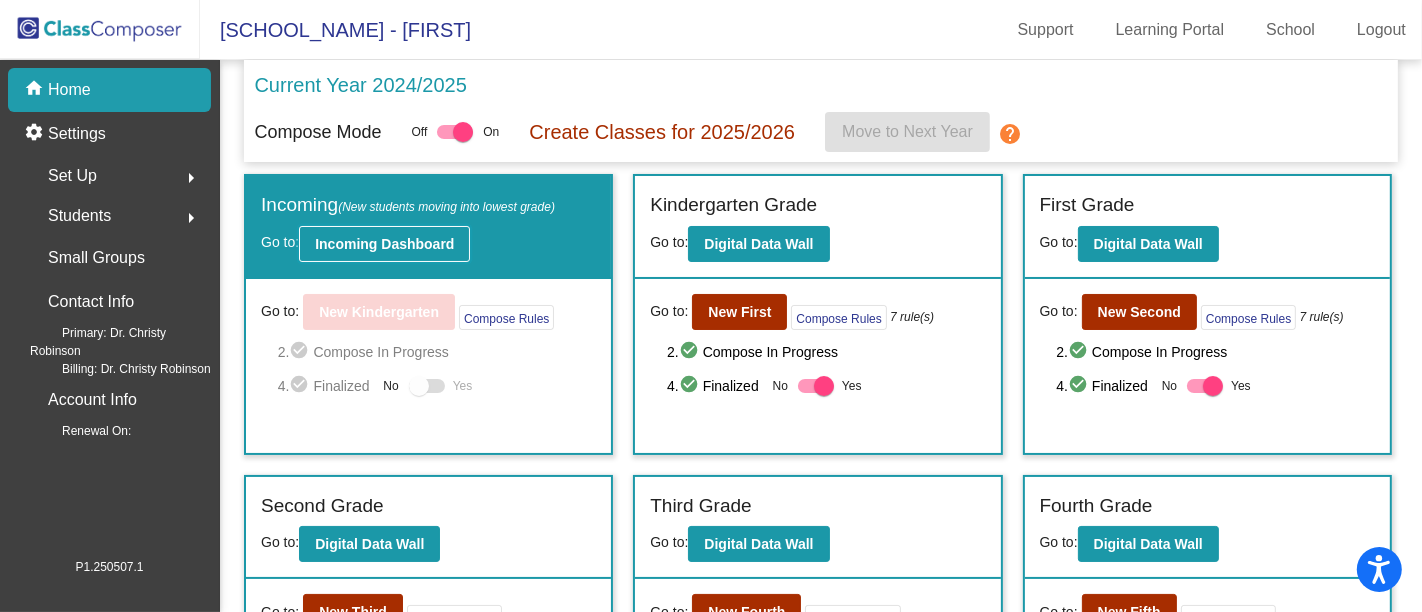click on "Incoming Dashboard" 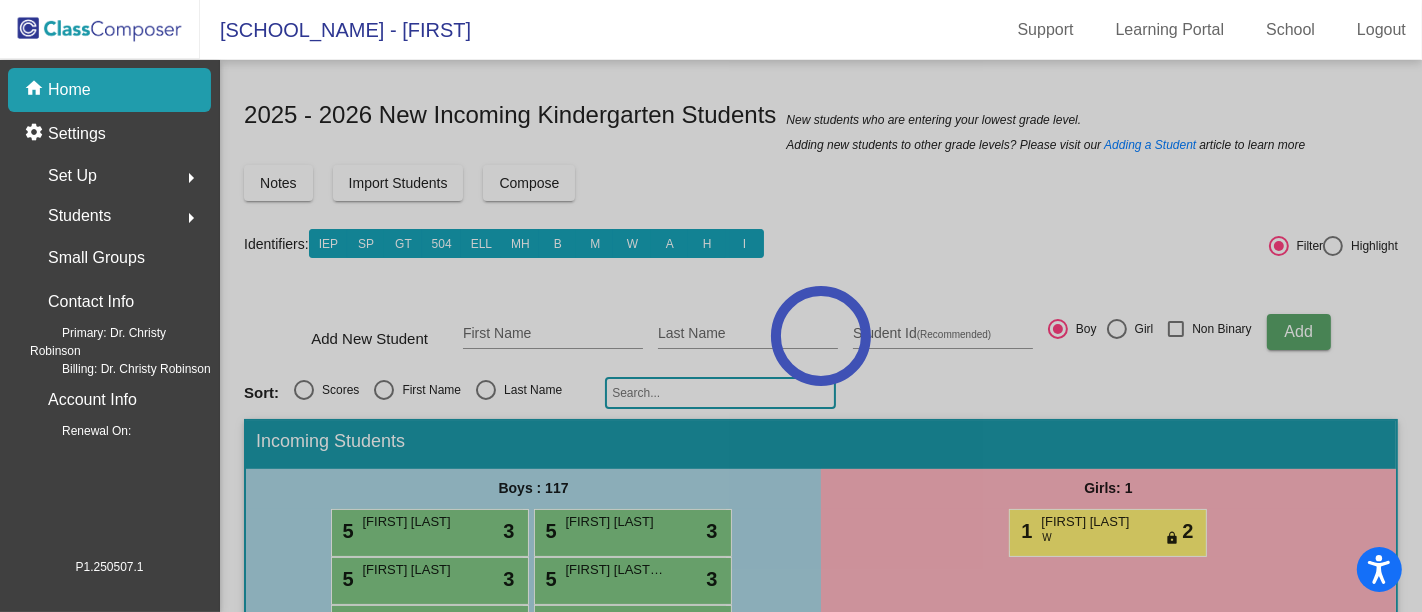 click on "[FIRST] [LAST]" at bounding box center (413, 522) 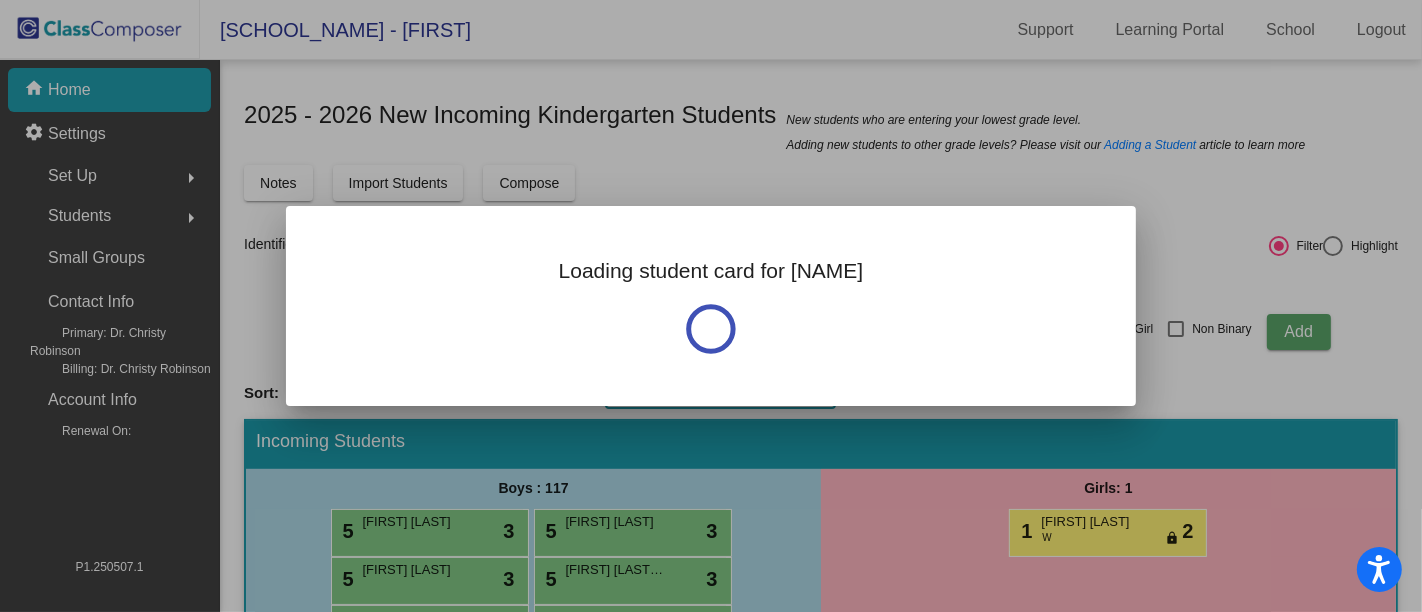 click at bounding box center (711, 306) 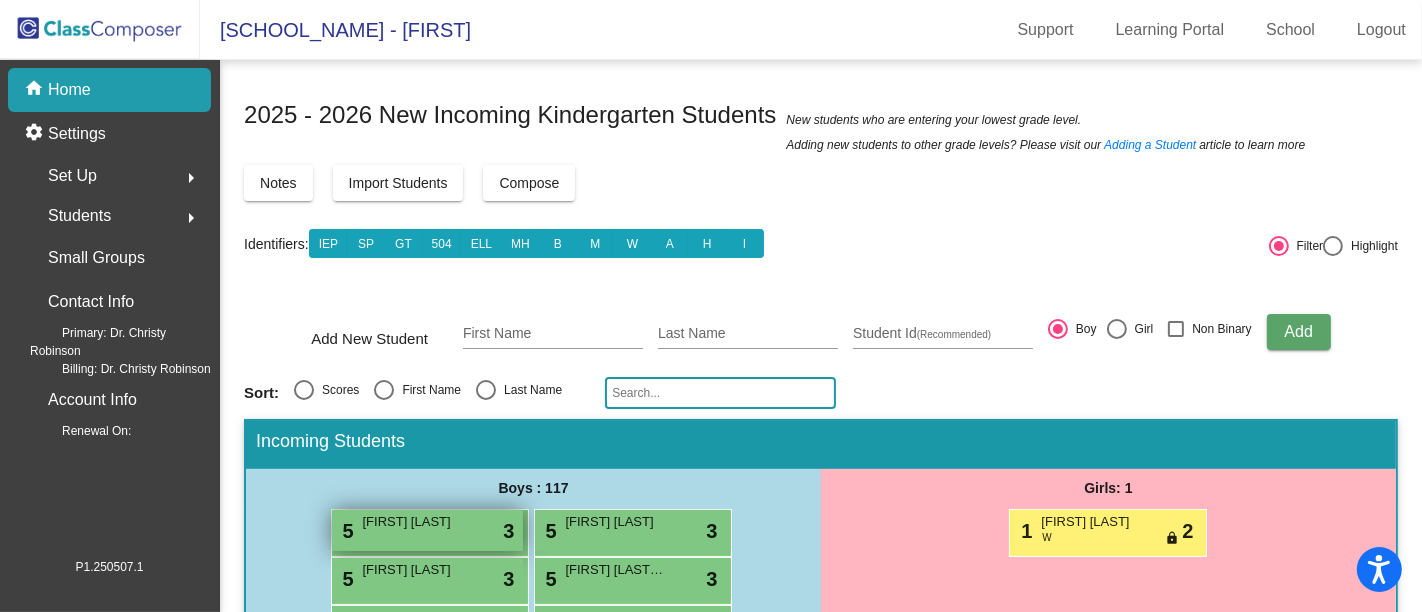 click on "[FIRST] [LAST]" at bounding box center [413, 522] 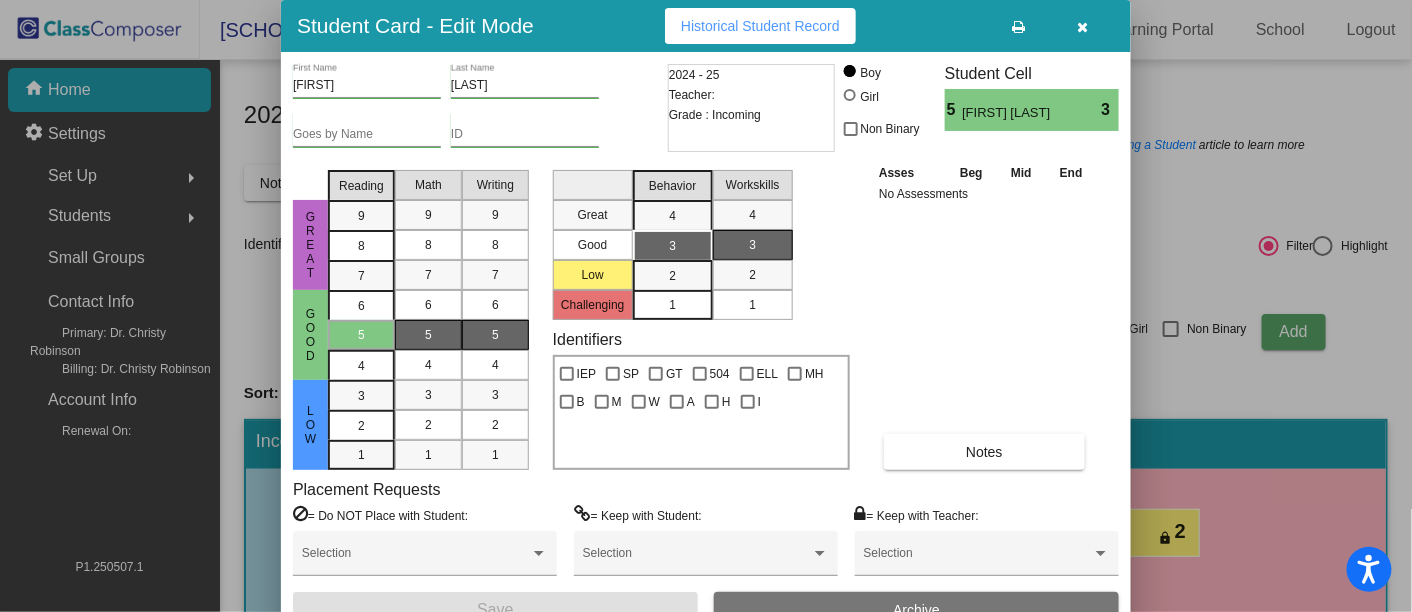 click at bounding box center (850, 95) 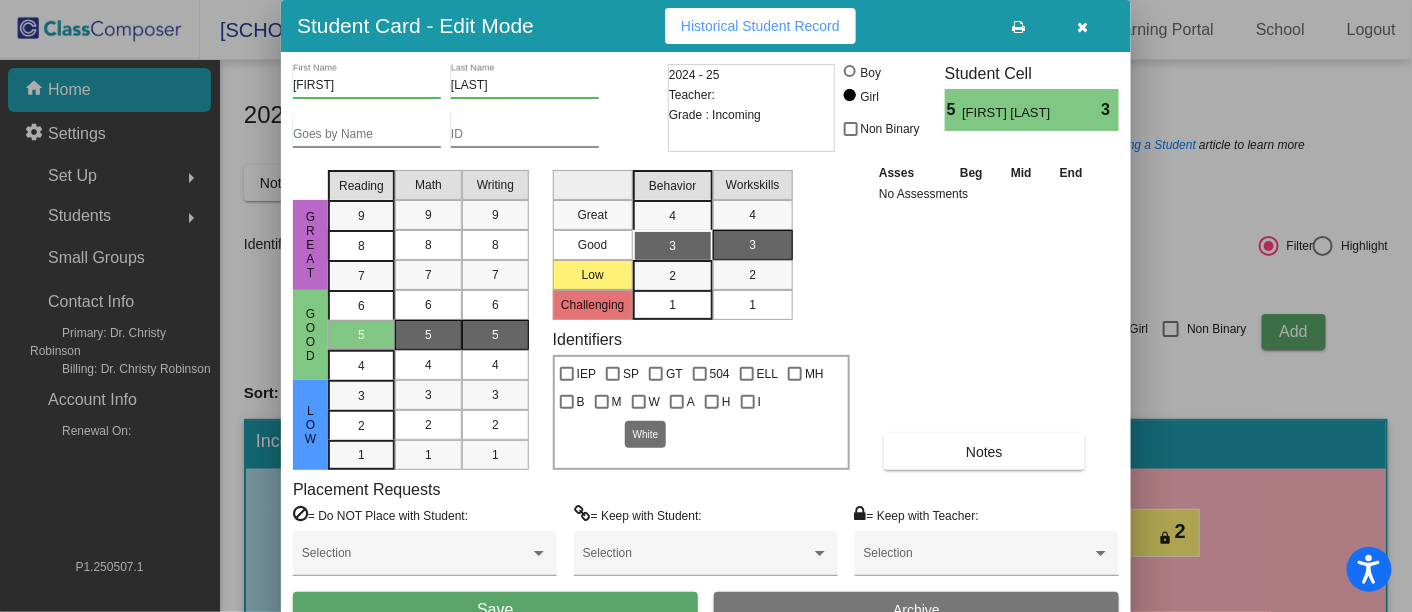 click at bounding box center [639, 402] 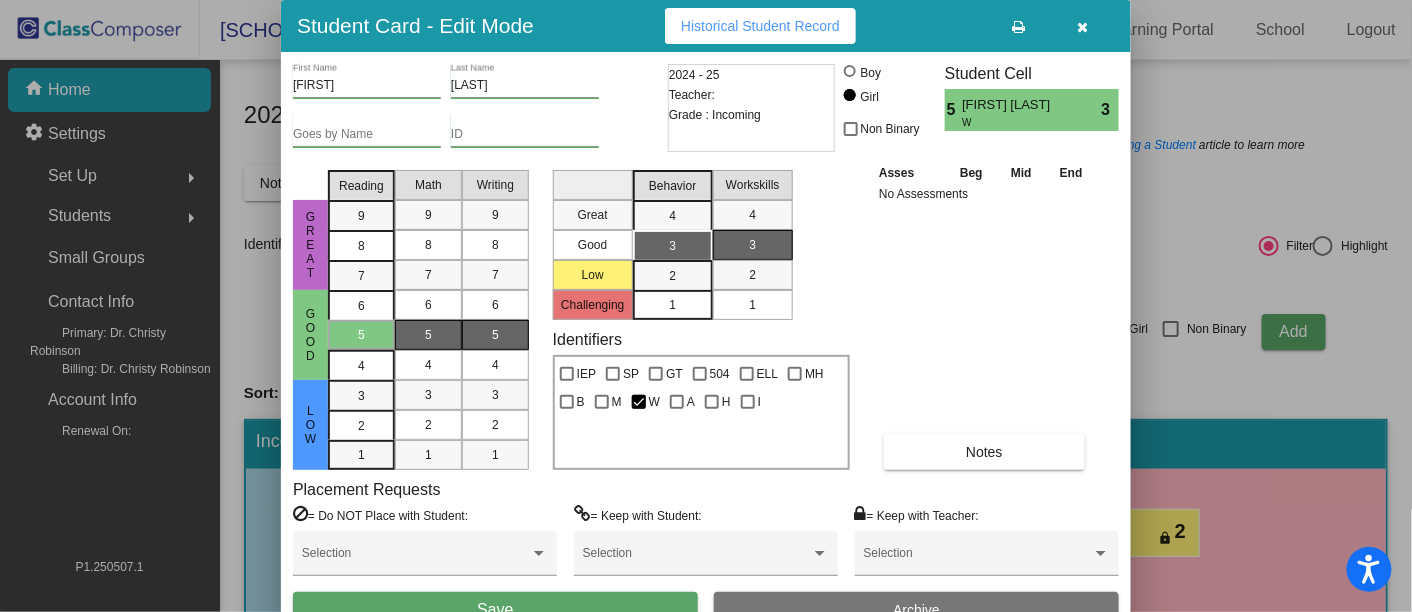 click on "Save" at bounding box center (495, 610) 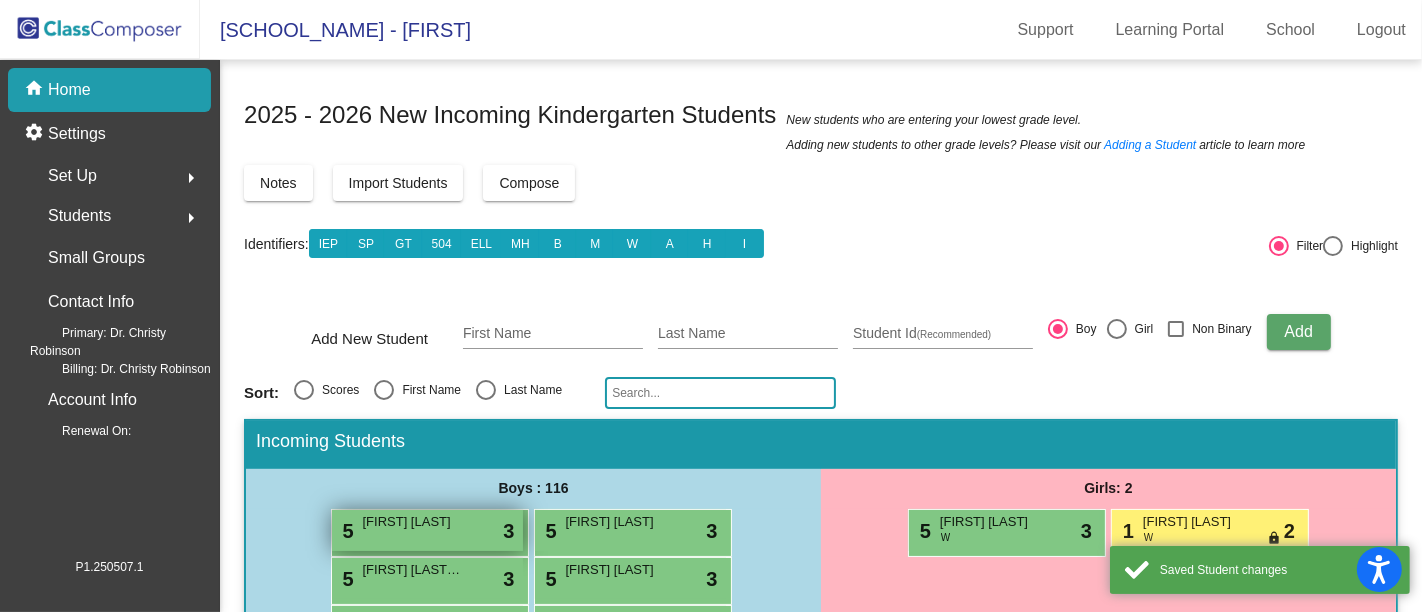 click on "[FIRST] [LAST]" at bounding box center (413, 522) 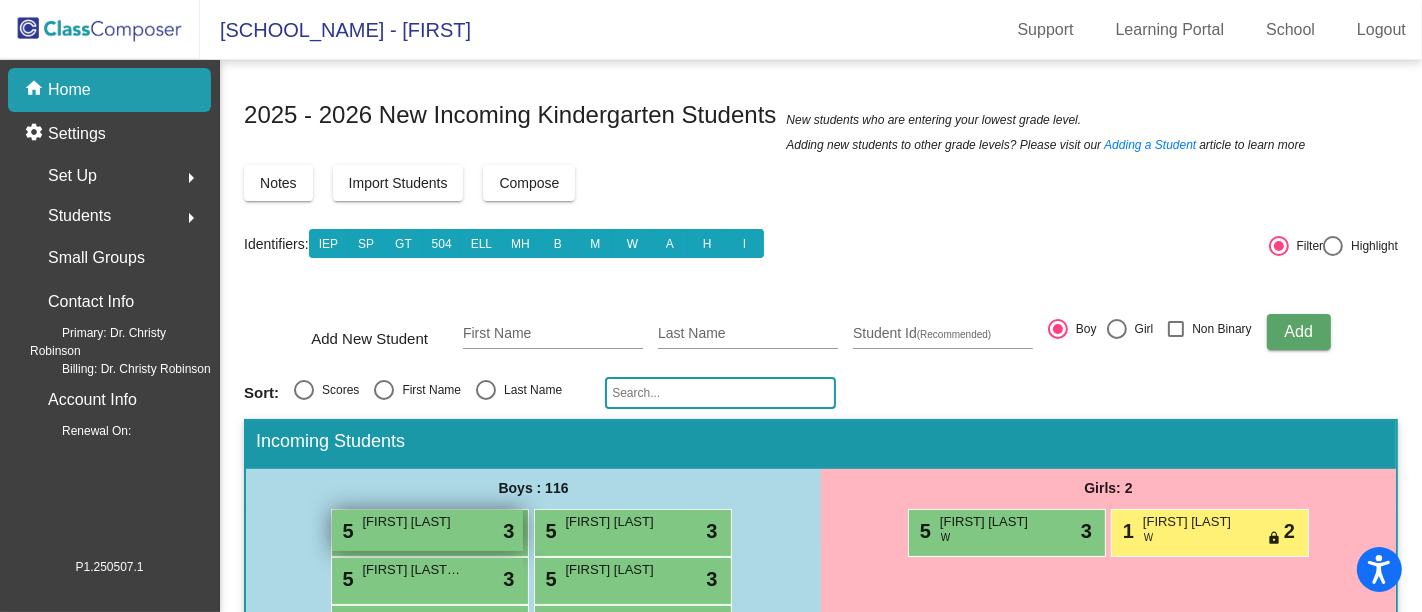 click on "[FIRST] [LAST]" at bounding box center (413, 522) 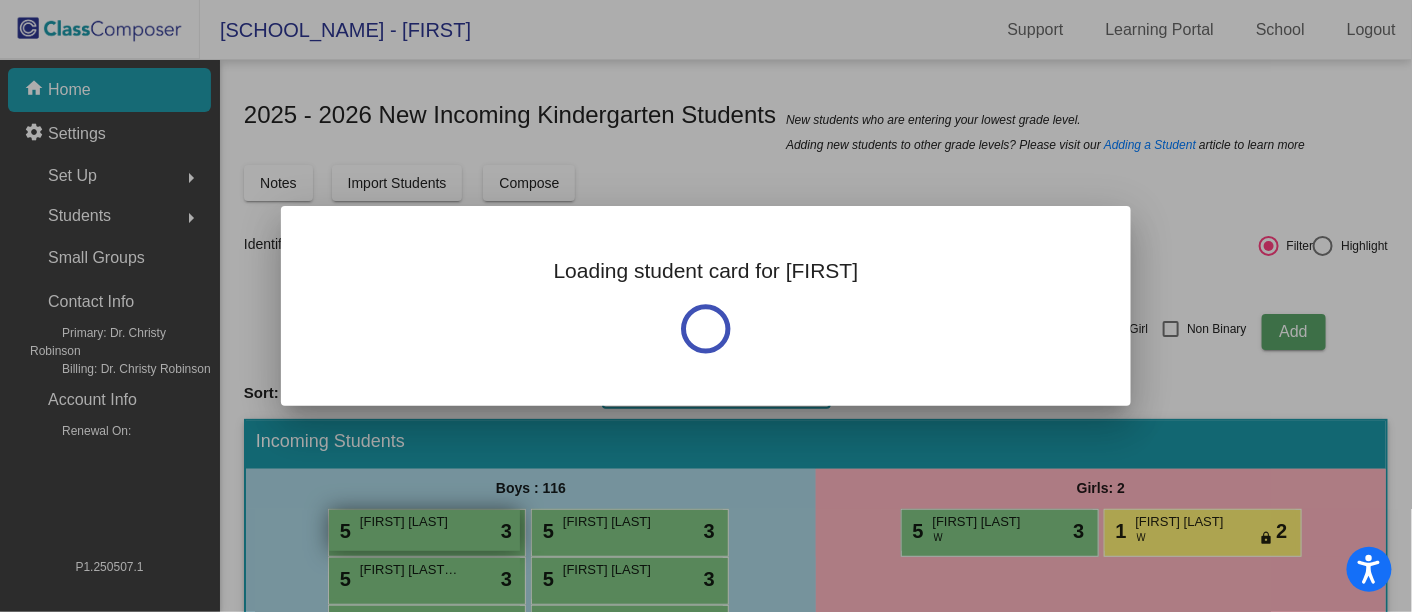 click at bounding box center [706, 306] 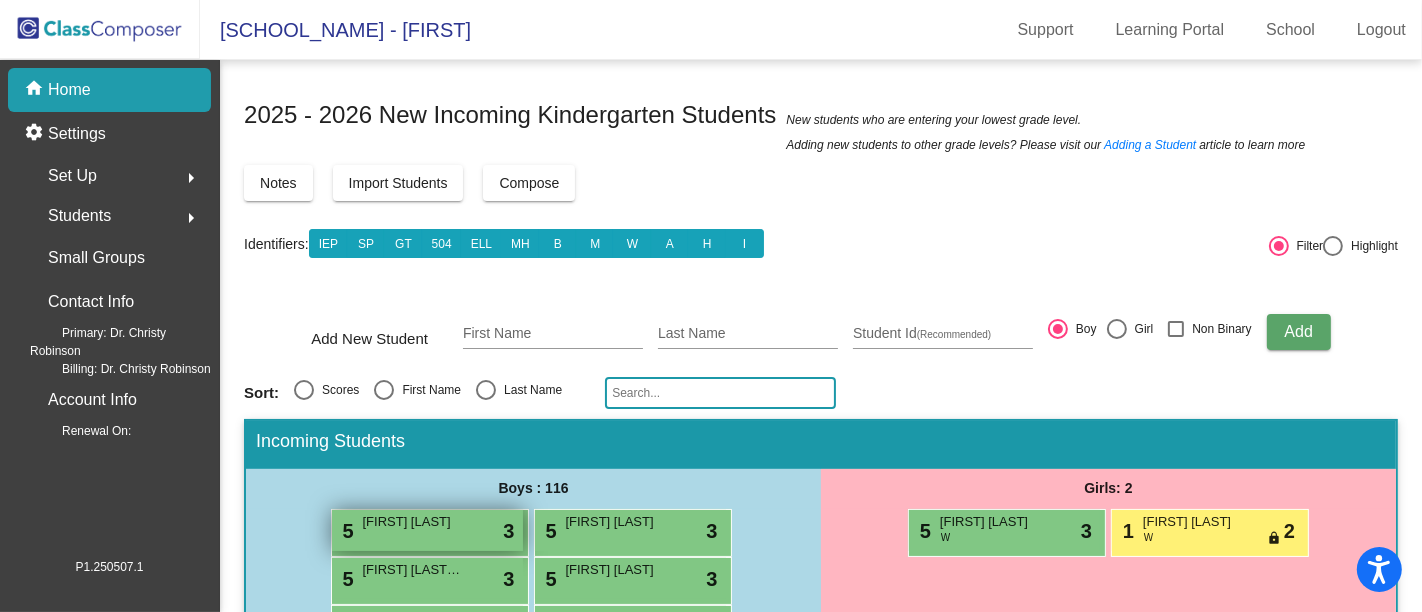 click on "[FIRST] [LAST]" at bounding box center (413, 522) 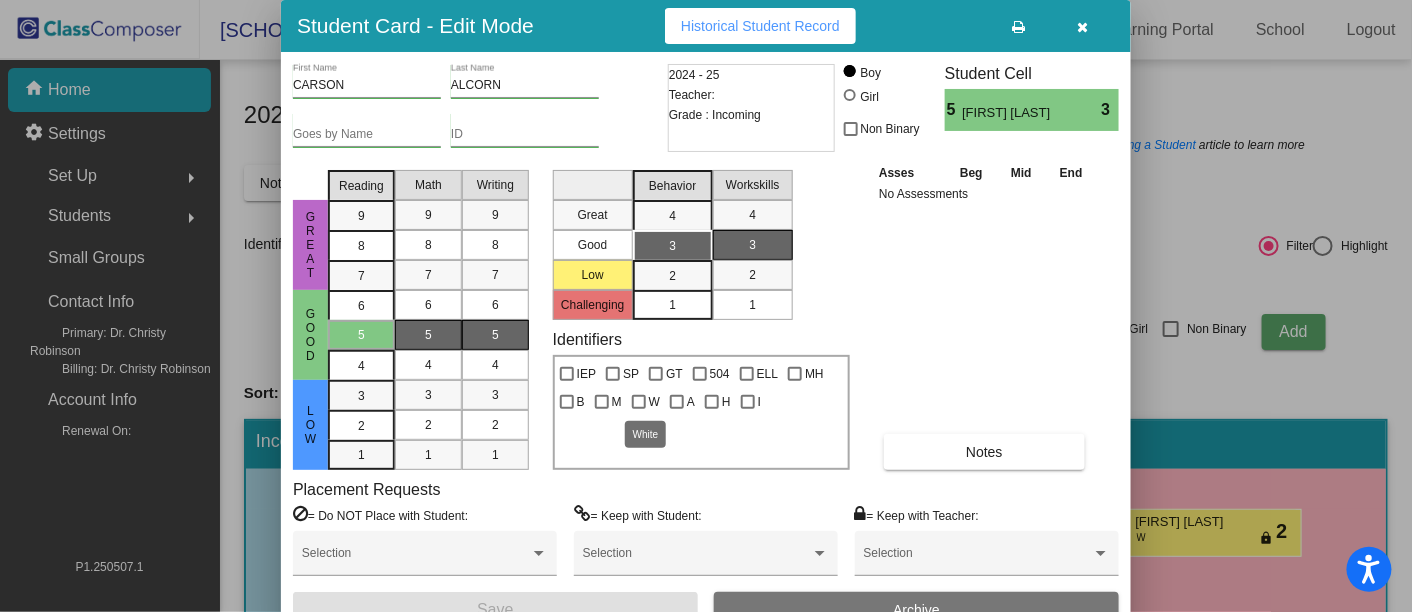 click at bounding box center (639, 402) 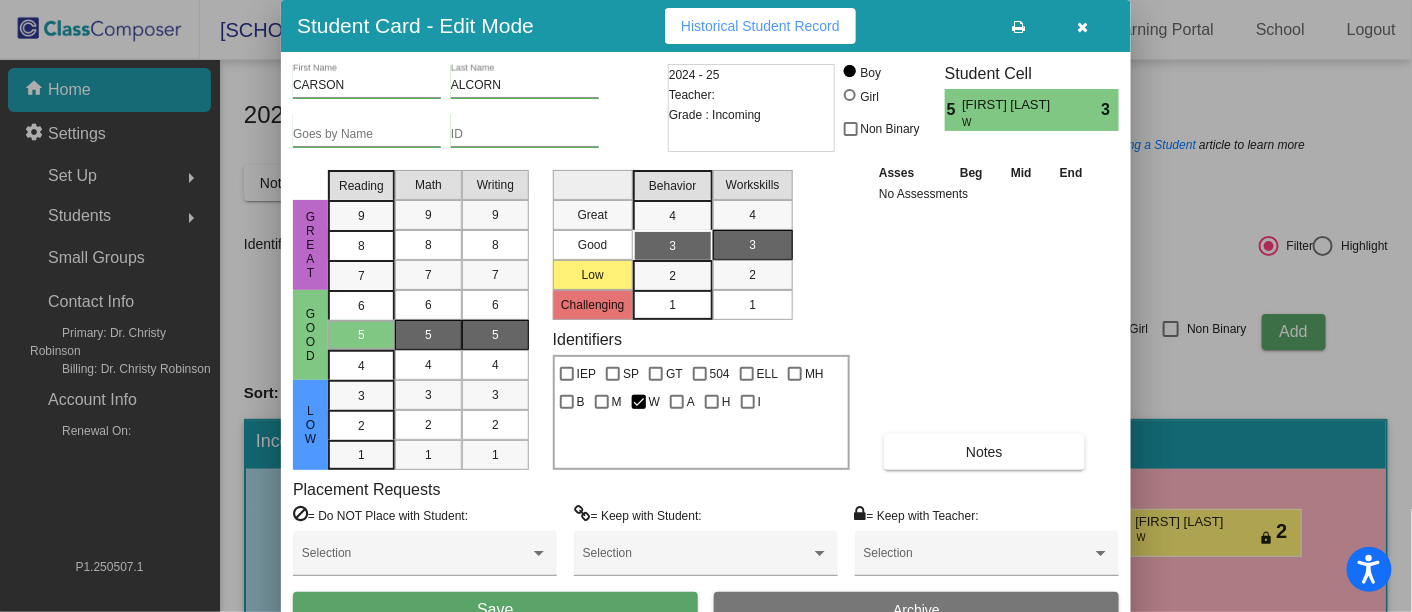 click on "Save" at bounding box center [495, 610] 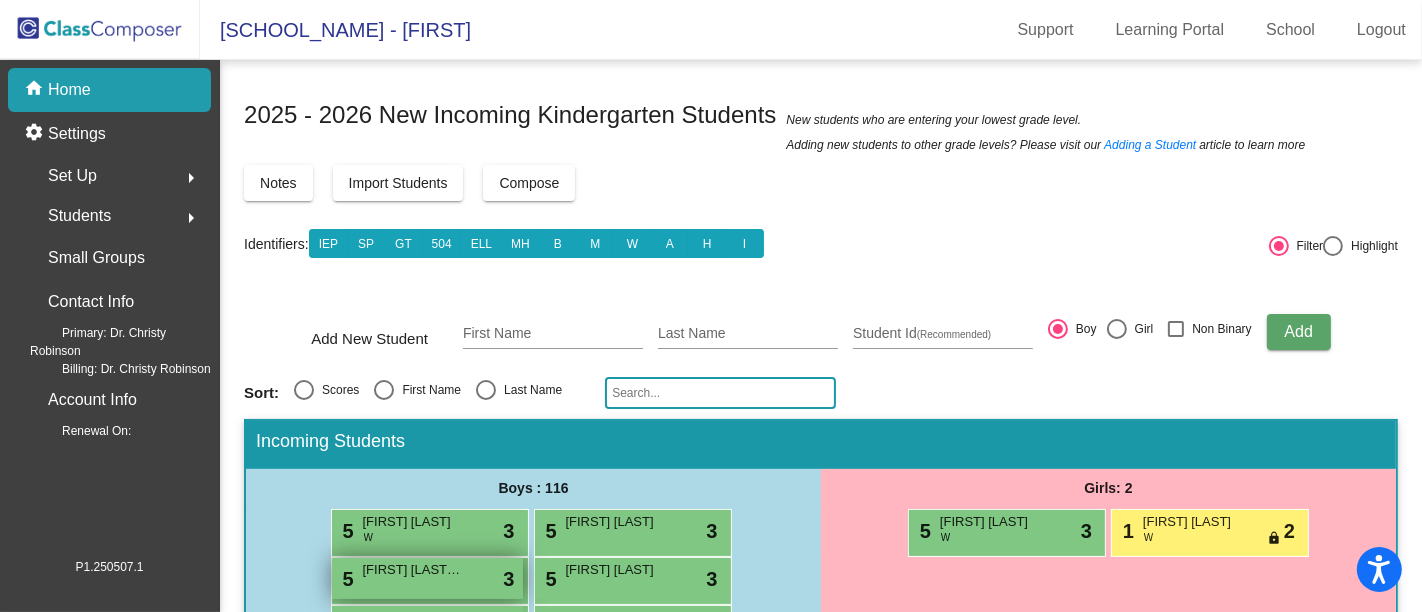 click on "5 [FIRST] [LAST] III lock do_not_disturb_alt 3" at bounding box center [427, 578] 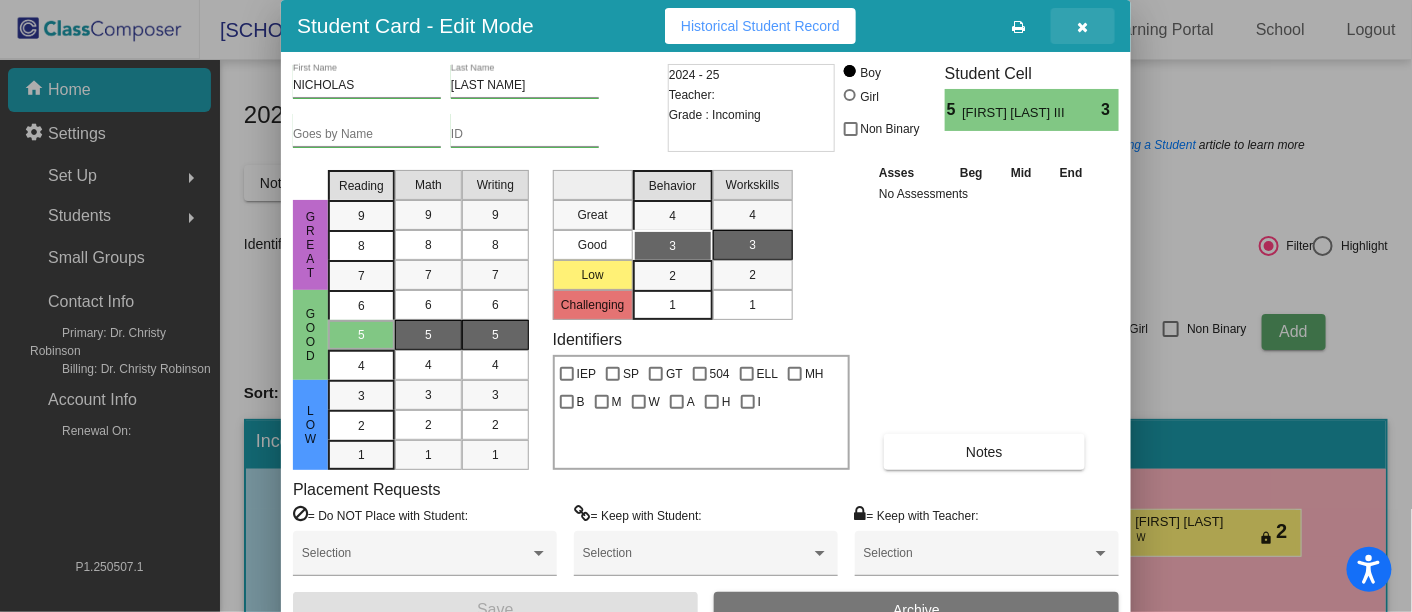 click at bounding box center (1083, 27) 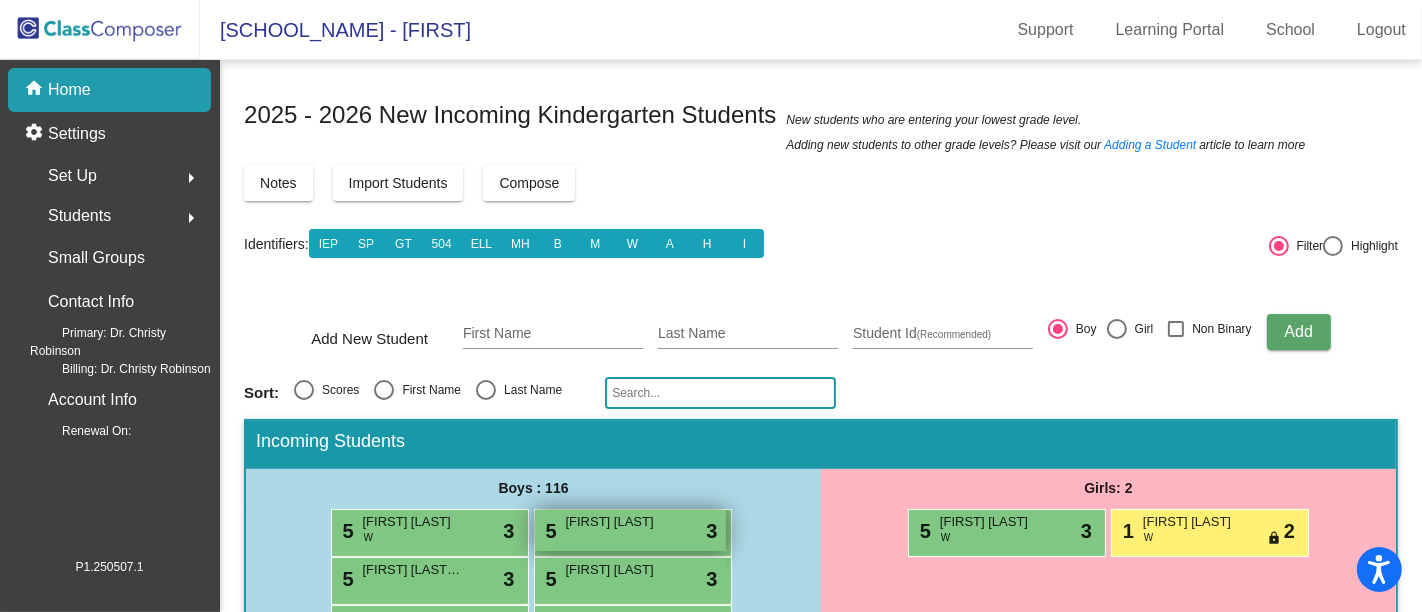 click on "[FIRST] [LAST]" at bounding box center [616, 522] 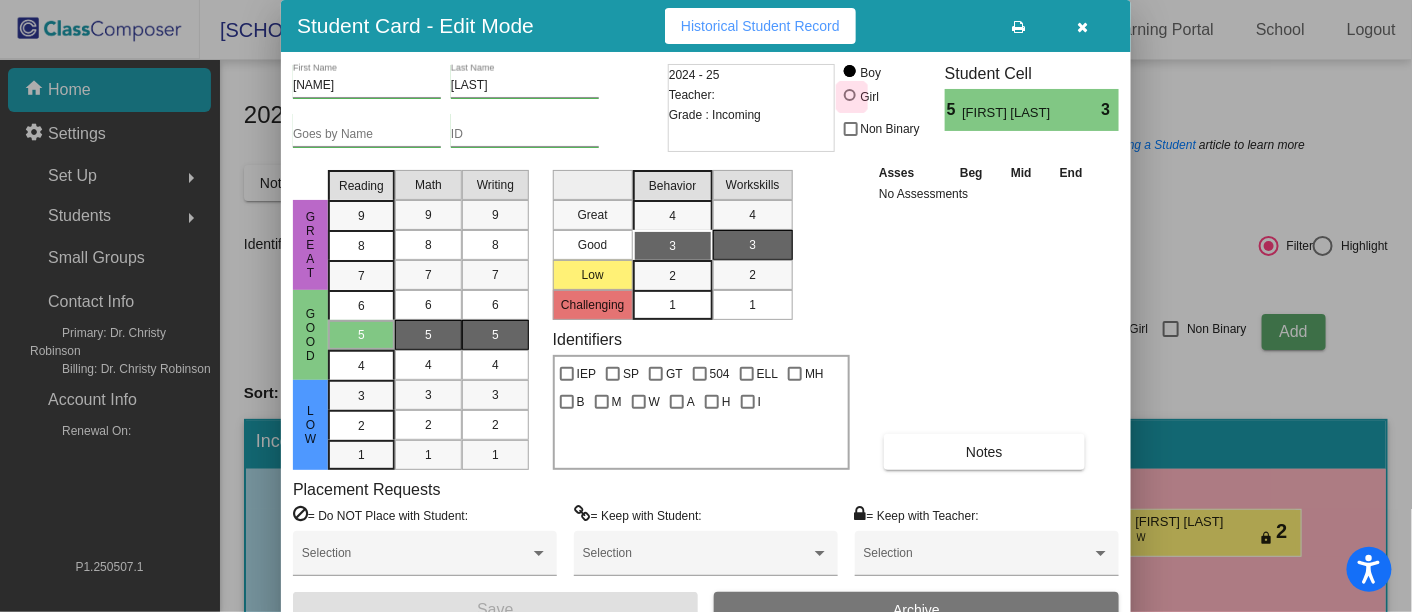 click at bounding box center (850, 95) 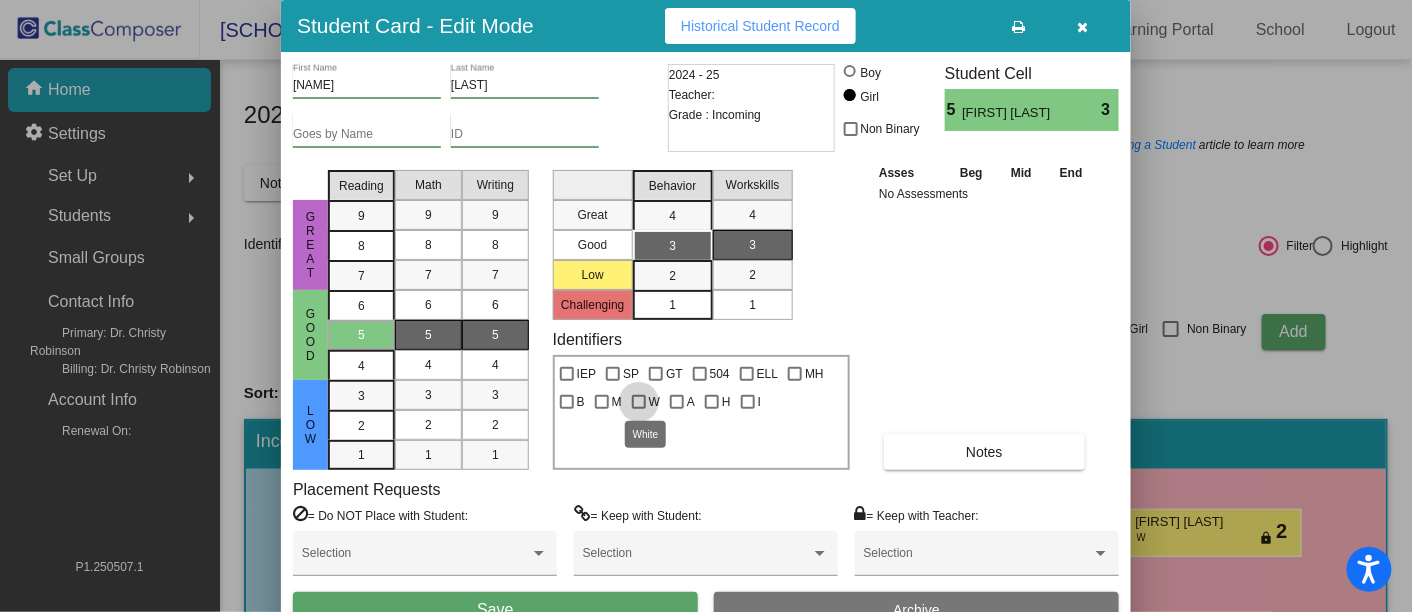 click at bounding box center [639, 402] 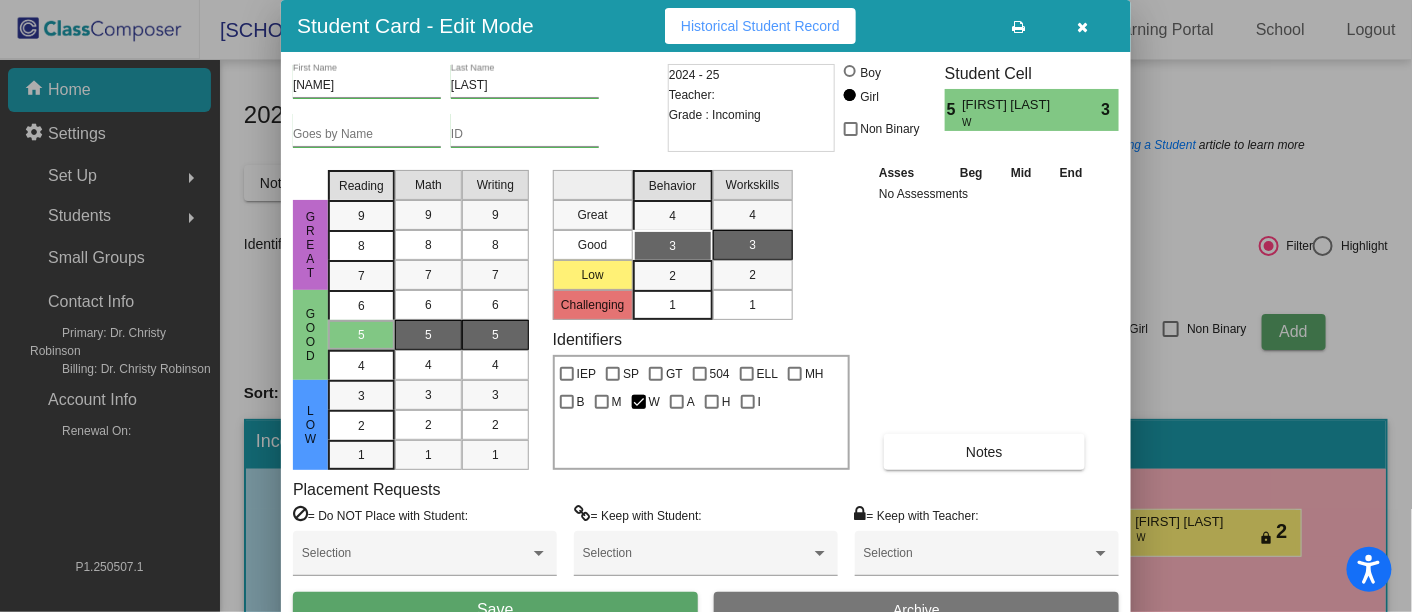 click on "Save" at bounding box center (495, 610) 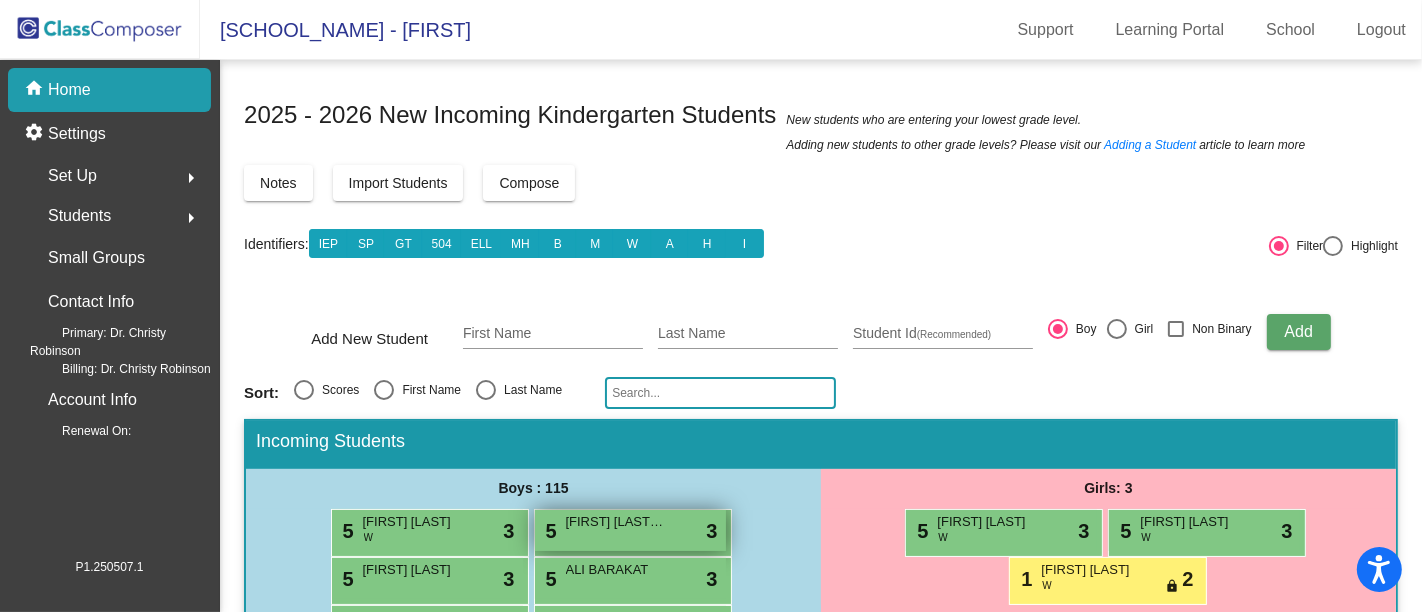 click on "5 [FIRST] [LAST] III lock do_not_disturb_alt 3" at bounding box center [630, 530] 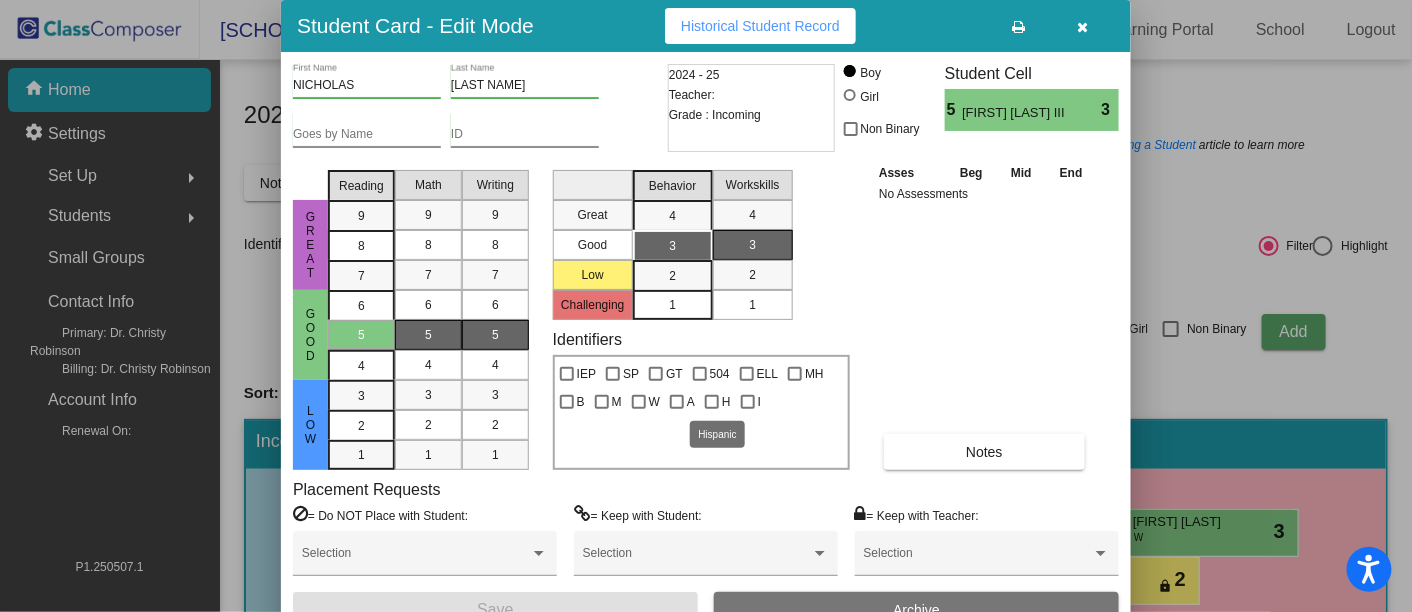click at bounding box center (712, 402) 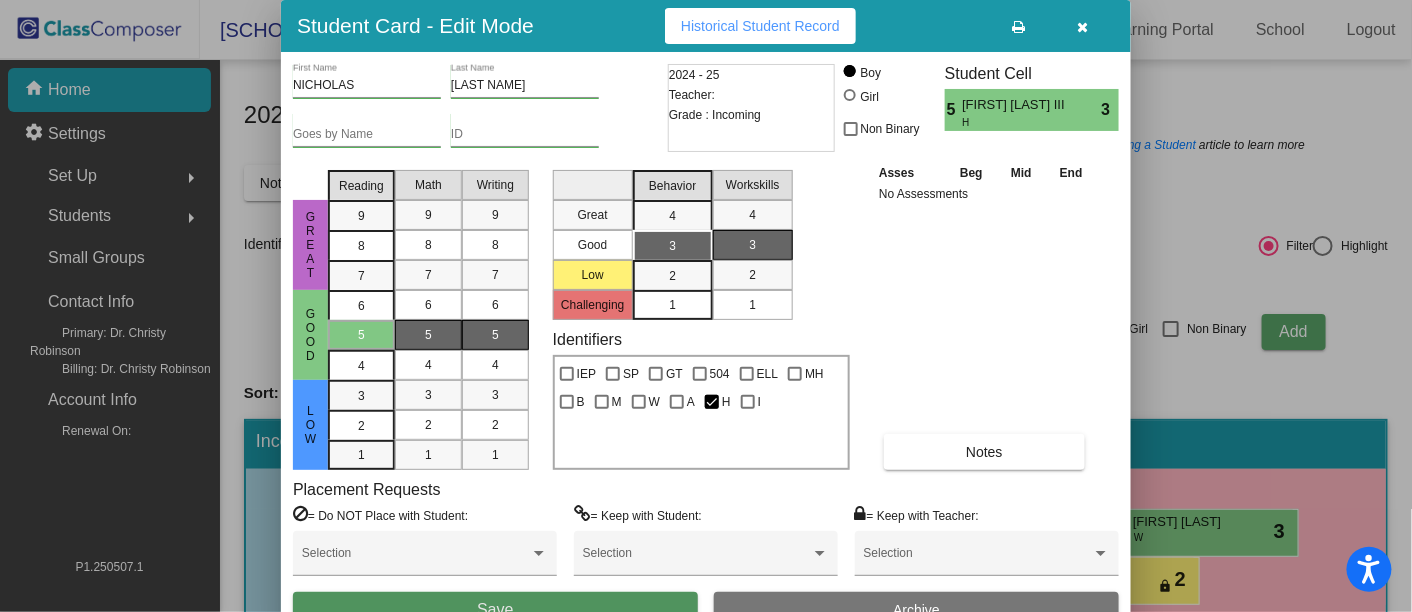 click on "Save" at bounding box center (495, 610) 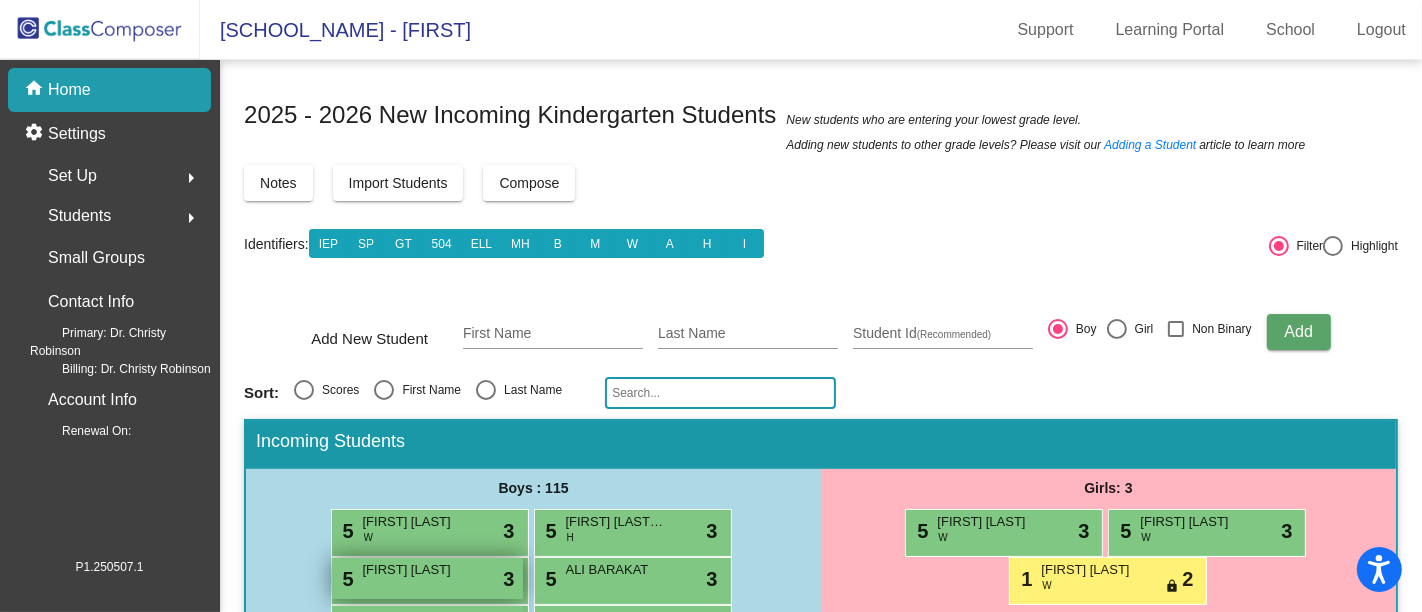 click on "5 [FIRST] [LAST] lock do_not_disturb_alt 3" at bounding box center [427, 578] 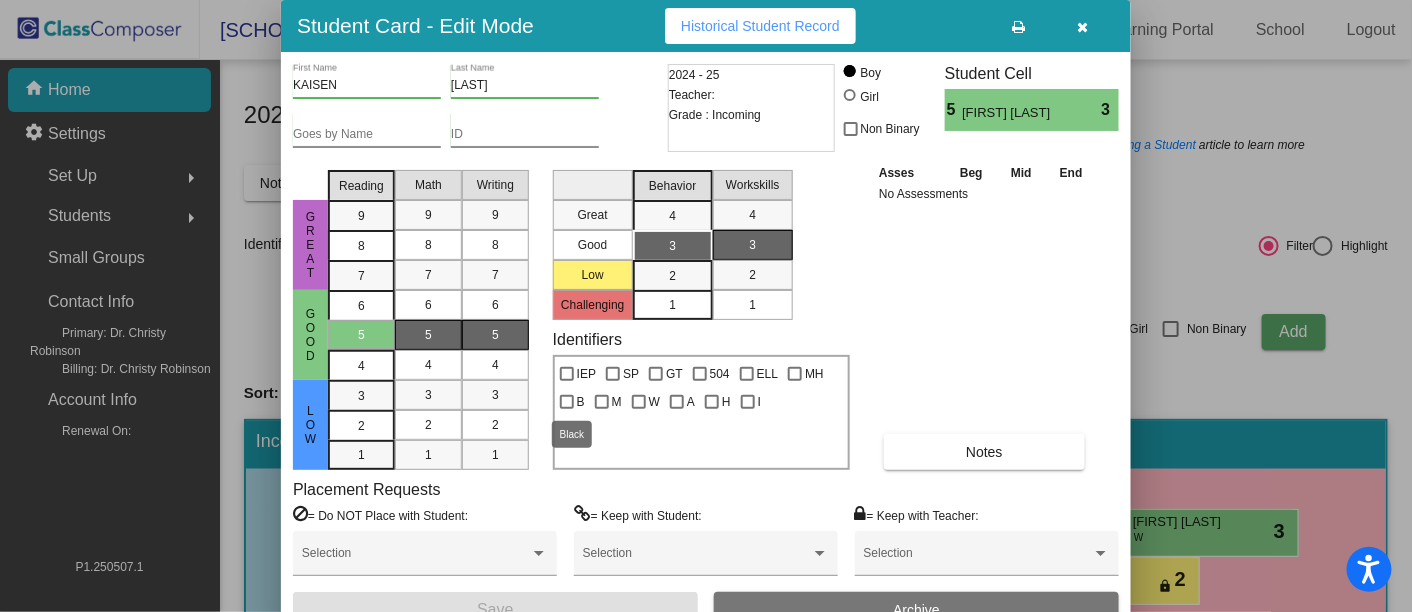 click at bounding box center [567, 402] 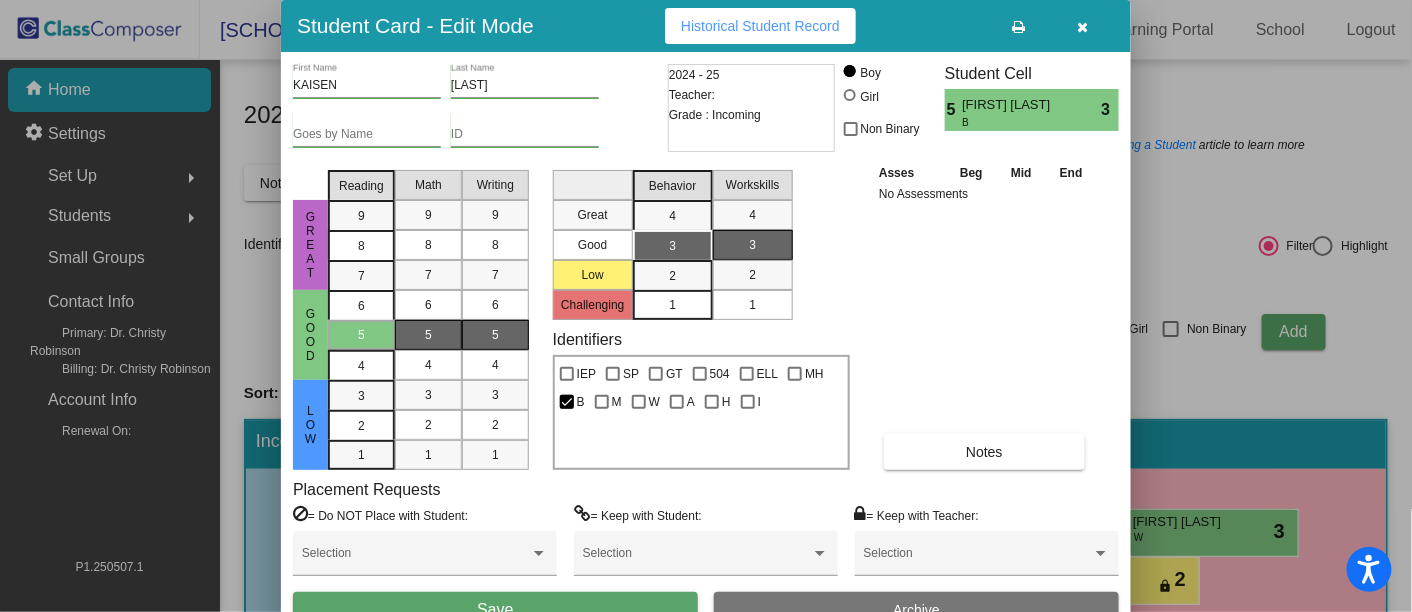 click on "Save" at bounding box center (495, 610) 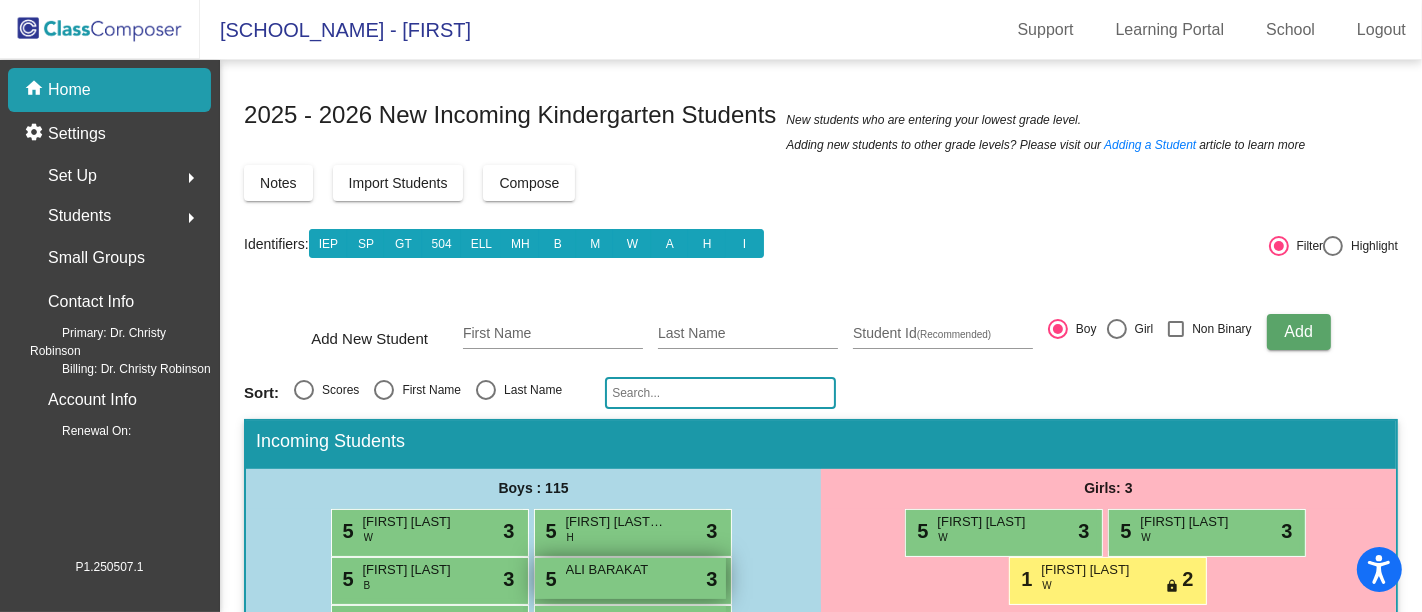 click on "ALI BARAKAT" at bounding box center (616, 570) 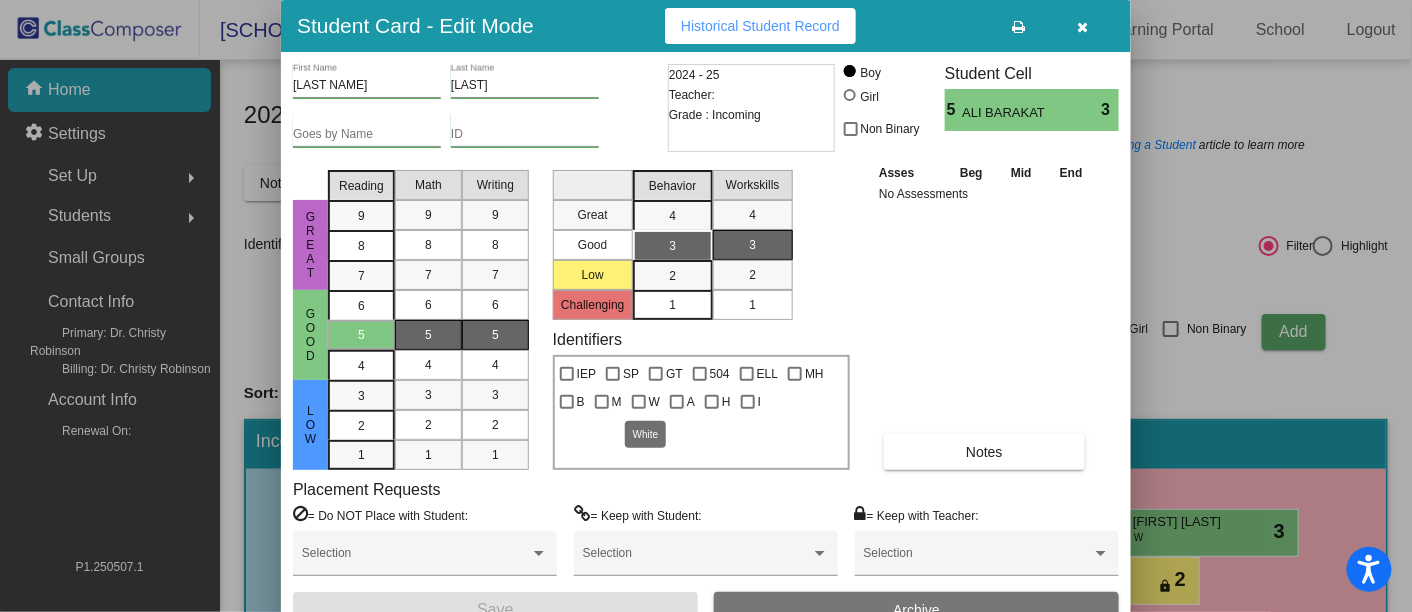 click at bounding box center (639, 402) 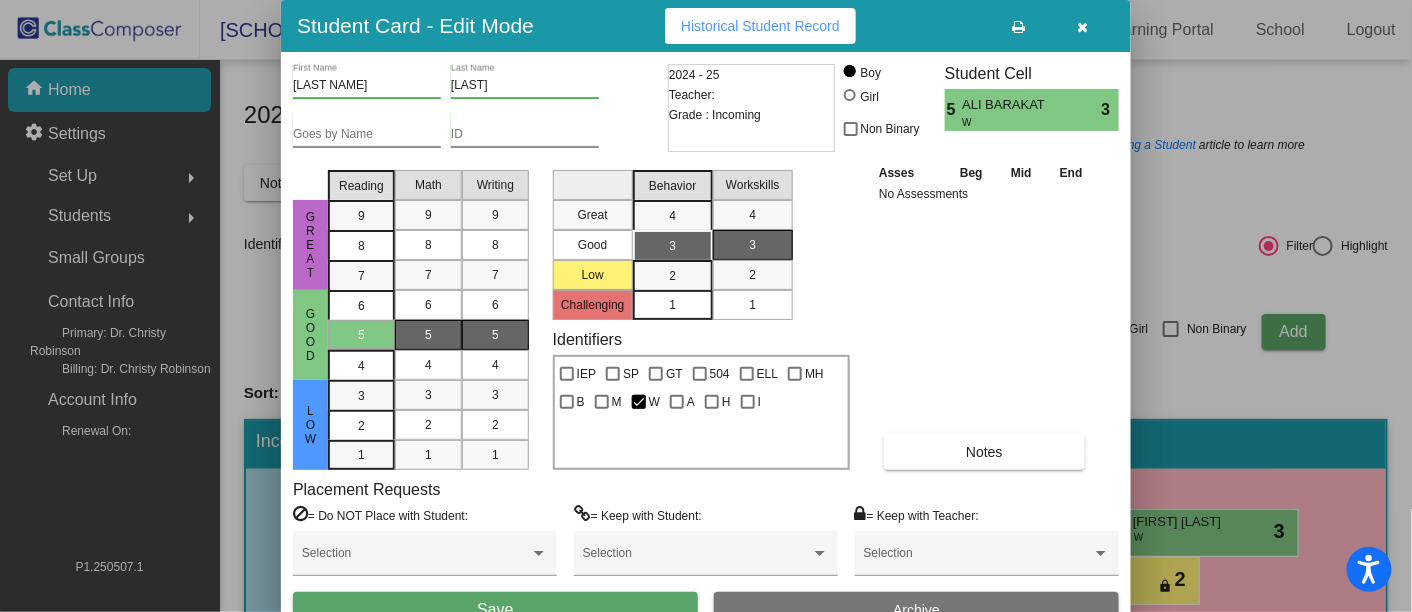 click on "Save" at bounding box center (495, 610) 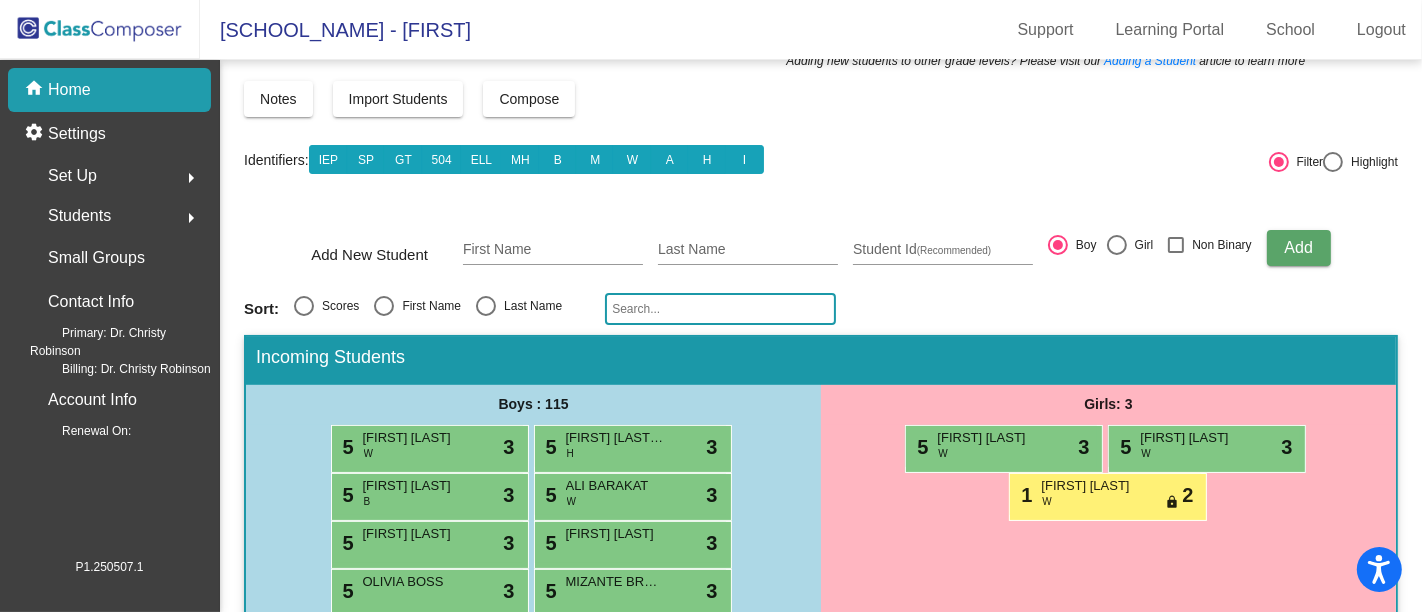 scroll, scrollTop: 106, scrollLeft: 0, axis: vertical 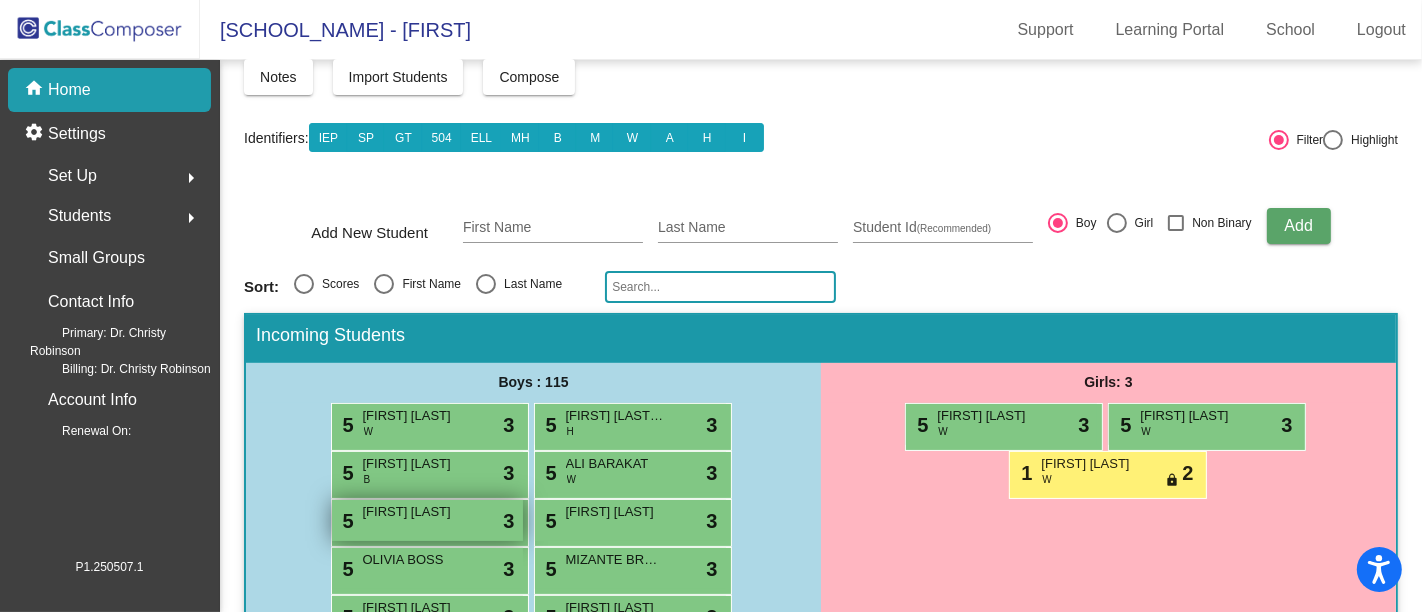 click on "[FIRST] [LAST]" at bounding box center [413, 512] 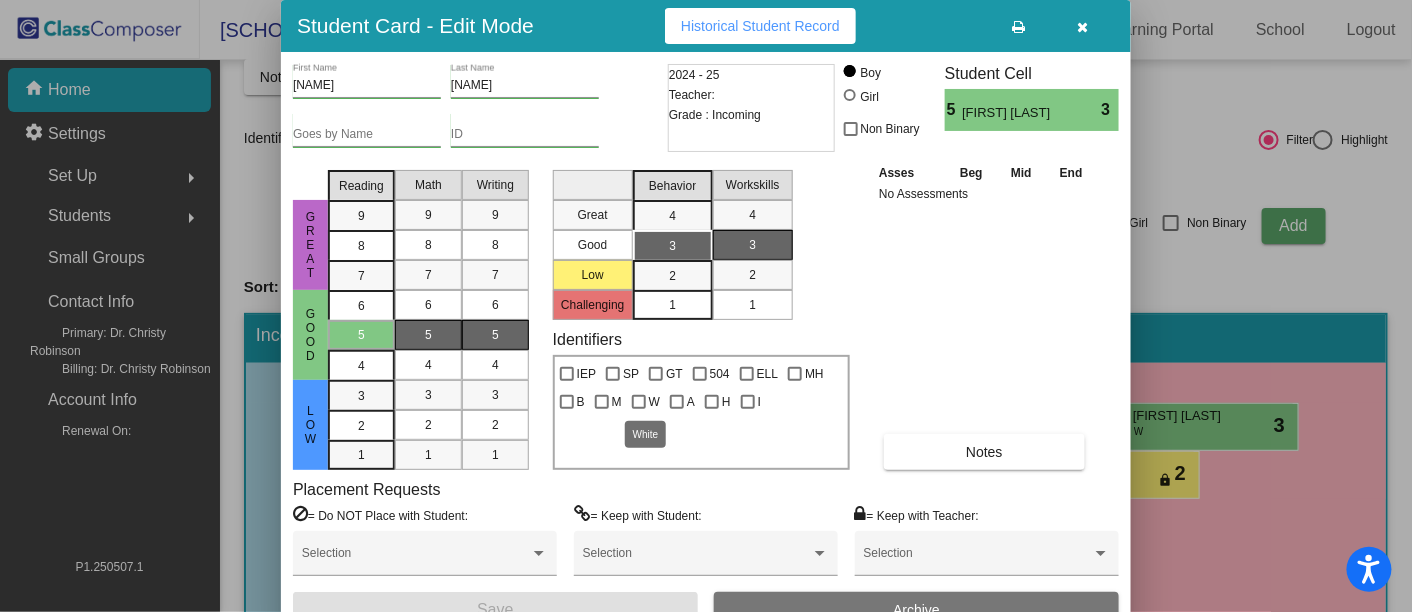 click at bounding box center (639, 402) 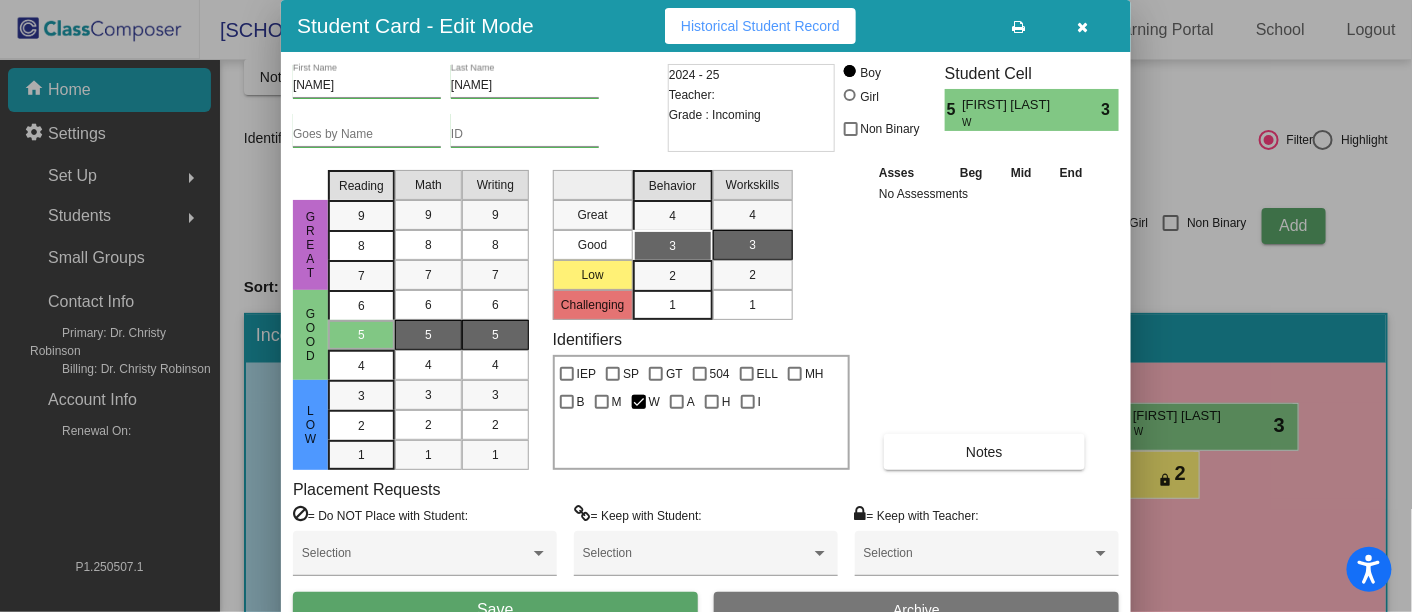 click on "Save" at bounding box center [495, 610] 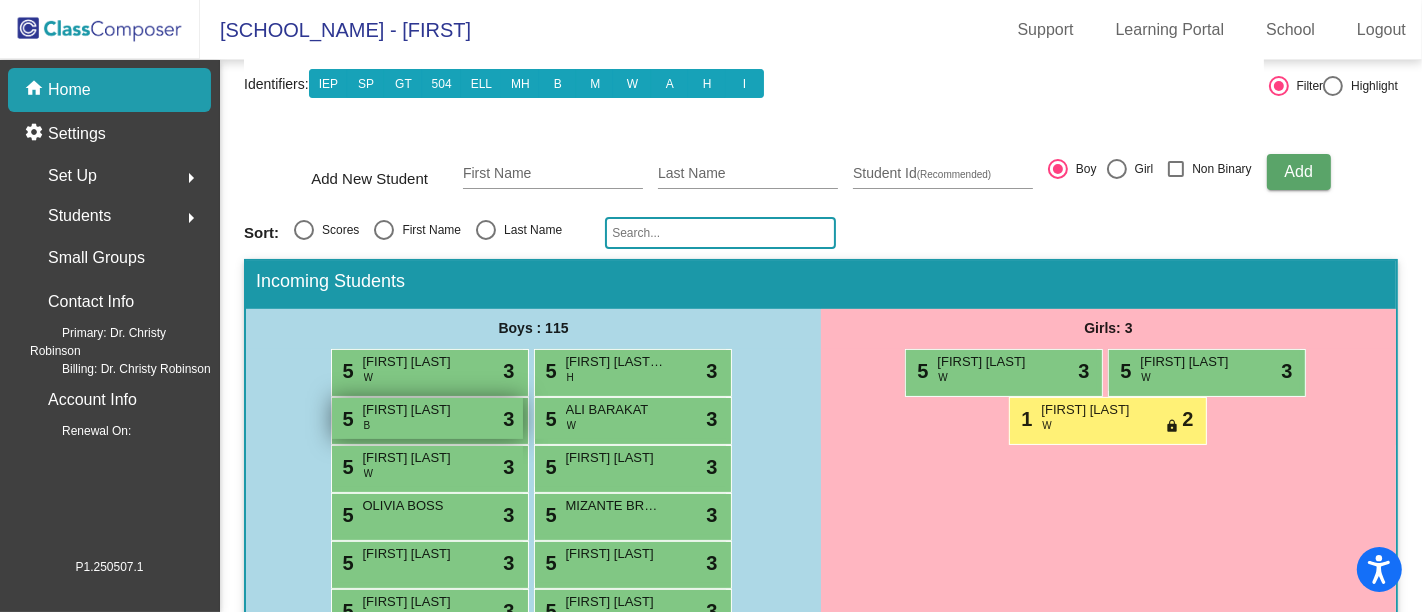 scroll, scrollTop: 159, scrollLeft: 0, axis: vertical 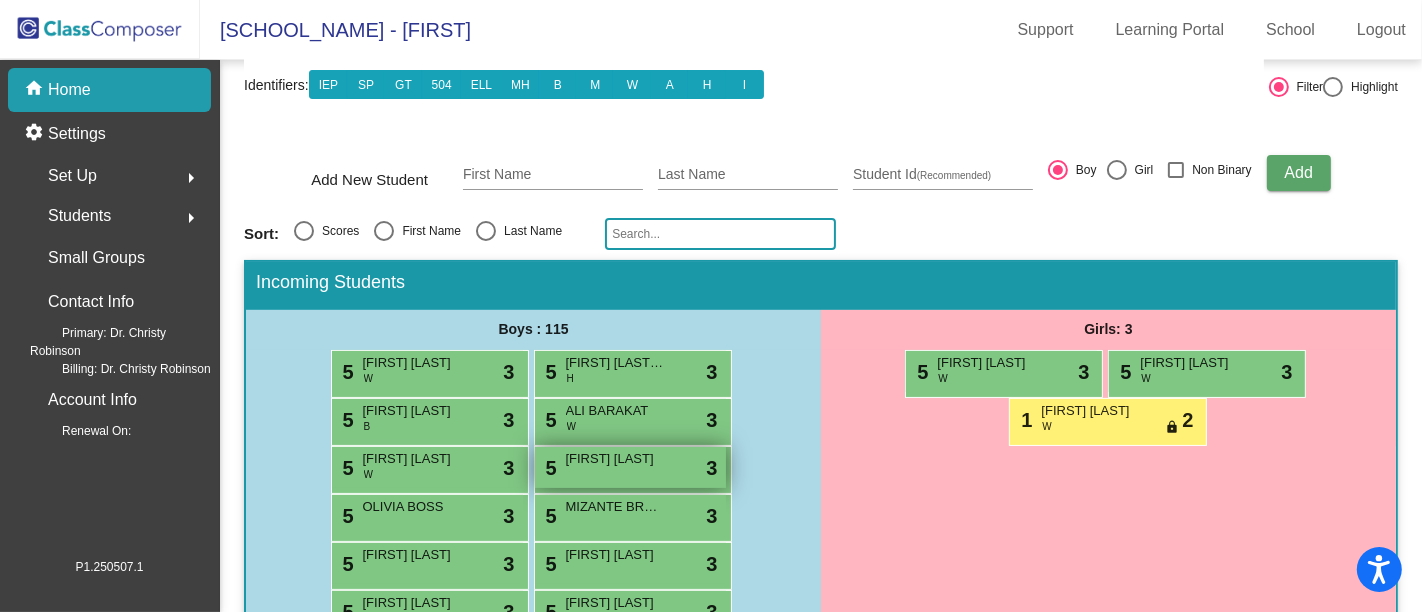 click on "5 [FIRST] [LAST] lock do_not_disturb_alt 3" at bounding box center [630, 467] 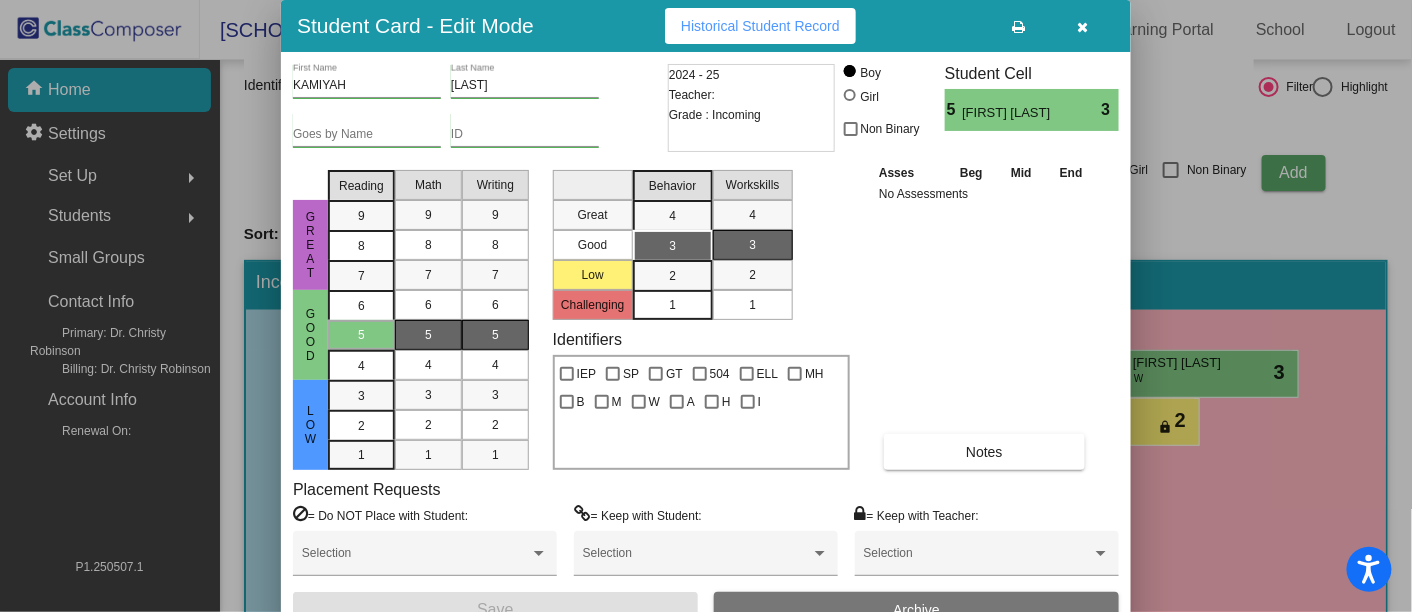click at bounding box center [850, 95] 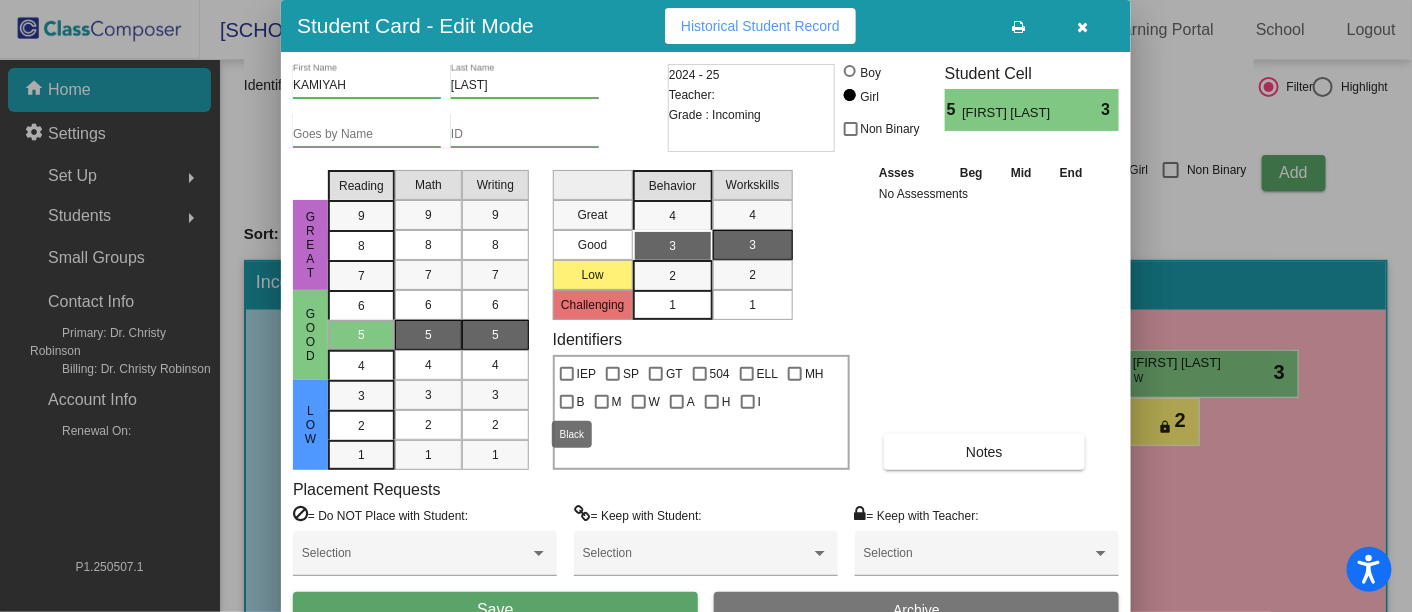click at bounding box center (567, 402) 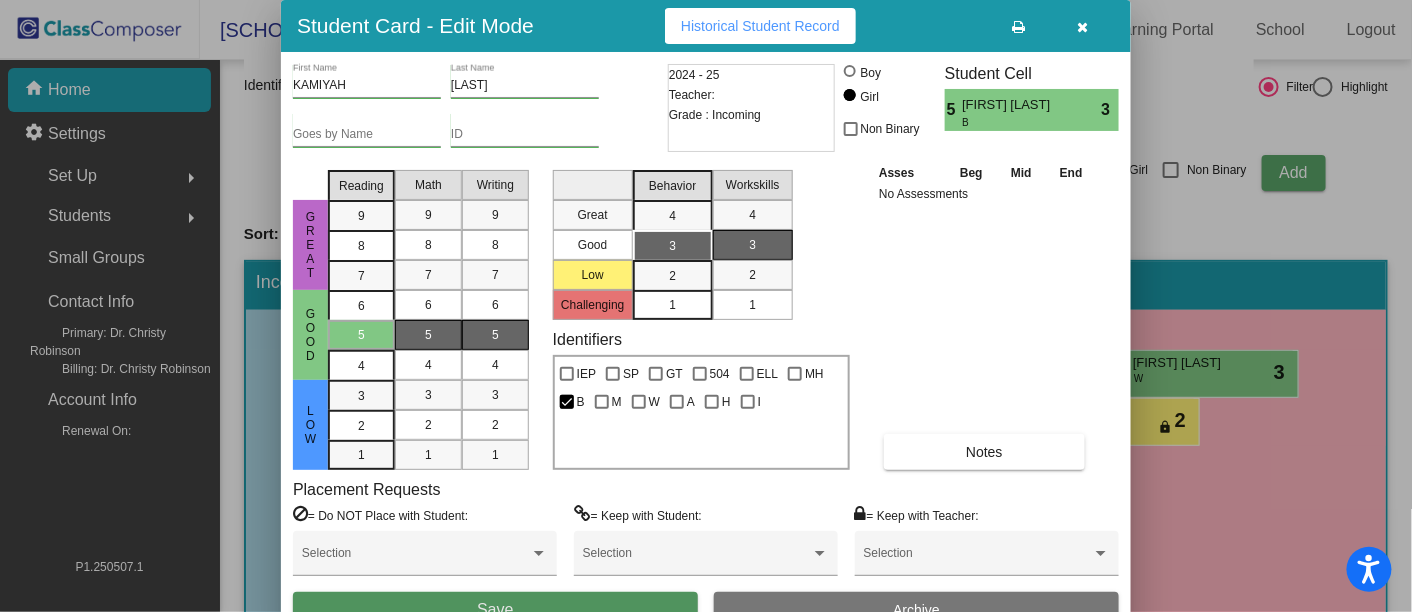 click on "Save" at bounding box center (495, 610) 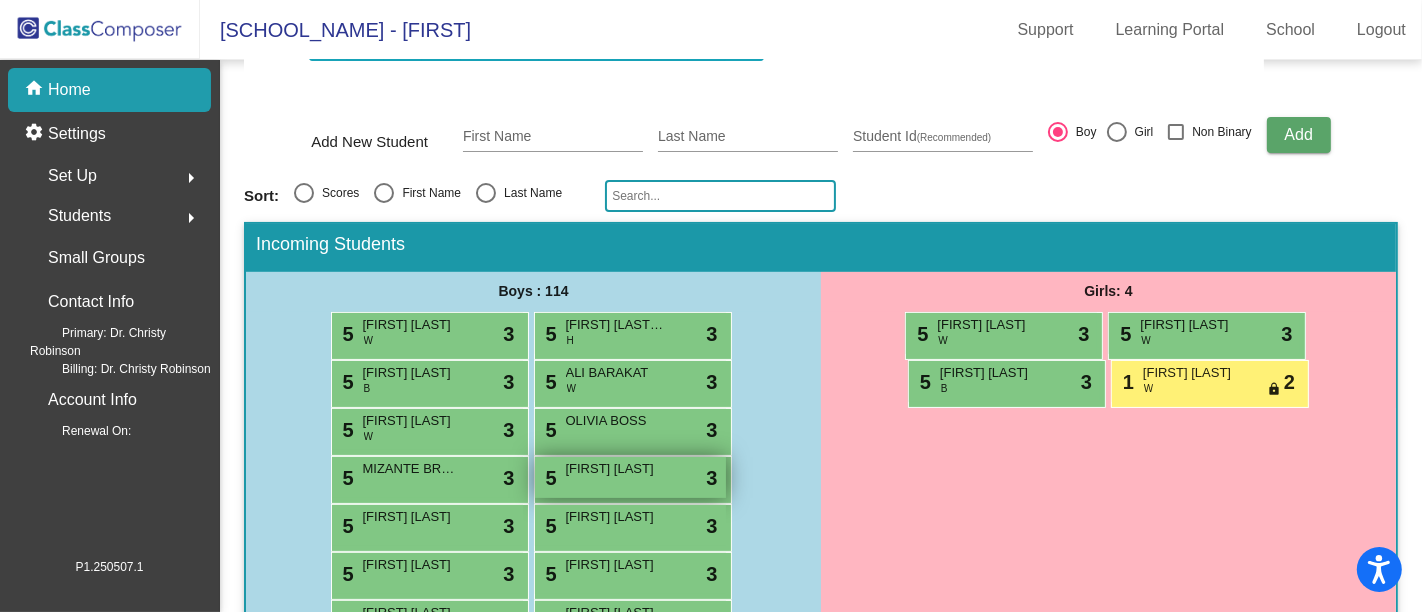 scroll, scrollTop: 195, scrollLeft: 0, axis: vertical 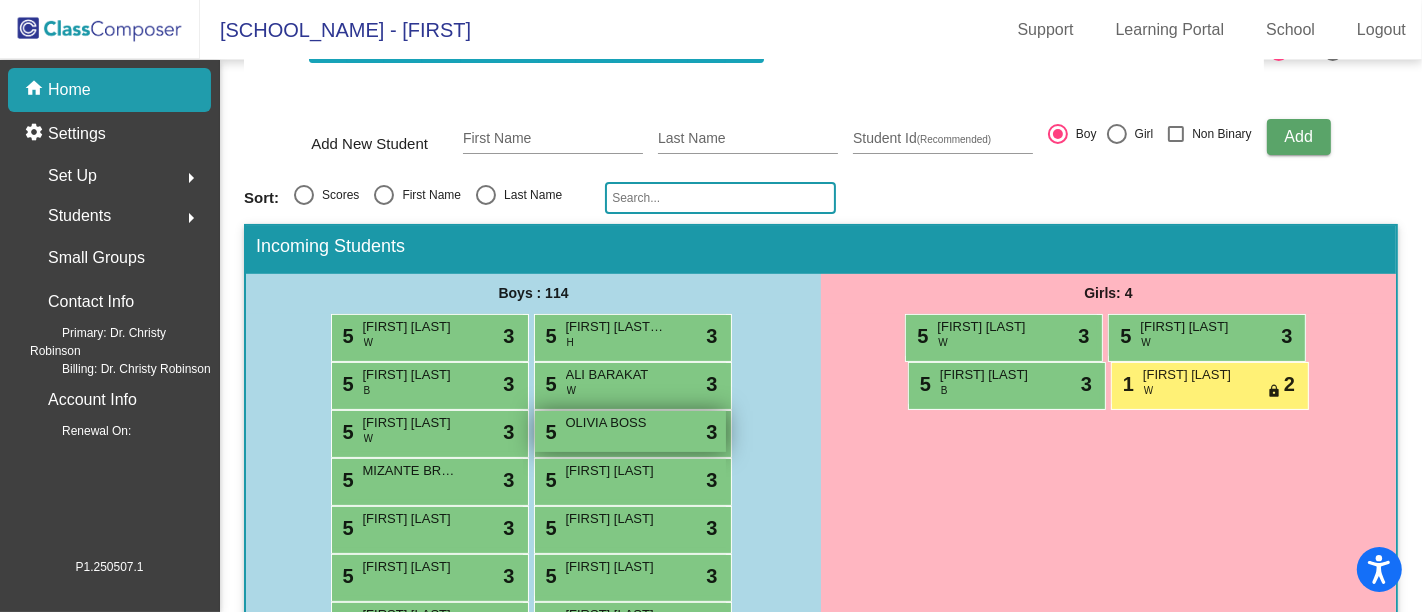 click on "5 [FIRST] [LAST] lock do_not_disturb_alt 3" at bounding box center [630, 431] 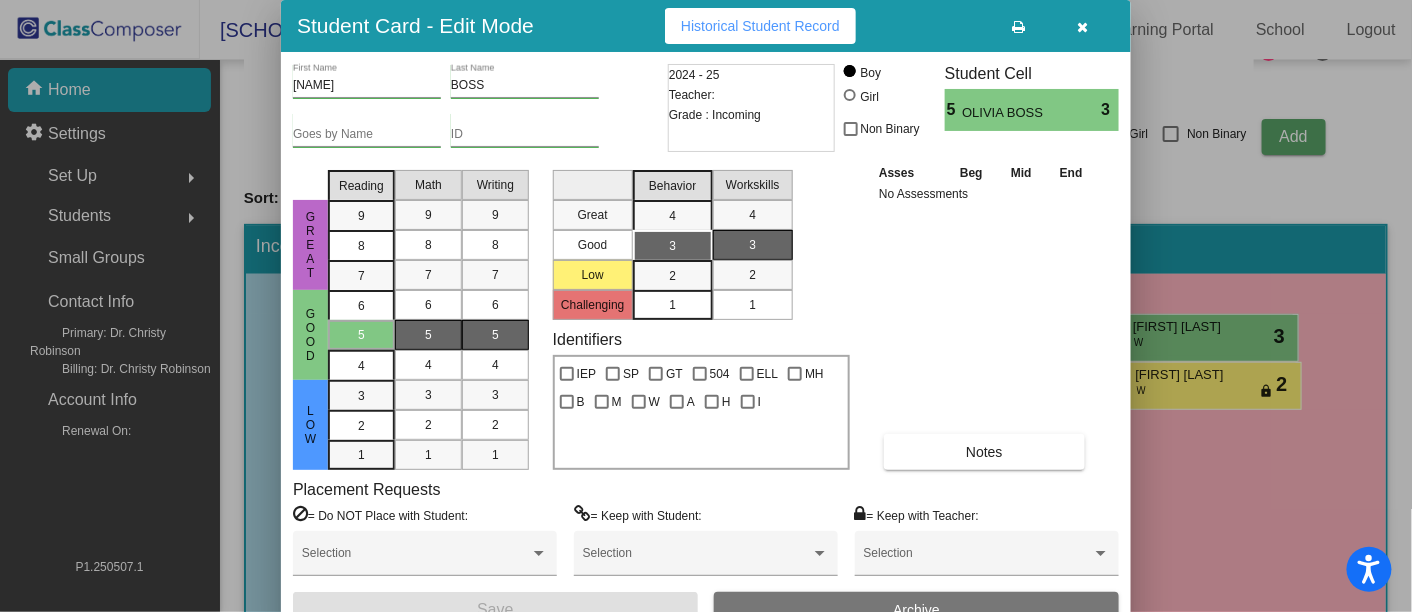 click at bounding box center (852, 97) 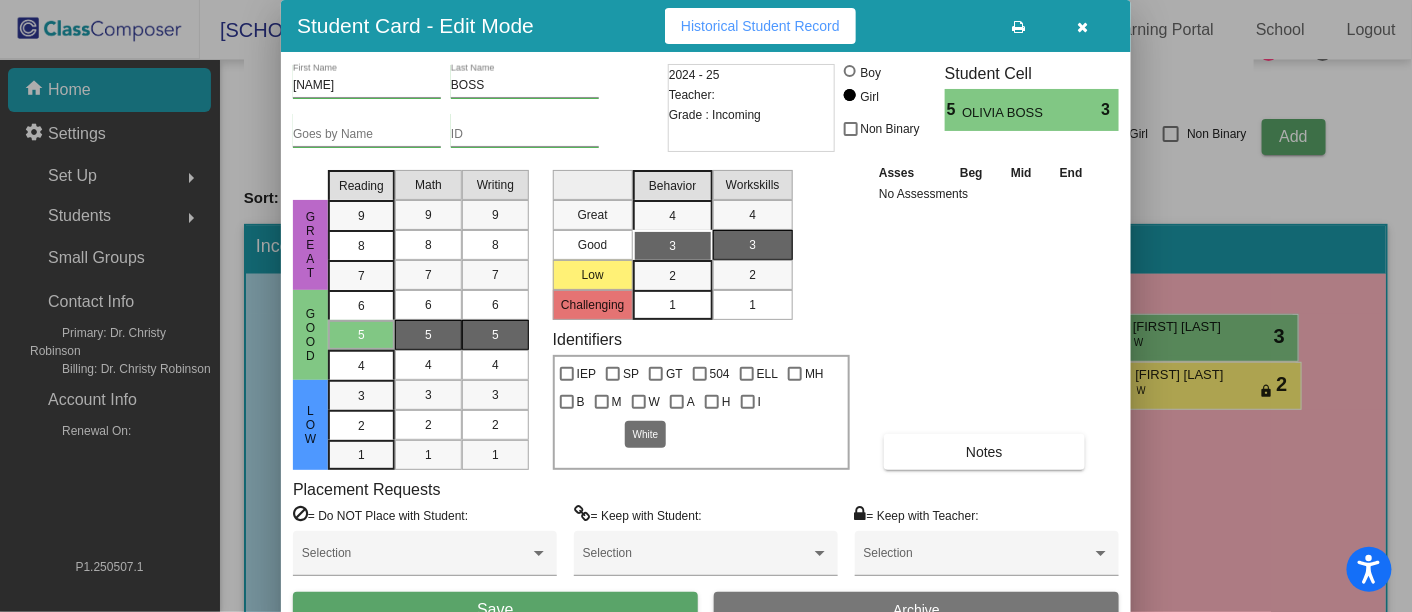click at bounding box center [639, 402] 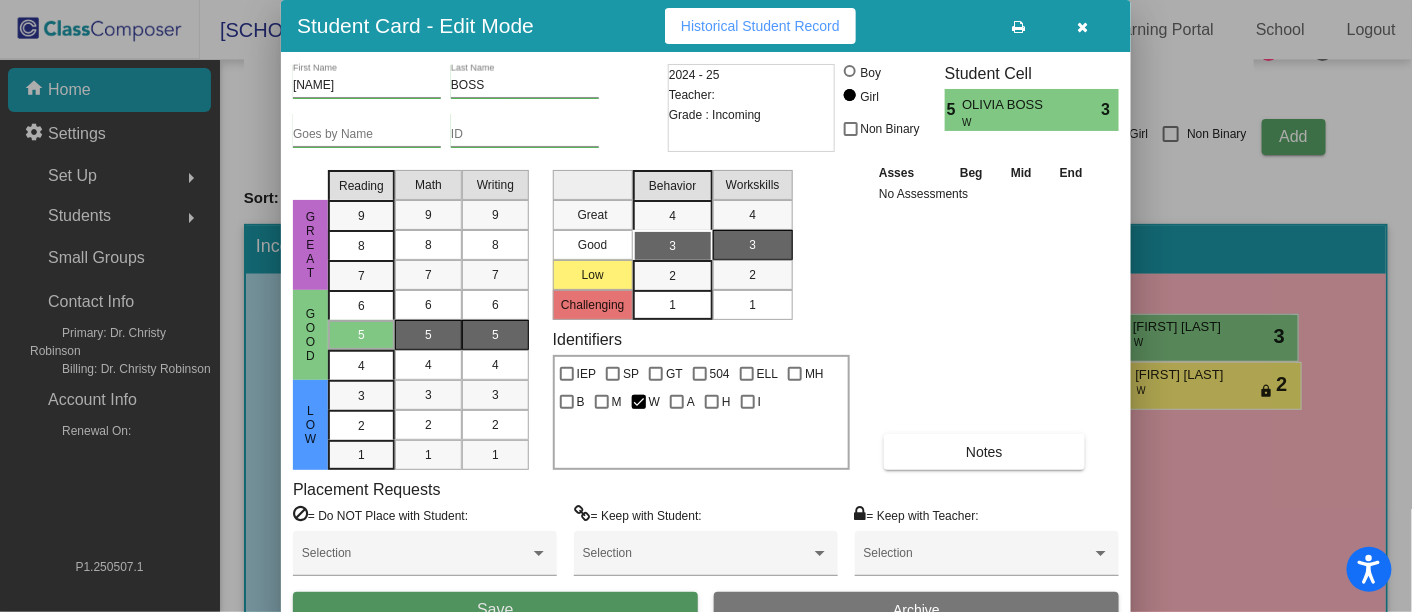 click on "Save" at bounding box center [495, 610] 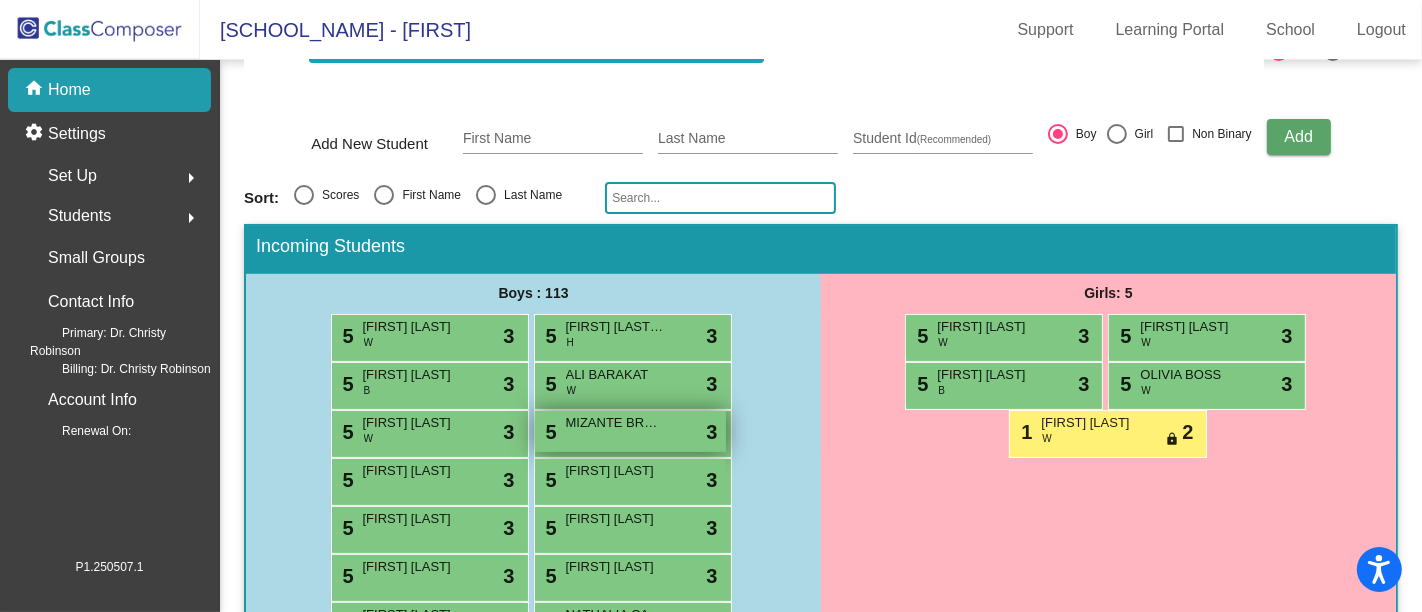 click on "MIZANTE BRADFORD" at bounding box center [616, 423] 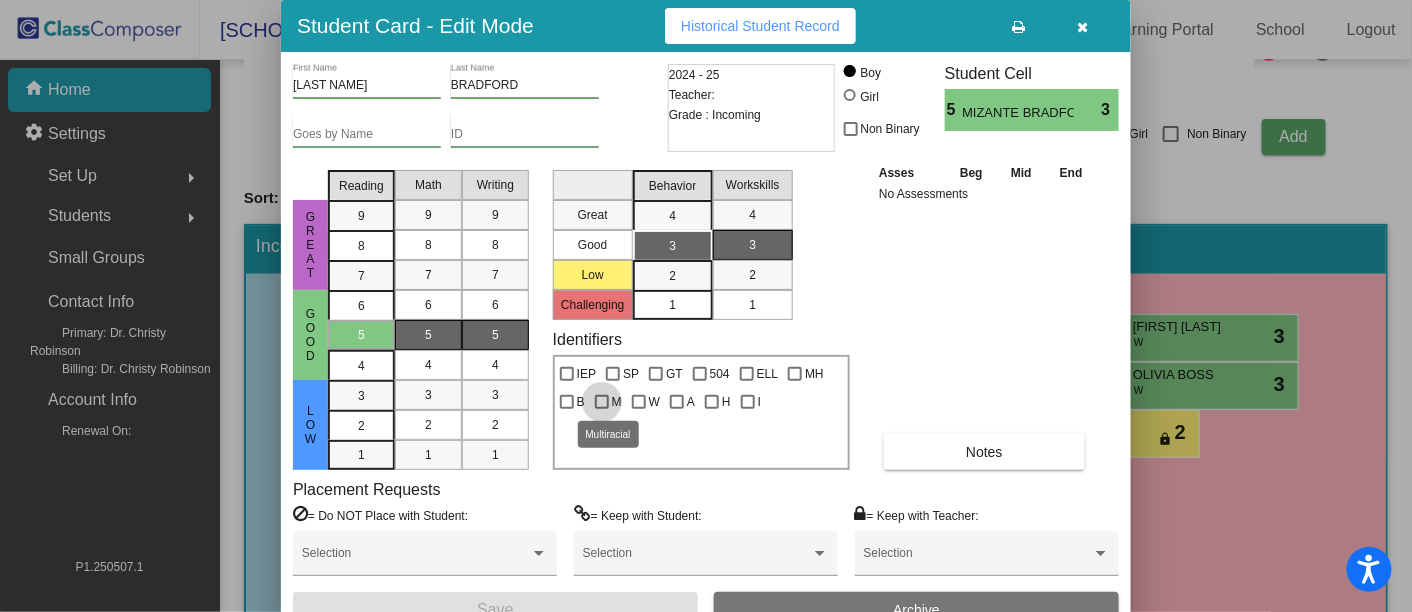 click at bounding box center [602, 402] 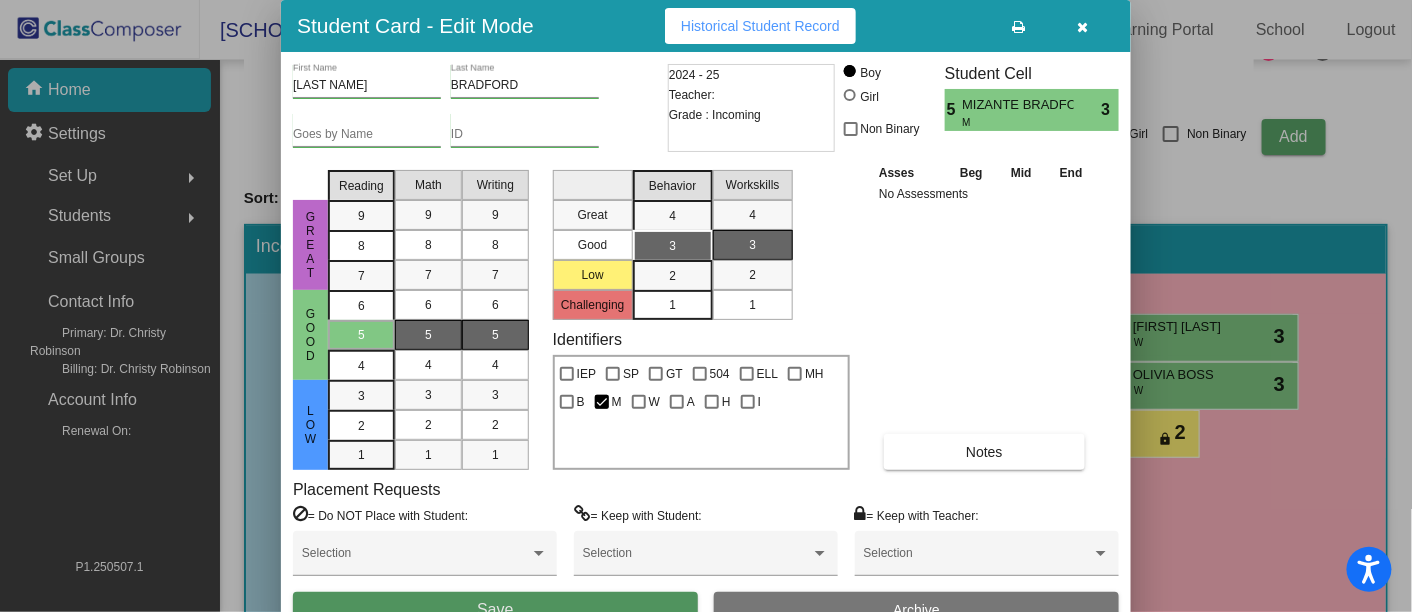click on "Save" at bounding box center (495, 609) 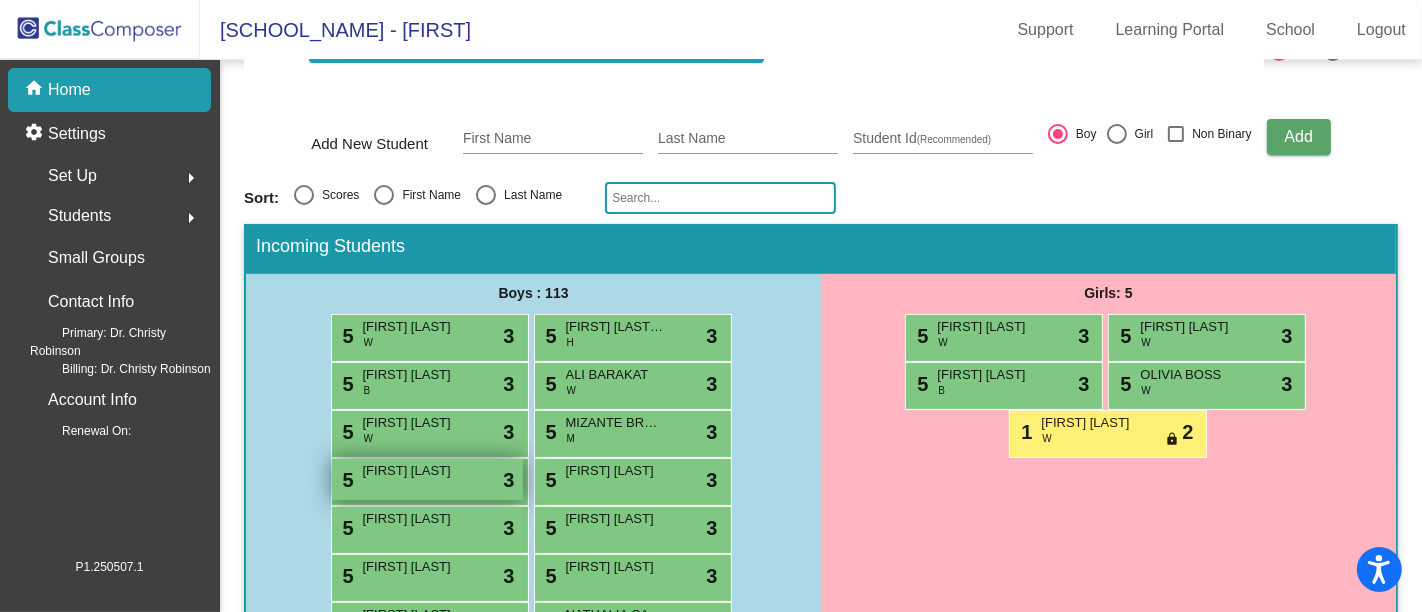 click on "[FIRST] [LAST]" at bounding box center (413, 471) 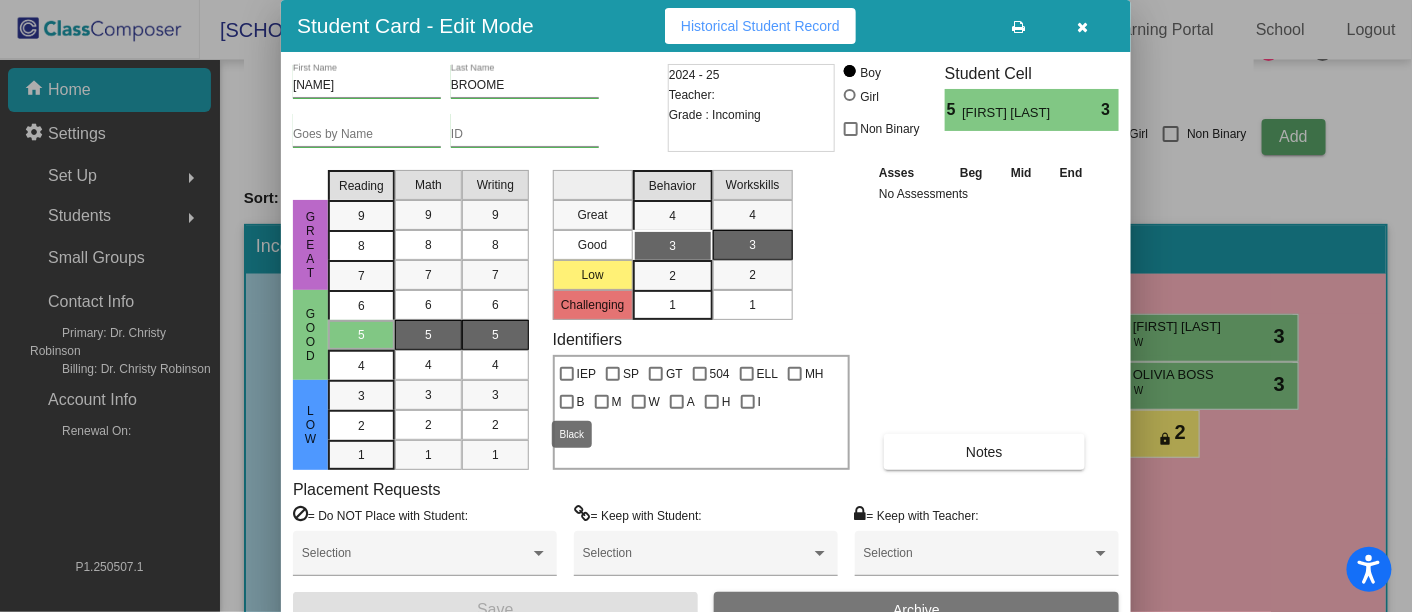 click at bounding box center (567, 402) 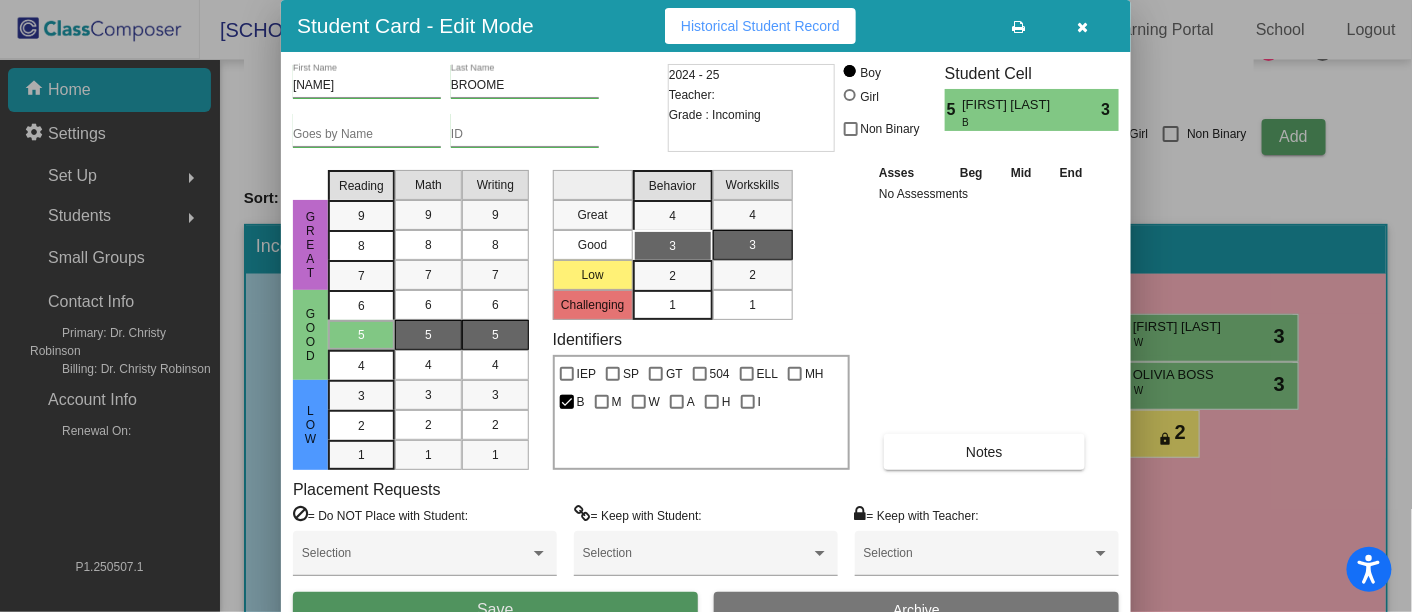click on "Save" at bounding box center (495, 610) 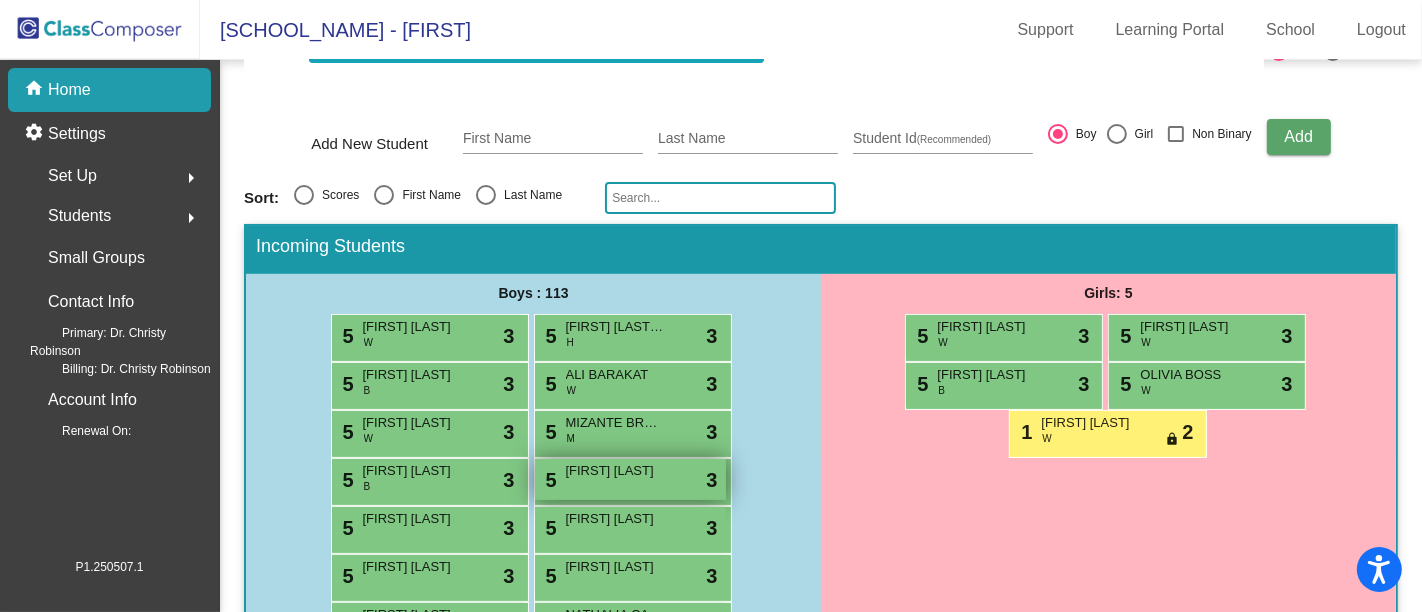 click on "5 [FIRST] [LAST] lock do_not_disturb_alt 3" at bounding box center (630, 479) 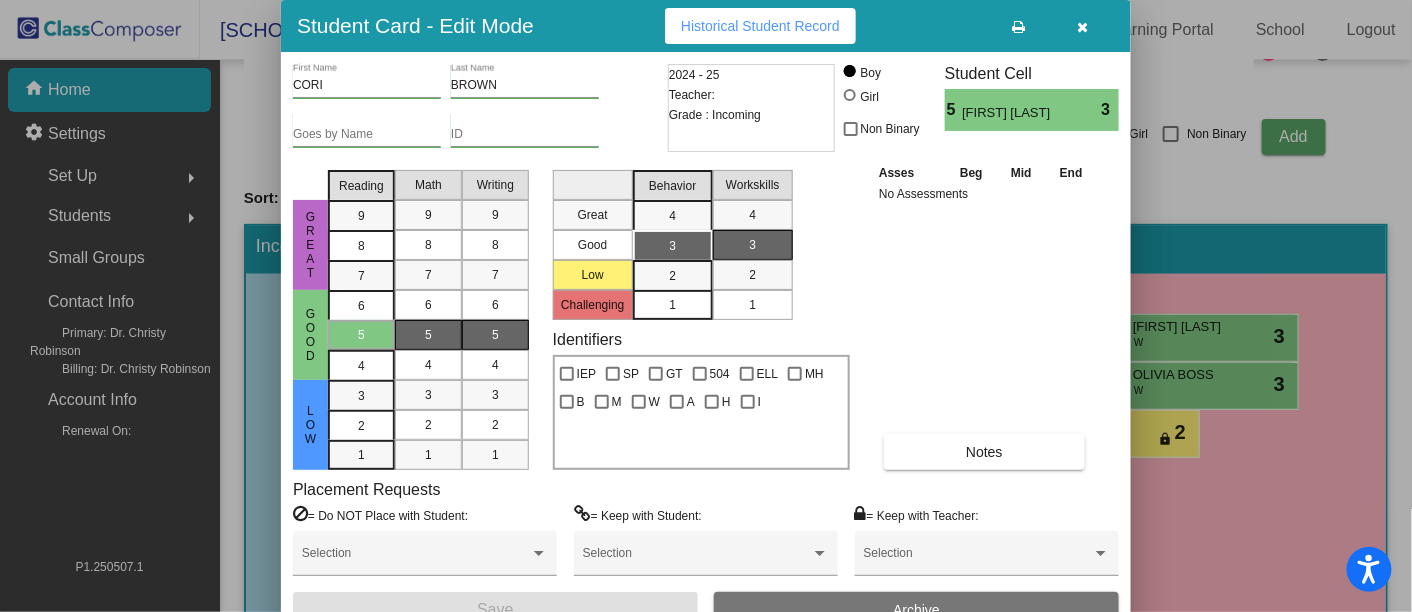 click at bounding box center (850, 95) 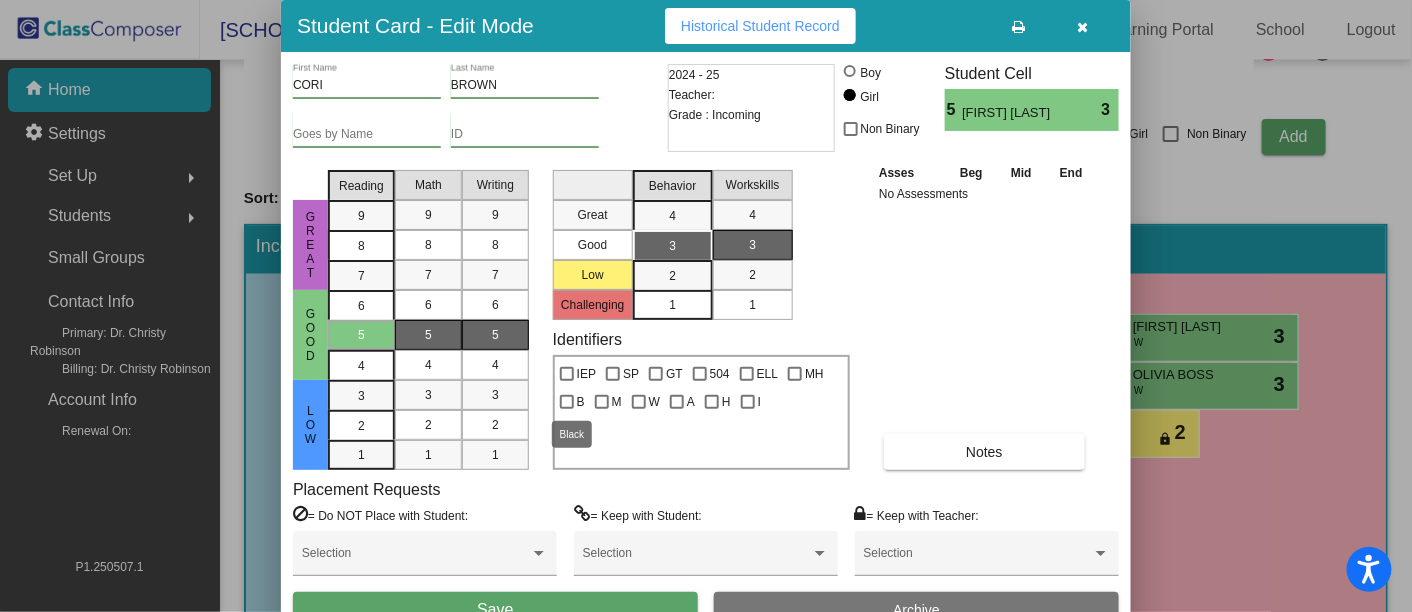 click at bounding box center (567, 402) 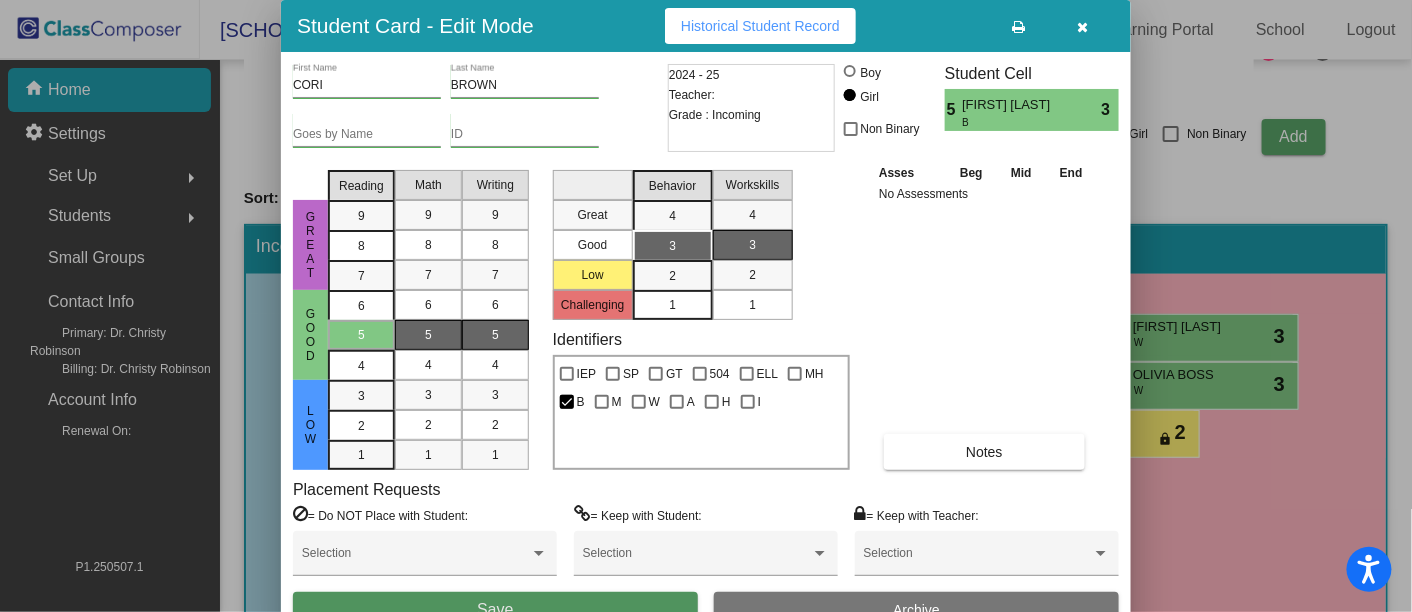 click on "Save" at bounding box center [495, 610] 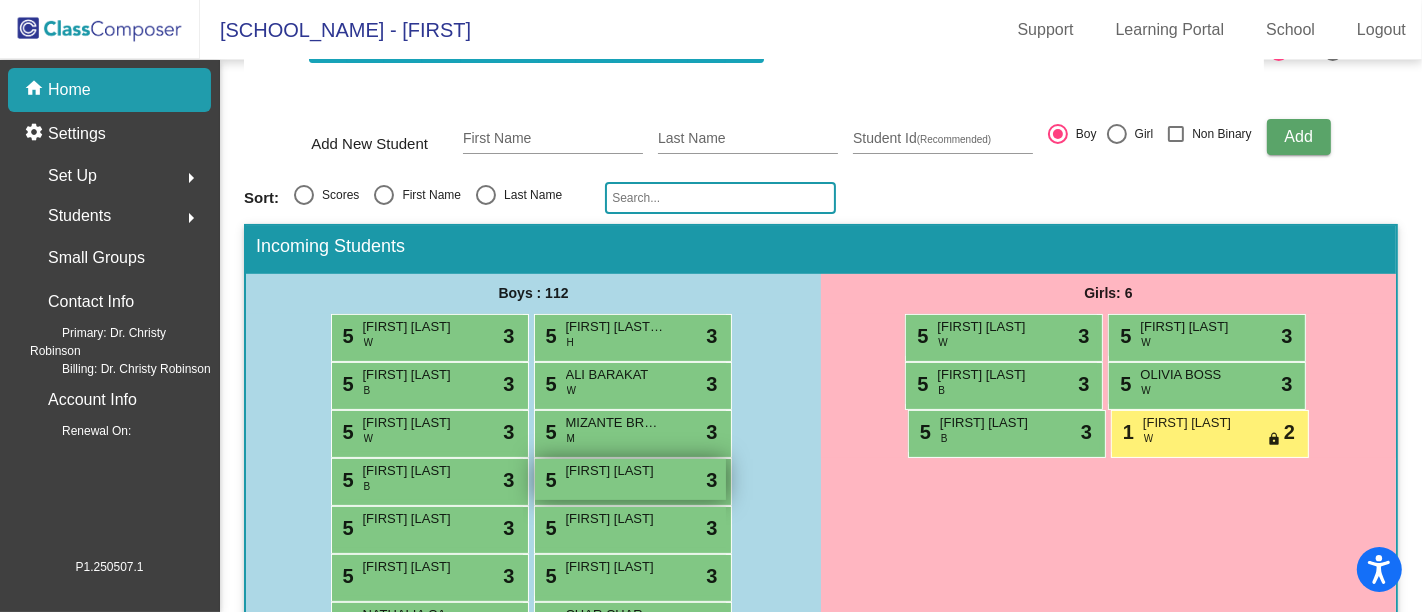 click on "[FIRST] [LAST]" at bounding box center [616, 471] 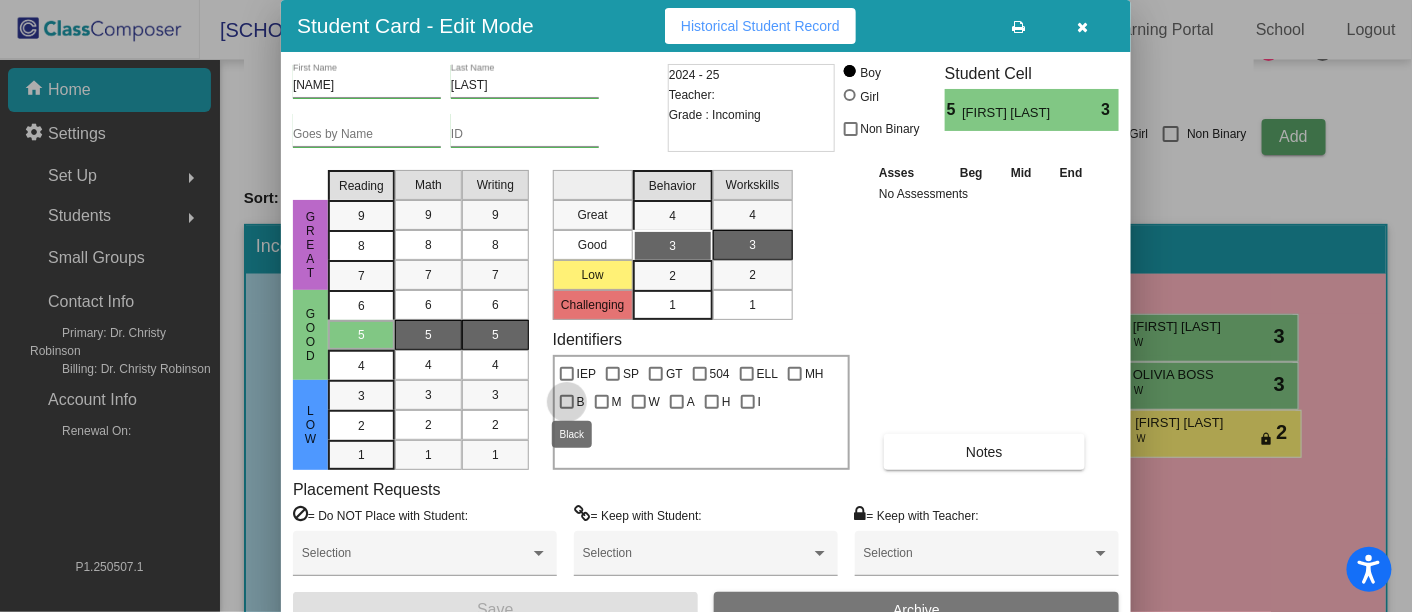 click at bounding box center (567, 402) 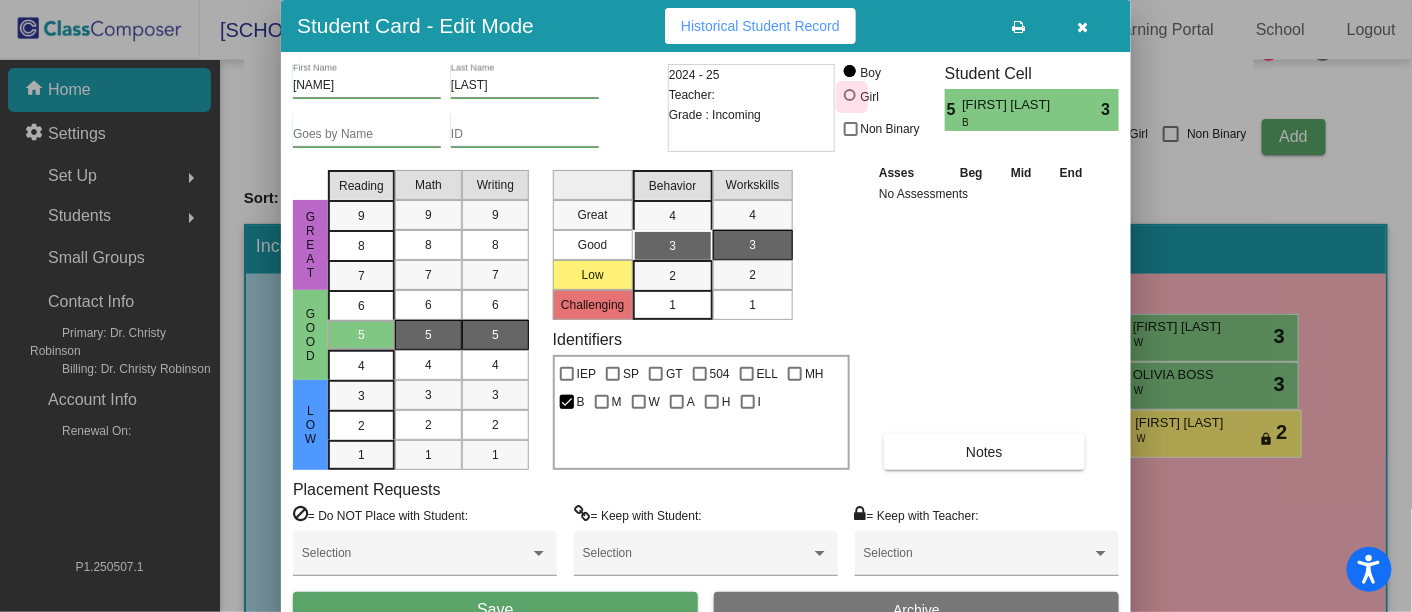 click at bounding box center [850, 95] 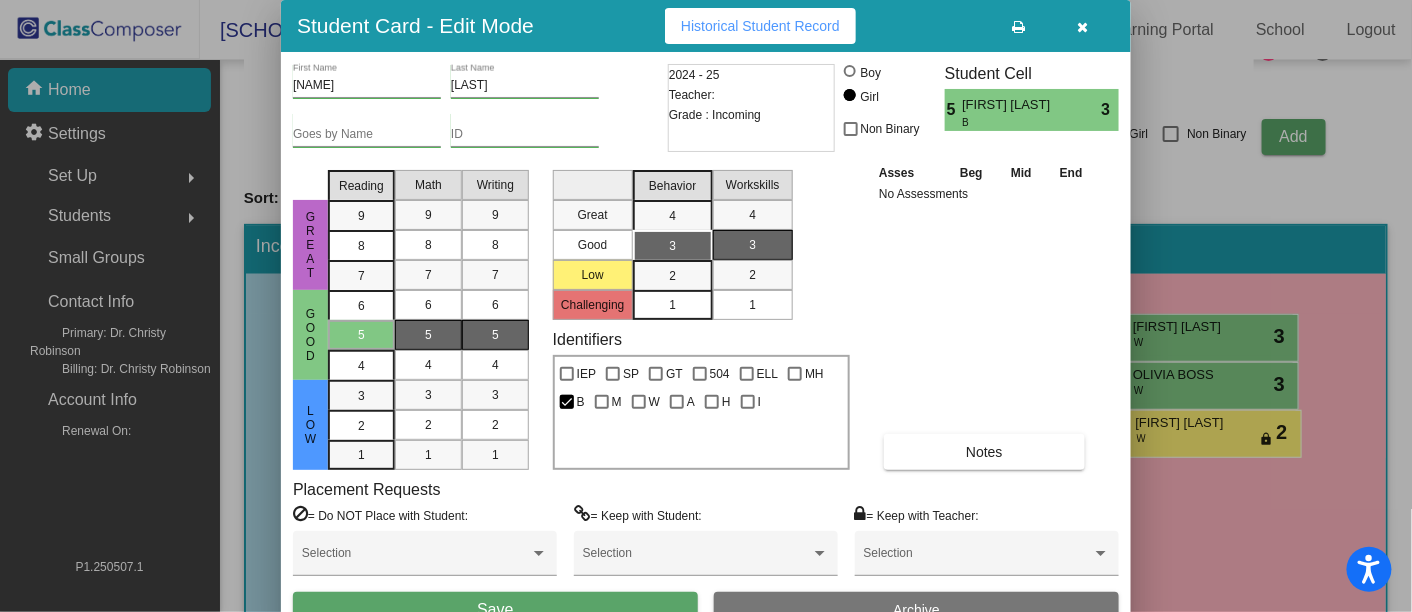click on "Save" at bounding box center (495, 610) 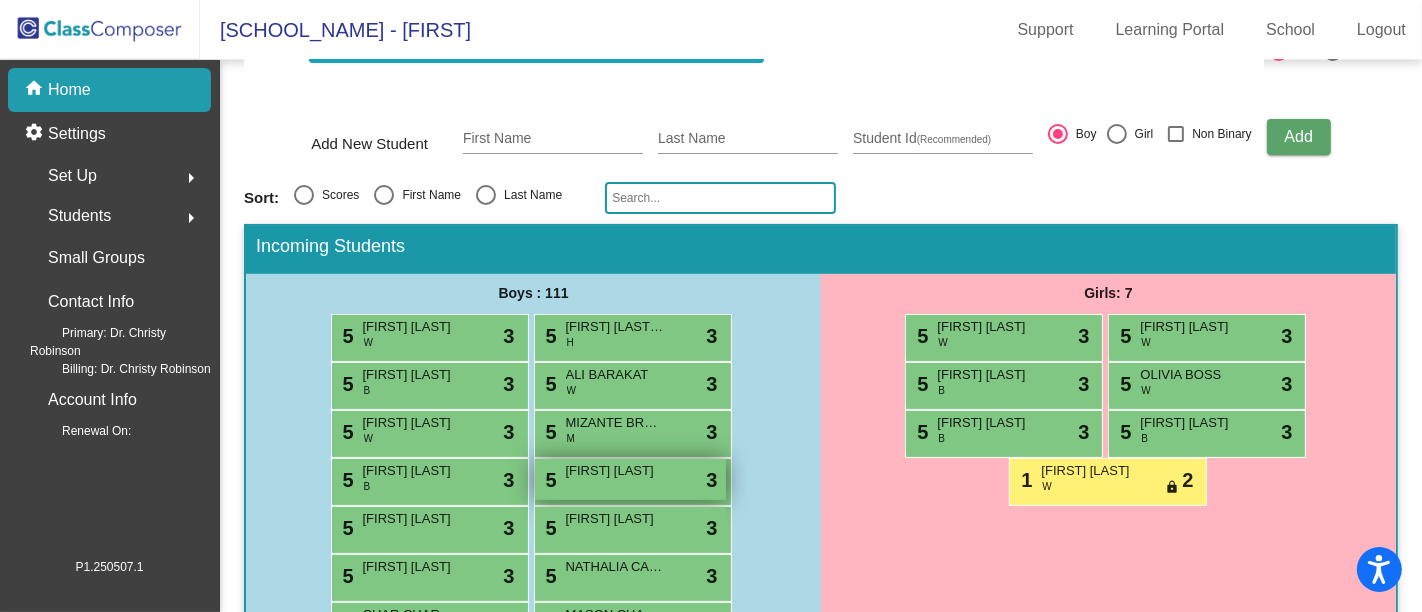 click on "[FIRST] [LAST]" at bounding box center (616, 471) 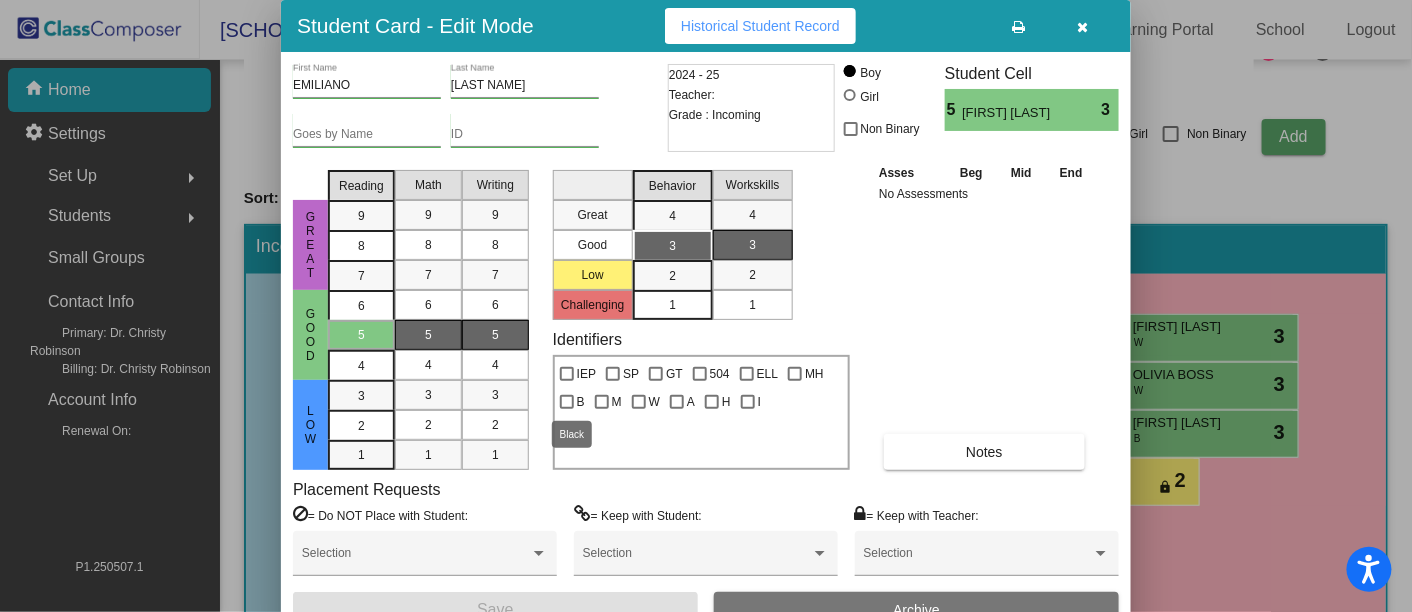 click at bounding box center [567, 402] 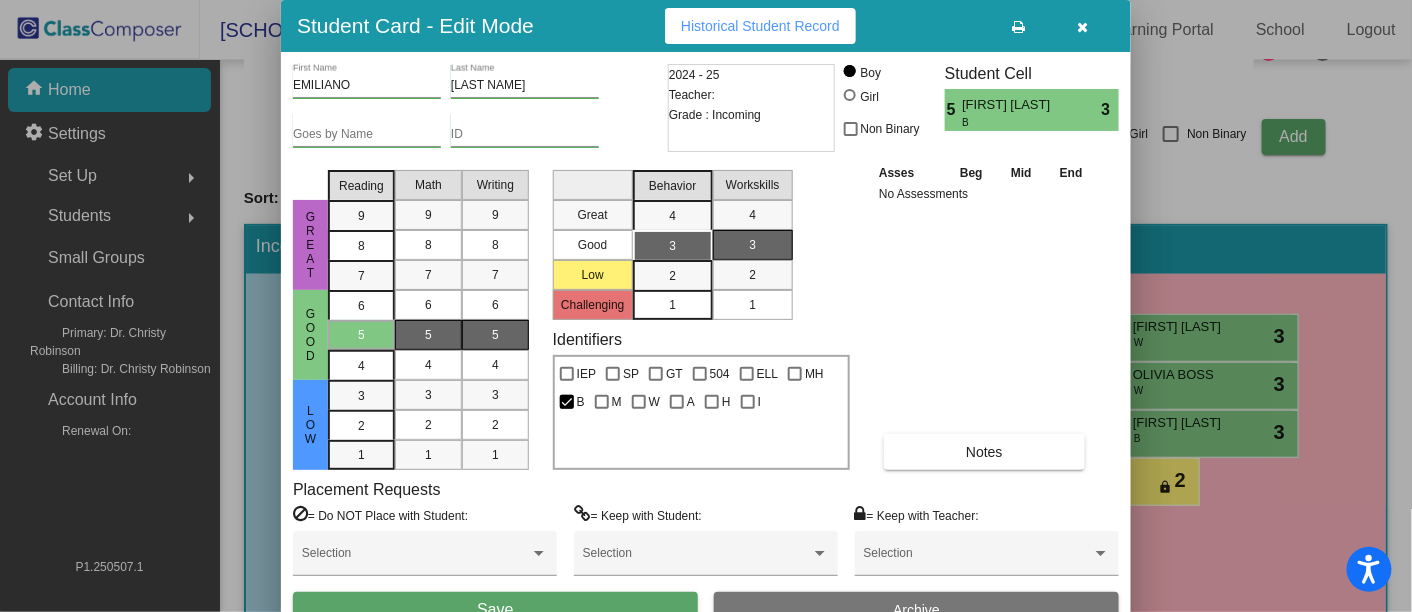 click on "Save" at bounding box center [495, 610] 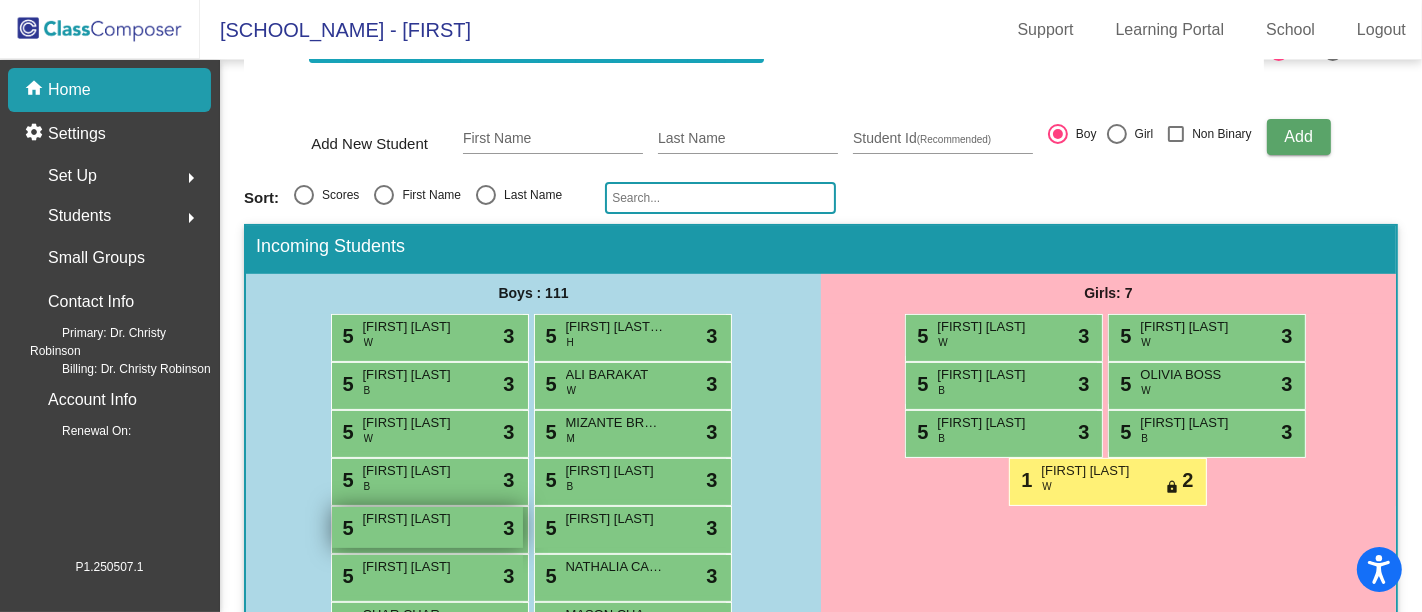 click on "5 [FIRST] [LAST] lock do_not_disturb_alt 3" at bounding box center (427, 527) 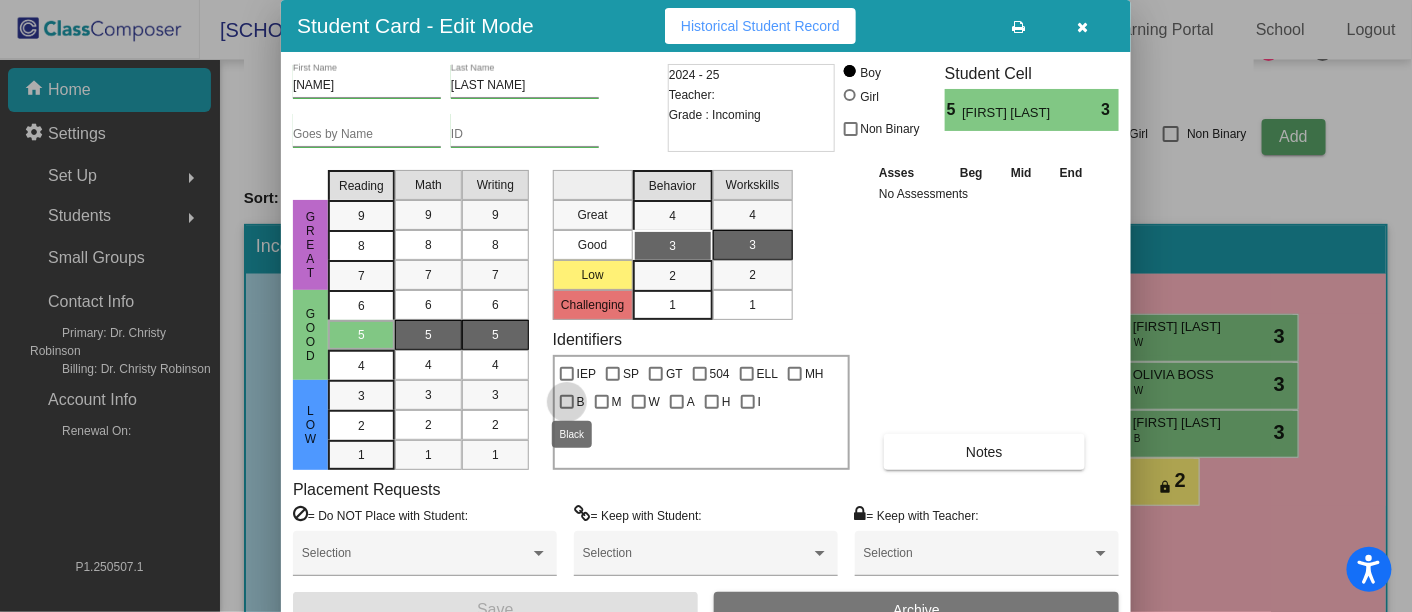 click at bounding box center (567, 402) 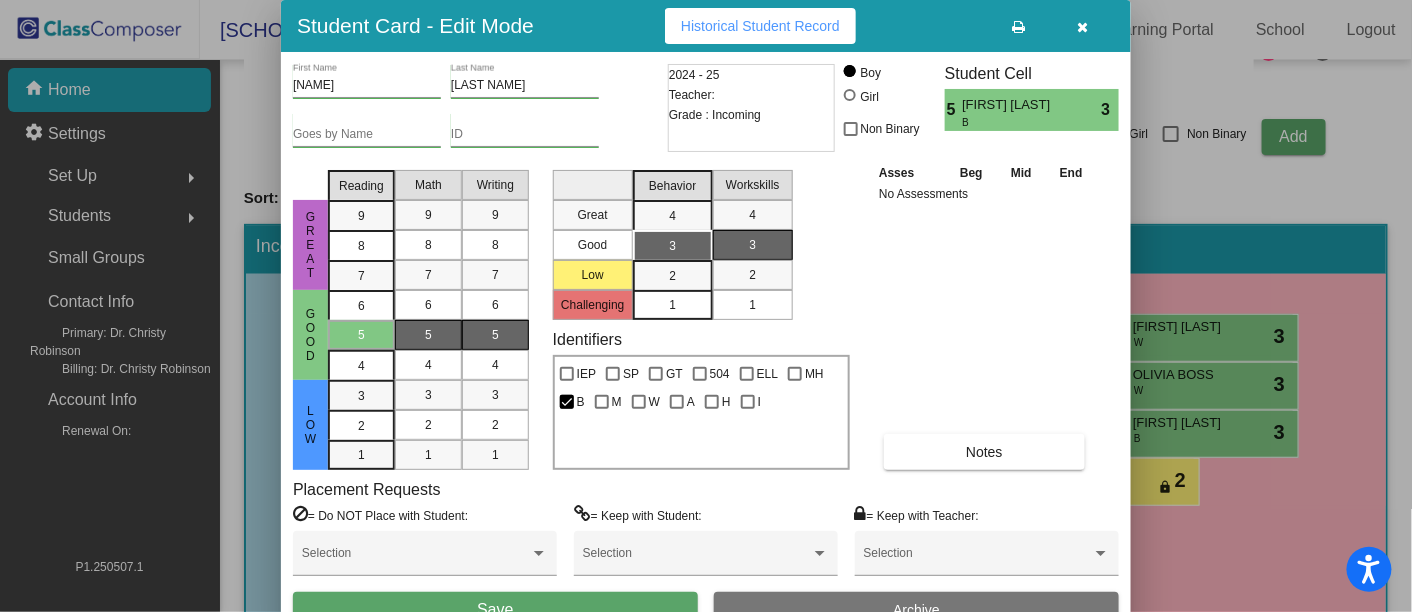 click on "Save" at bounding box center (495, 609) 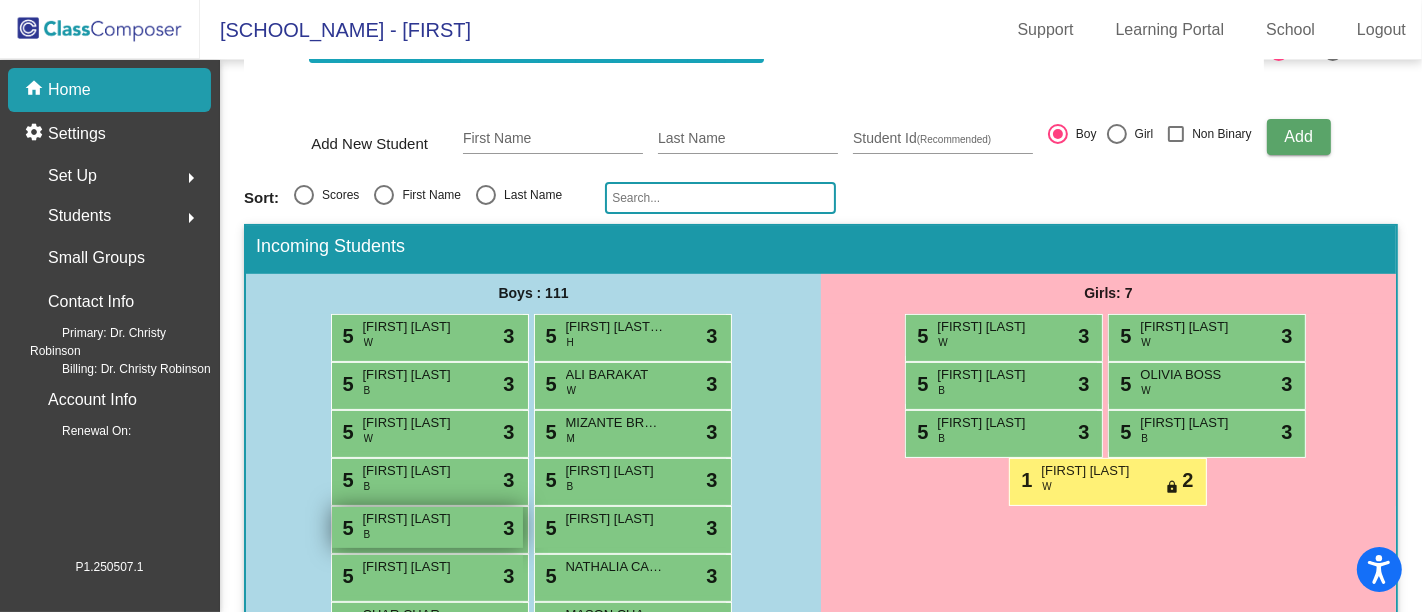 click on "5 [FIRST] [LAST] lock do_not_disturb_alt 3" at bounding box center (427, 527) 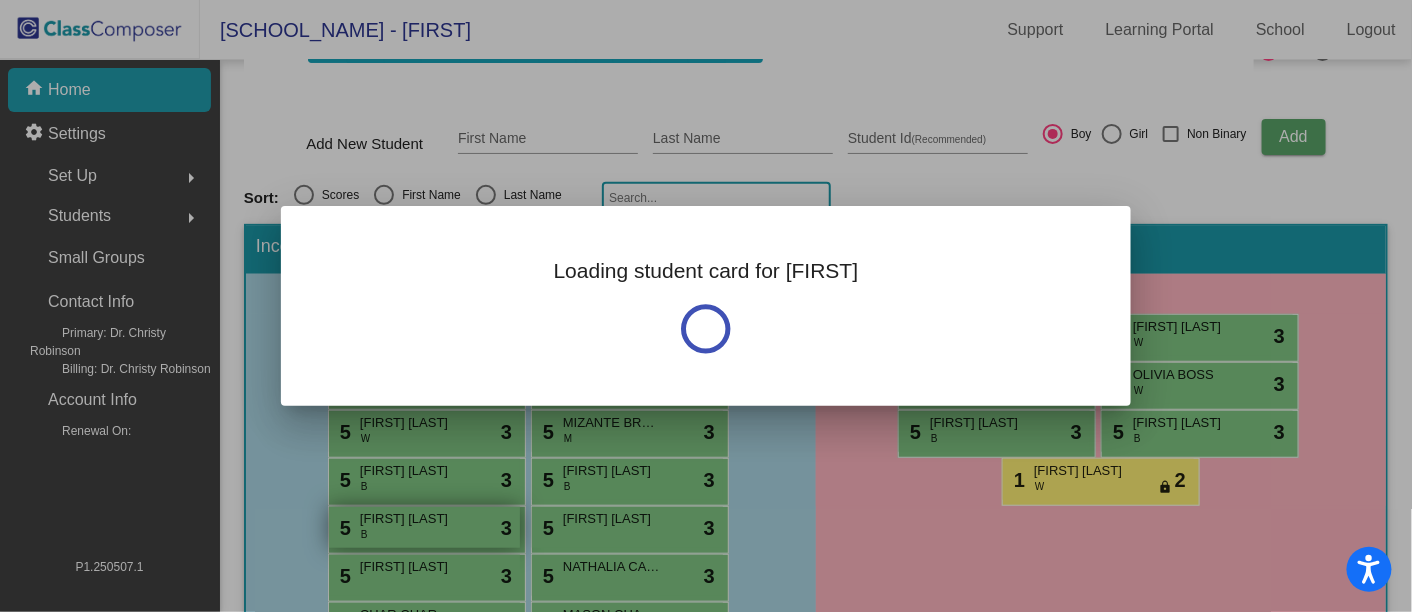 click at bounding box center [706, 306] 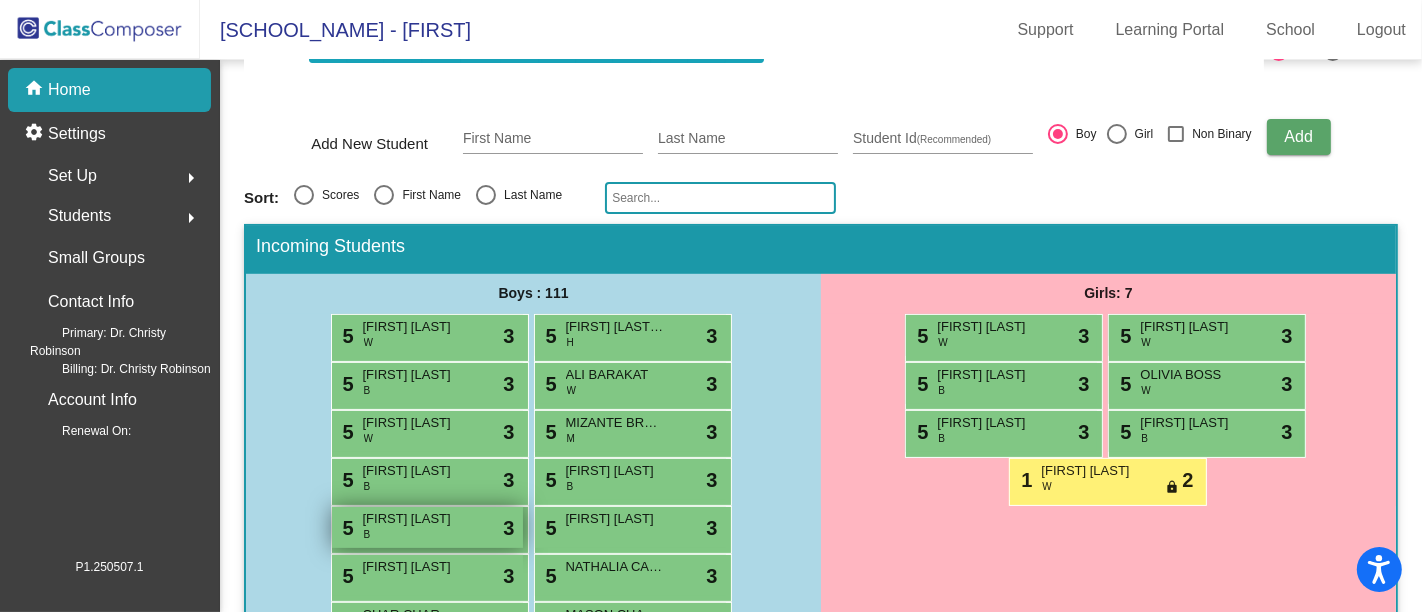 click on "5 [FIRST] [LAST] lock do_not_disturb_alt 3" at bounding box center (427, 527) 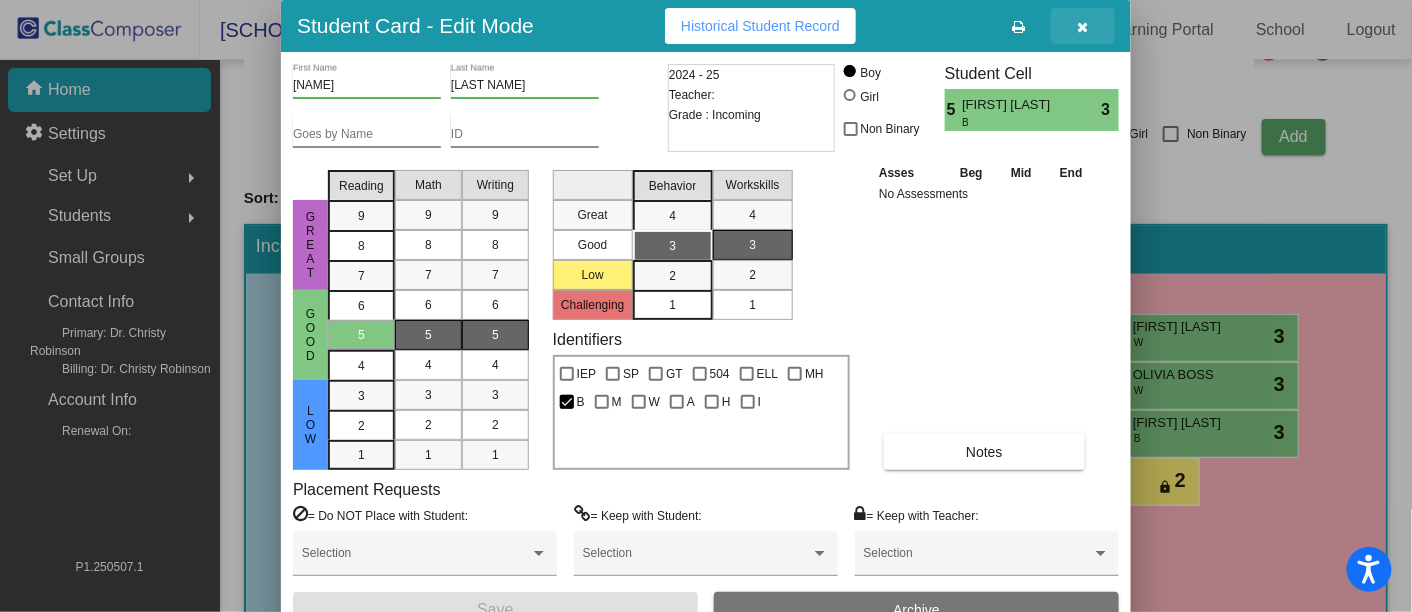 click at bounding box center [1083, 27] 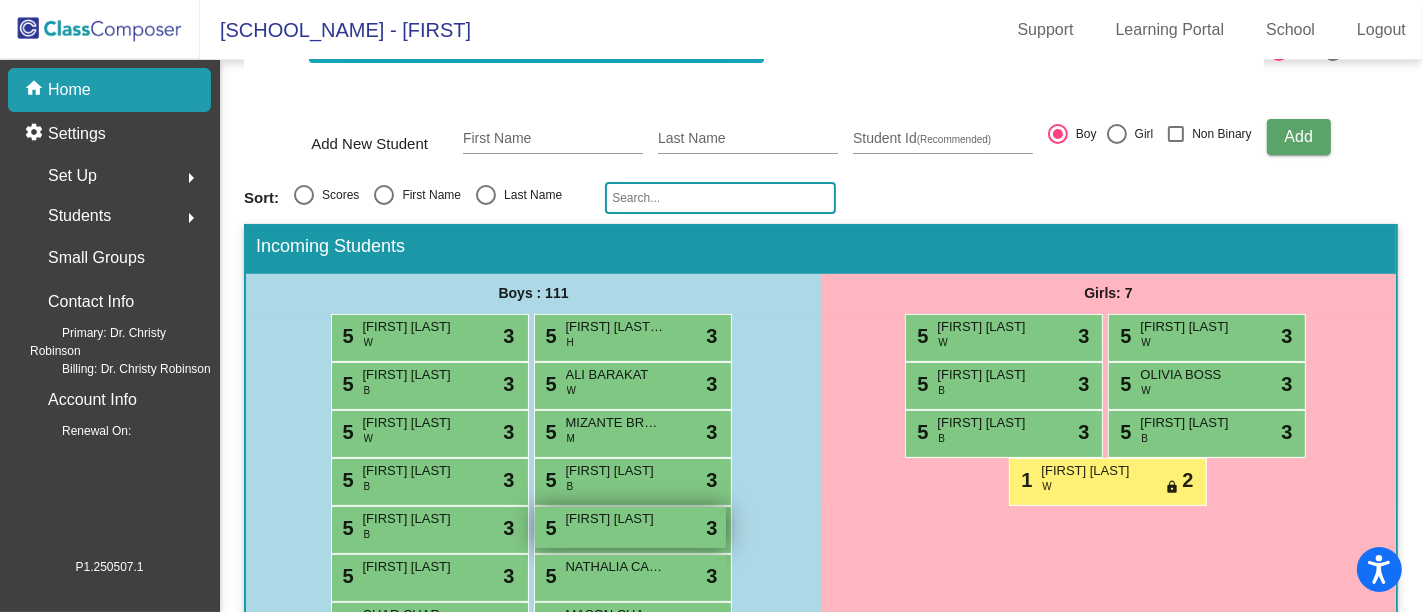 click on "5 [LAST] [LAST] lock do_not_disturb_alt 3" at bounding box center (630, 527) 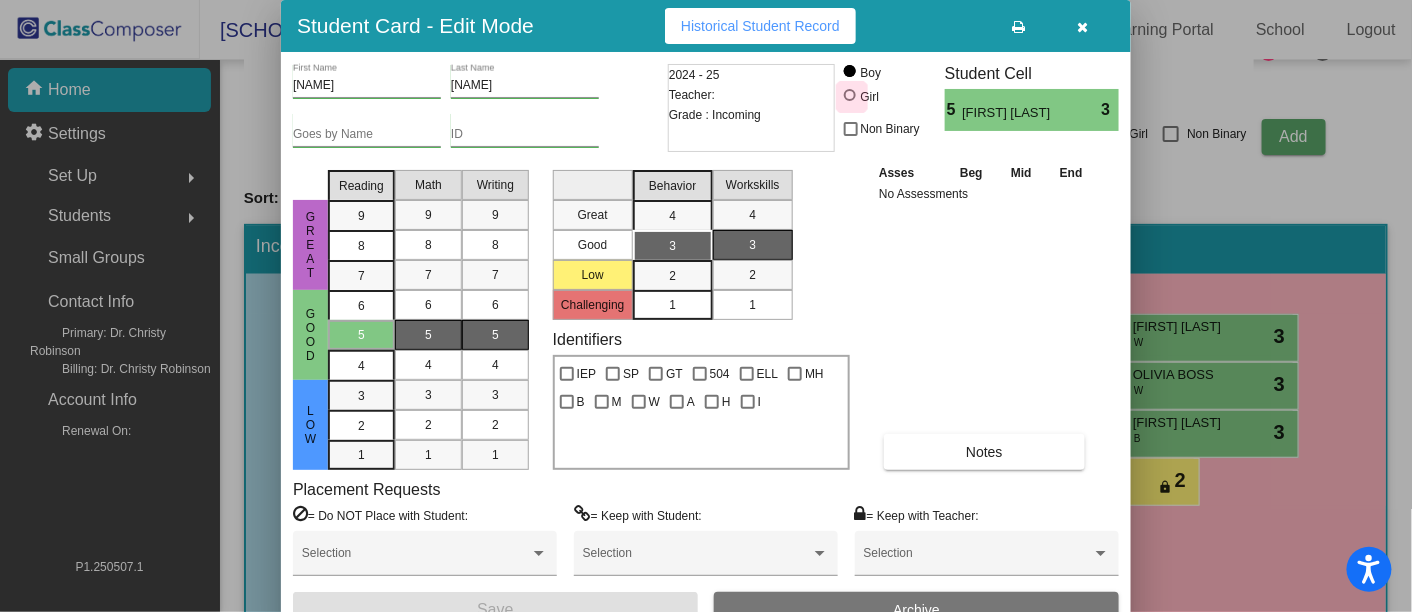 click at bounding box center (850, 95) 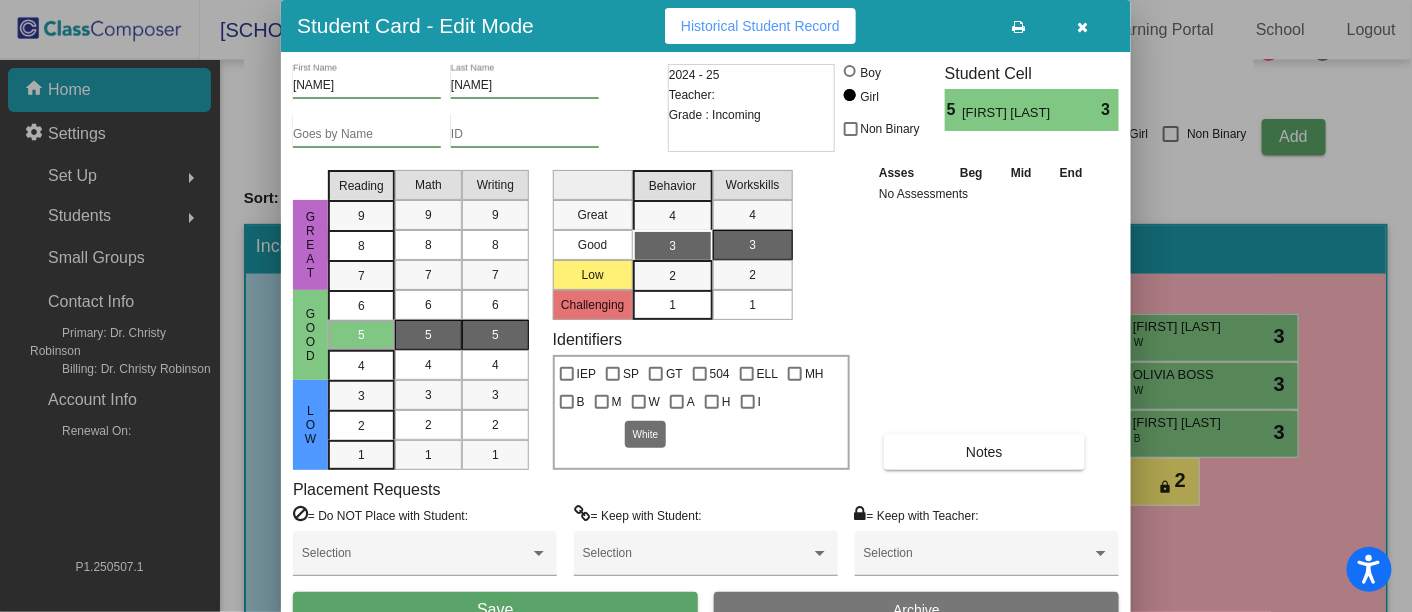 click at bounding box center (639, 402) 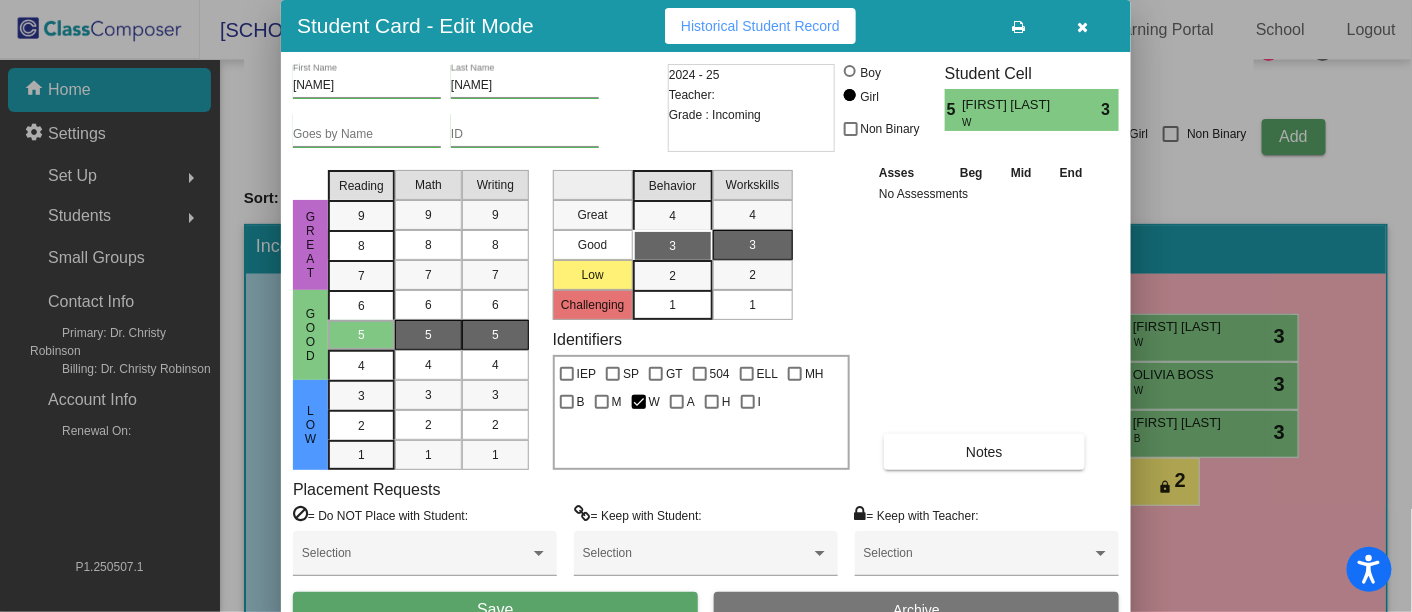 click on "Save" at bounding box center [495, 610] 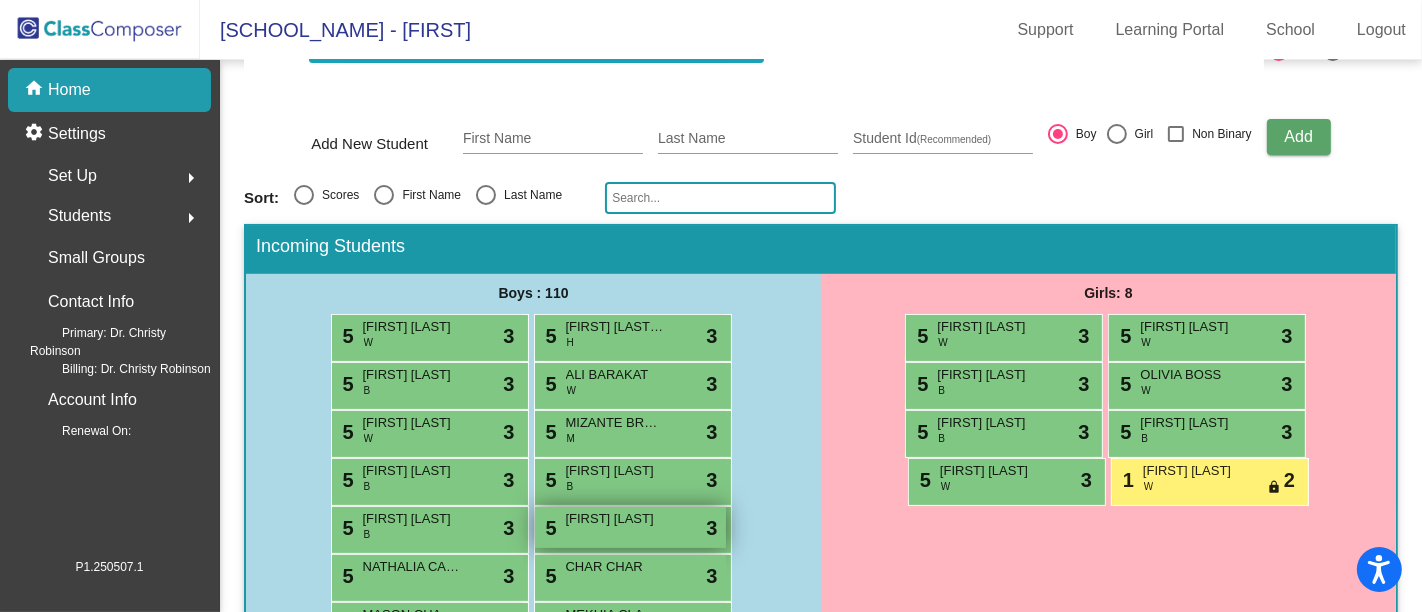 click on "5 [FIRST] [LAST] lock do_not_disturb_alt 3" at bounding box center [630, 527] 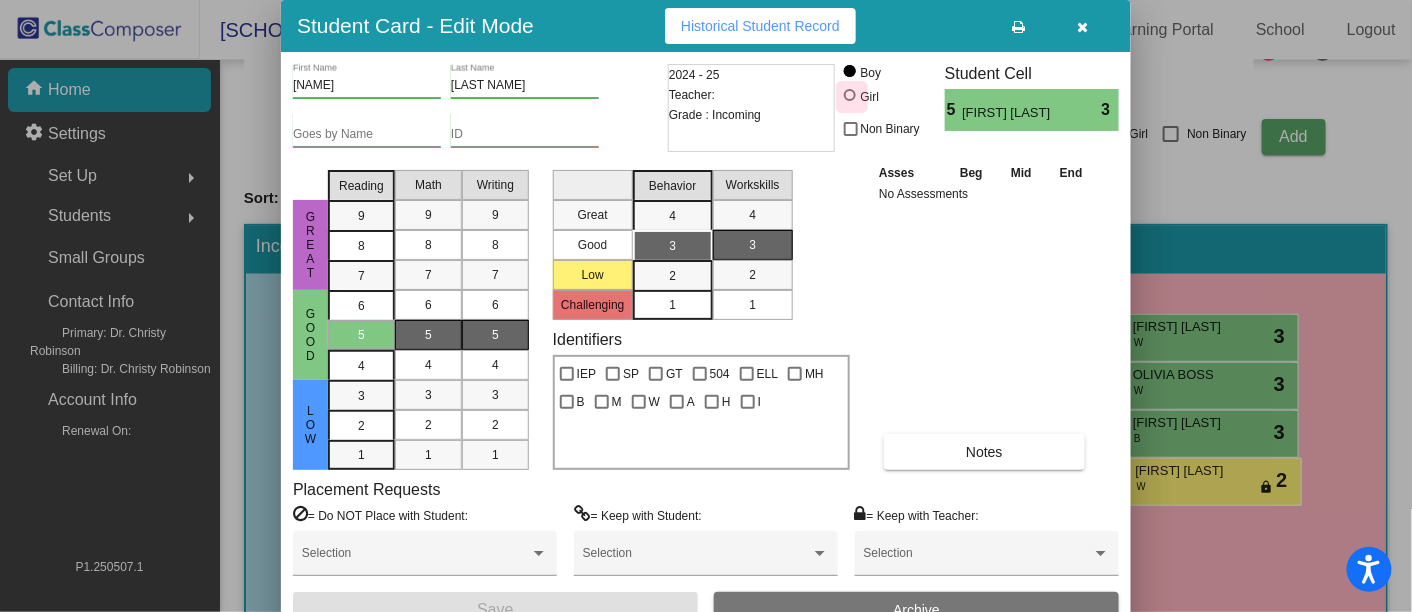 click at bounding box center [850, 95] 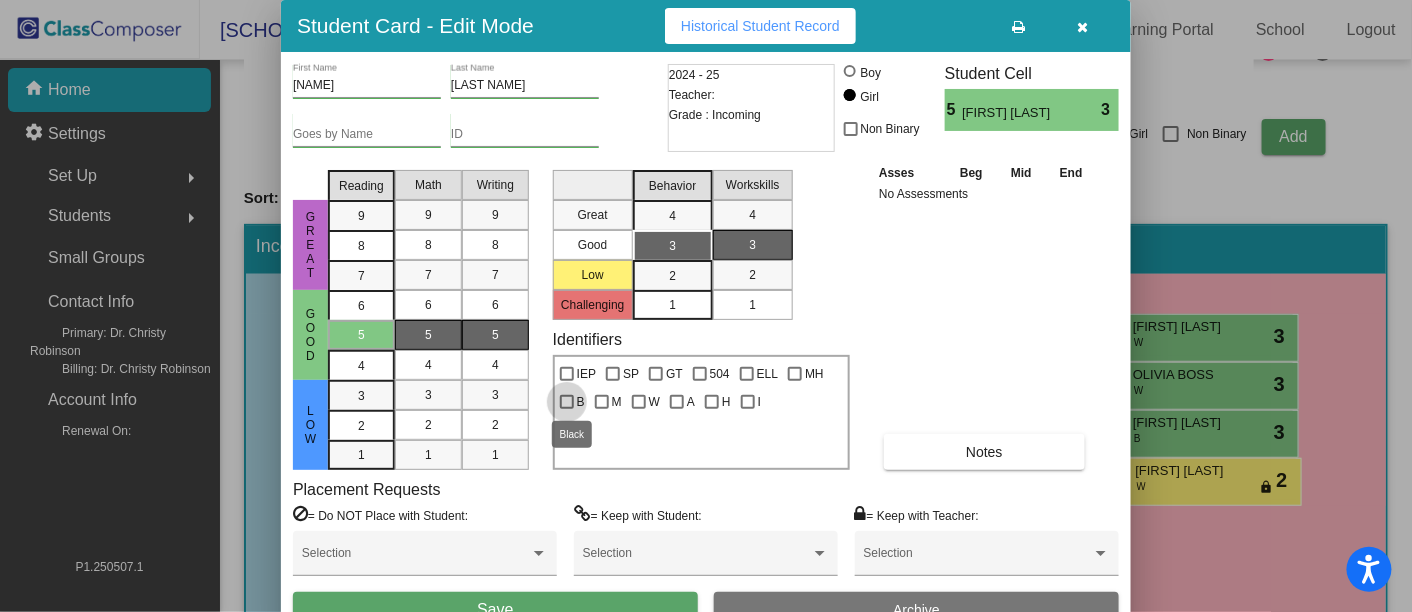 click at bounding box center [567, 402] 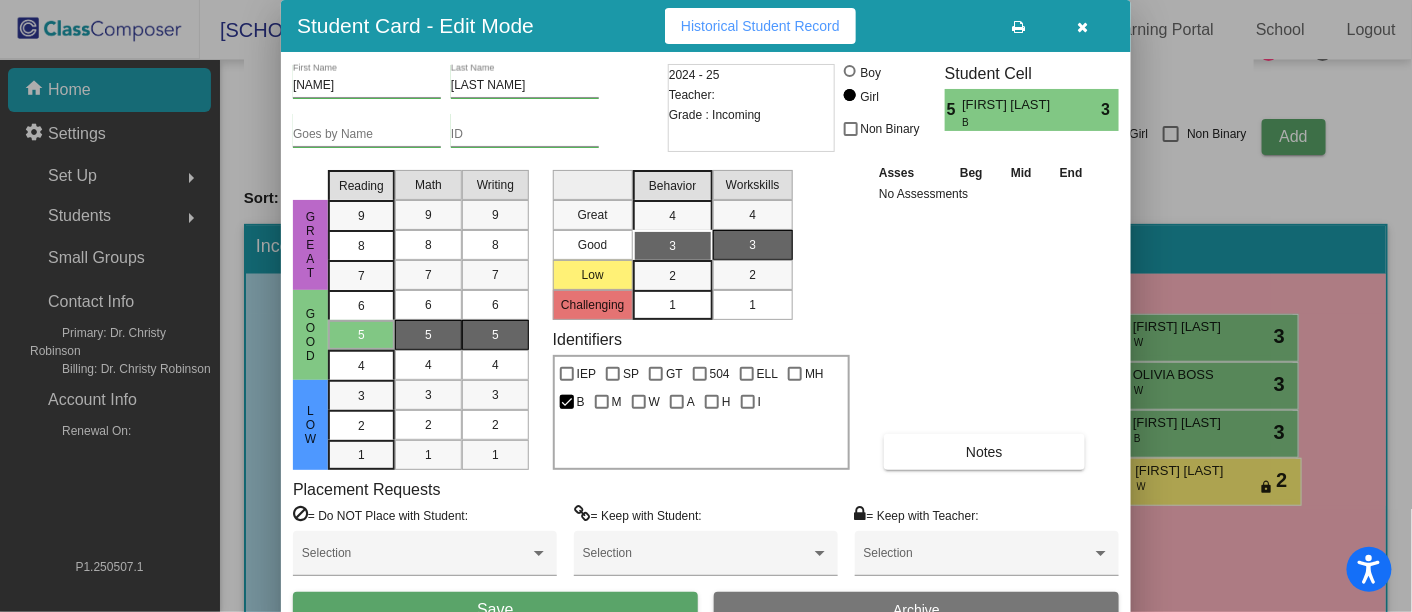 click on "Save" at bounding box center [495, 610] 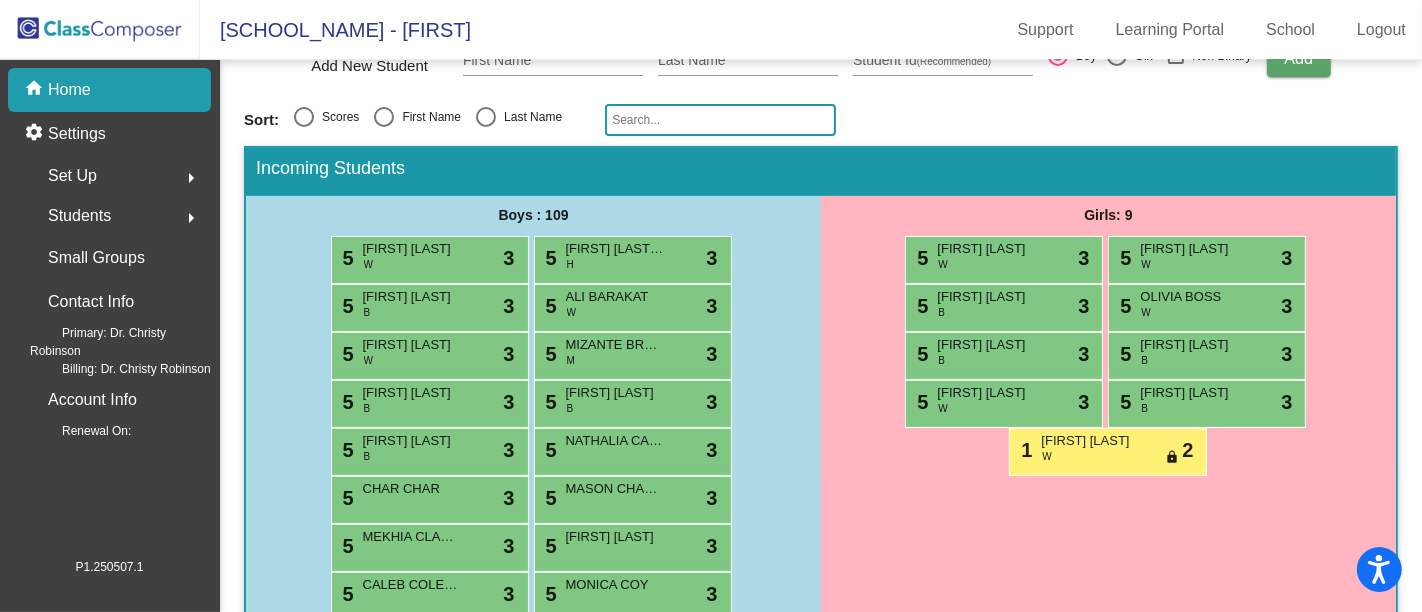 scroll, scrollTop: 306, scrollLeft: 0, axis: vertical 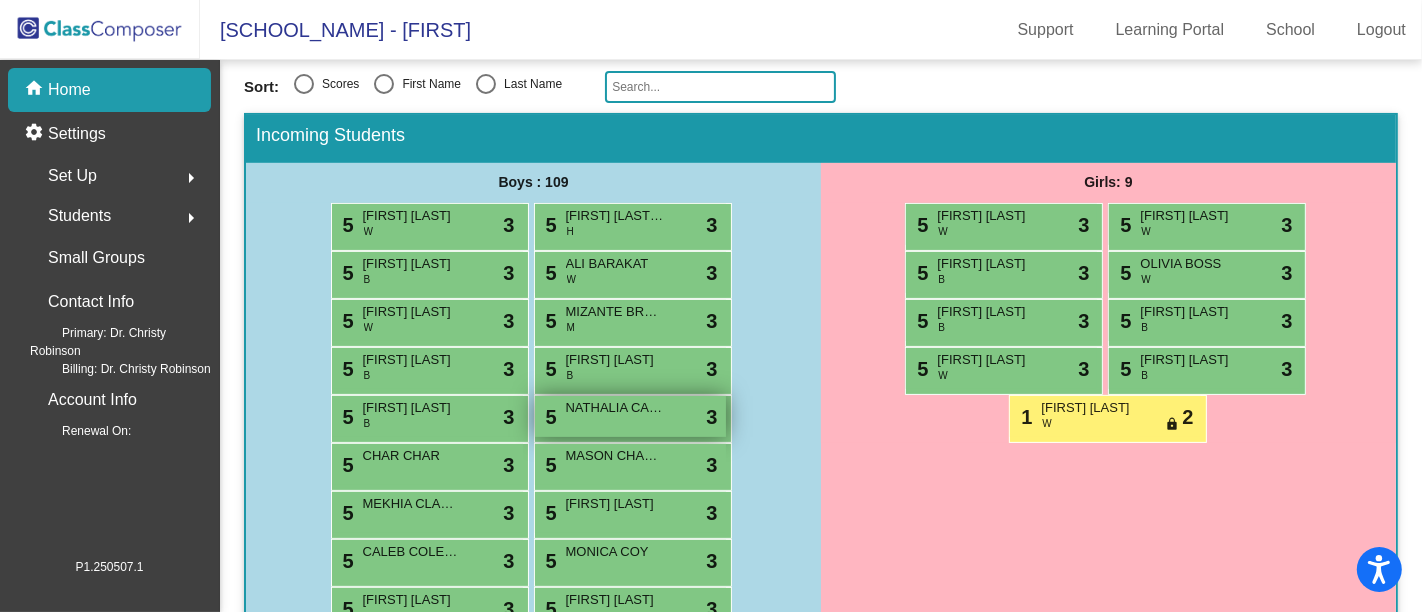 click on "5 [FIRST] [LAST] [LAST] lock do_not_disturb_alt 3" at bounding box center [630, 416] 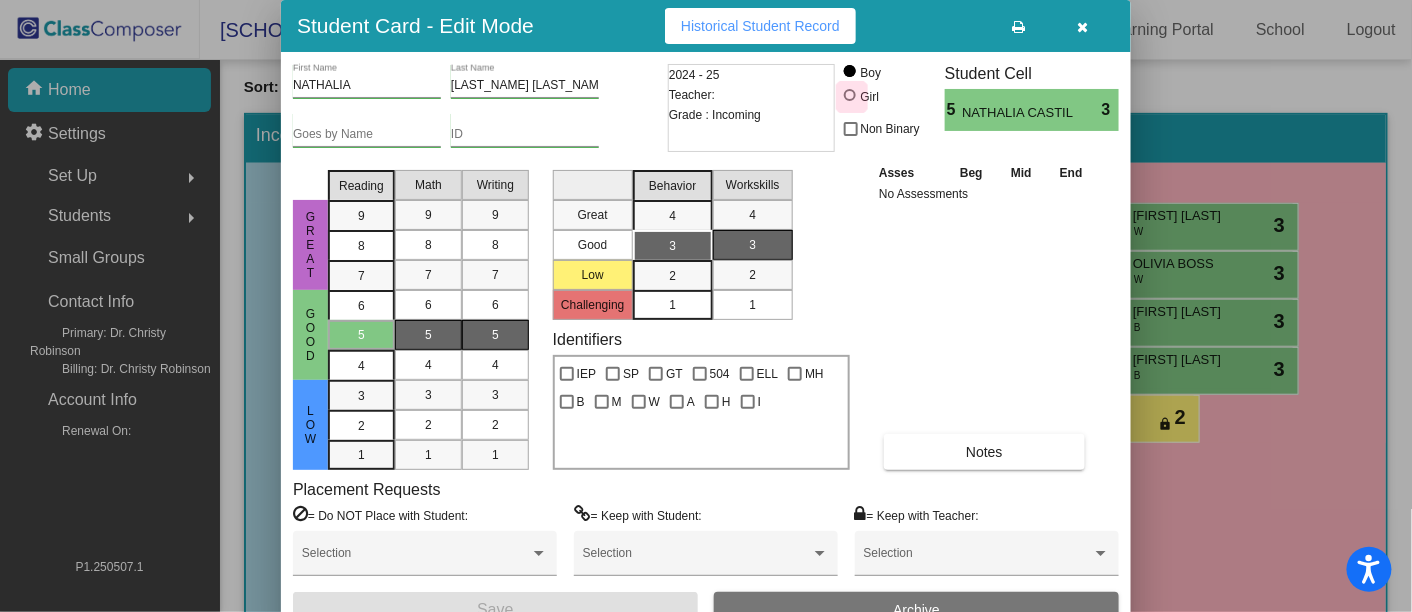 click at bounding box center [850, 95] 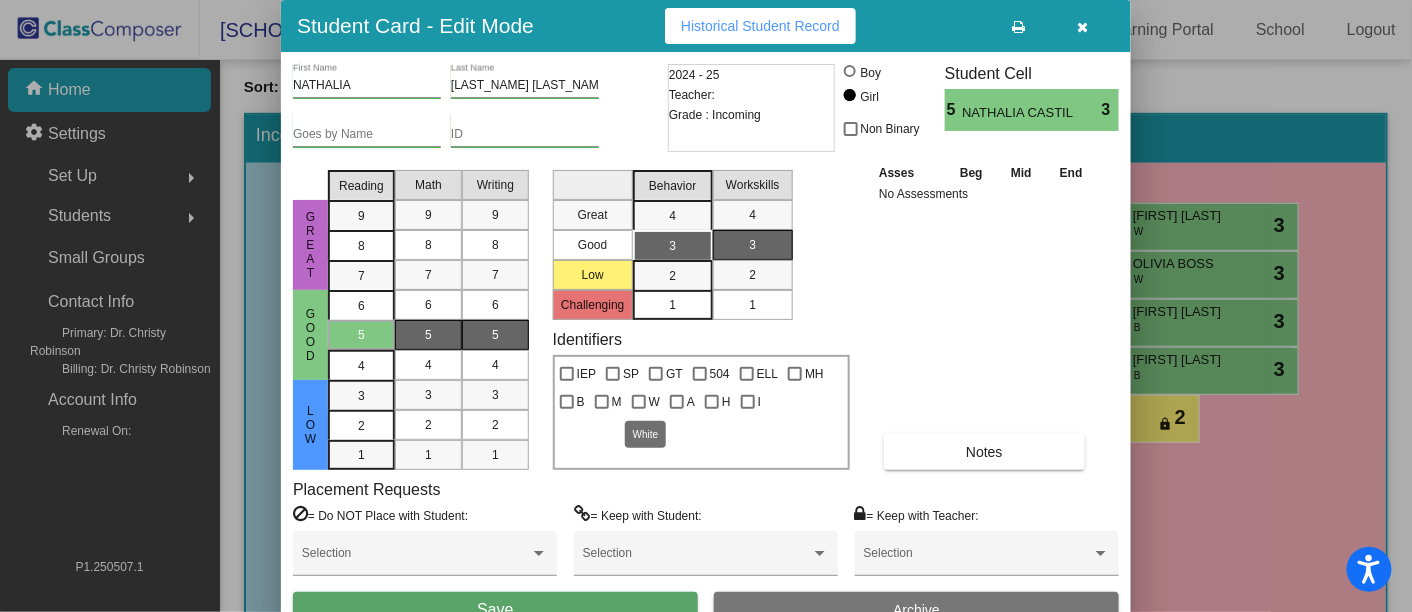 click at bounding box center (639, 402) 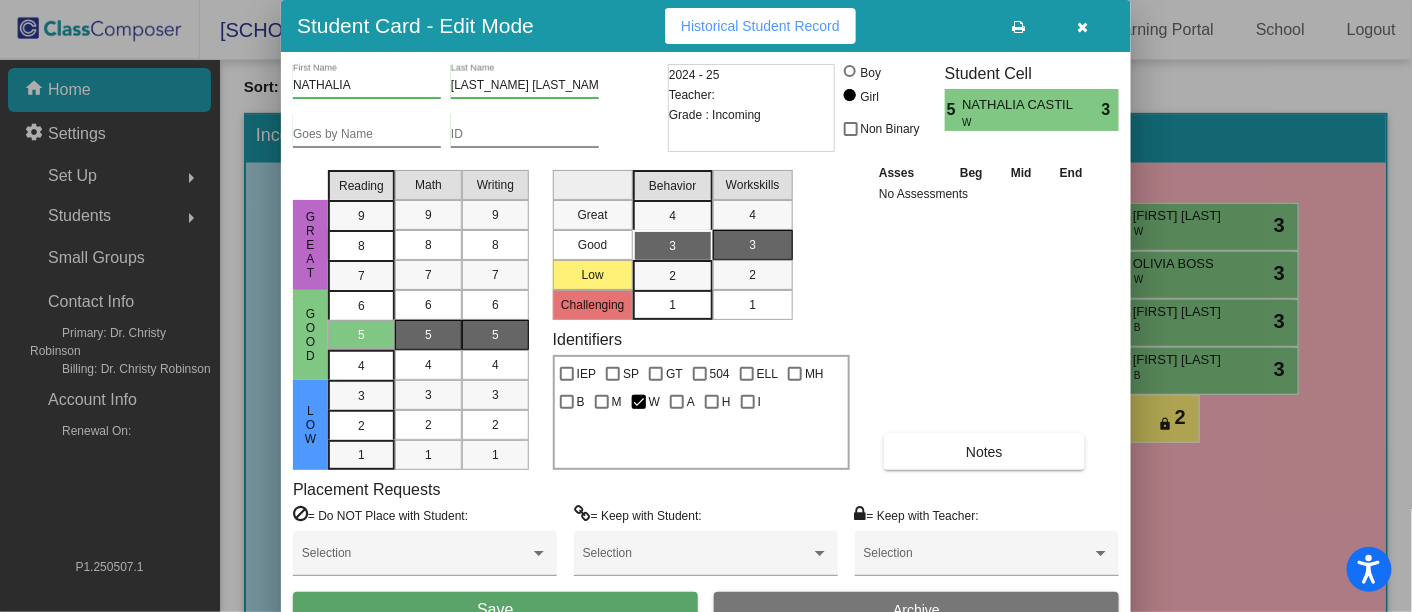click on "Save" at bounding box center (495, 610) 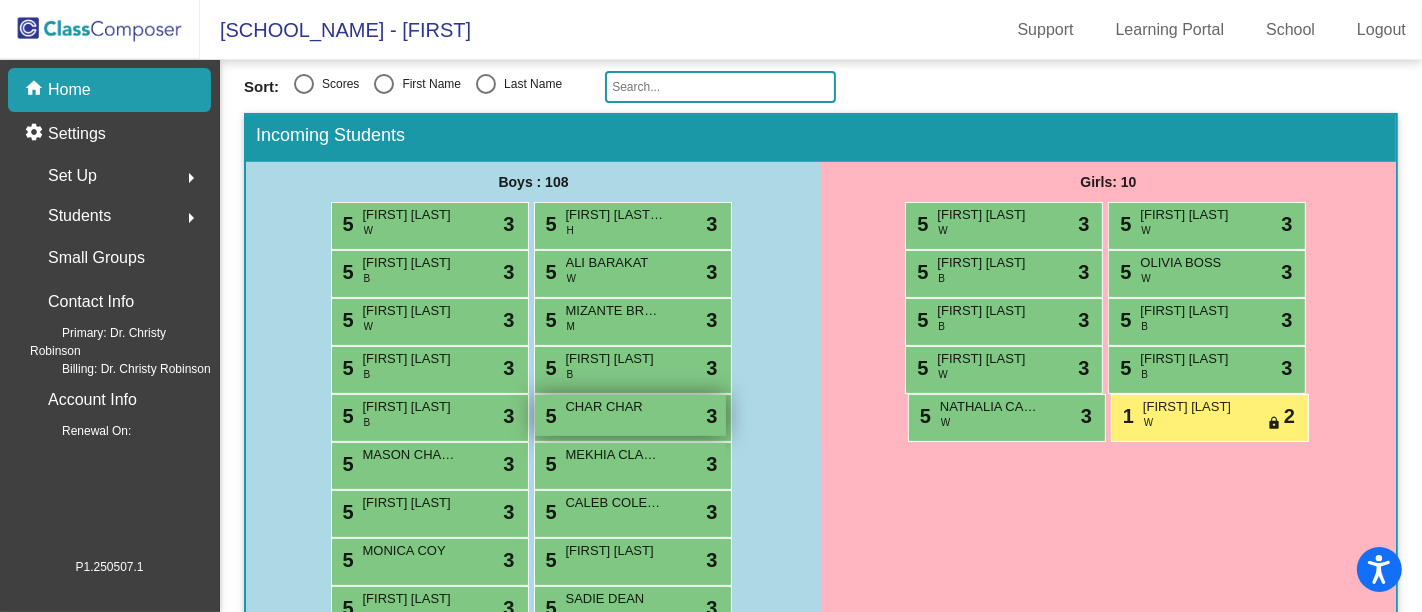 click on "5 [FIRST] [LAST] lock do_not_disturb_alt 3" at bounding box center [630, 415] 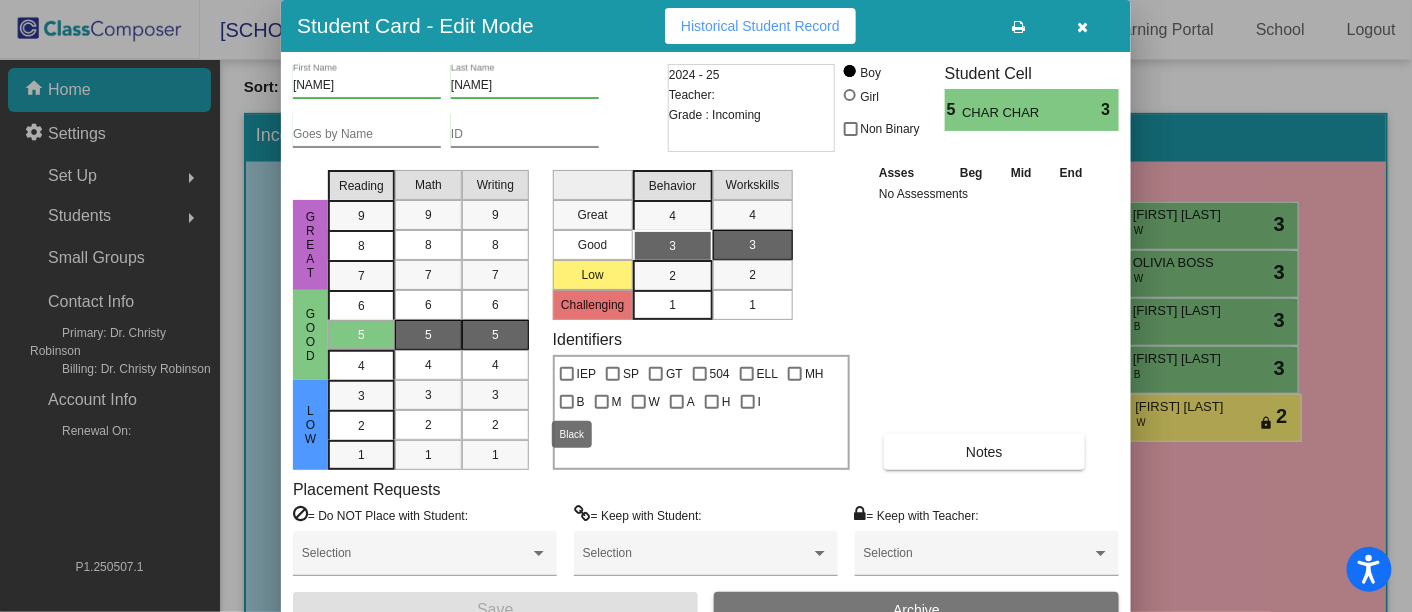 click at bounding box center [567, 402] 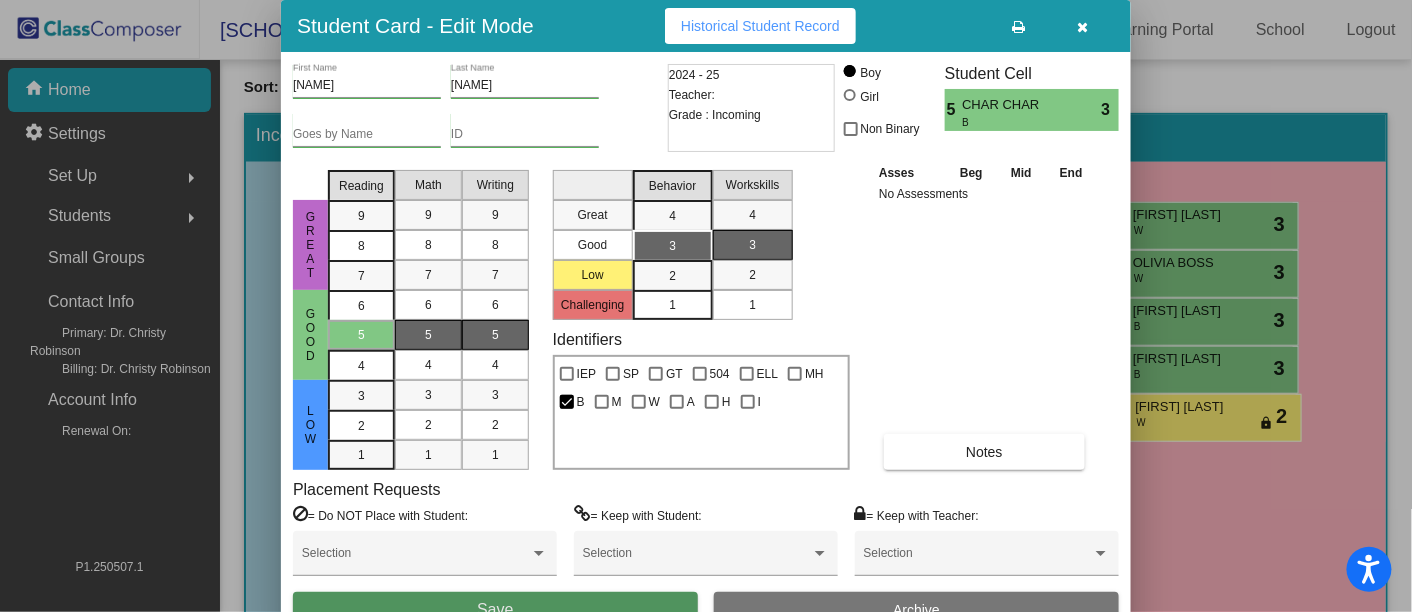 click on "Save" at bounding box center [495, 610] 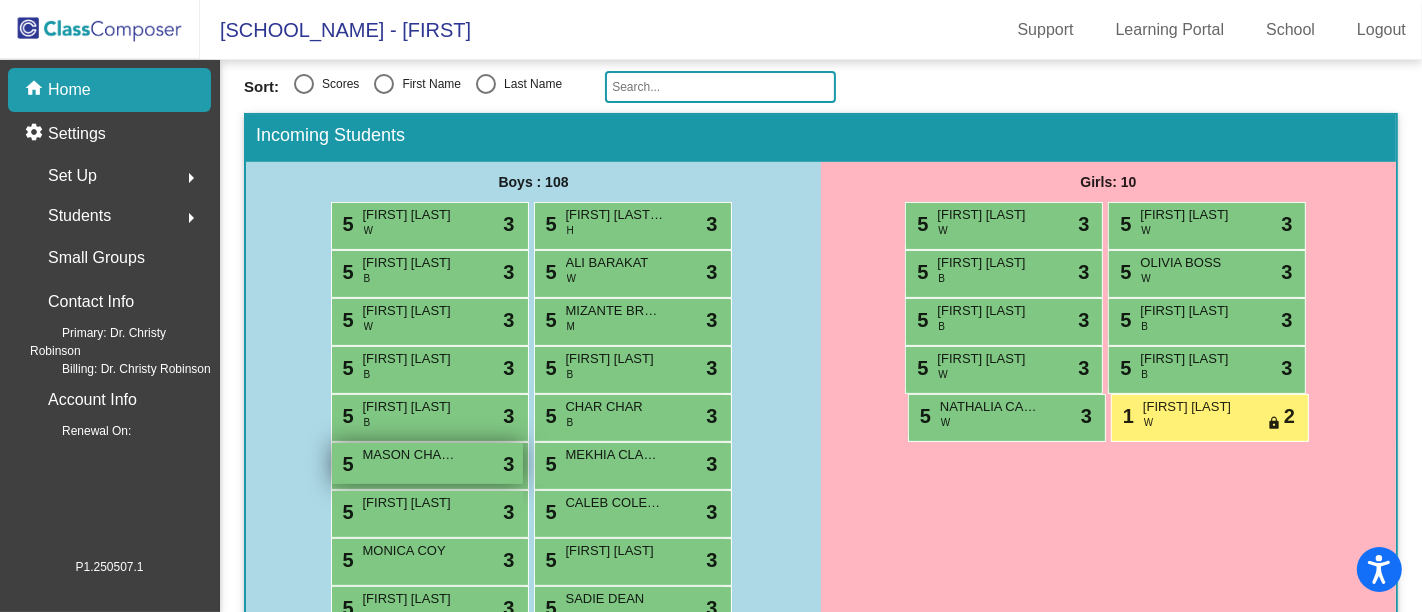 click on "MASON CHARLES" at bounding box center [413, 455] 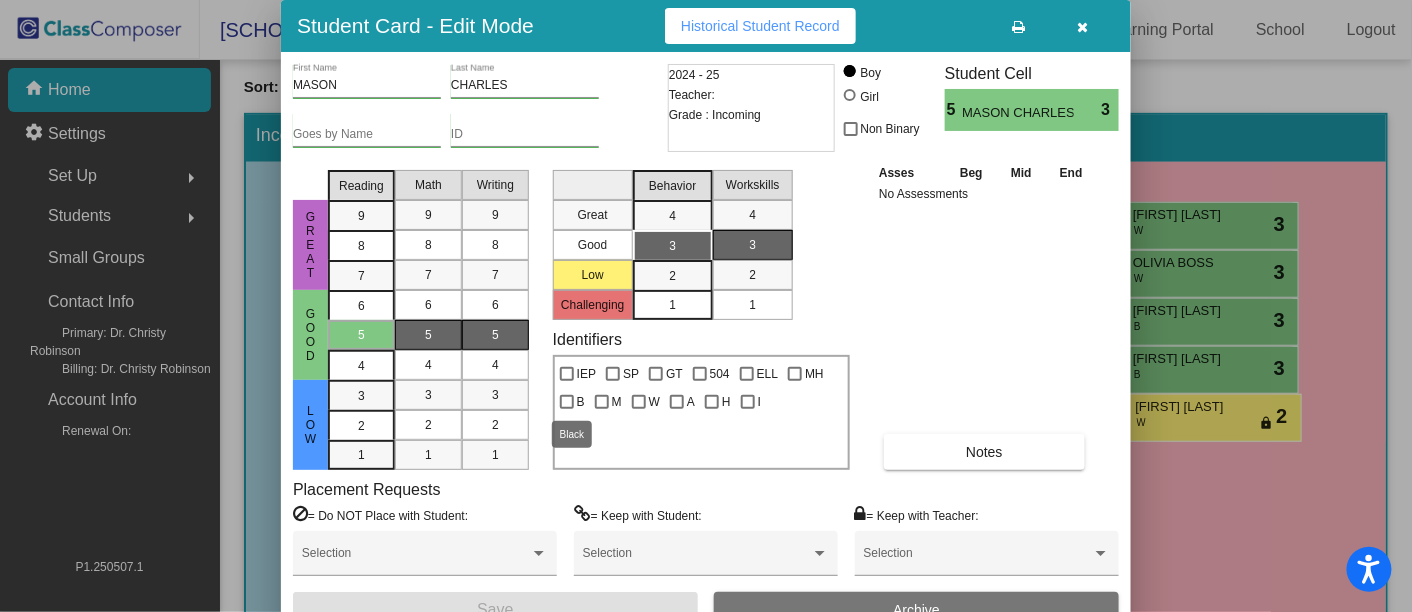 click at bounding box center (567, 402) 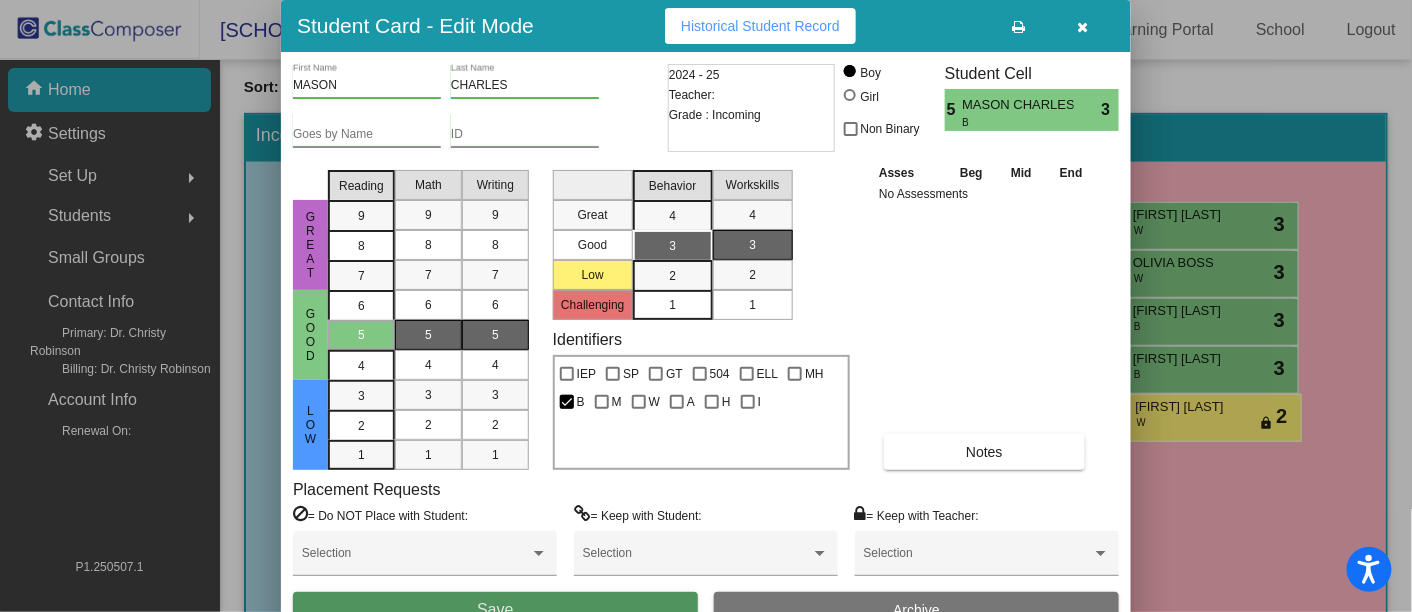 click on "Save" at bounding box center [495, 610] 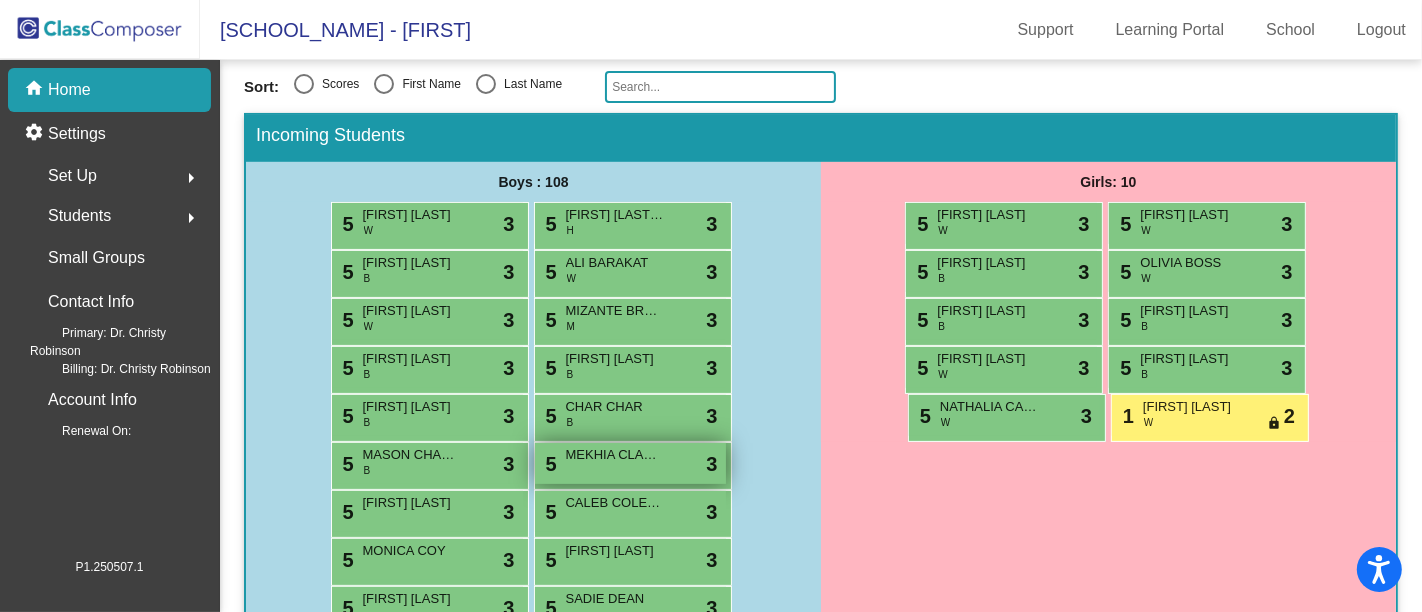 click on "MEKHIA CLARDY" at bounding box center (616, 455) 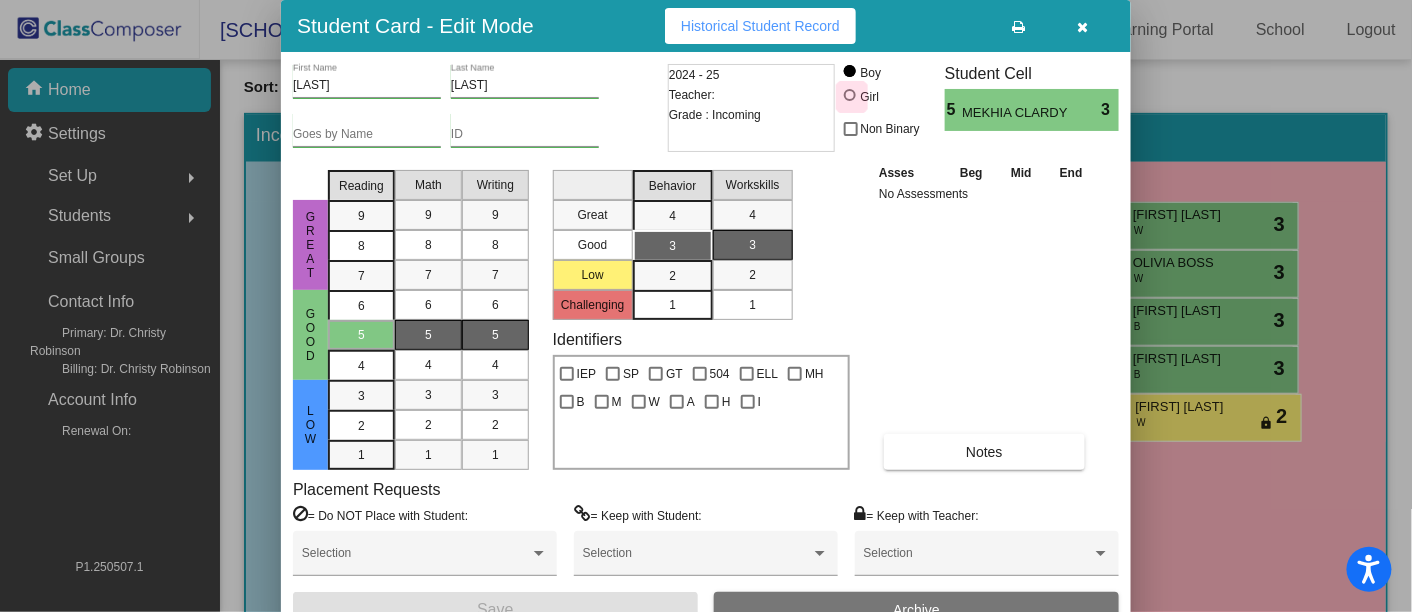 click at bounding box center [850, 95] 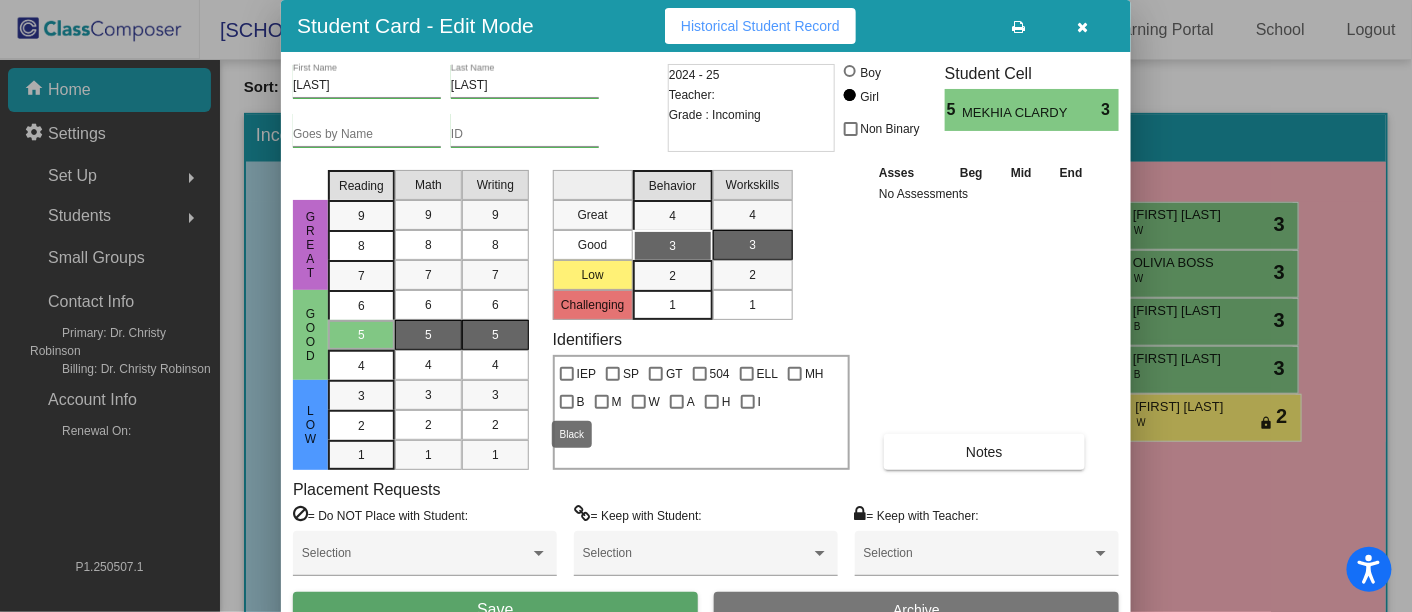 click on "B" at bounding box center (572, 402) 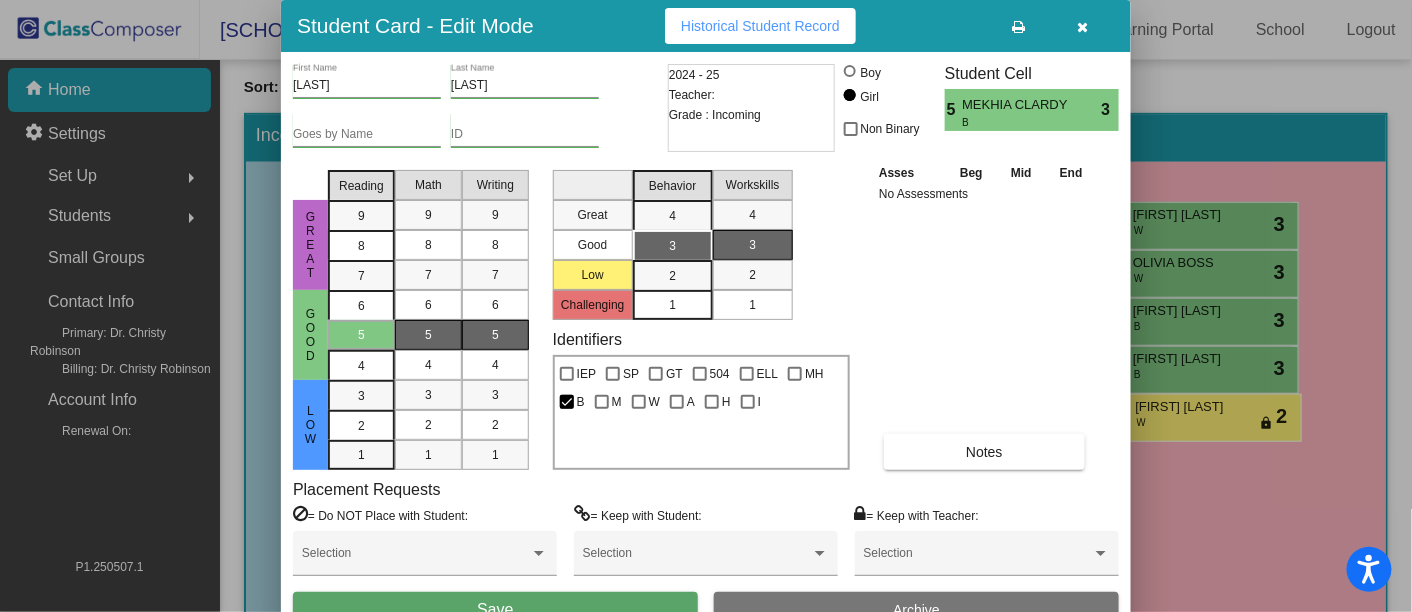 click on "Save" at bounding box center [495, 610] 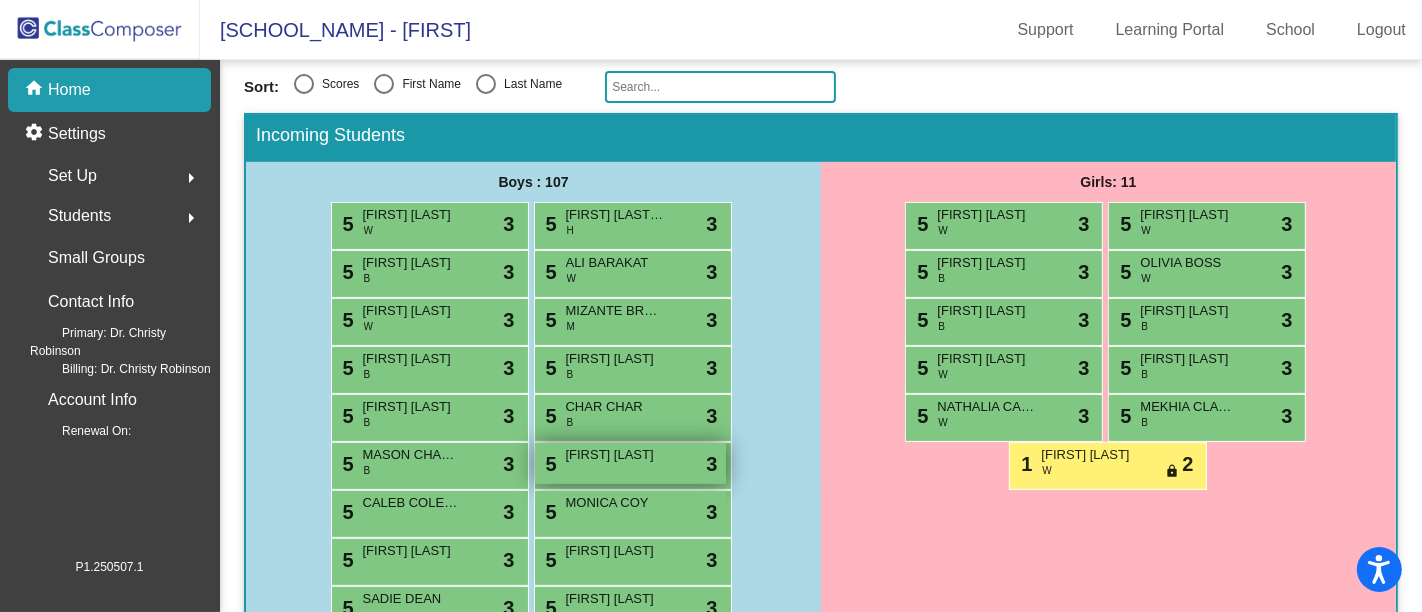 click on "[FIRST] [LAST]" at bounding box center (616, 455) 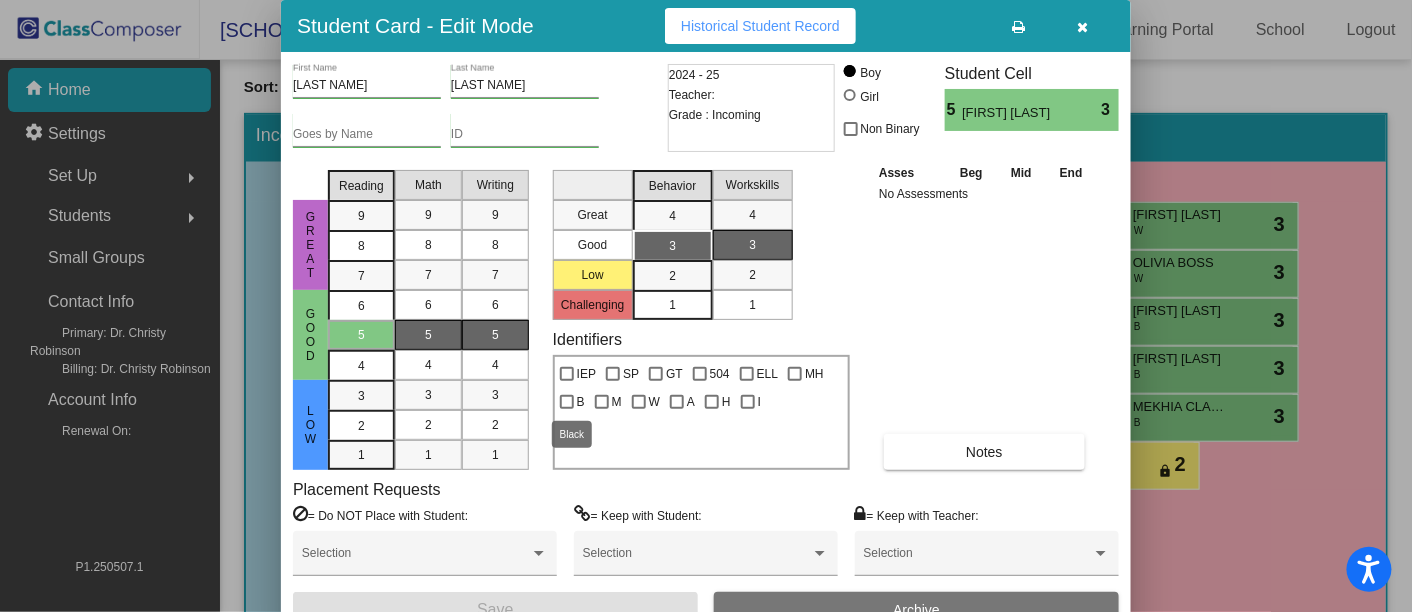 click at bounding box center (567, 402) 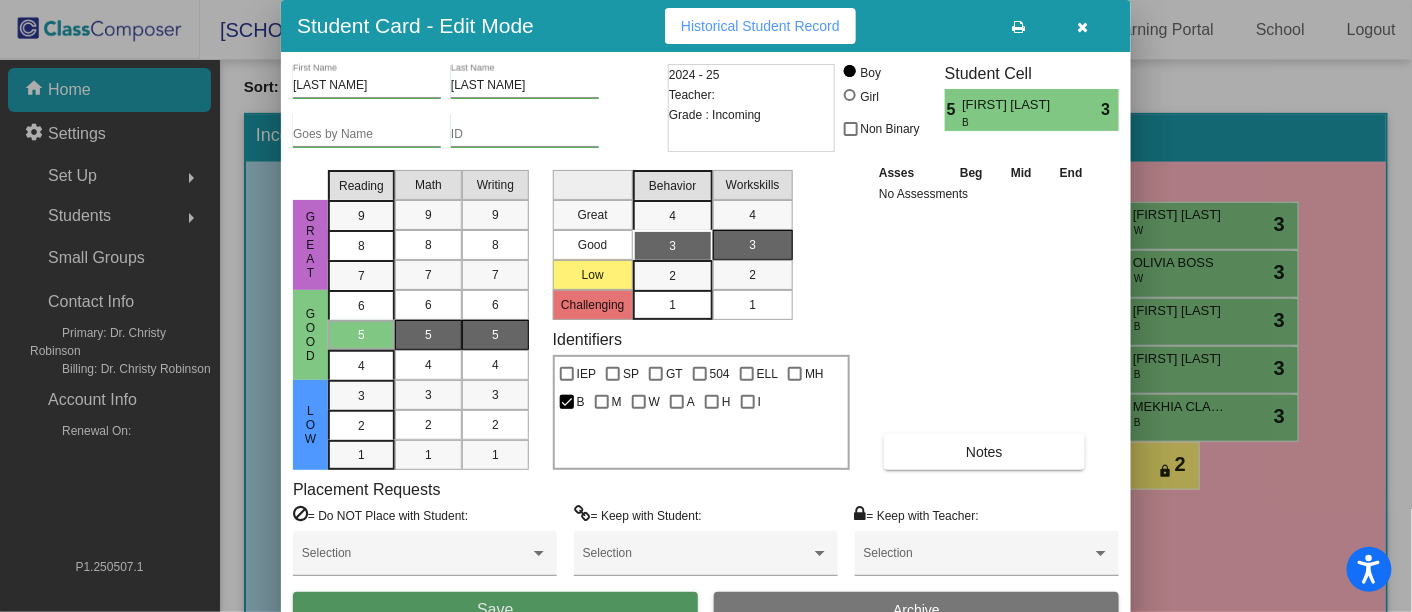 click on "Save" at bounding box center [495, 610] 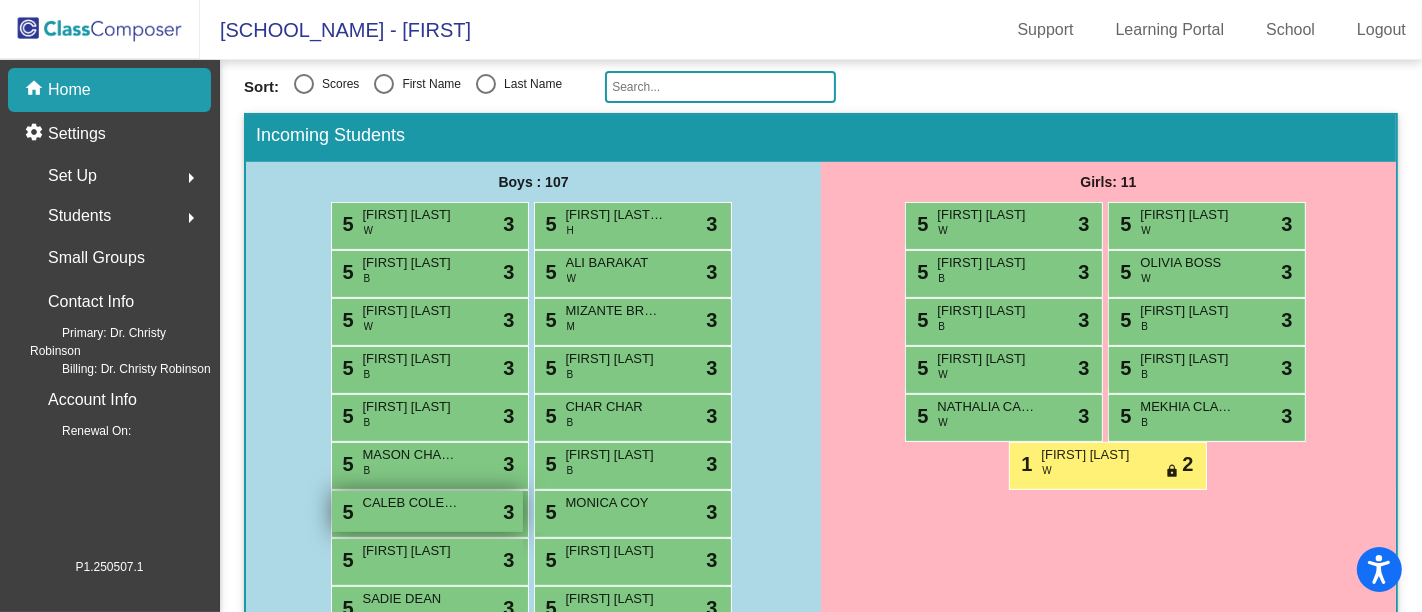 click on "5 [FIRST] [LAST] lock do_not_disturb_alt 3" at bounding box center (427, 511) 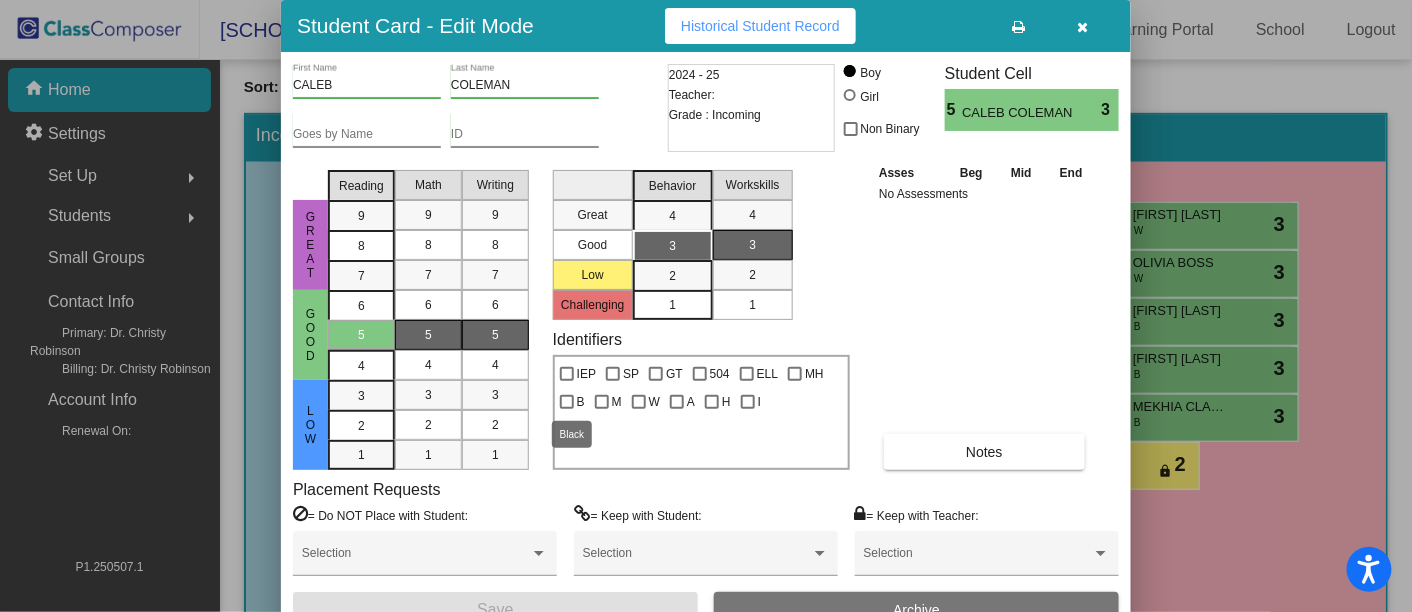 click at bounding box center (567, 402) 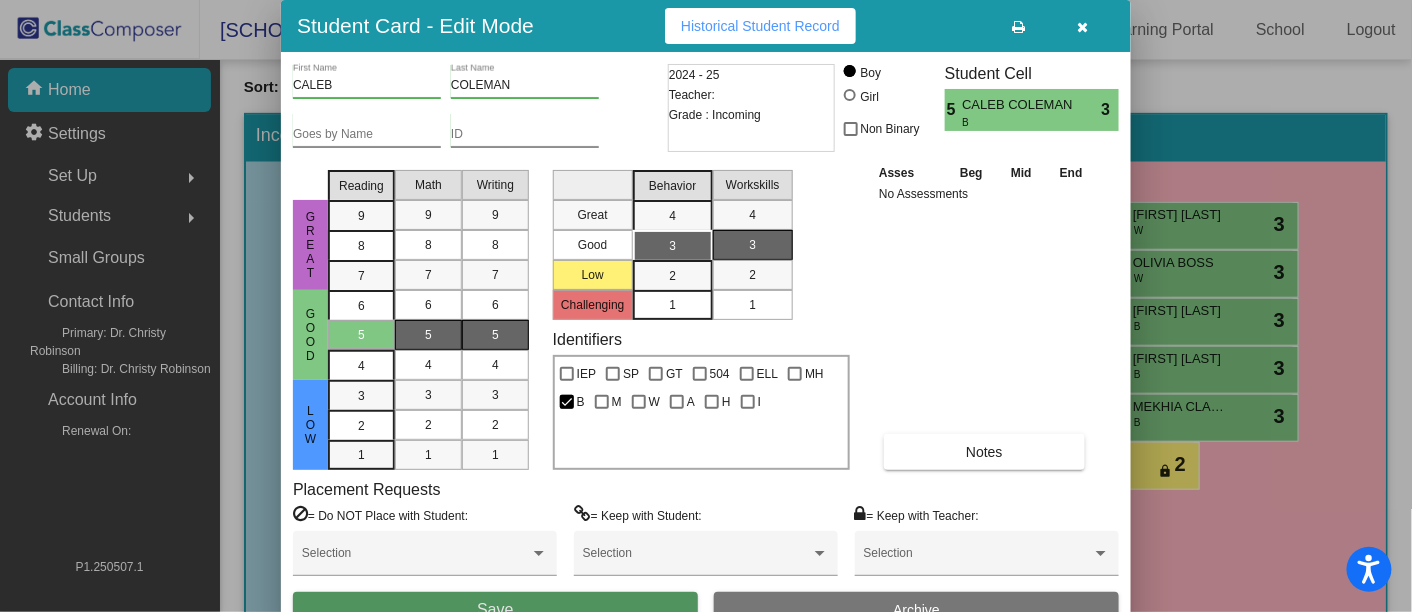 click on "Save" at bounding box center [495, 610] 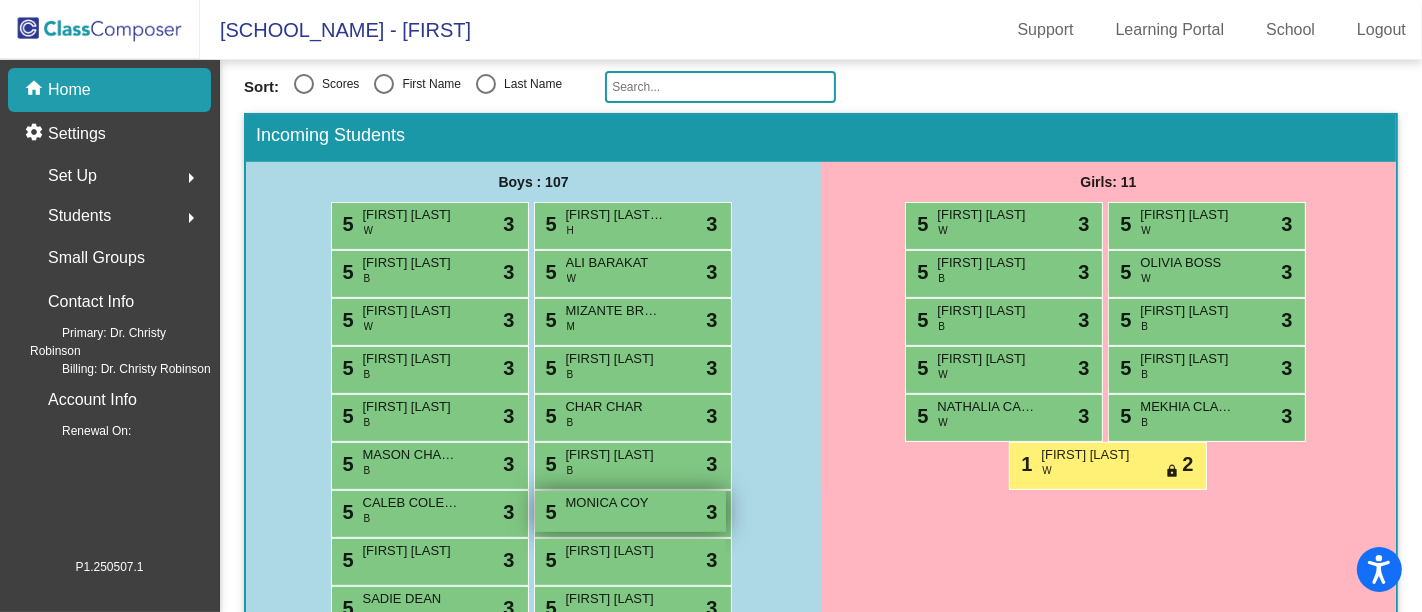 click on "MONICA COY" at bounding box center [616, 503] 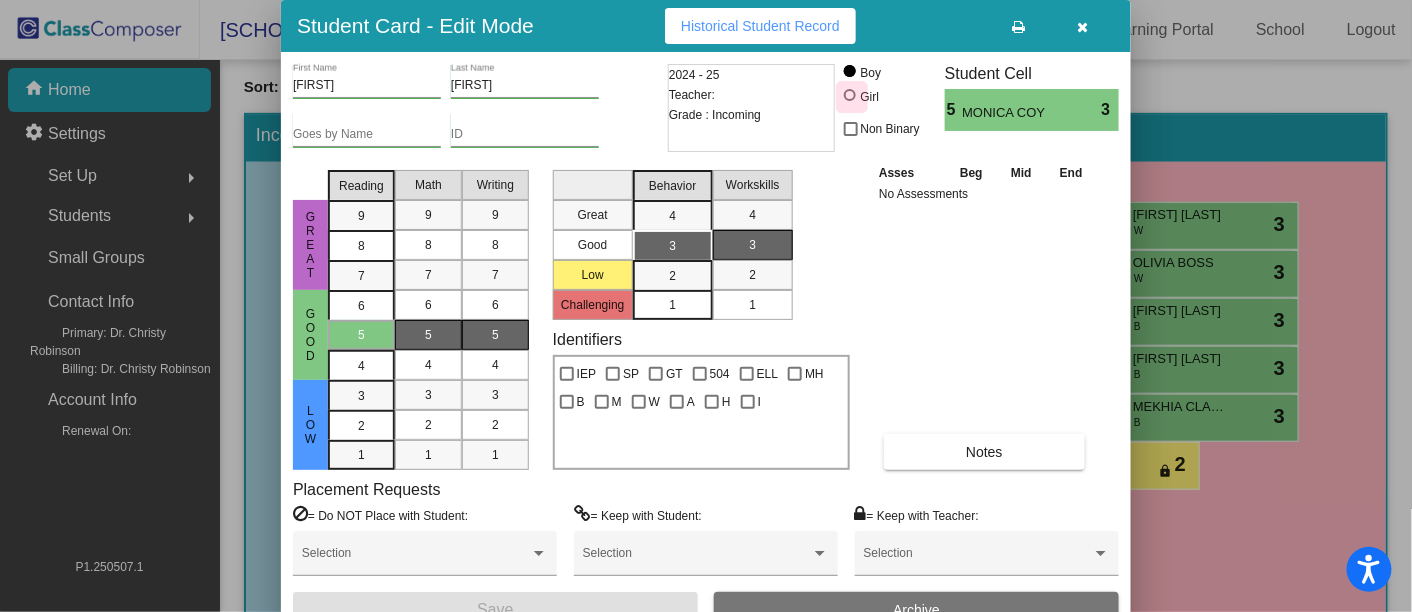 click at bounding box center [850, 95] 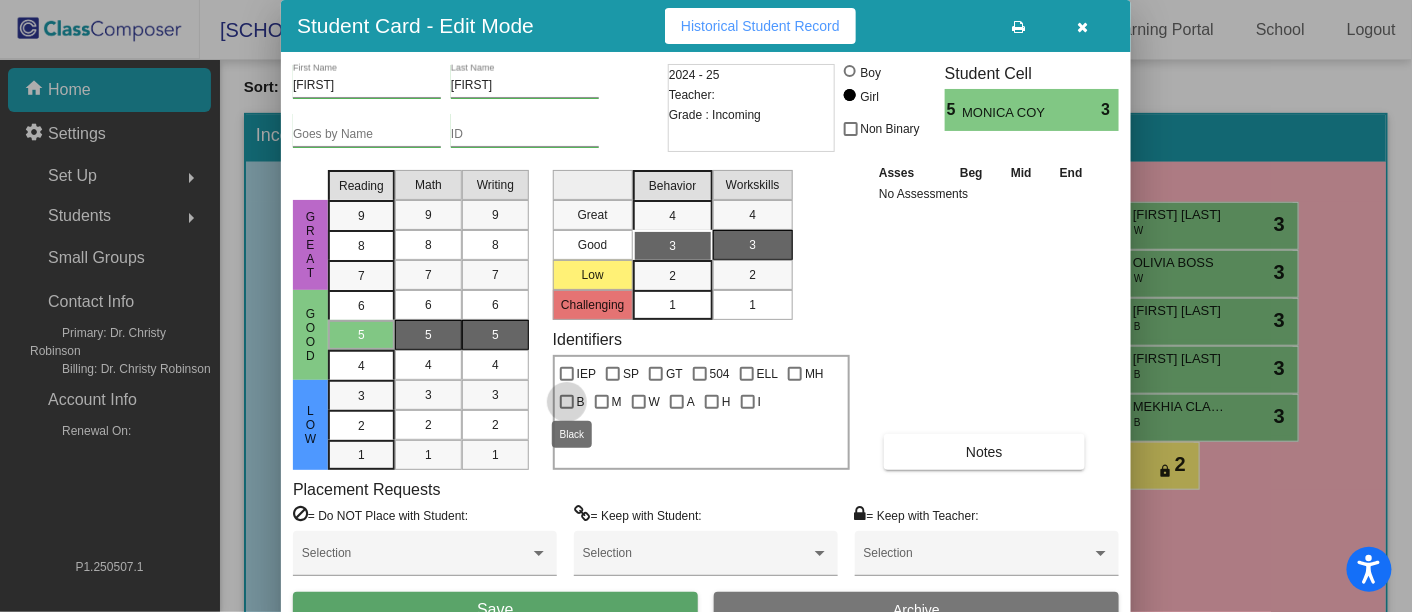 click at bounding box center [567, 402] 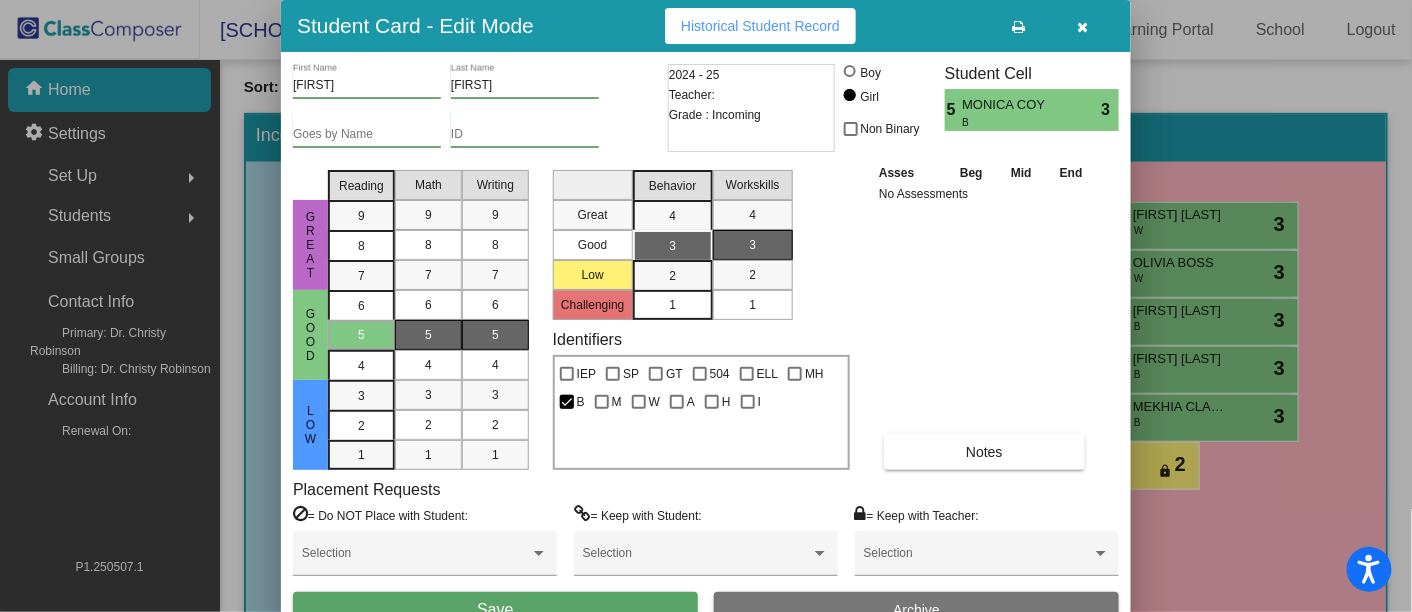 click on "Save" at bounding box center (495, 610) 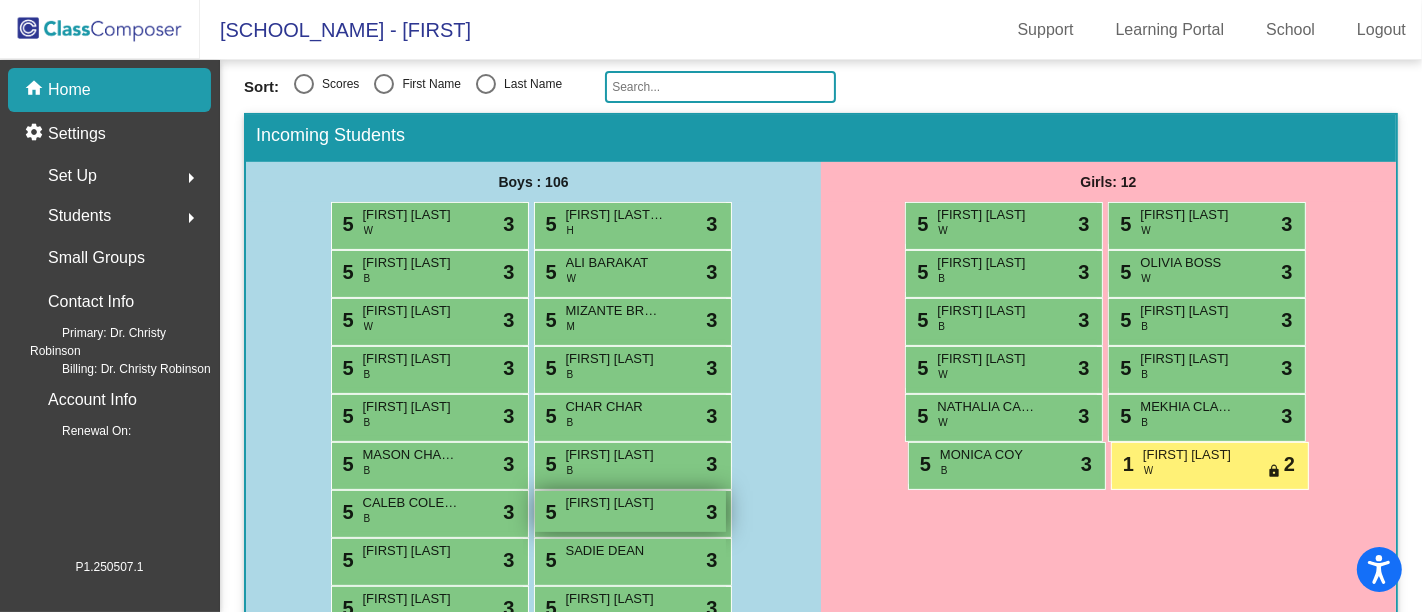 click on "[FIRST] [LAST]" at bounding box center (616, 503) 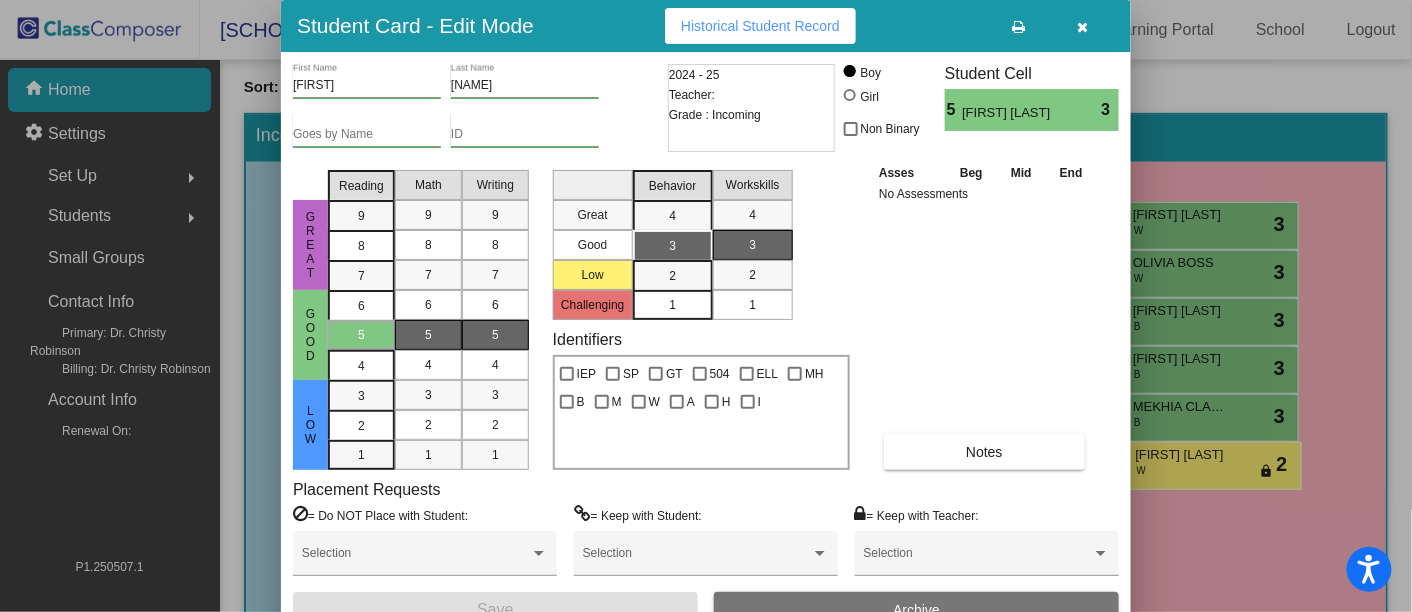 click at bounding box center (850, 95) 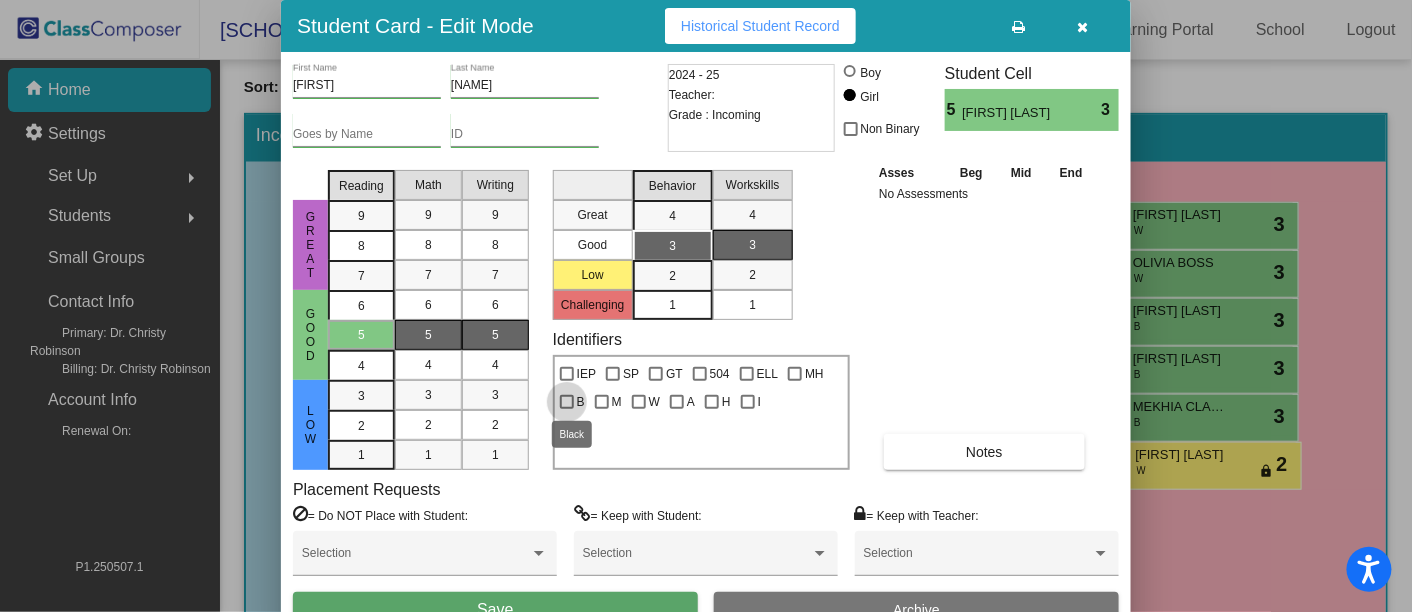 click at bounding box center (567, 402) 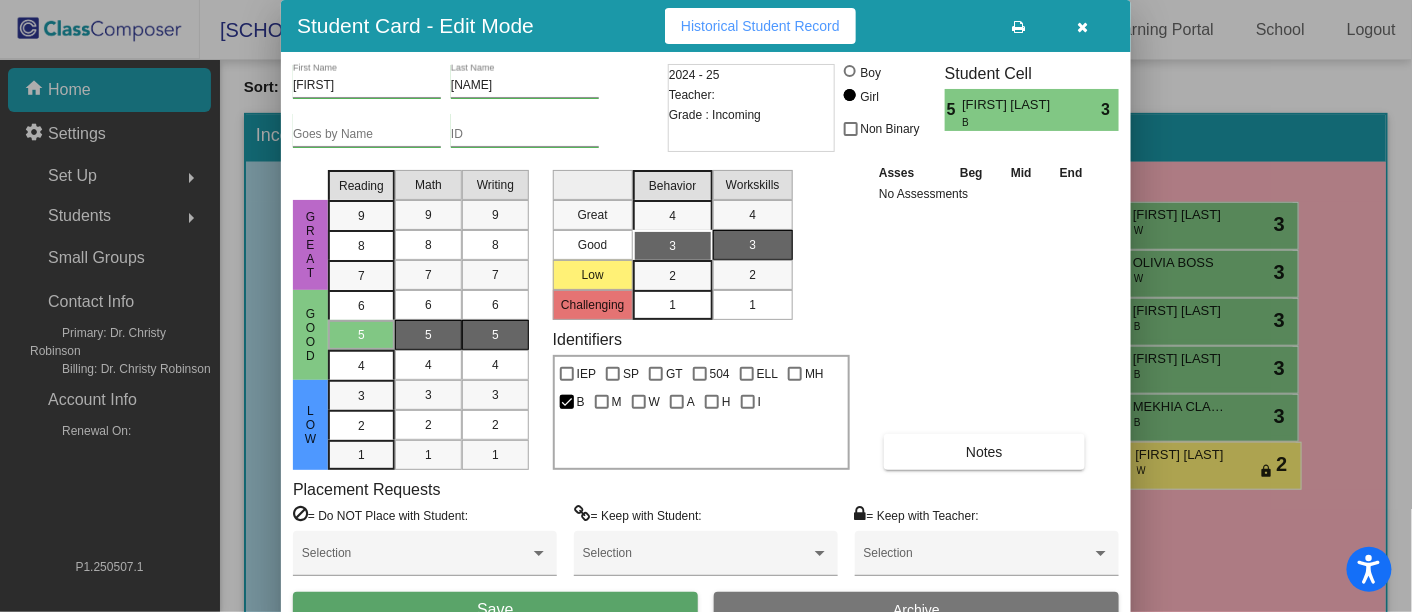 click on "Save" at bounding box center [495, 610] 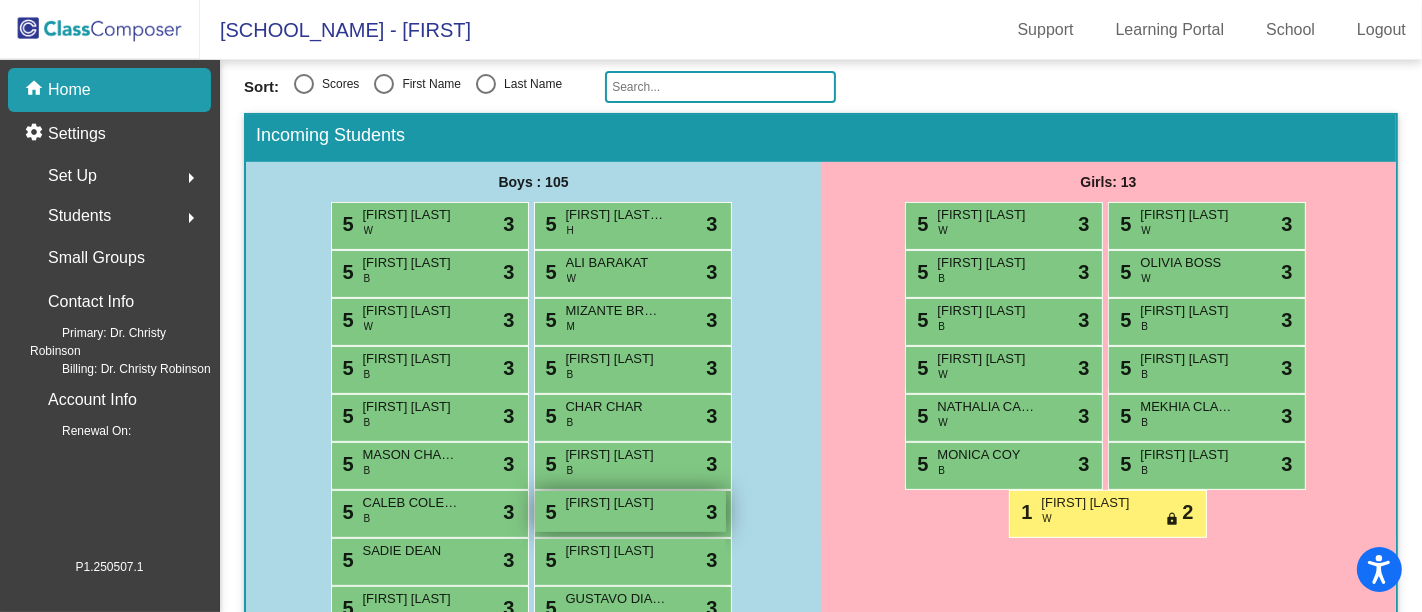 click on "[FIRST] [LAST]" at bounding box center (616, 503) 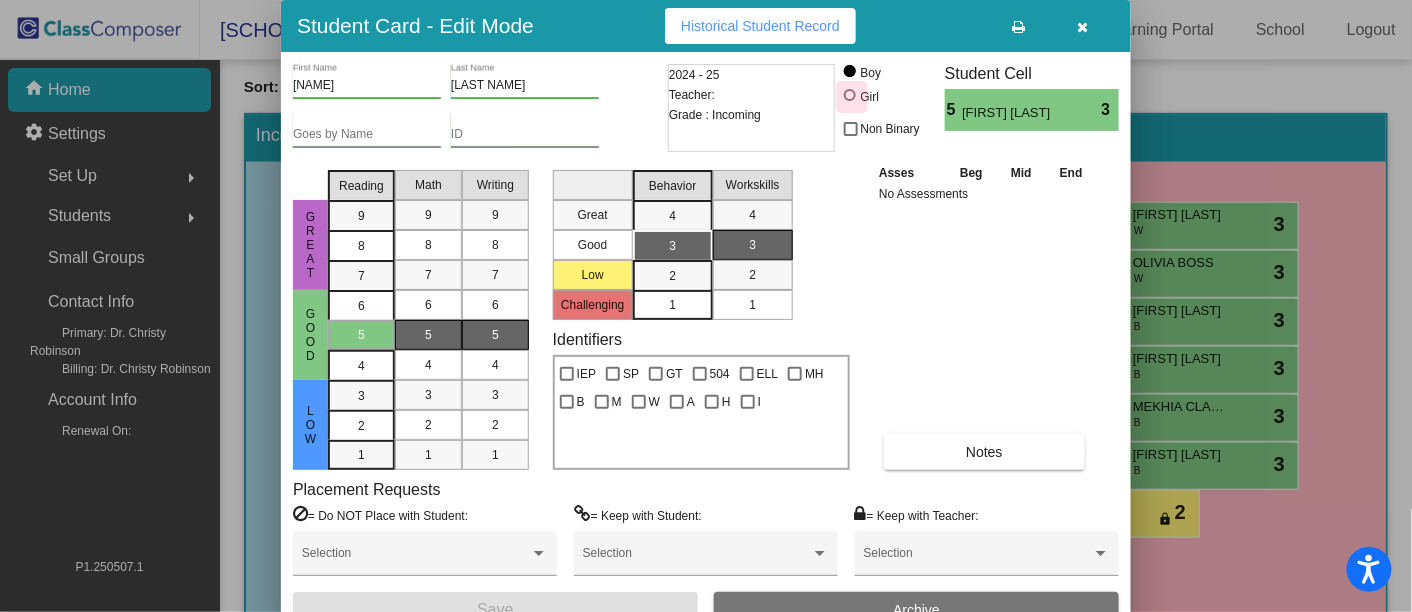 click at bounding box center (850, 95) 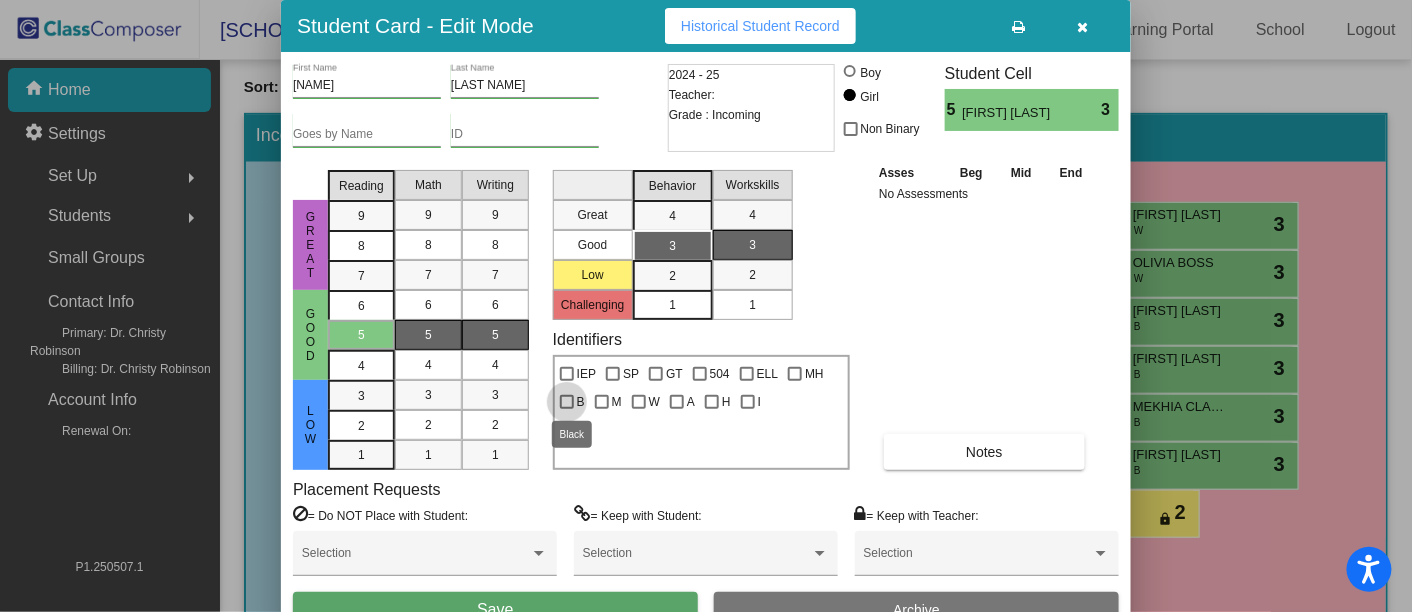 click at bounding box center [567, 402] 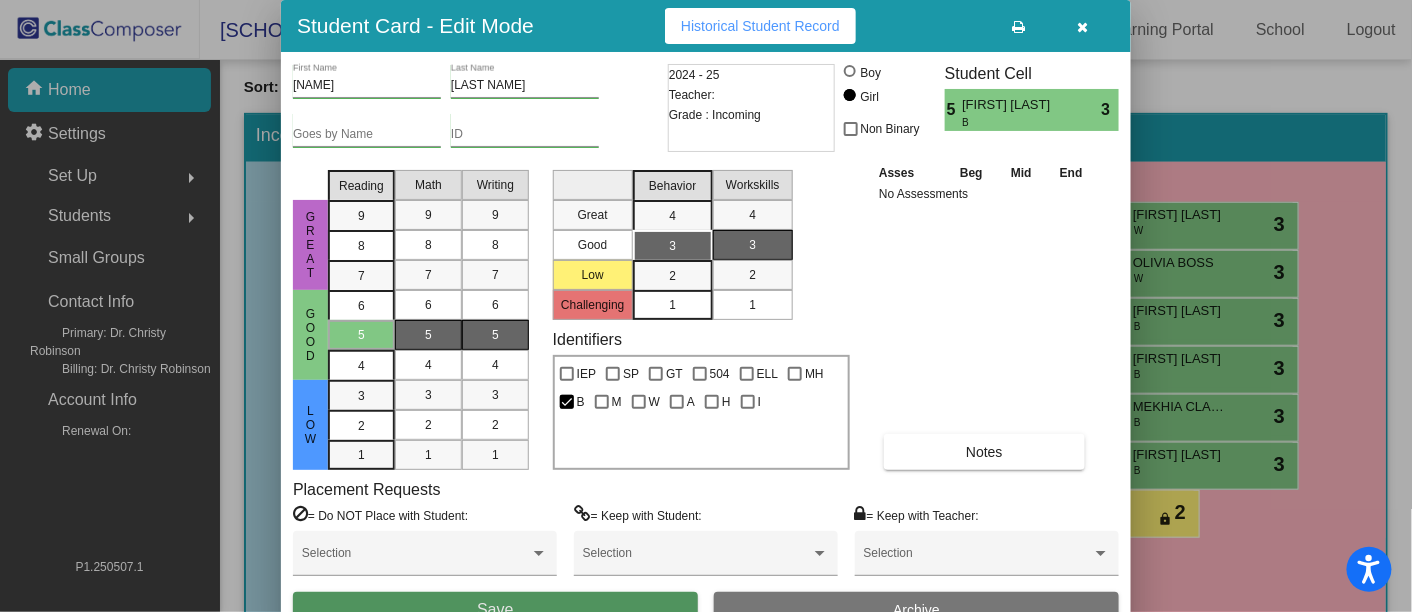 click on "Save" at bounding box center [495, 610] 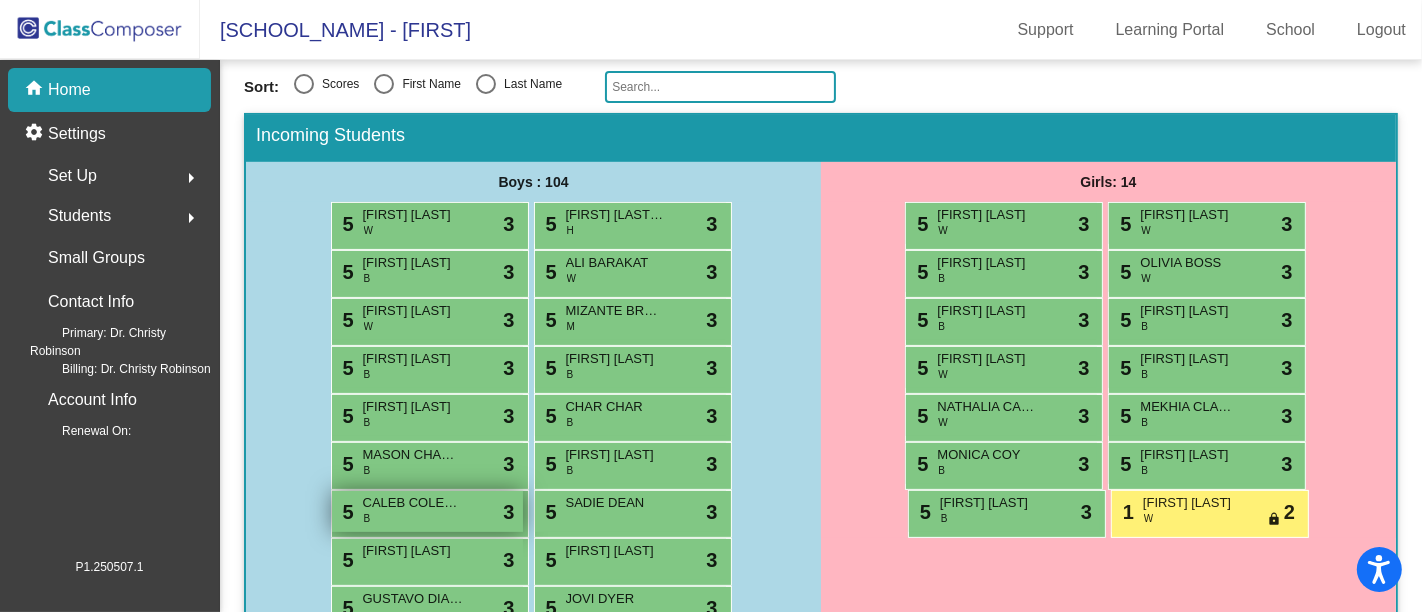click on "5 [FIRST] [LAST] B lock do_not_disturb_alt 3" at bounding box center (427, 511) 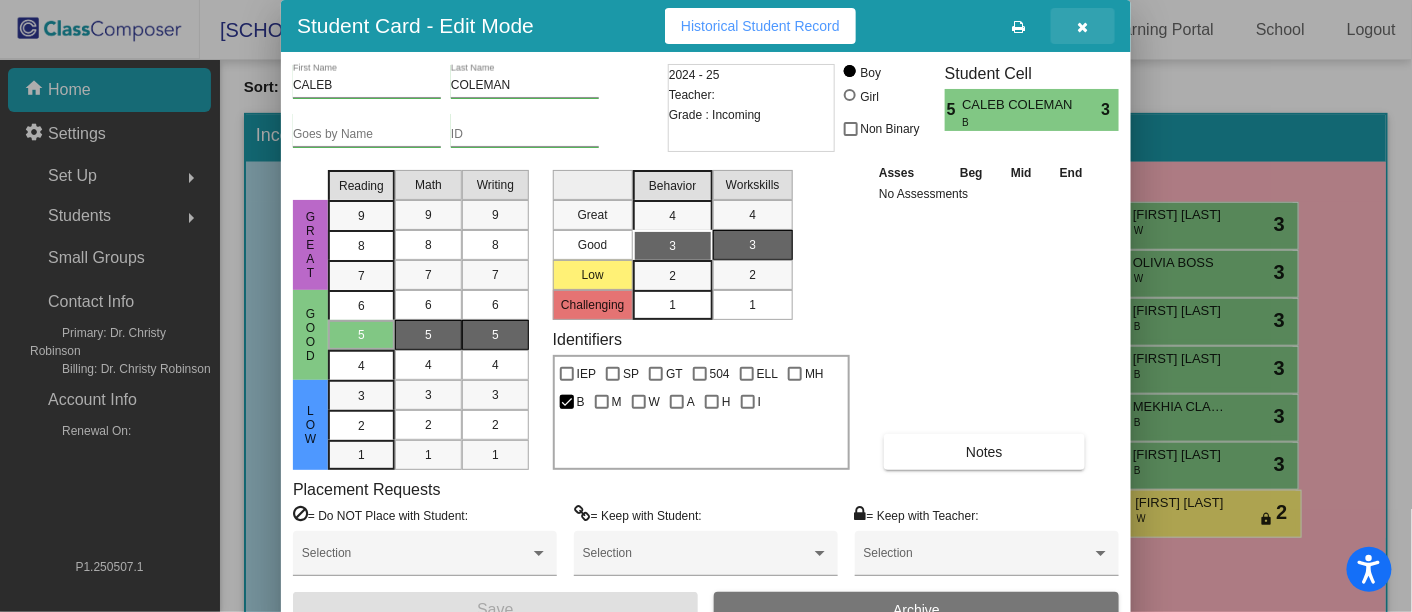 click at bounding box center (1083, 27) 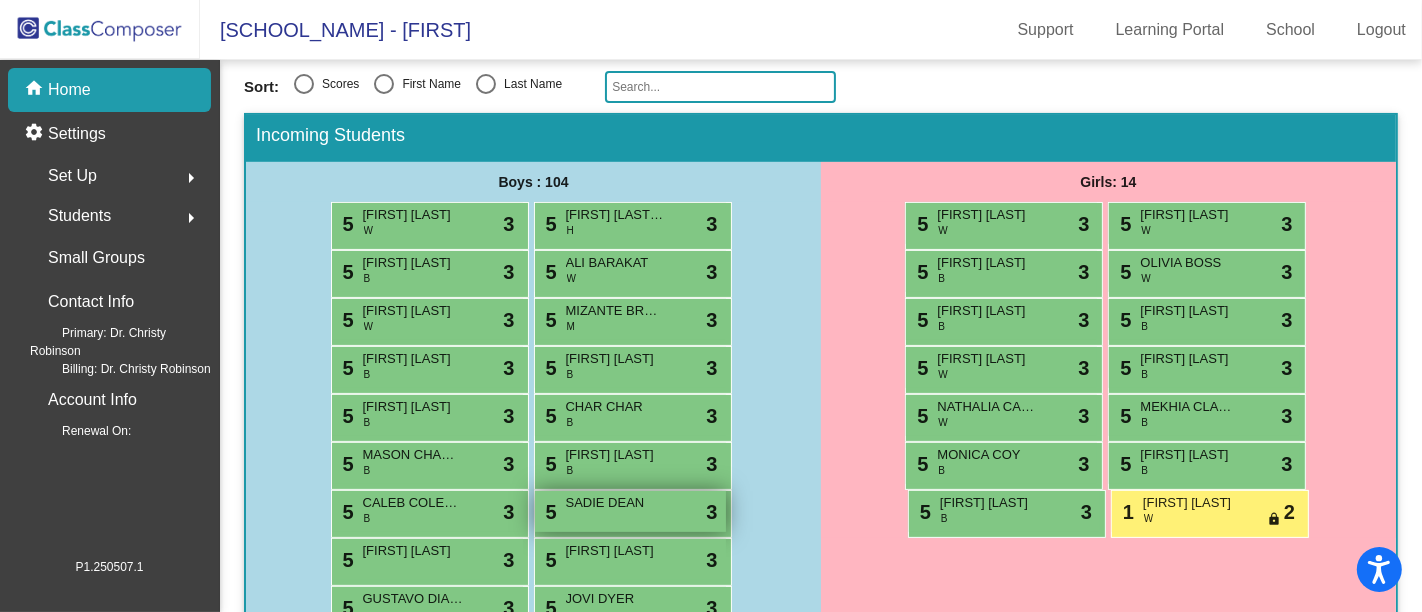 click on "5 [FIRST] [LAST] lock do_not_disturb_alt 3" at bounding box center (630, 511) 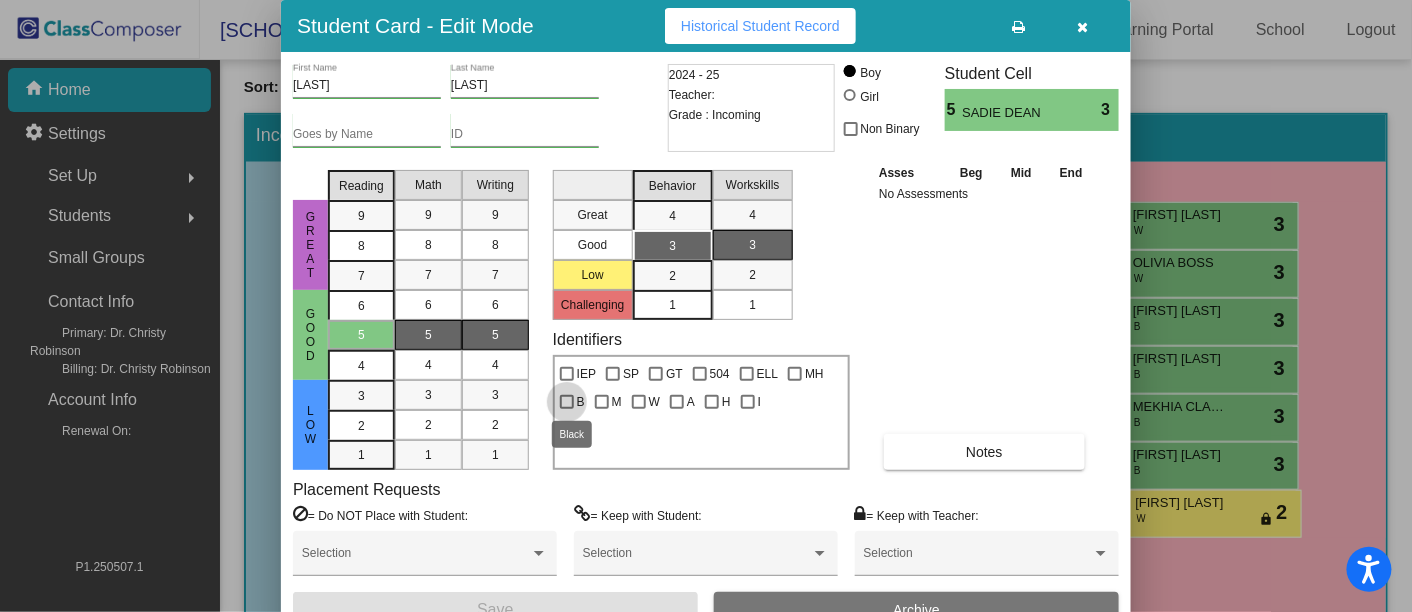 click at bounding box center (567, 402) 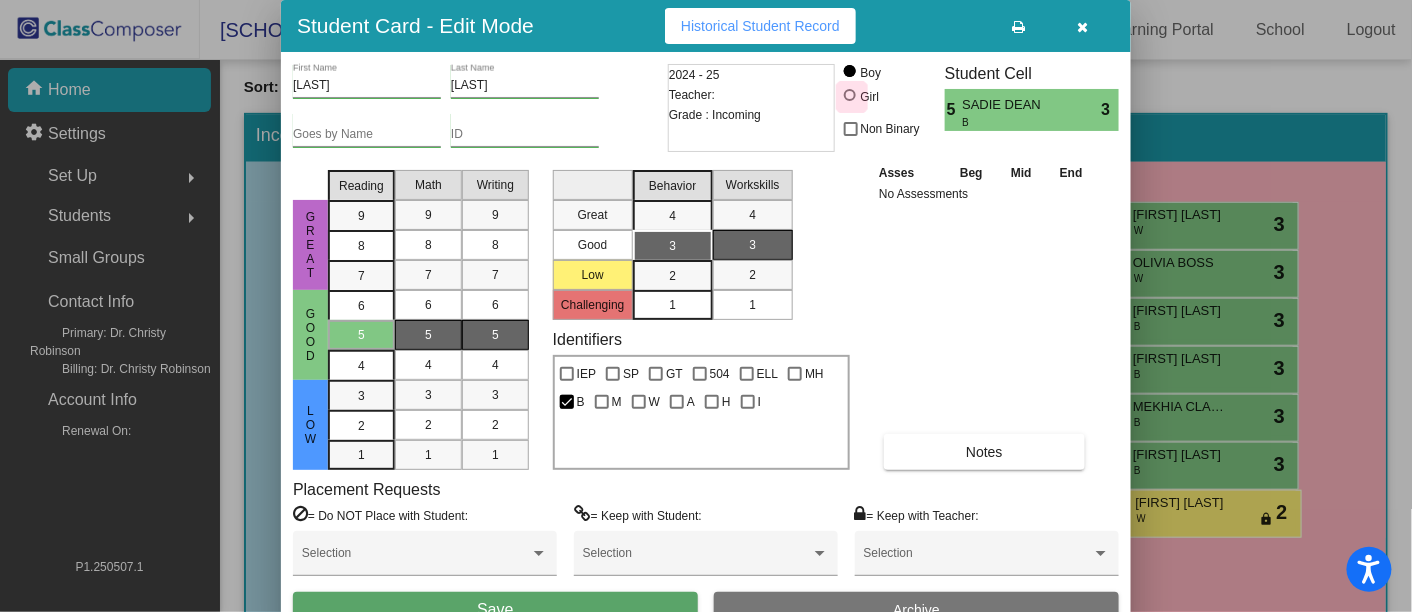 click at bounding box center (850, 95) 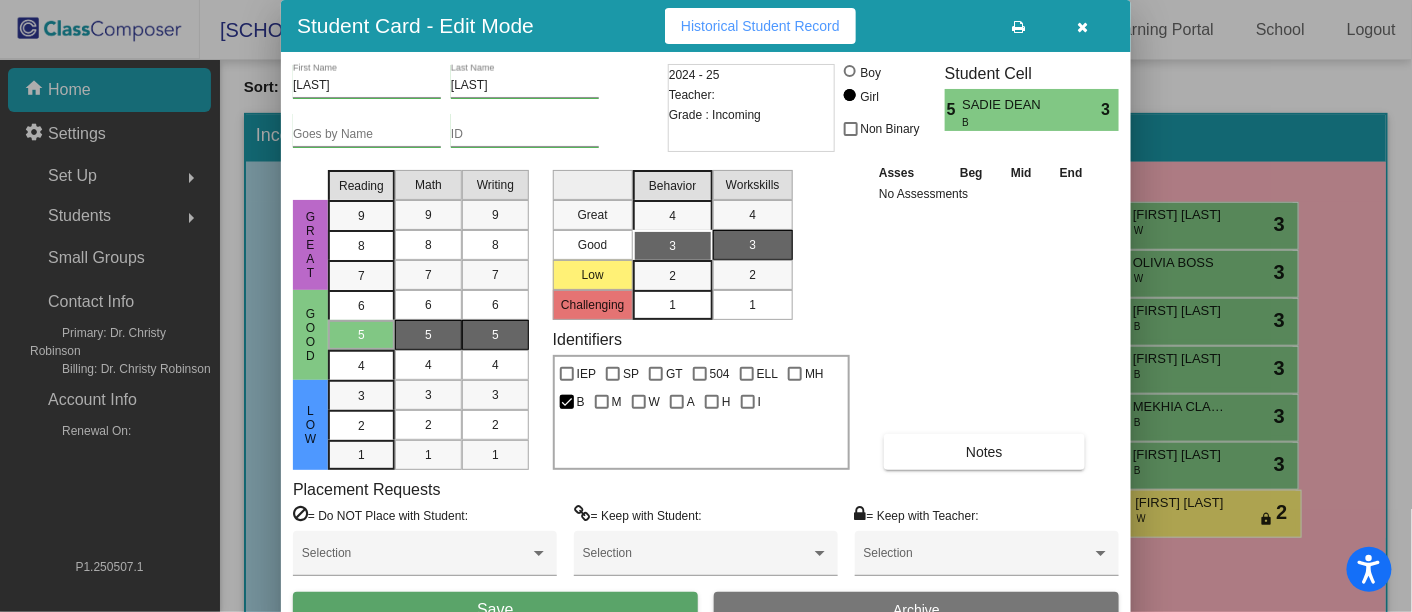 click on "Save" at bounding box center (495, 610) 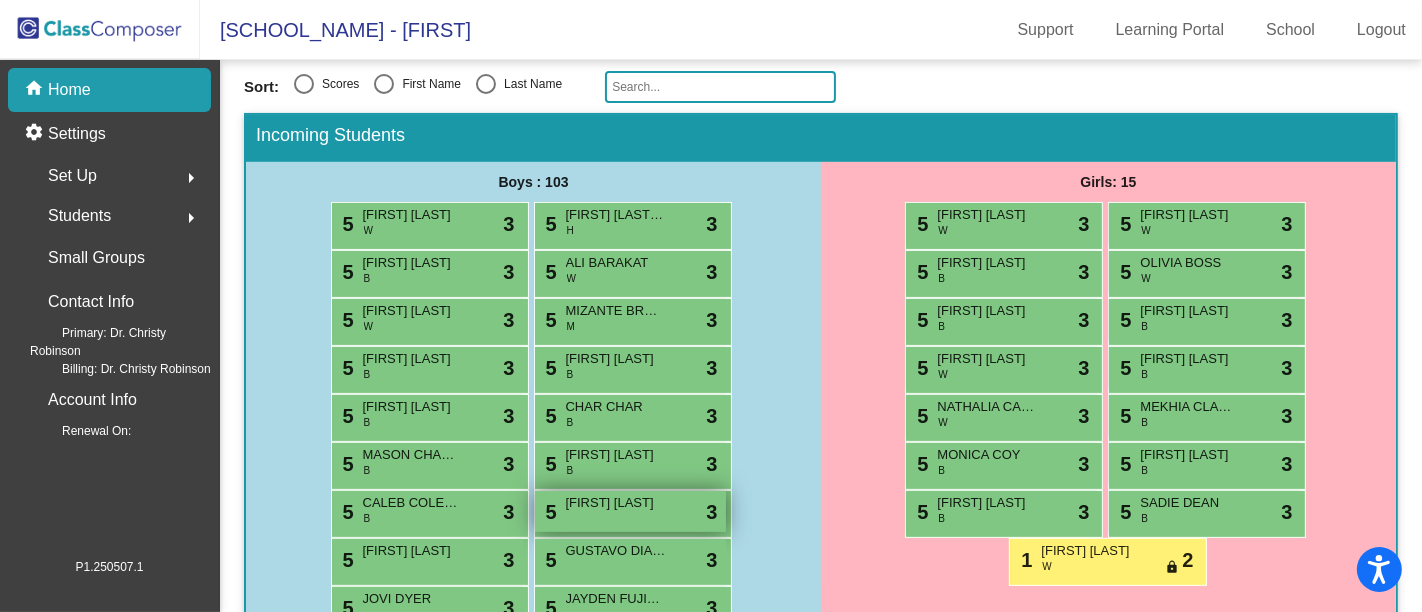 click on "5 [FIRST] [LAST] lock do_not_disturb_alt 3" at bounding box center [630, 511] 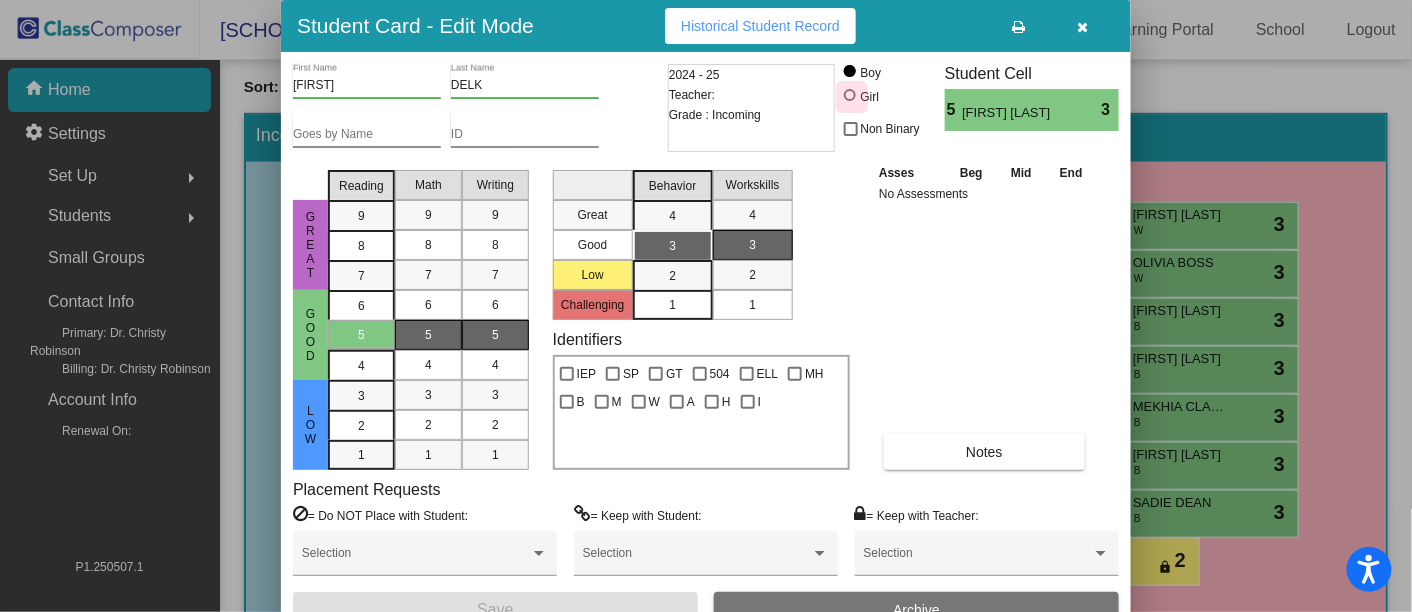 drag, startPoint x: 848, startPoint y: 99, endPoint x: 851, endPoint y: 81, distance: 18.248287 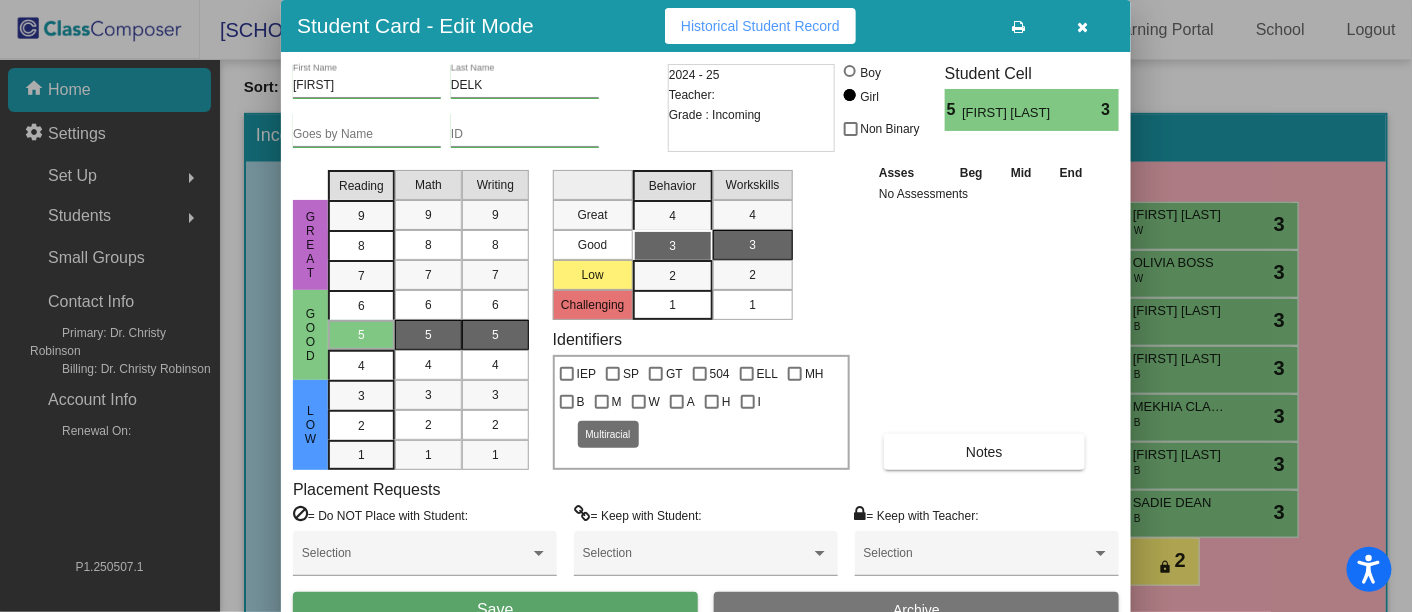click at bounding box center [602, 402] 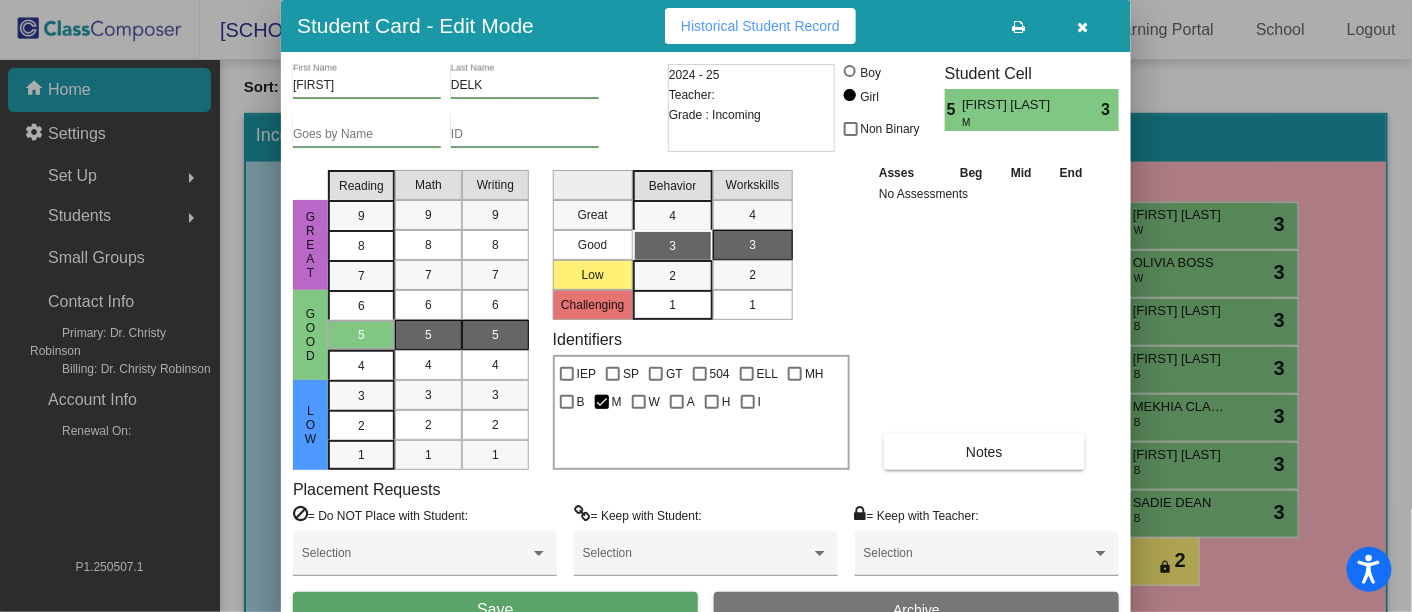 click on "Save" at bounding box center (495, 610) 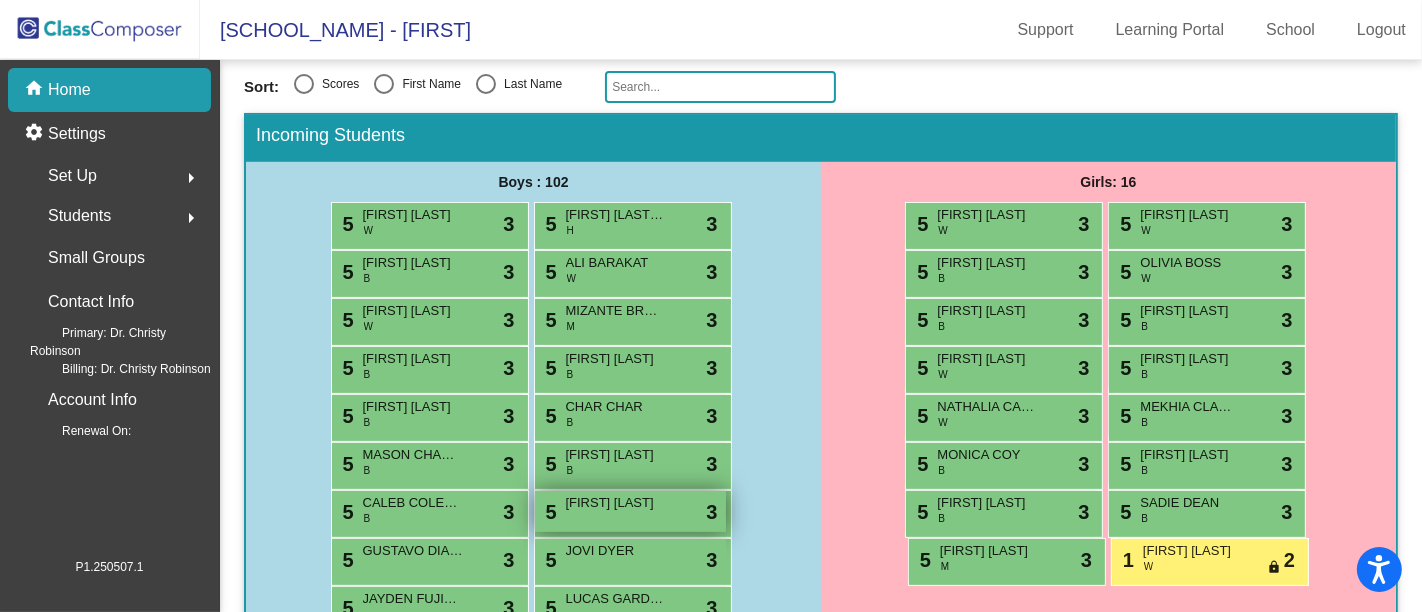 click on "5 [FIRST] [LAST] lock do_not_disturb_alt 3" at bounding box center (630, 511) 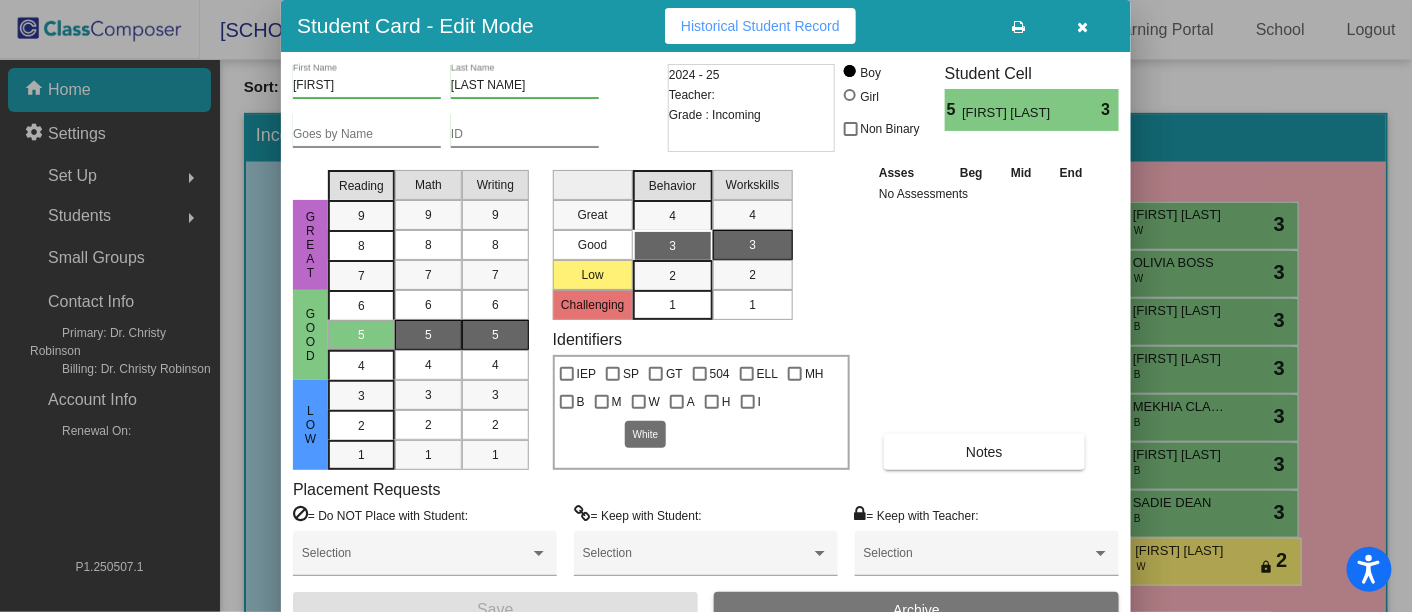 click at bounding box center (639, 402) 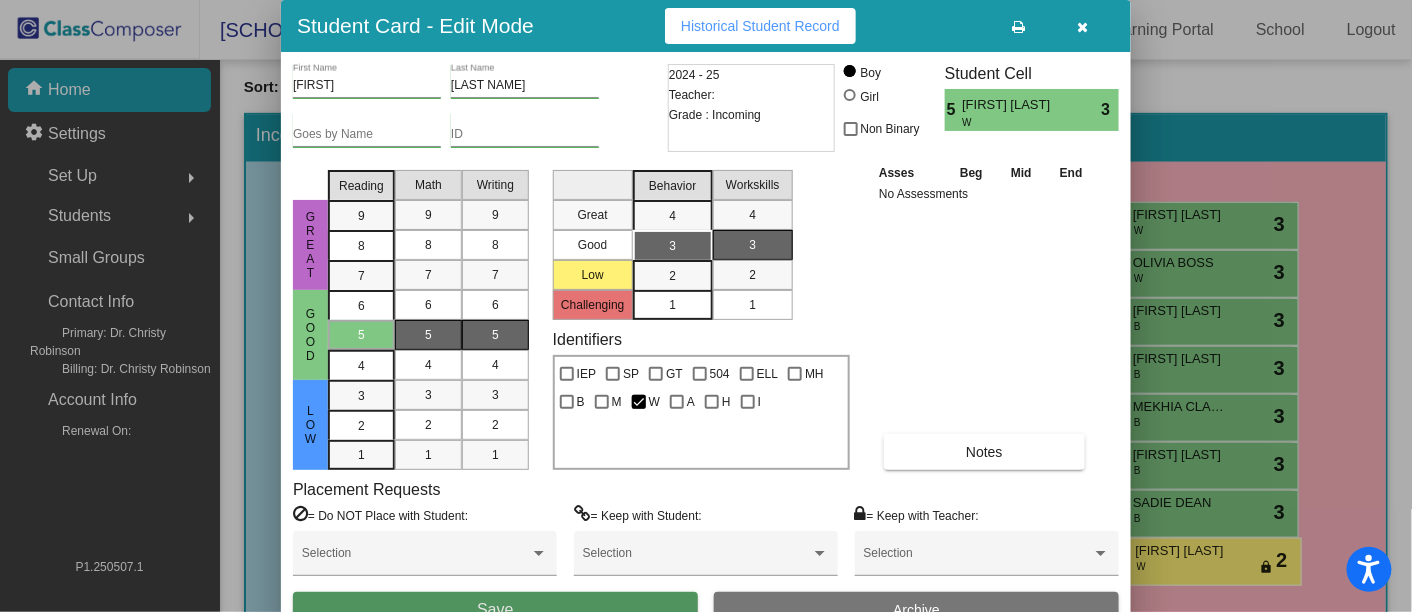 click on "Save" at bounding box center [495, 610] 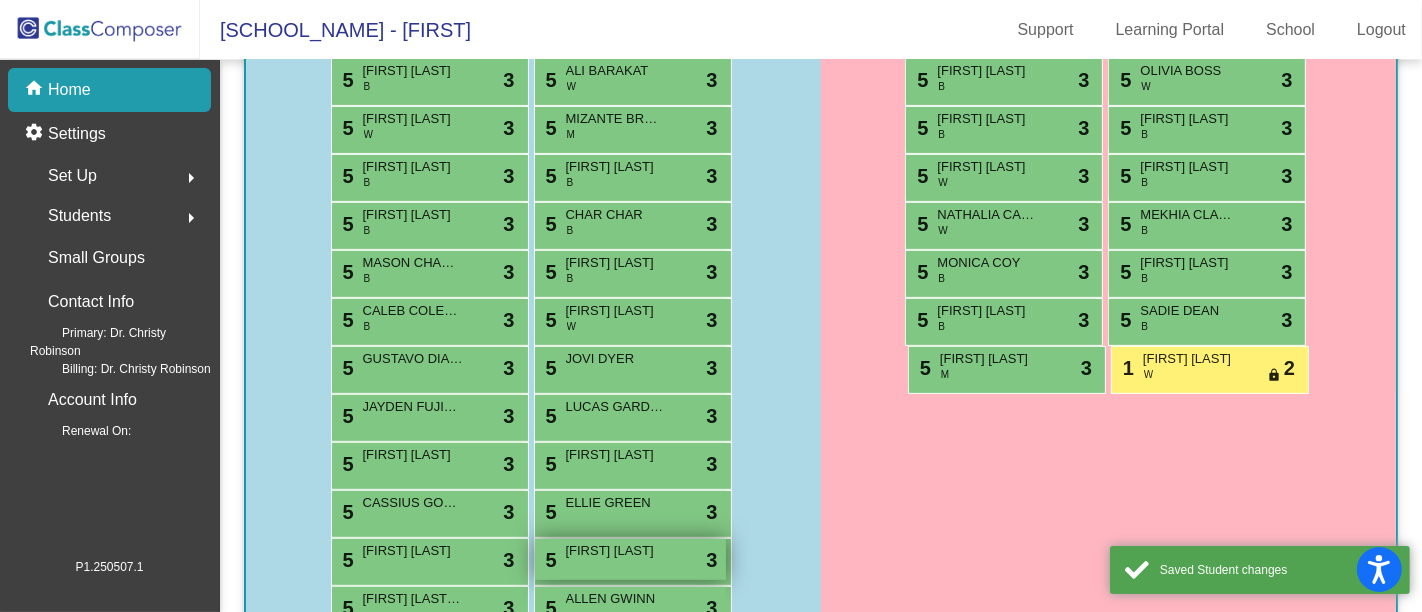 scroll, scrollTop: 528, scrollLeft: 0, axis: vertical 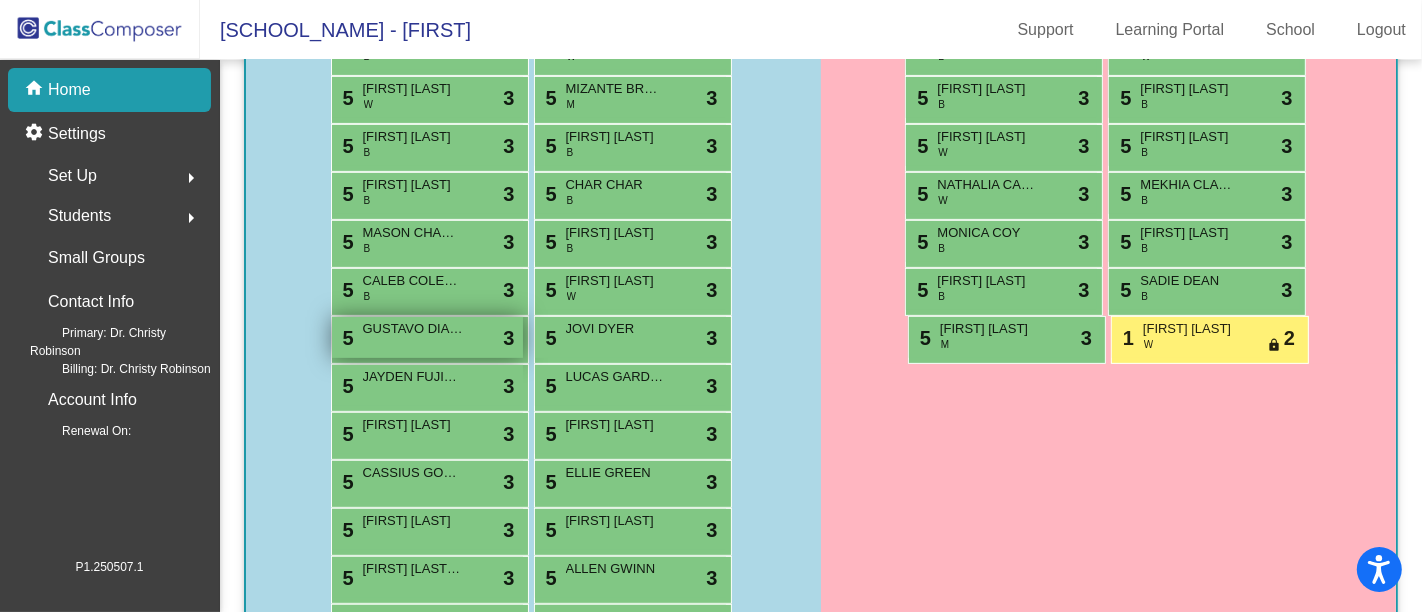 click on "GUSTAVO DIAZ AMADOR" at bounding box center [413, 329] 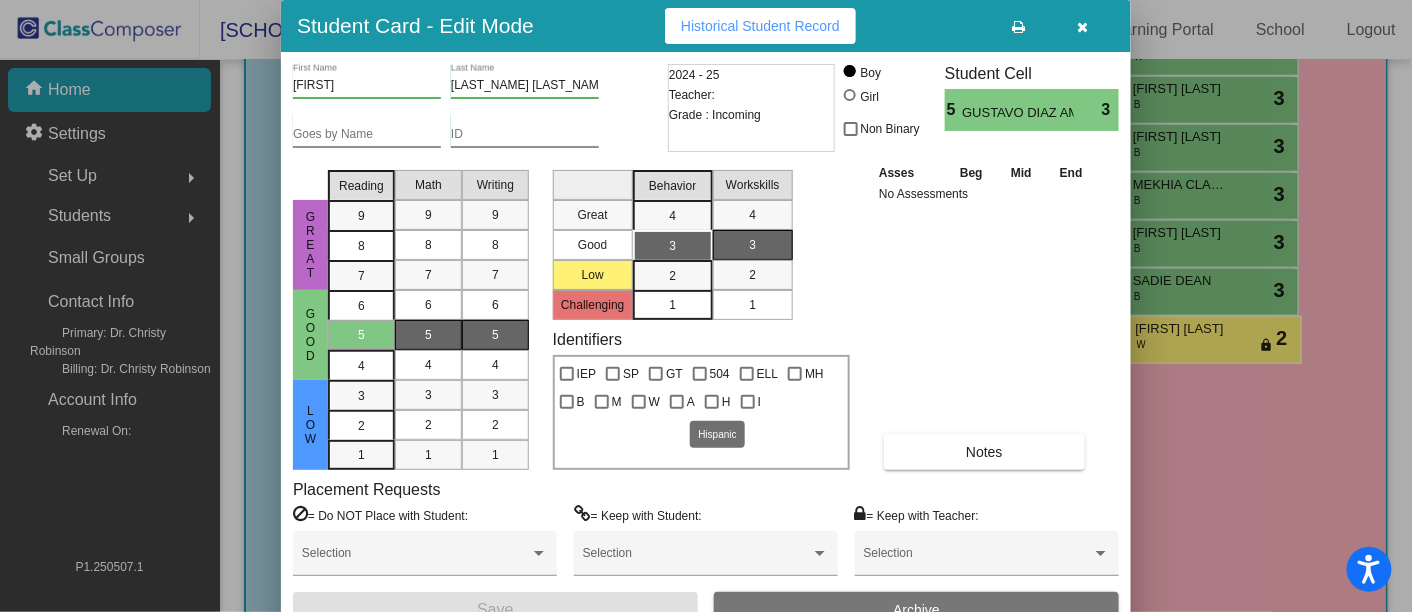 click at bounding box center (712, 402) 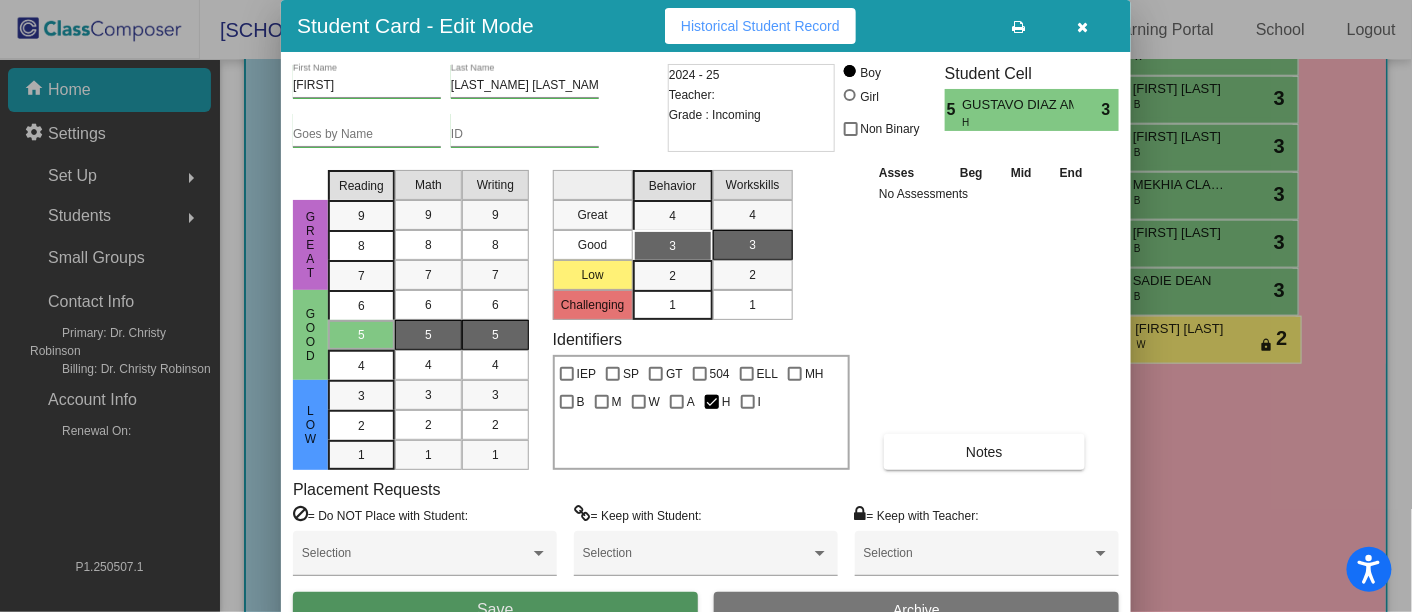 click on "Save" at bounding box center [495, 610] 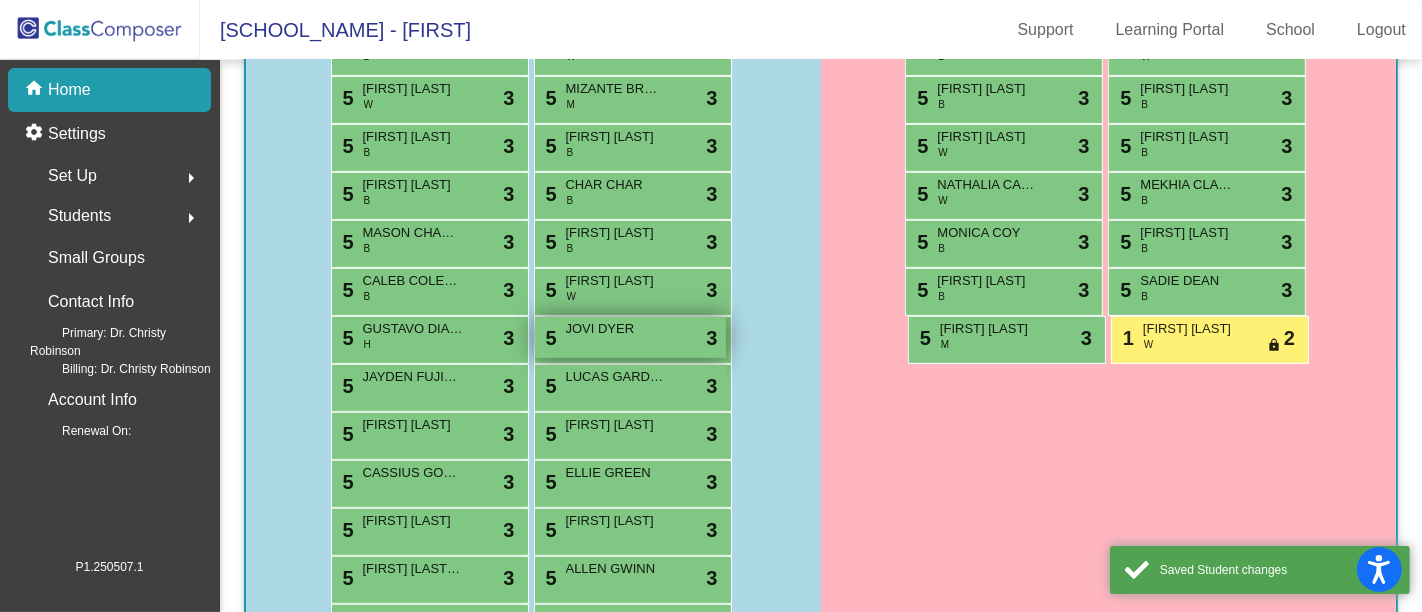 click on "5 [FIRST] [LAST] lock do_not_disturb_alt 3" at bounding box center (630, 337) 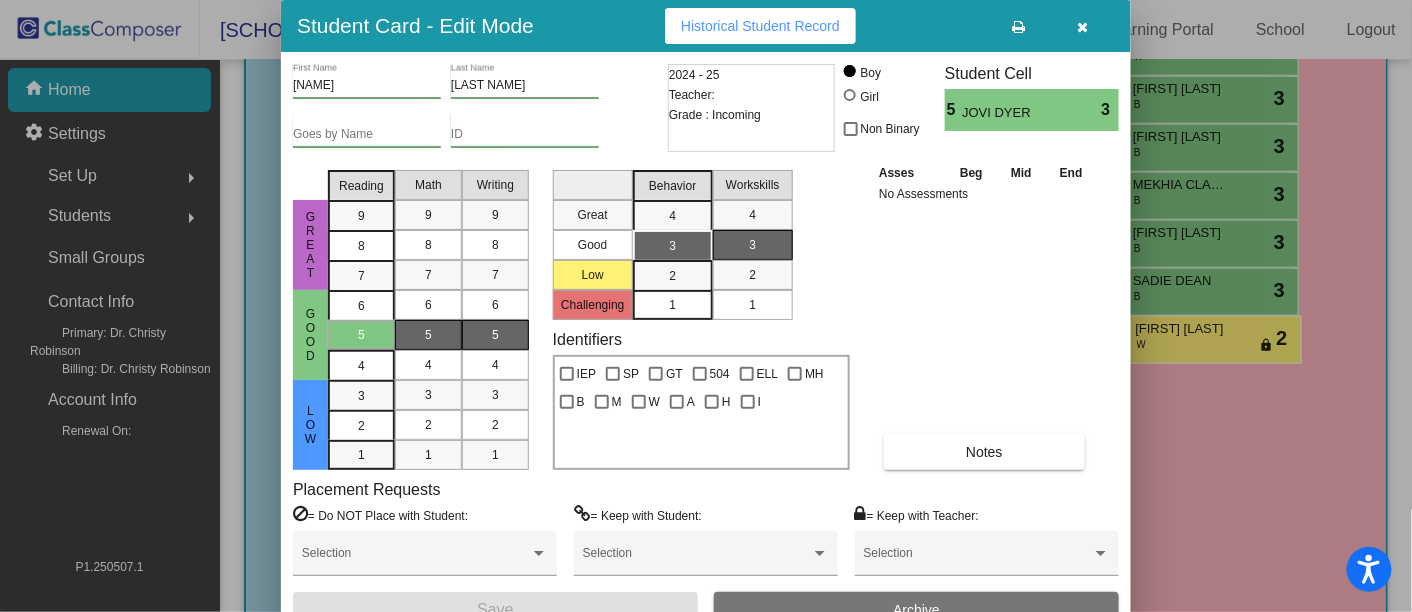 click at bounding box center [850, 95] 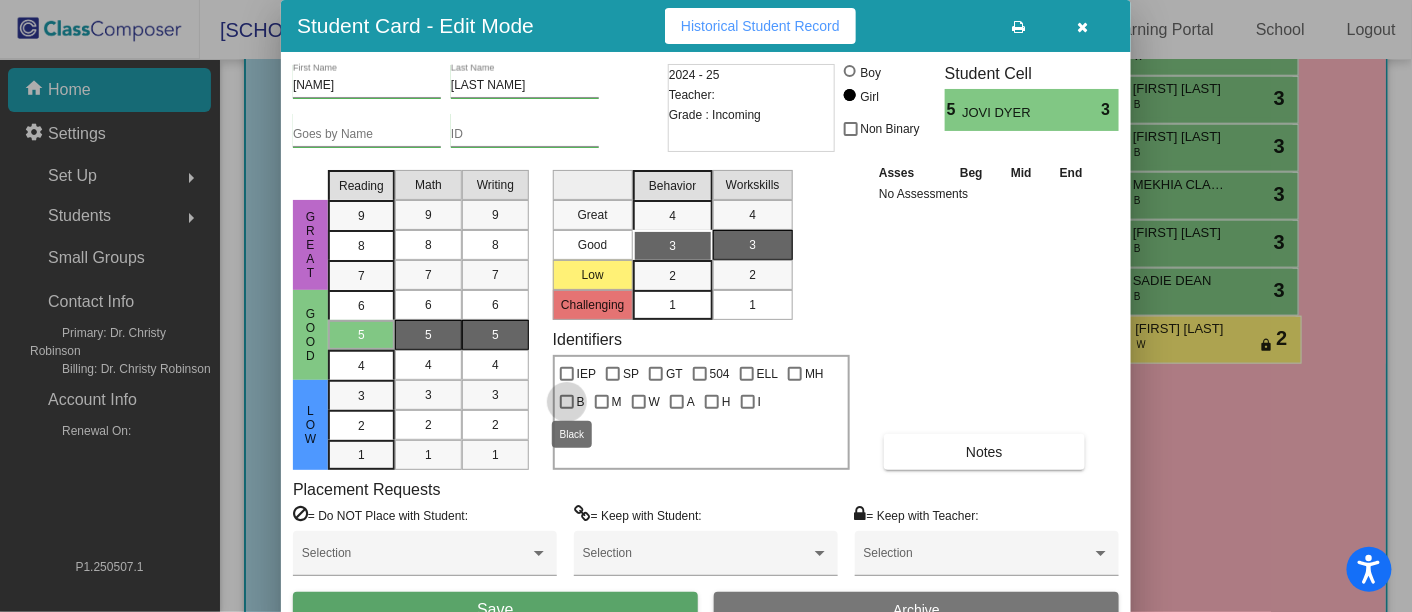 click at bounding box center [567, 402] 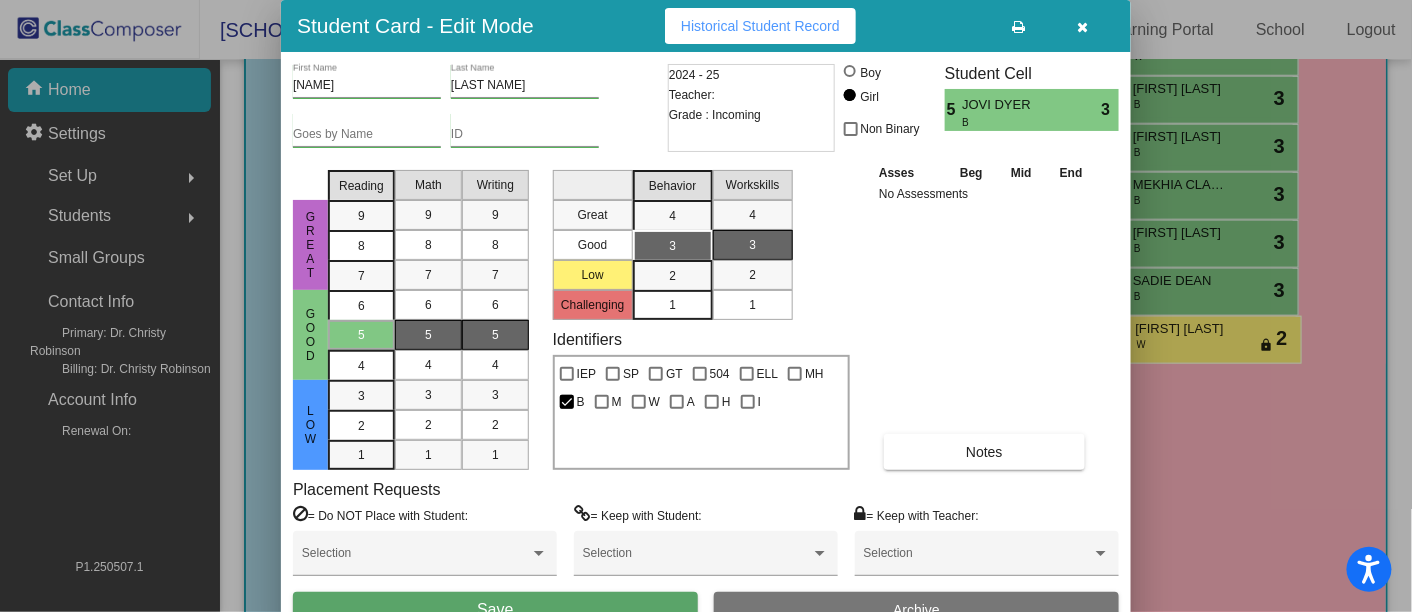 click on "Save" at bounding box center (495, 610) 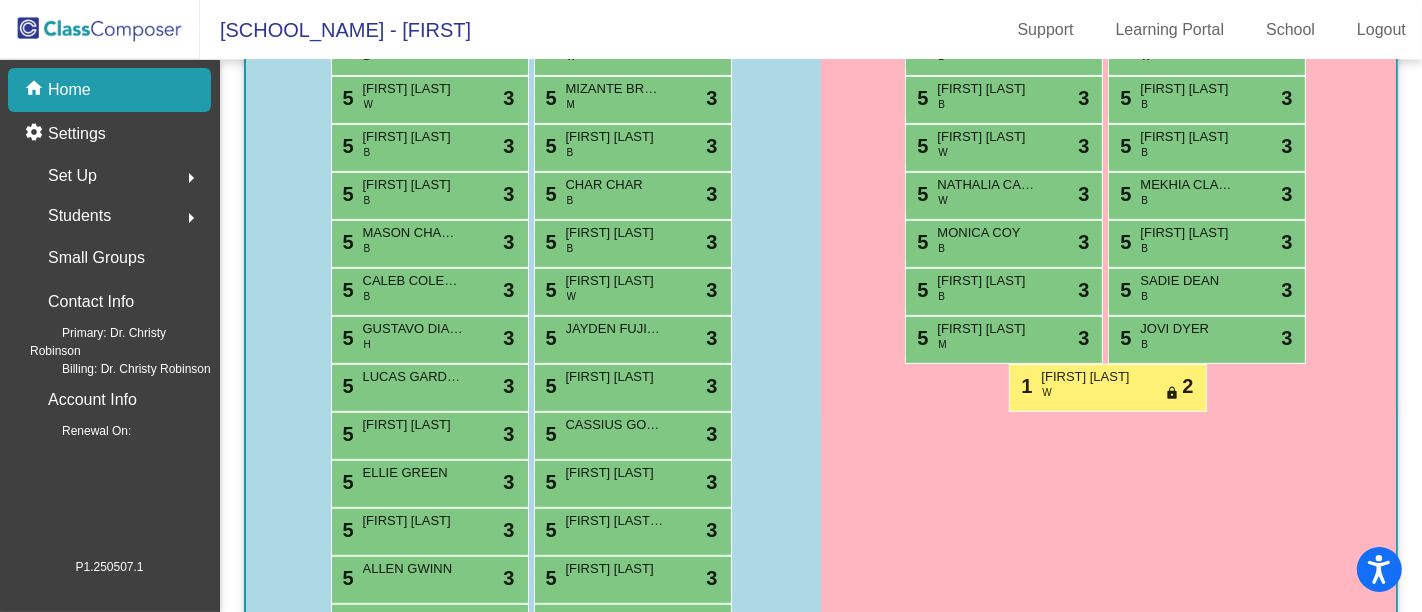 click on "5 [FIRST] [LAST] lock do_not_disturb_alt 3" at bounding box center [630, 337] 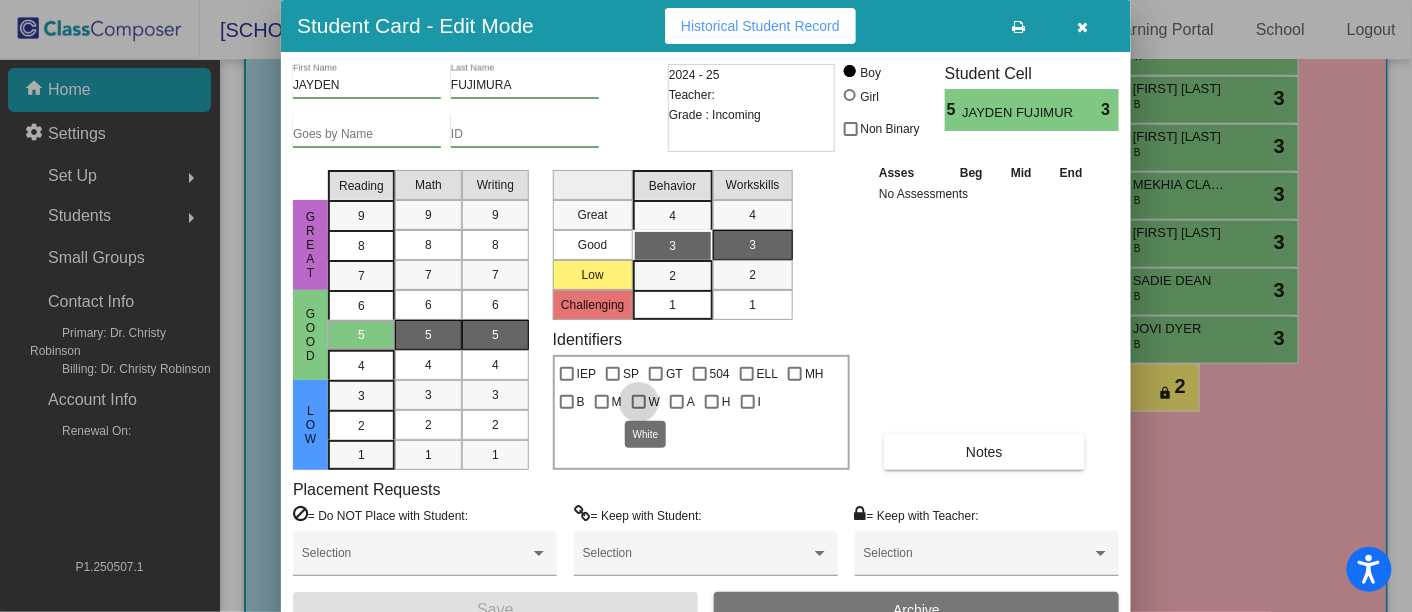 click at bounding box center (639, 402) 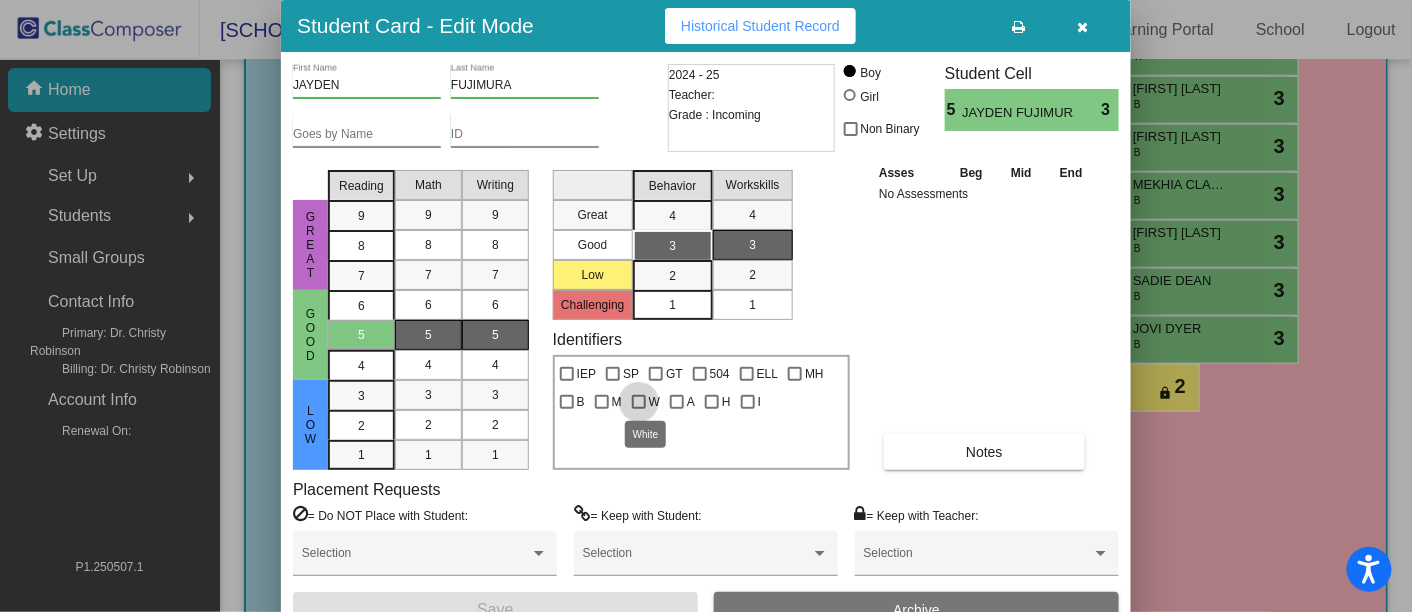 click on "W" at bounding box center (638, 409) 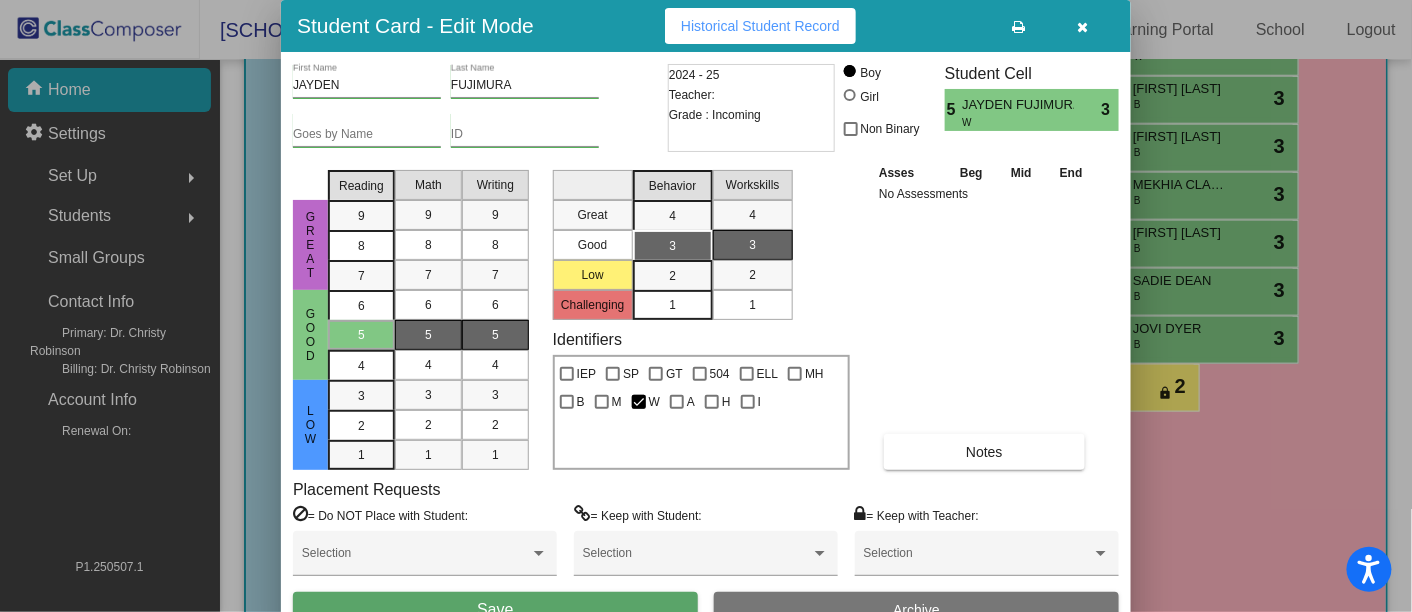 click on "Save" at bounding box center (495, 610) 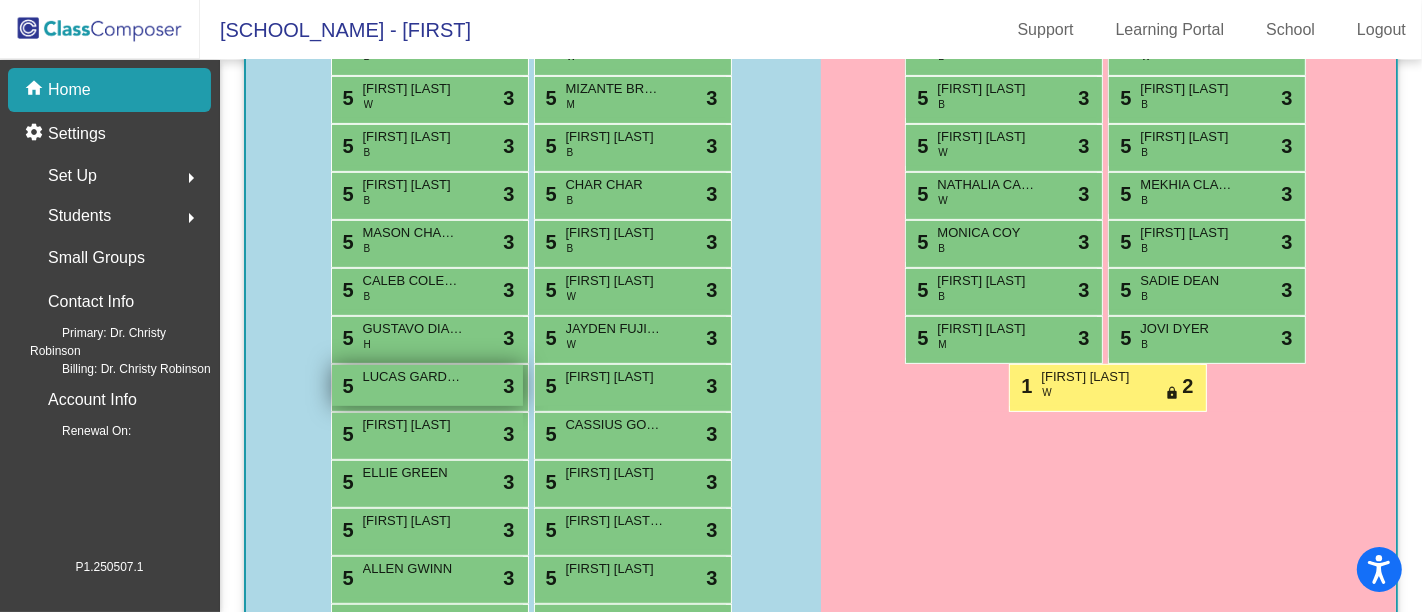 click on "LUCAS GARDNER" at bounding box center (413, 377) 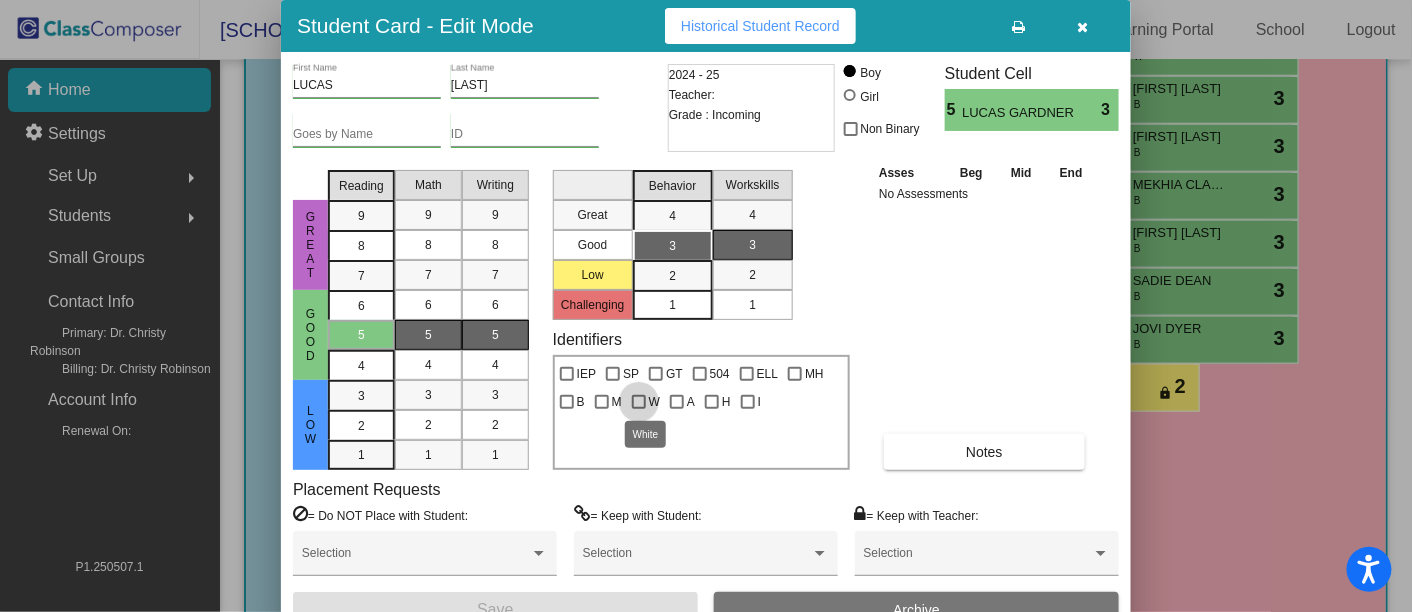 click at bounding box center [639, 402] 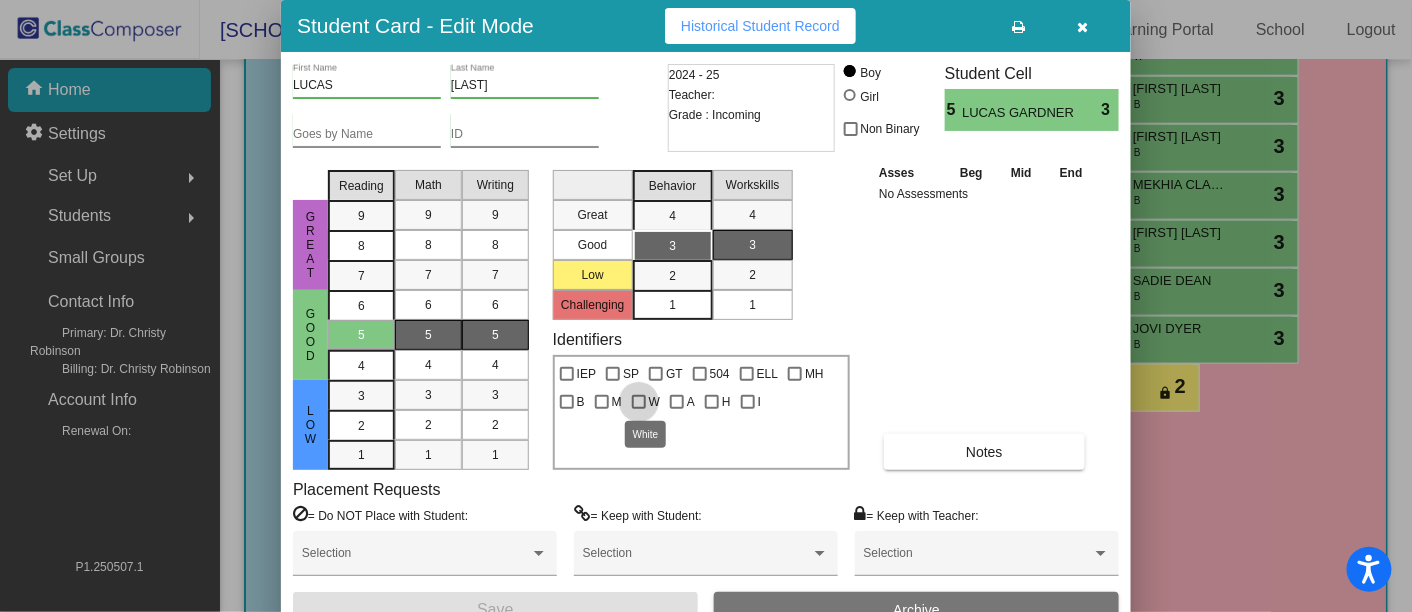 click on "W" at bounding box center [638, 409] 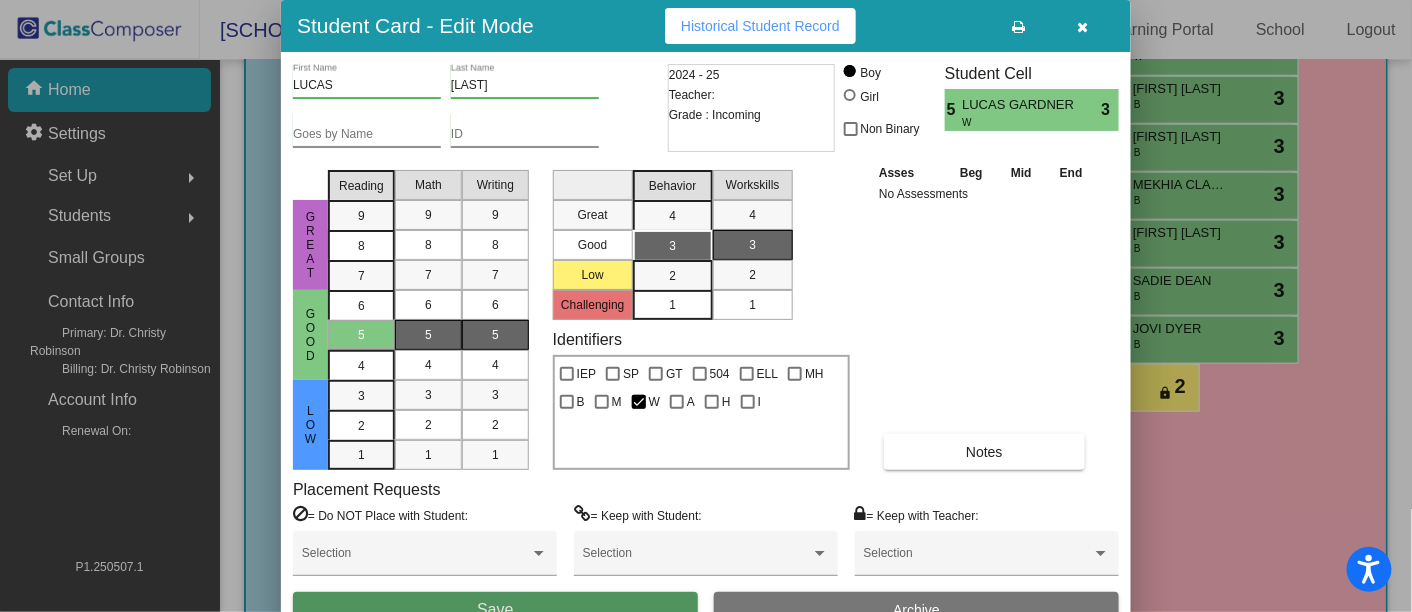click on "Save" at bounding box center [495, 610] 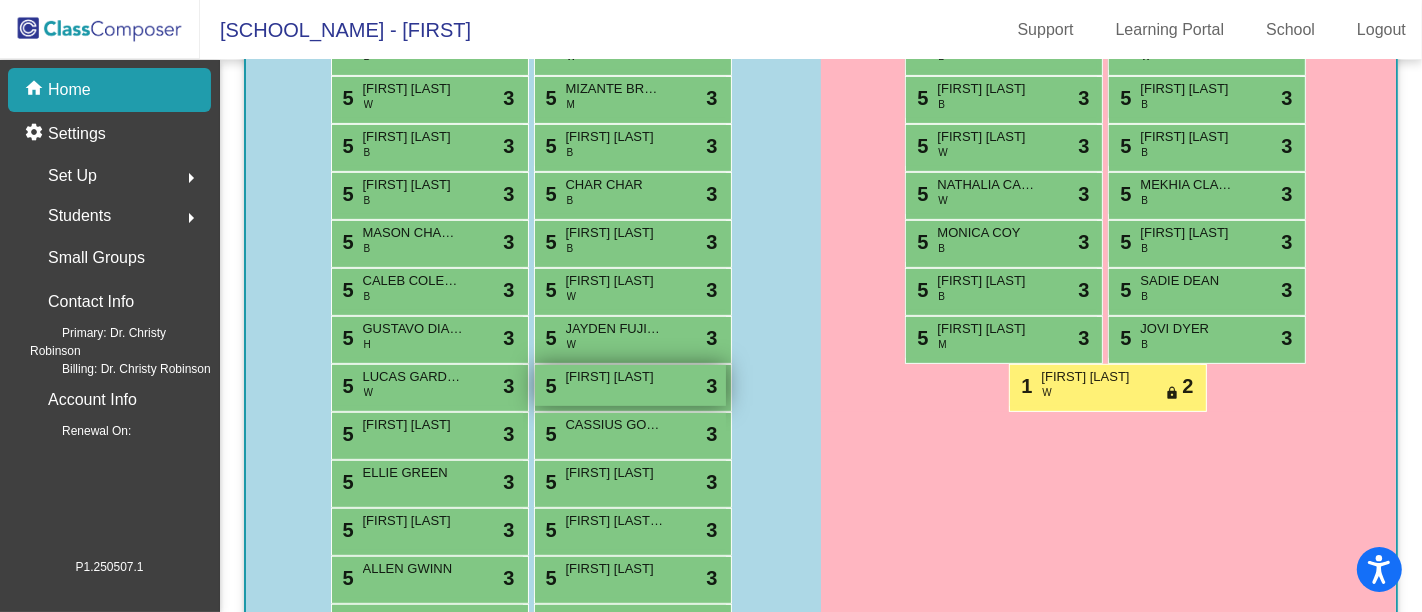 click on "5 [FIRST] [LAST] lock do_not_disturb_alt 3" at bounding box center [630, 385] 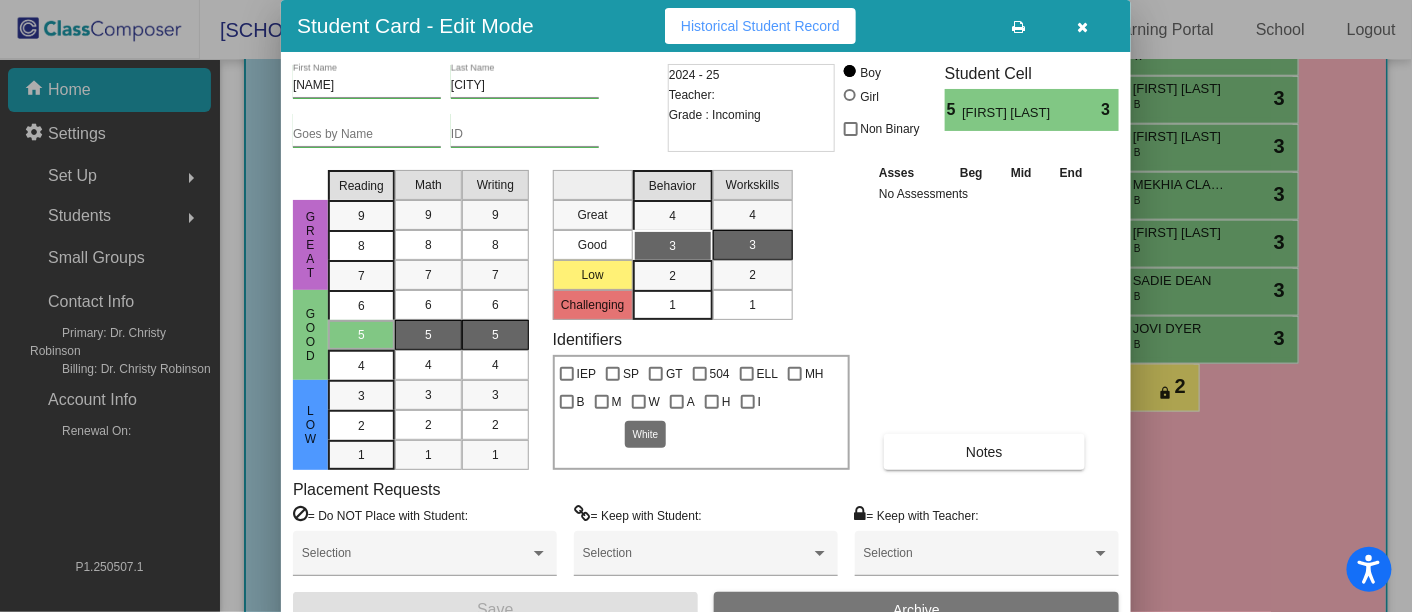 click at bounding box center [639, 402] 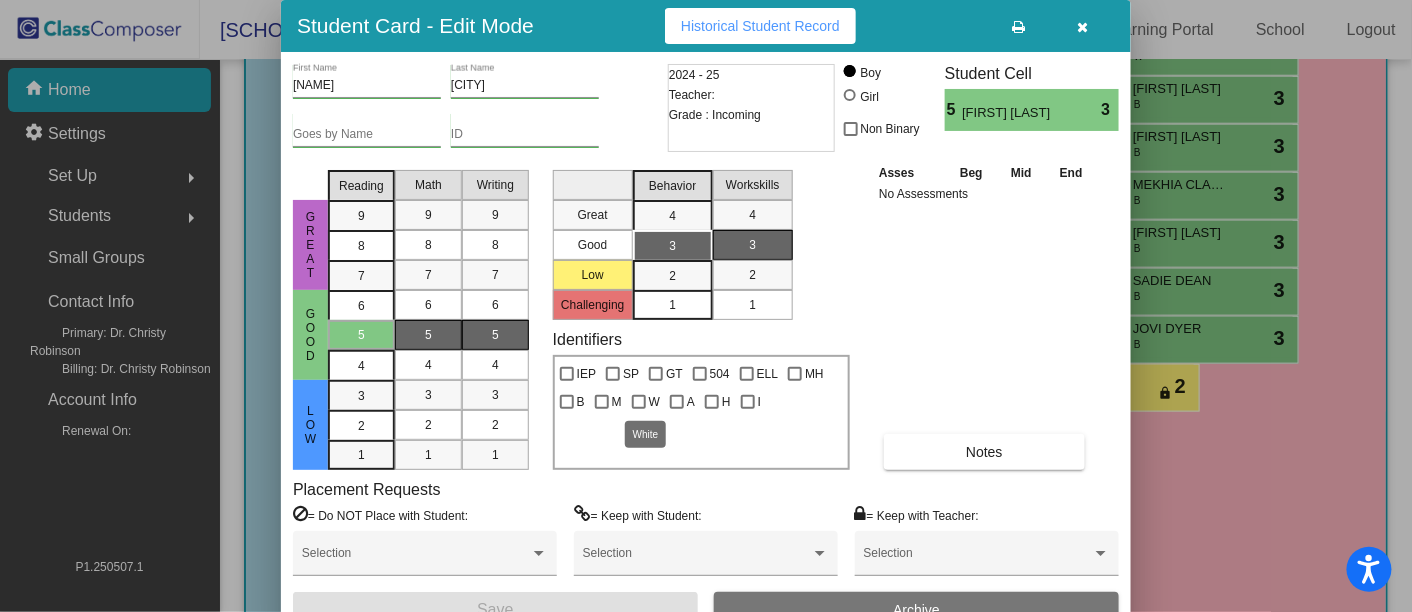 click on "W" at bounding box center (638, 409) 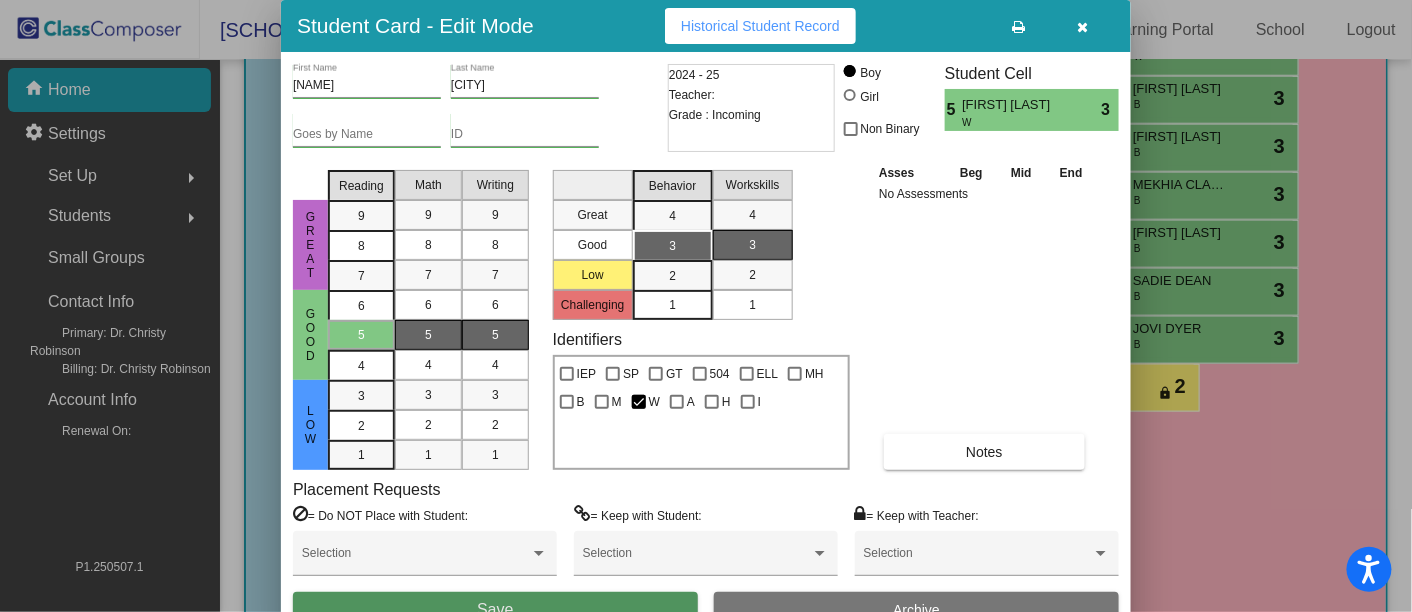 click on "Save" at bounding box center [495, 610] 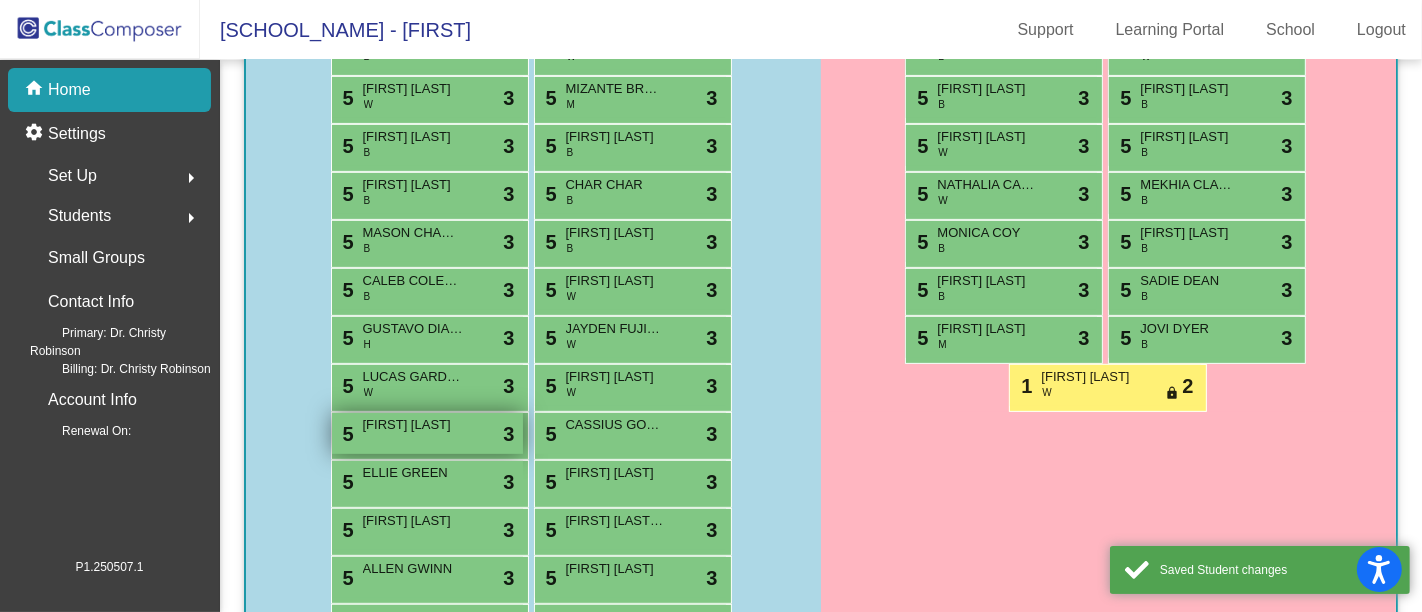 click on "5 [FIRST] [LAST] lock do_not_disturb_alt 3" at bounding box center [427, 433] 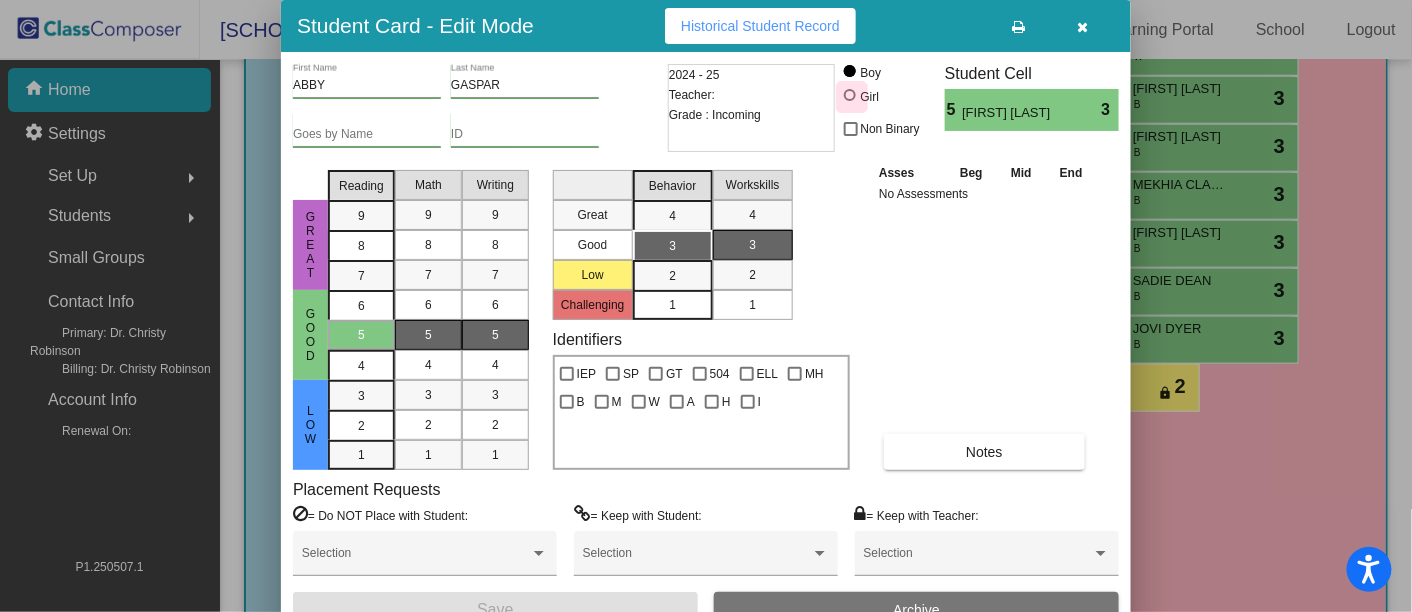 click at bounding box center (850, 95) 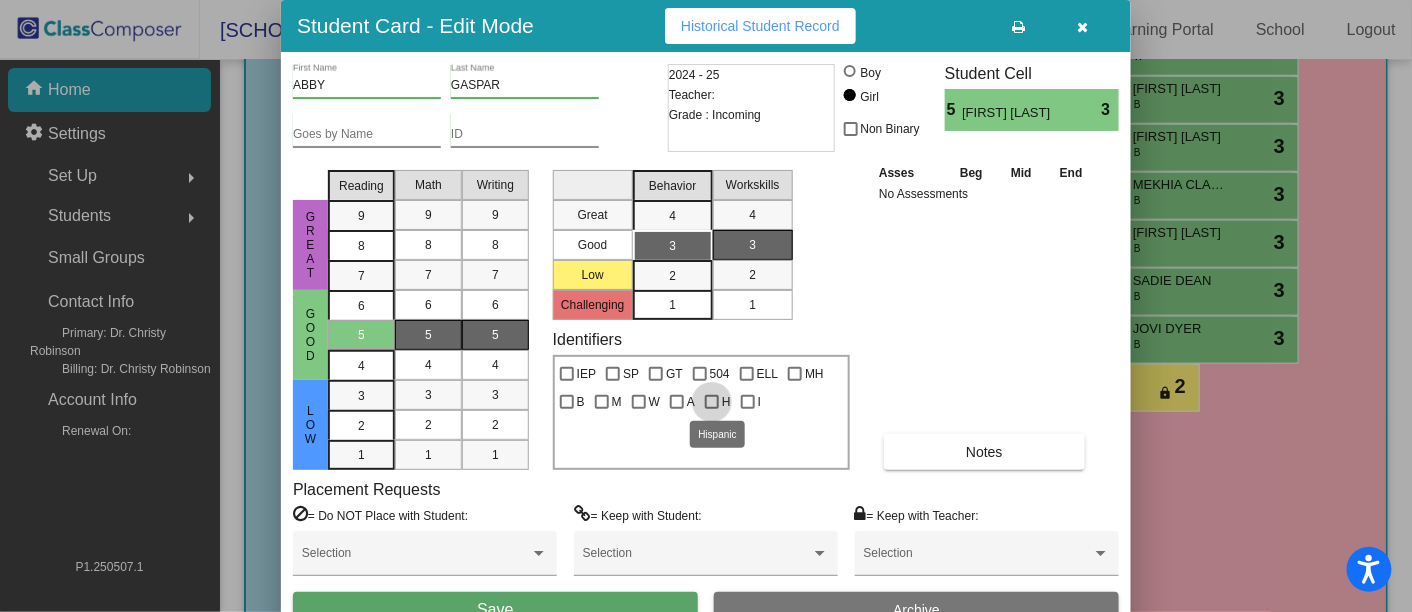 click at bounding box center [712, 402] 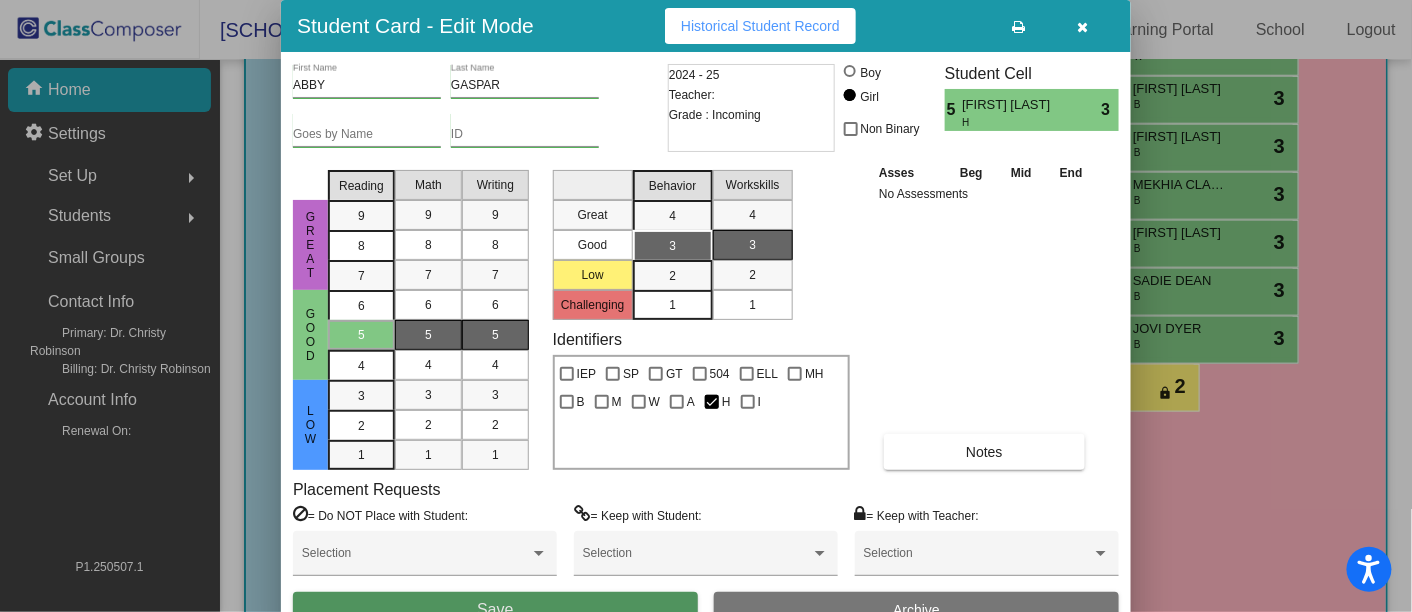 click on "Save" at bounding box center (495, 610) 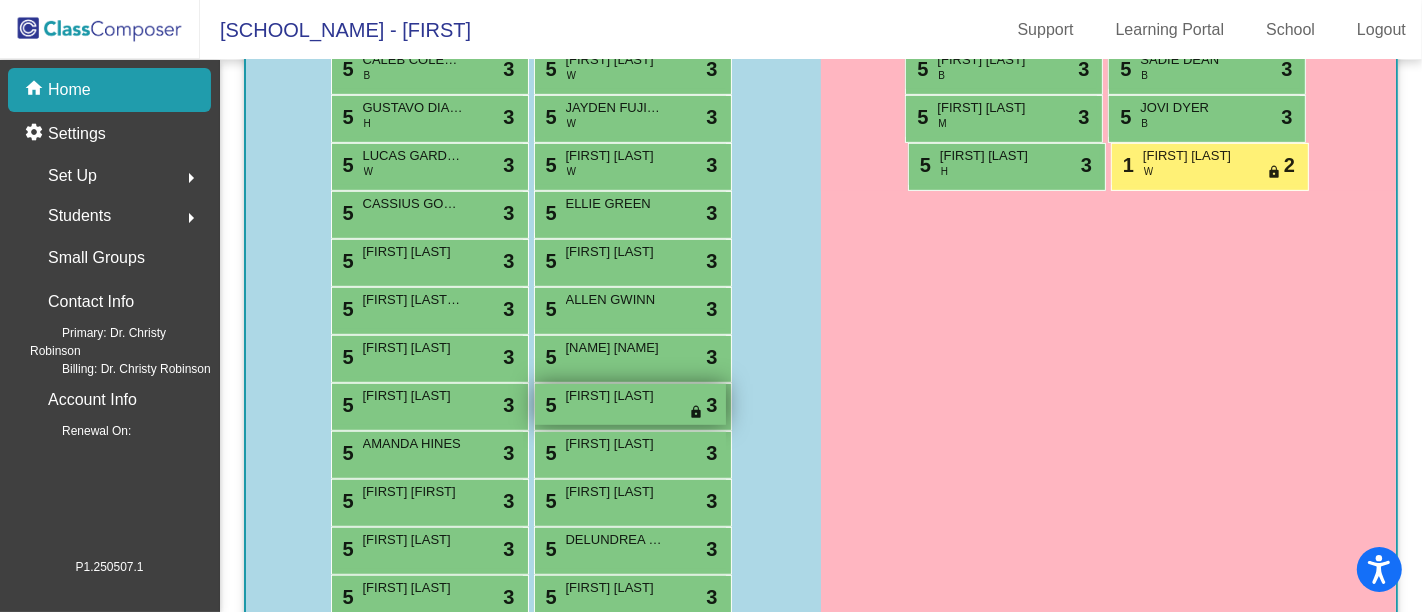 scroll, scrollTop: 751, scrollLeft: 0, axis: vertical 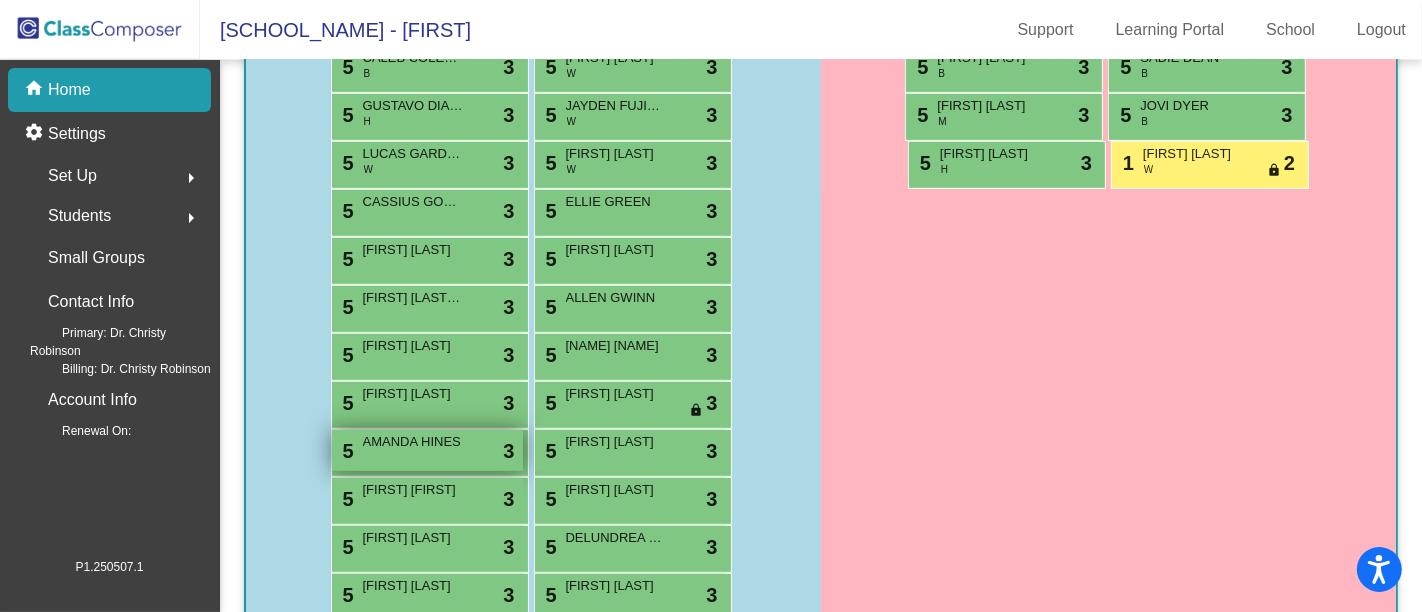 click on "5 [FIRST] [LAST] lock do_not_disturb_alt 3" at bounding box center [427, 450] 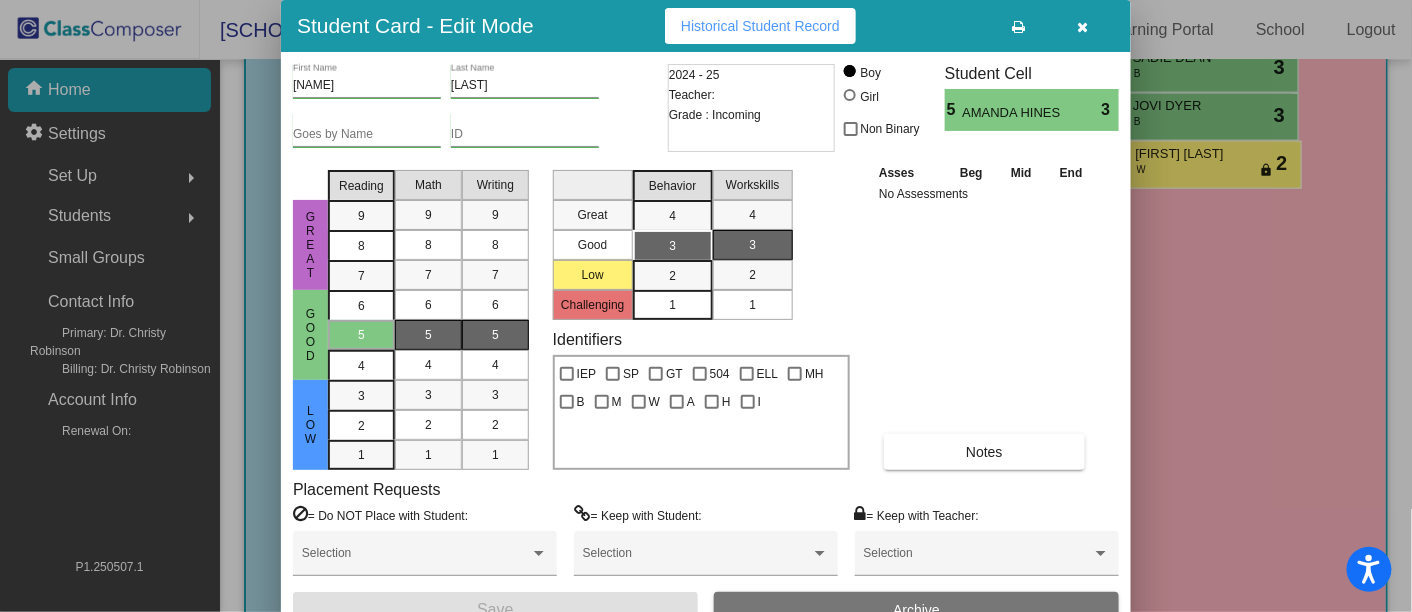 click at bounding box center (850, 95) 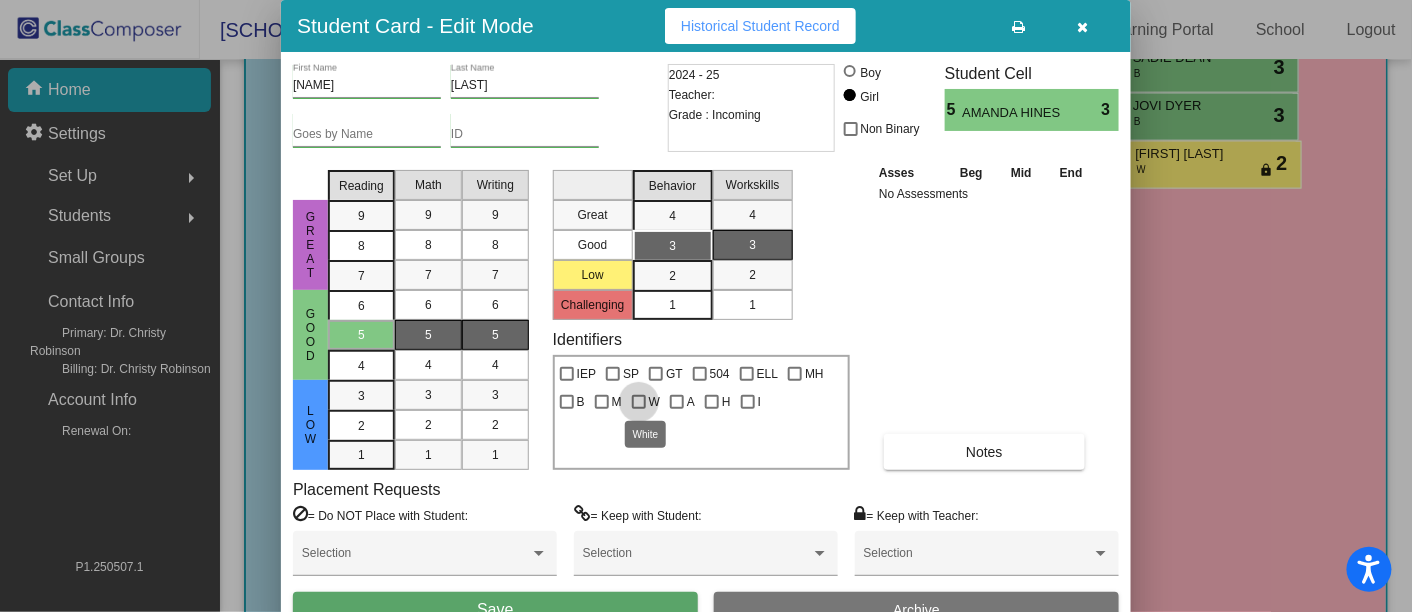 click on "W" at bounding box center [646, 399] 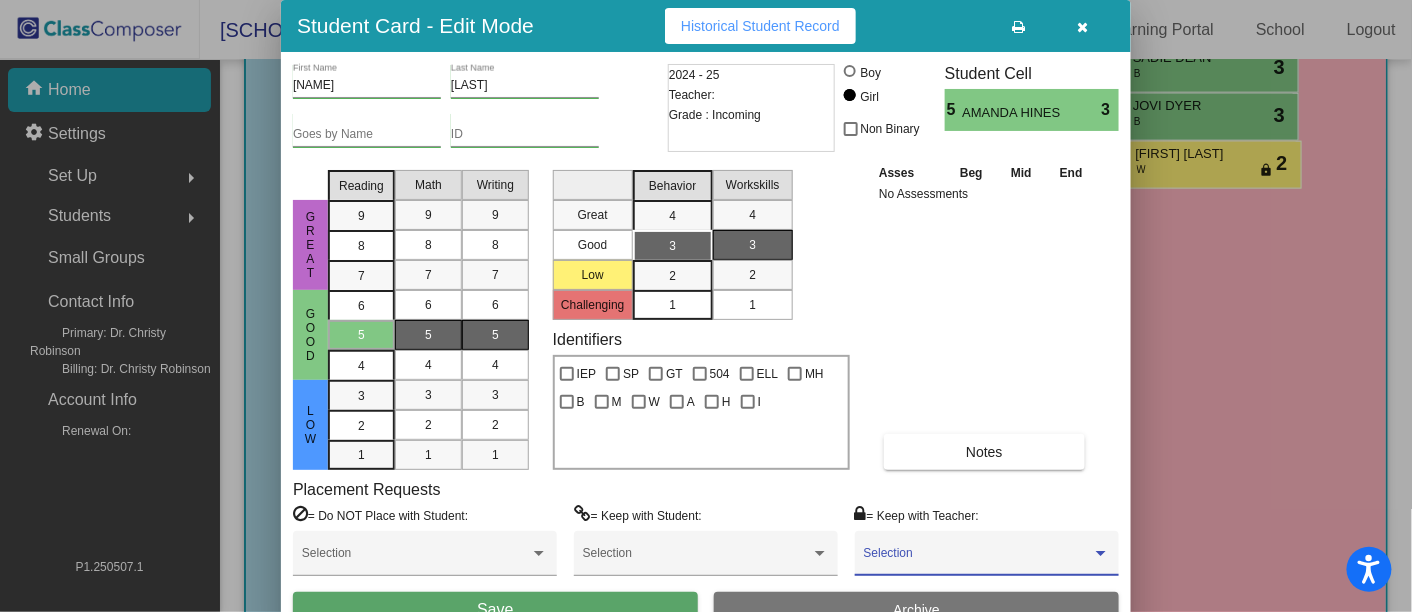 click at bounding box center (978, 560) 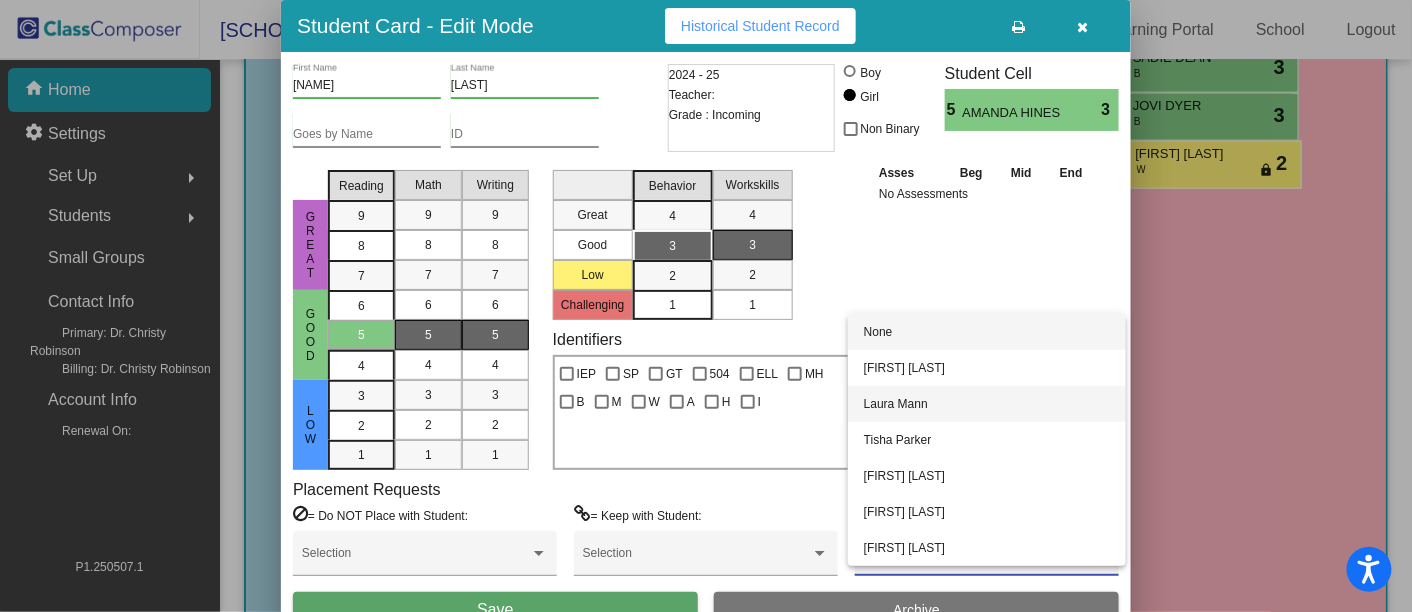 click on "Laura Mann" at bounding box center [987, 404] 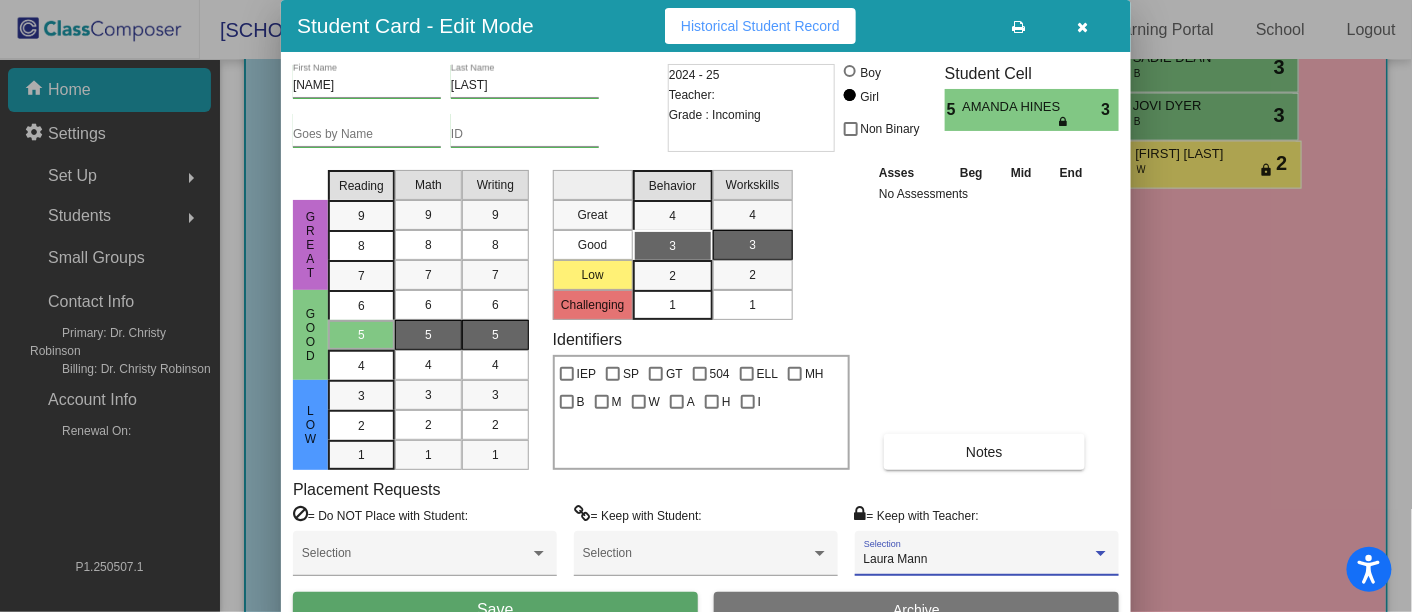 click on "Save" at bounding box center [495, 610] 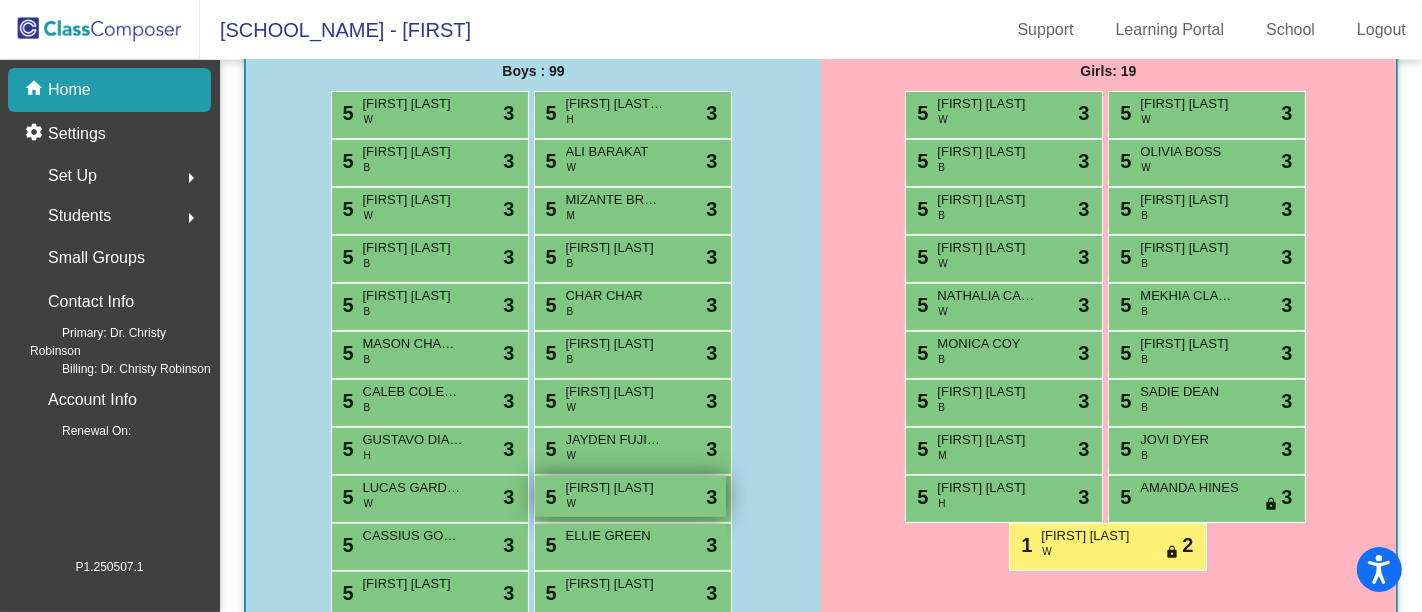 scroll, scrollTop: 528, scrollLeft: 0, axis: vertical 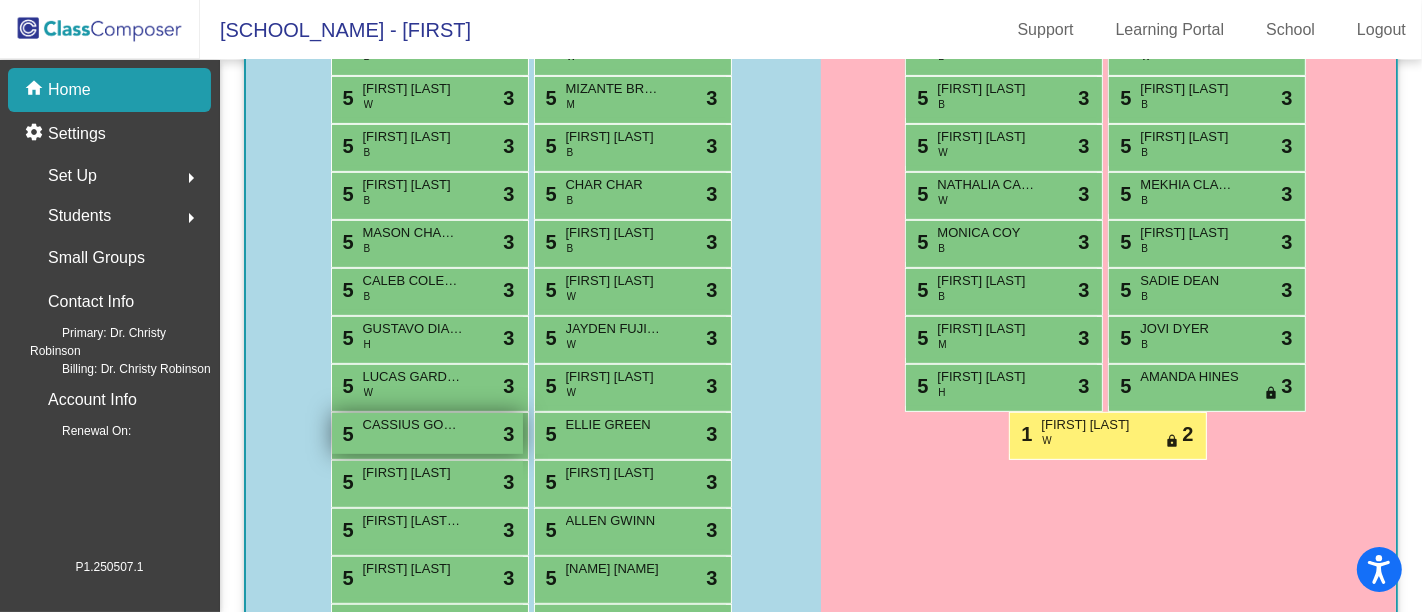 click on "5 [FIRST] [LAST] lock do_not_disturb_alt 3" at bounding box center [427, 433] 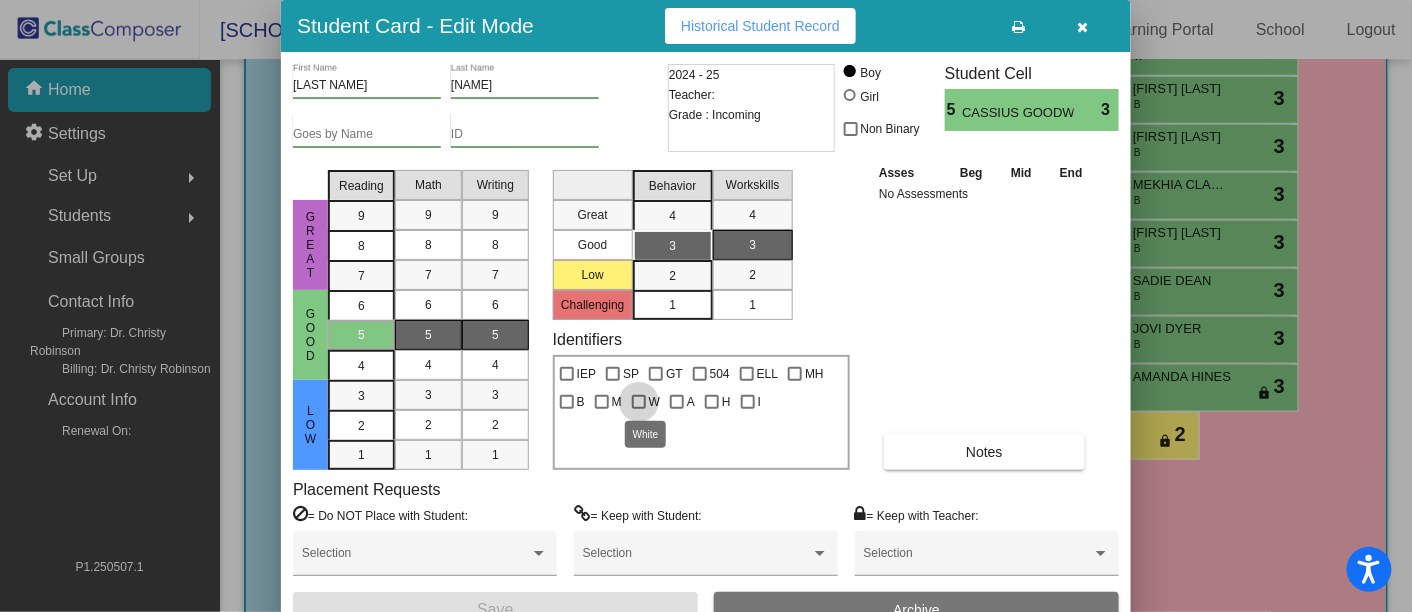 click at bounding box center (639, 402) 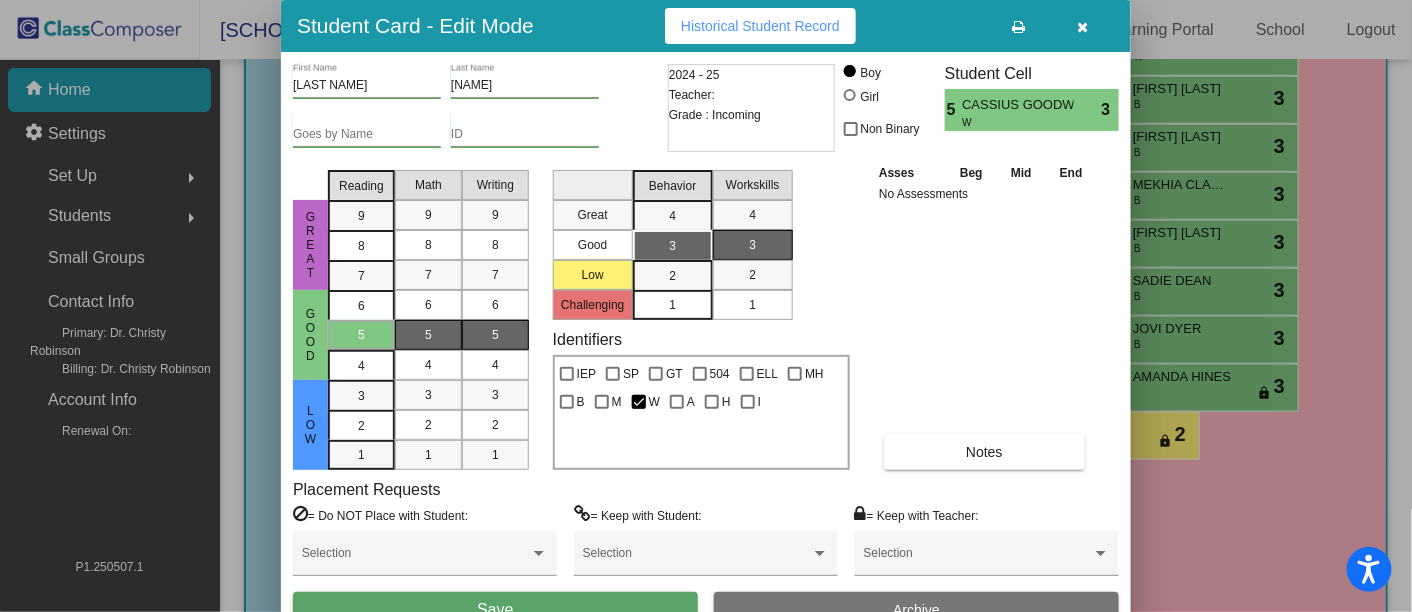 click on "Save" at bounding box center (495, 610) 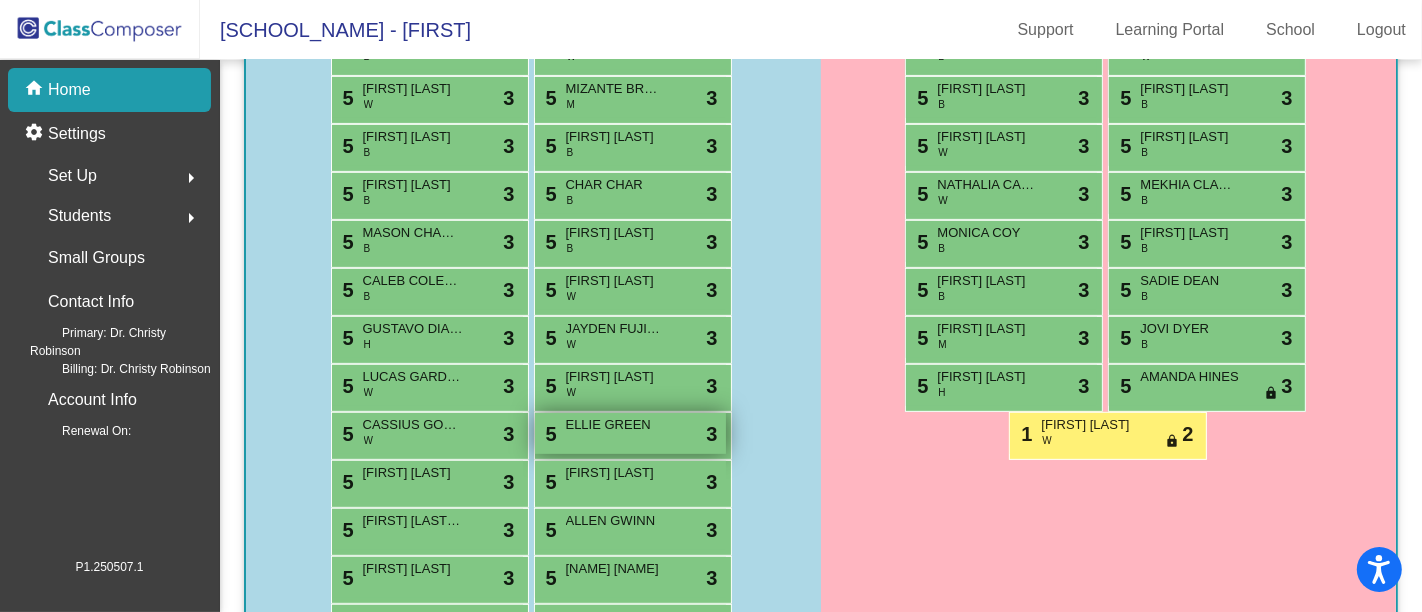 click on "5 [LAST] [LAST] lock do_not_disturb_alt 3" at bounding box center (630, 433) 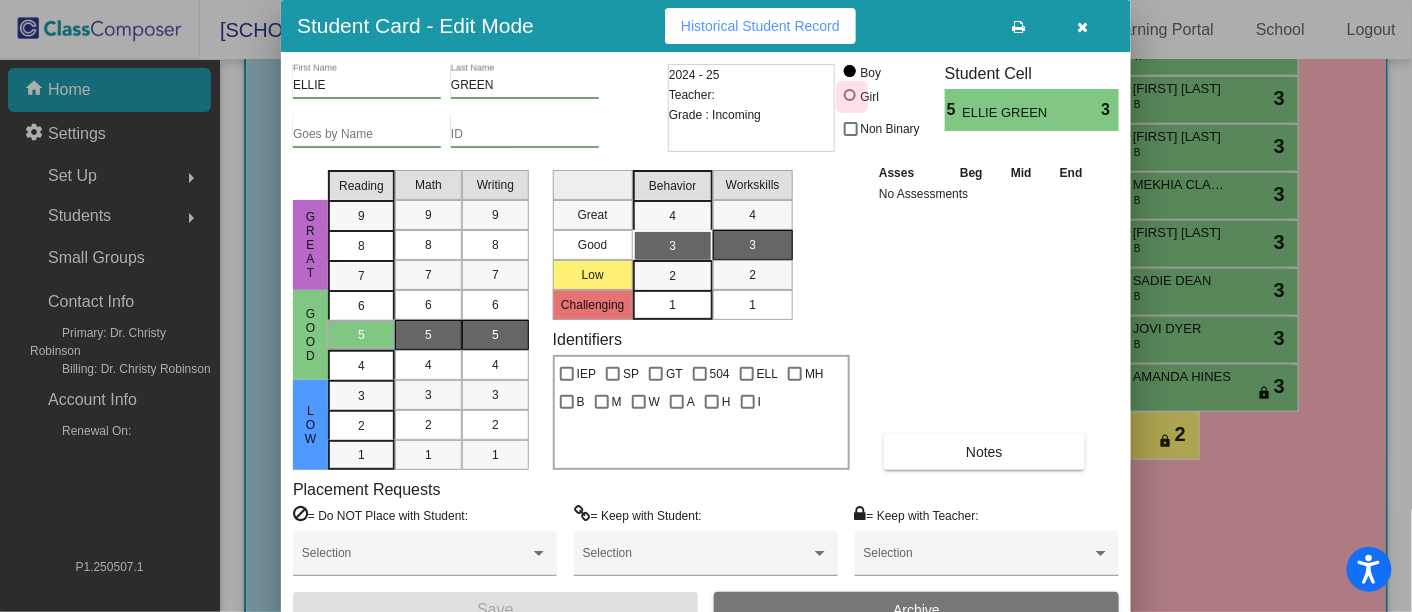 click at bounding box center [850, 95] 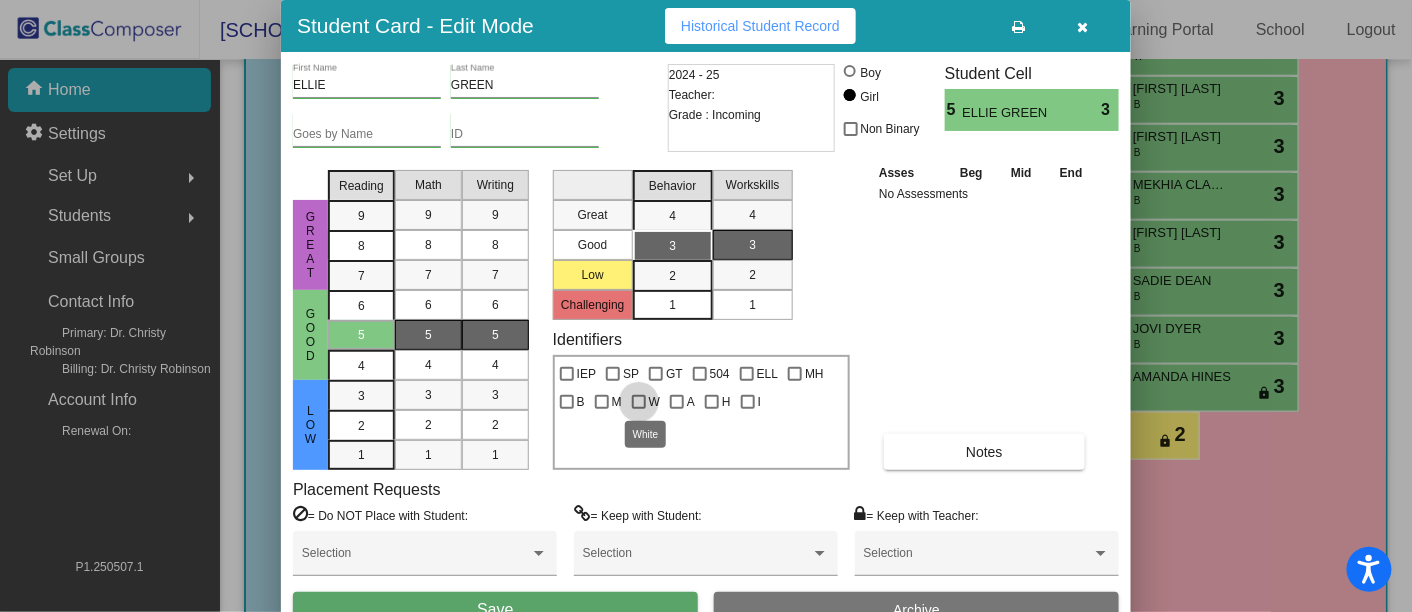 click at bounding box center [639, 402] 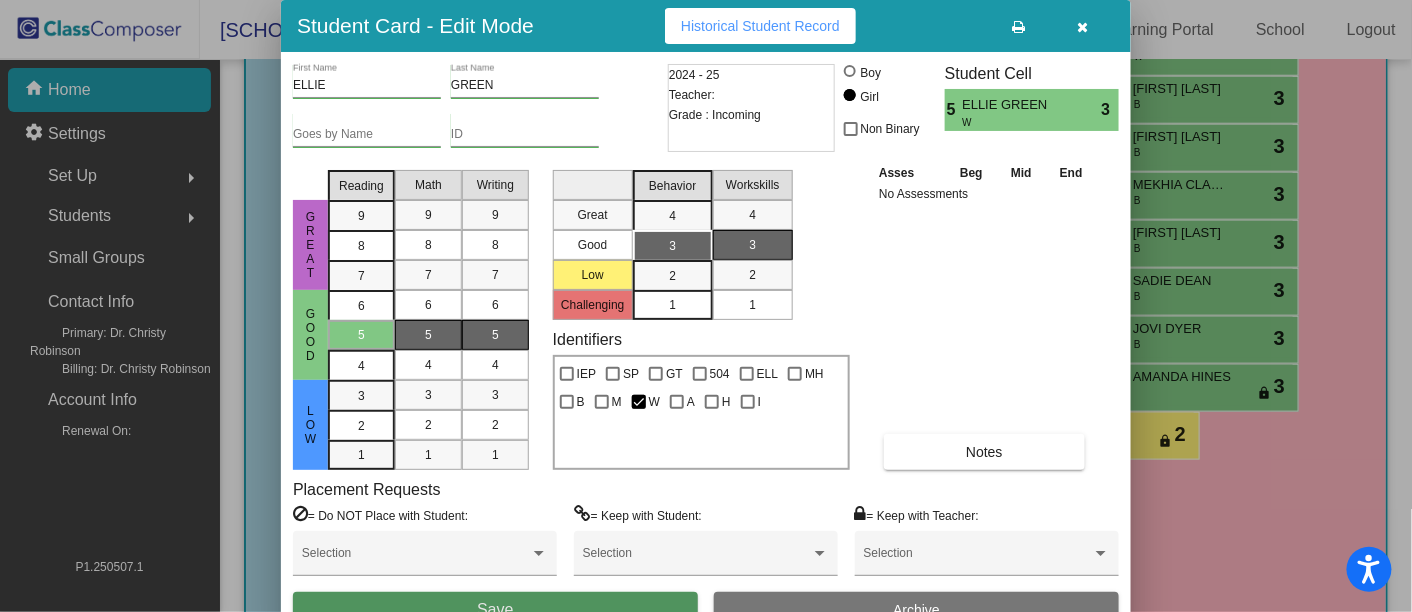 click on "Save" at bounding box center (495, 610) 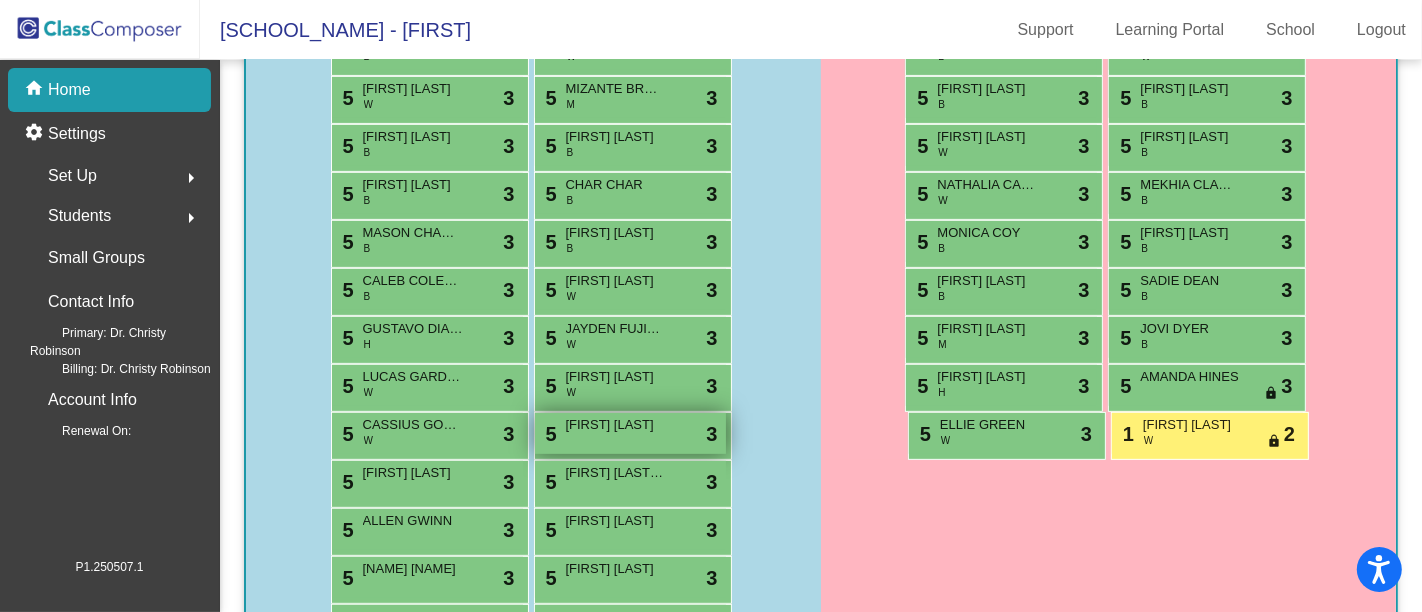 click on "5 [FIRST] [LAST] lock do_not_disturb_alt 3" at bounding box center (630, 433) 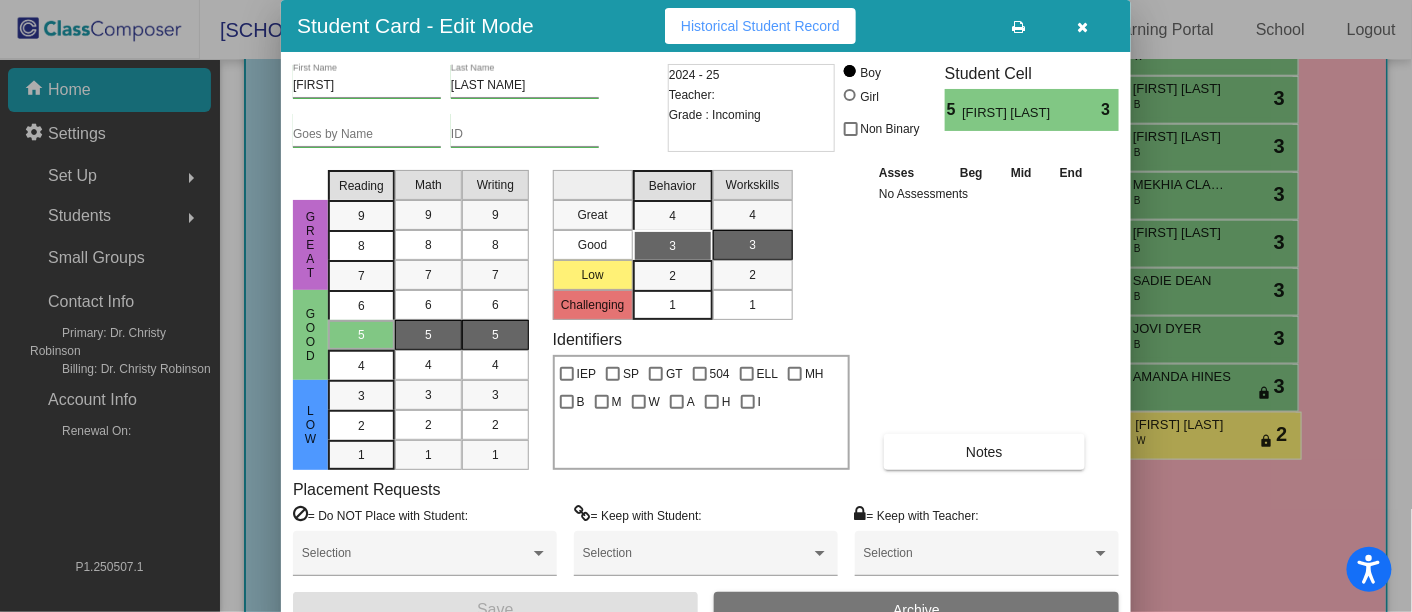 click at bounding box center (850, 95) 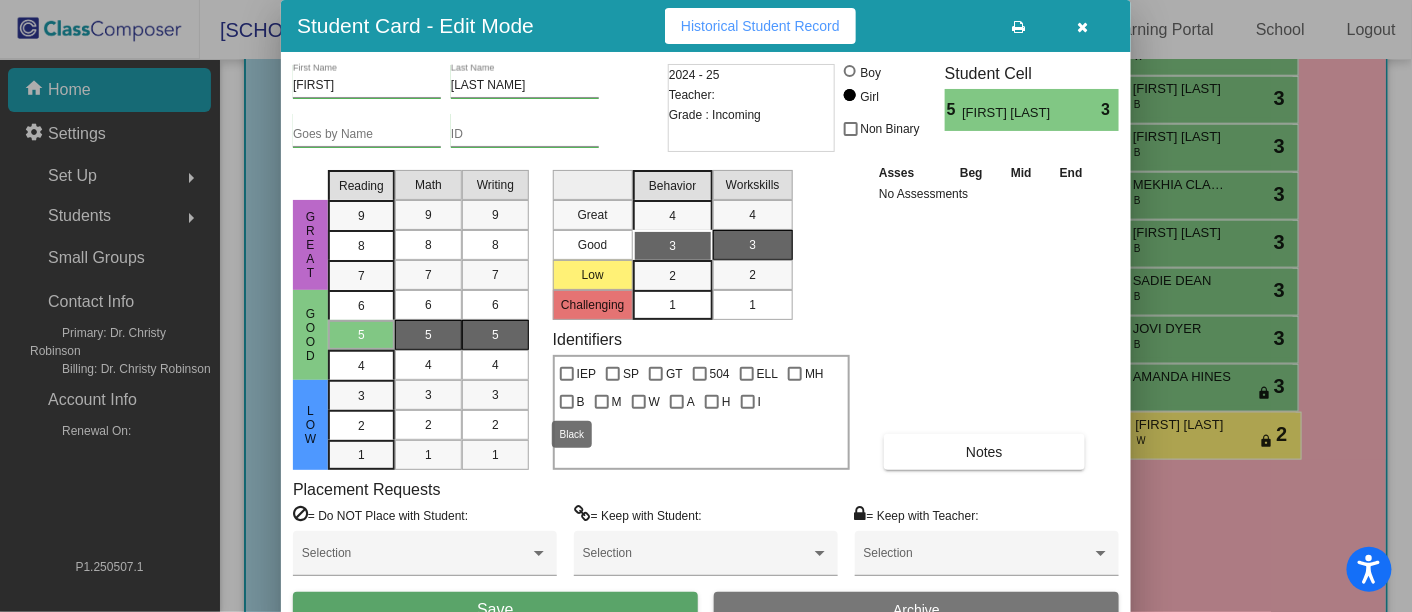 click at bounding box center (567, 402) 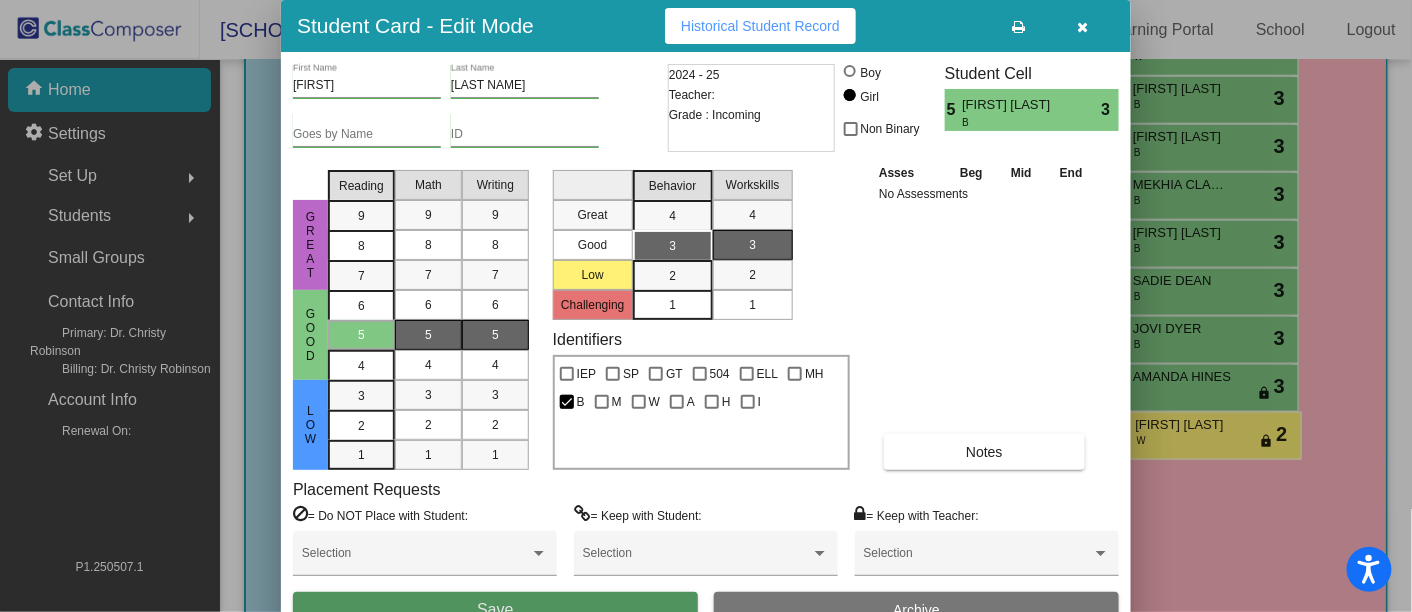 click on "Save" at bounding box center (495, 610) 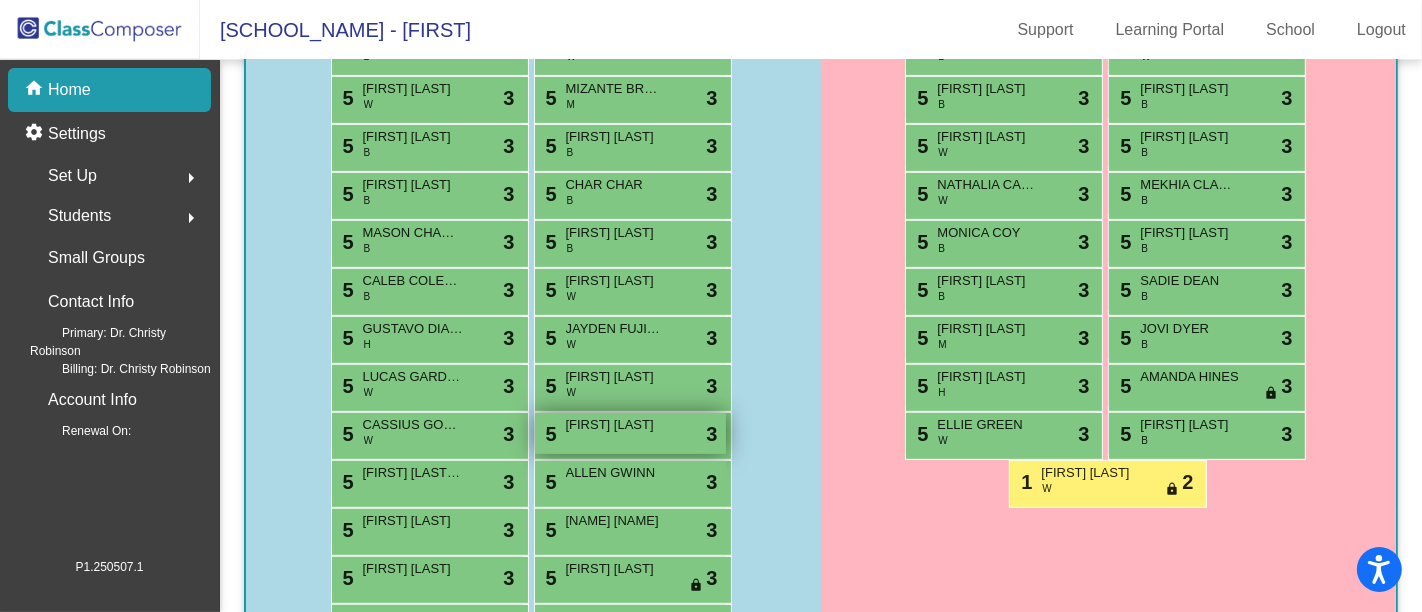 click on "[FIRST] [LAST]" at bounding box center [616, 425] 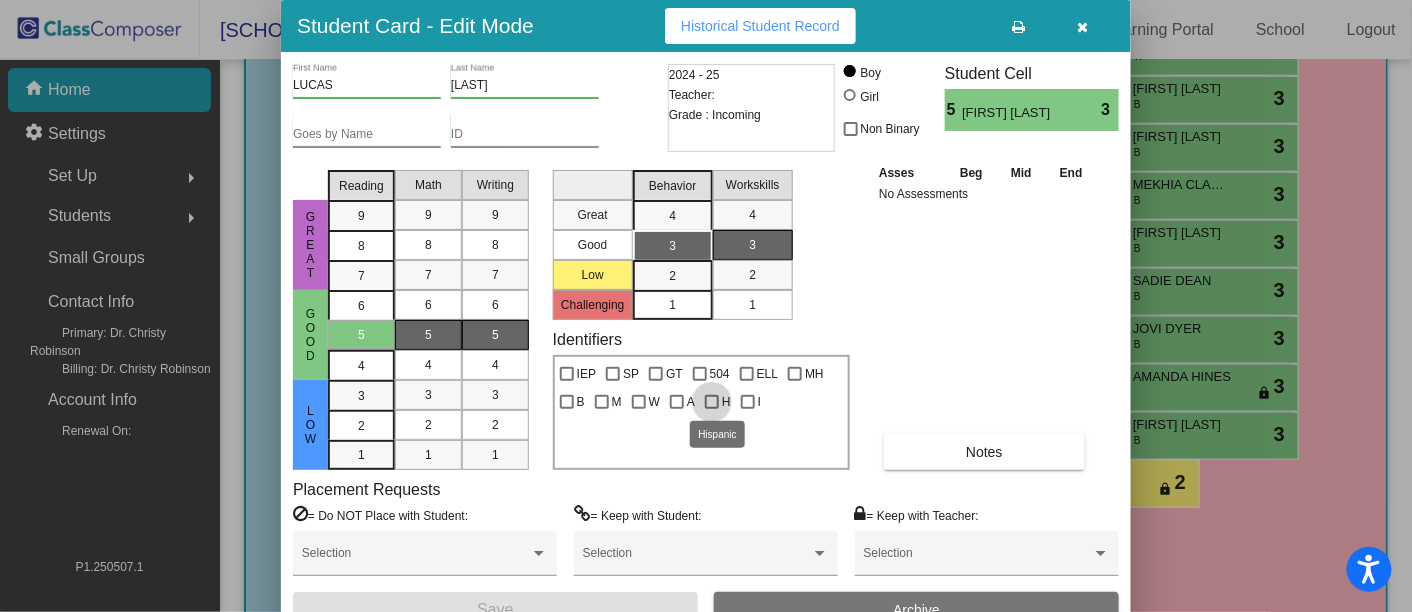 click at bounding box center (712, 402) 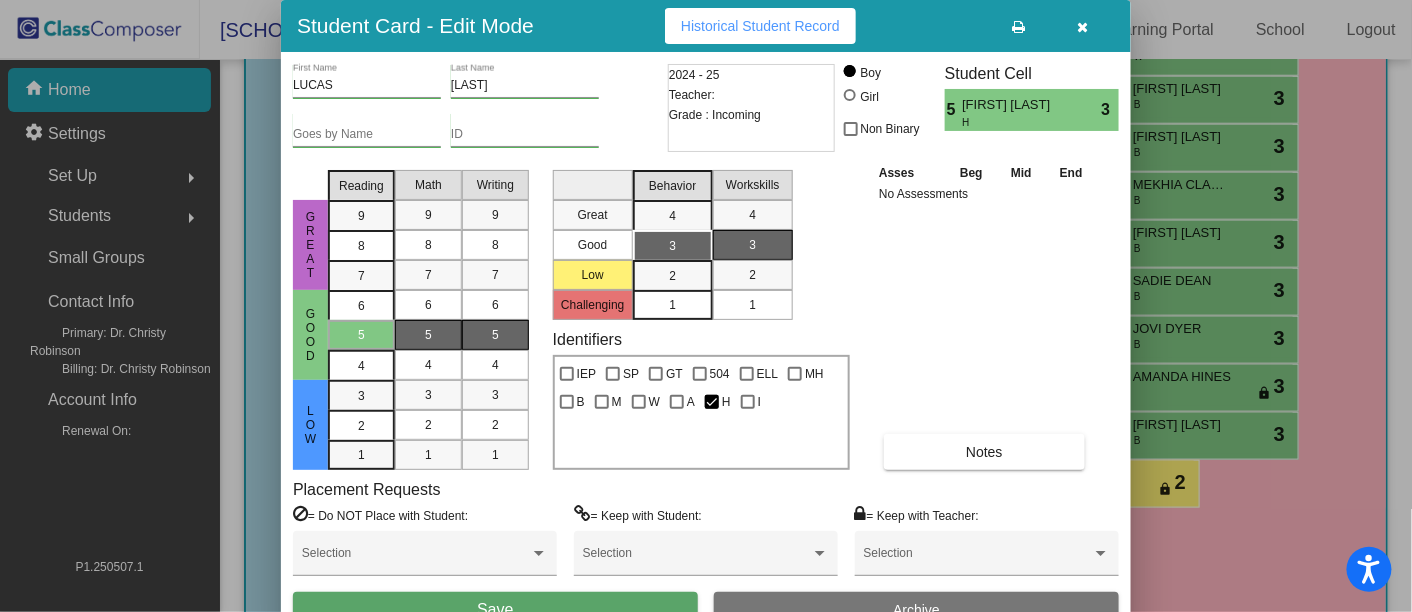 click on "Save" at bounding box center (495, 610) 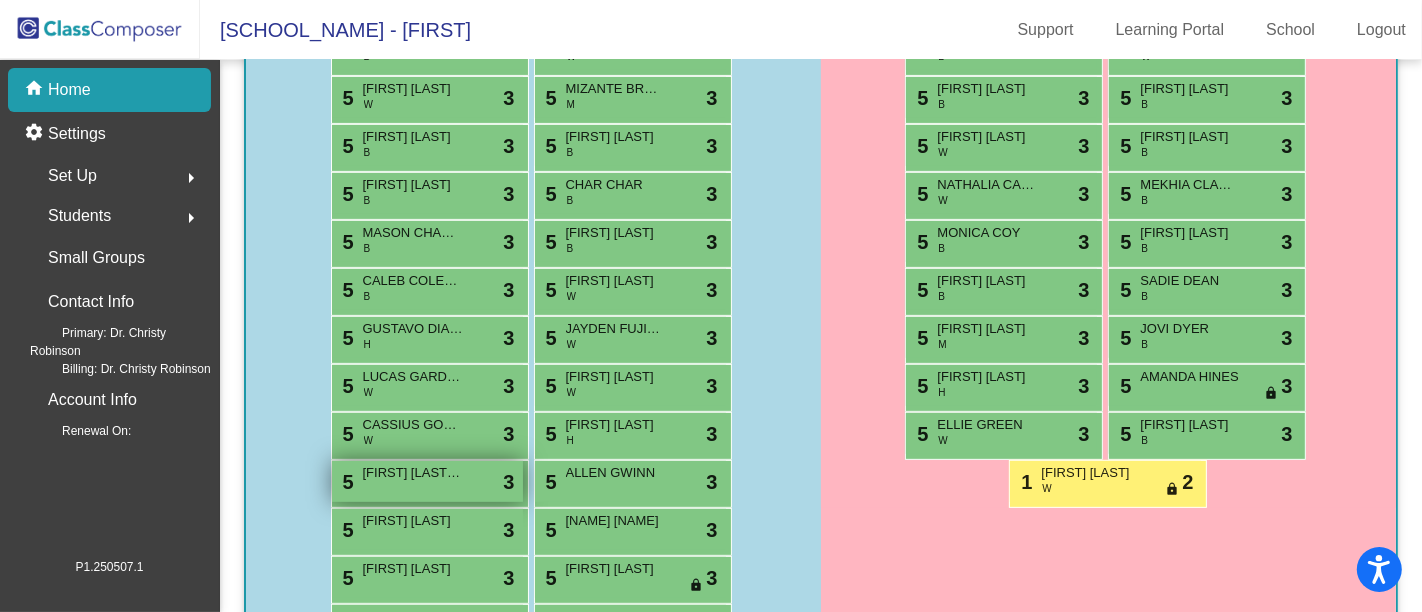 click on "5 [FIRST] [LAST] lock do_not_disturb_alt 3" at bounding box center (427, 481) 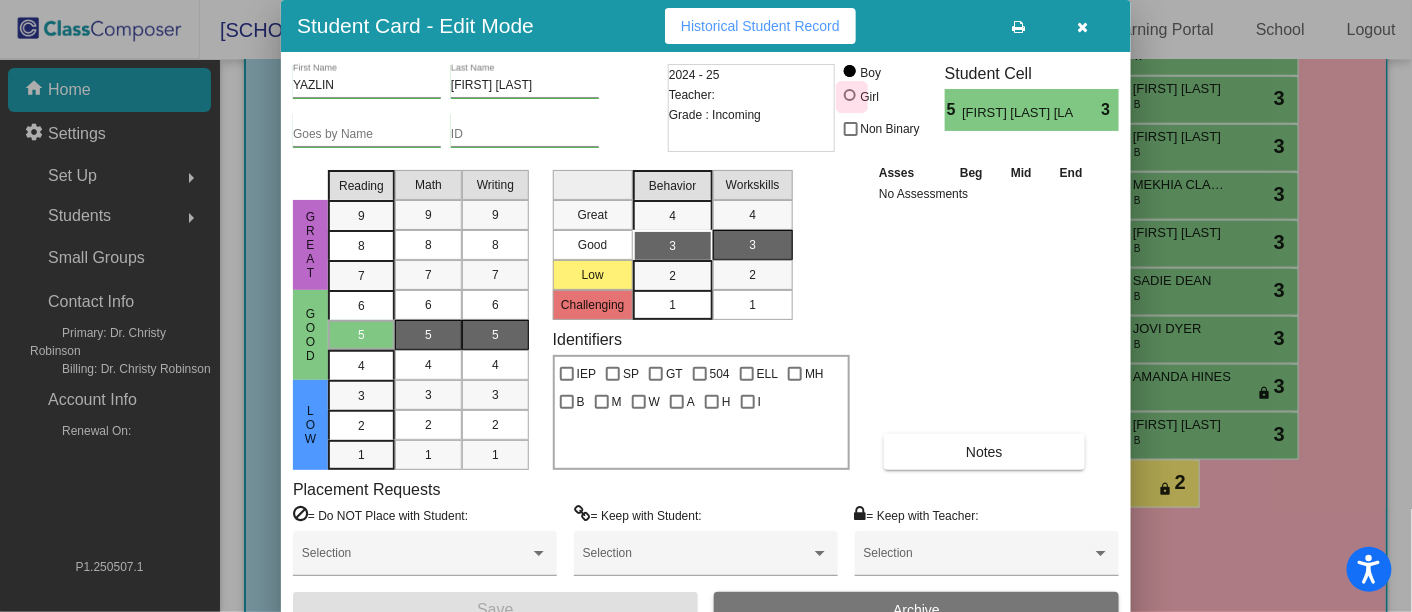 drag, startPoint x: 853, startPoint y: 96, endPoint x: 837, endPoint y: 130, distance: 37.576588 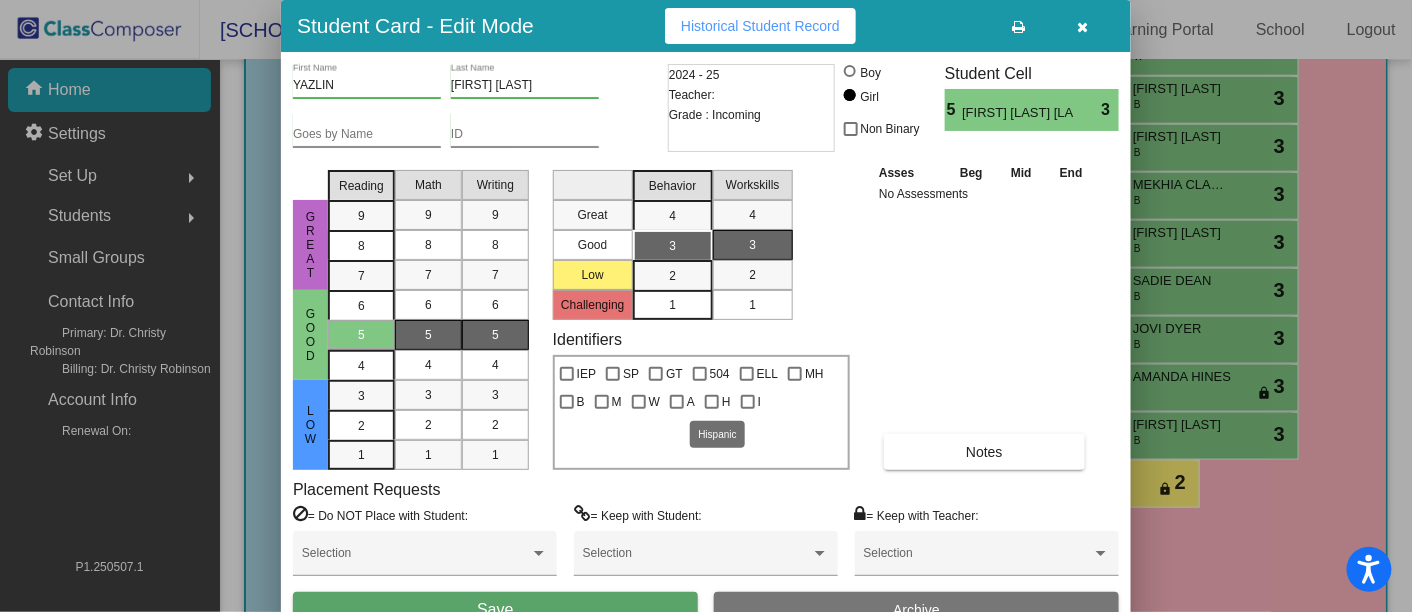 click on "H" at bounding box center [718, 402] 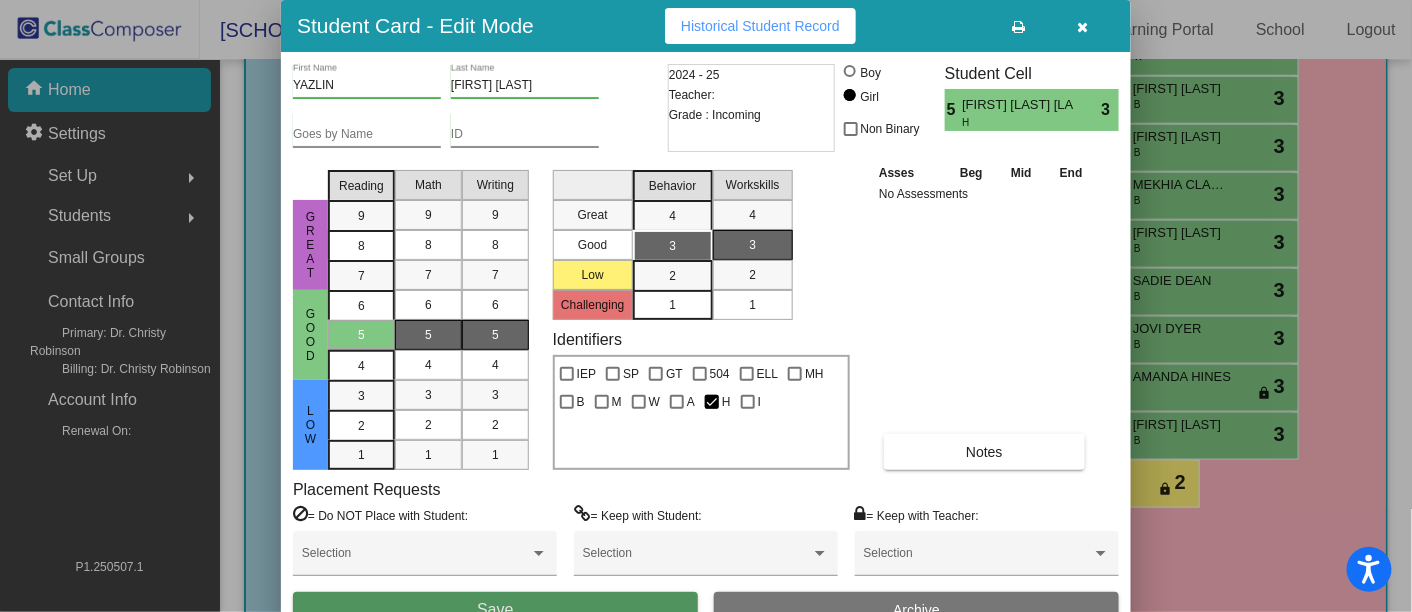 click on "Save" at bounding box center (495, 610) 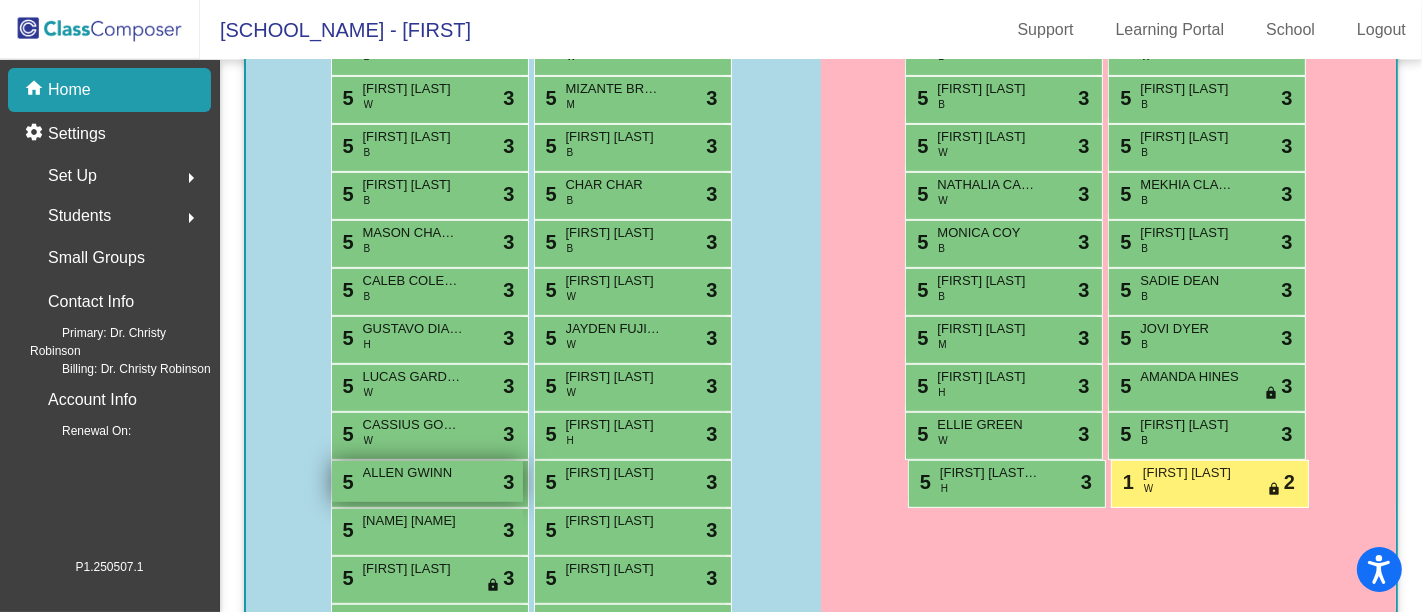 click on "ALLEN GWINN" at bounding box center (413, 473) 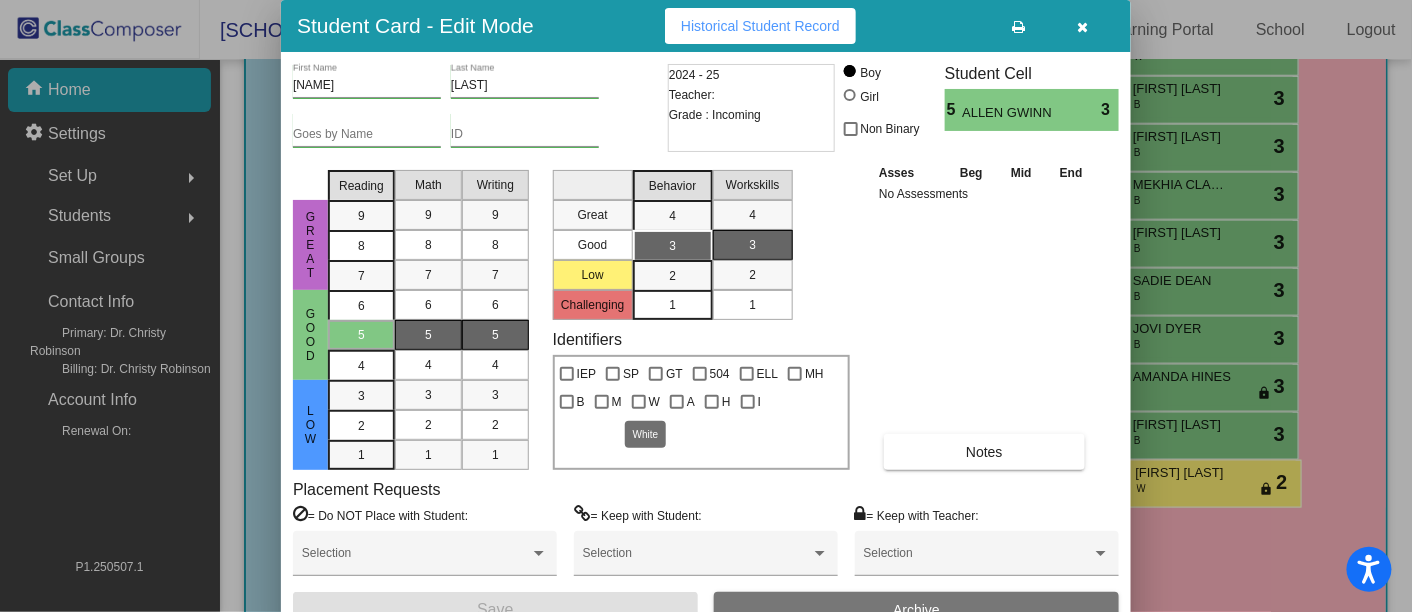click at bounding box center (639, 402) 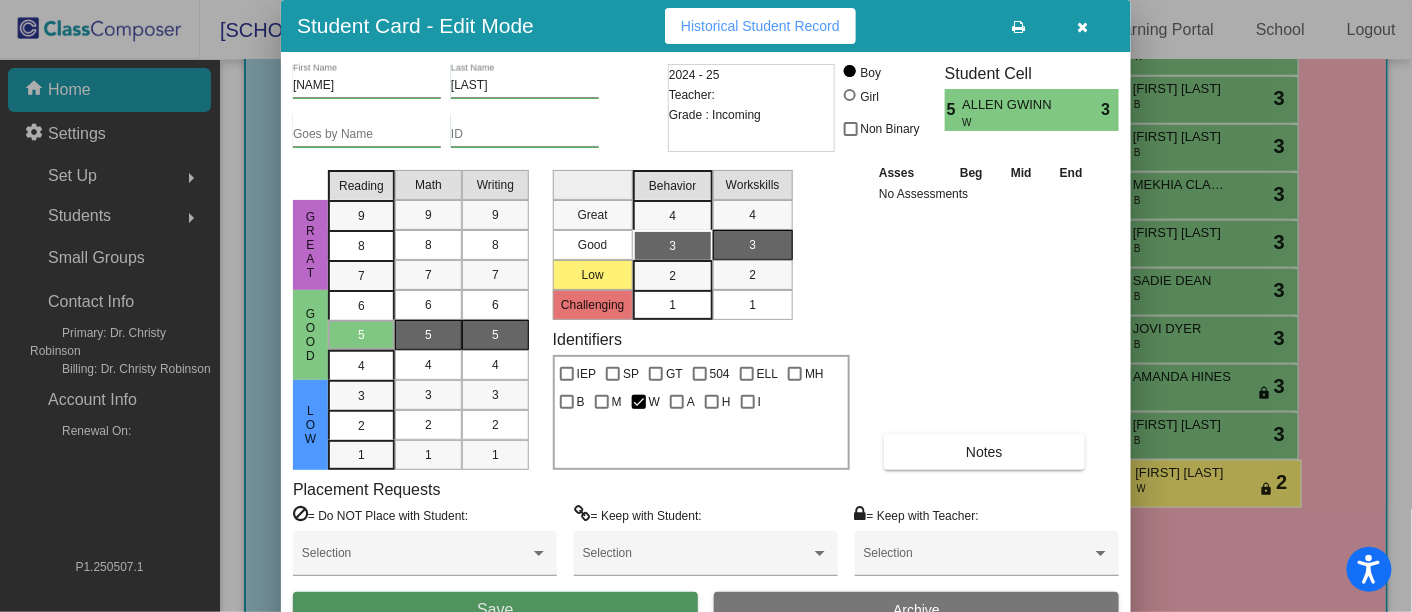 click on "Save" at bounding box center (495, 610) 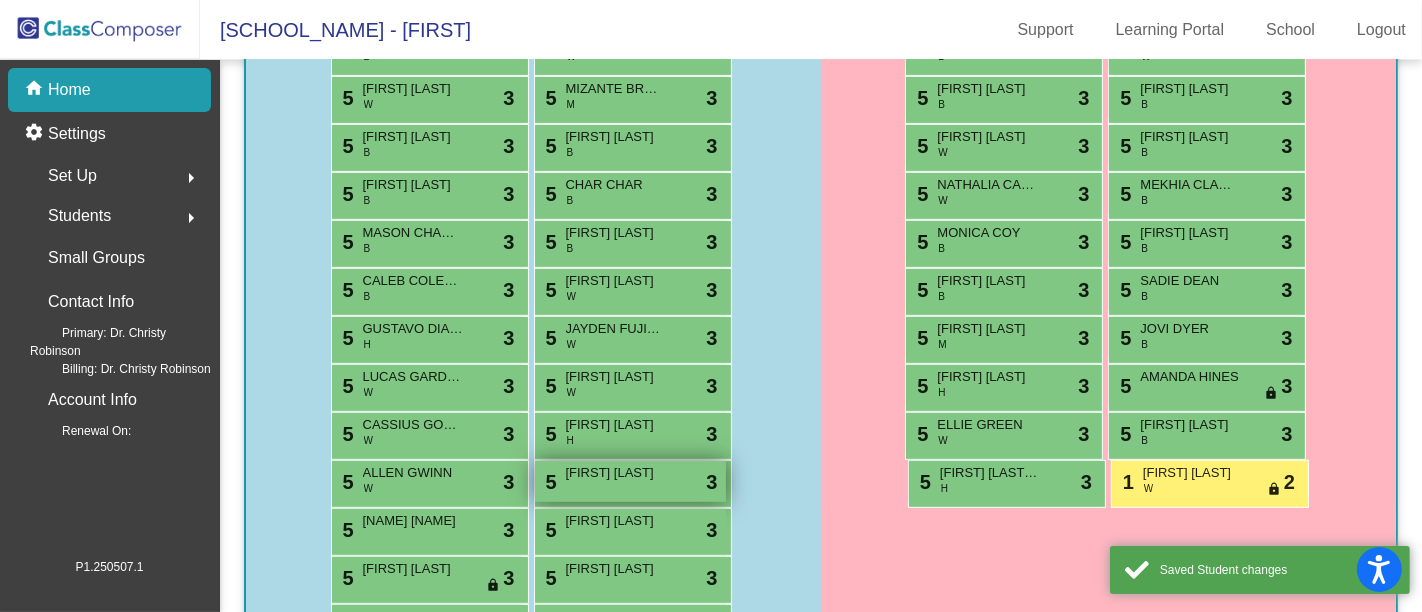 click on "5 [FIRST] [LAST] lock do_not_disturb_alt 3" at bounding box center (630, 481) 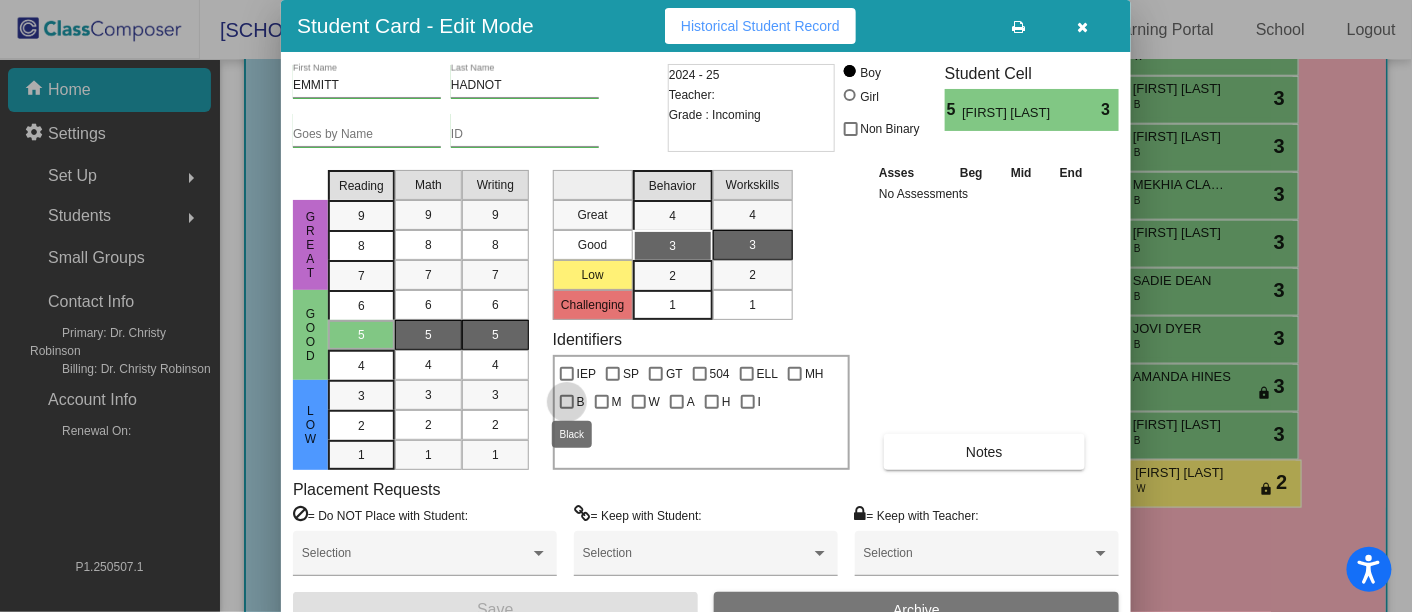click at bounding box center (567, 402) 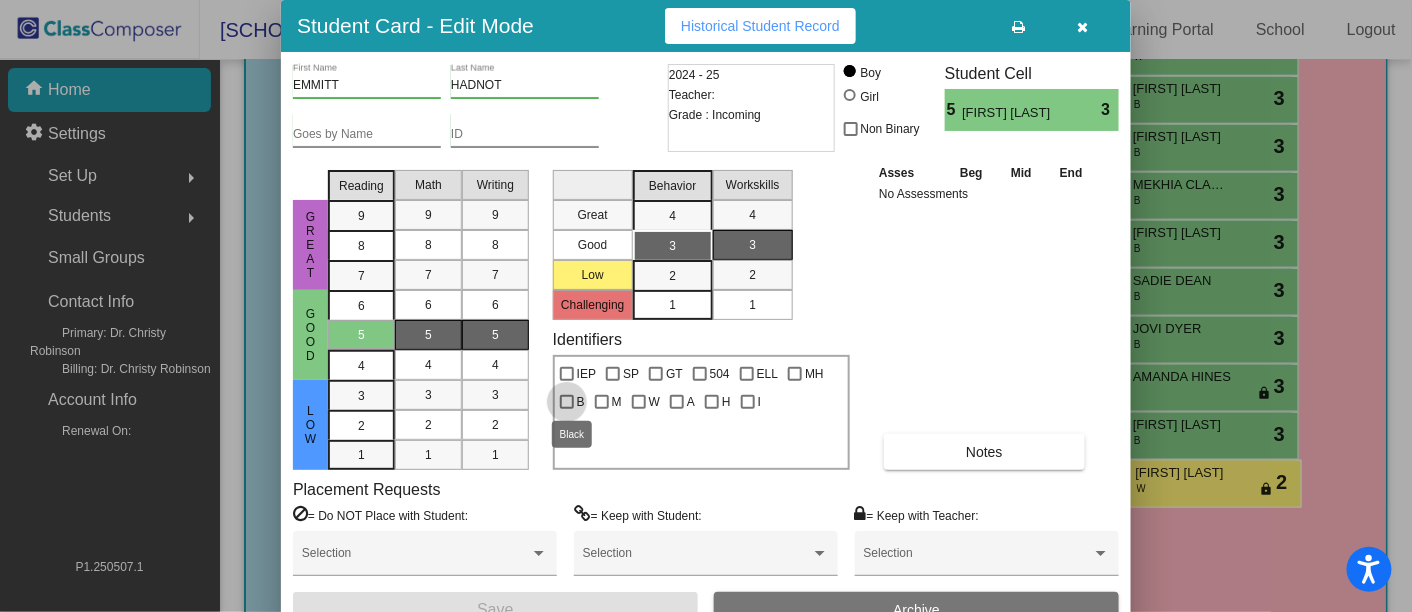 click on "B" at bounding box center [566, 409] 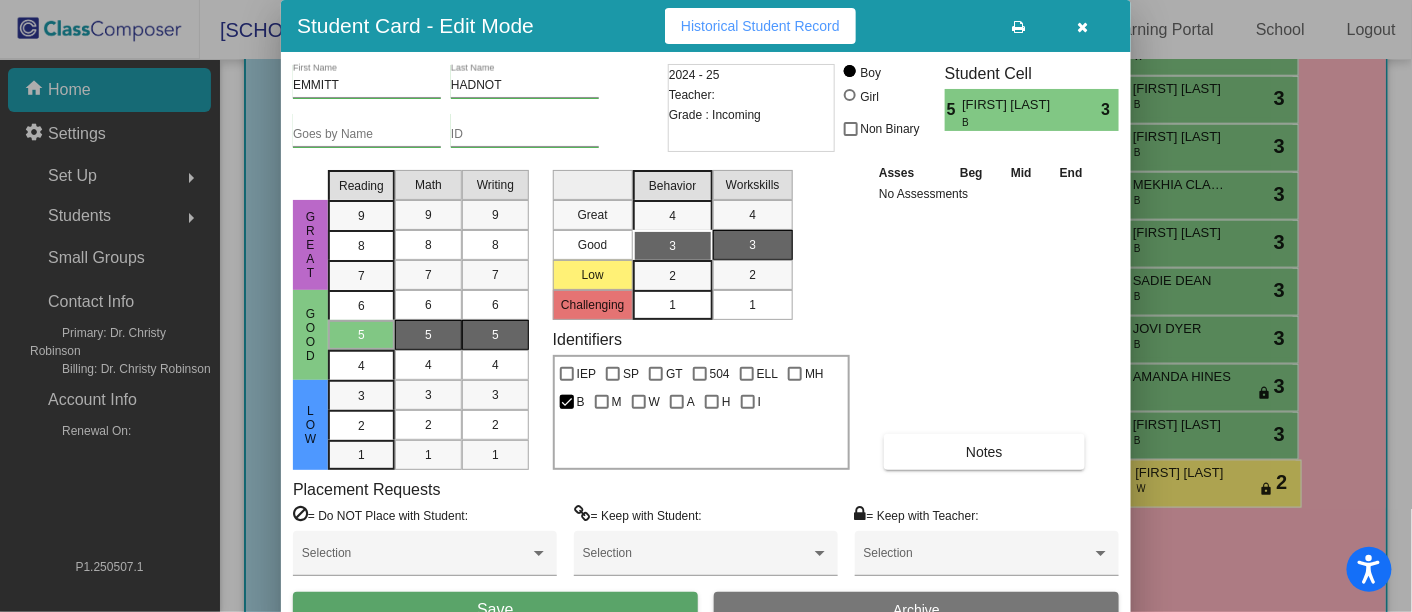 click on "Save" at bounding box center [495, 610] 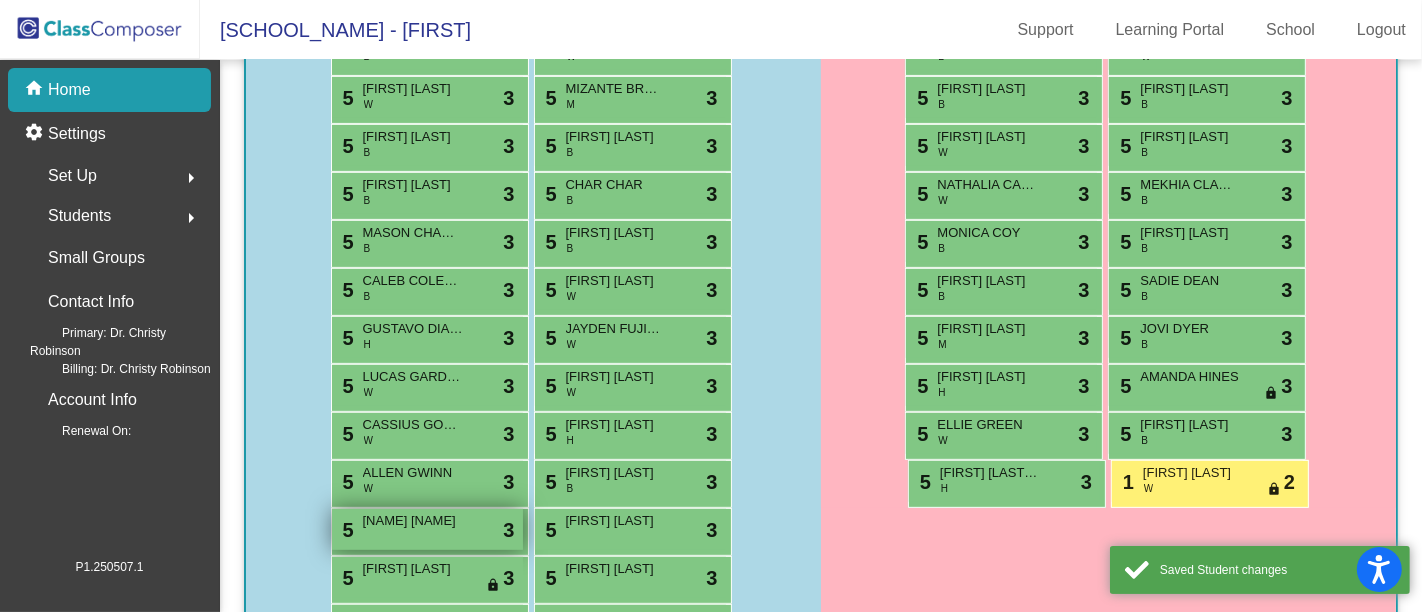 click on "[NAME] [NAME]" at bounding box center [413, 521] 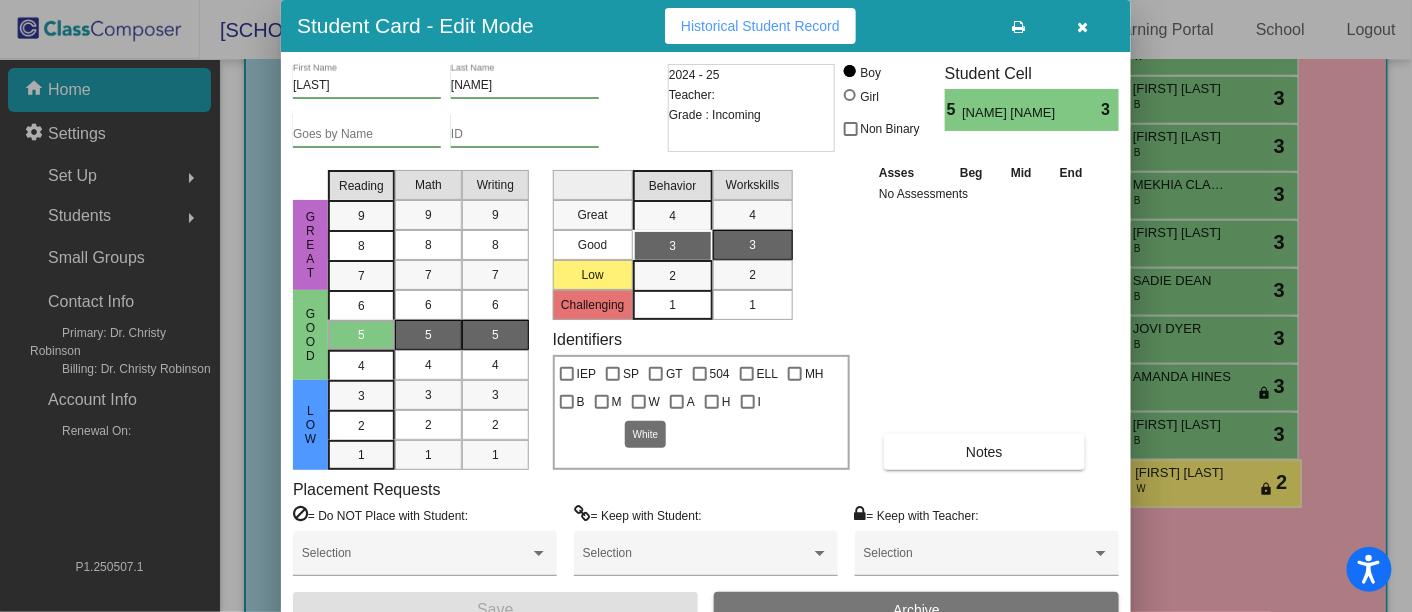 click at bounding box center (639, 402) 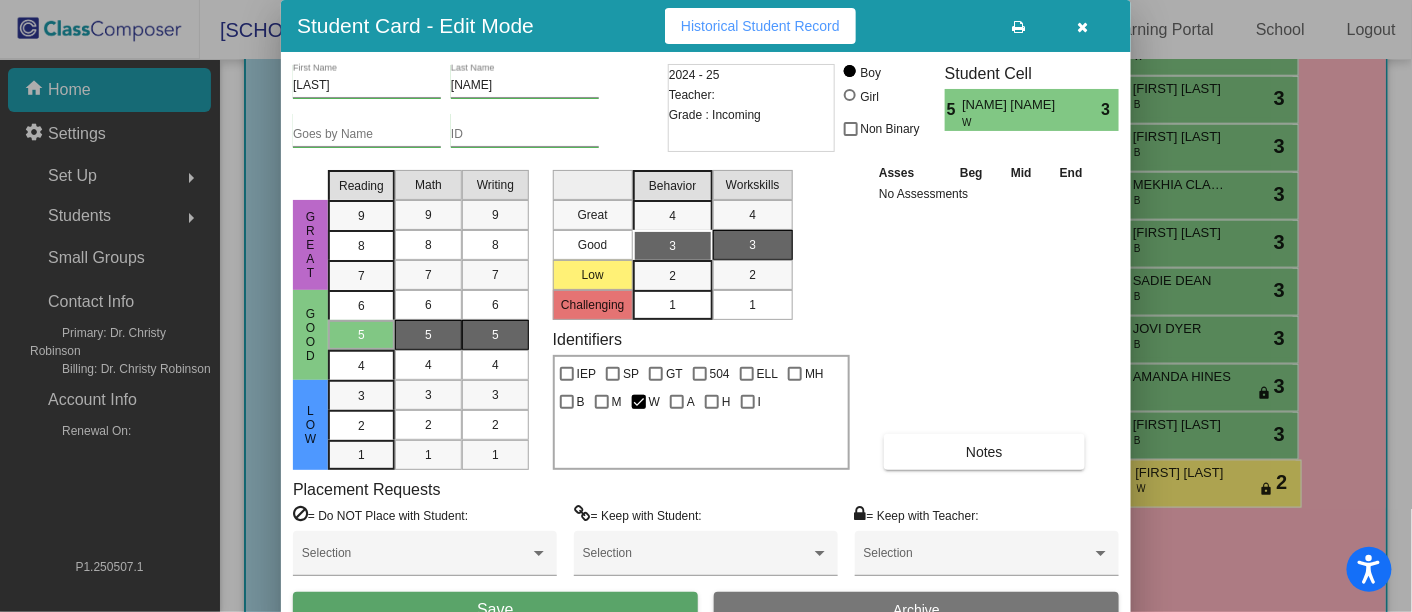 click on "Save" at bounding box center [495, 610] 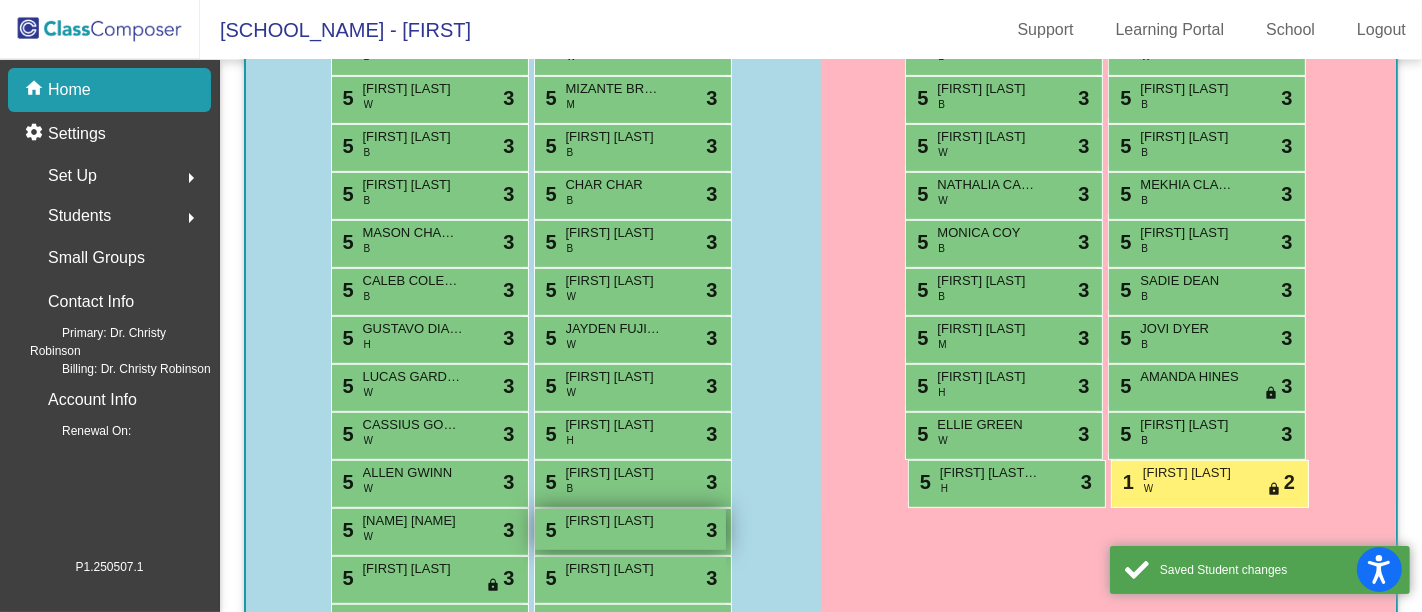 click on "5 [FIRST] [LAST] lock do_not_disturb_alt 3" at bounding box center (630, 529) 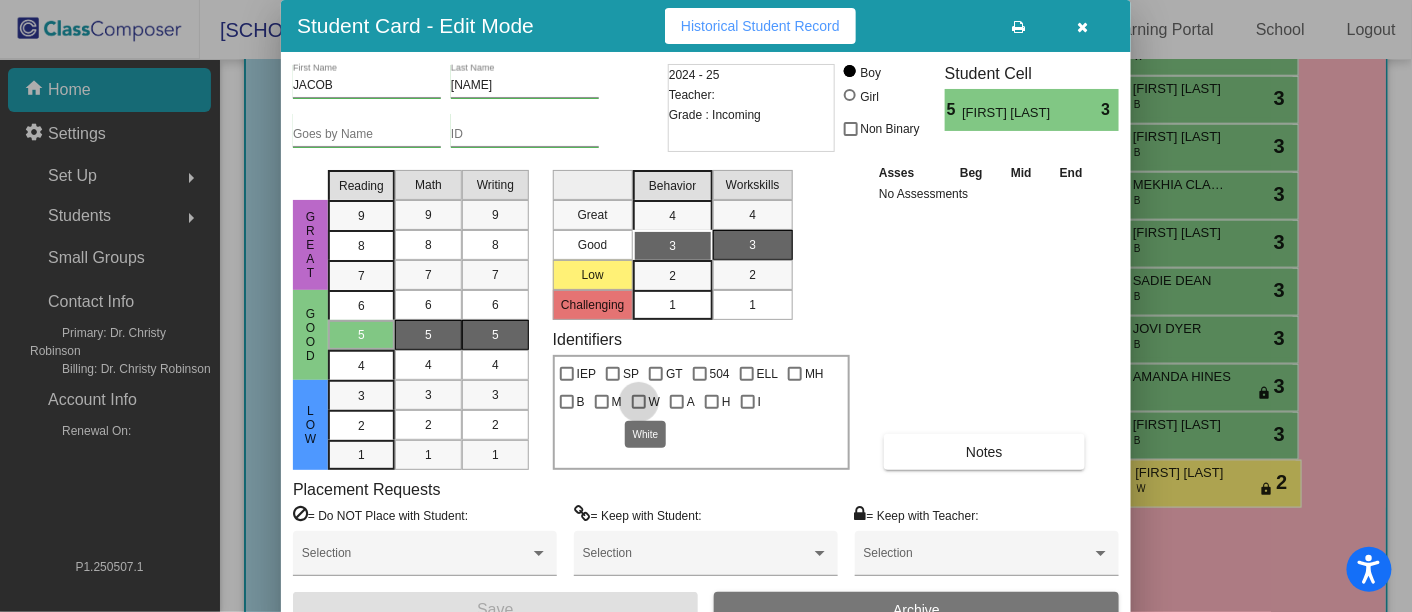 click at bounding box center [639, 402] 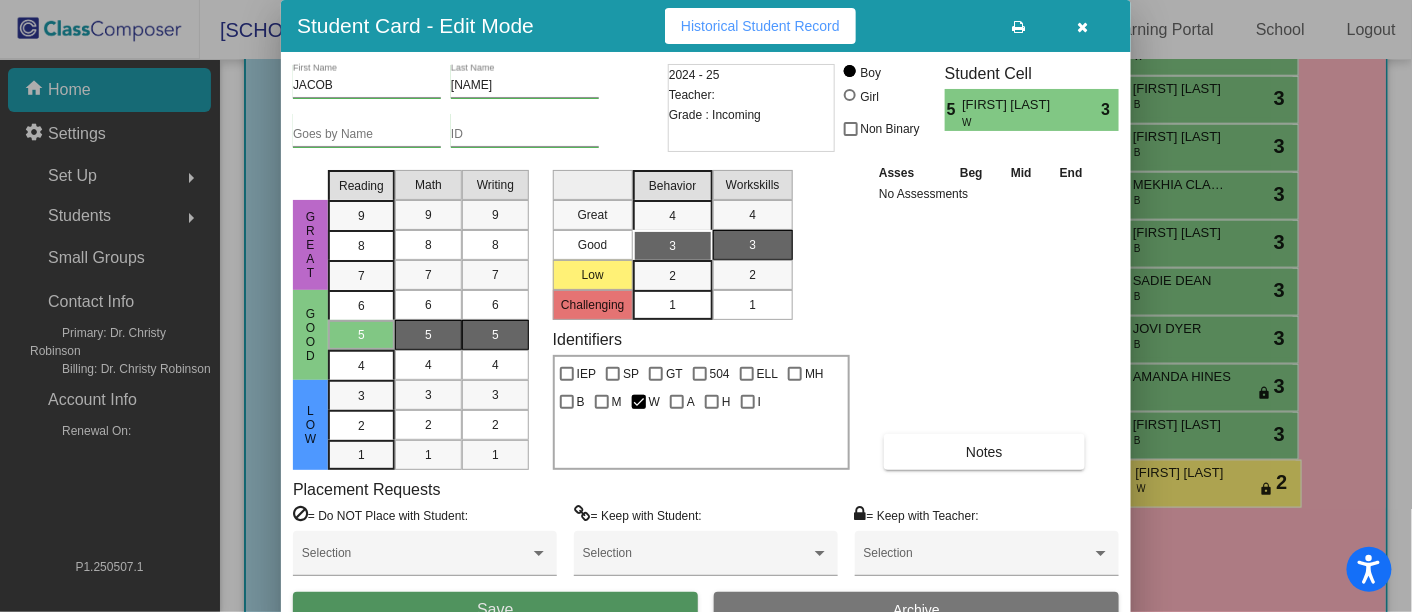 click on "Save" at bounding box center (495, 610) 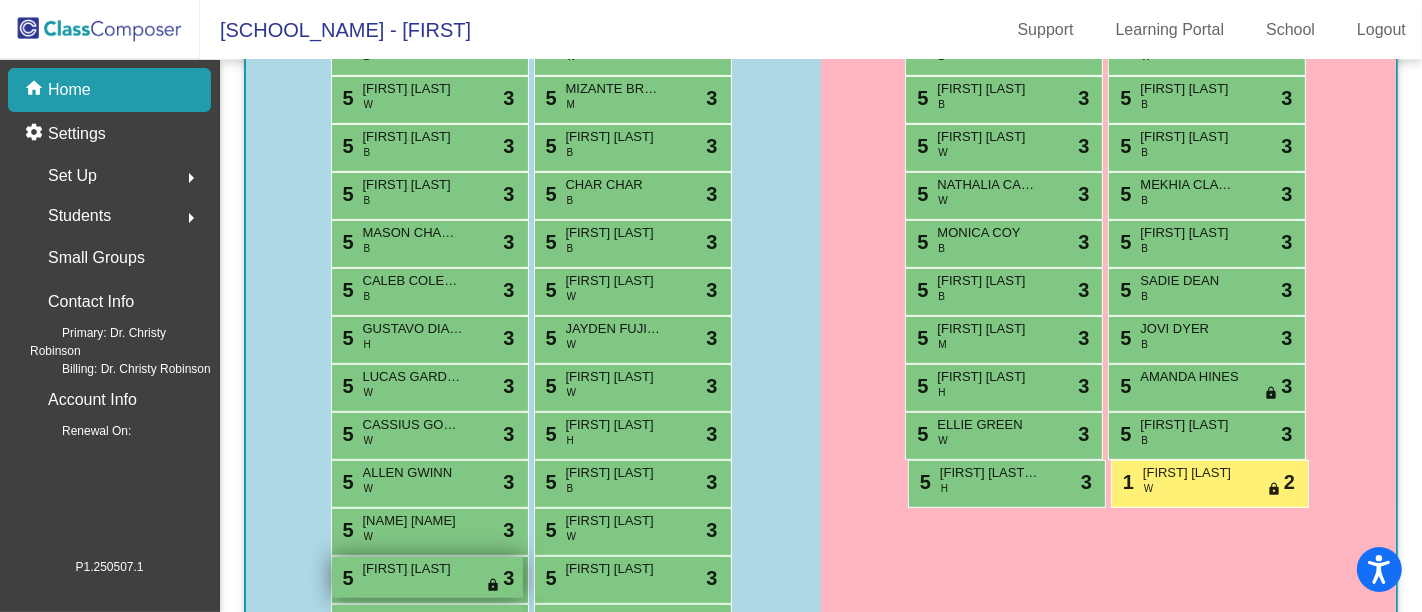 click on "5 [FIRST] [LAST] lock do_not_disturb_alt 3" at bounding box center [427, 577] 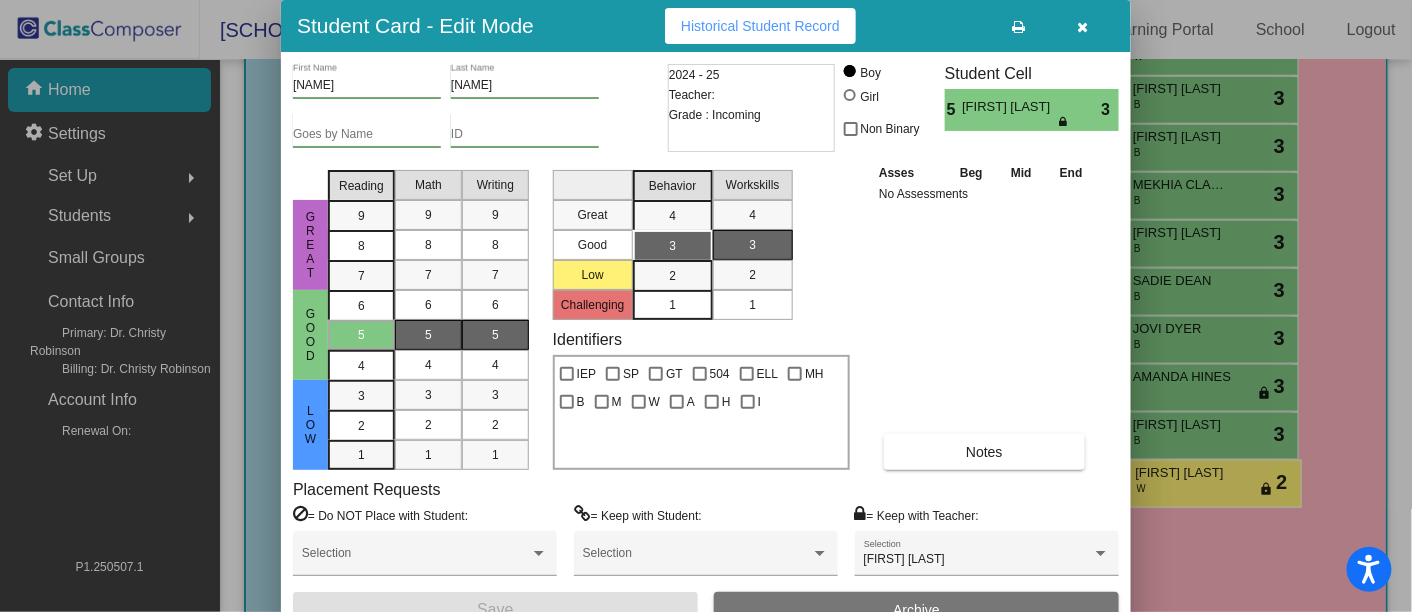click at bounding box center [850, 95] 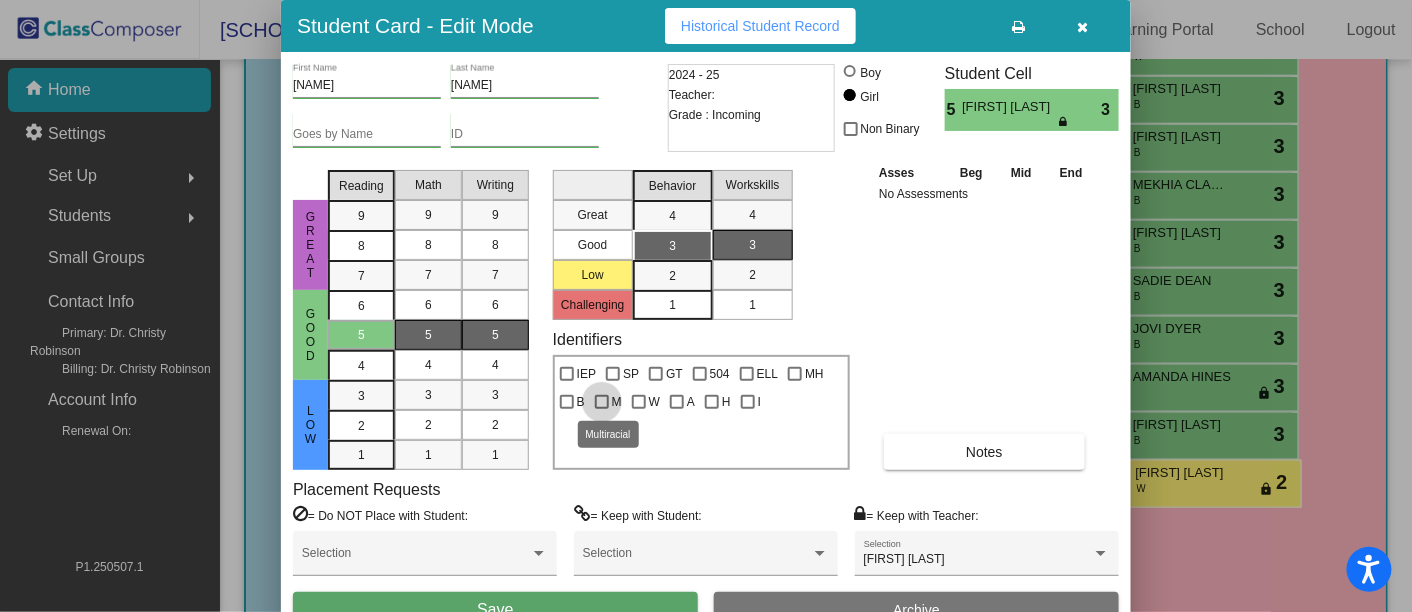 click at bounding box center (602, 402) 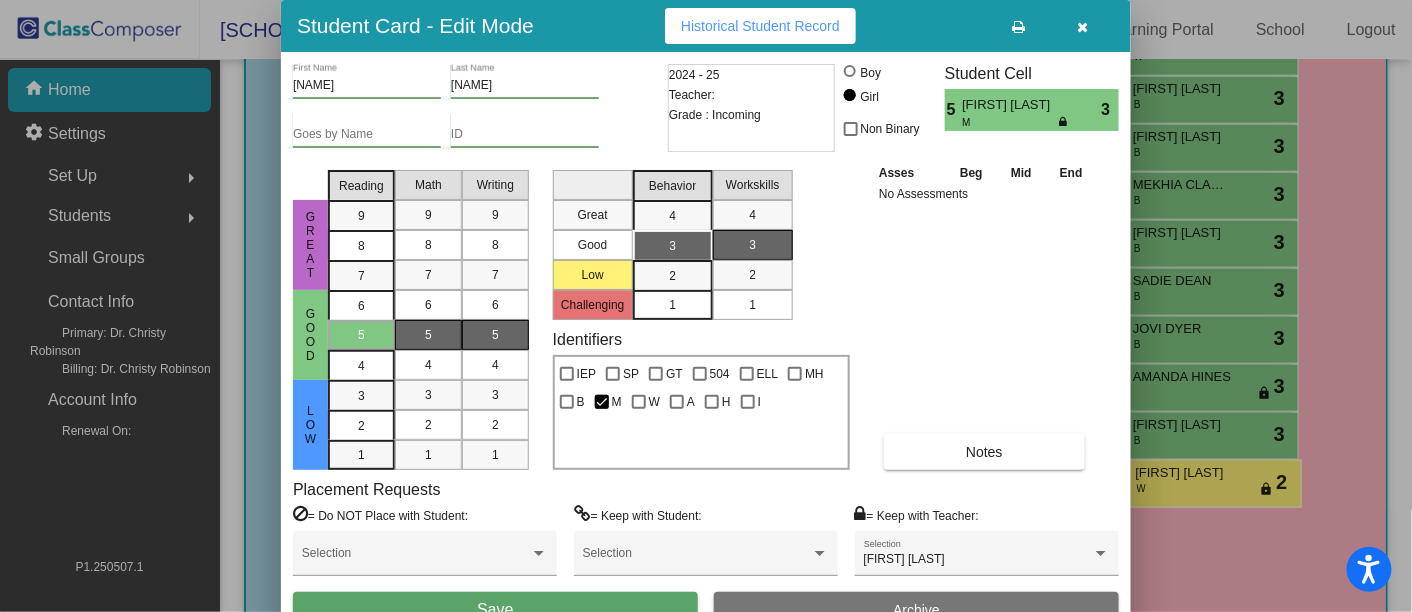click on "Save" at bounding box center [495, 610] 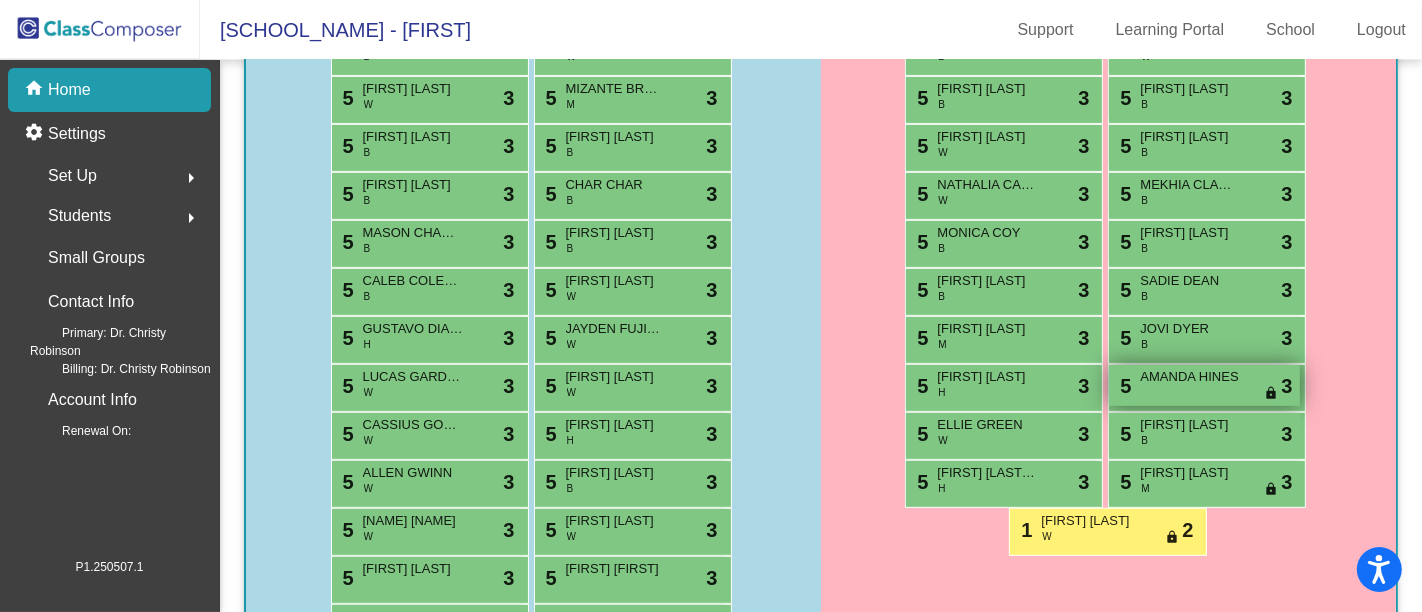 click on "5 [FIRST] [LAST] lock do_not_disturb_alt 3" at bounding box center (1204, 385) 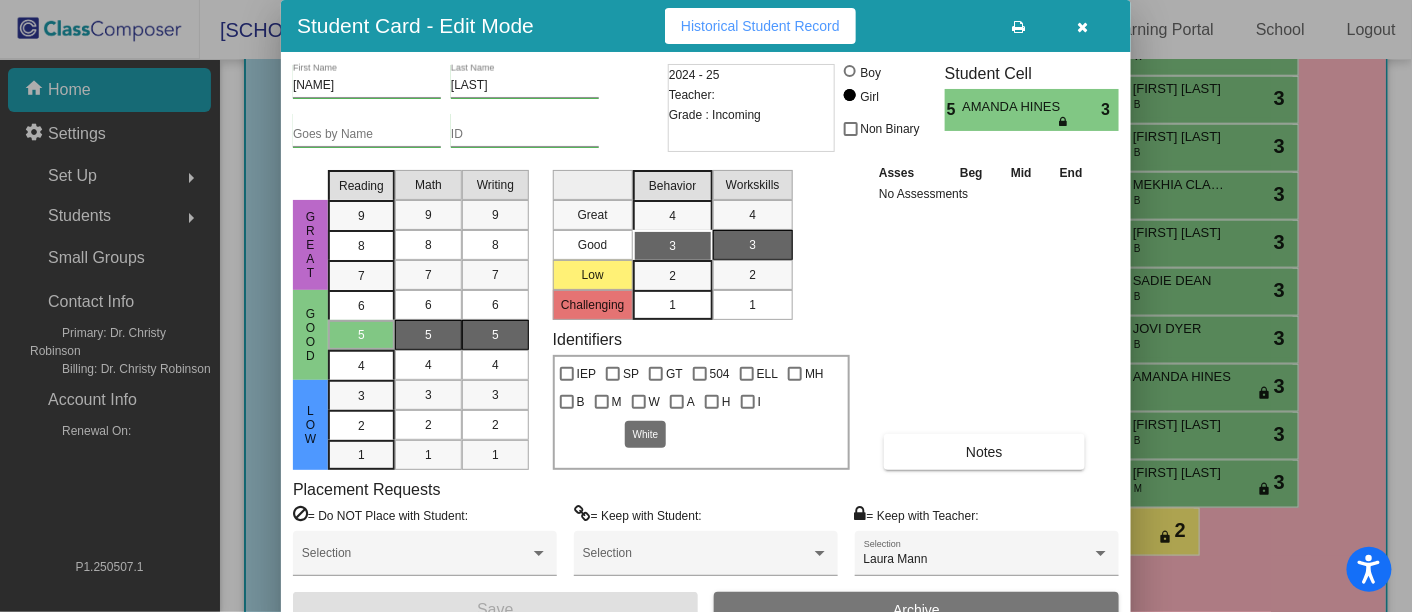 click at bounding box center (639, 402) 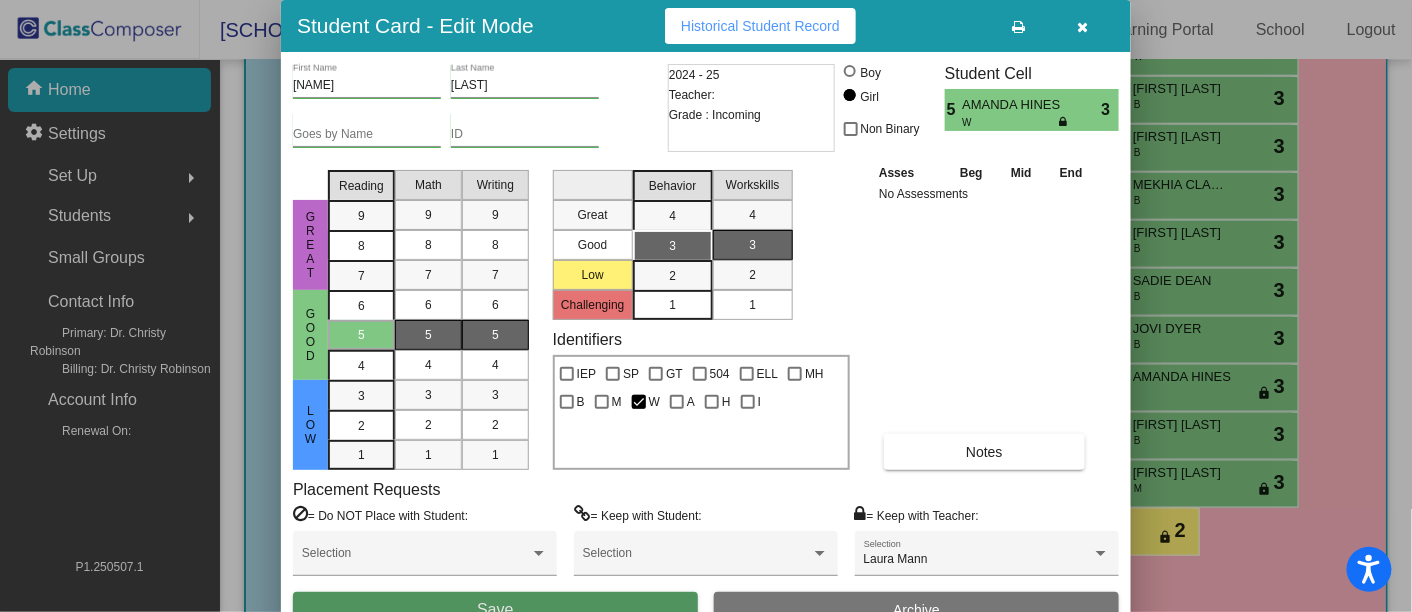 click on "Save" at bounding box center (495, 610) 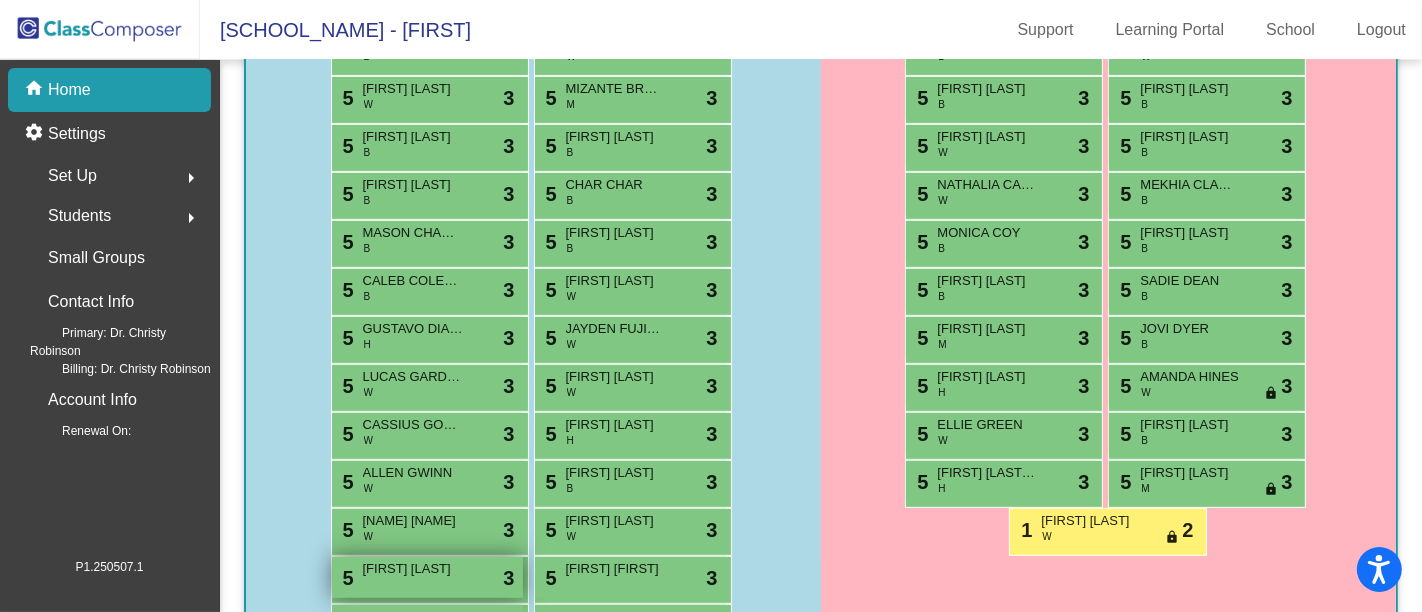 click on "[FIRST] [LAST]" at bounding box center (413, 569) 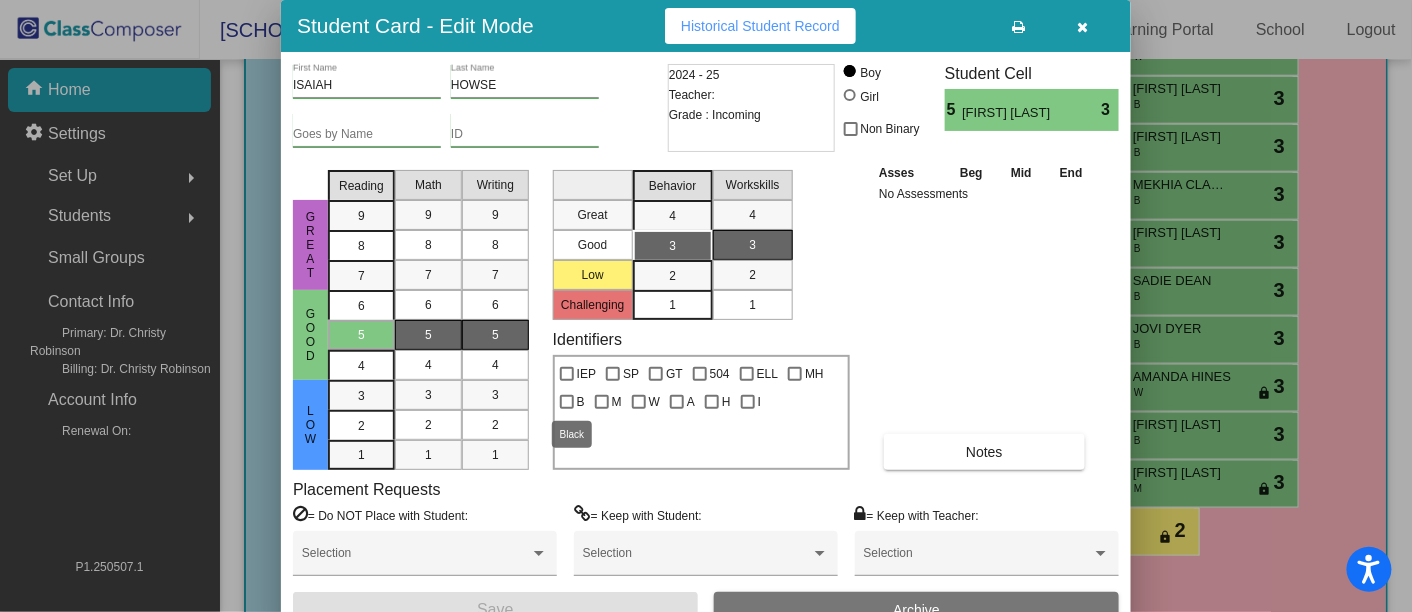 click at bounding box center [567, 402] 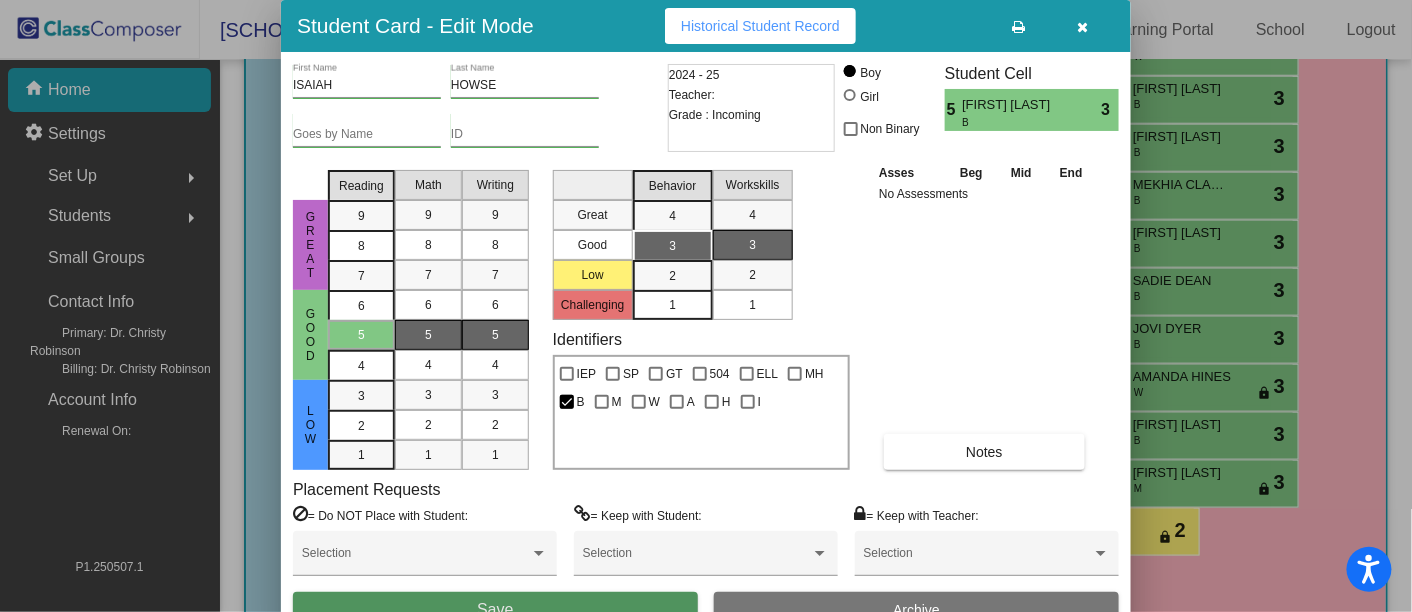 click on "Save" at bounding box center (495, 610) 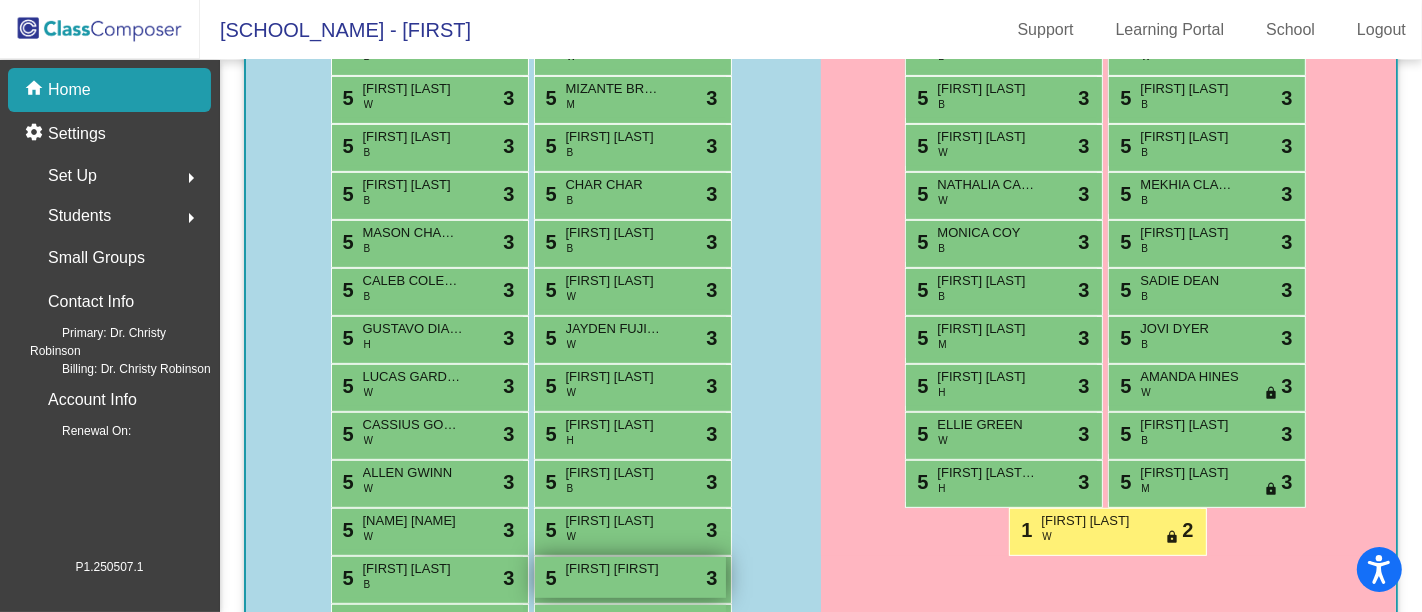click on "5" at bounding box center [549, 578] 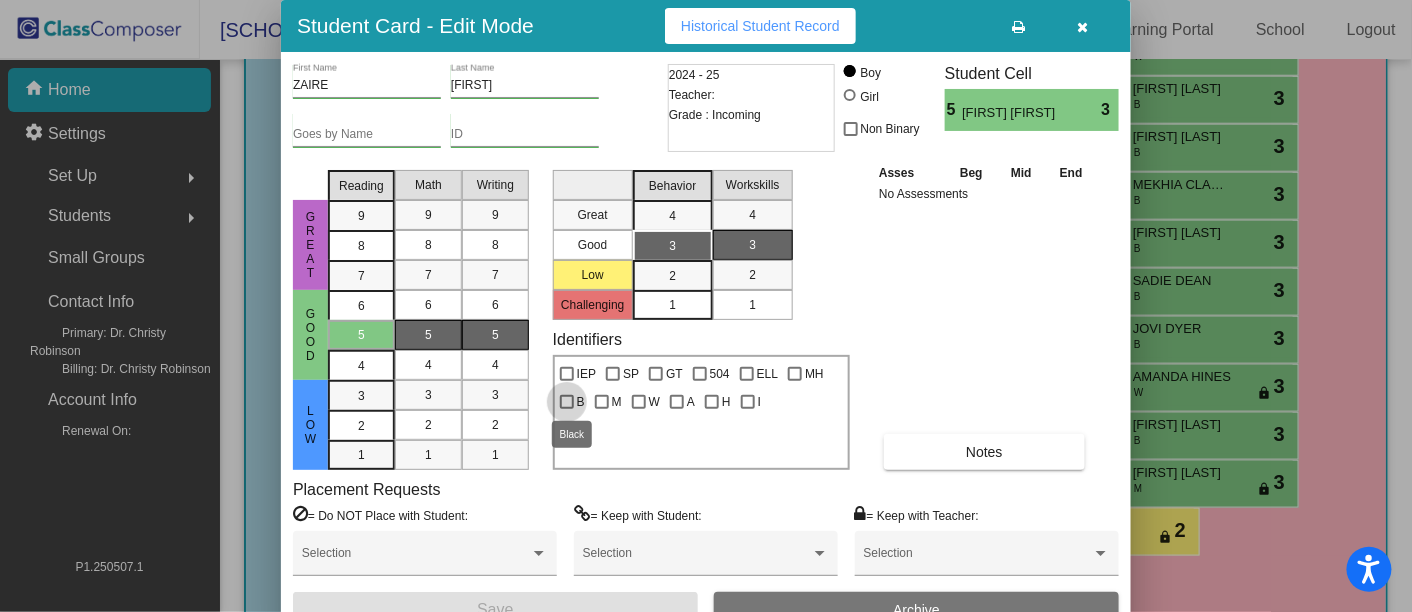 click at bounding box center (567, 402) 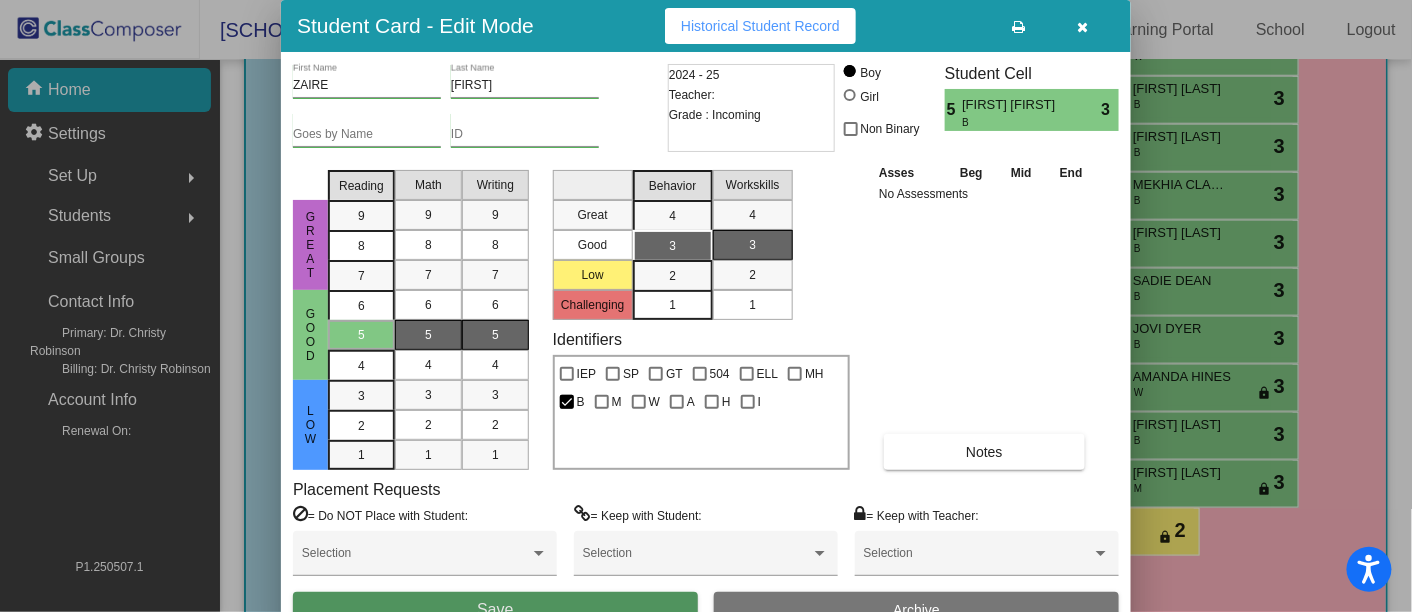 click on "Save" at bounding box center (495, 610) 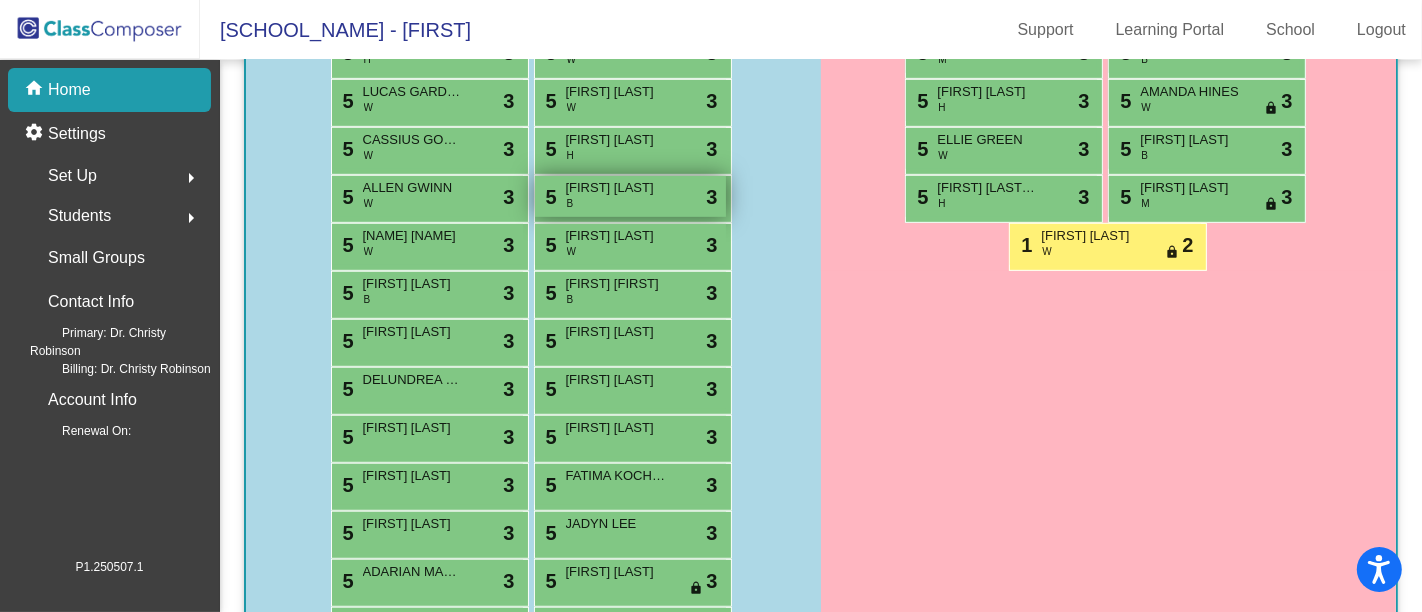 scroll, scrollTop: 862, scrollLeft: 0, axis: vertical 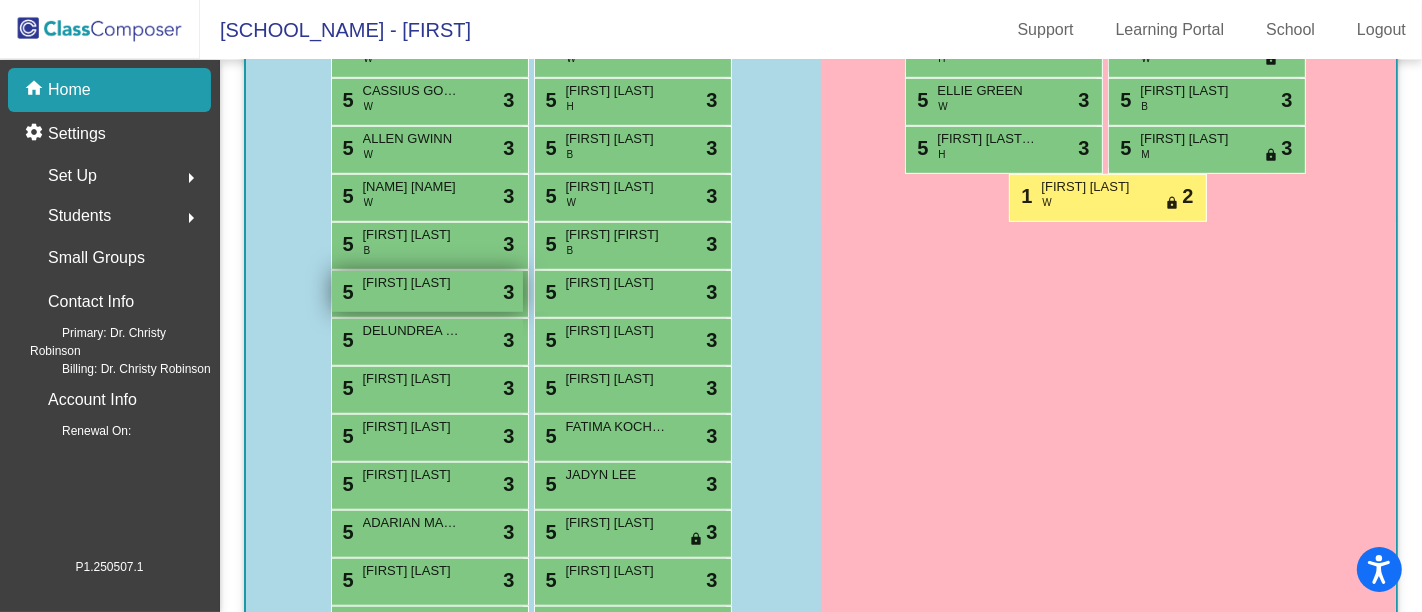 click on "[FIRST] [LAST]" at bounding box center (413, 283) 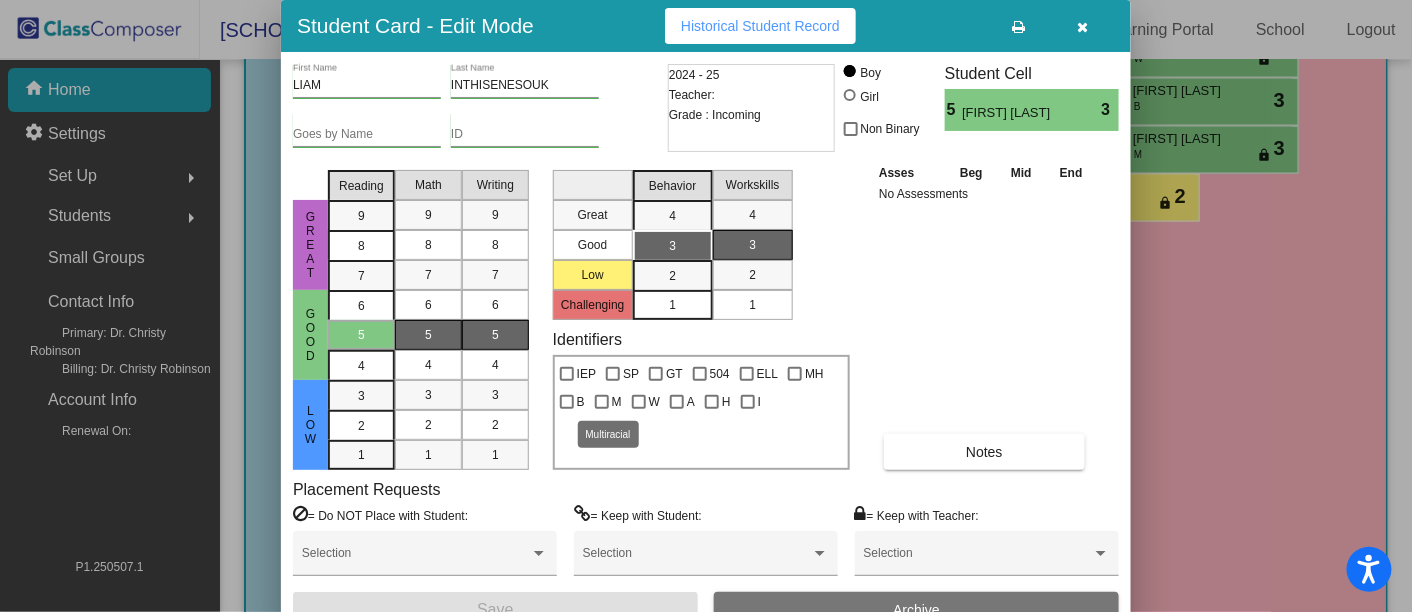 click at bounding box center [602, 402] 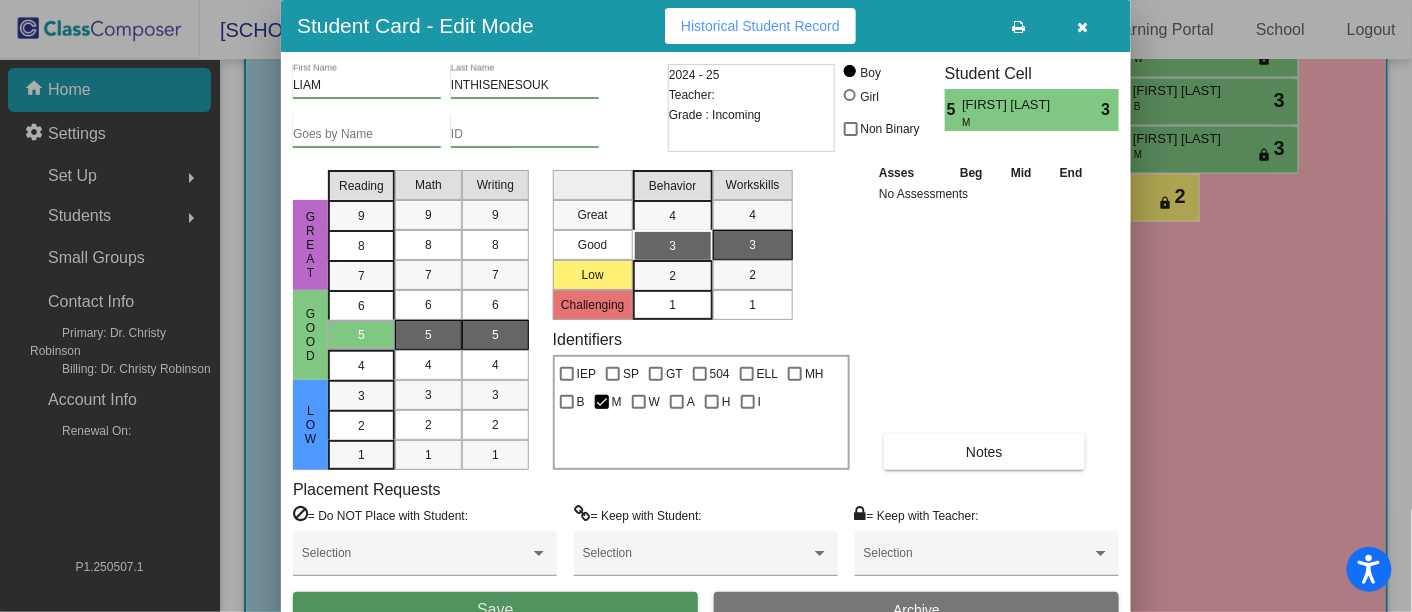 click on "Save" at bounding box center (495, 610) 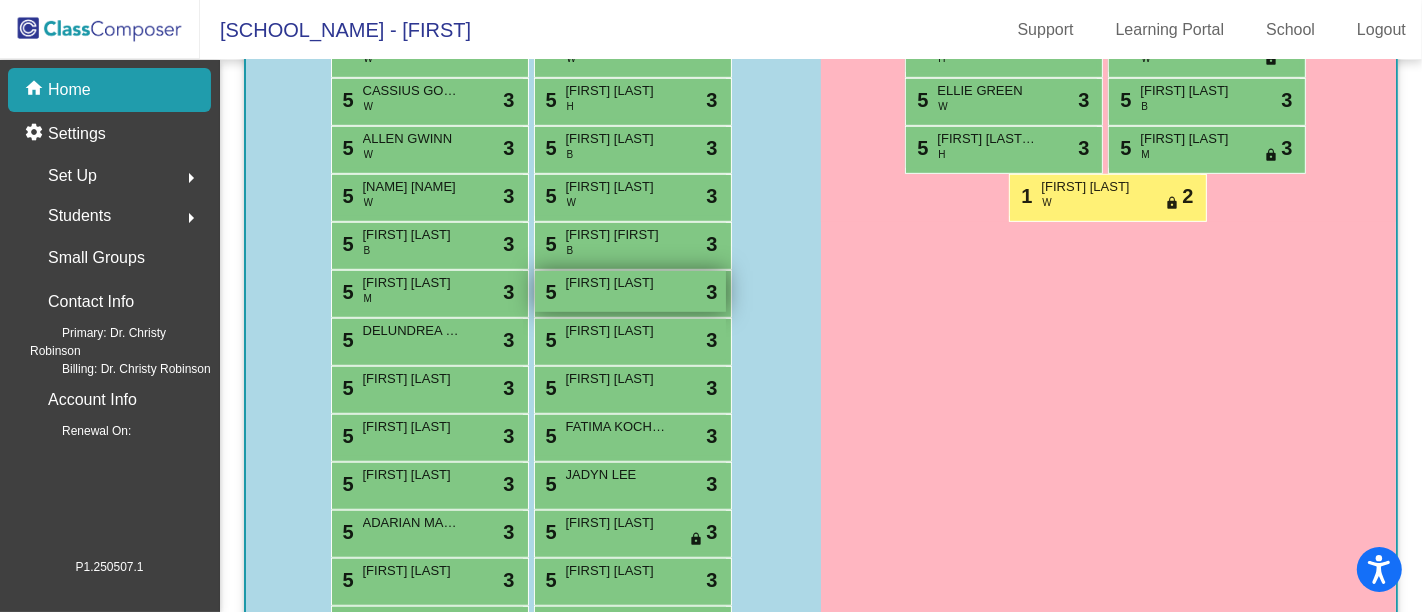 click on "[FIRST] [LAST]" at bounding box center [616, 283] 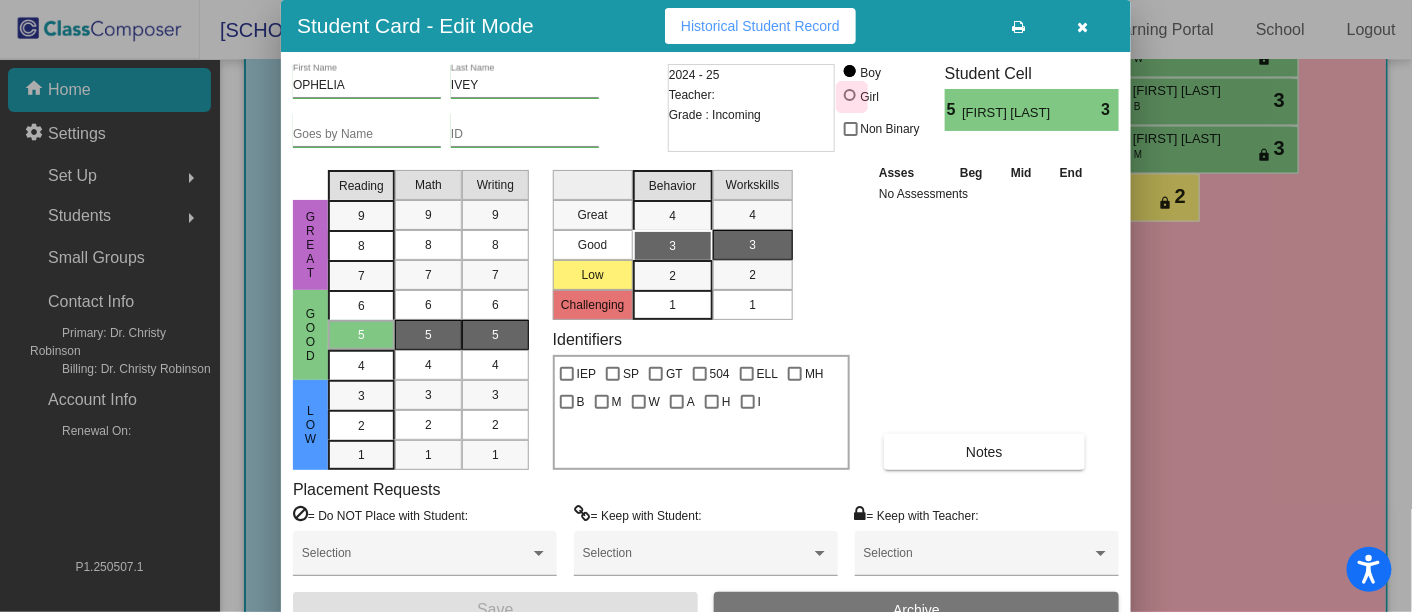 click at bounding box center (850, 95) 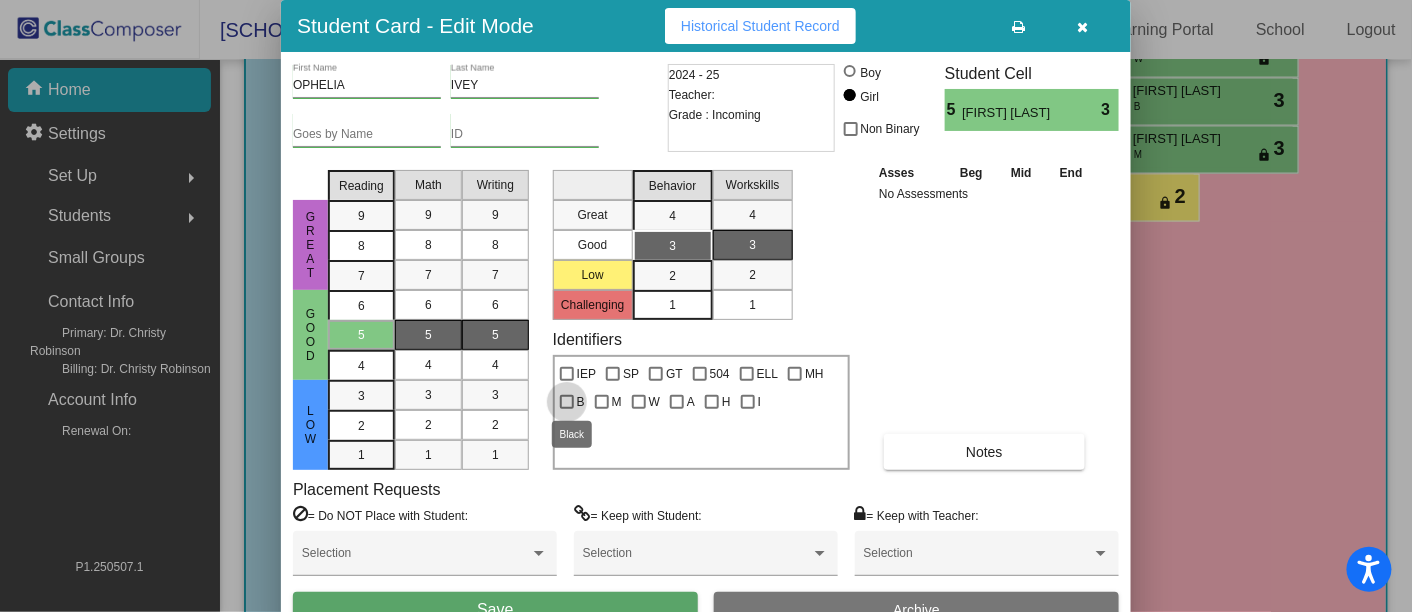 click on "B" at bounding box center (572, 402) 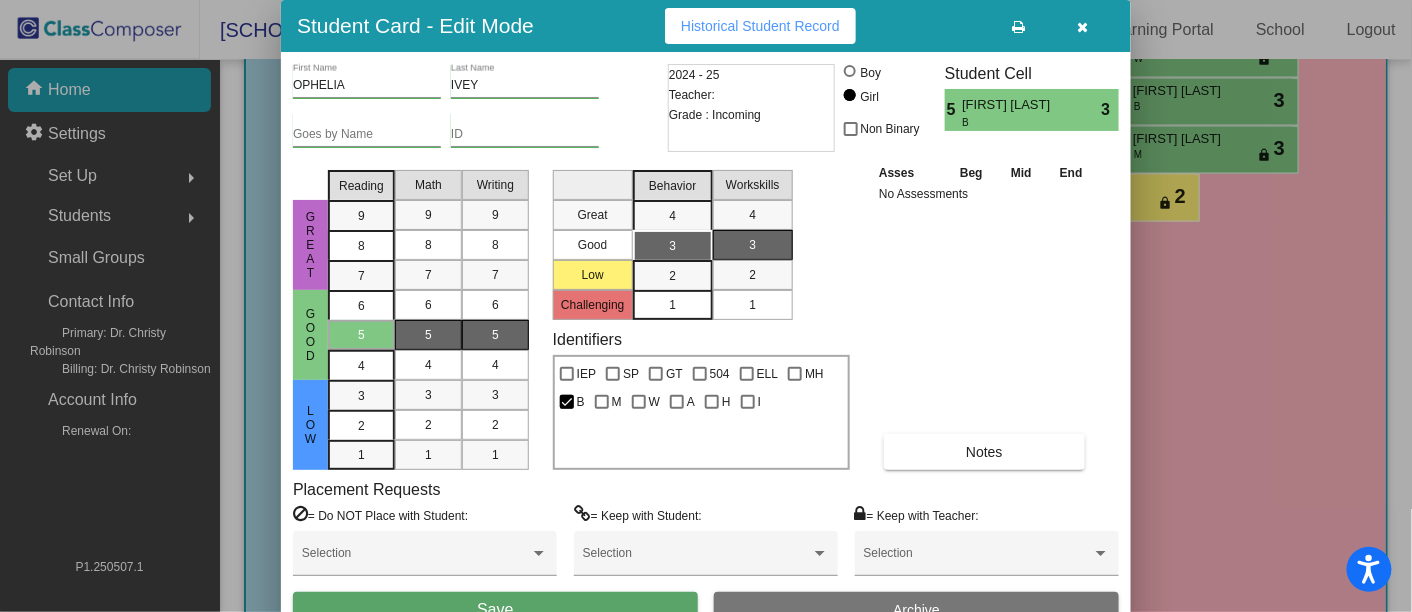 click on "Save" at bounding box center [495, 610] 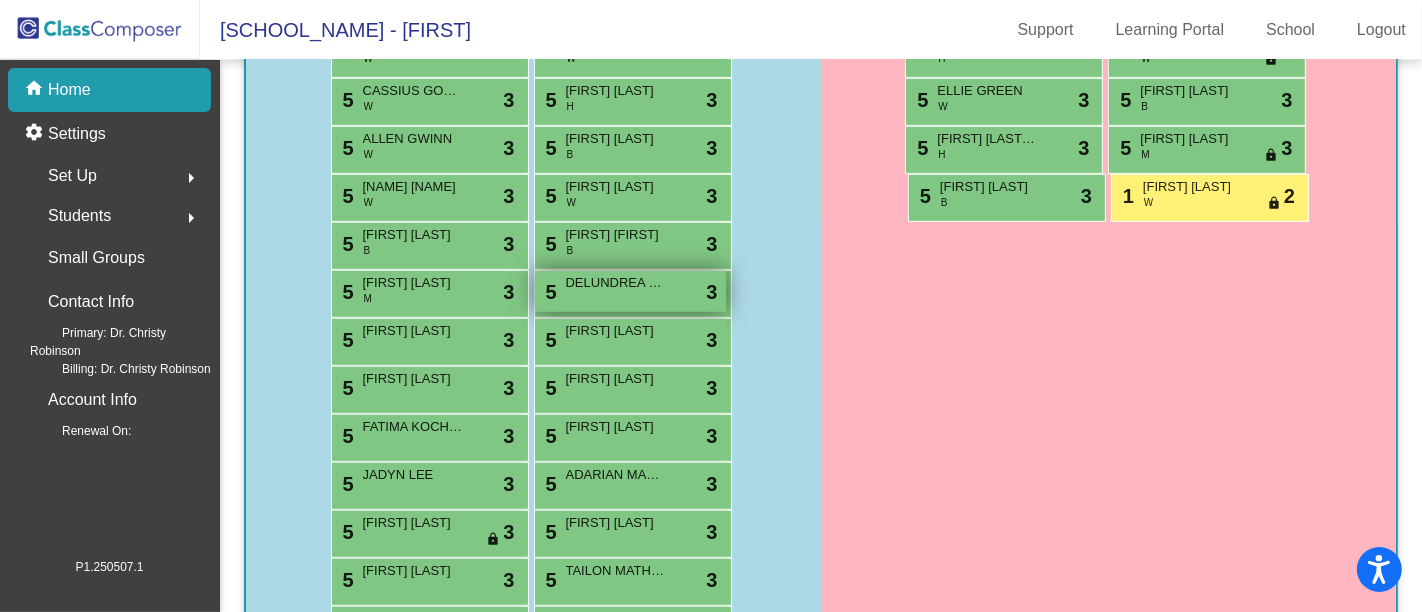 click on "DELUNDREA JOHNSON" at bounding box center (616, 283) 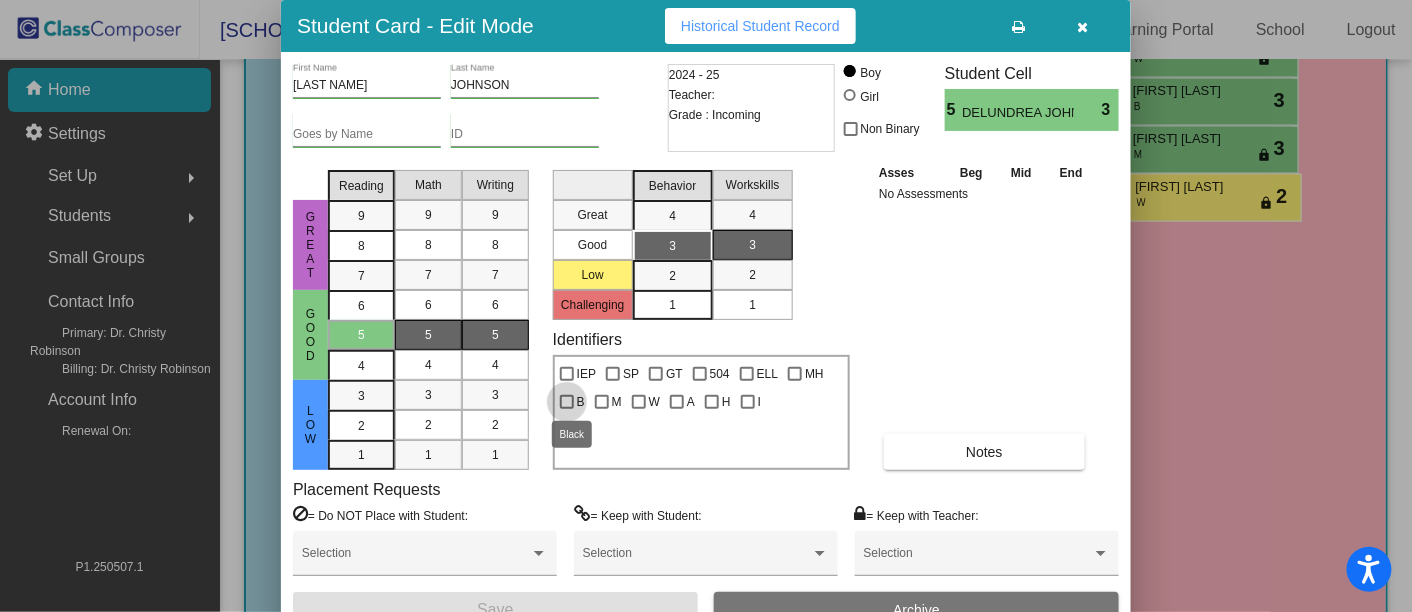 click at bounding box center [567, 402] 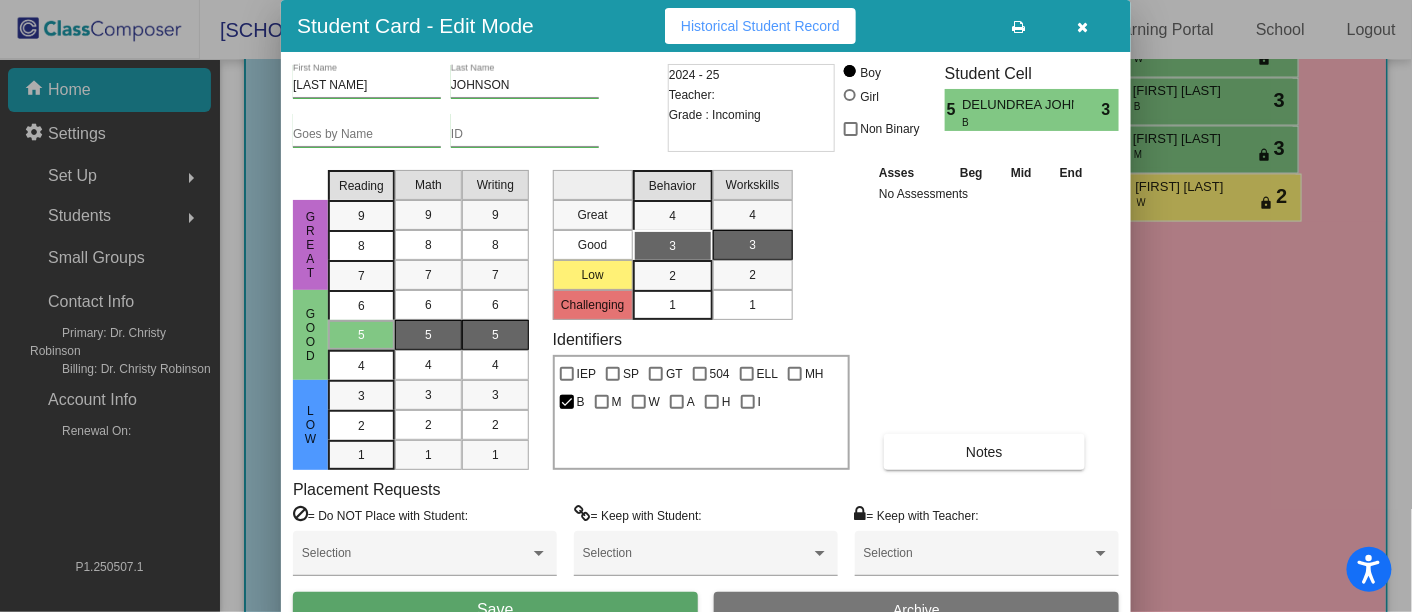 click on "Save" at bounding box center [495, 610] 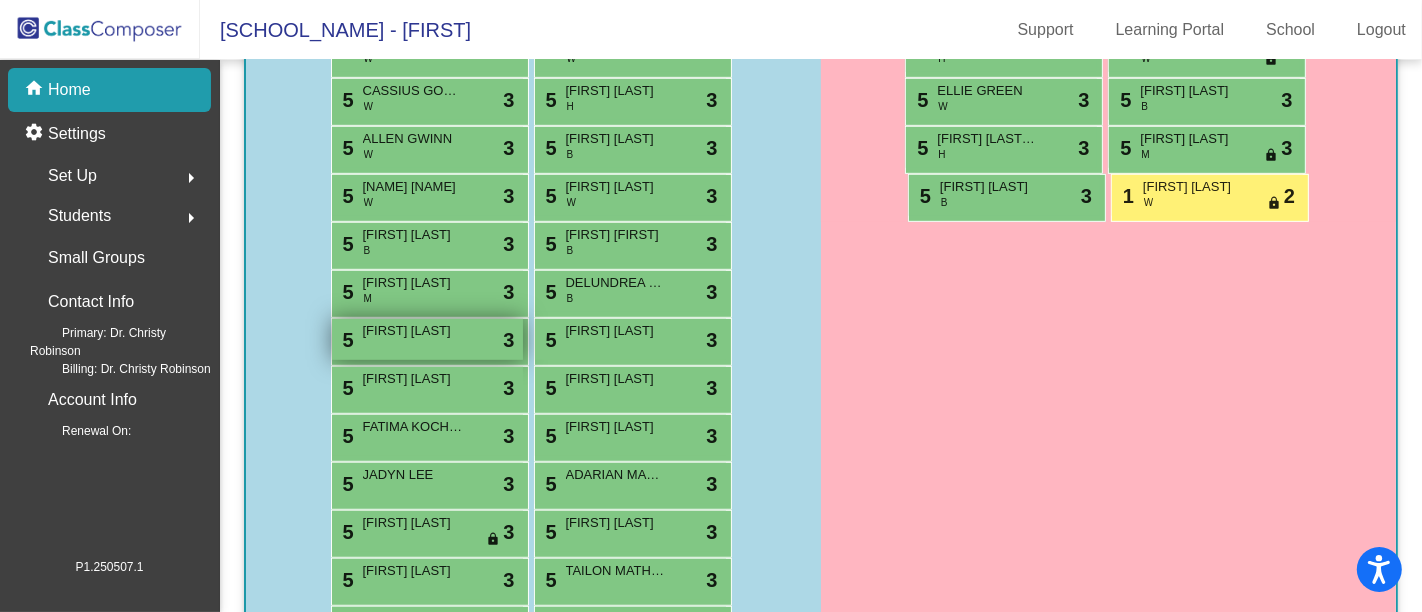 click on "5 [FIRST] [LAST] lock do_not_disturb_alt 3" at bounding box center [427, 339] 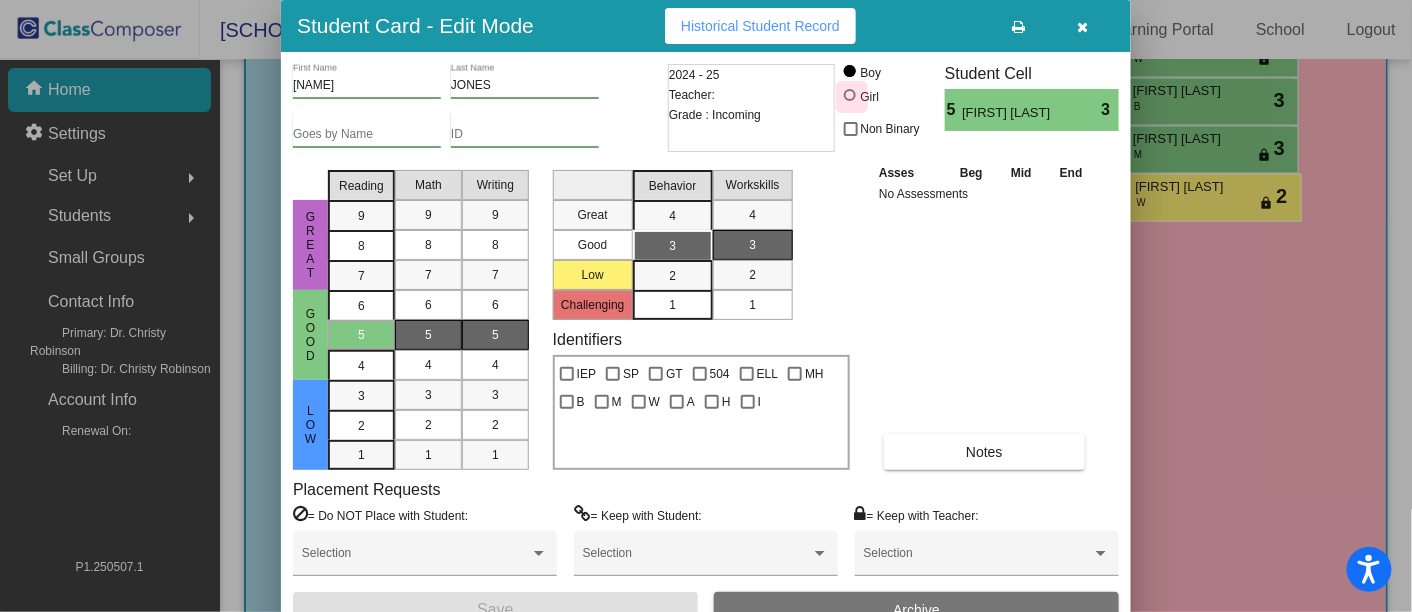 click at bounding box center [850, 95] 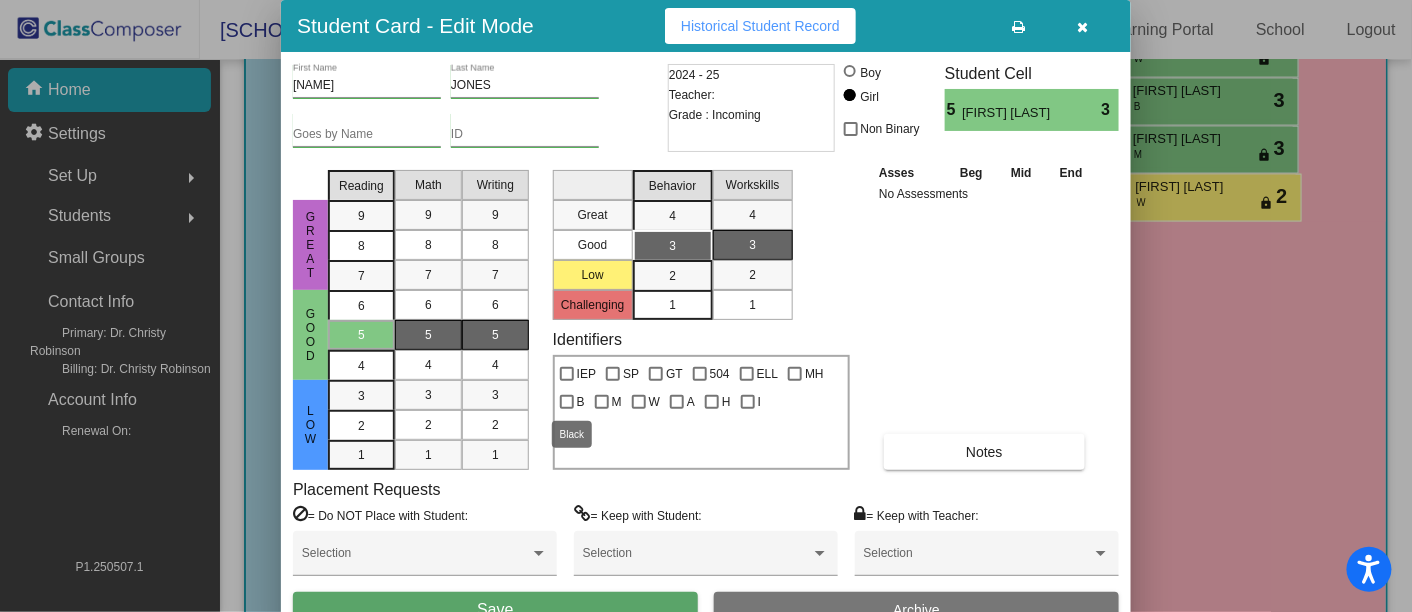 click at bounding box center [567, 402] 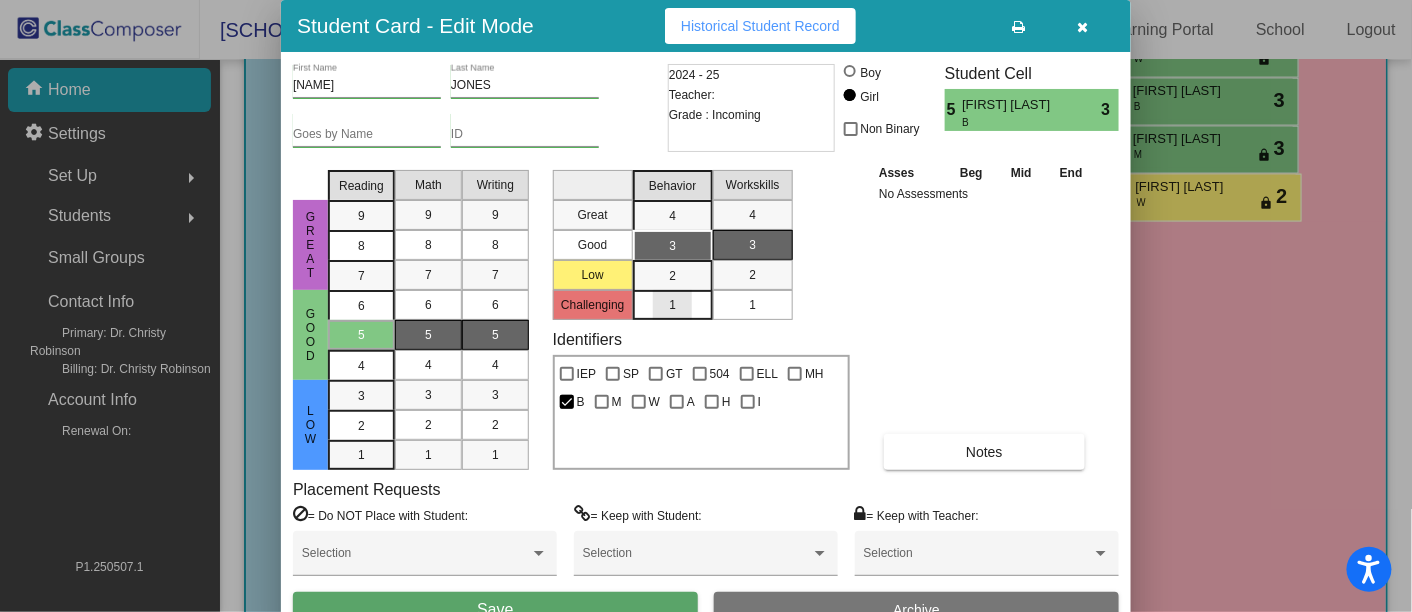 click on "1" at bounding box center [672, 305] 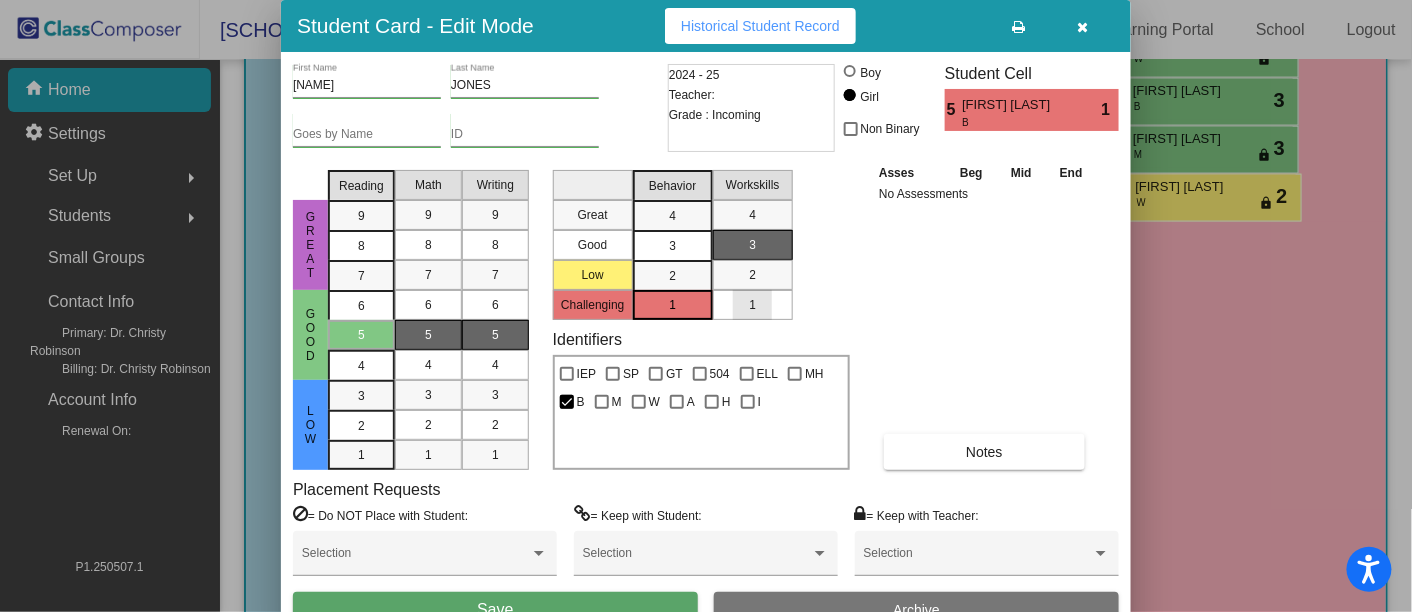 drag, startPoint x: 731, startPoint y: 308, endPoint x: 720, endPoint y: 308, distance: 11 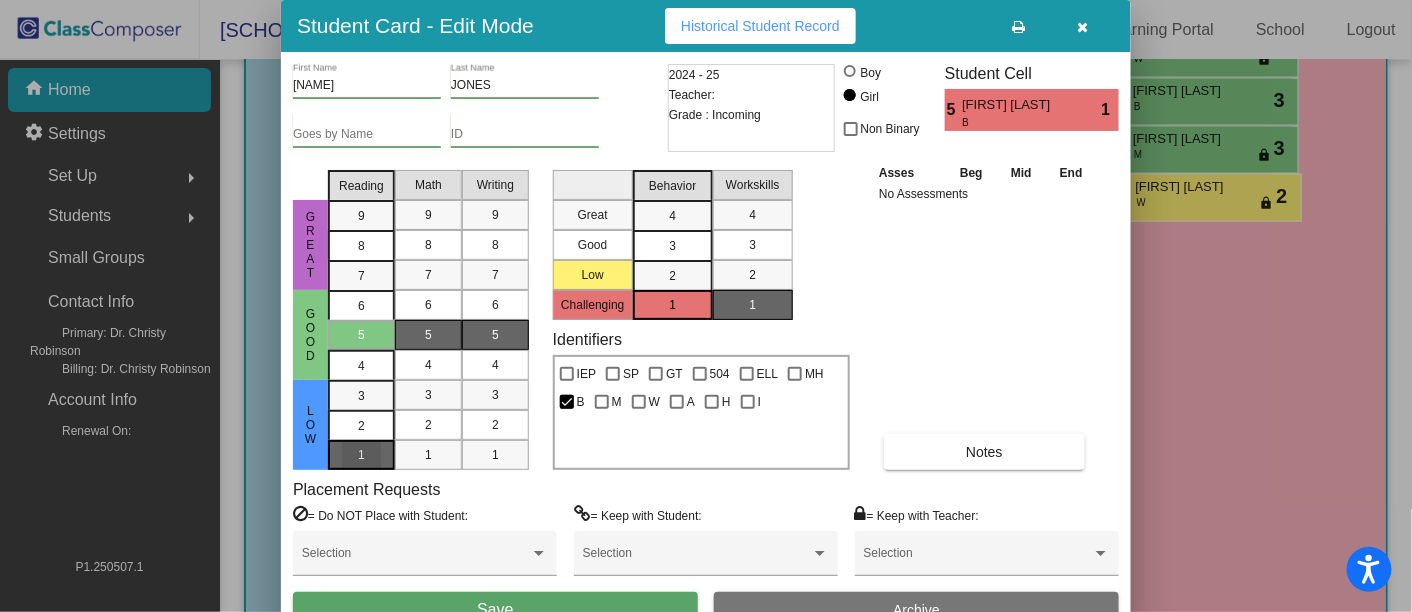 click on "1" at bounding box center [361, 396] 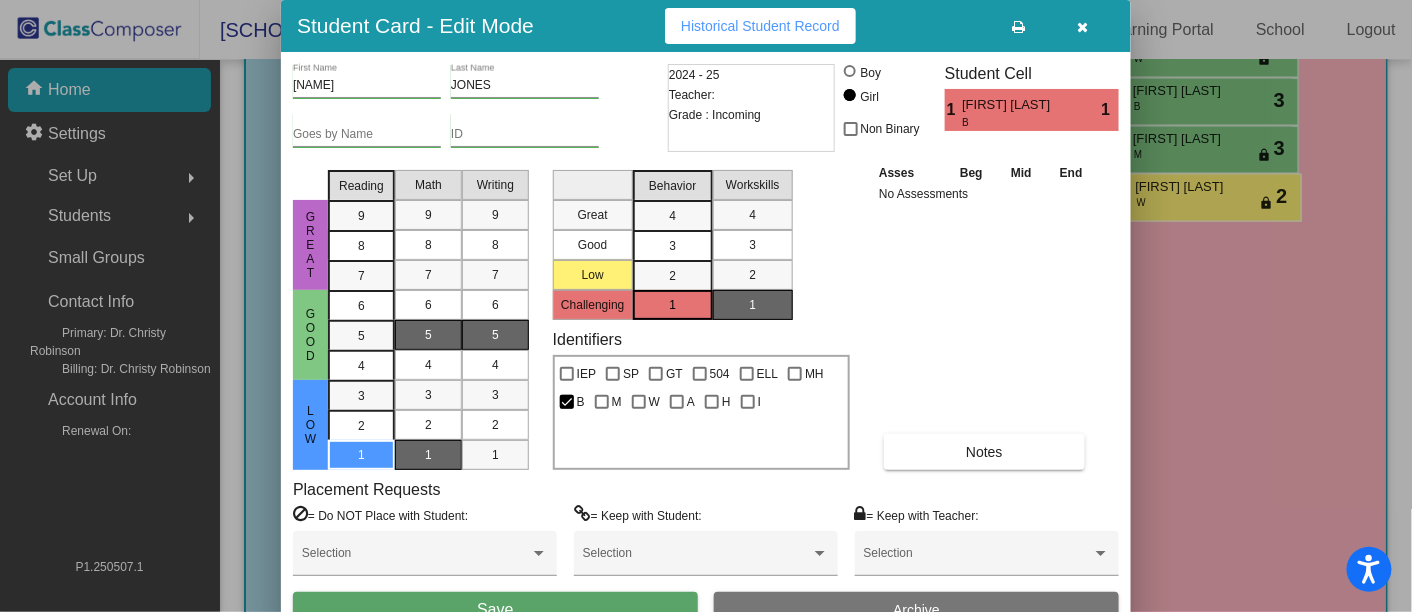 click on "1" at bounding box center [428, 455] 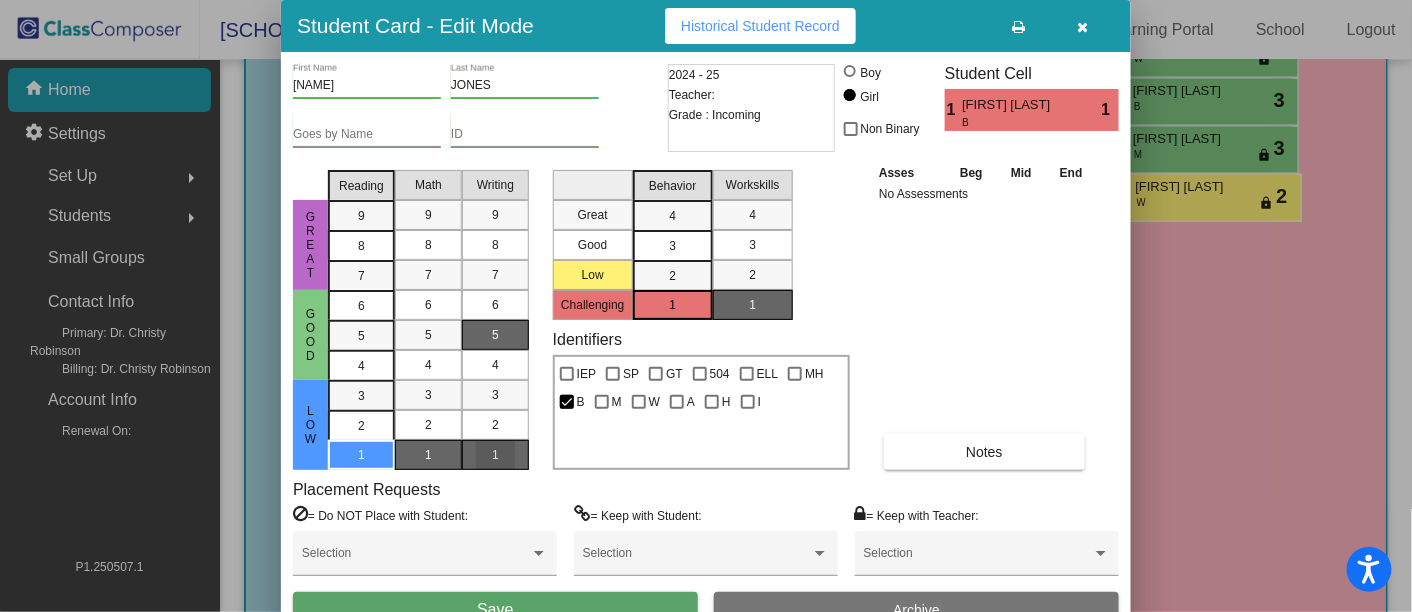 click on "1" at bounding box center [495, 455] 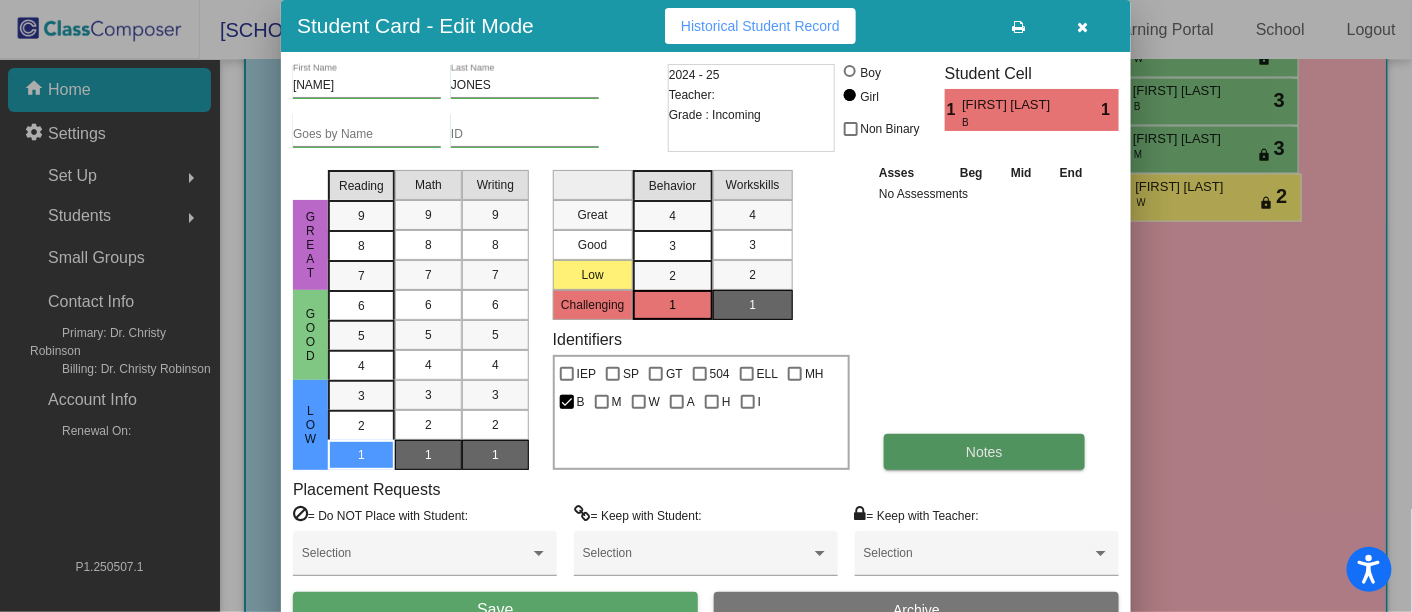click on "Notes" at bounding box center (984, 452) 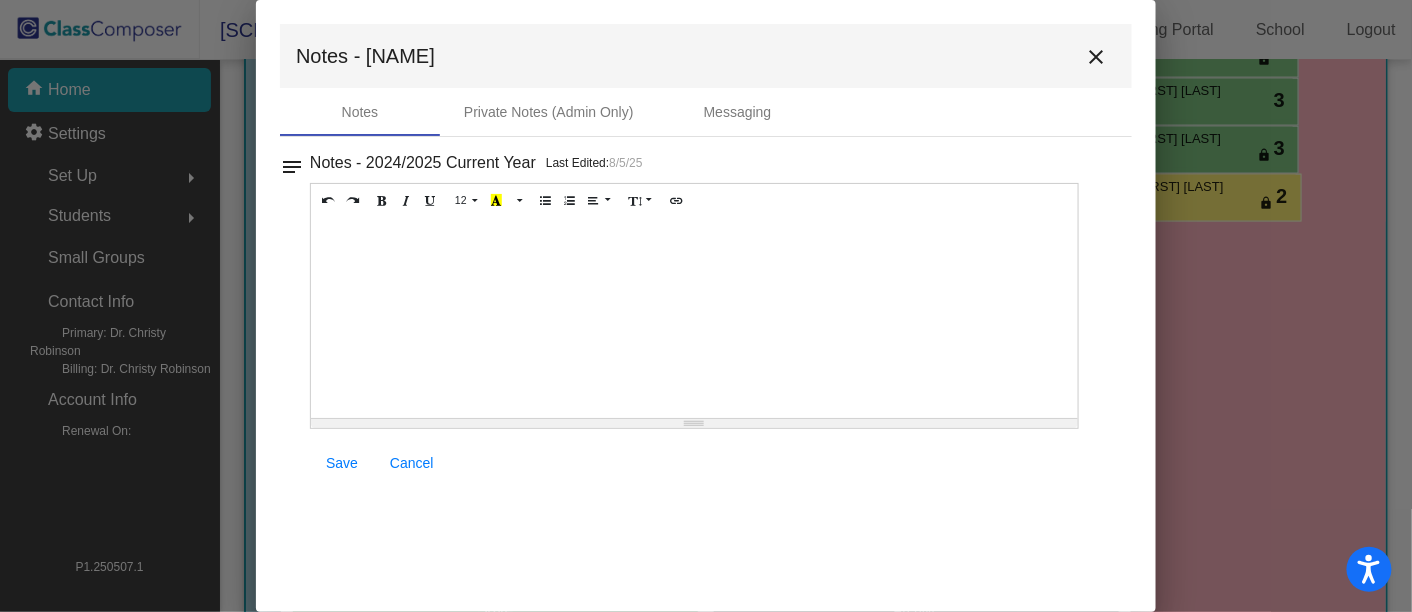 click at bounding box center [694, 318] 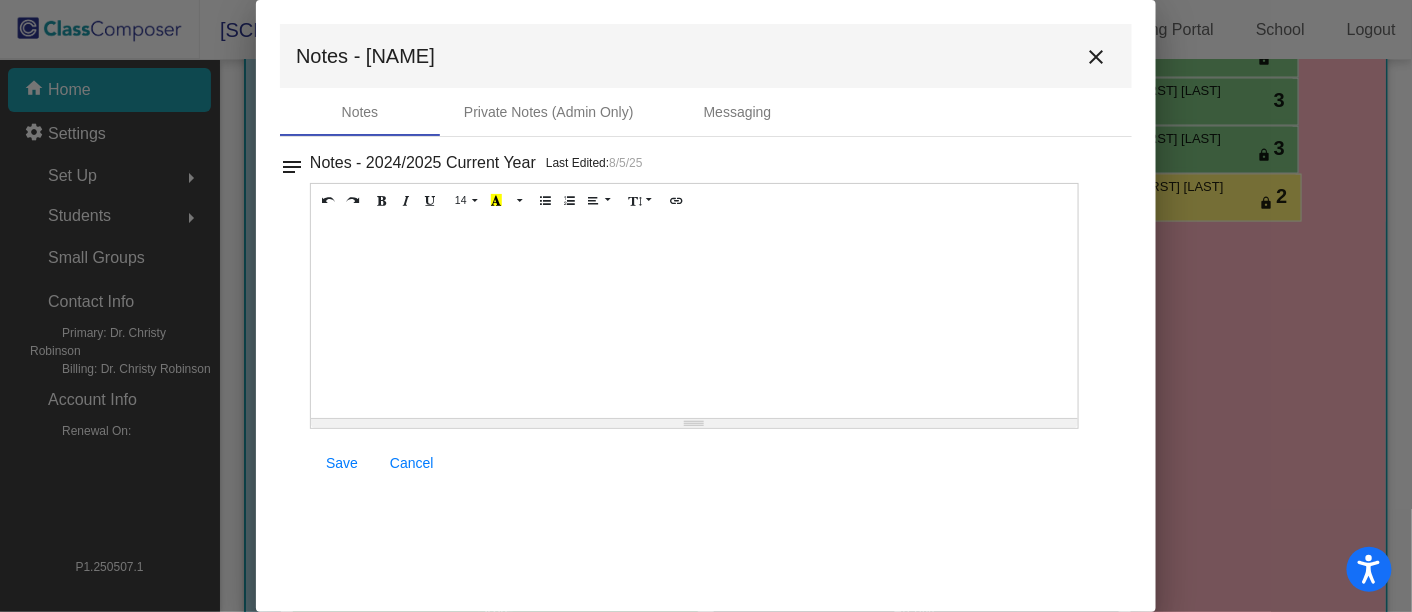 type 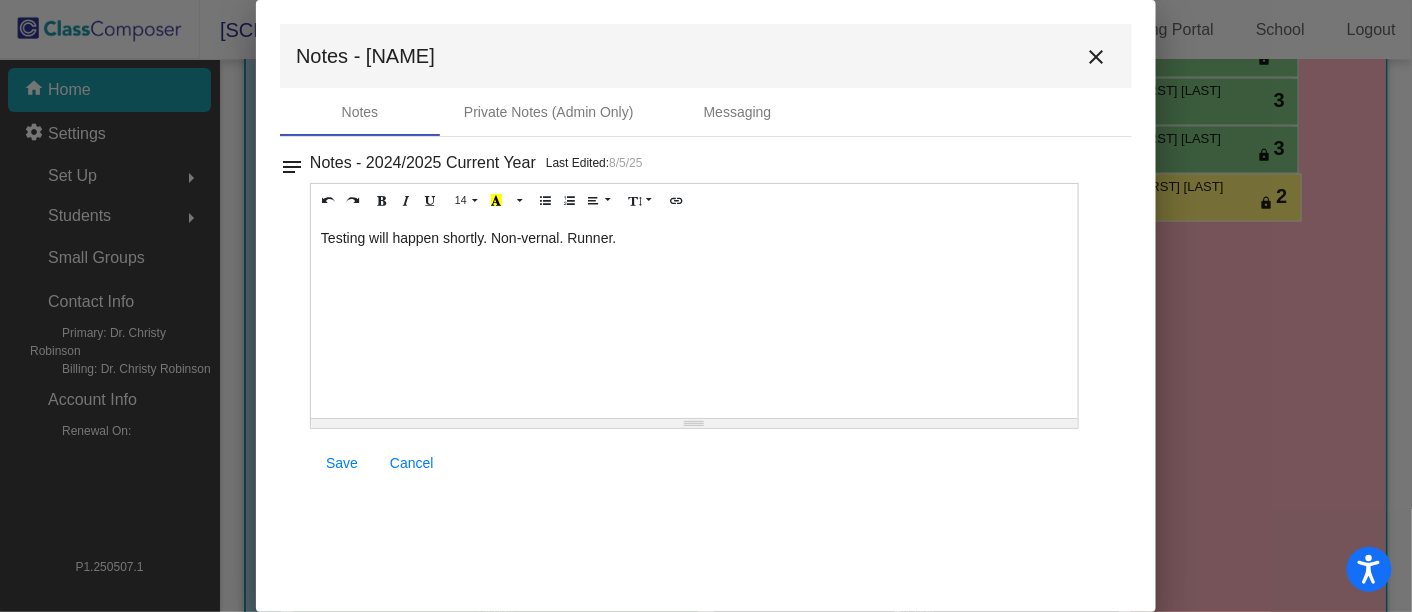 click on "14    8  9  10  11  12  14  18  24  36   Background Color Transparent Select #ffff00 Text Color Reset to default Select #000000      1.0  1.2  1.4  1.5  1.6  1.8  2.0  3.0 Testing will happen shortly. Non-vernal. Runner.   100% 50% 25% Save Cancel" at bounding box center (694, 335) 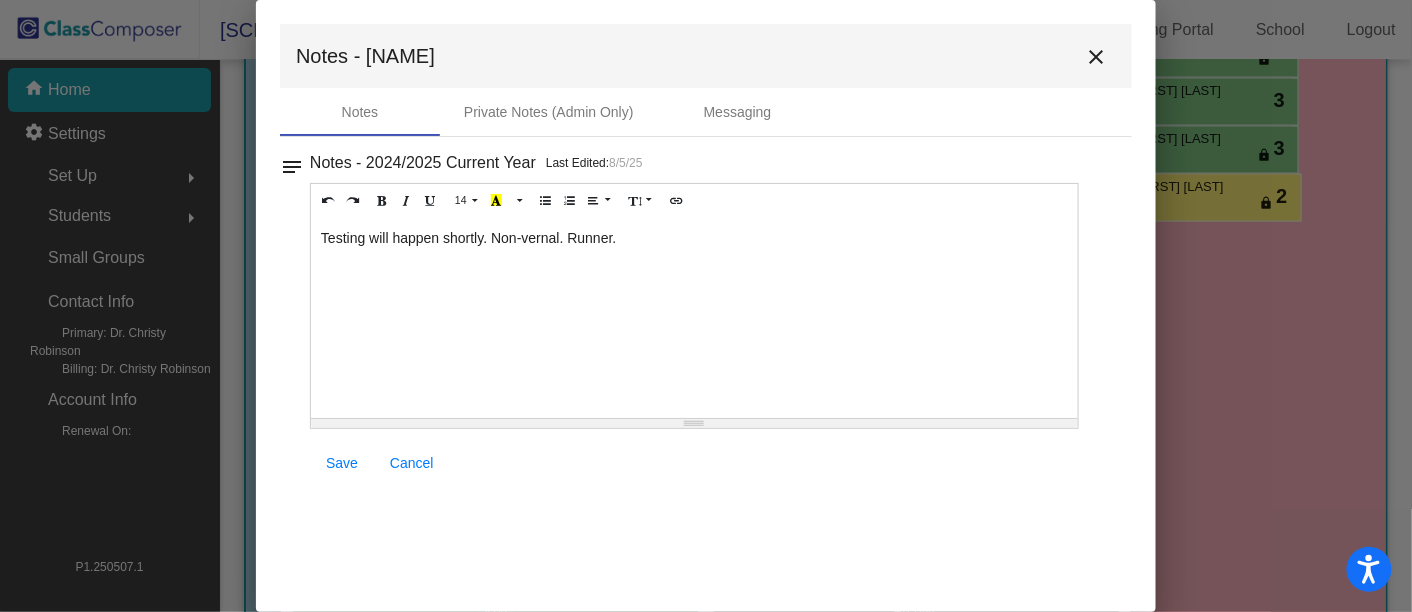 click on "Save" at bounding box center (342, 463) 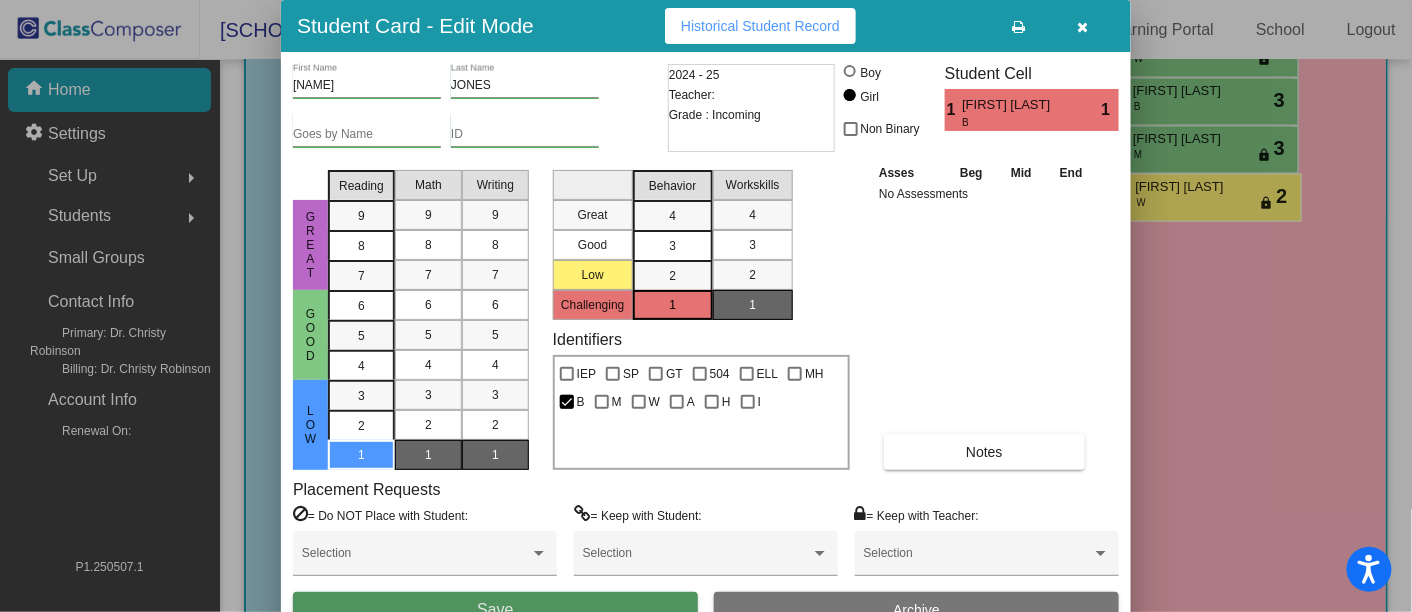 click on "Save" at bounding box center (495, 610) 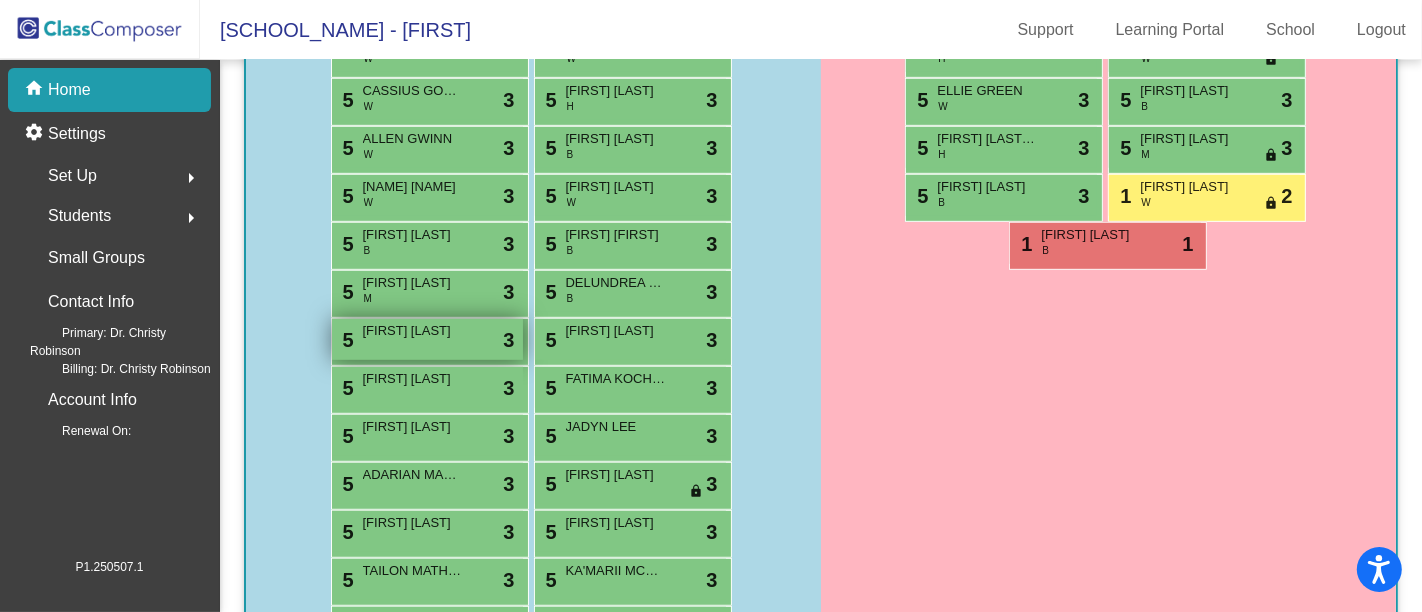 click on "5 [FIRST] [LAST] lock do_not_disturb_alt 3" at bounding box center (427, 339) 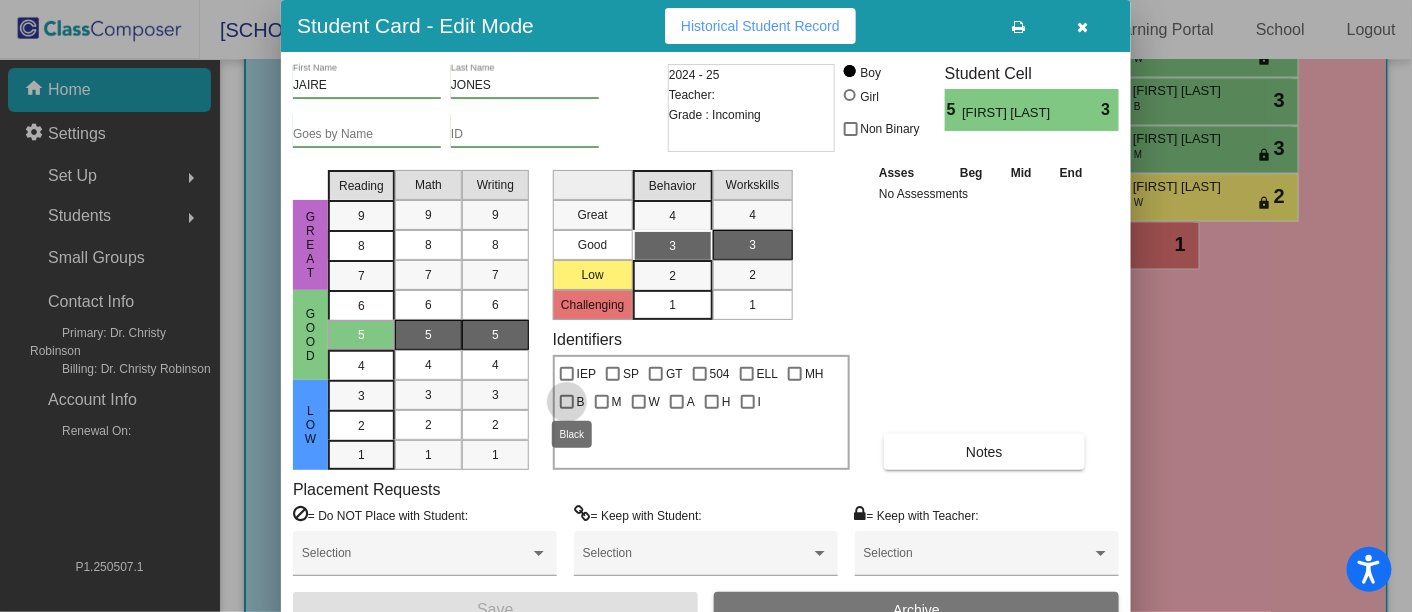 click at bounding box center (567, 402) 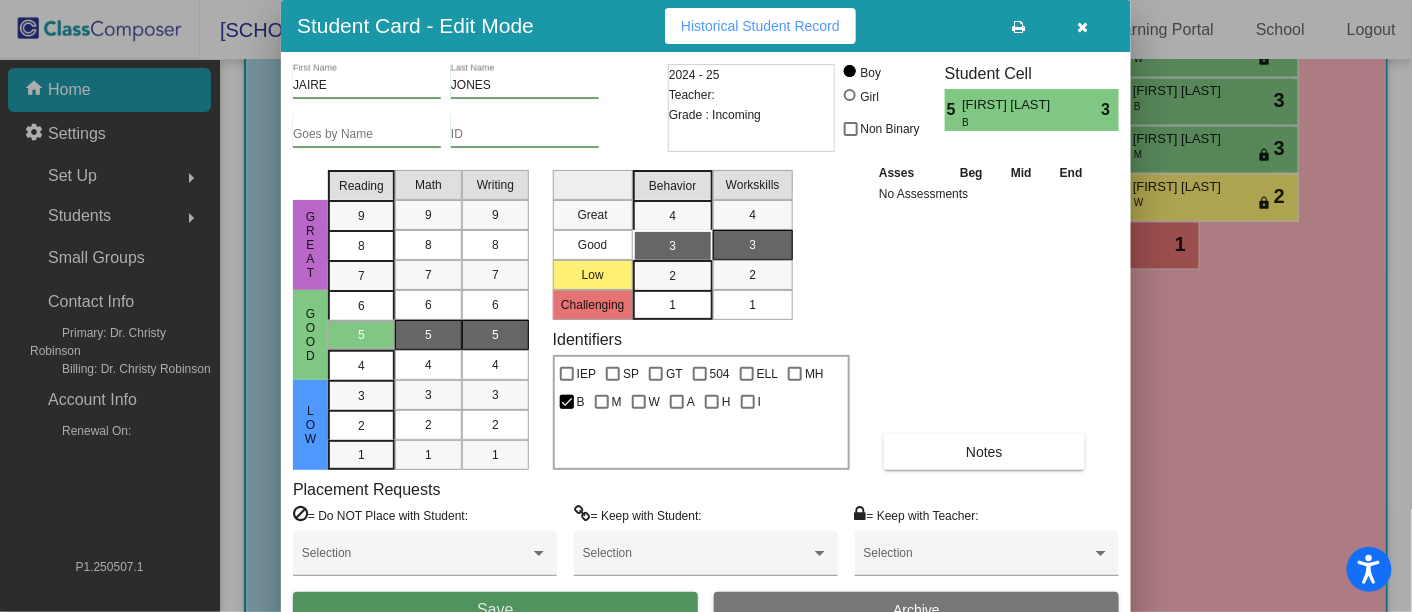 click on "Save" at bounding box center [495, 610] 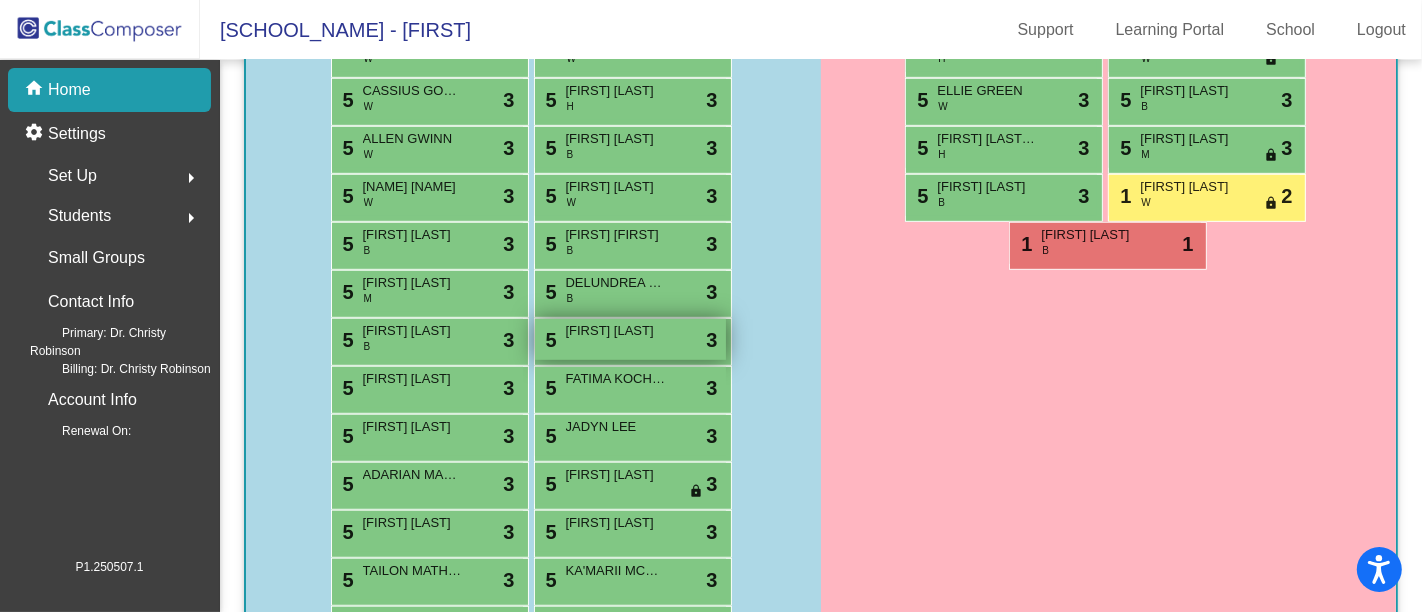 click on "[FIRST] [LAST]" at bounding box center [616, 331] 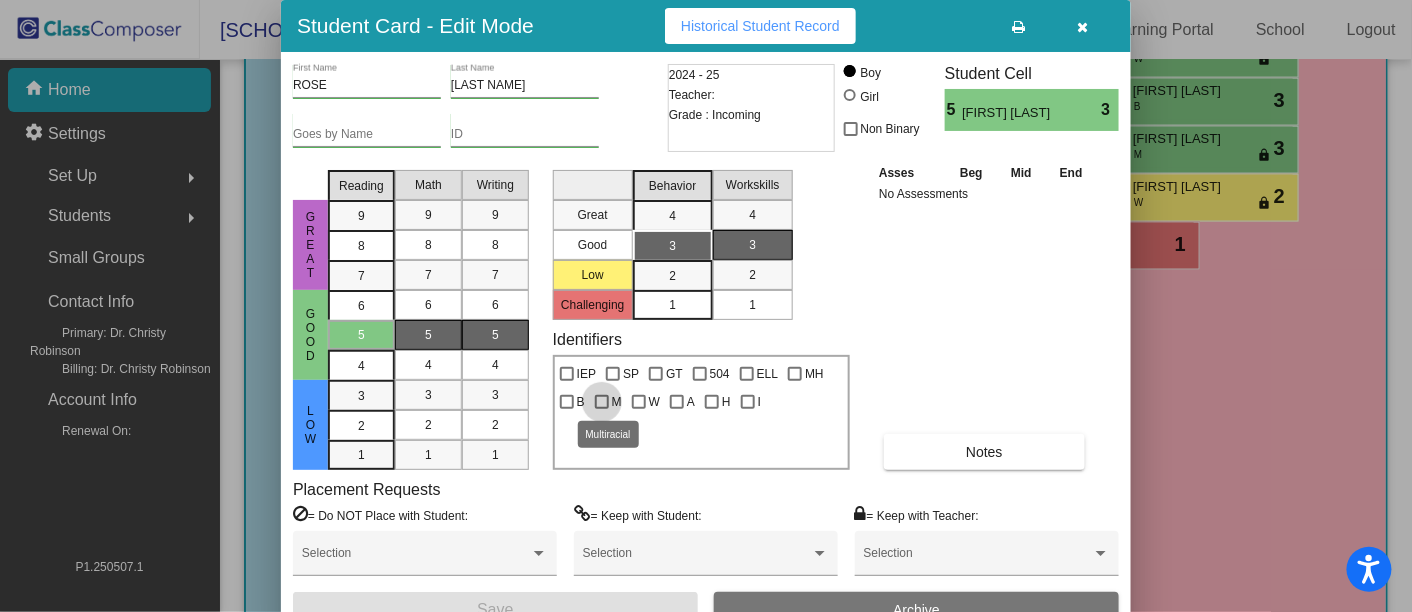 click at bounding box center (602, 402) 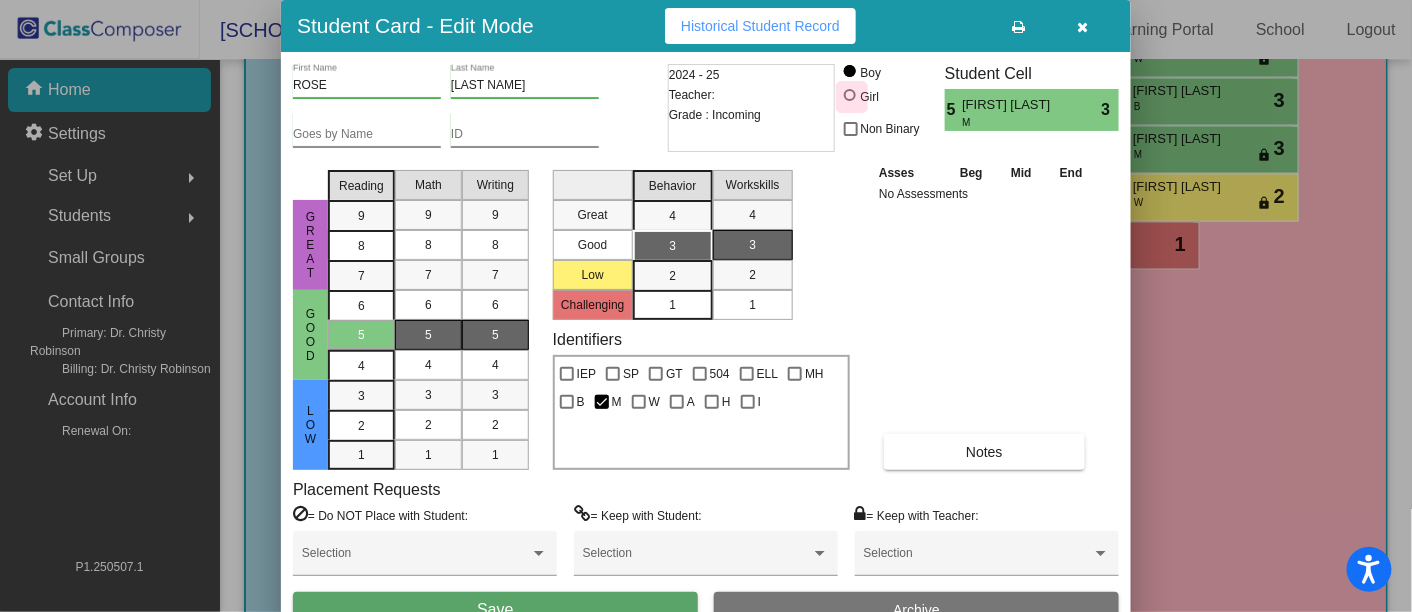 click at bounding box center [850, 95] 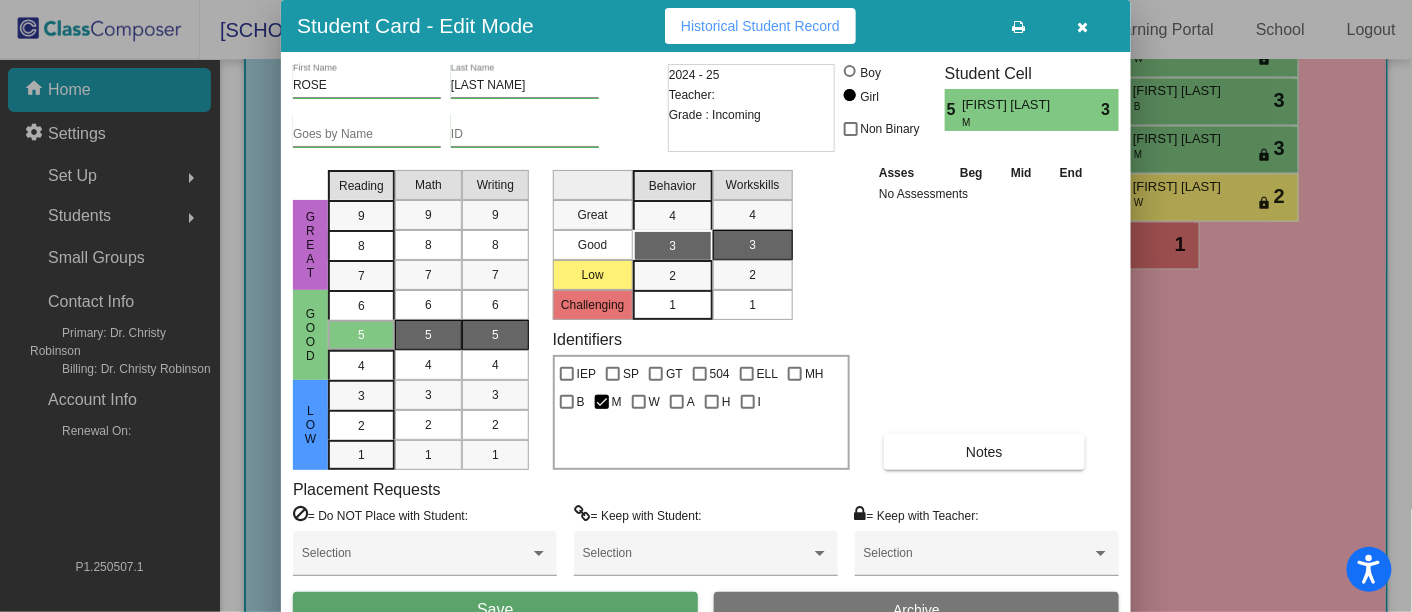 click on "Save" at bounding box center [495, 610] 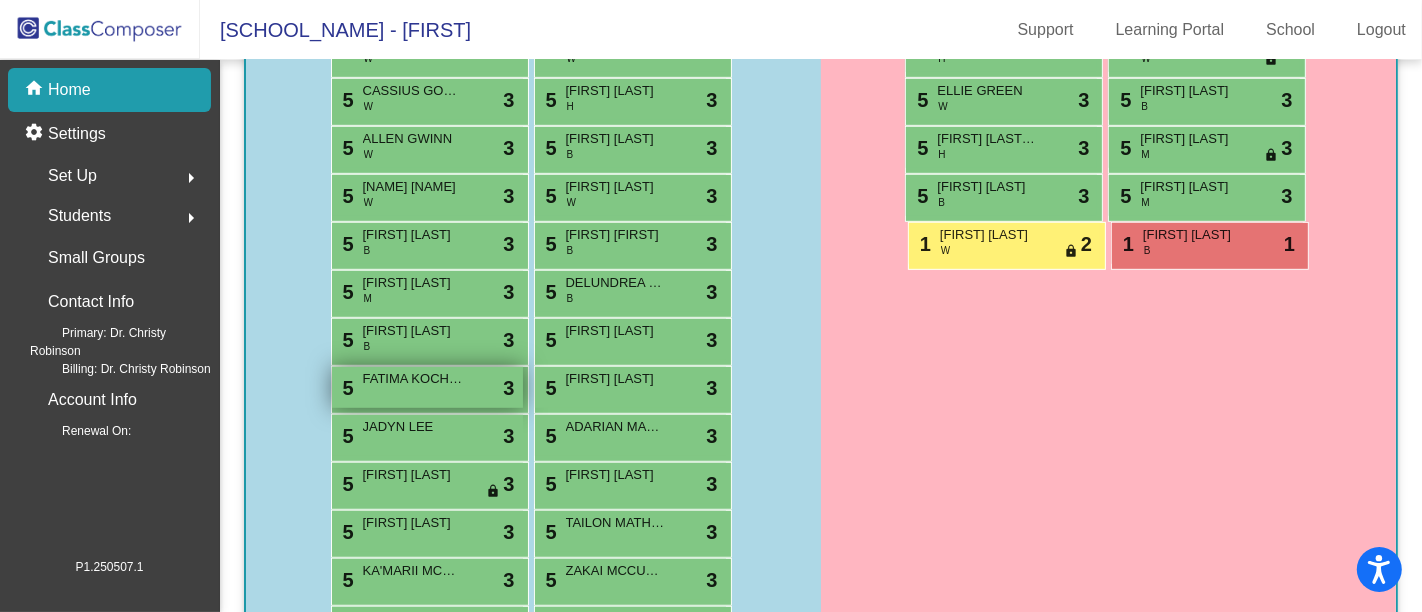 click on "FATIMA KOCHER" at bounding box center [413, 379] 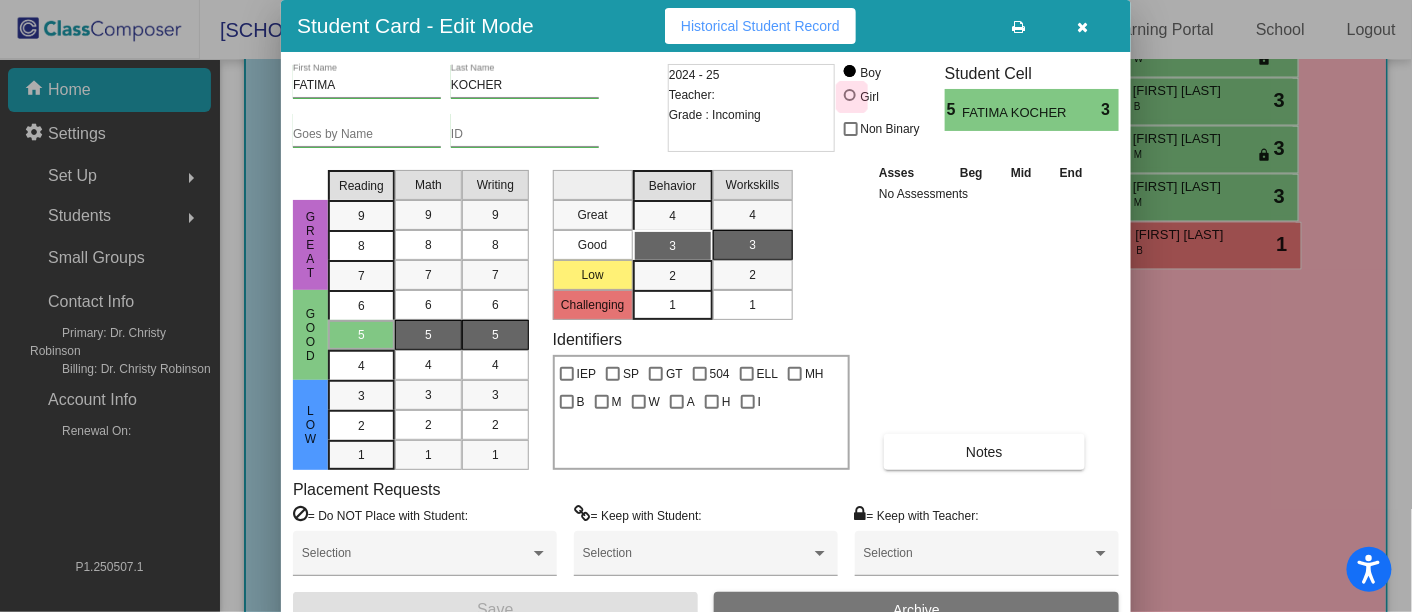 click at bounding box center (850, 95) 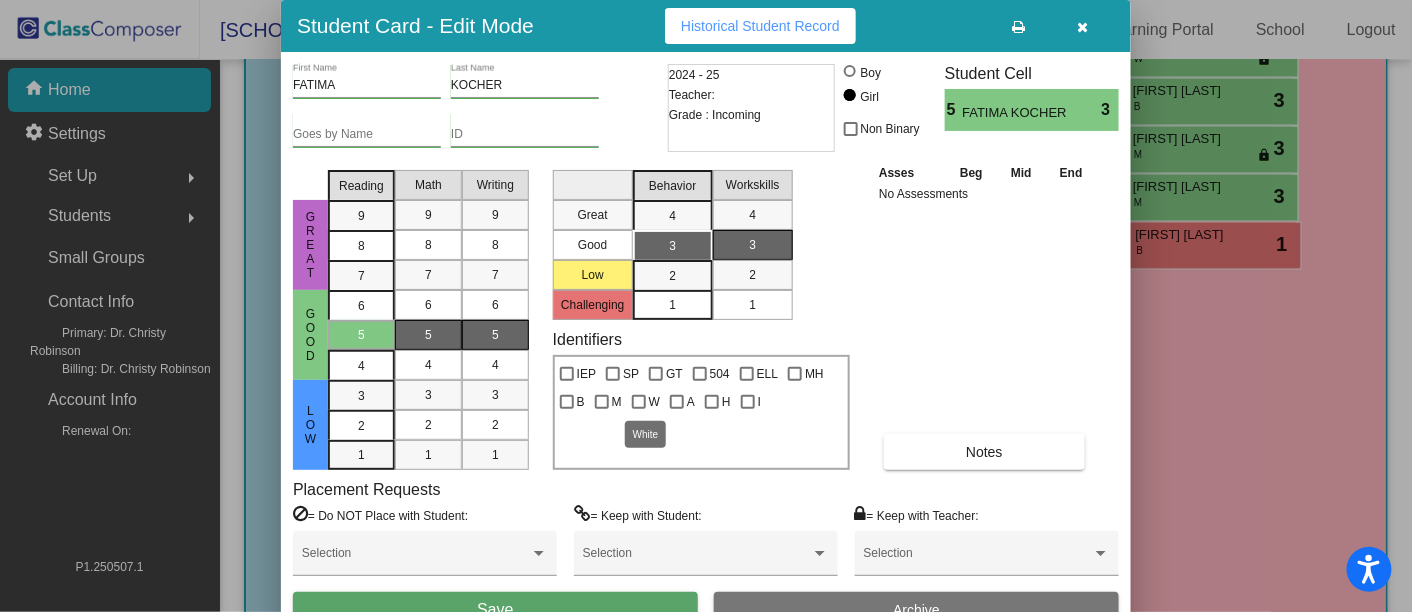 click at bounding box center [639, 402] 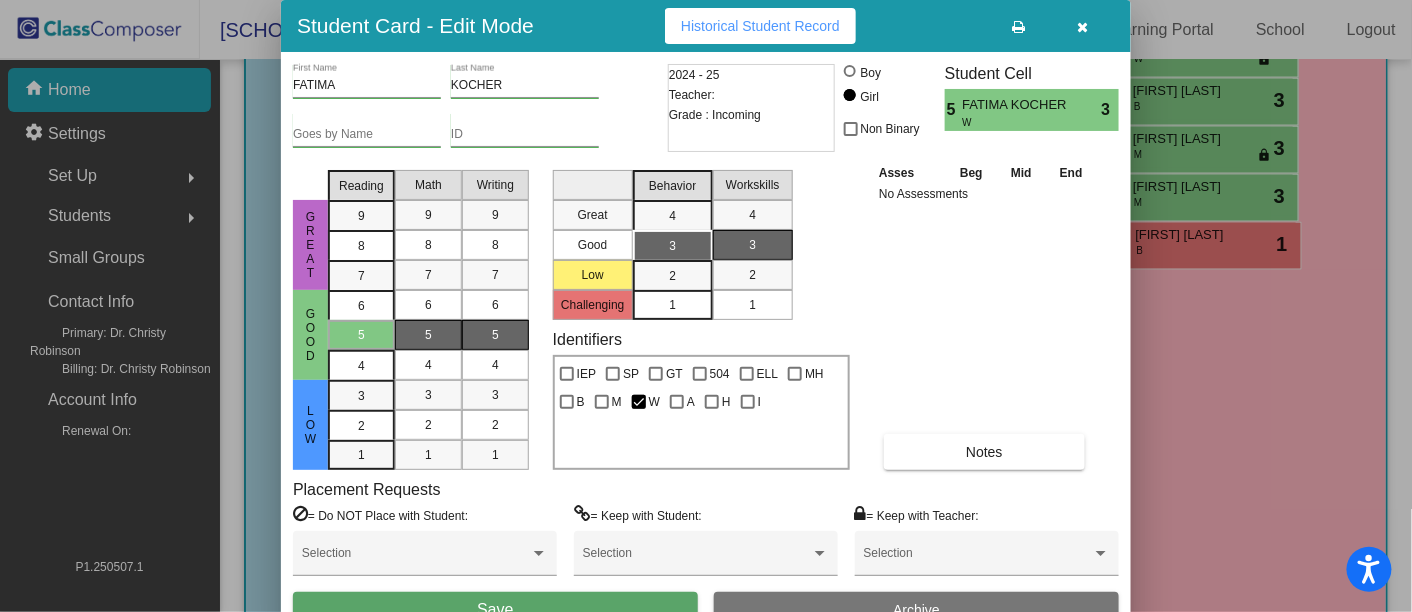 click on "Save" at bounding box center [495, 610] 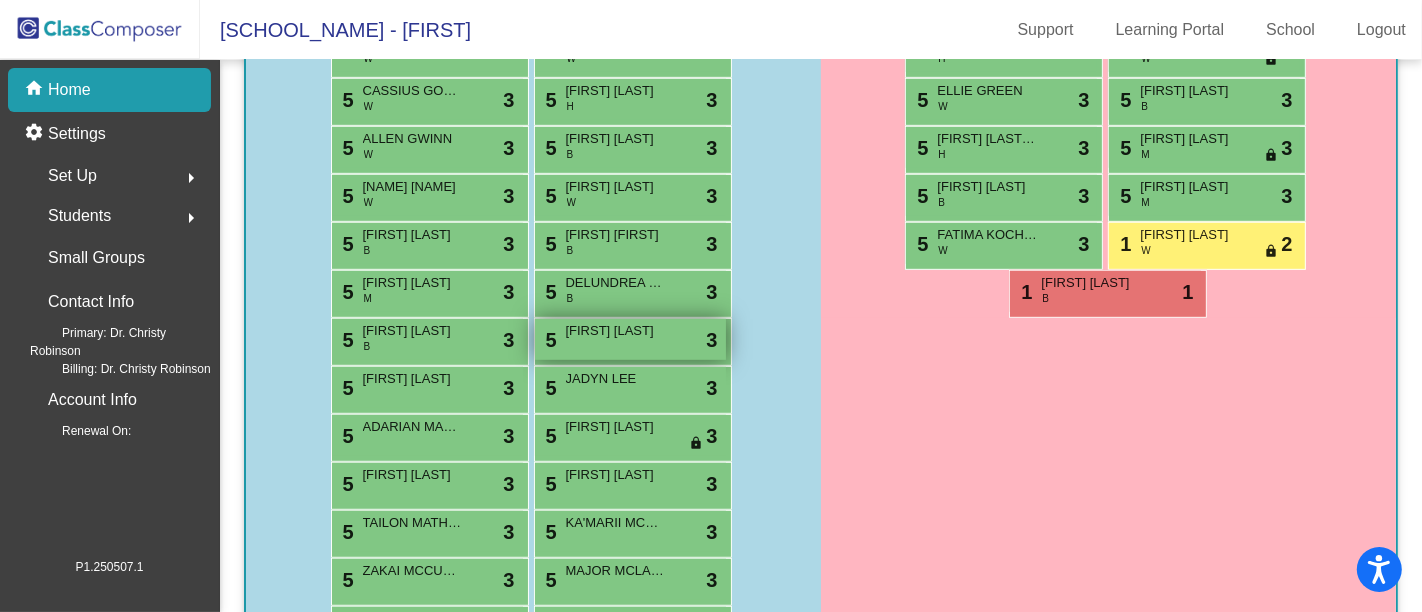 click on "5 [FIRST] [LAST] lock do_not_disturb_alt 3" at bounding box center (630, 339) 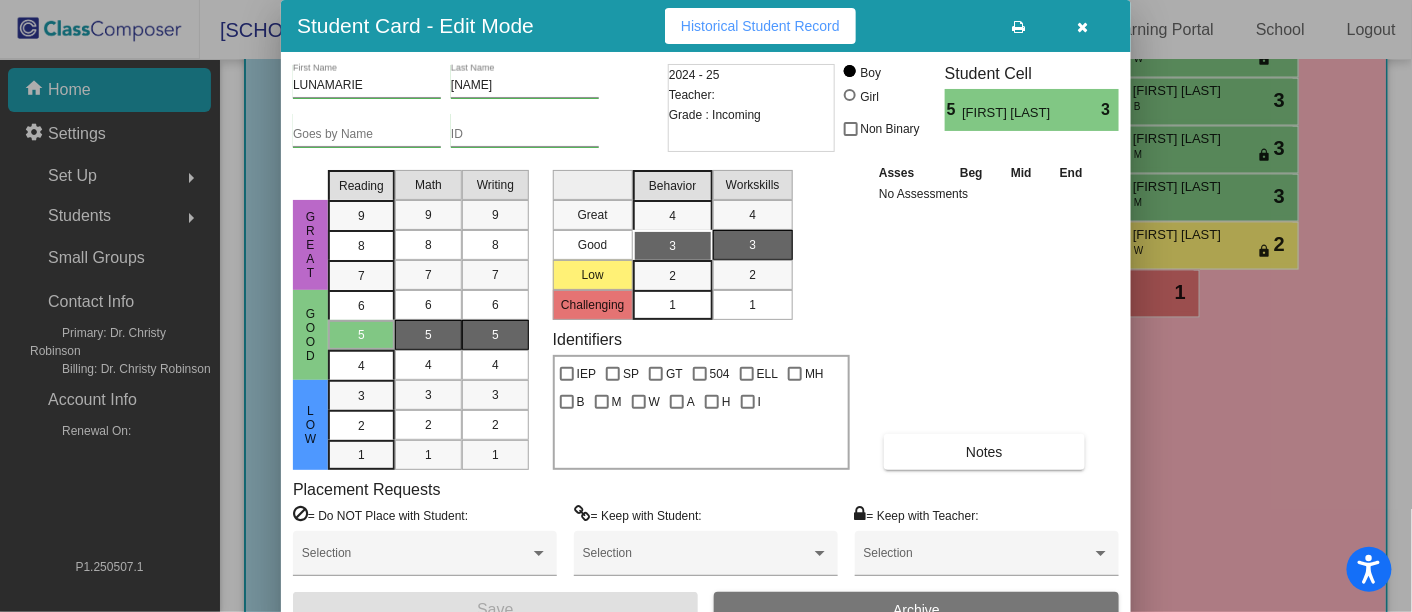 click at bounding box center (850, 95) 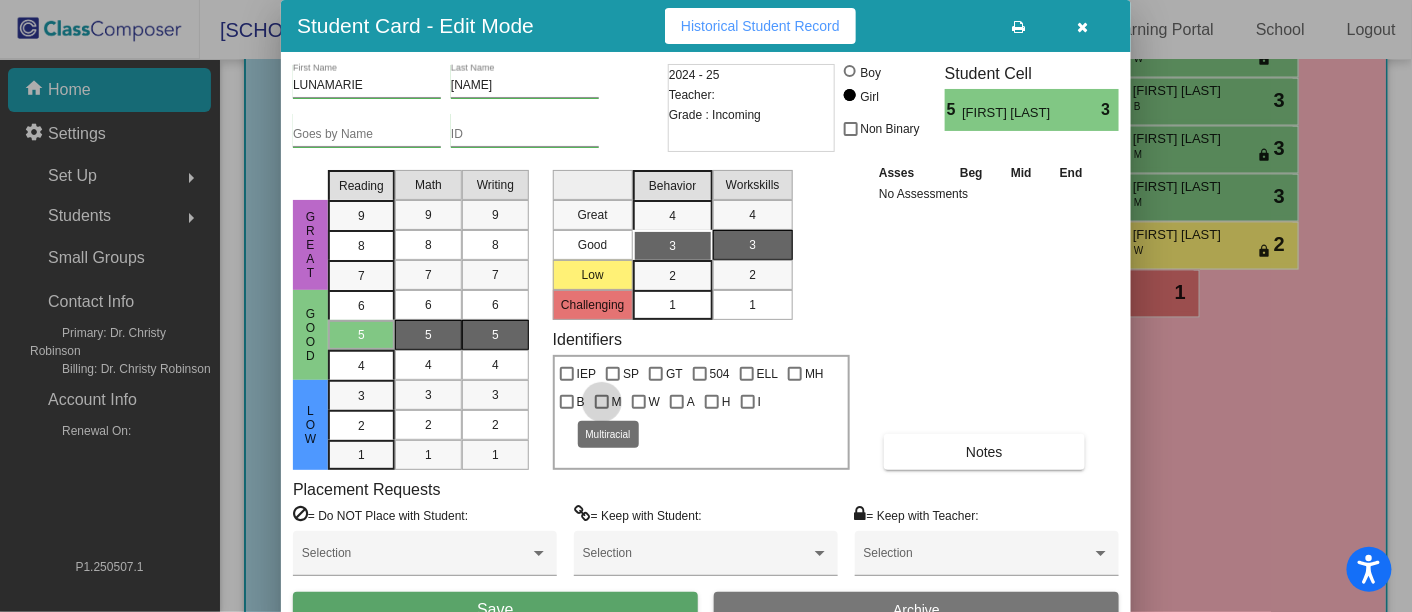 click at bounding box center [602, 402] 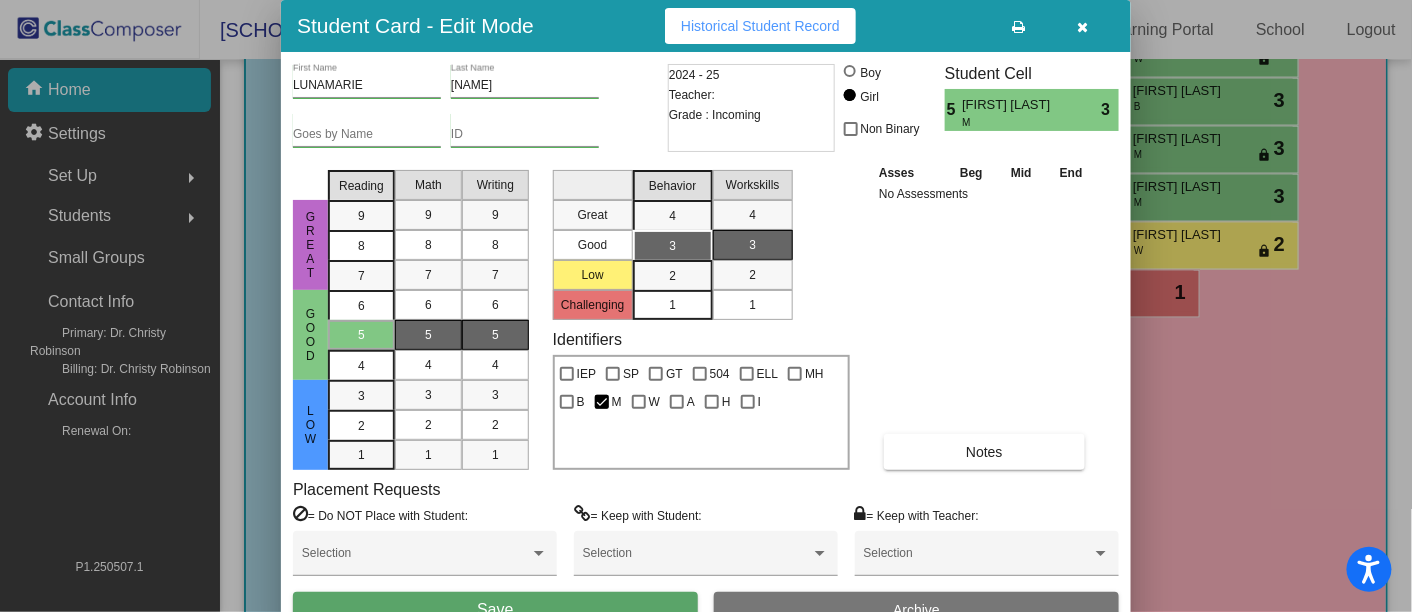 click on "Save" at bounding box center (495, 610) 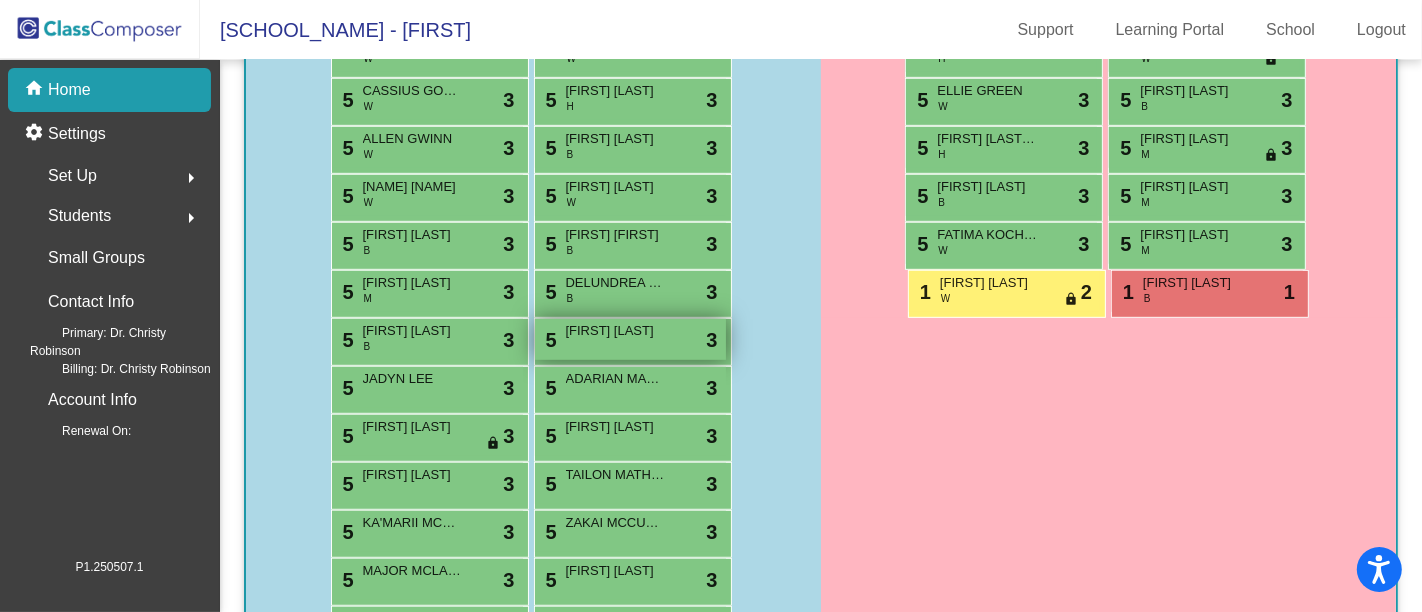 click on "5 [FIRST] [LAST] lock do_not_disturb_alt 3" at bounding box center [630, 339] 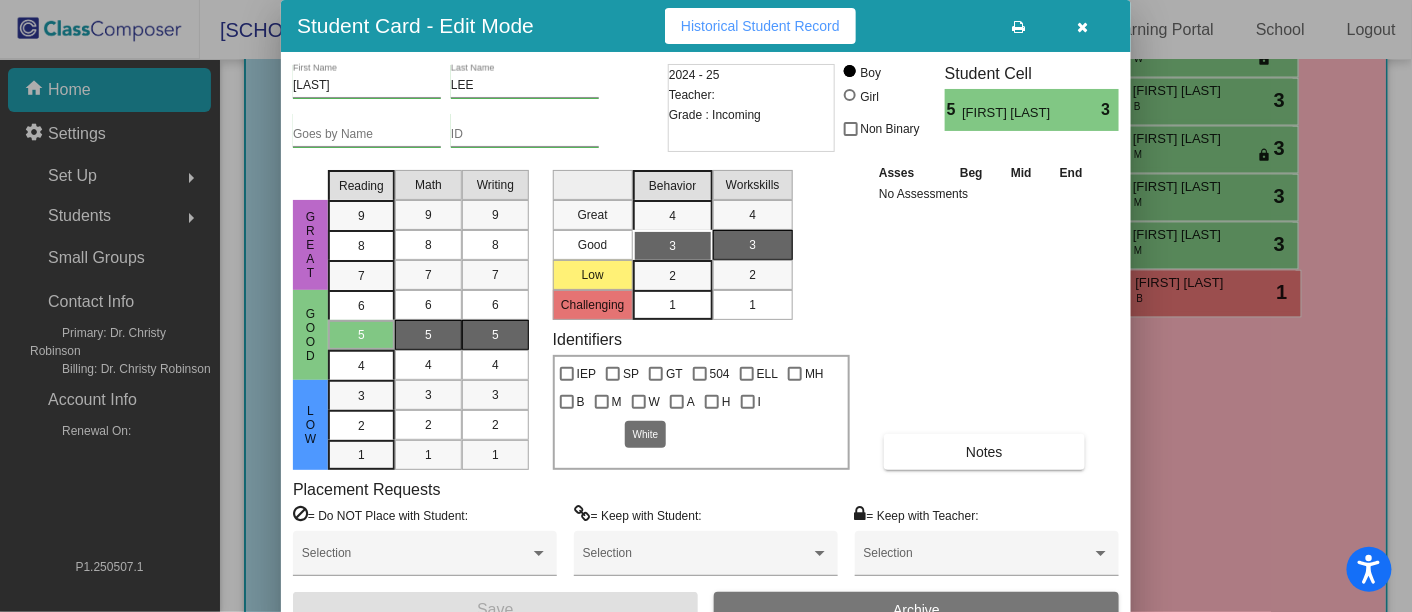 click at bounding box center [639, 402] 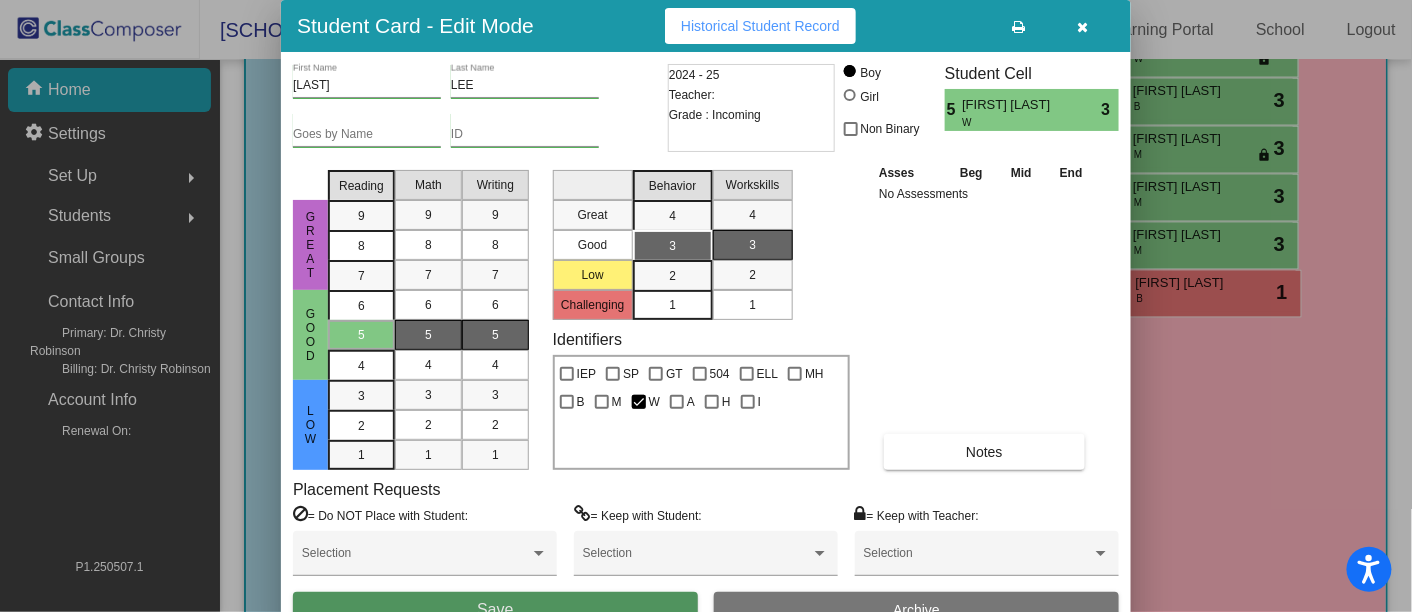 click on "Save" at bounding box center (495, 610) 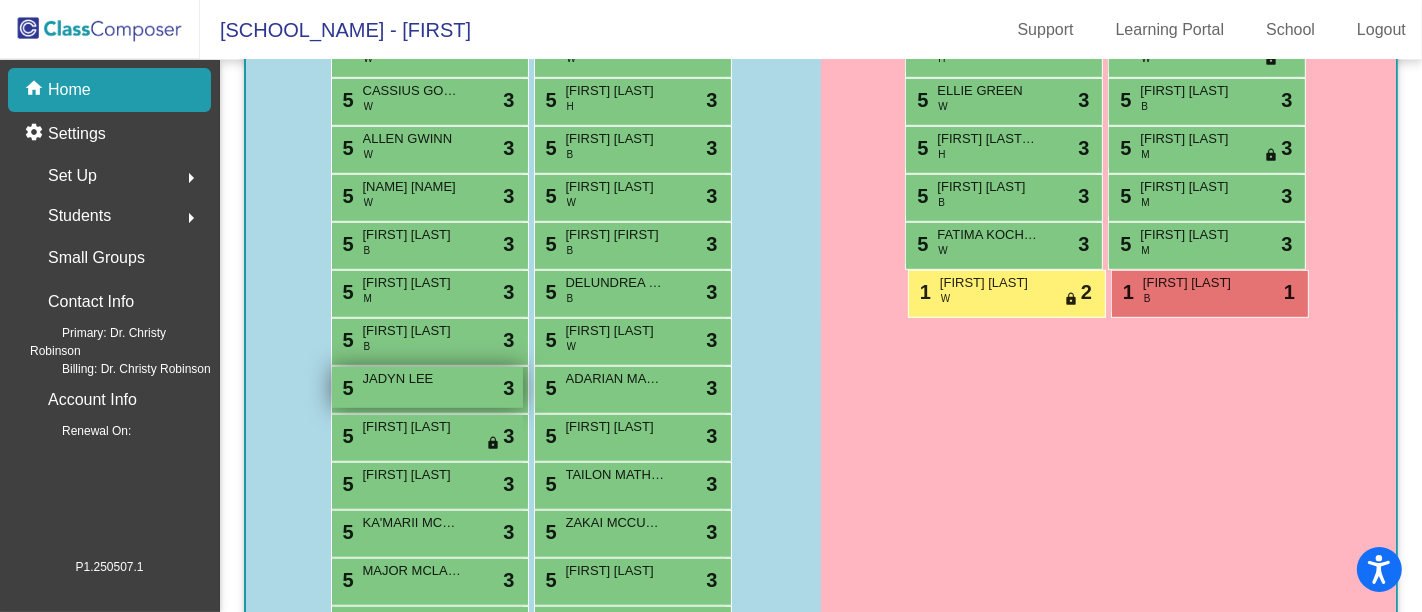 click on "5 [FIRST] [LAST] lock do_not_disturb_alt 3" at bounding box center (427, 387) 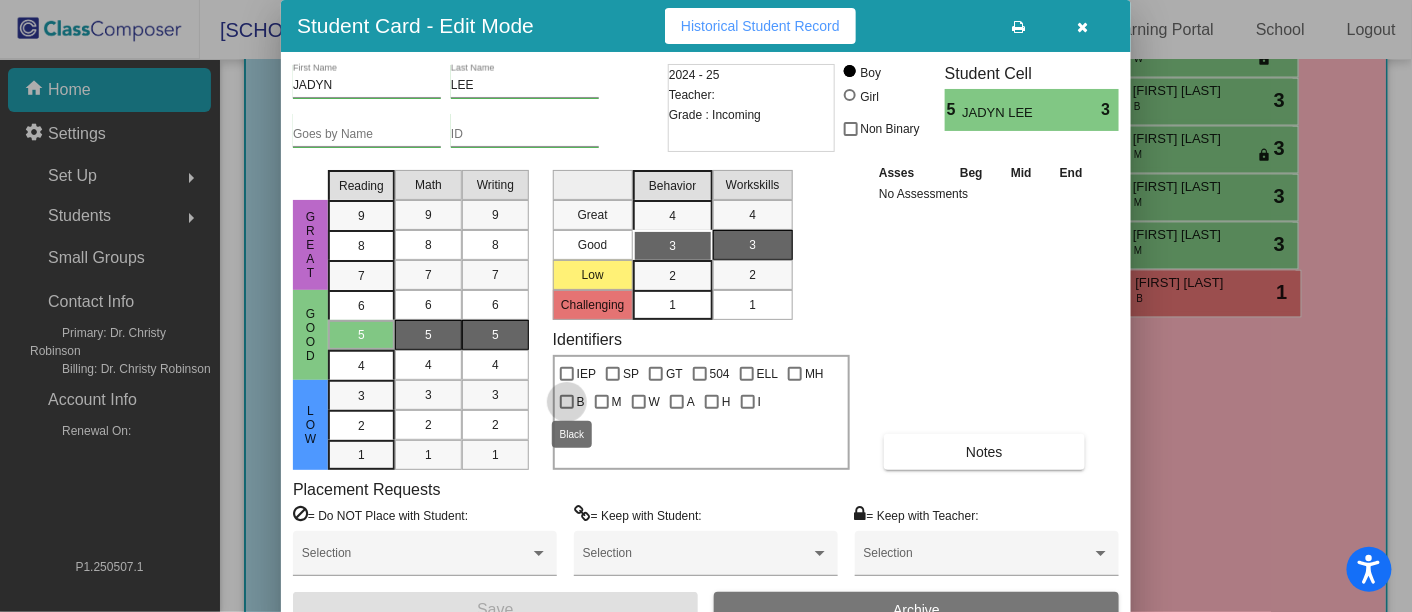 click at bounding box center (567, 402) 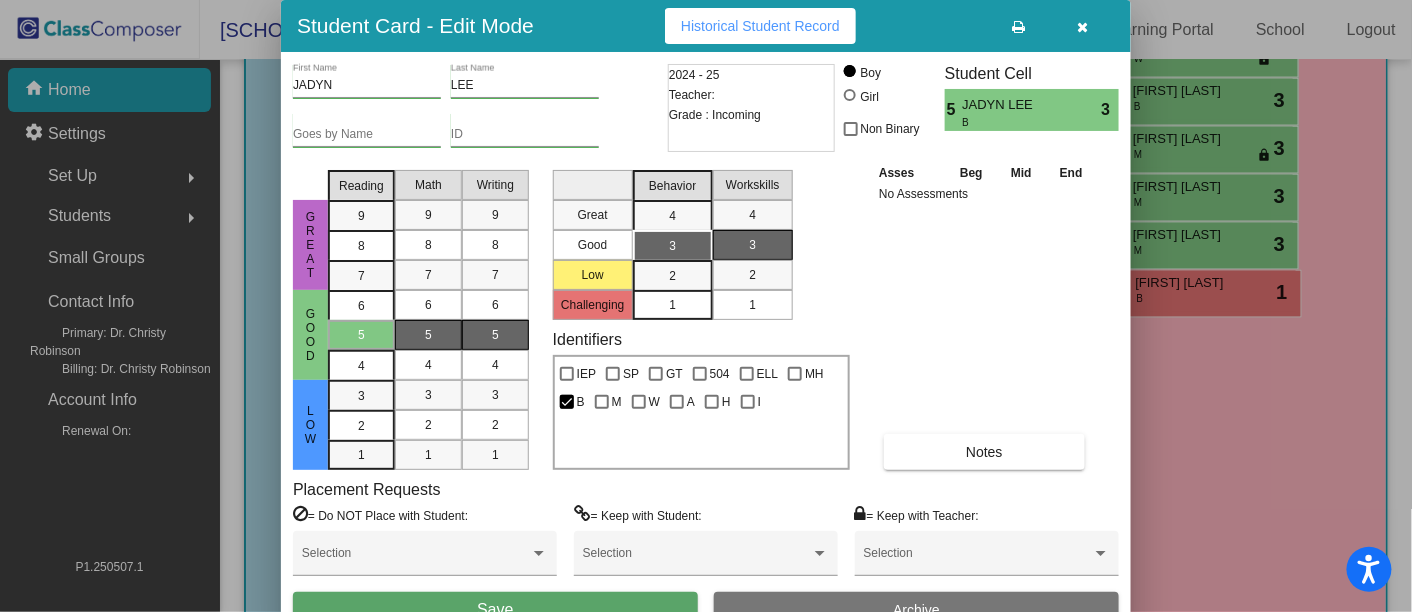 click on "Save" at bounding box center [495, 610] 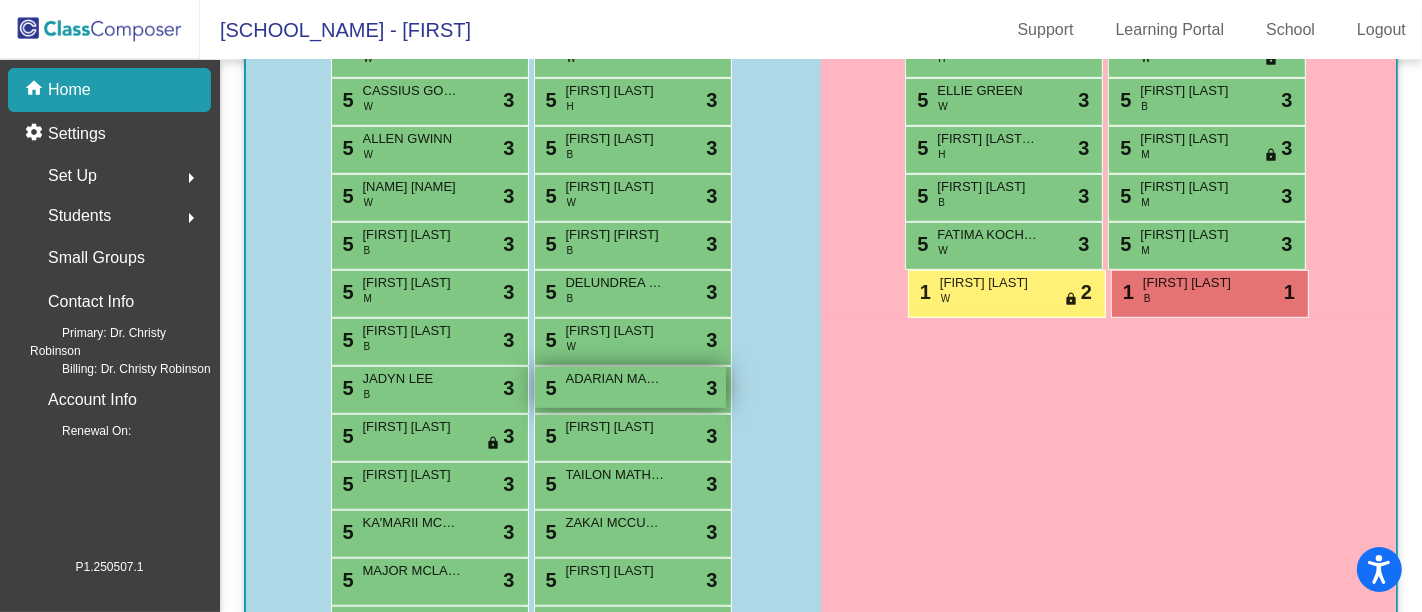 click on "ADARIAN MALDONADO" at bounding box center (616, 379) 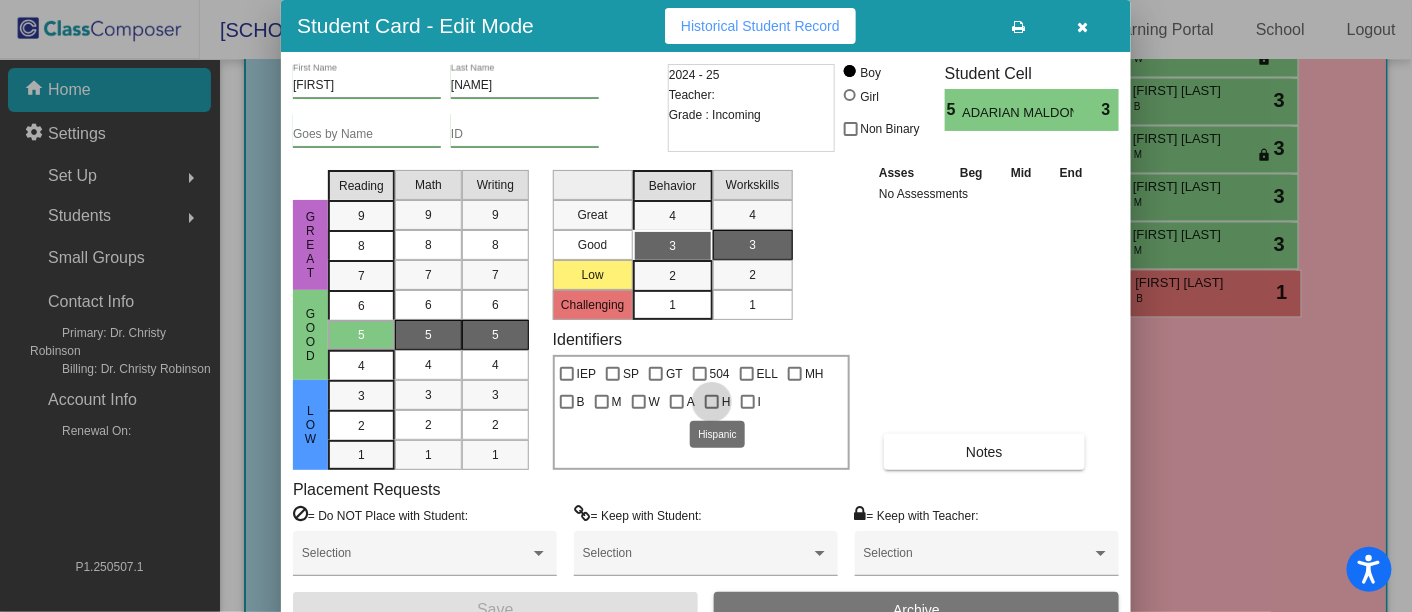 click on "H" at bounding box center [718, 402] 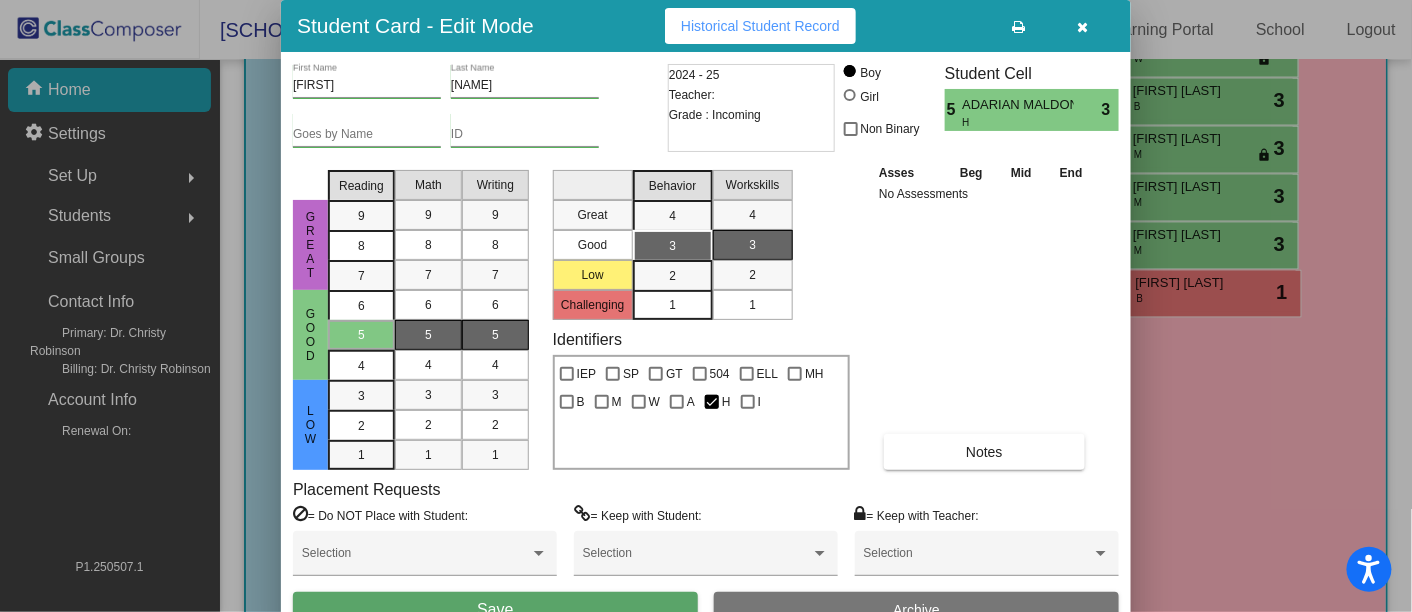 click on "Save" at bounding box center [495, 610] 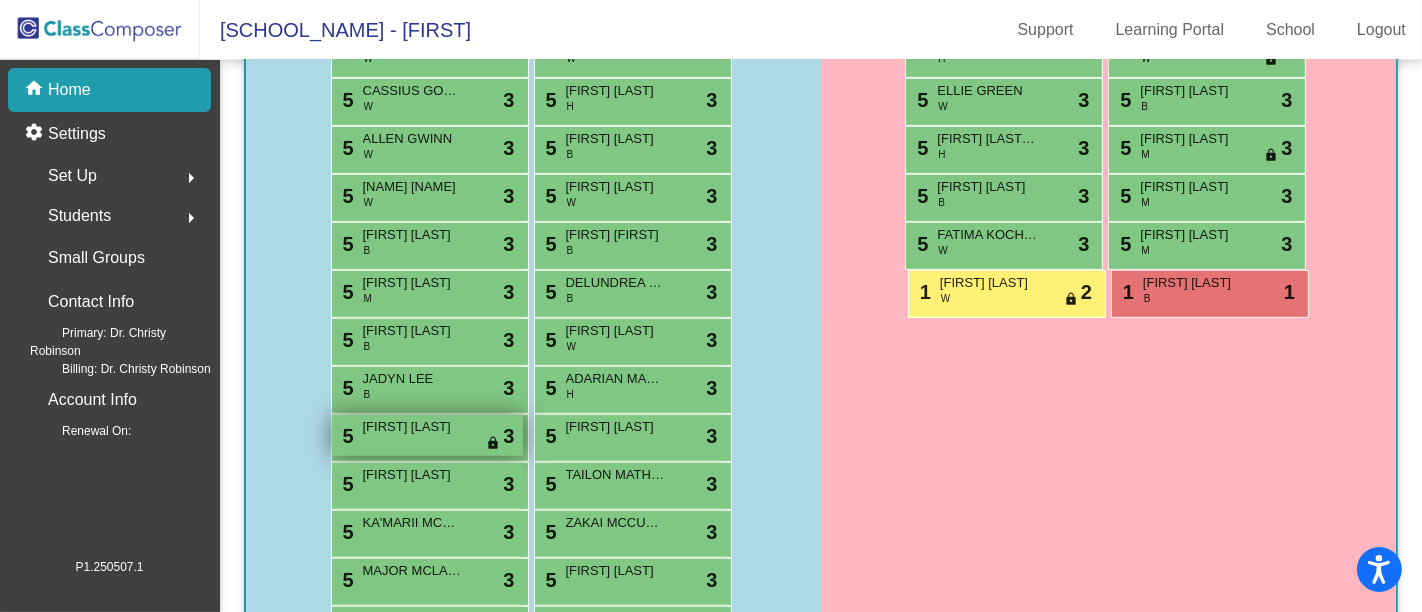 click on "[FIRST] [LAST]" at bounding box center (413, 427) 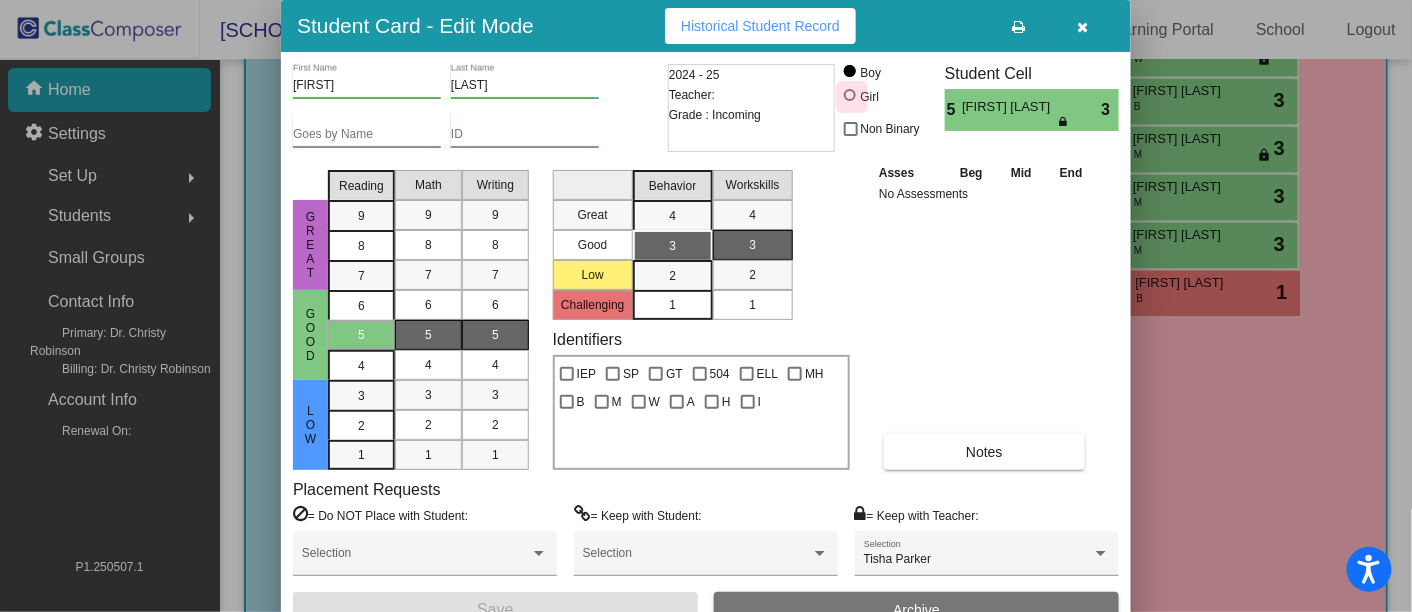click at bounding box center (850, 95) 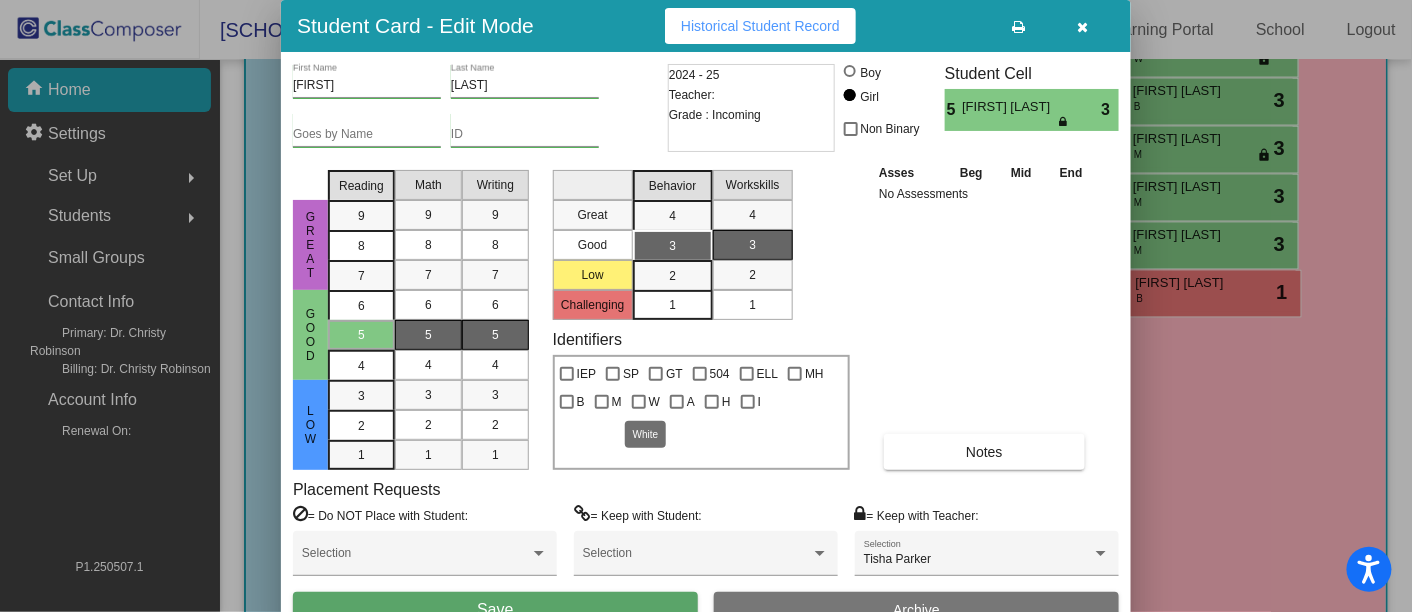 click at bounding box center (639, 402) 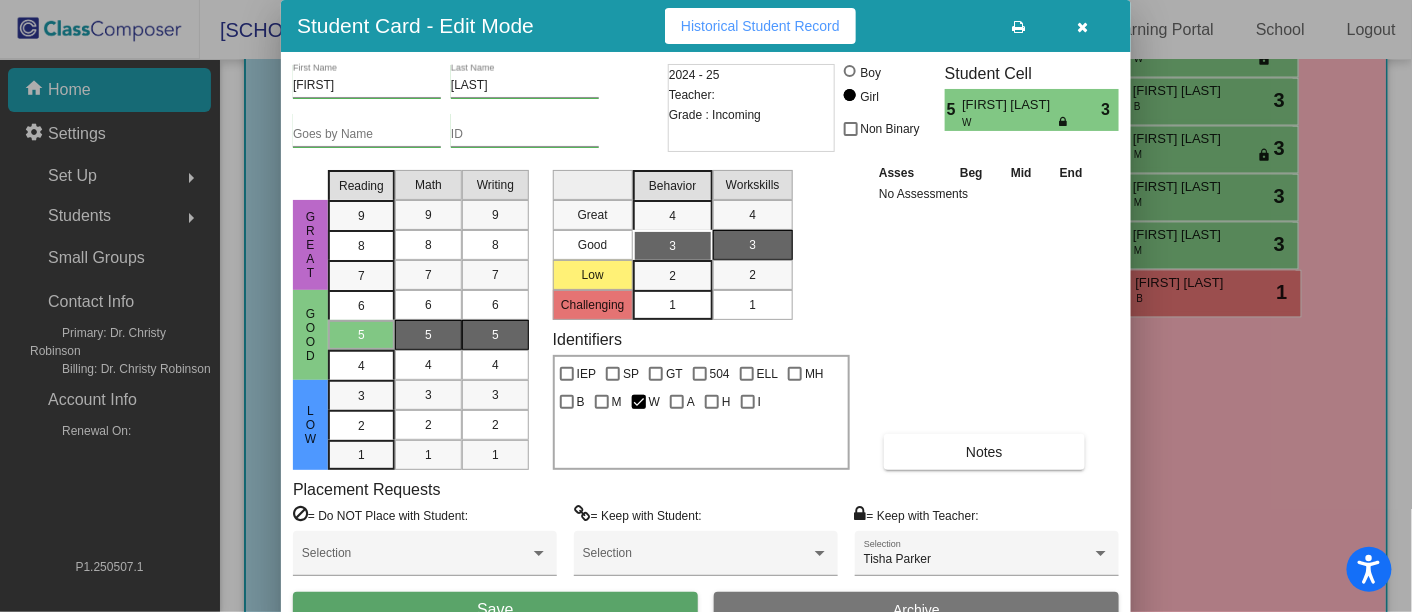click on "Save" at bounding box center (495, 610) 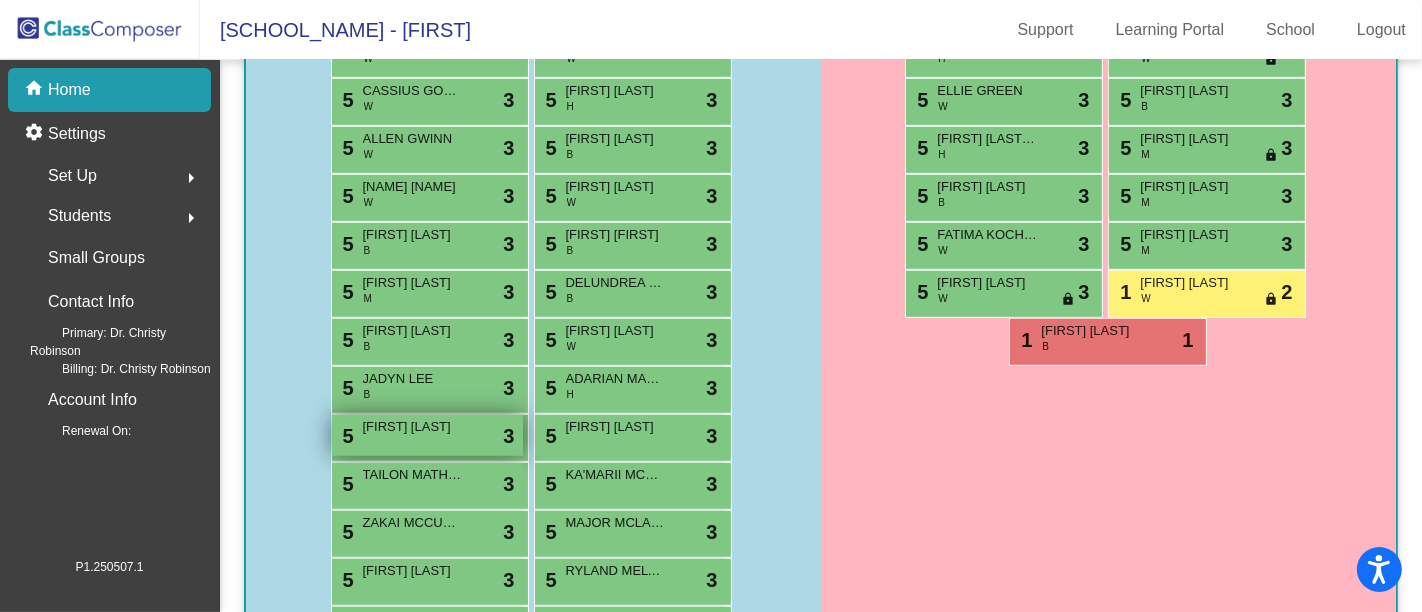 click on "[FIRST] [LAST]" at bounding box center [413, 427] 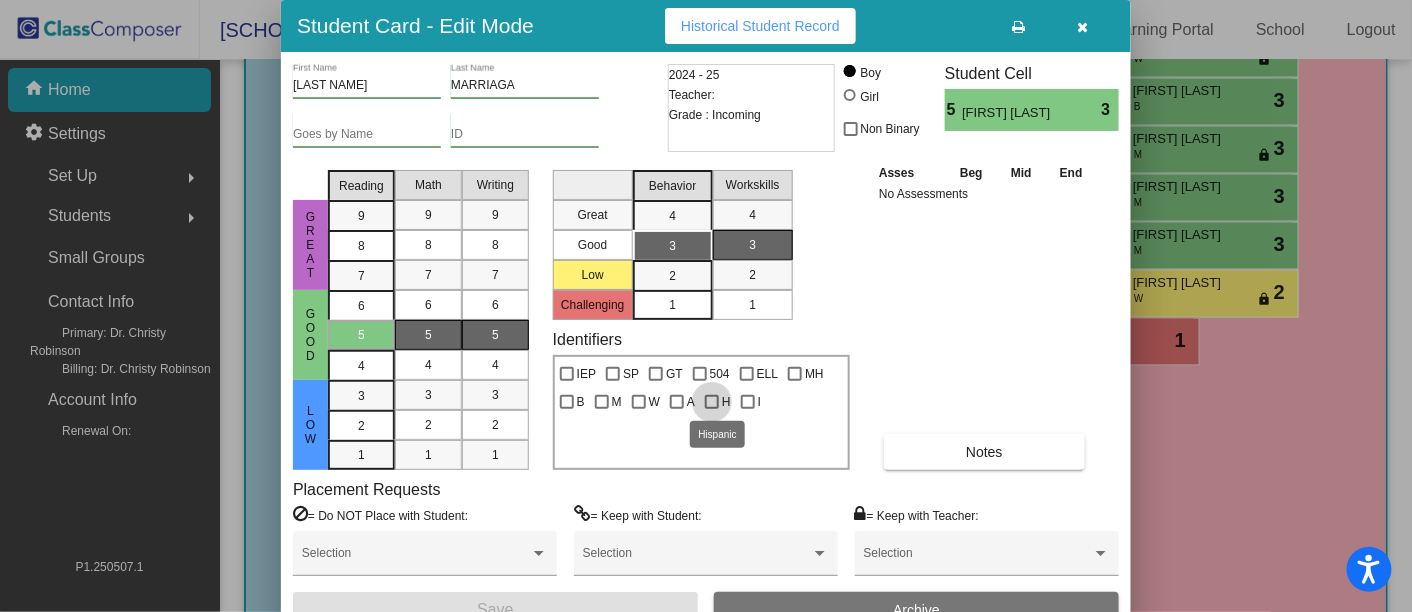 click at bounding box center (712, 402) 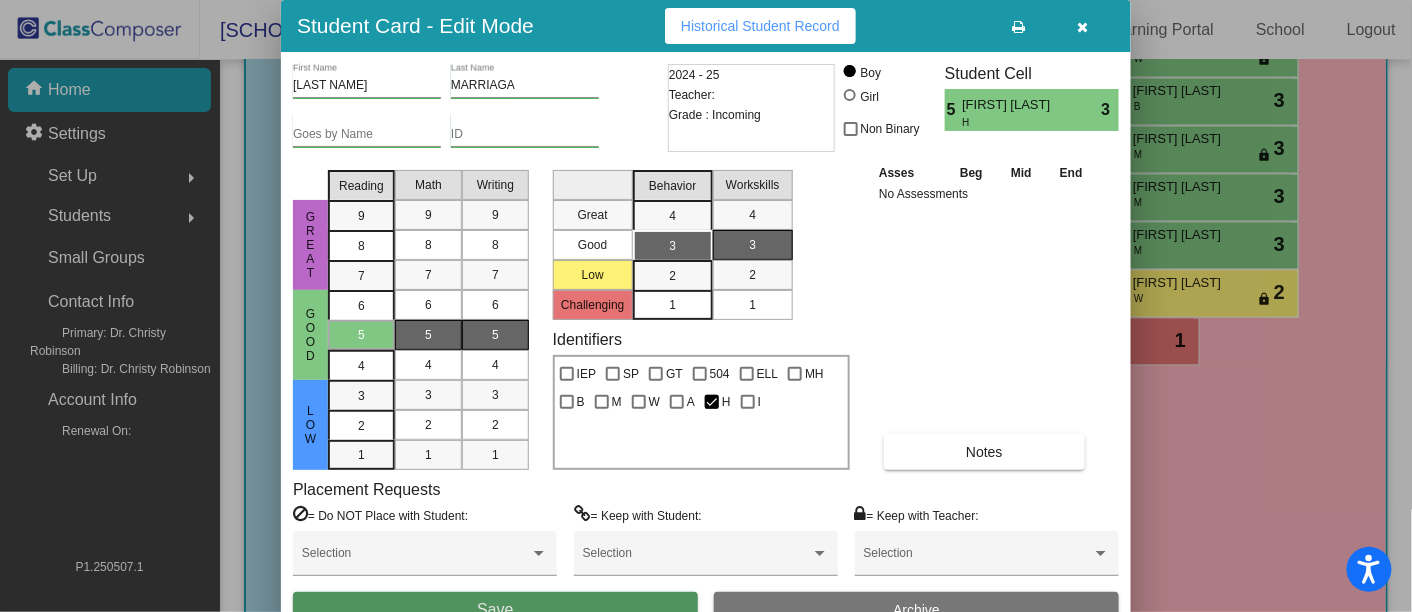 click on "Save" at bounding box center [495, 610] 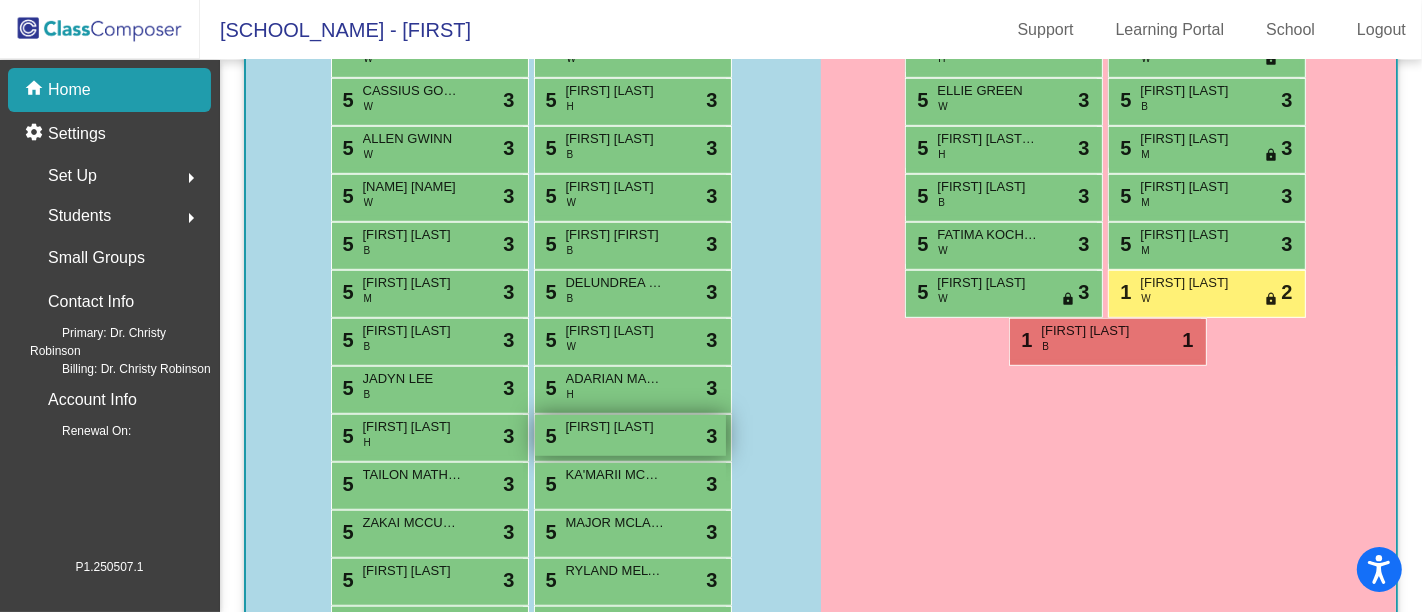 click on "5 [FIRST] [LAST] lock do_not_disturb_alt 3" at bounding box center [630, 435] 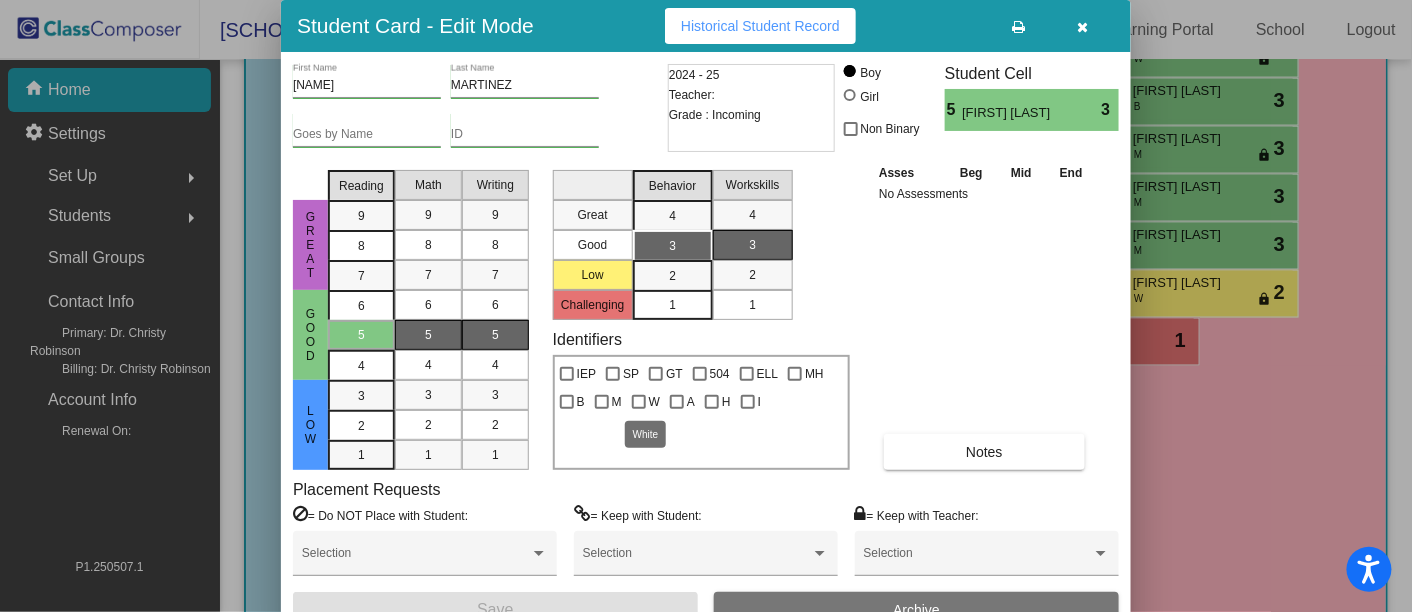 click at bounding box center [639, 402] 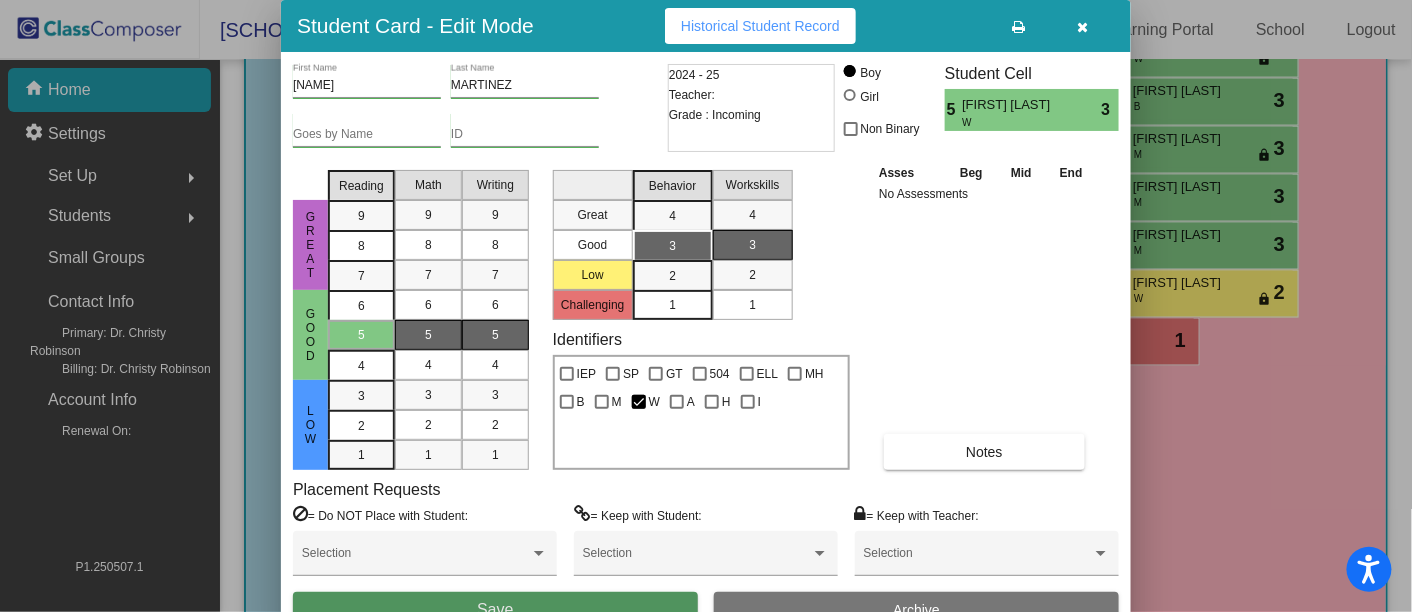 click on "Save" at bounding box center [495, 610] 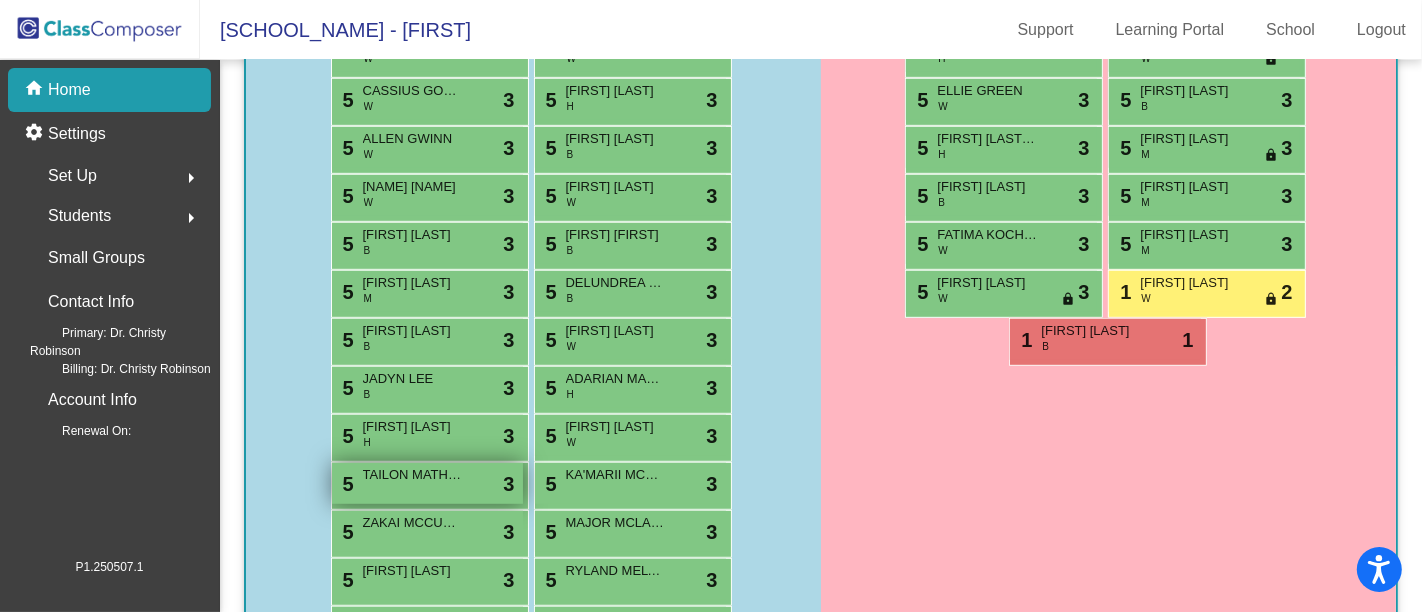 click on "5 [FIRST] [LAST] lock do_not_disturb_alt 3" at bounding box center (427, 483) 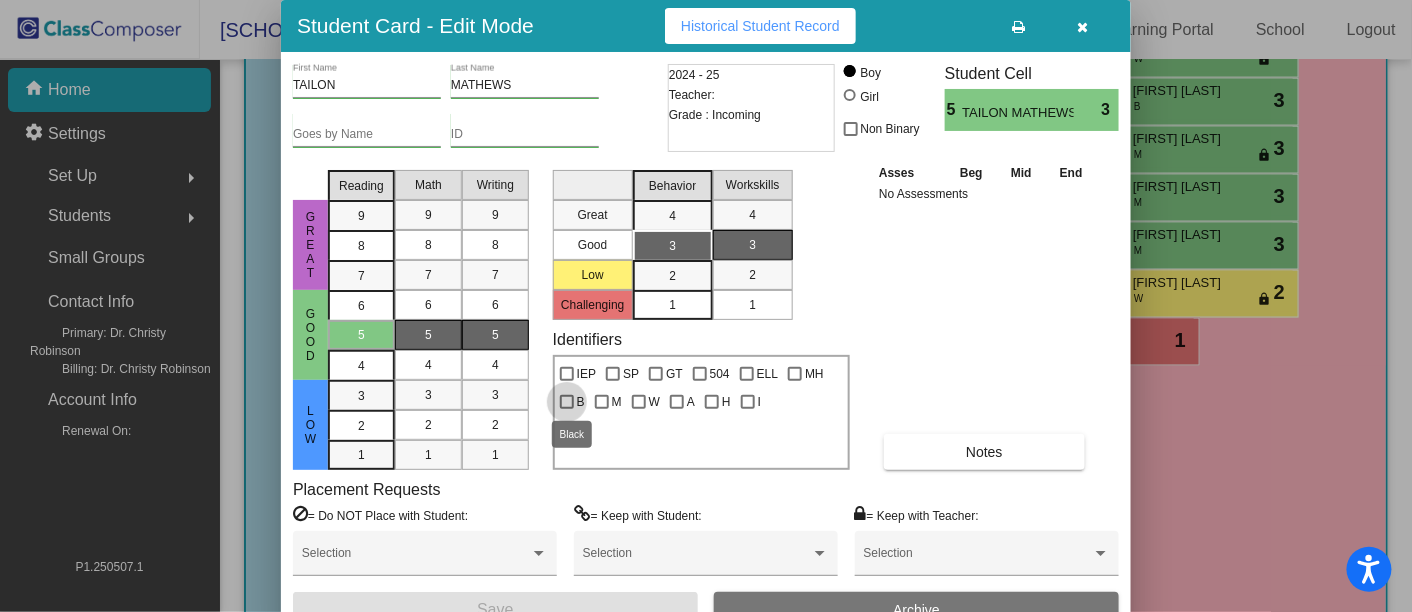 click at bounding box center [567, 402] 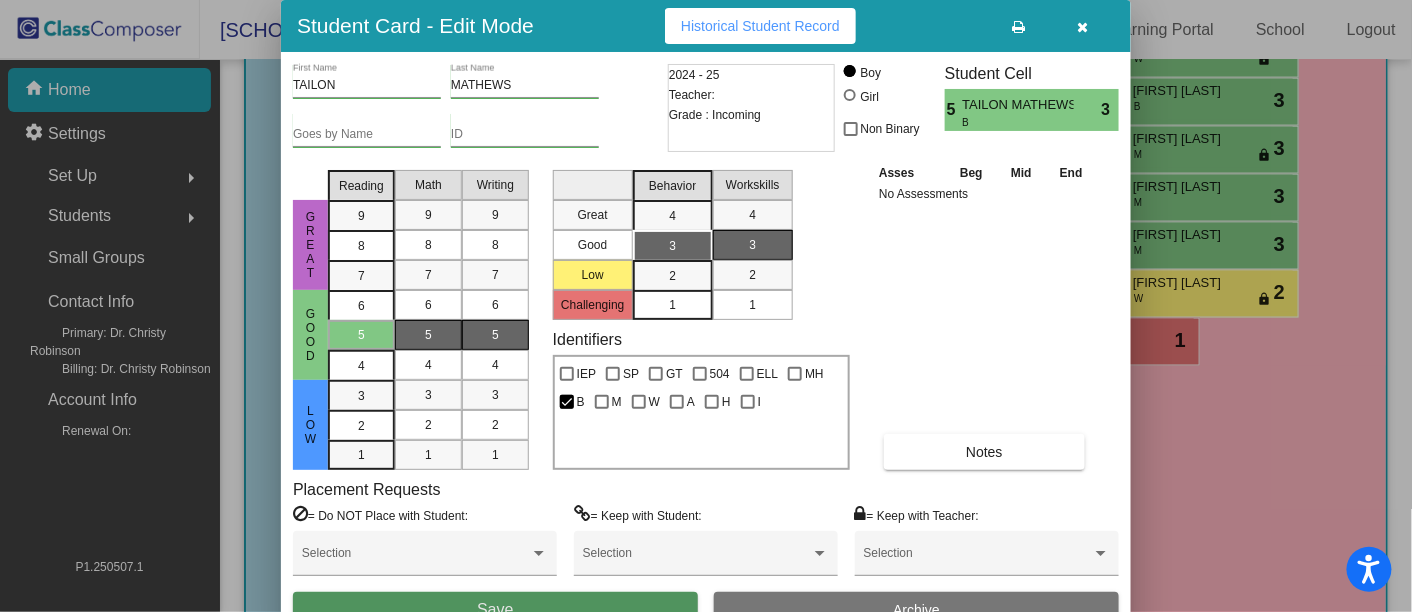 click on "Save" at bounding box center (495, 610) 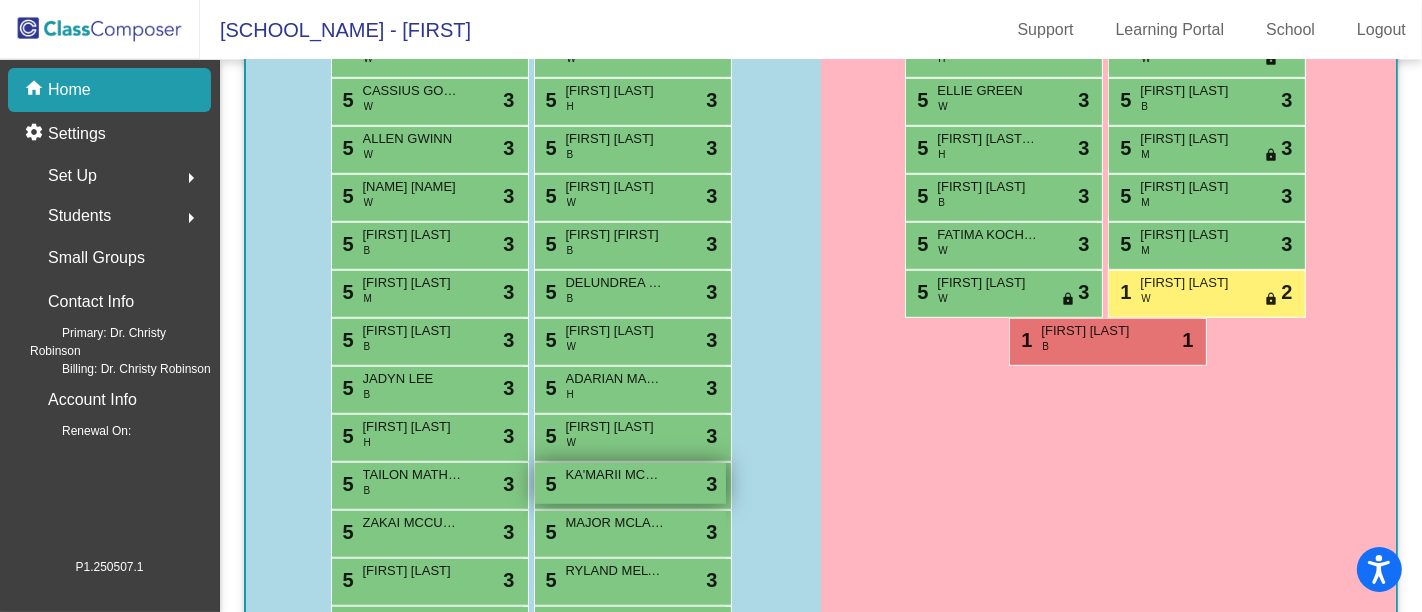 click on "5 [FIRST] [LAST] lock do_not_disturb_alt 3" at bounding box center (630, 483) 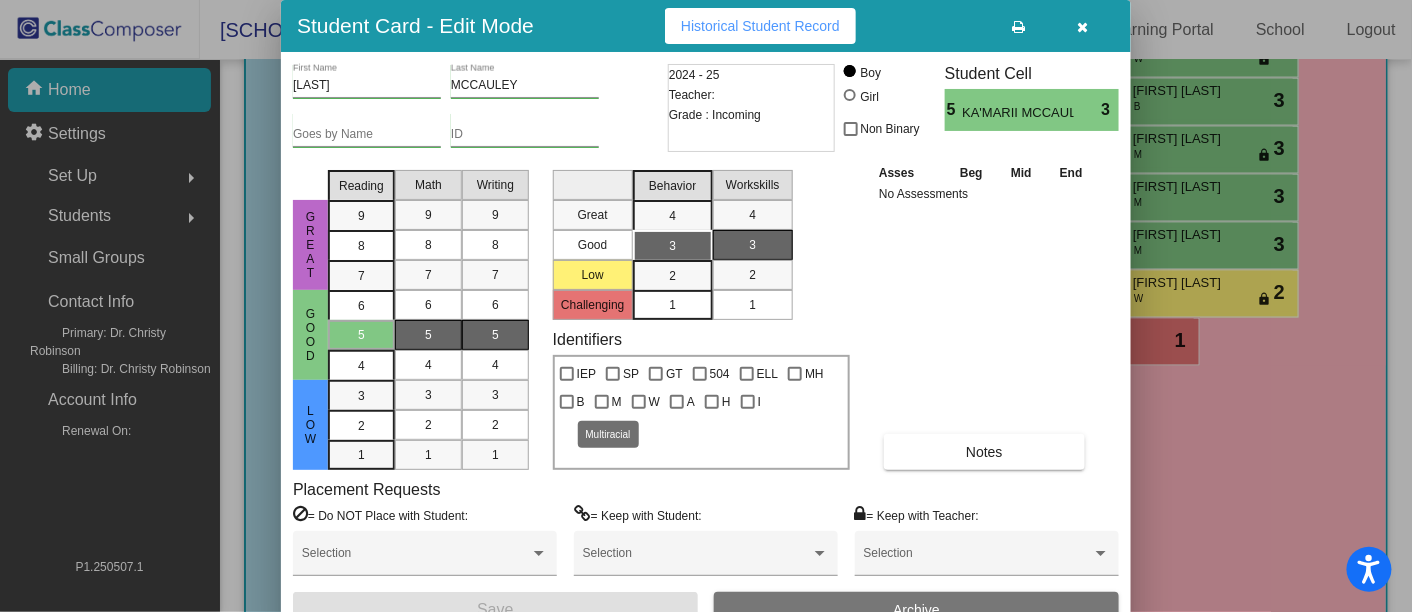 click at bounding box center (602, 402) 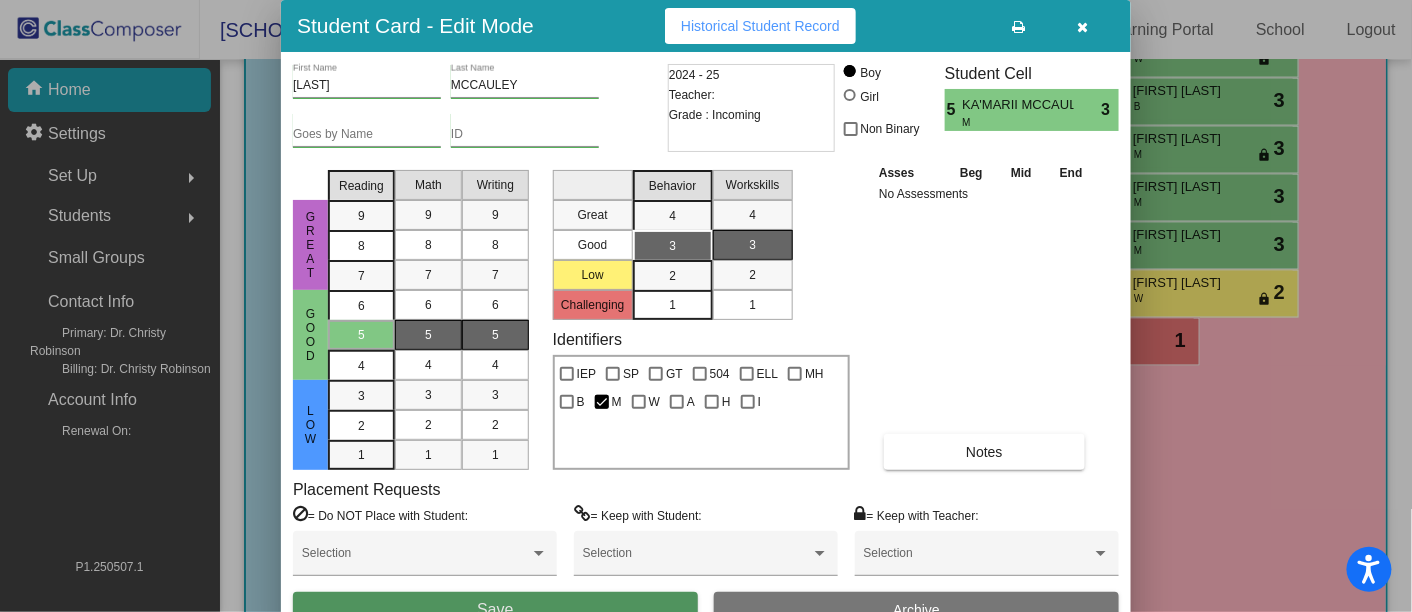click on "Save" at bounding box center (495, 610) 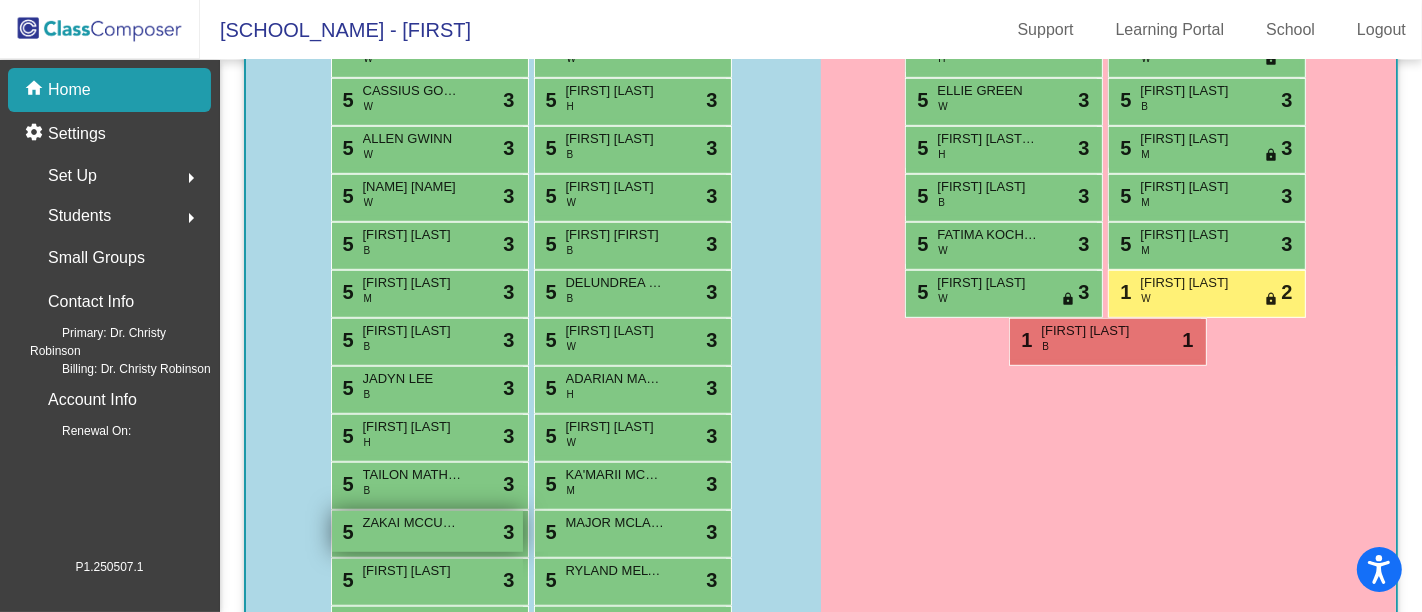click on "ZAKAI MCCULLOUGH" at bounding box center (413, 523) 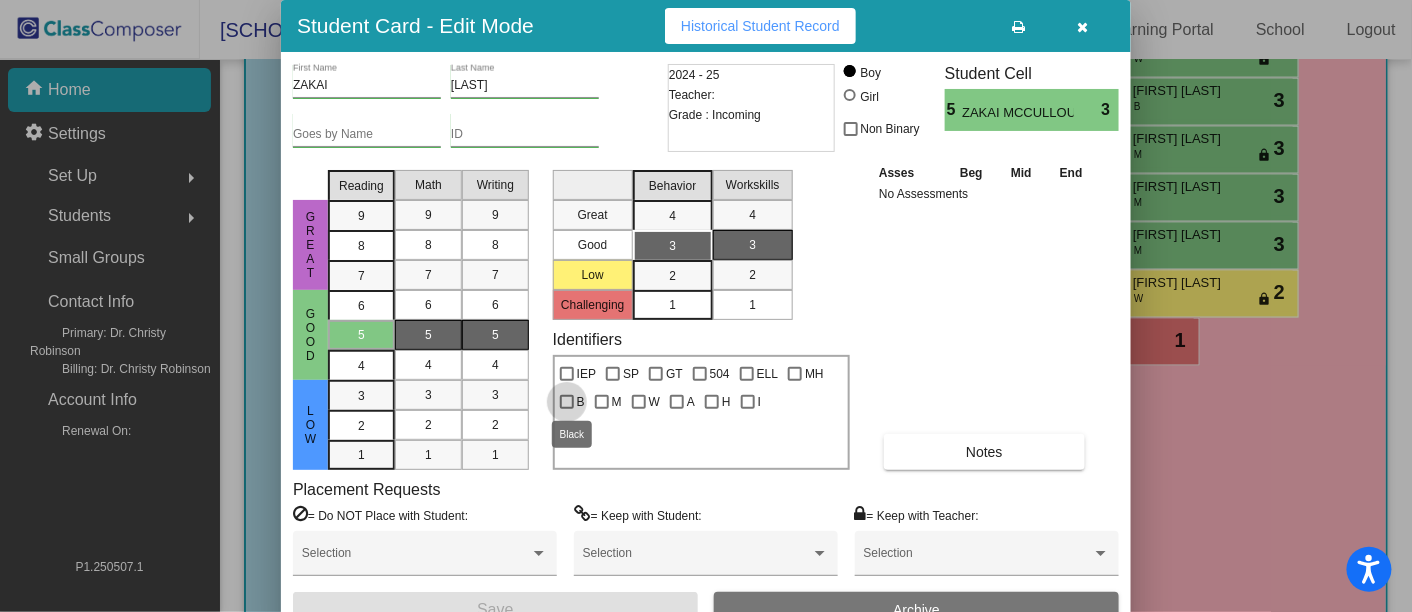 click at bounding box center (567, 402) 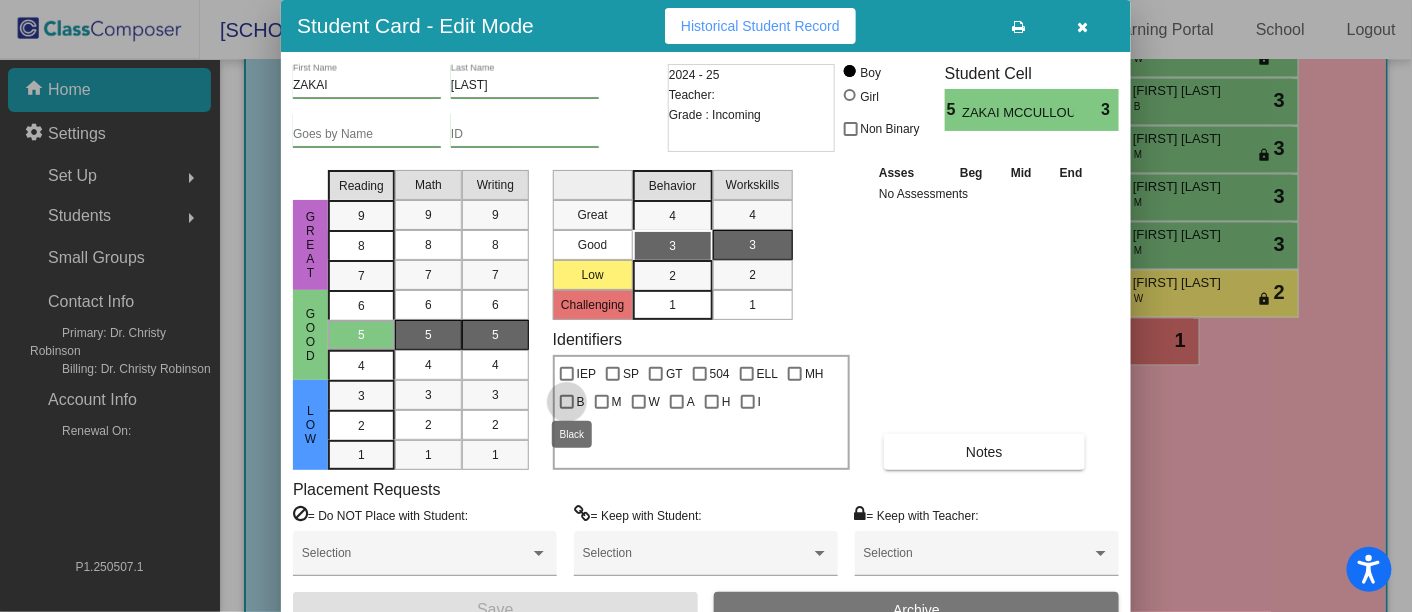click on "B" at bounding box center [566, 409] 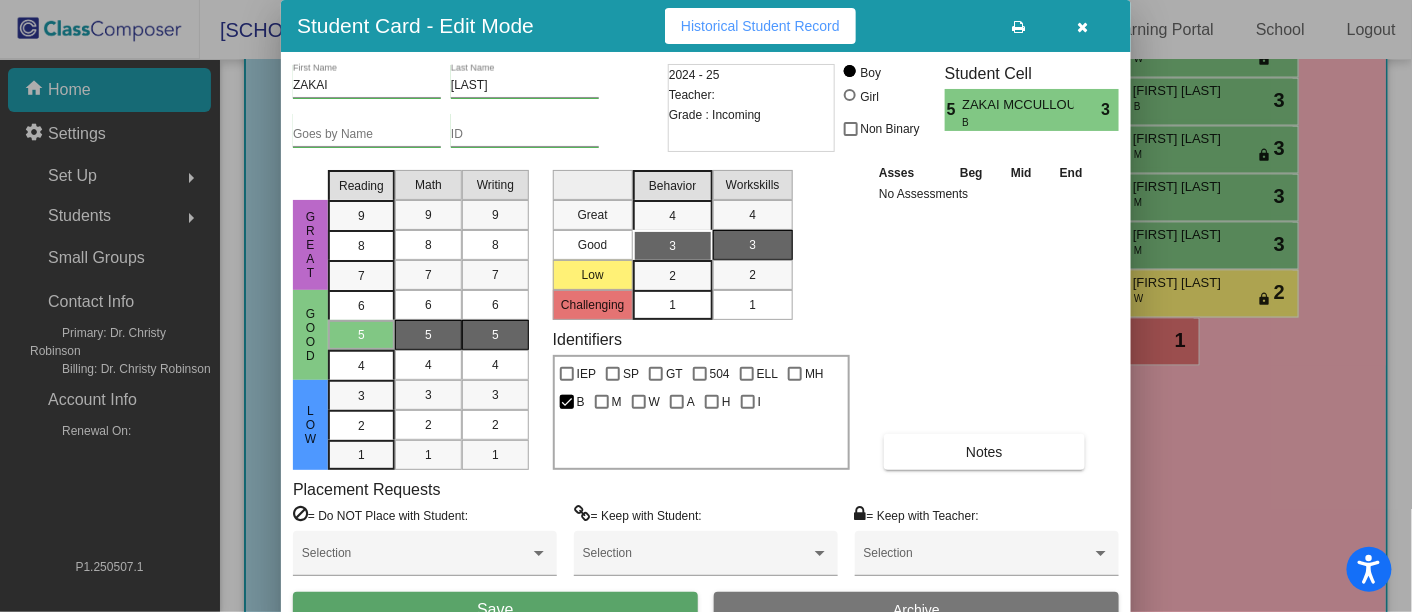 click on "Save" at bounding box center (495, 610) 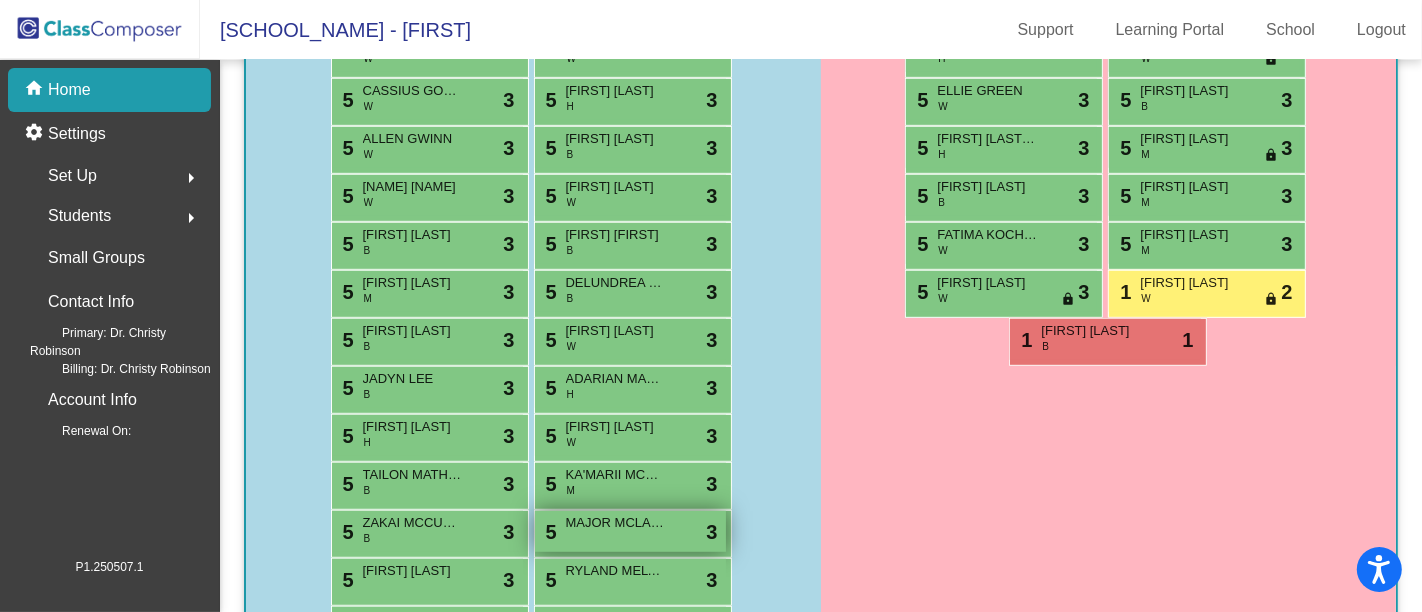 click on "5 [FIRST] [LAST] lock do_not_disturb_alt 3" at bounding box center (630, 531) 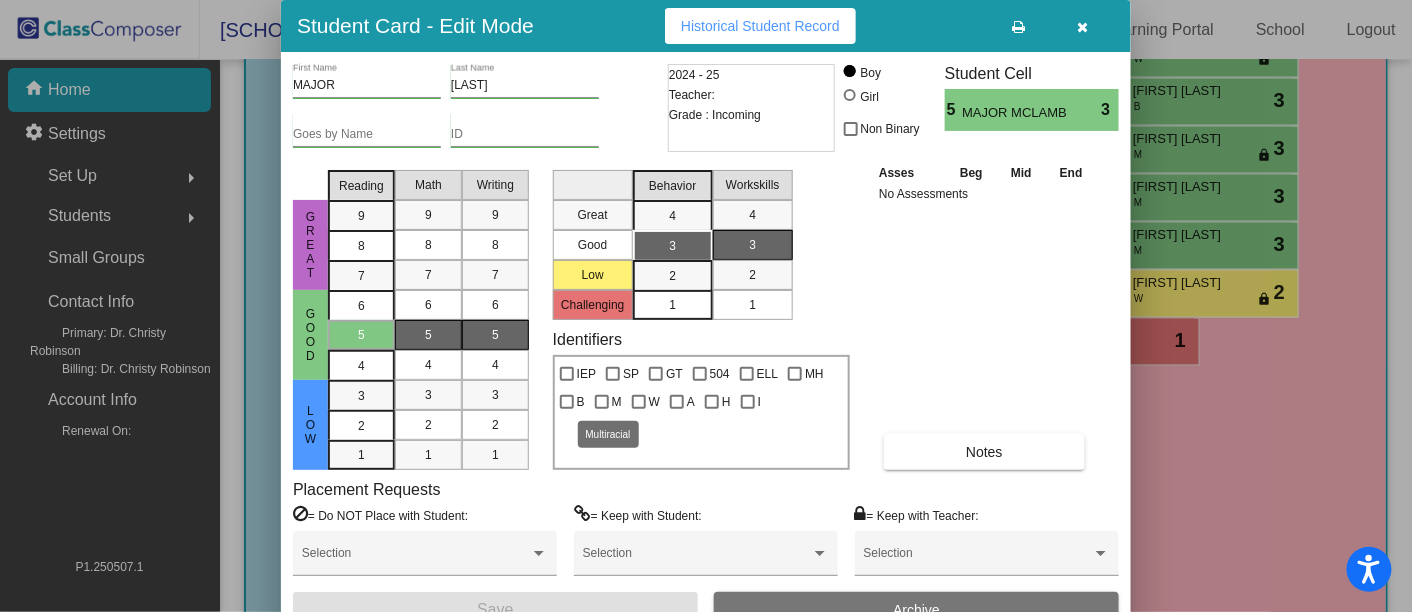 click at bounding box center [602, 402] 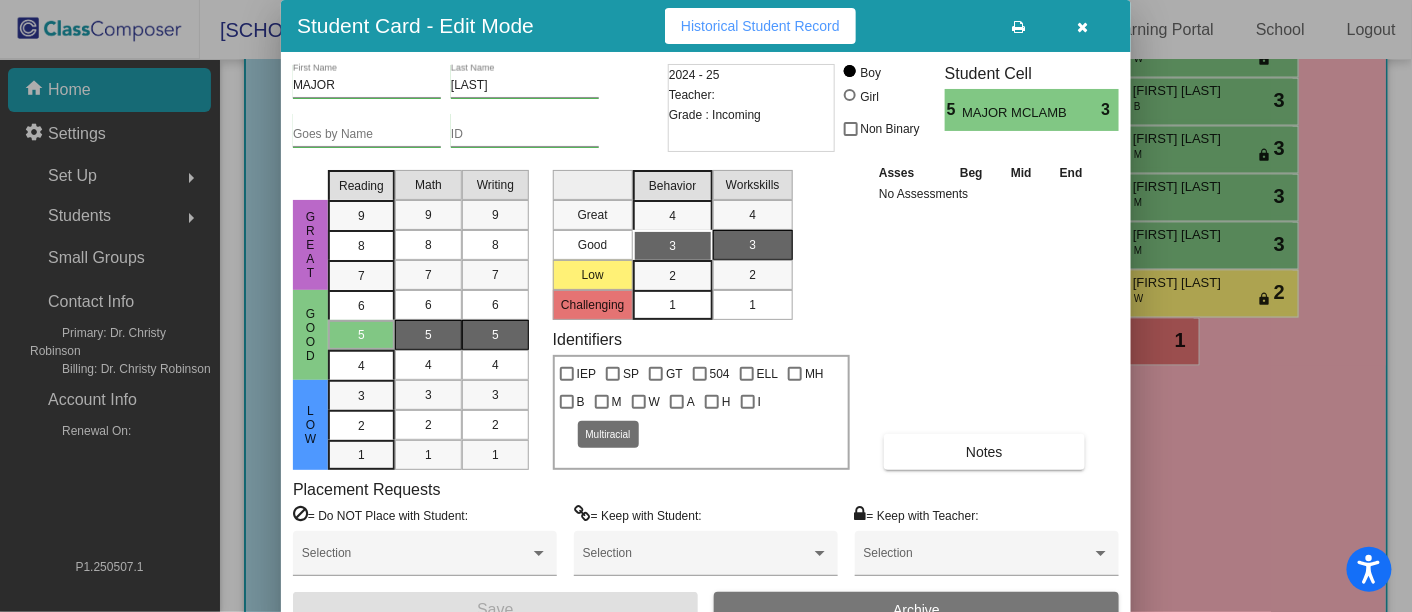 click on "M" at bounding box center (601, 409) 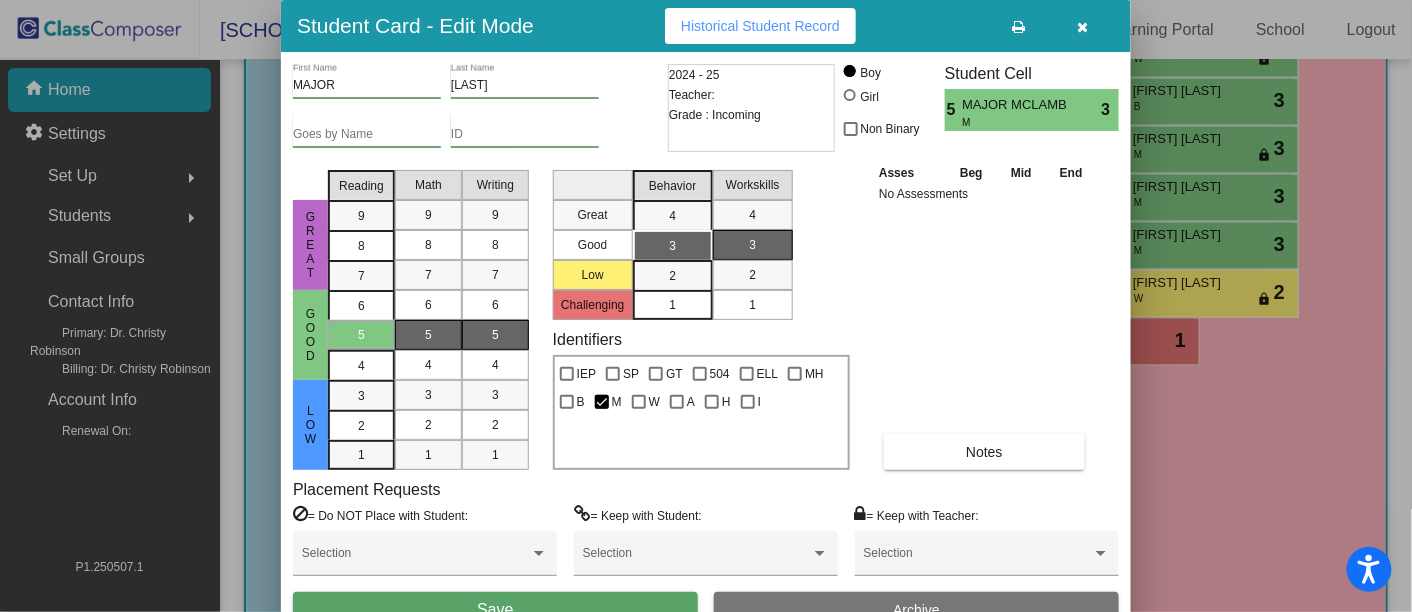 click on "Save" at bounding box center [495, 610] 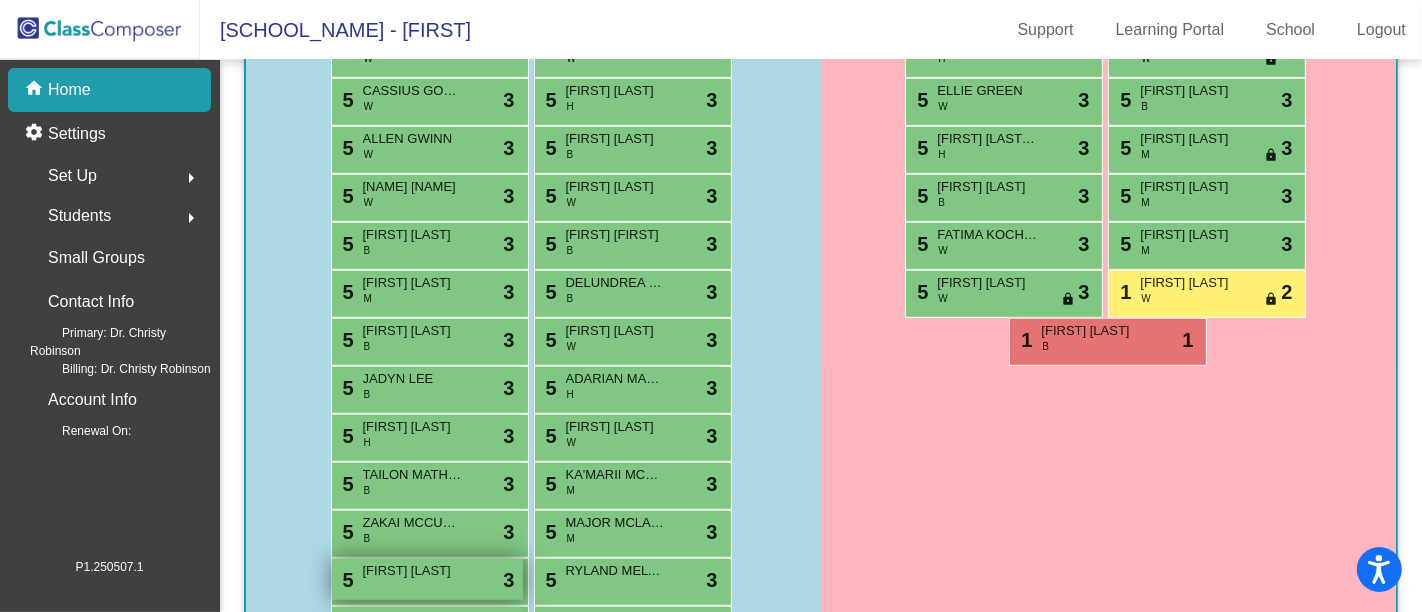 click on "[FIRST] [LAST]" at bounding box center [413, 571] 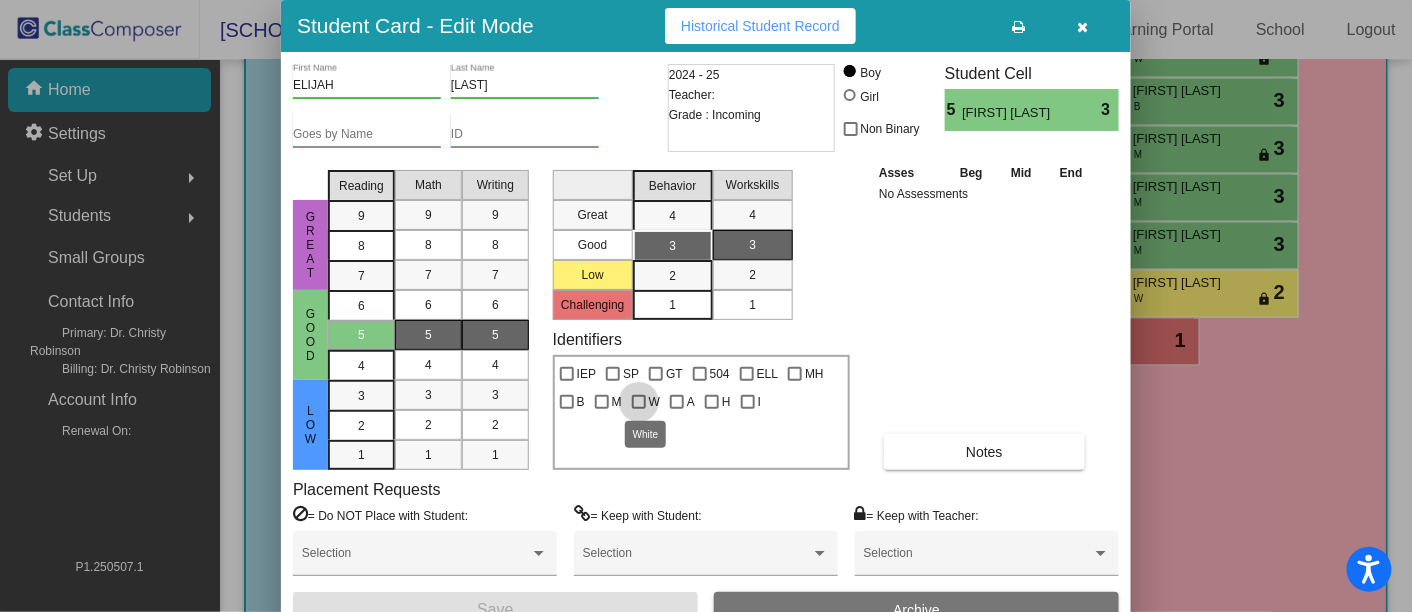 click at bounding box center [639, 402] 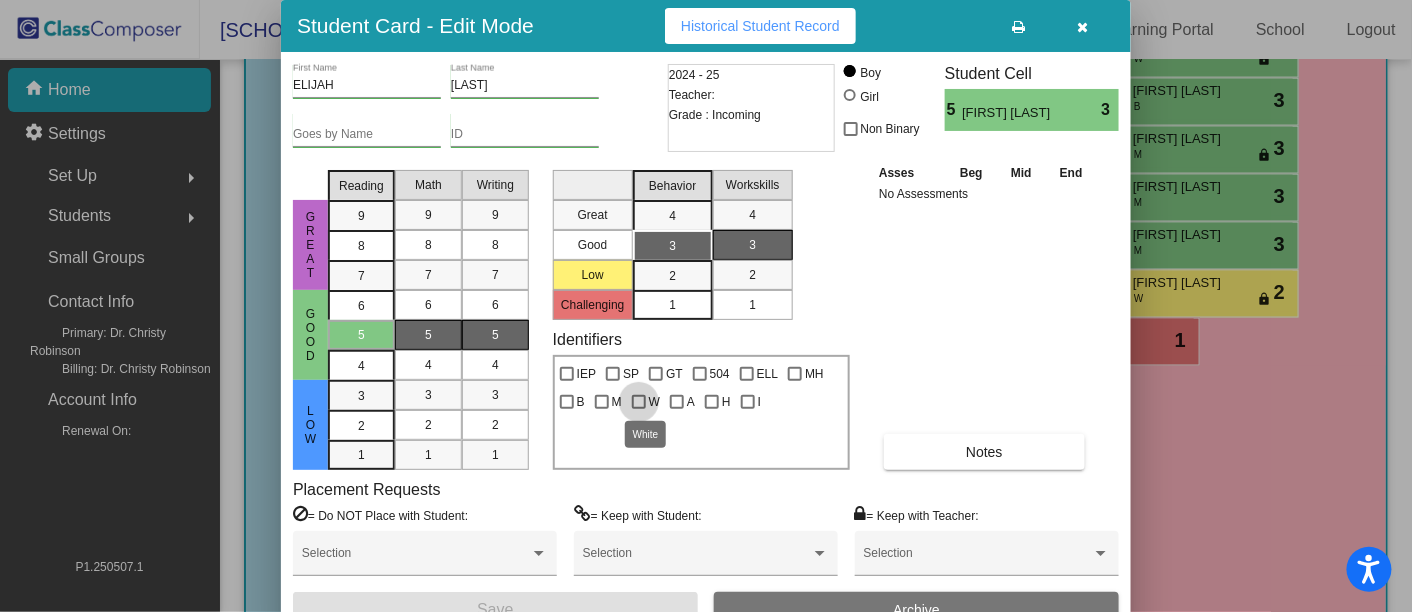 click on "W" at bounding box center [638, 409] 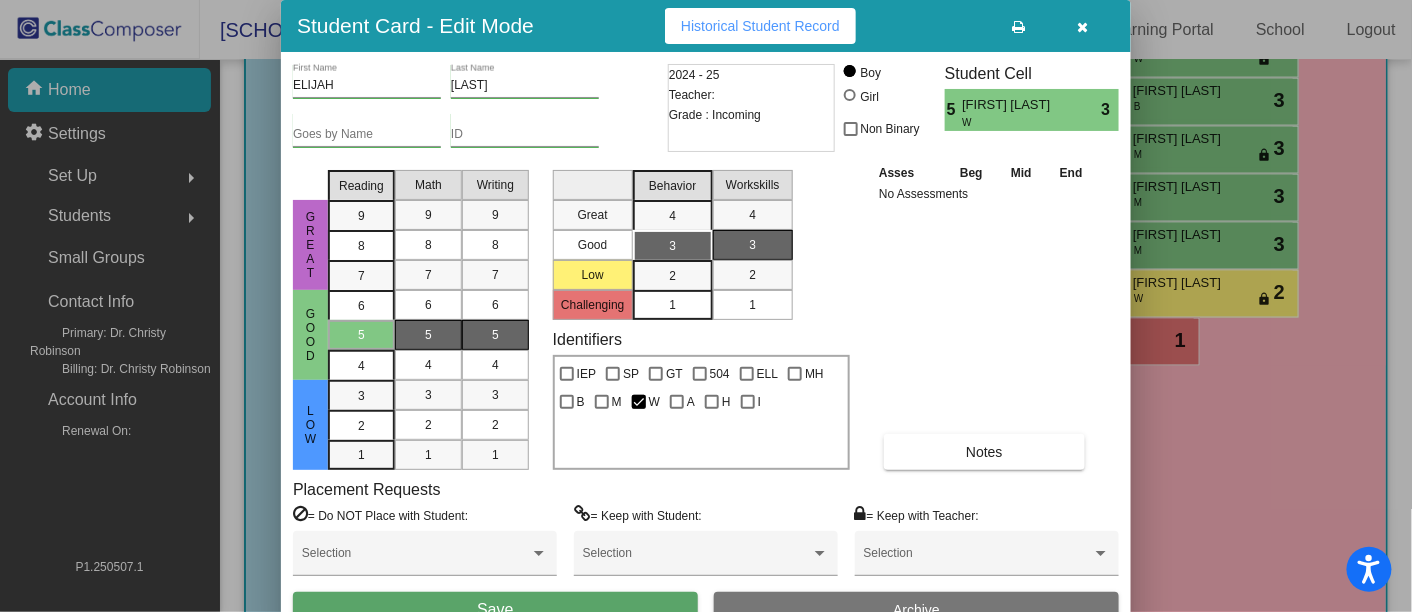 click on "Save" at bounding box center (495, 610) 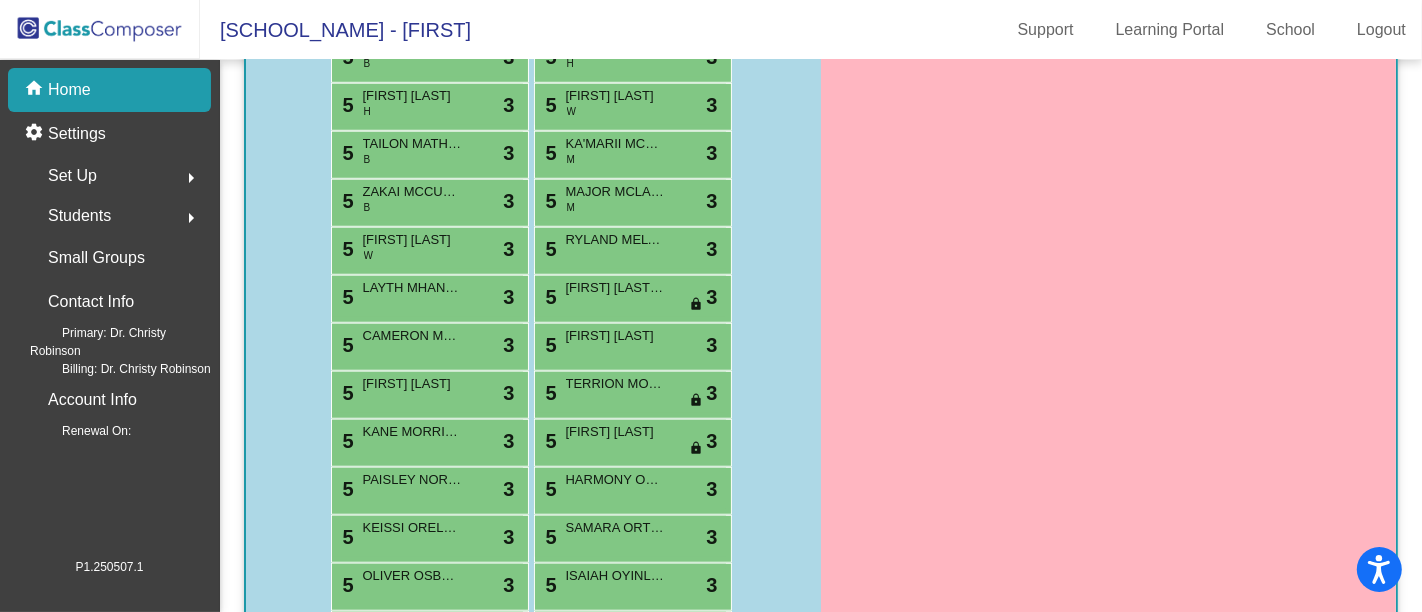 scroll, scrollTop: 1195, scrollLeft: 0, axis: vertical 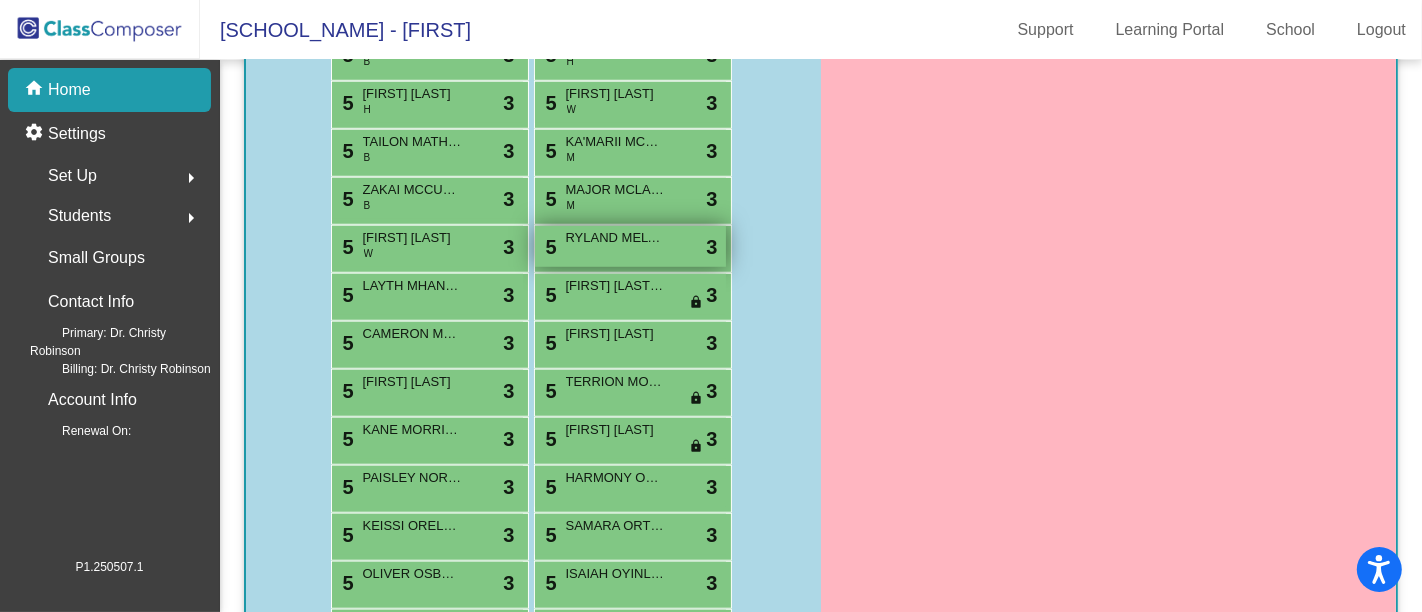 click on "5 [FIRST] [LAST] lock do_not_disturb_alt 3" at bounding box center (630, 246) 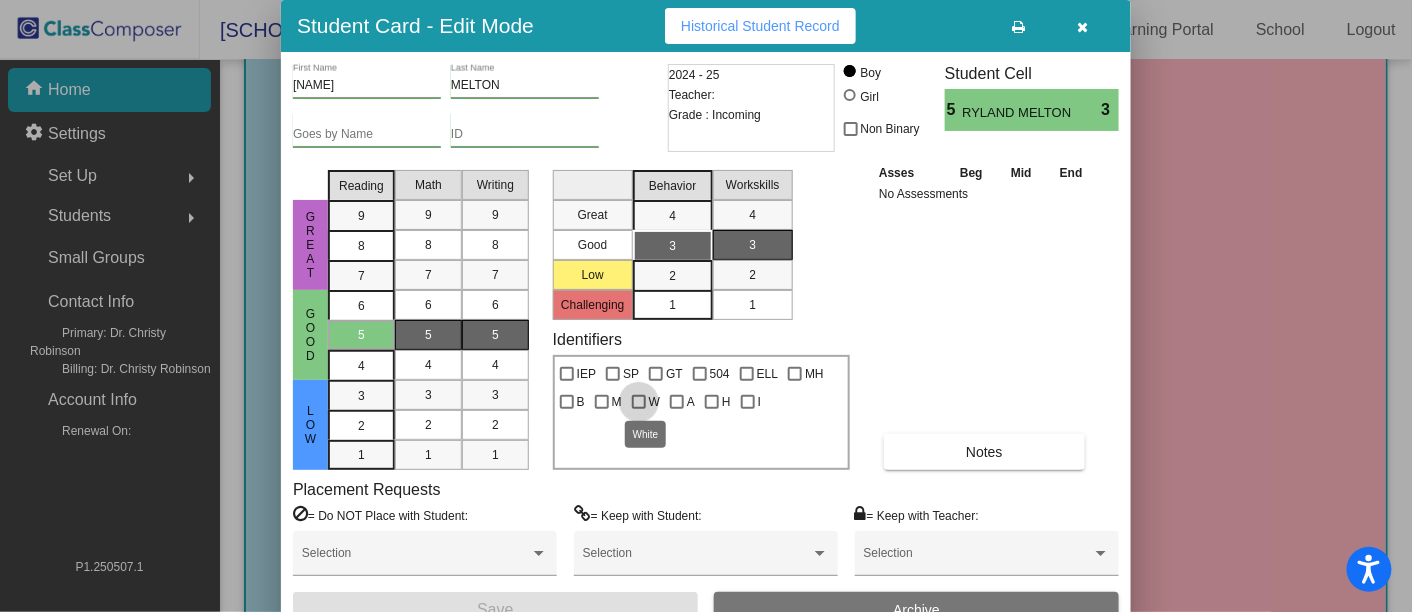 click at bounding box center [639, 402] 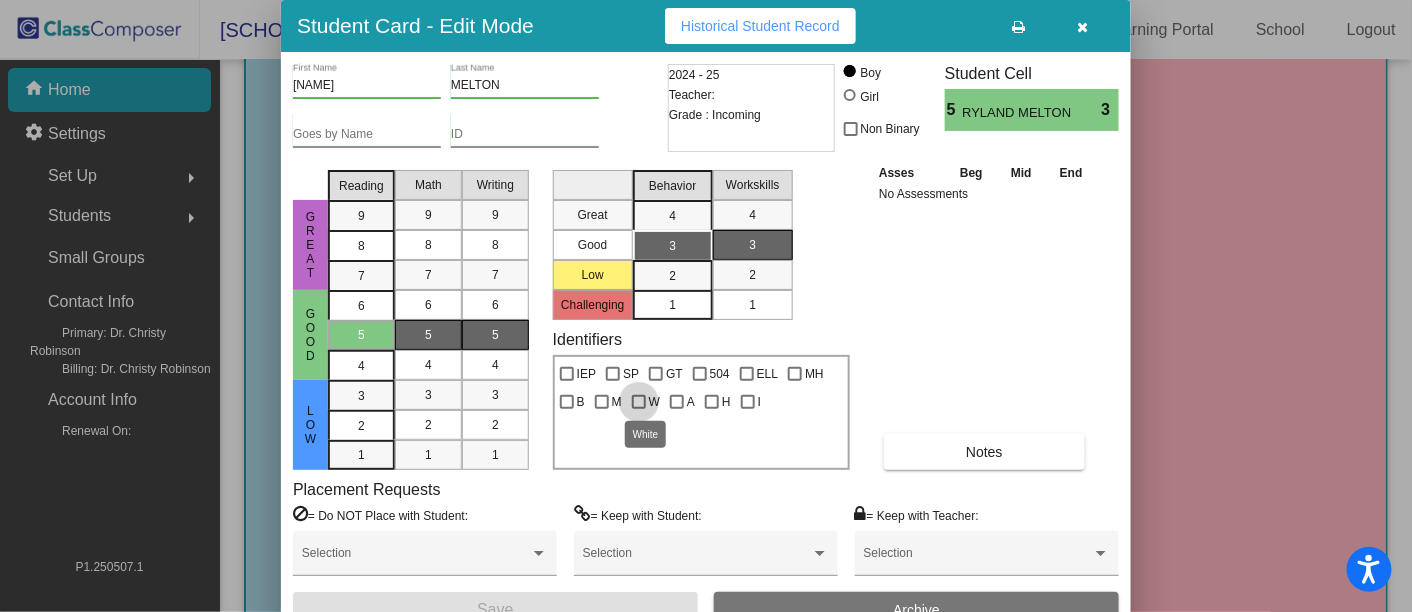 click on "W" at bounding box center [638, 409] 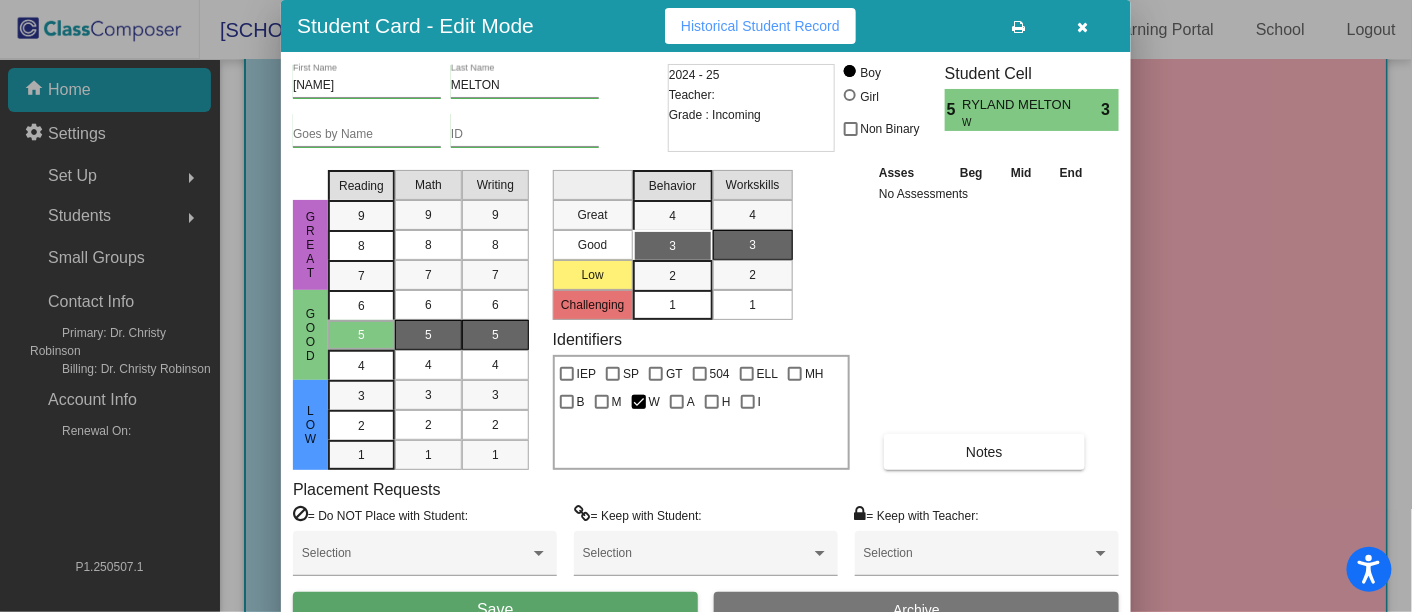 click on "Save" at bounding box center [495, 610] 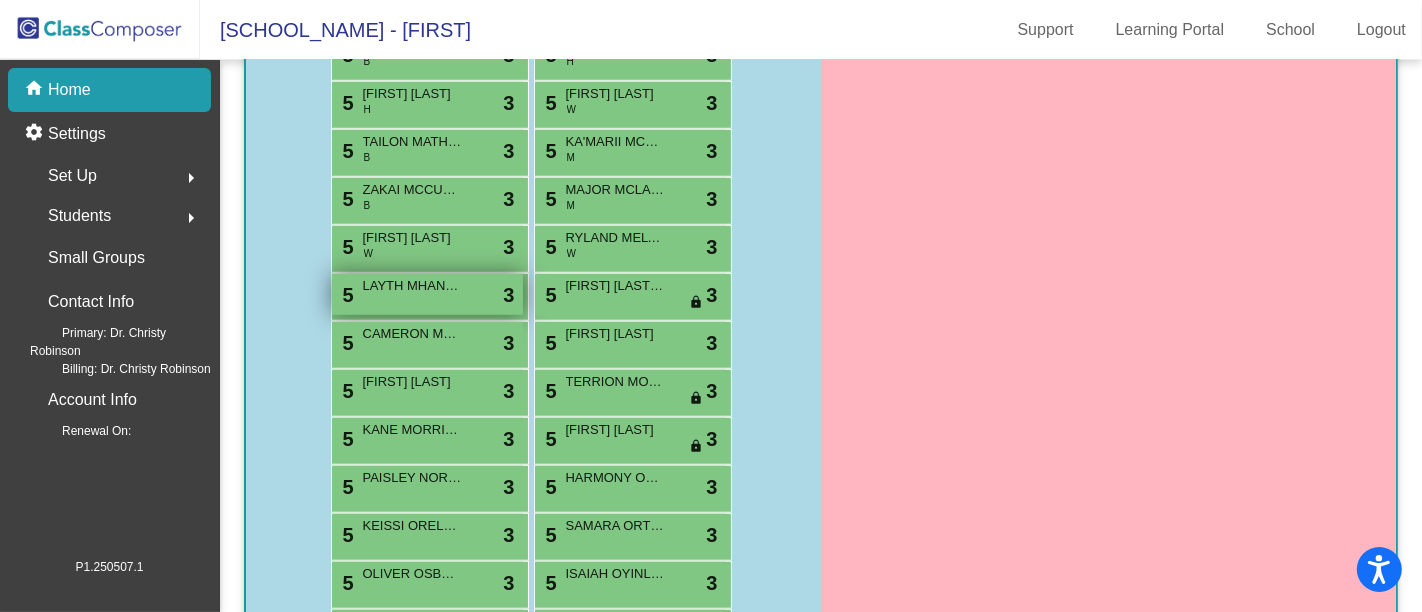 click on "LAYTH MHANNA" at bounding box center [413, 286] 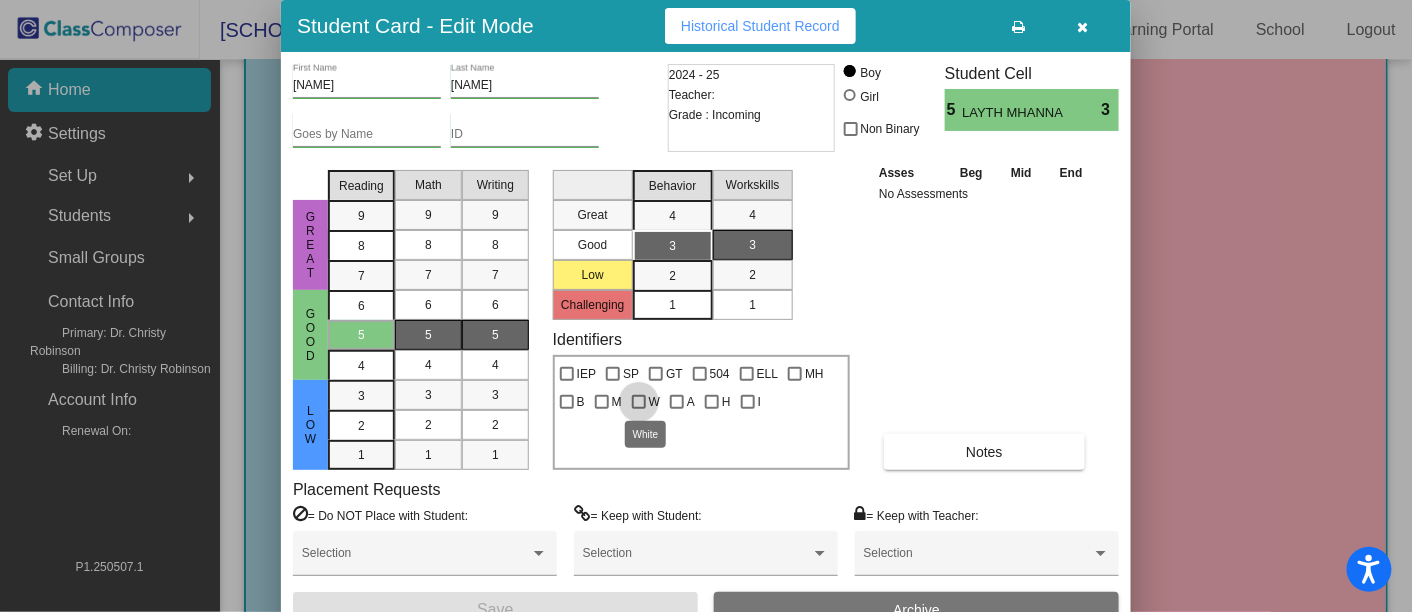 click at bounding box center (639, 402) 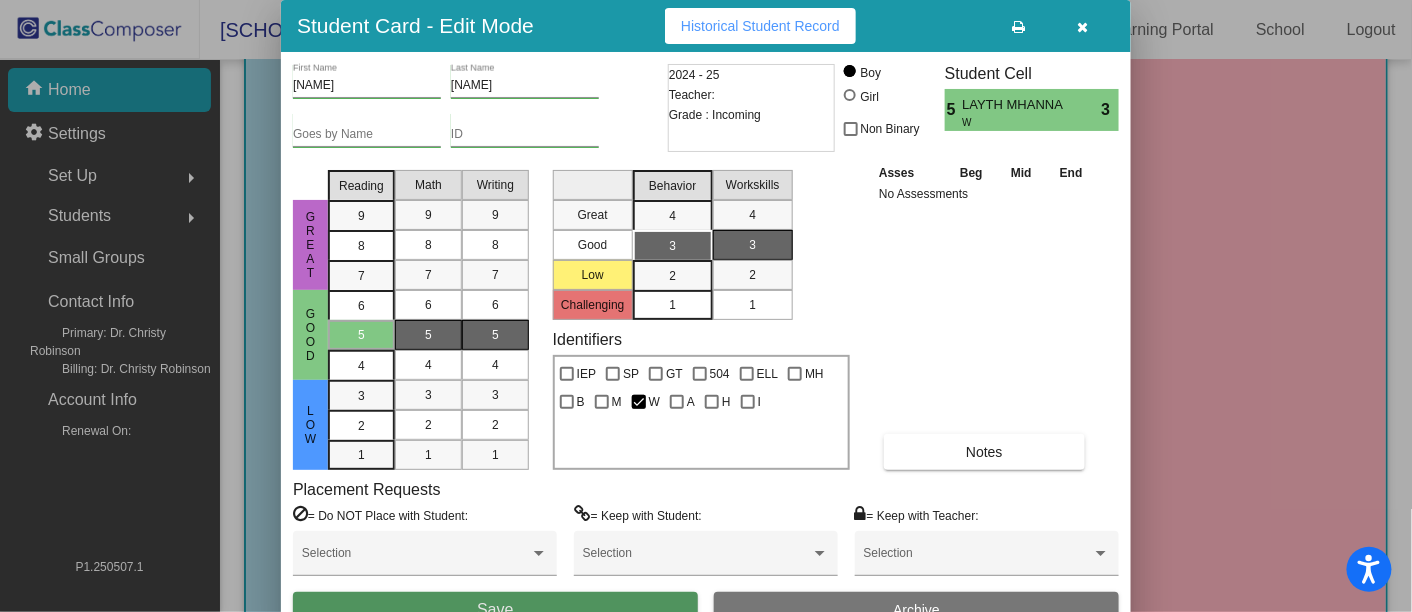 click on "Save" at bounding box center (495, 610) 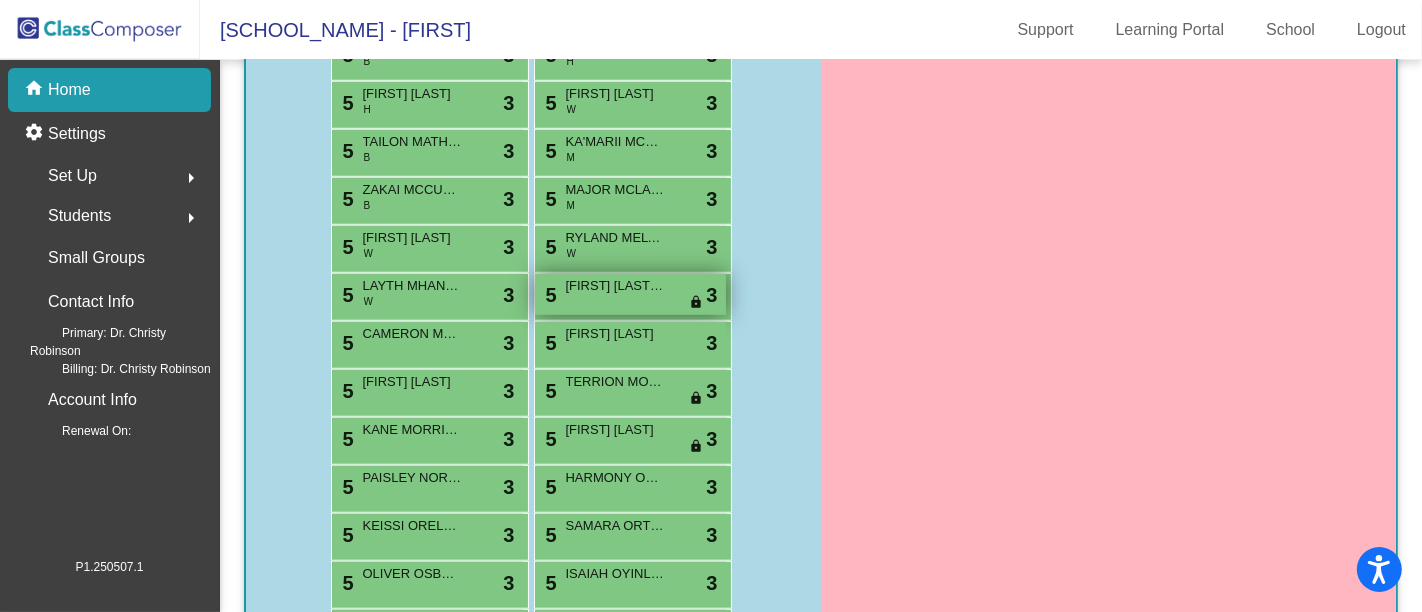 click on "[FIRST] [LAST] [LAST]" at bounding box center [616, 286] 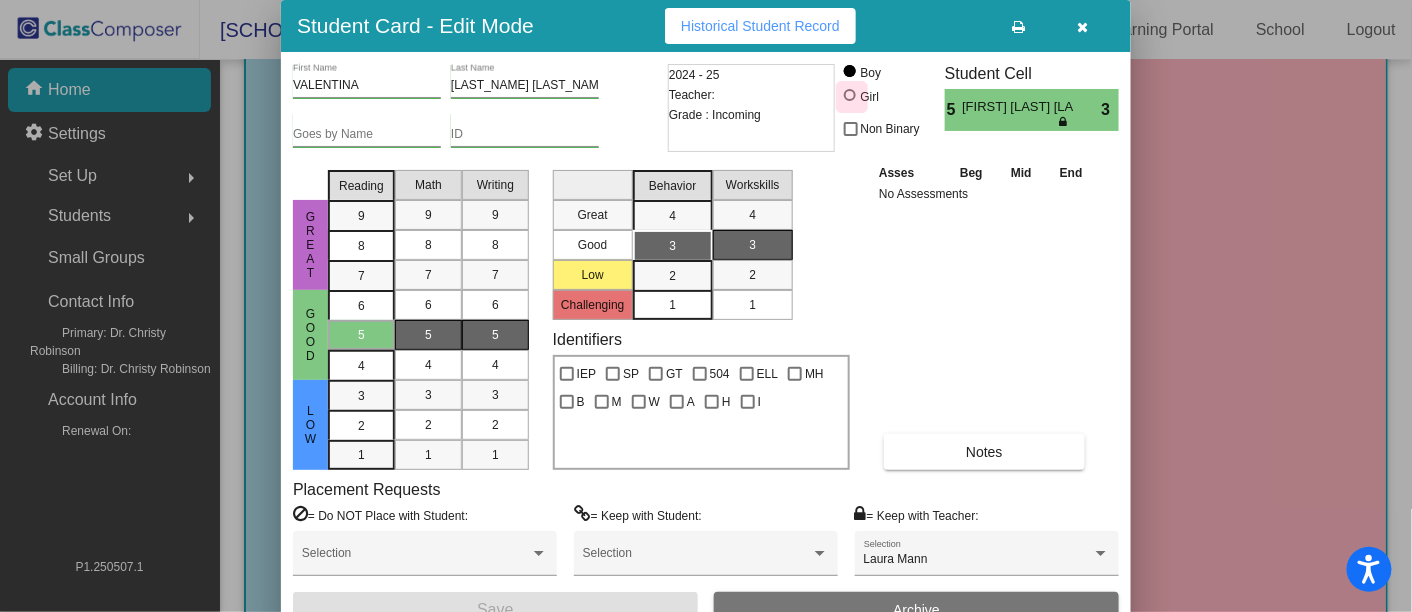 click at bounding box center [850, 95] 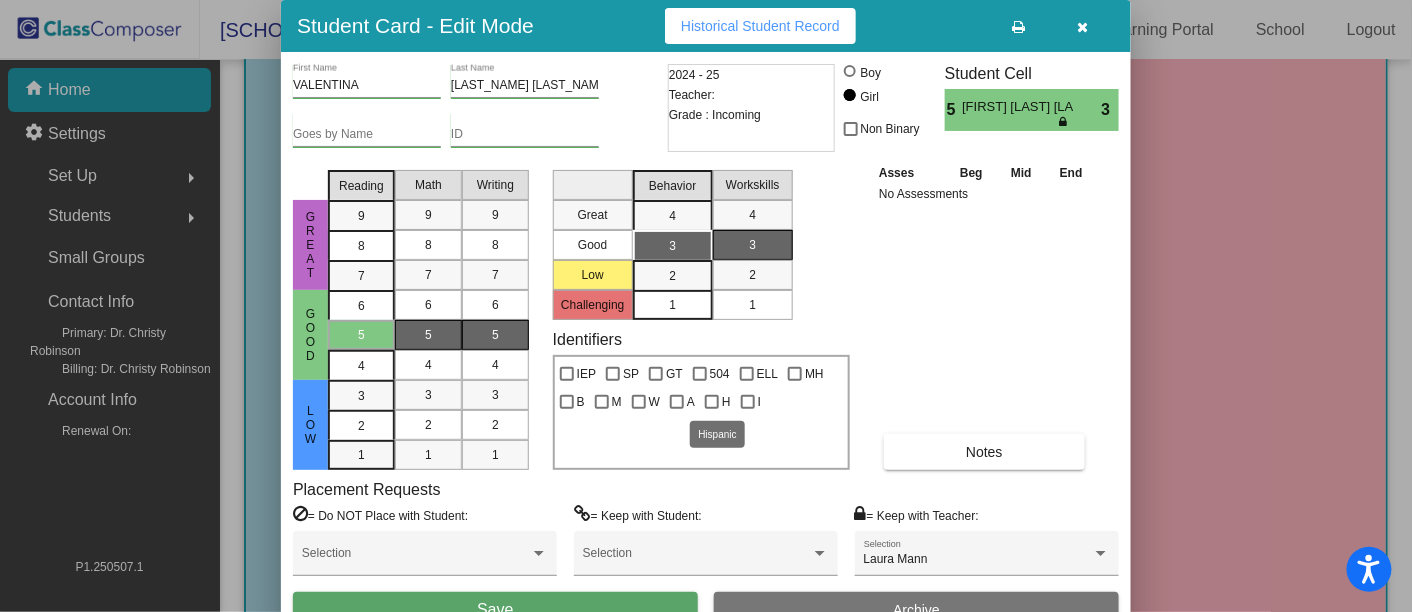 click at bounding box center (712, 402) 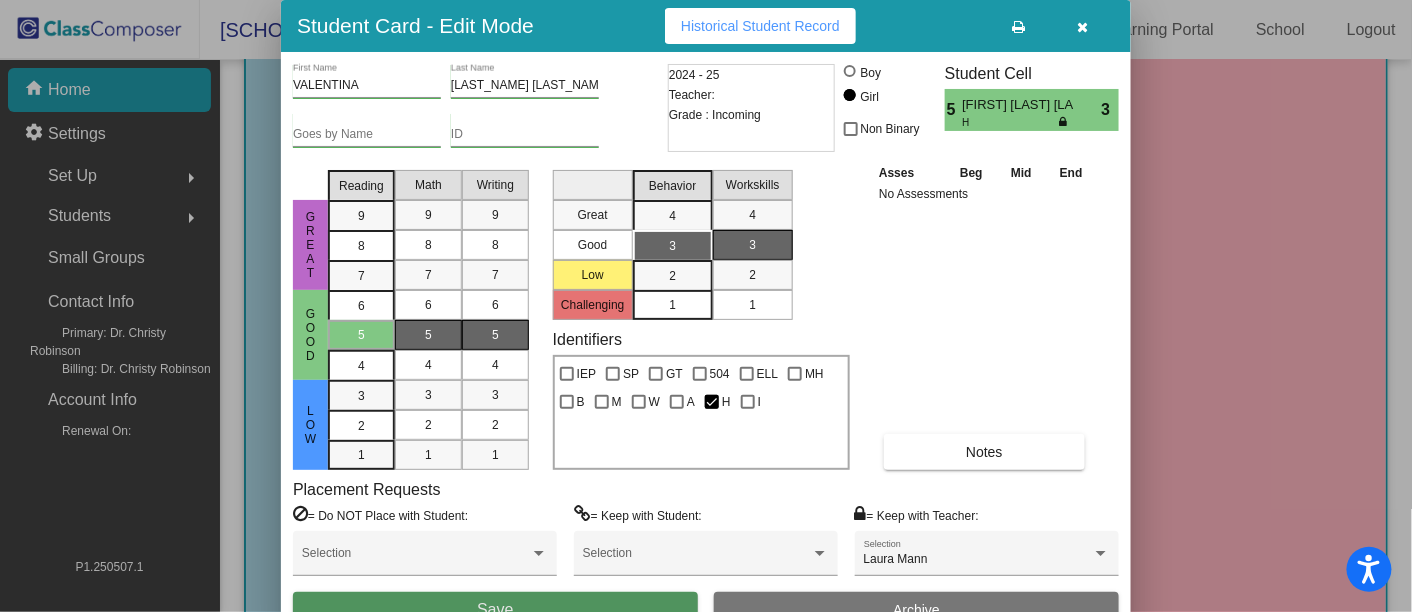click on "Save" at bounding box center (495, 610) 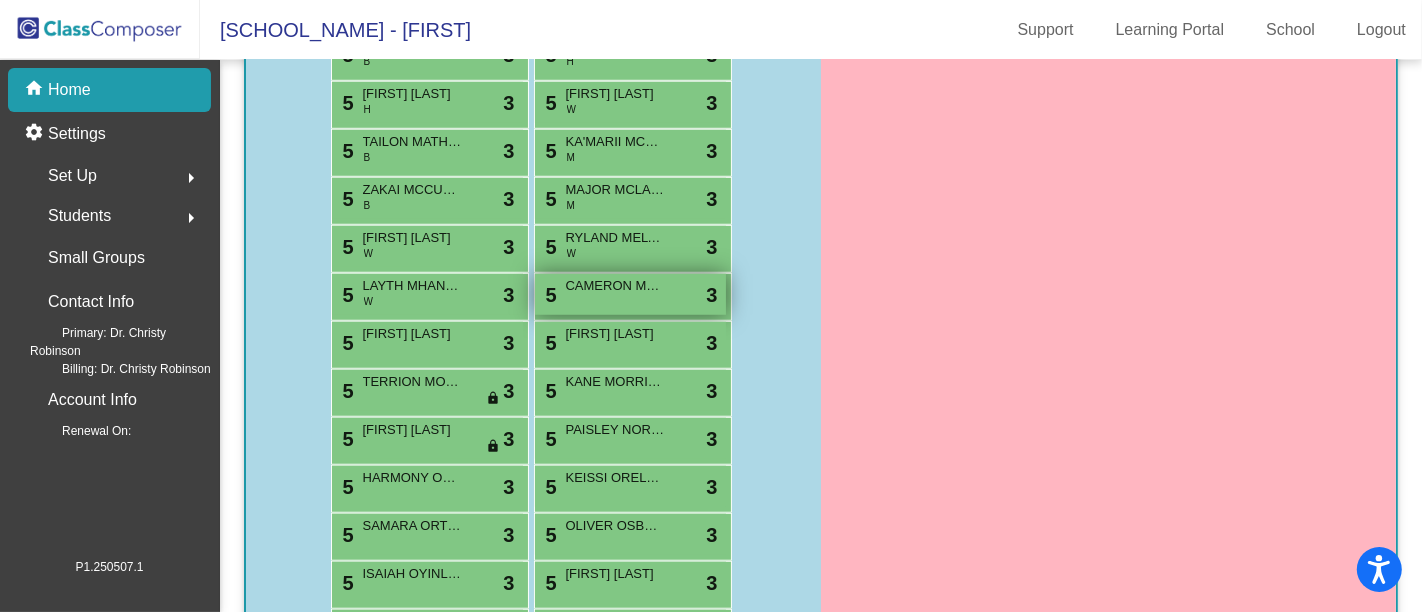 click on "5 [FIRST] [LAST] lock do_not_disturb_alt 3" at bounding box center [630, 294] 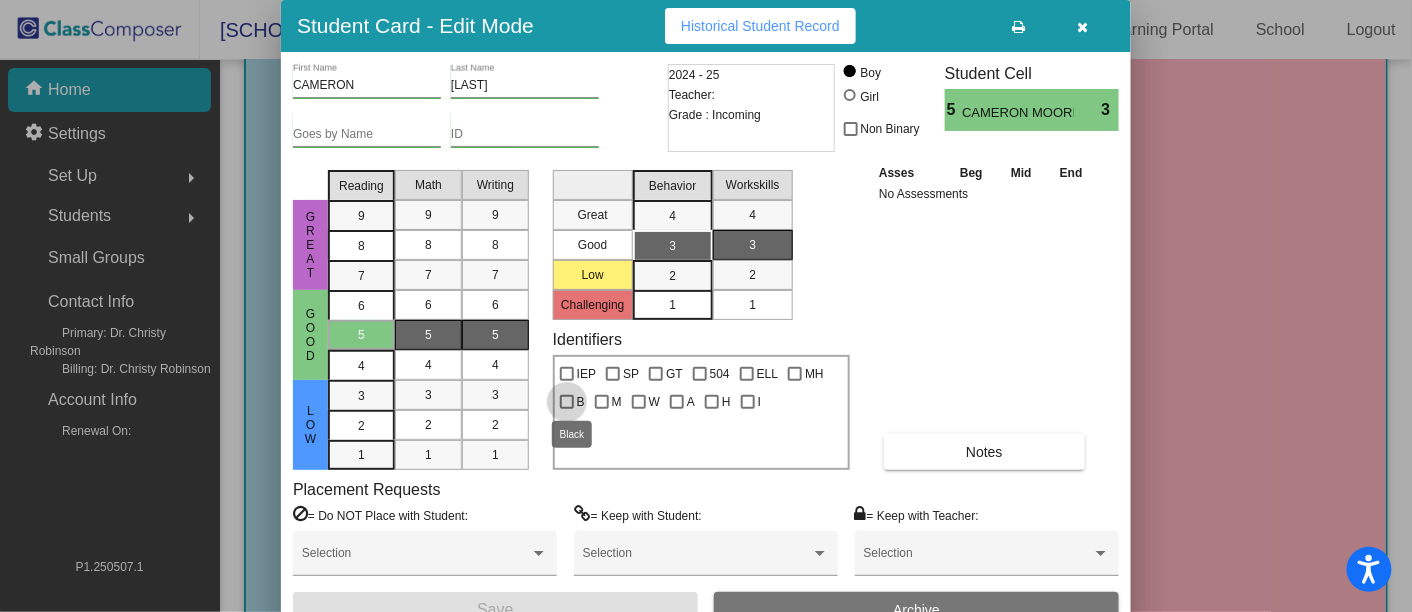 click at bounding box center (567, 402) 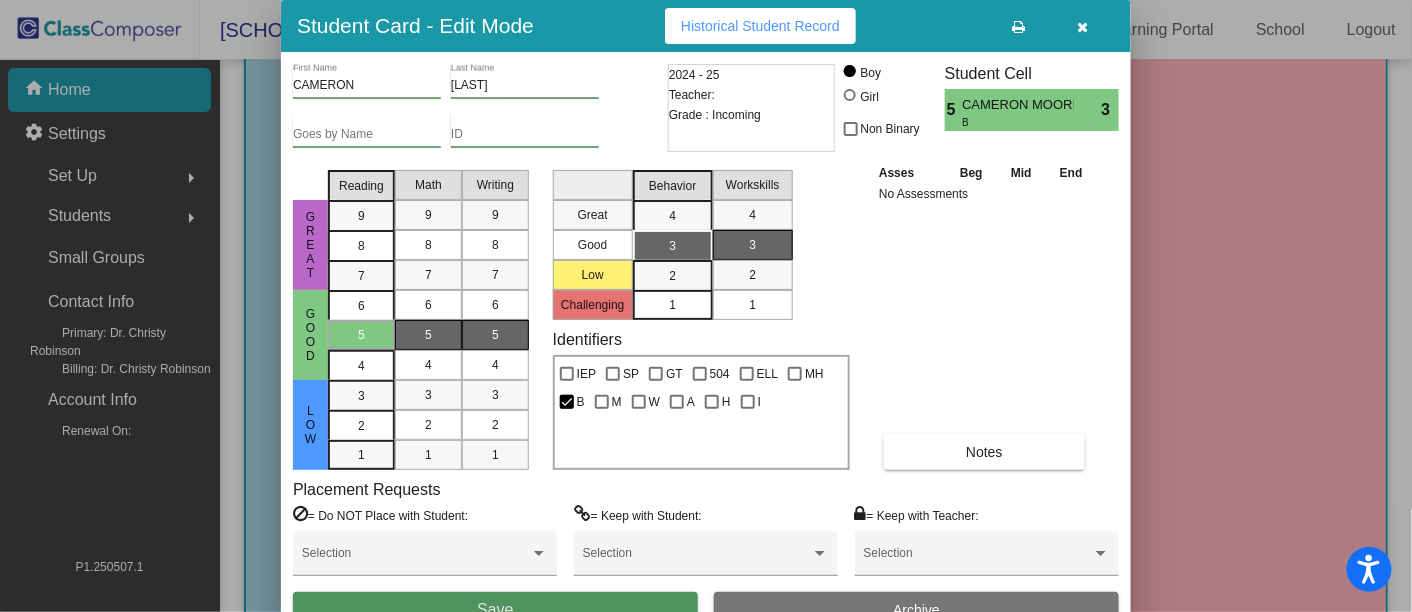 click on "Save" at bounding box center (495, 610) 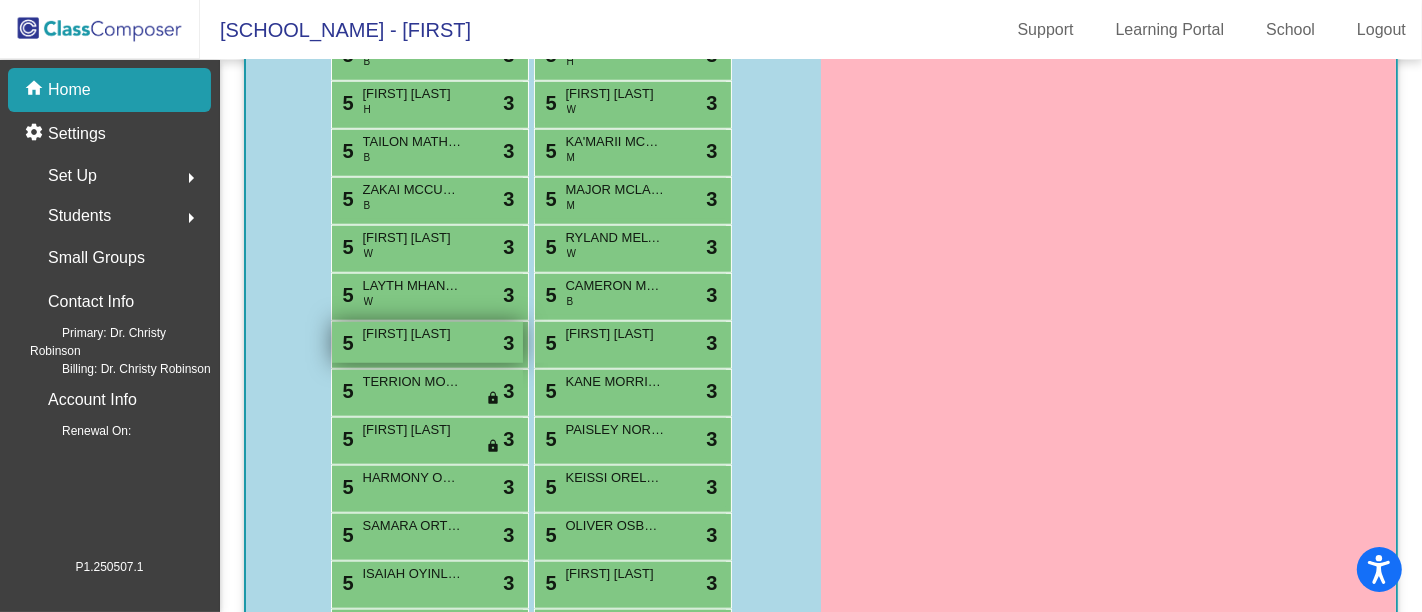 click on "[FIRST] [LAST]" at bounding box center (413, 334) 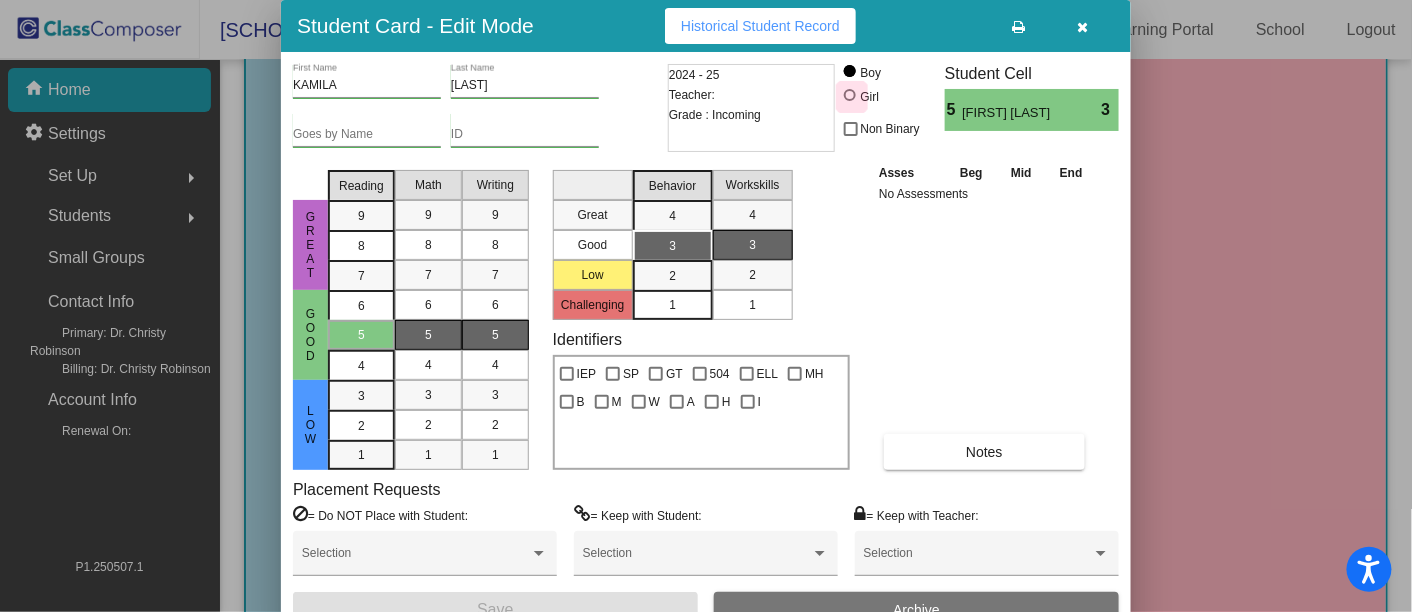 click at bounding box center (850, 95) 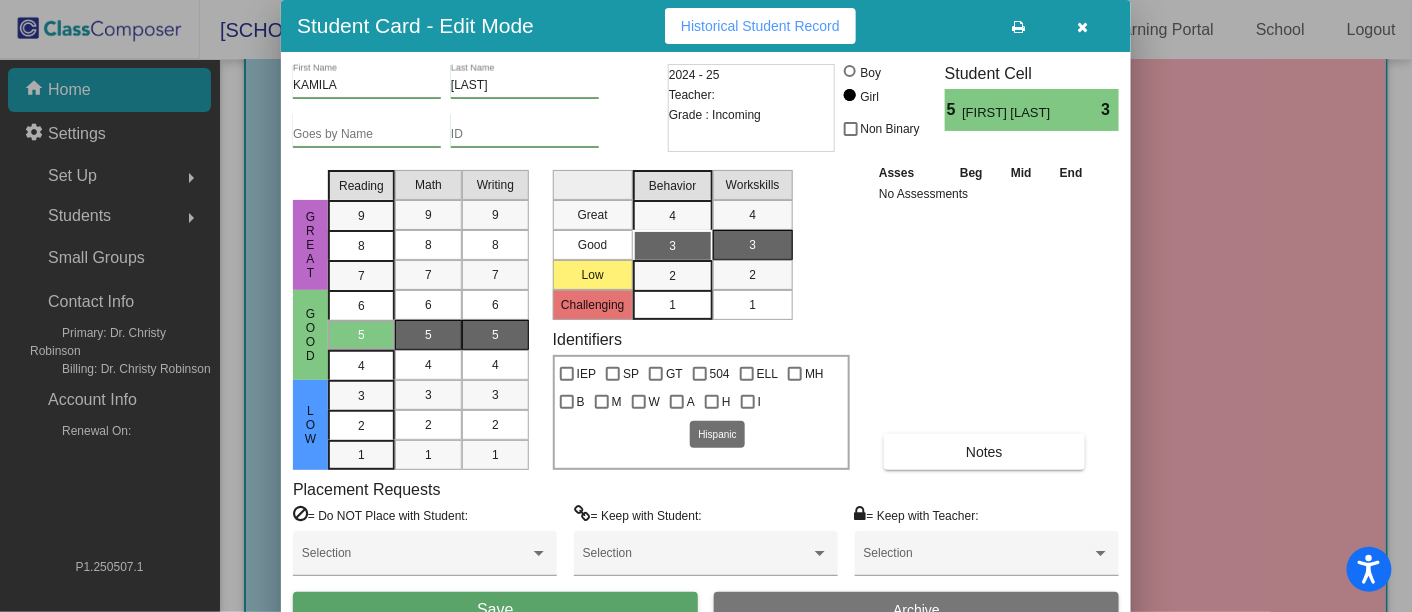 click at bounding box center [712, 402] 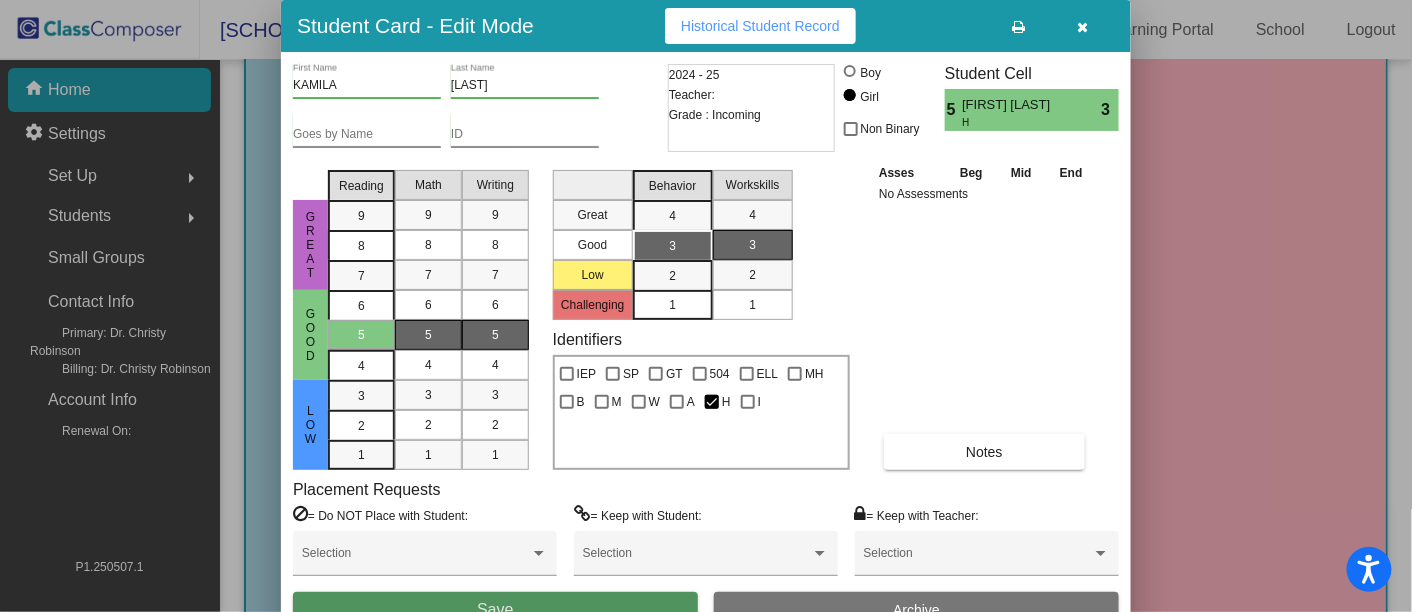 click on "Save" at bounding box center (495, 610) 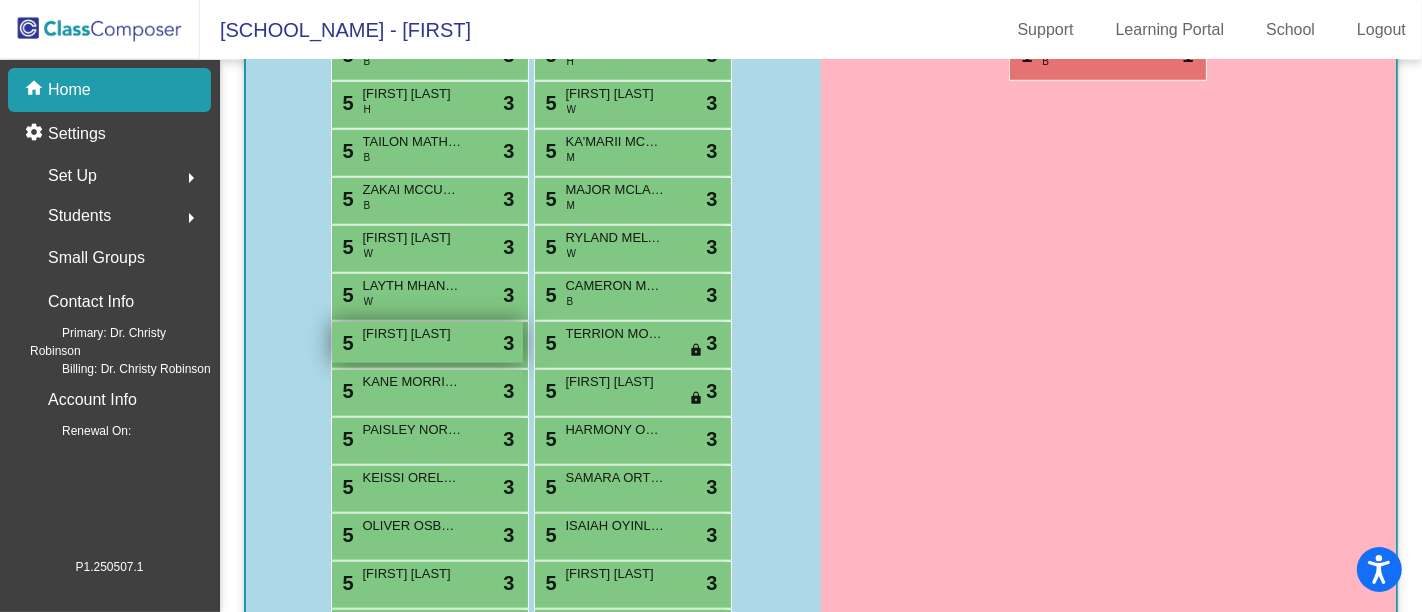 click on "[FIRST] [LAST]" at bounding box center [413, 334] 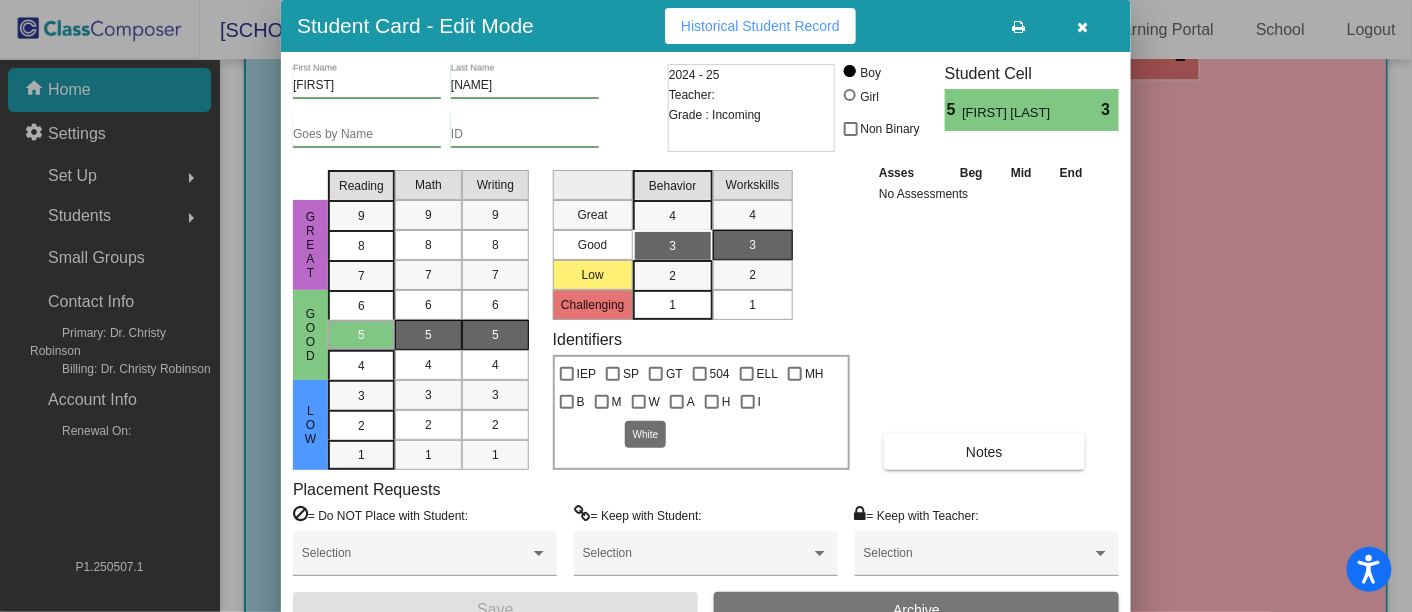 click at bounding box center (639, 402) 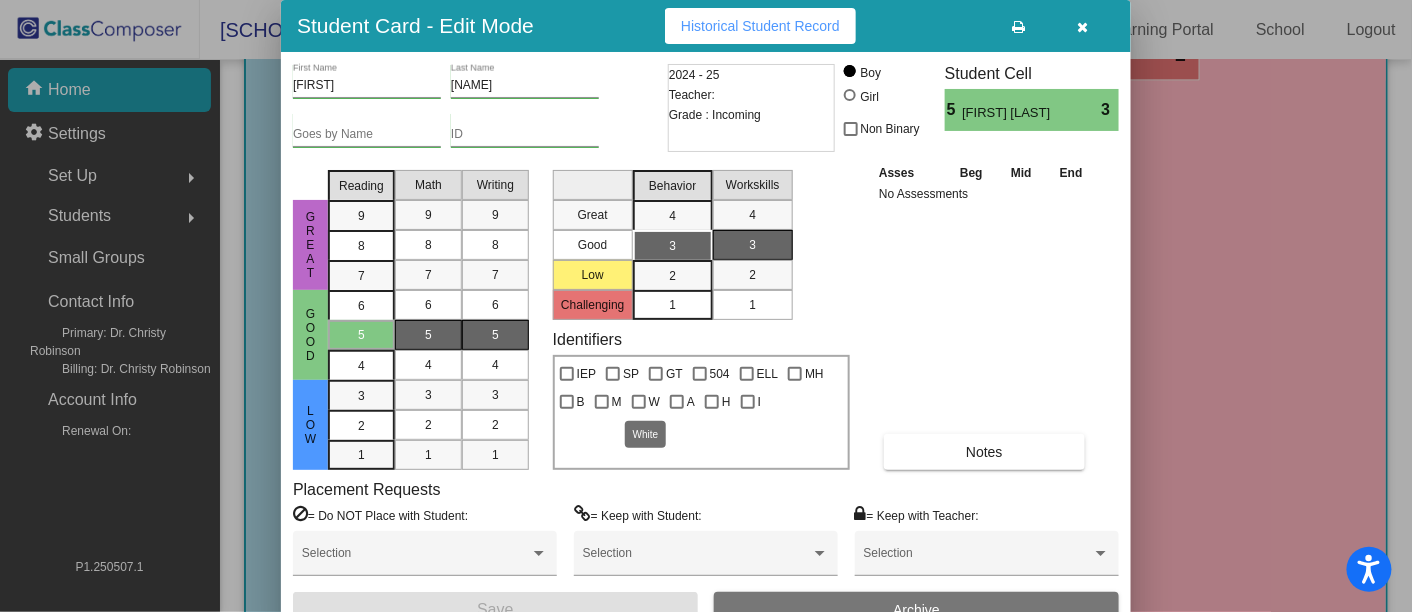 click on "W" at bounding box center (638, 409) 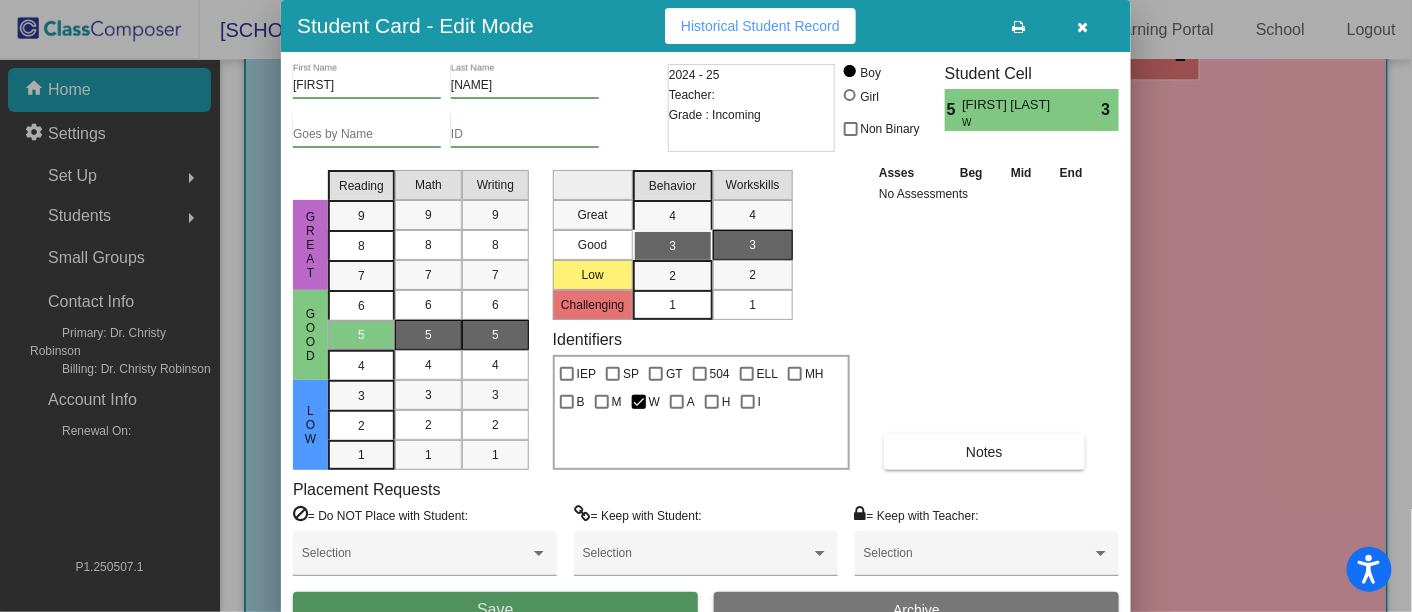 click on "Save" at bounding box center (495, 610) 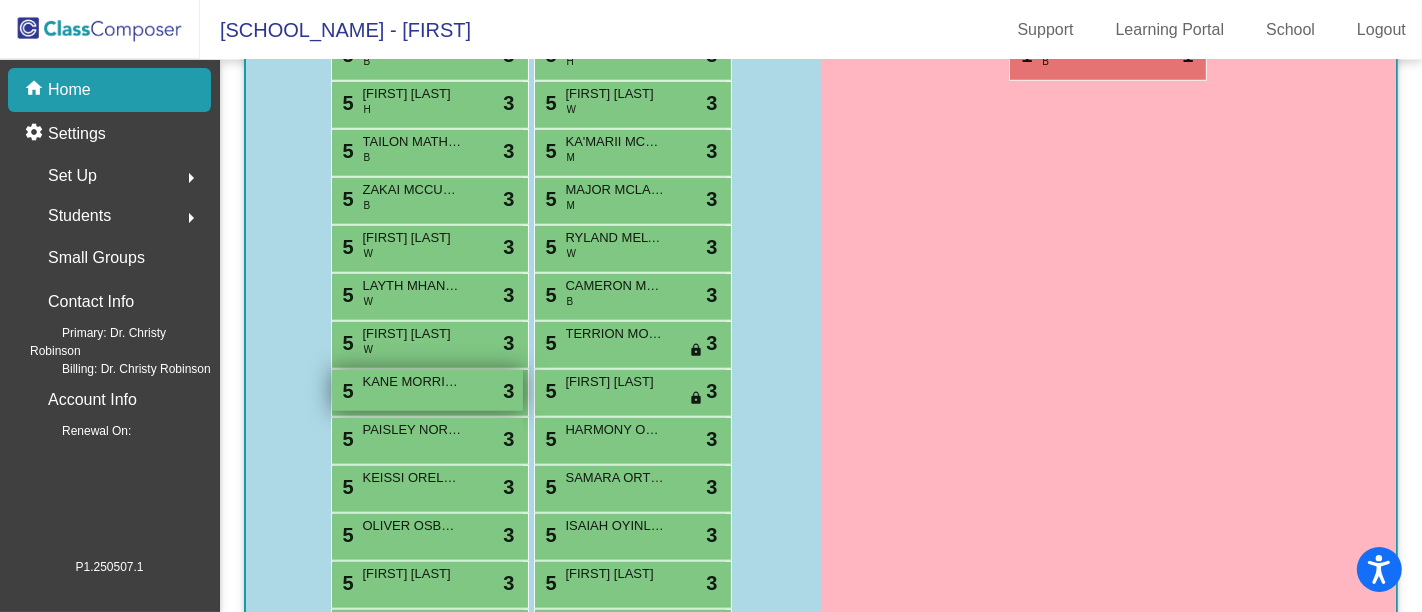 click on "5 [FIRST] [LAST] lock do_not_disturb_alt 3" at bounding box center (427, 390) 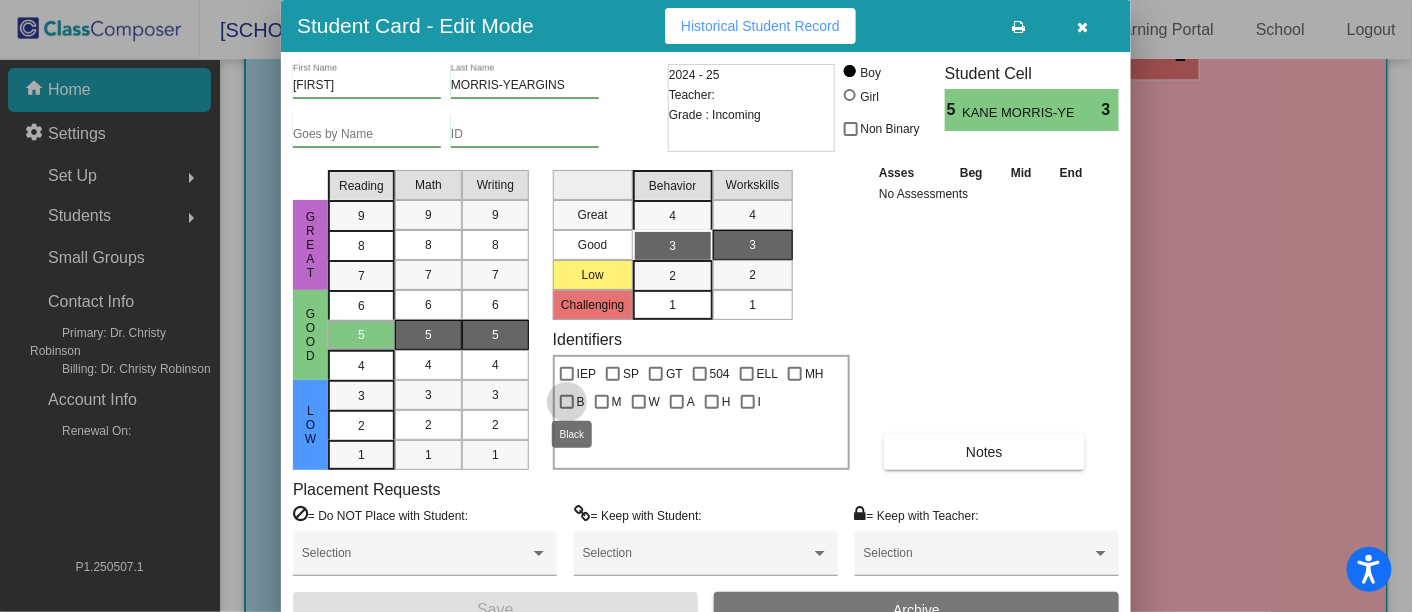 click at bounding box center [567, 402] 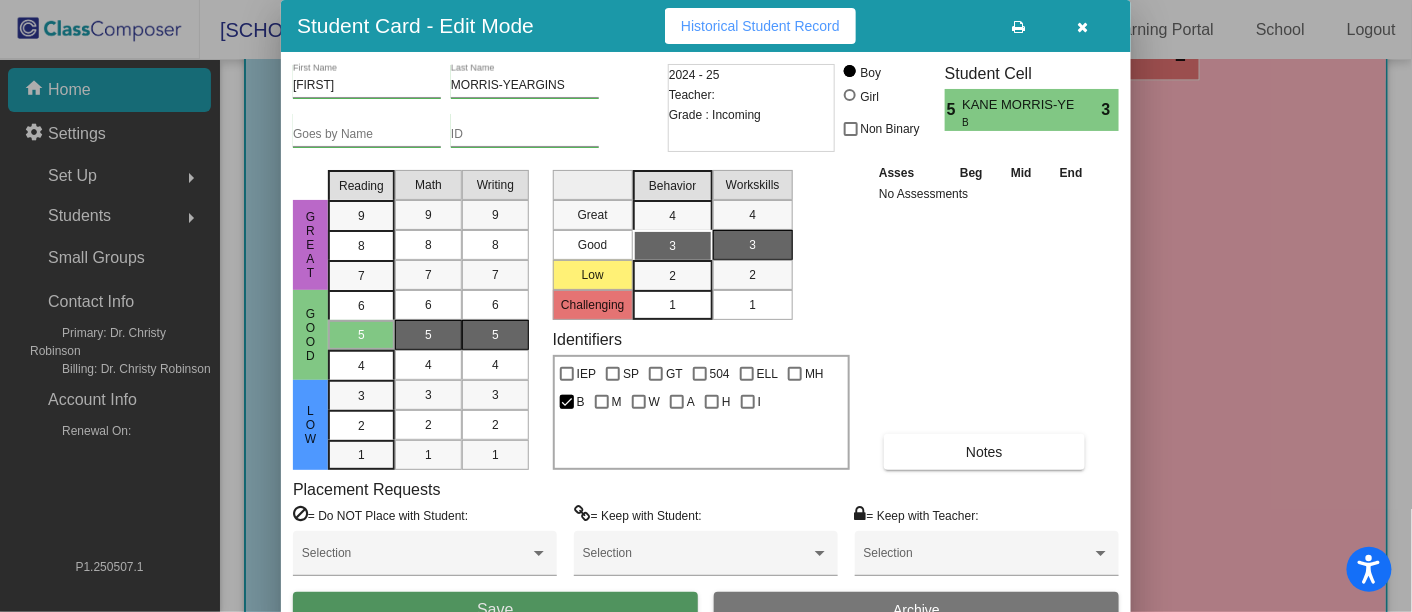 click on "Save" at bounding box center (495, 610) 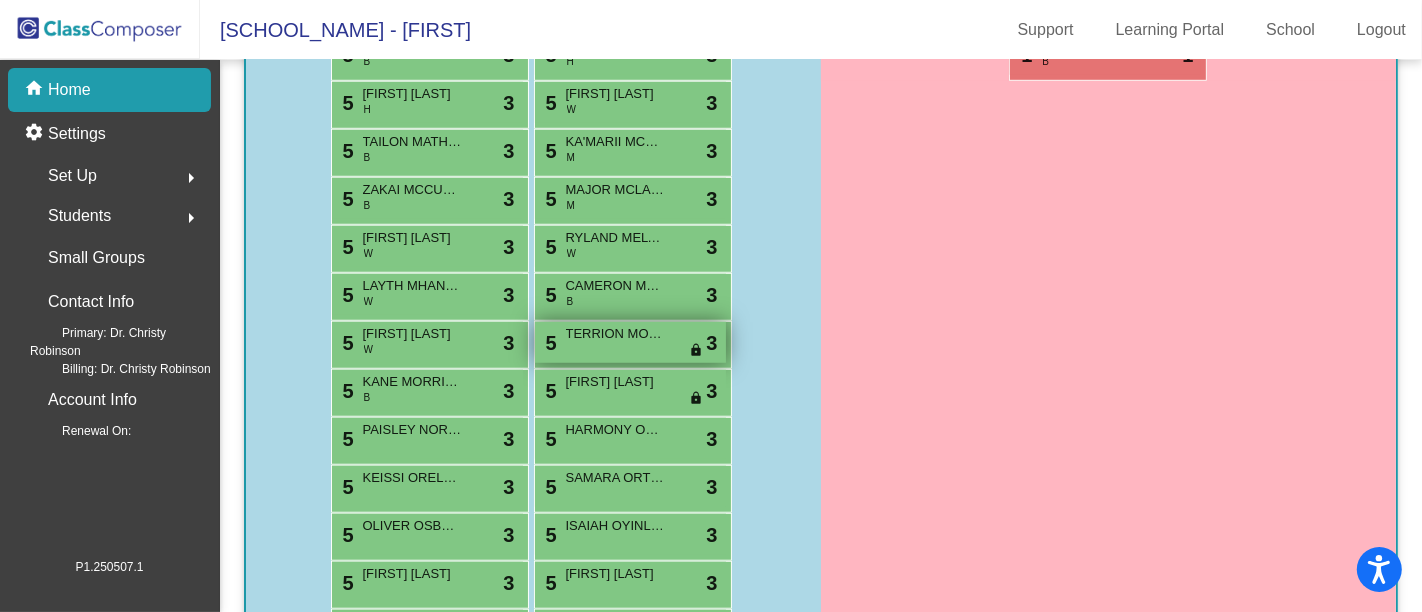 click on "5 [FIRST] [LAST] lock do_not_disturb_alt 3" at bounding box center [630, 342] 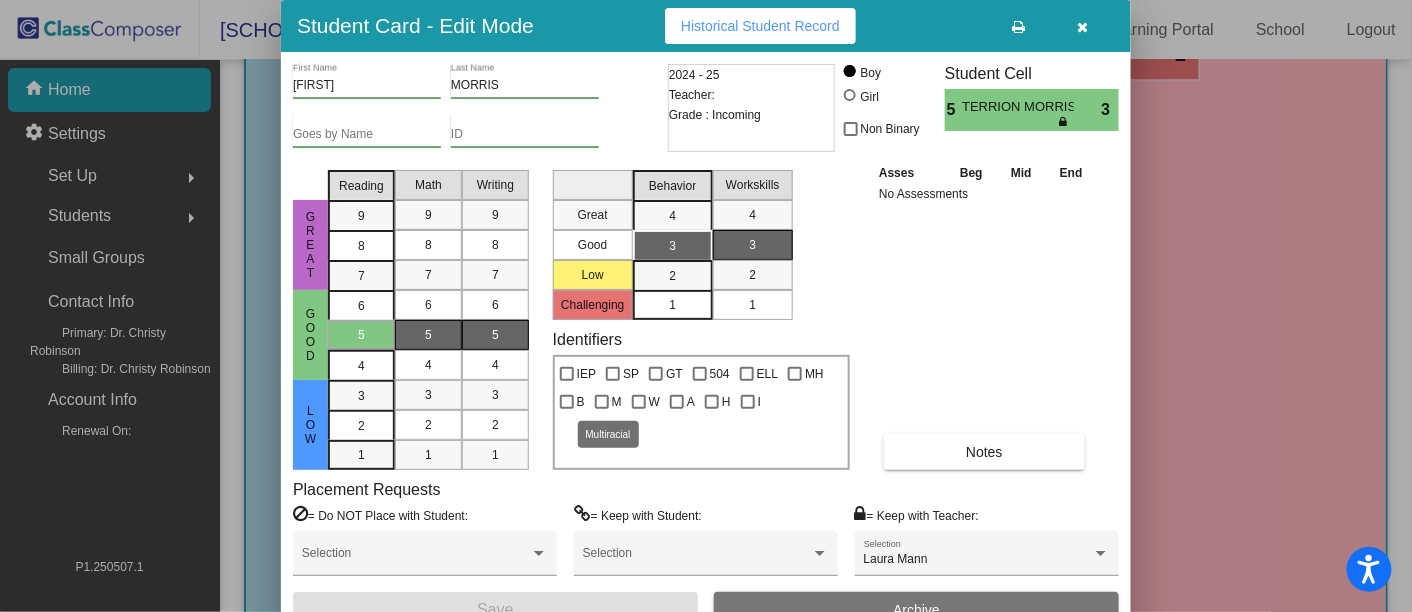 click at bounding box center [602, 402] 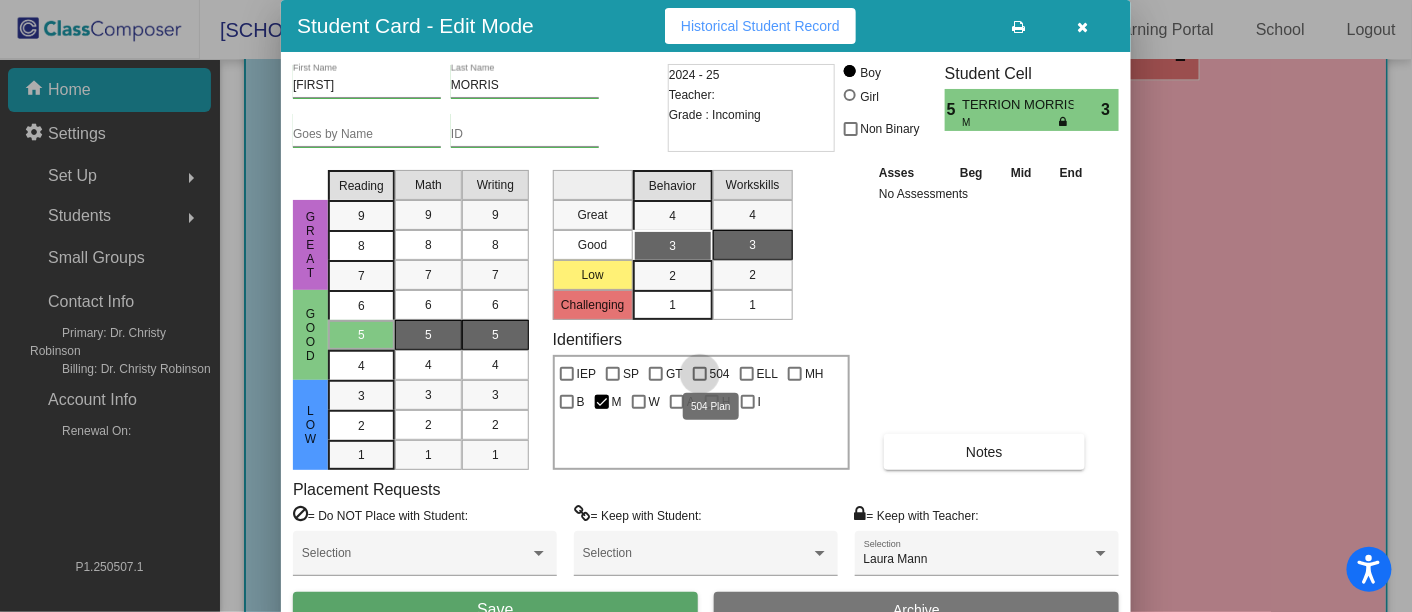 click at bounding box center [700, 374] 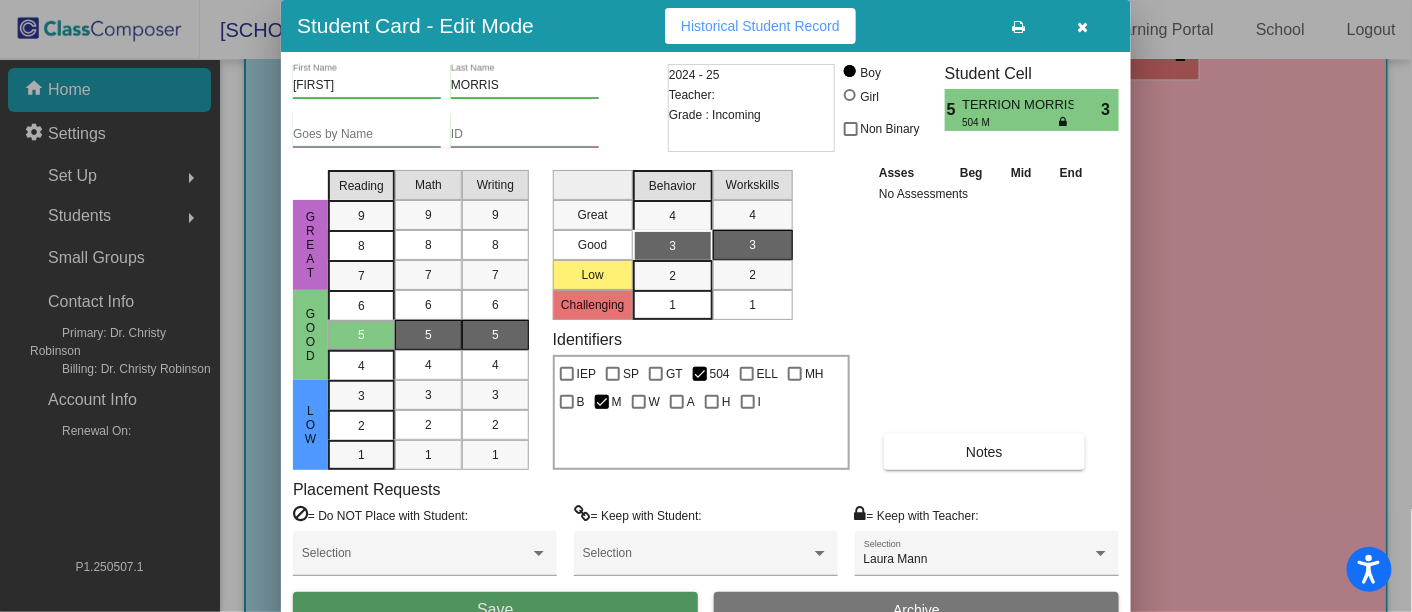 click on "Save" at bounding box center (495, 610) 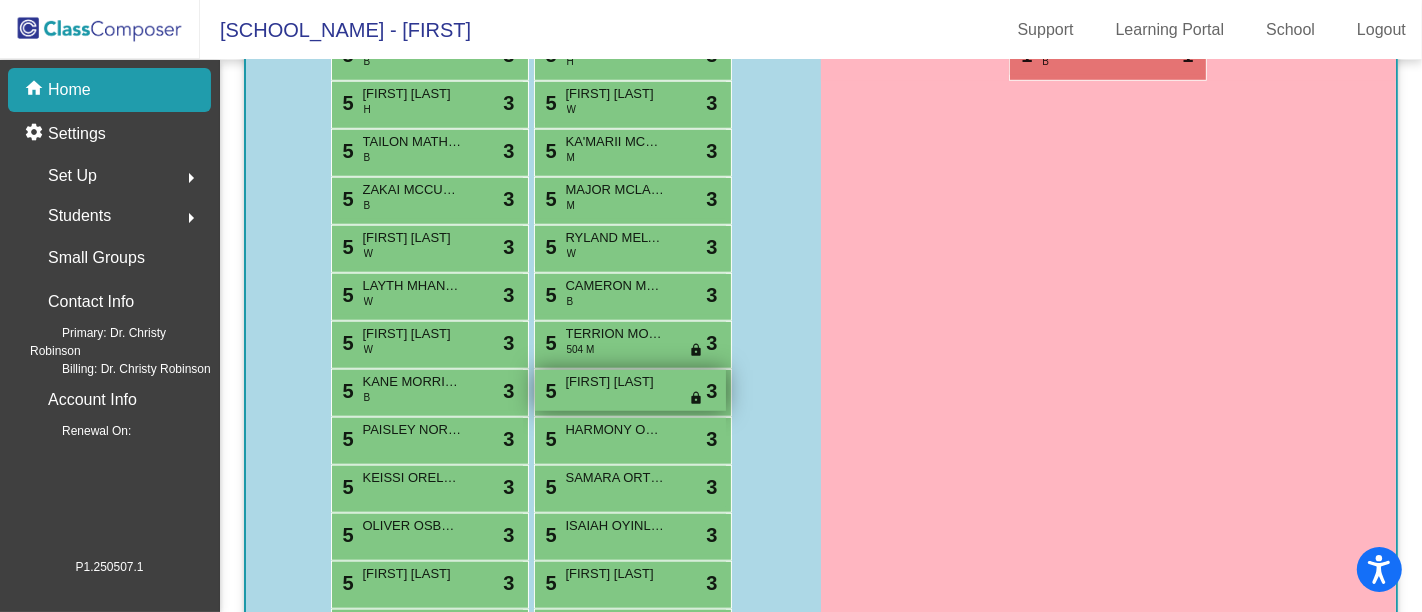 click on "5 [FIRST] [LAST] lock do_not_disturb_alt 3" at bounding box center [630, 390] 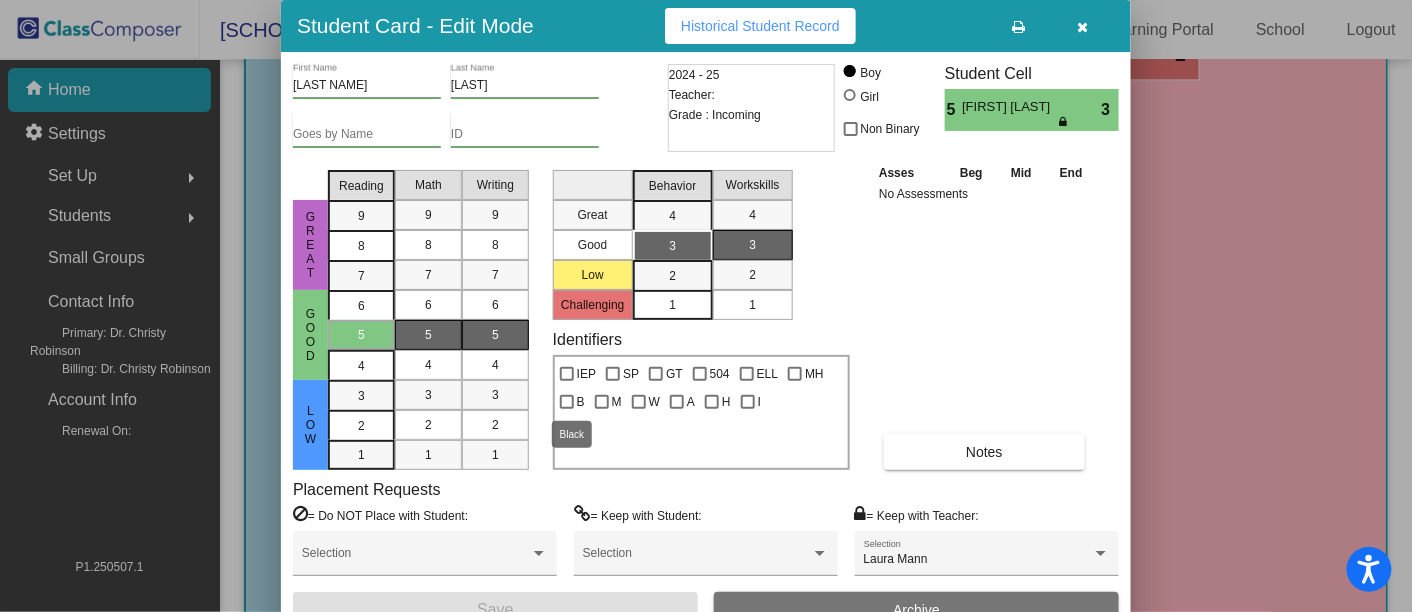 click at bounding box center [567, 402] 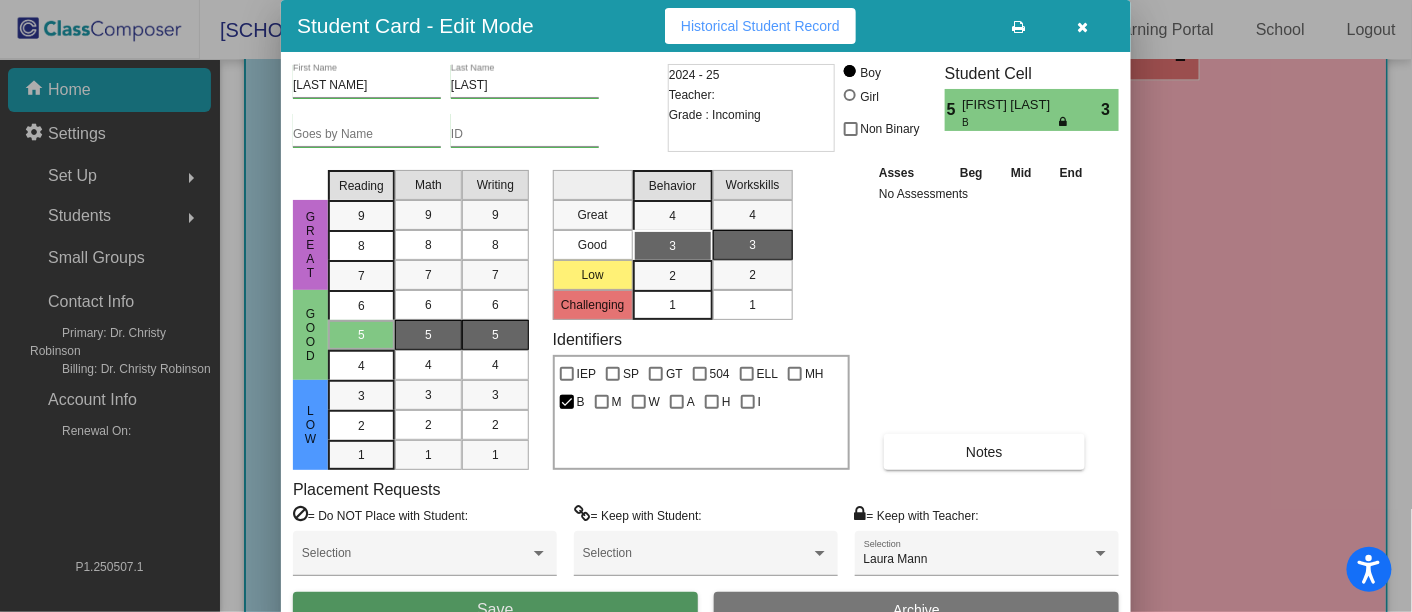 click on "Save" at bounding box center (495, 610) 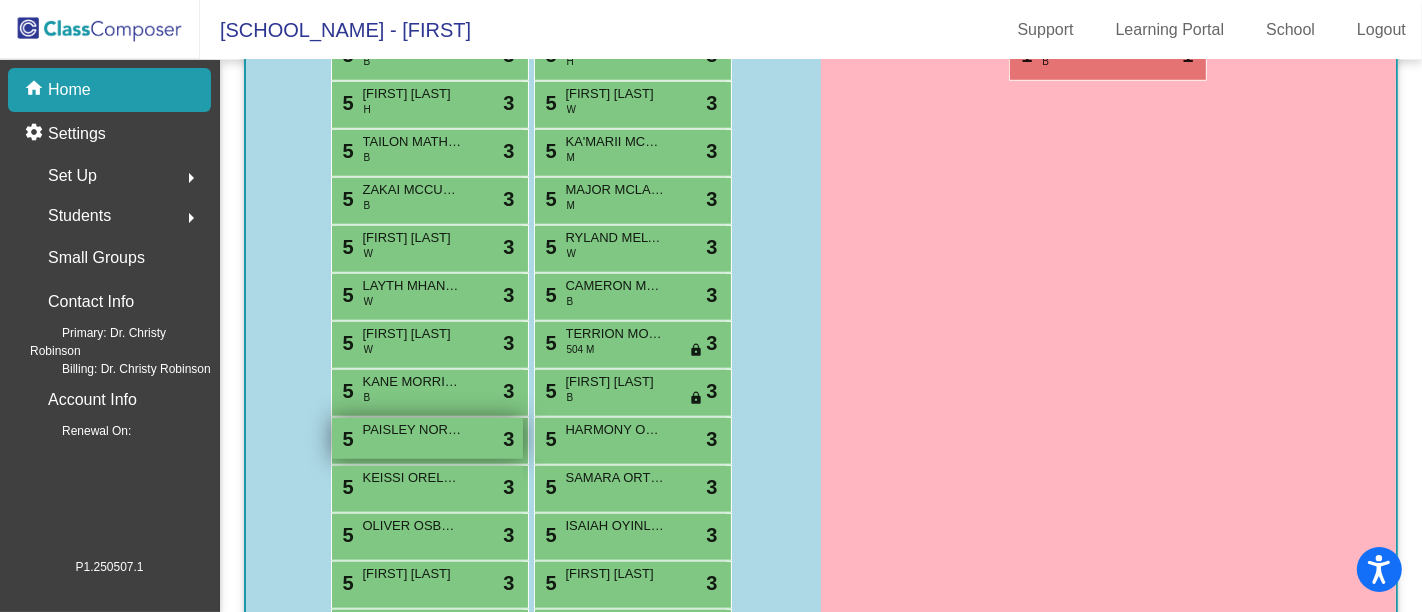 click on "PAISLEY NORAH" at bounding box center [413, 430] 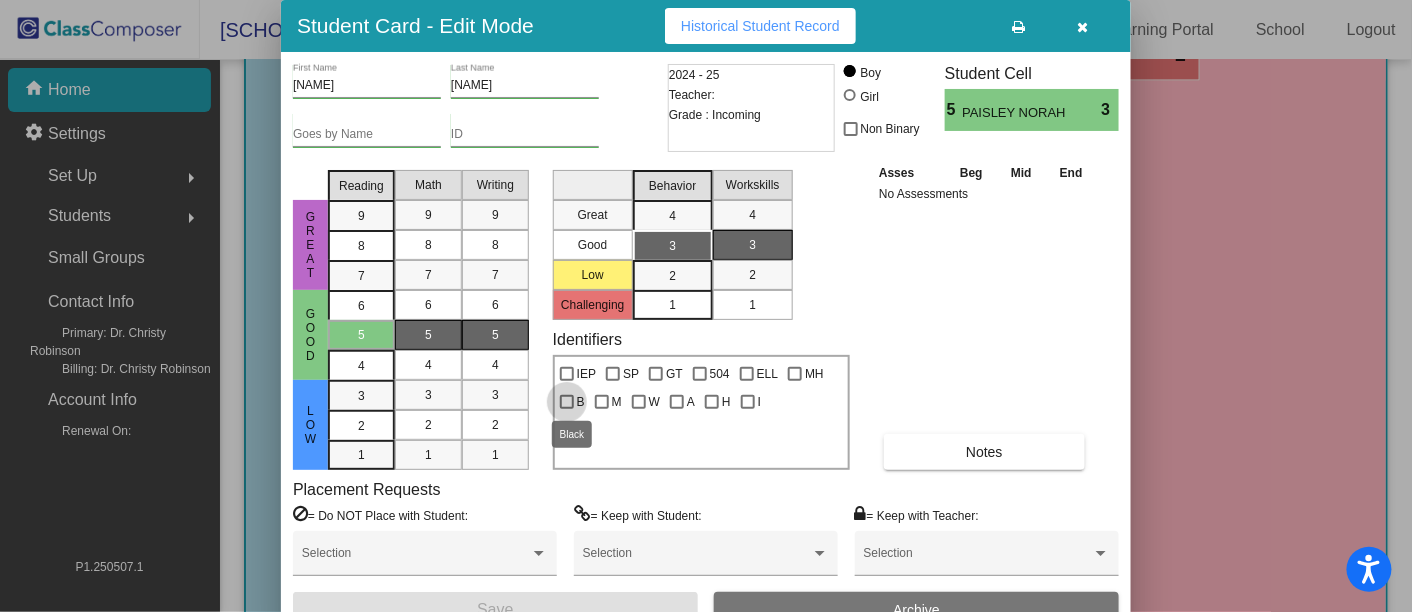 click at bounding box center (567, 402) 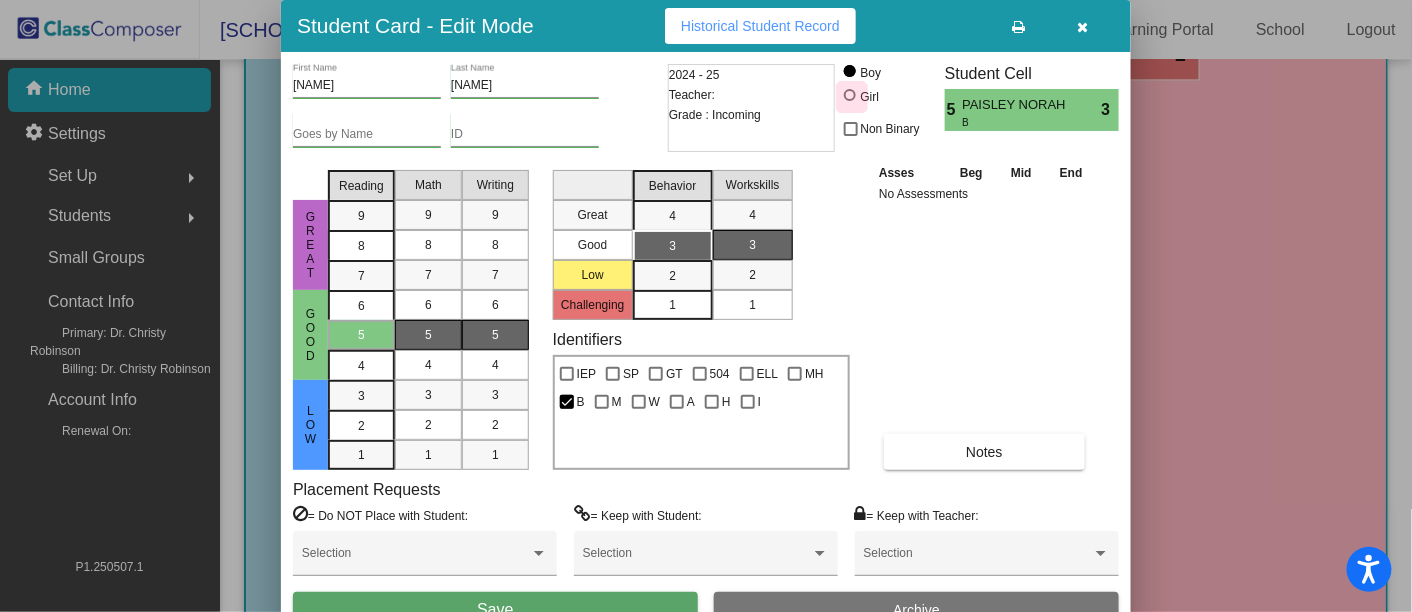 click at bounding box center (850, 95) 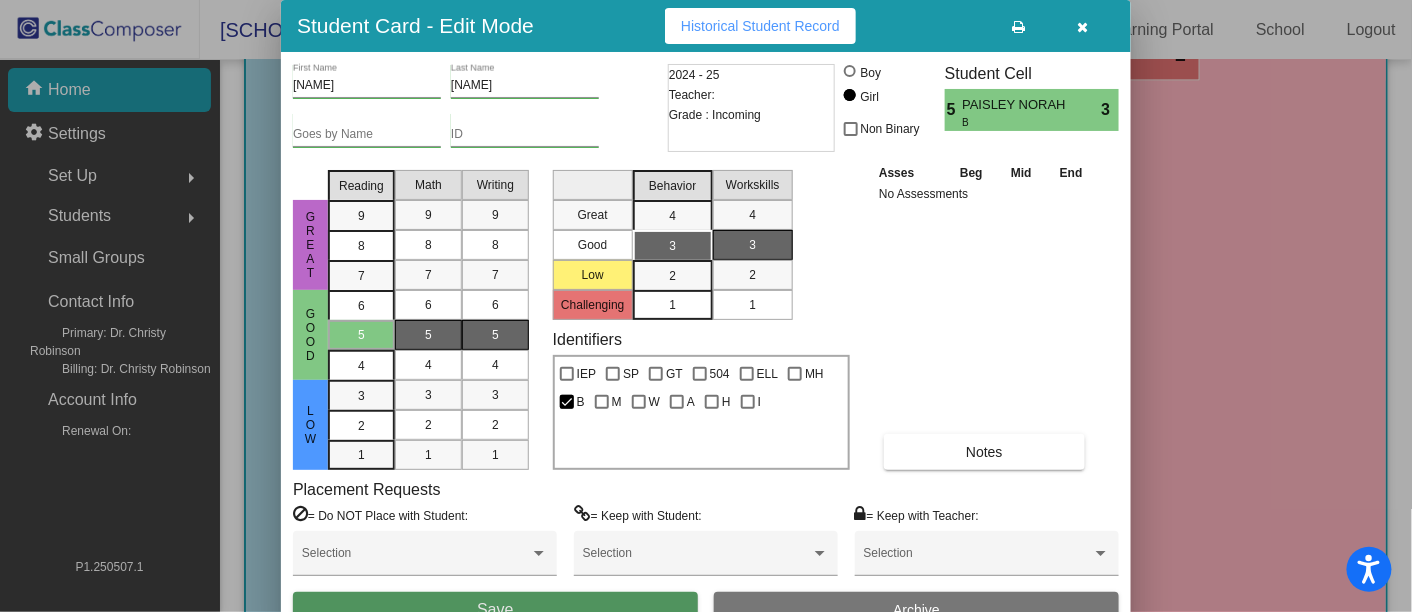click on "Save" at bounding box center (495, 610) 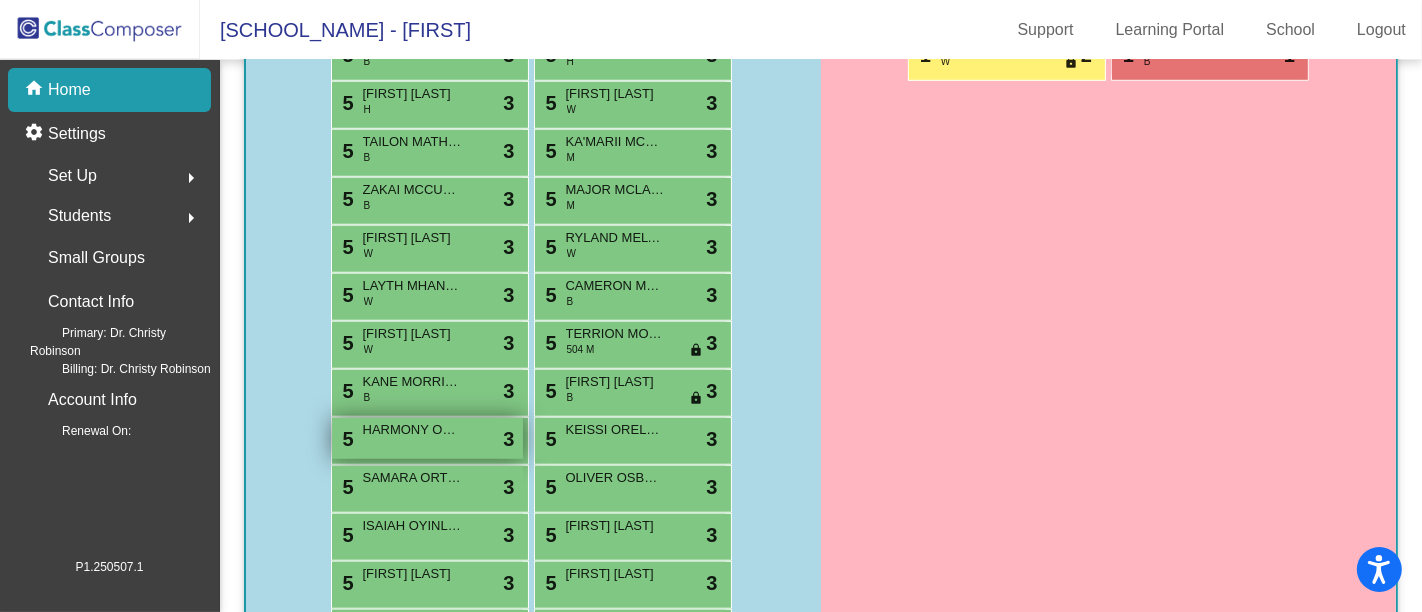 click on "5 [FIRST] [LAST] lock do_not_disturb_alt 3" at bounding box center (427, 438) 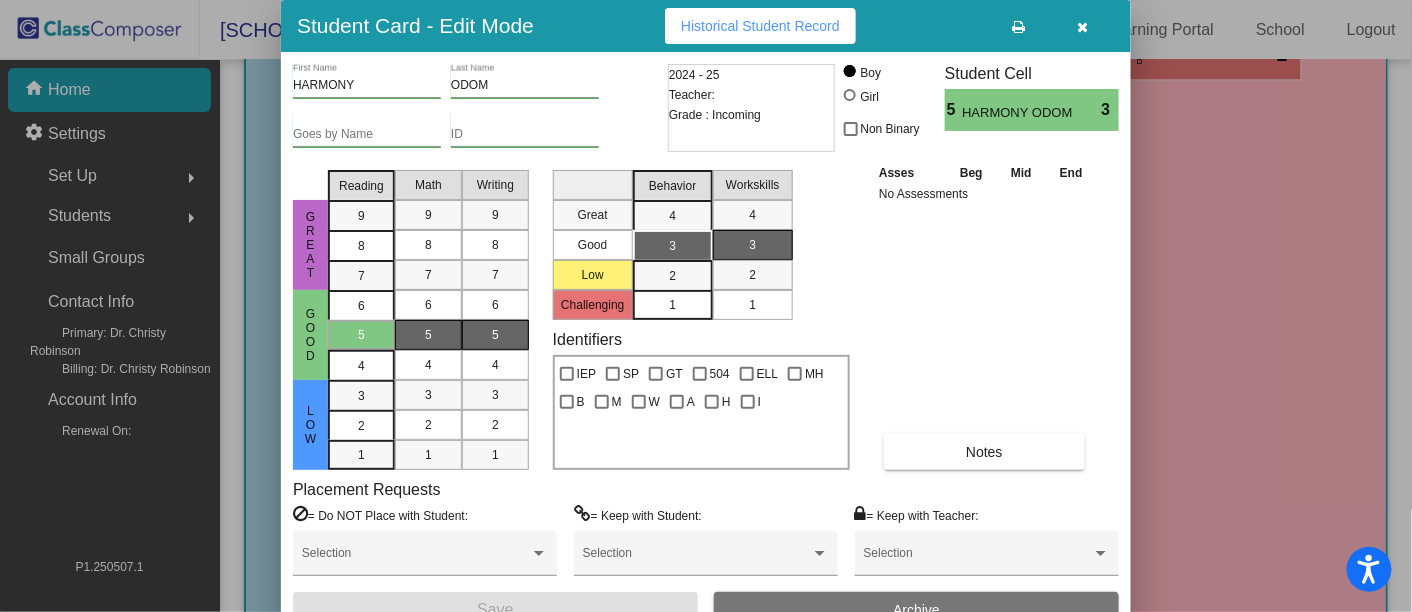 click at bounding box center [850, 95] 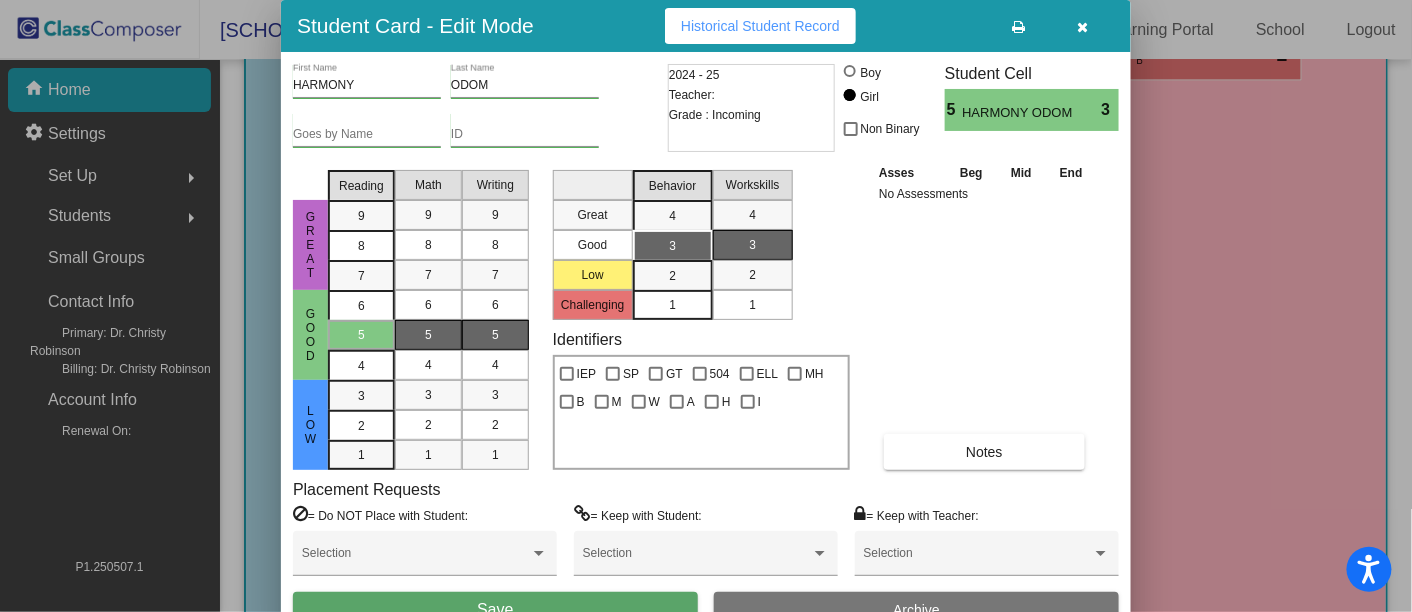 click on "B" at bounding box center (572, 399) 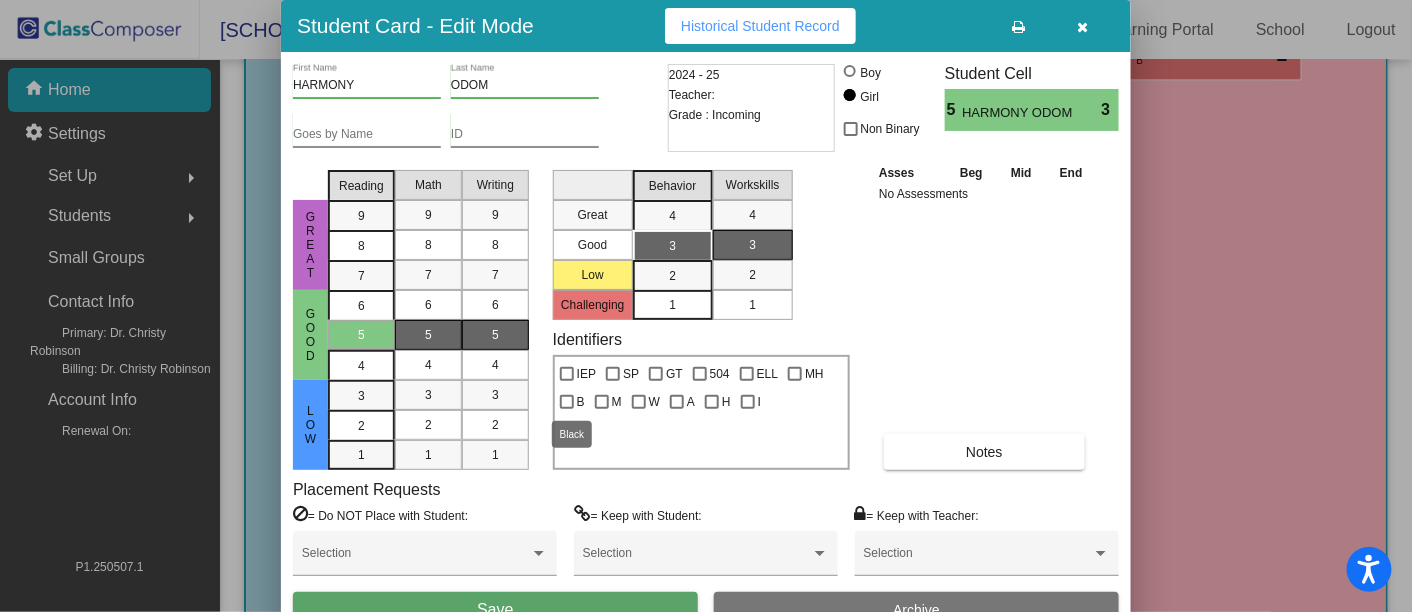 click at bounding box center (567, 402) 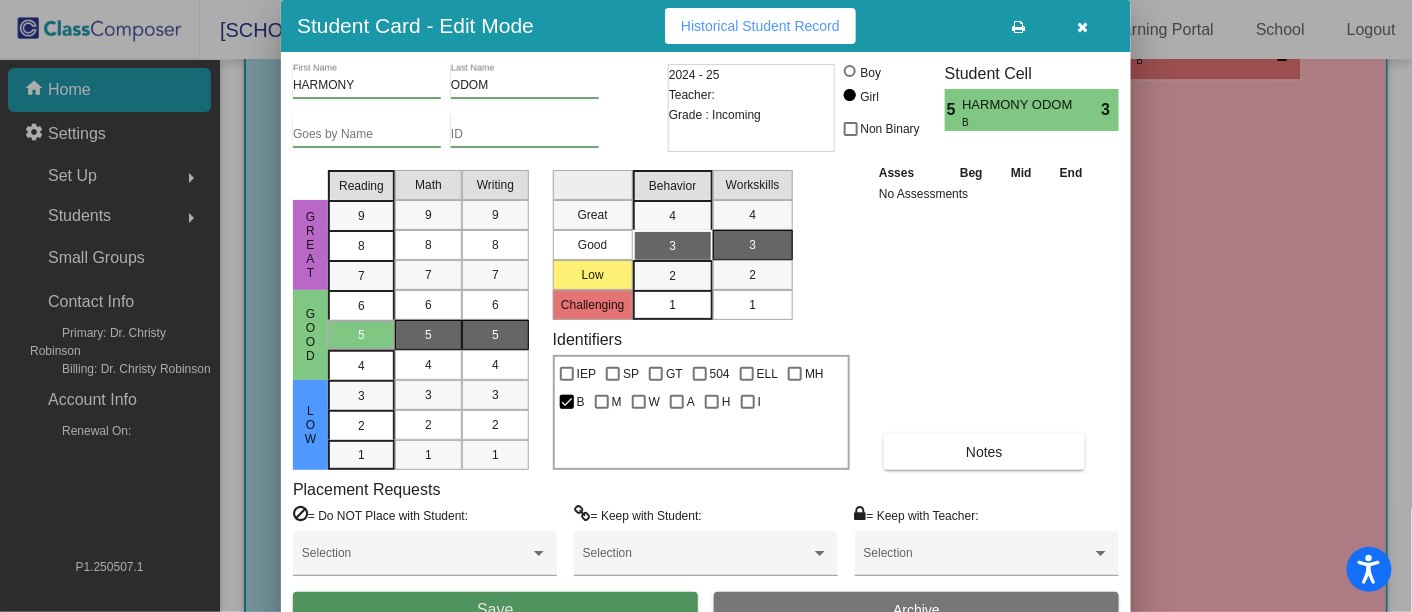 click on "Save" at bounding box center [495, 610] 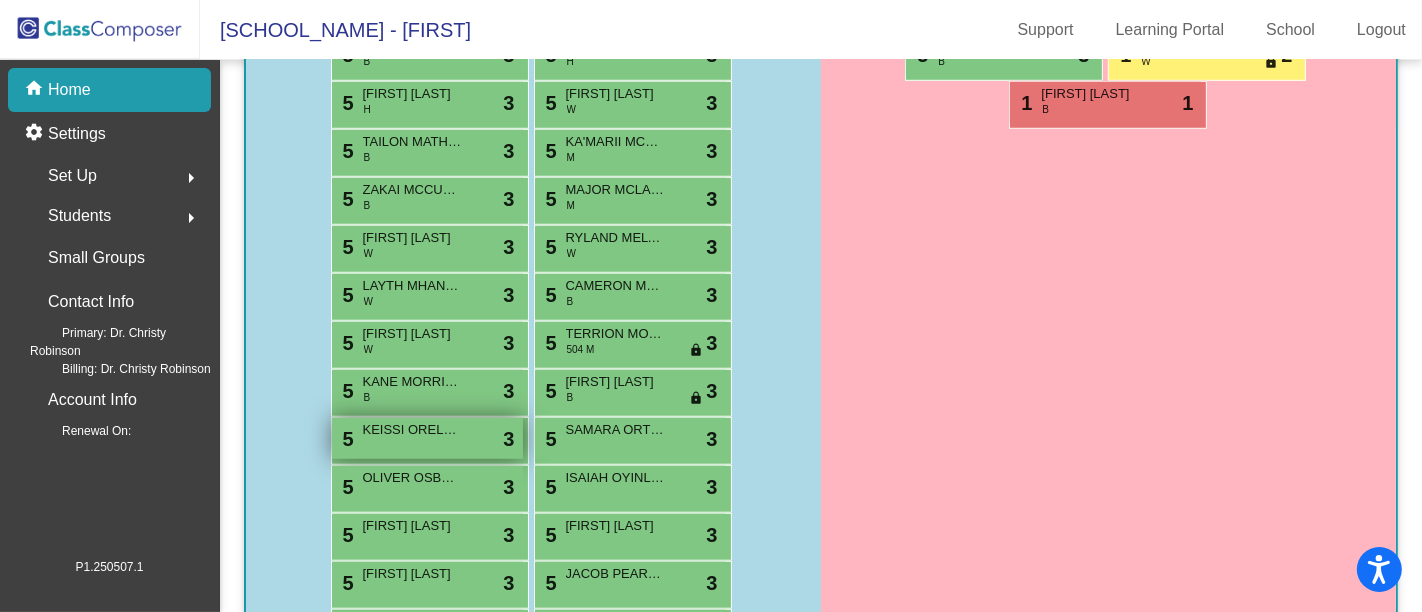 click on "5 [LAST] [LAST] lock do_not_disturb_alt 3" at bounding box center [427, 438] 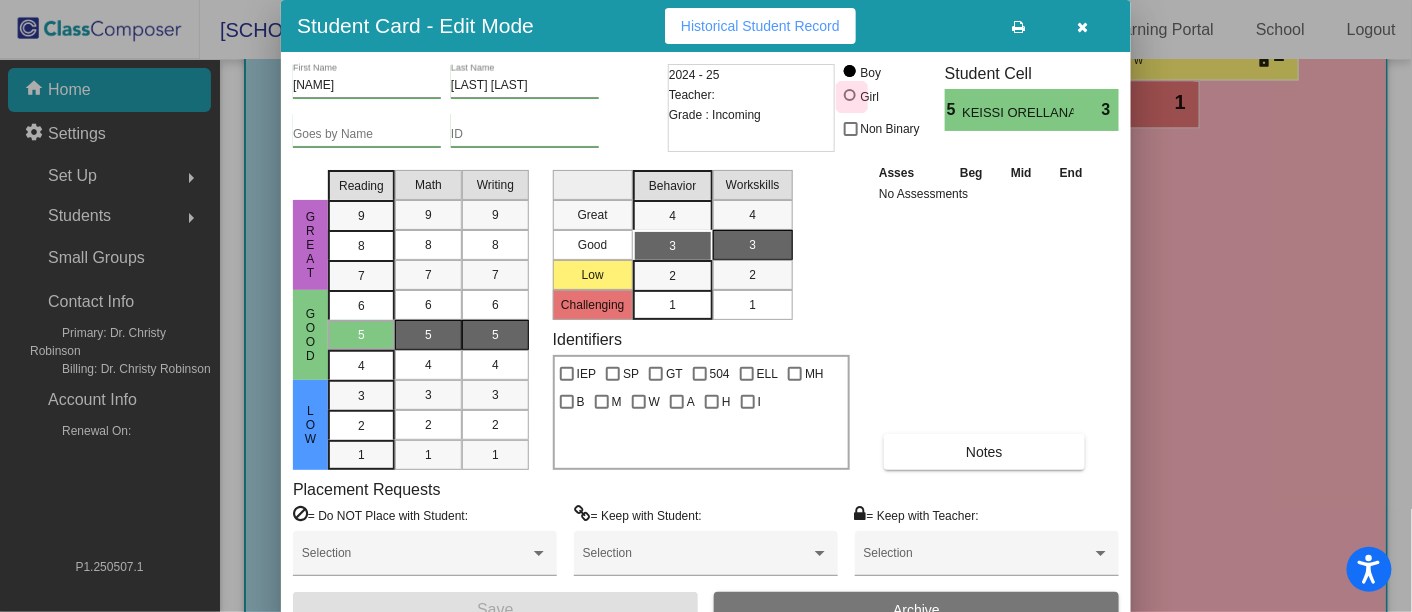 click at bounding box center (850, 95) 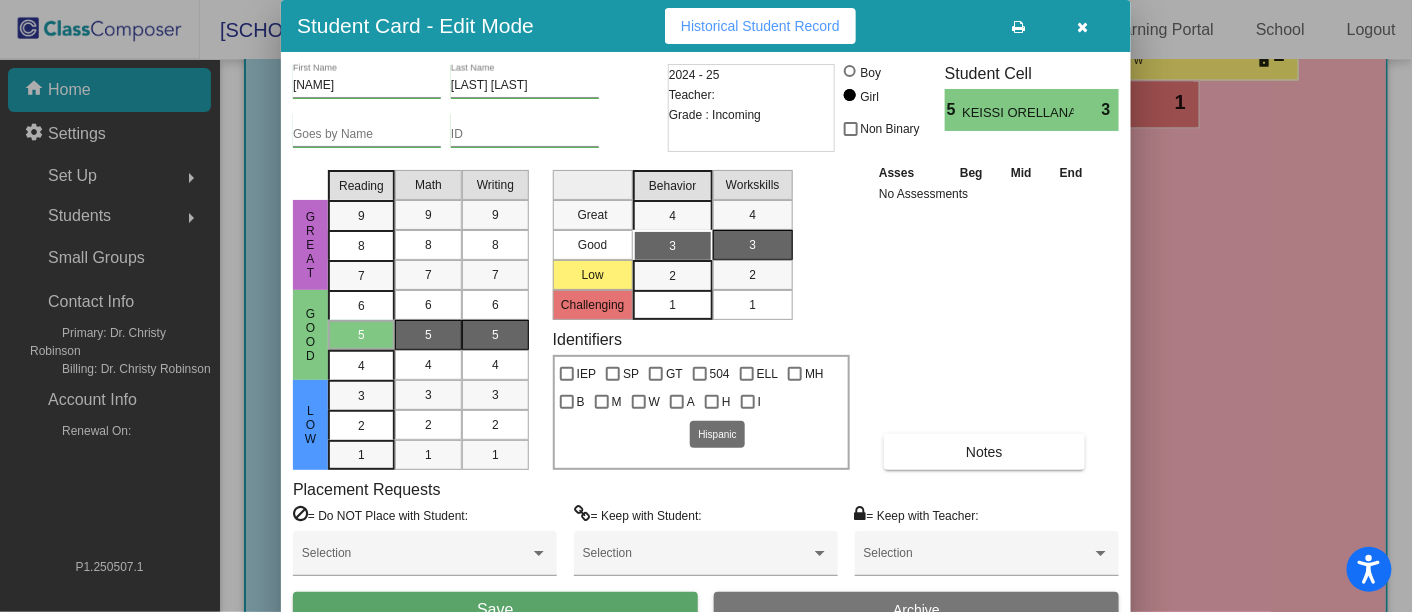 click at bounding box center (712, 402) 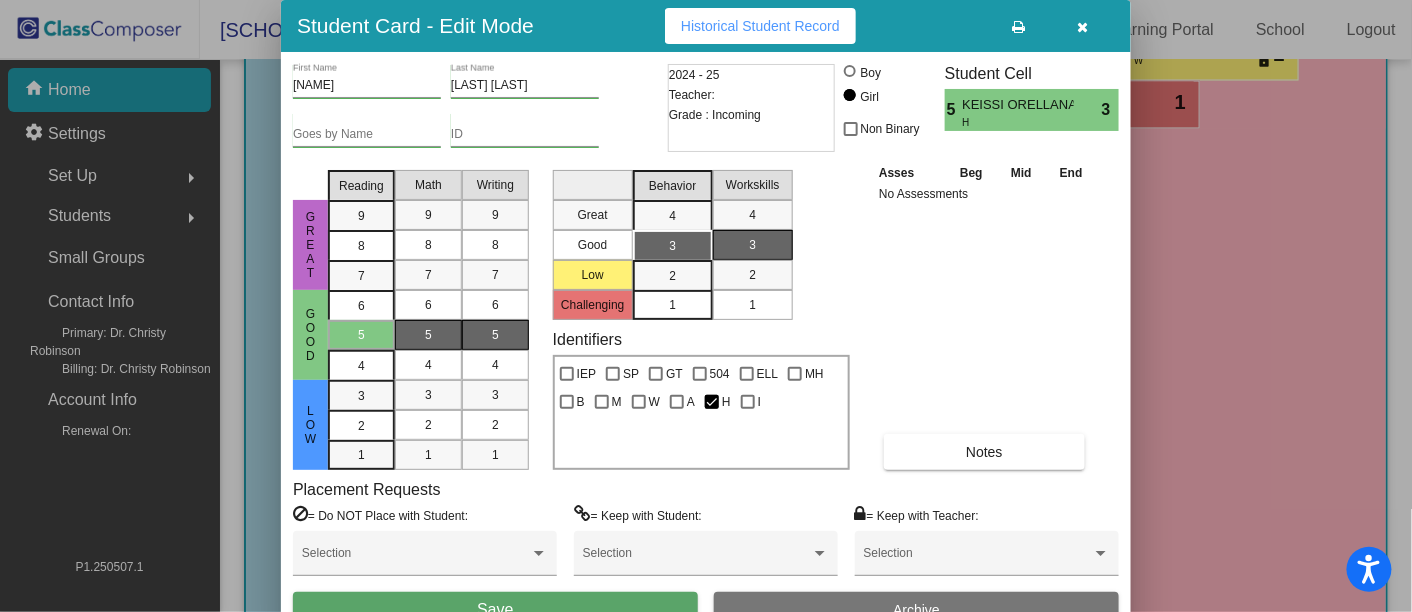 click on "Save" at bounding box center (495, 610) 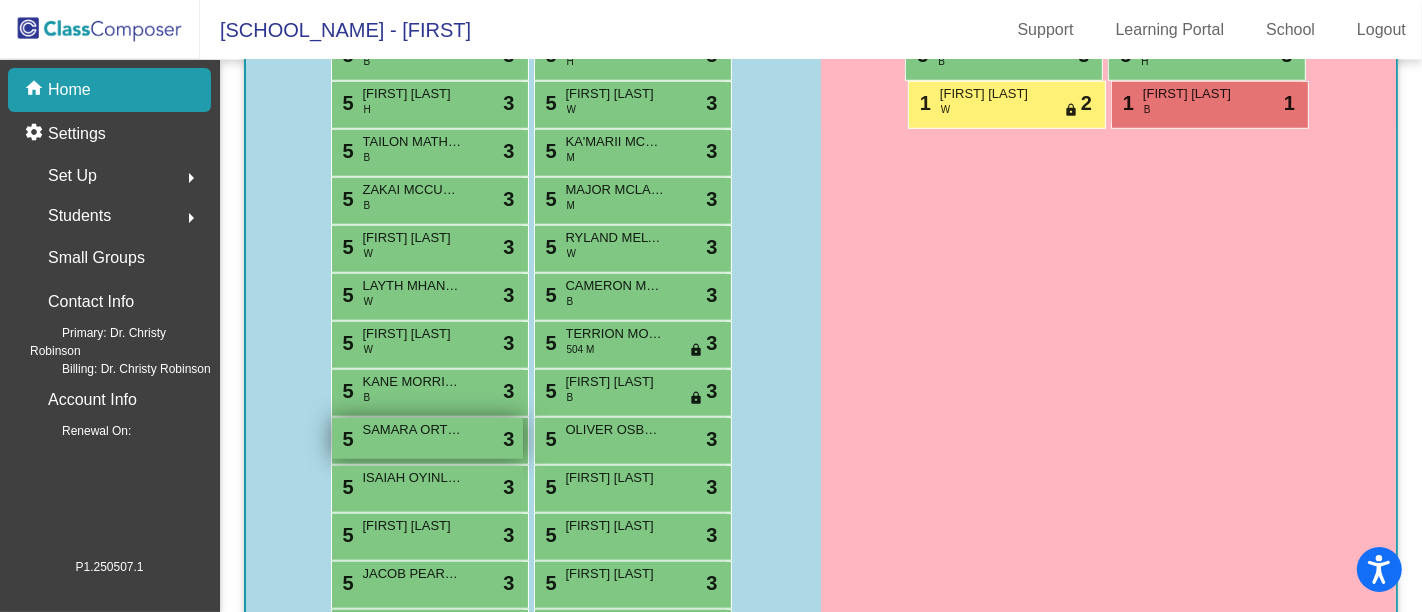 click on "SAMARA ORTIZ SANCHEZ" at bounding box center [413, 430] 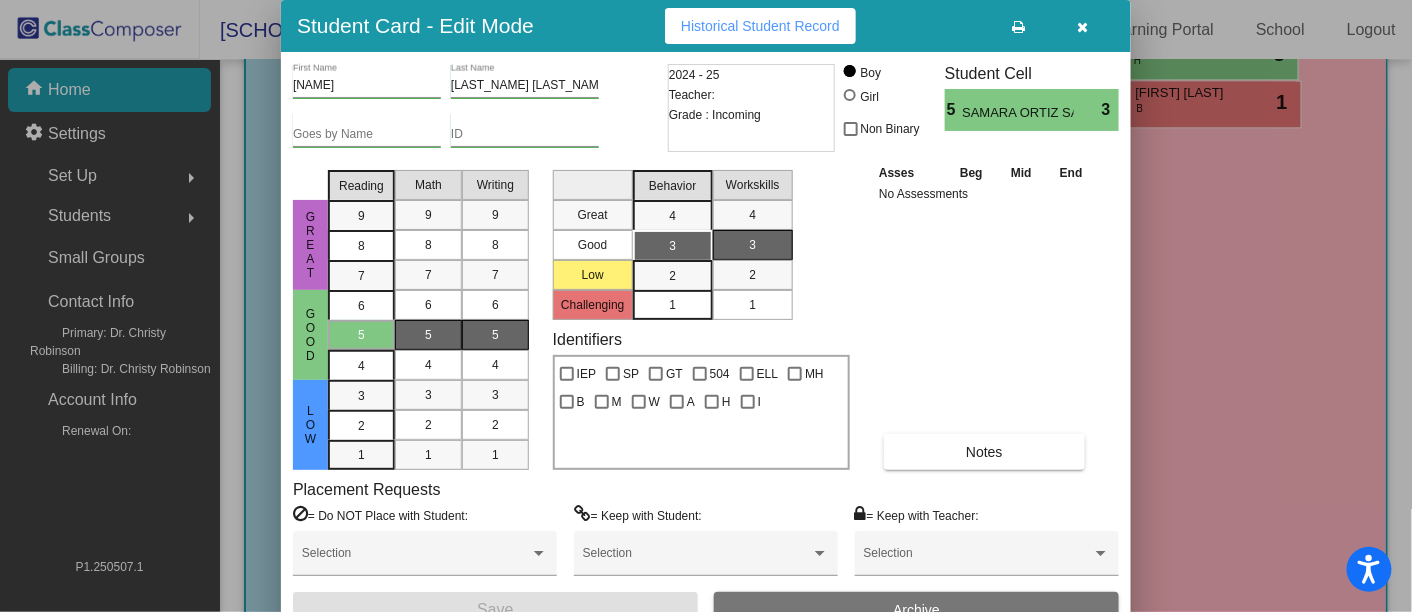 click at bounding box center [850, 95] 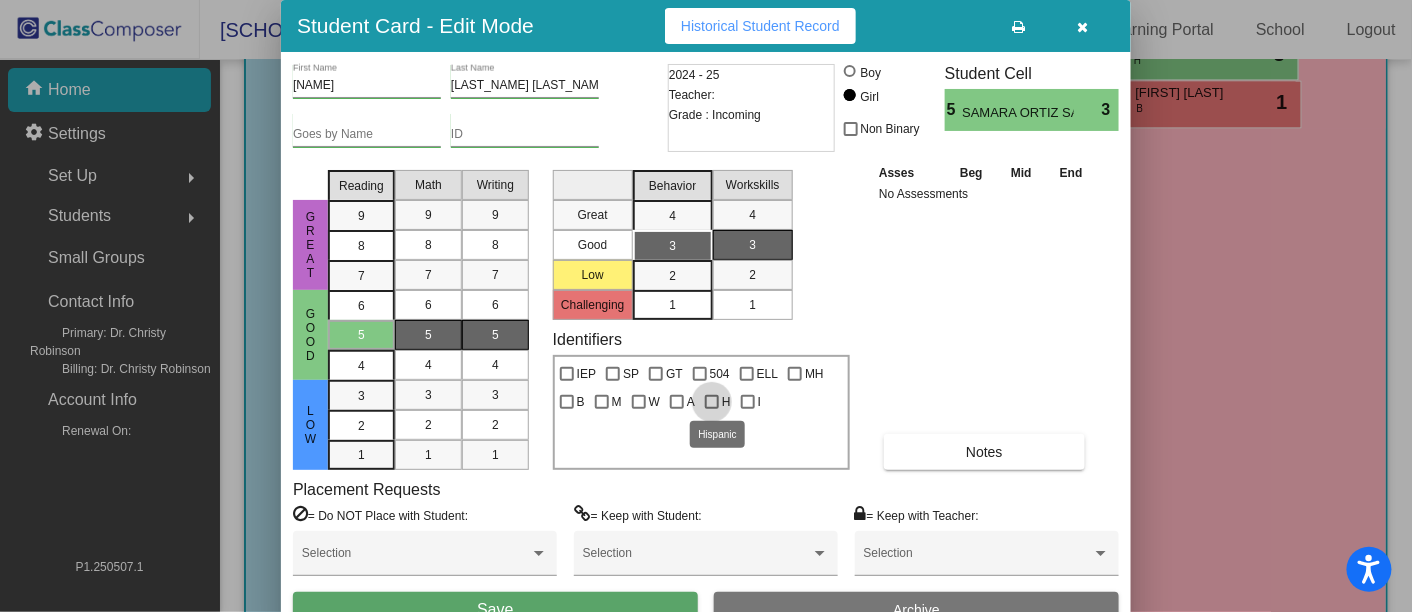 click at bounding box center [712, 402] 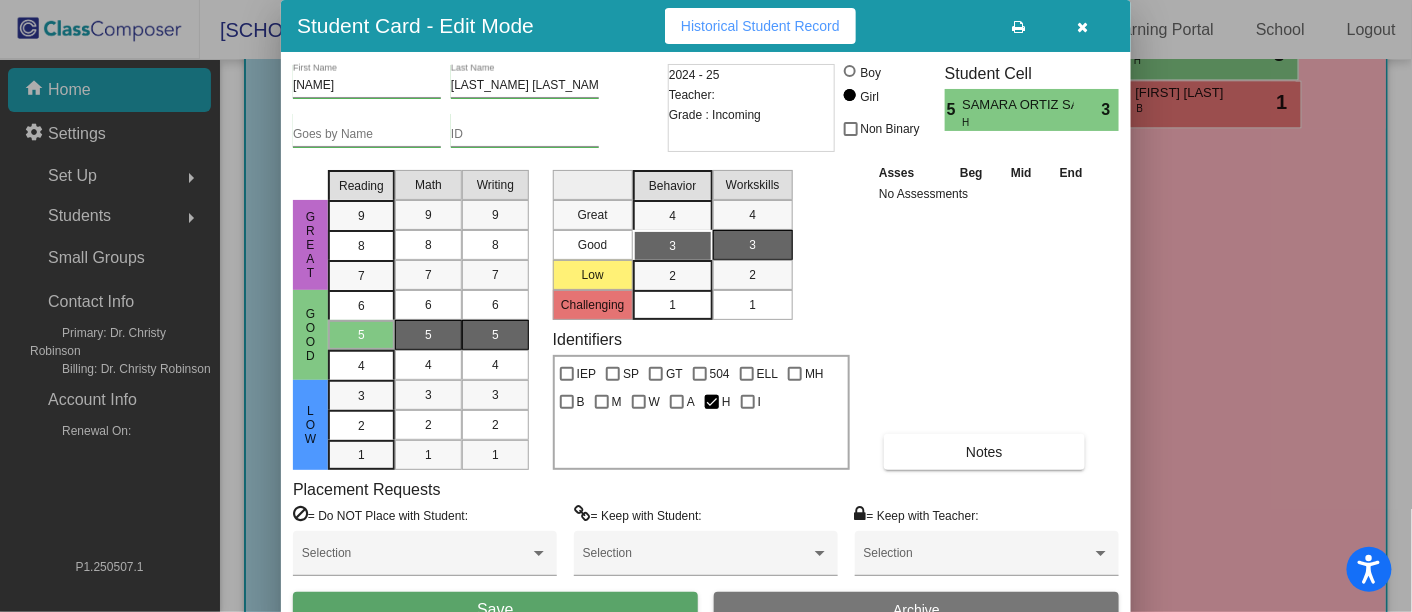 click on "Save" at bounding box center (495, 610) 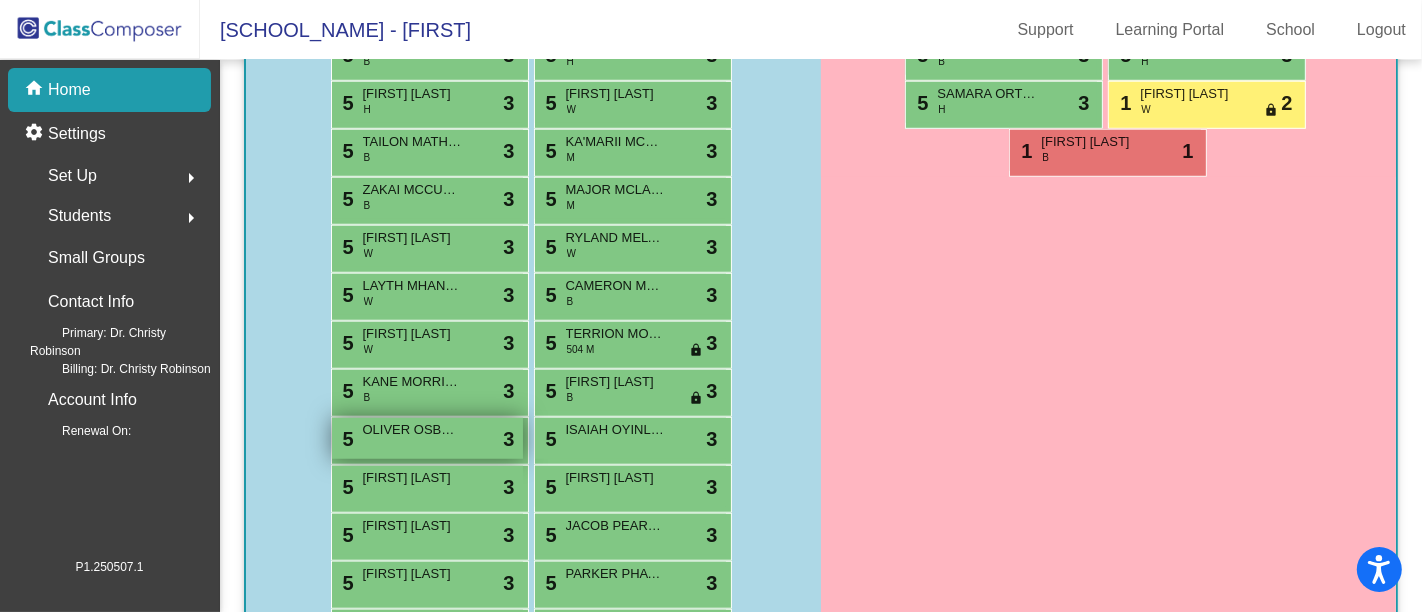 click on "5 [FIRST] [LAST] lock do_not_disturb_alt 3" at bounding box center (427, 438) 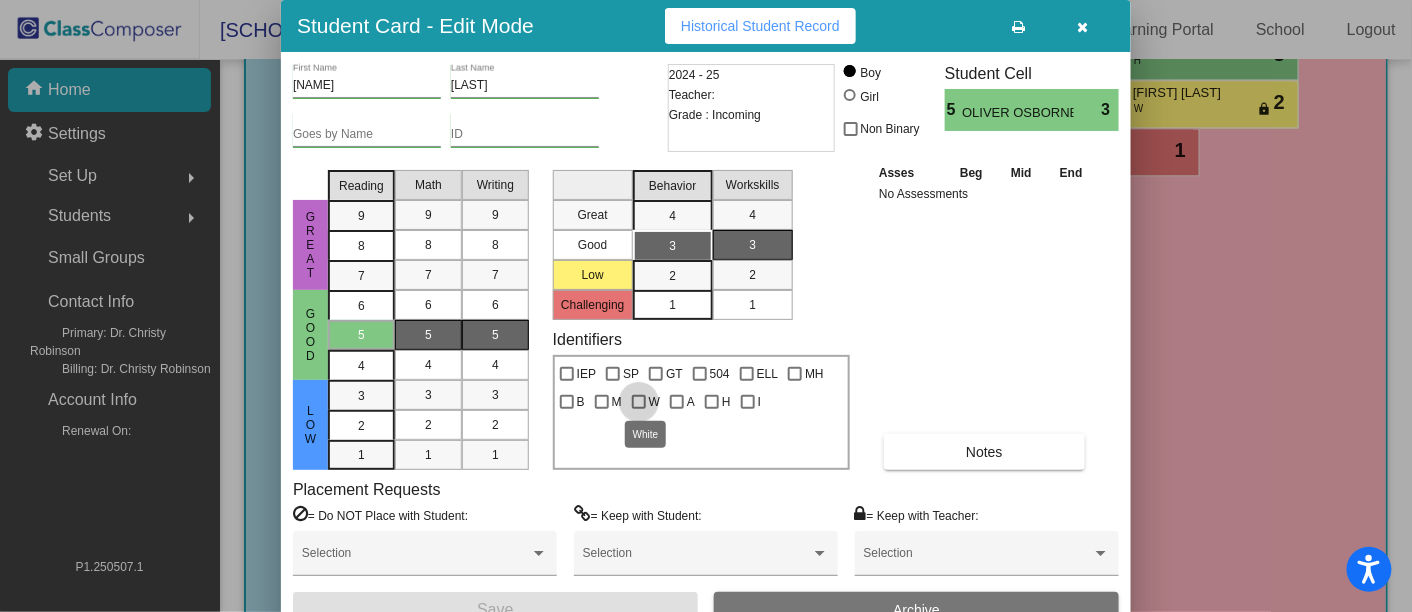 click on "W" at bounding box center (646, 402) 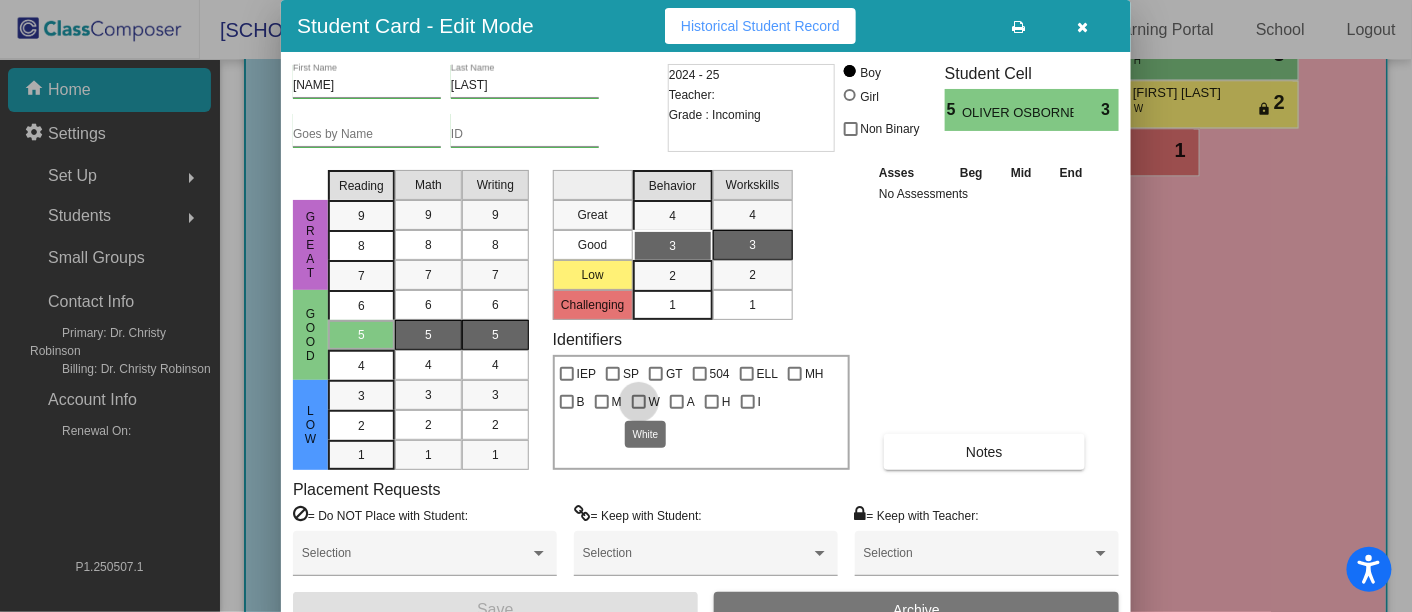 click on "W" at bounding box center (638, 409) 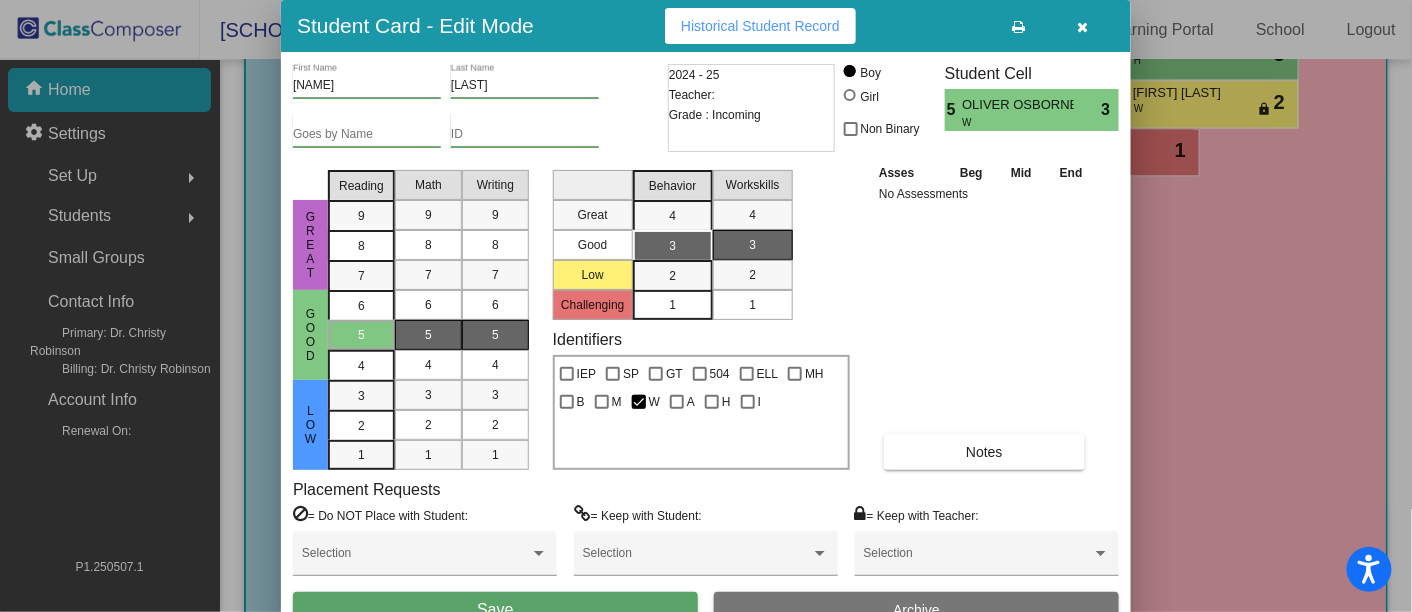 click on "Save" at bounding box center (495, 610) 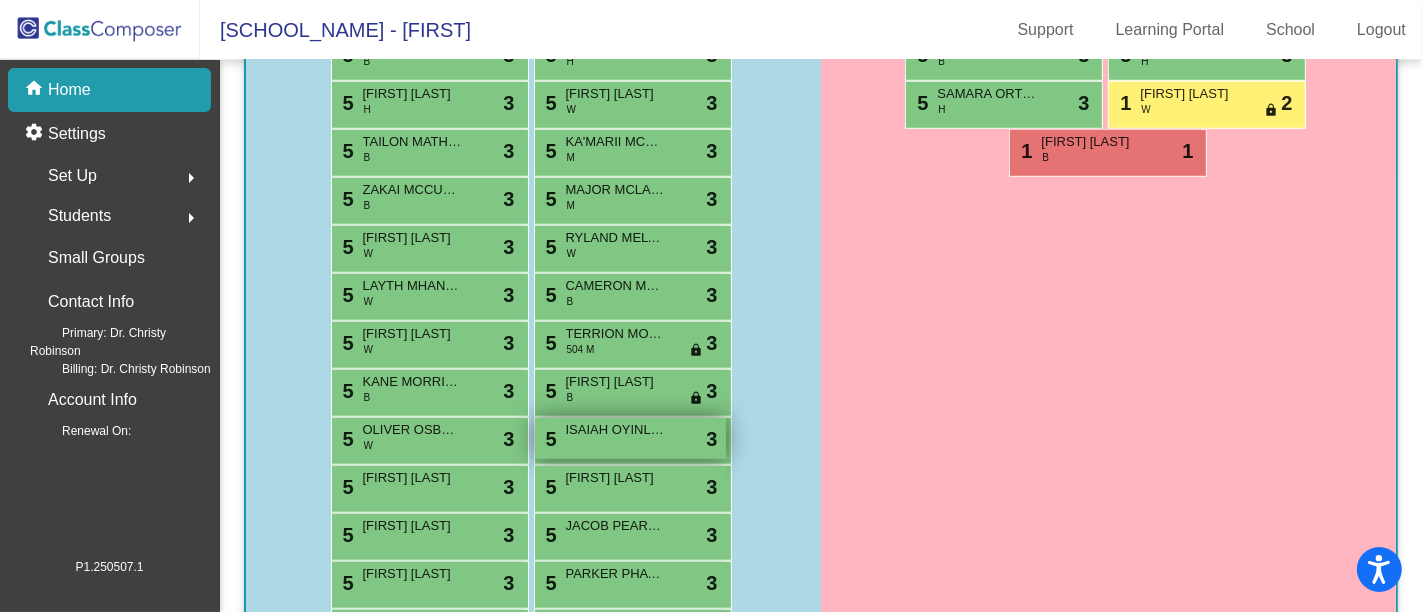 click on "ISAIAH OYINLADE" at bounding box center (616, 430) 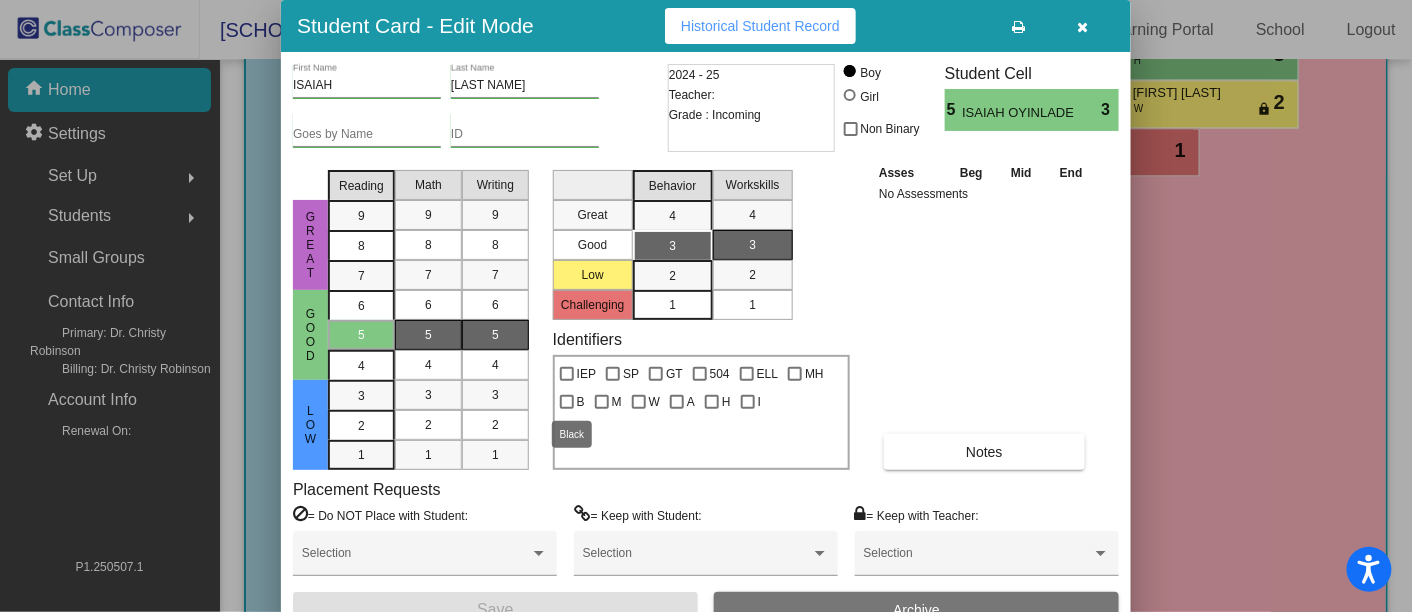 click on "B" at bounding box center [572, 402] 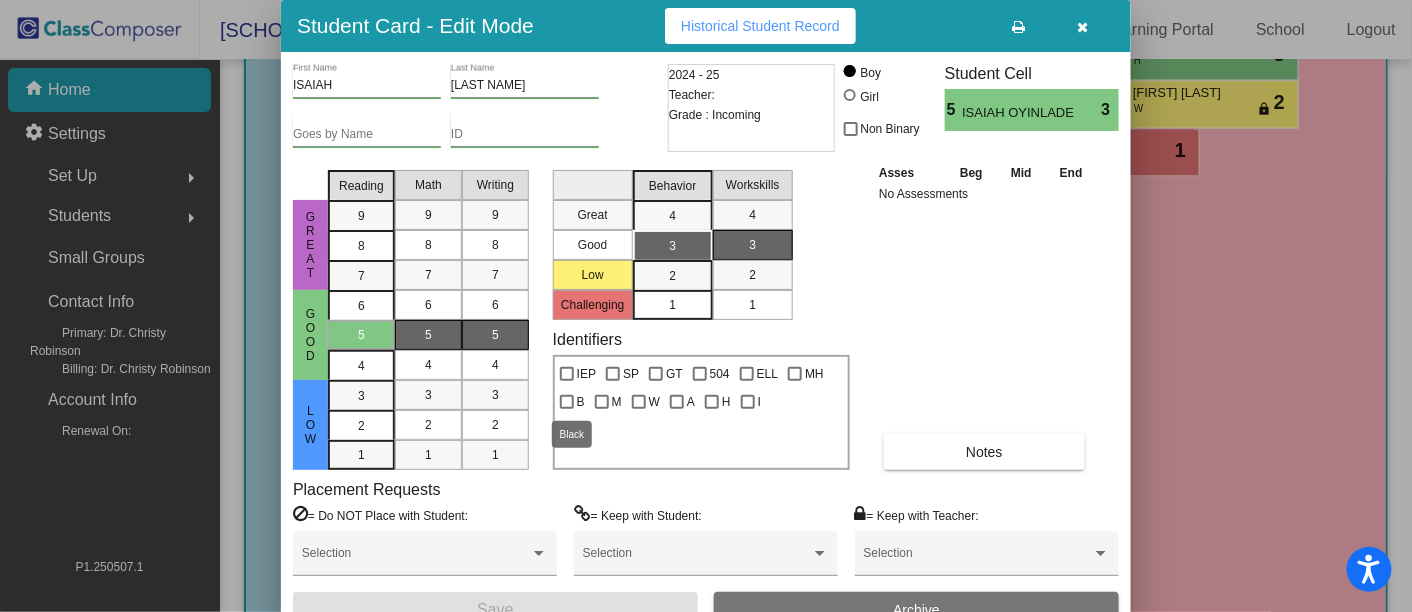click on "B" at bounding box center [566, 409] 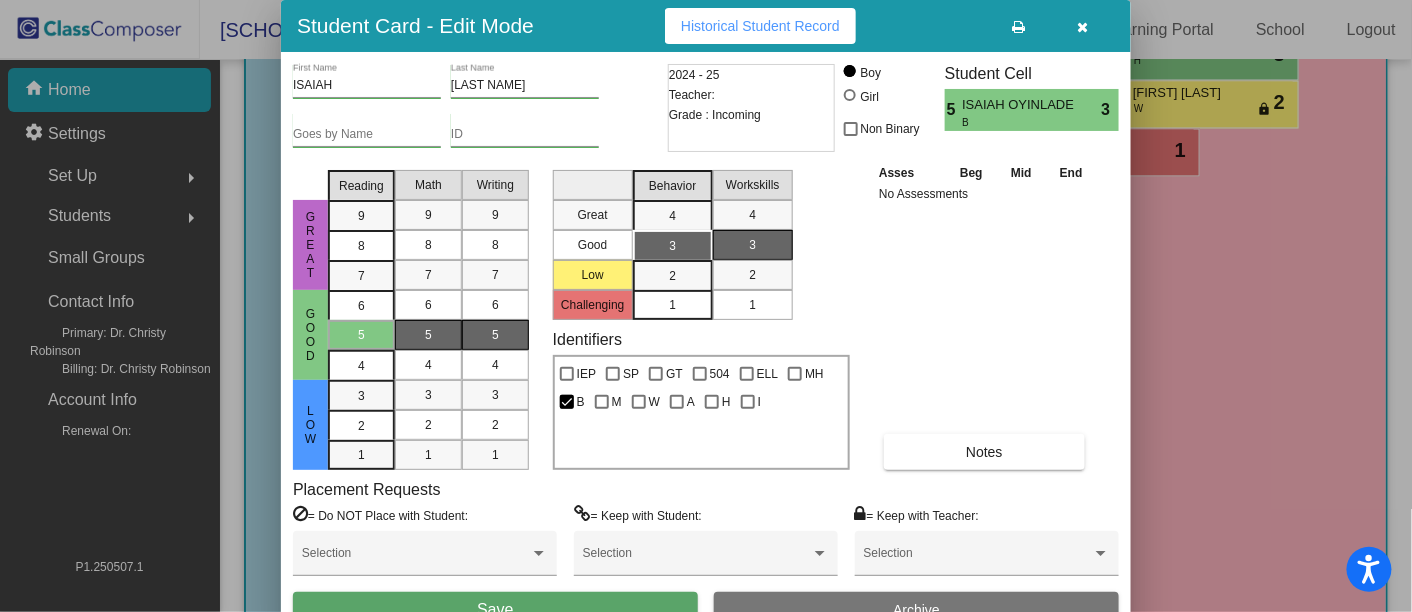 click on "Save" at bounding box center [495, 610] 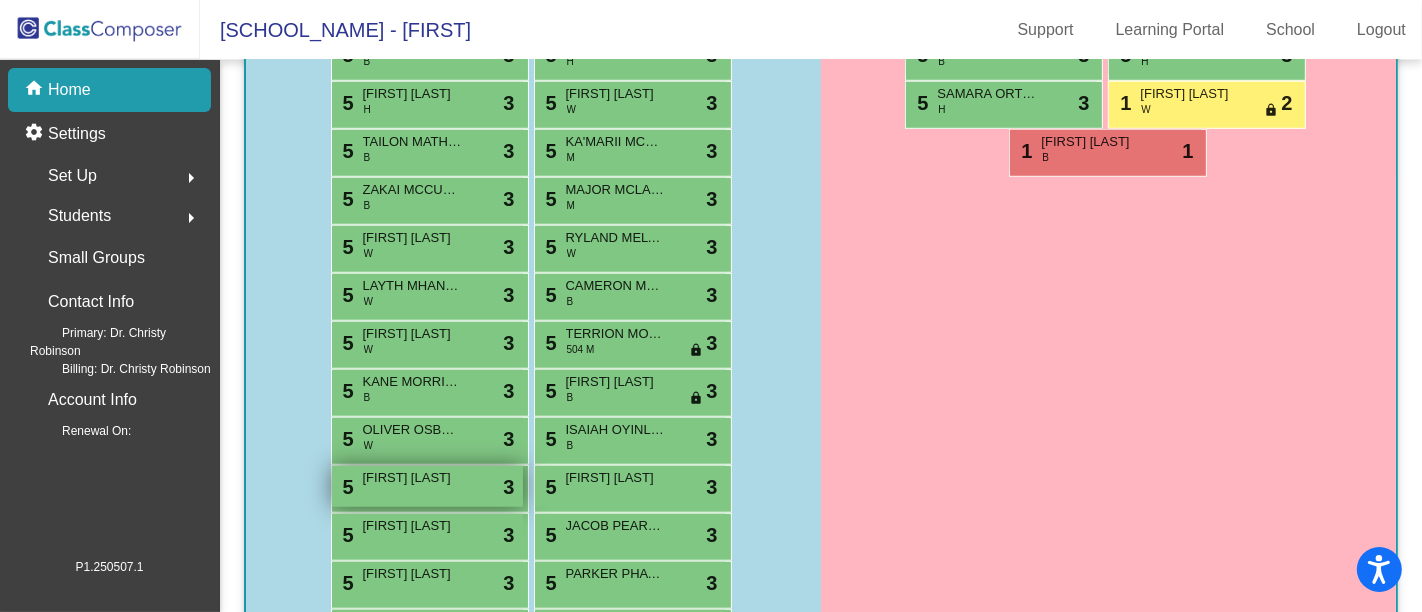 click on "[FIRST] [LAST]" at bounding box center (413, 478) 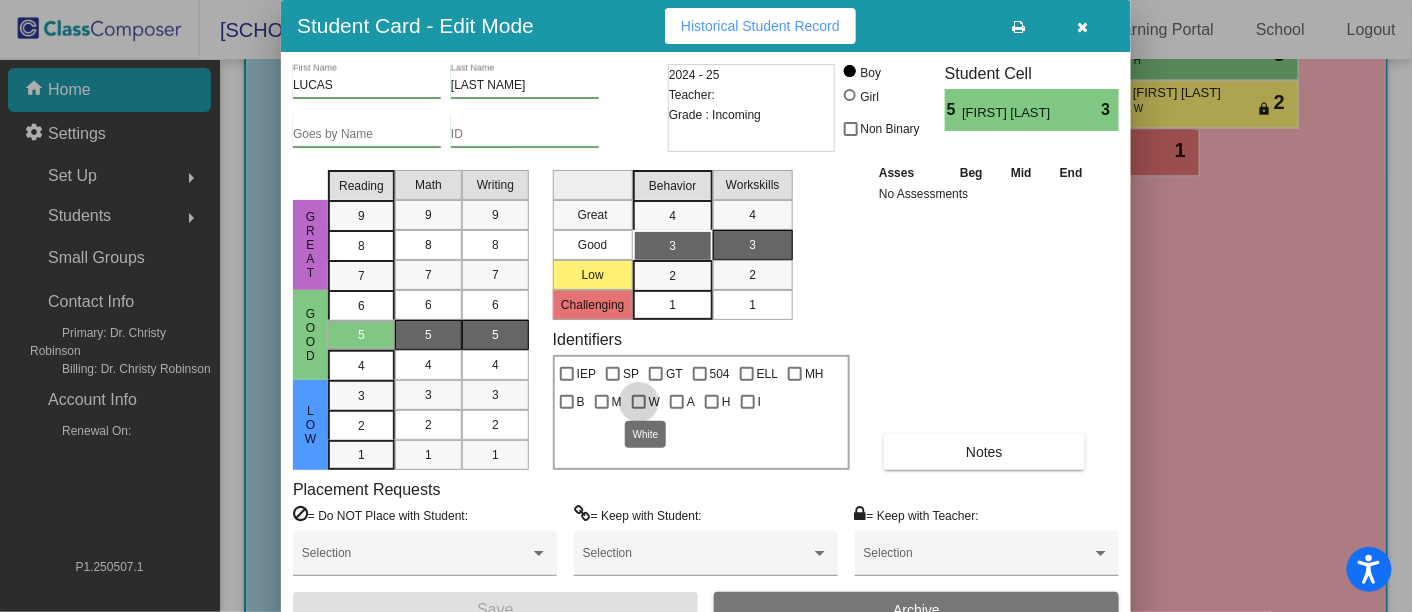 click on "W" at bounding box center (646, 402) 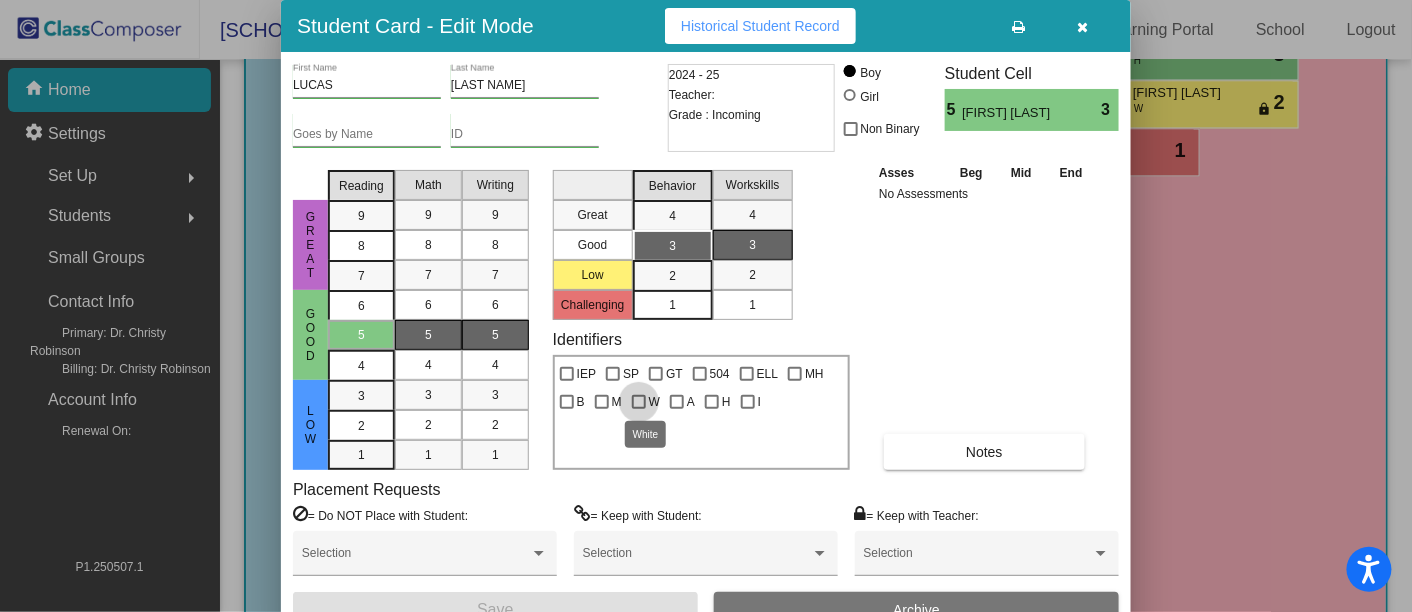 click on "W" at bounding box center (638, 409) 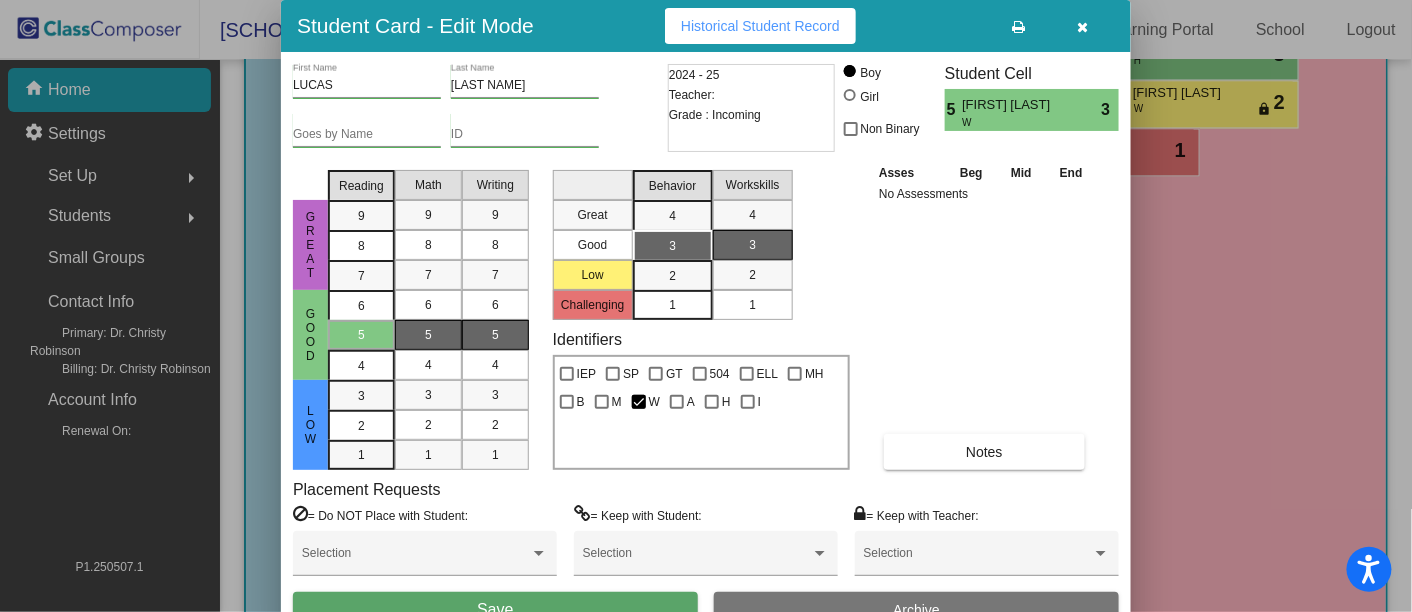 click on "Save" at bounding box center [495, 610] 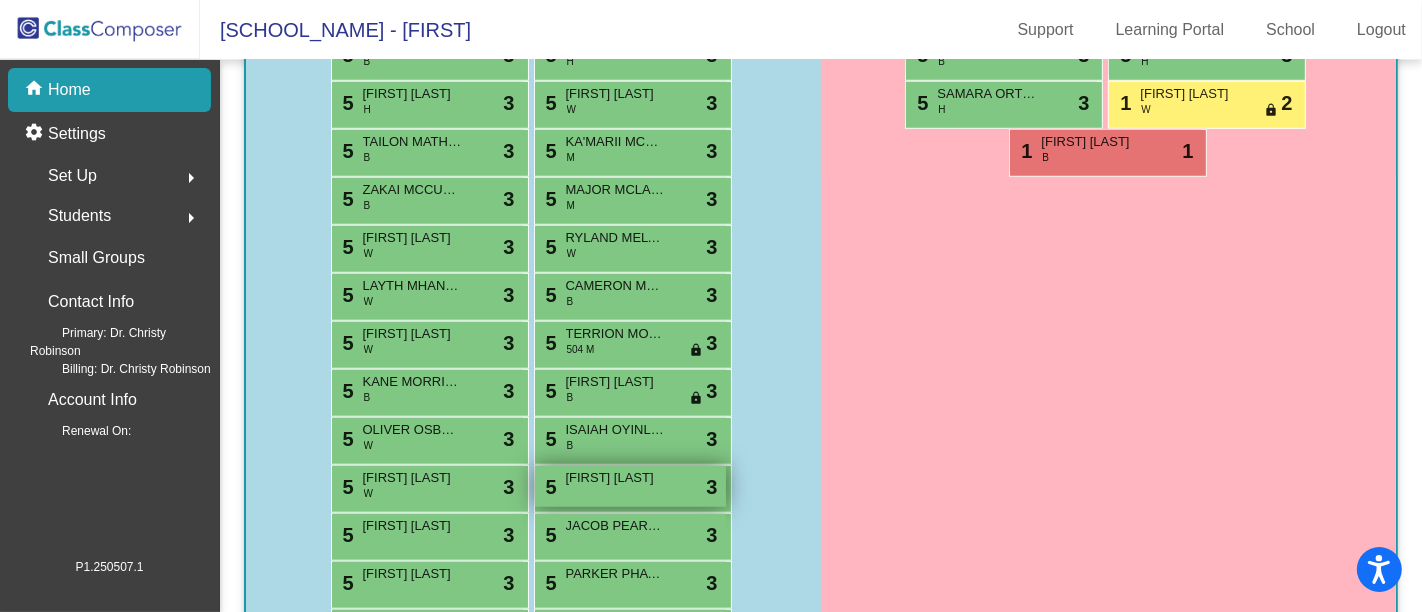 click on "[FIRST] [LAST]" at bounding box center (616, 478) 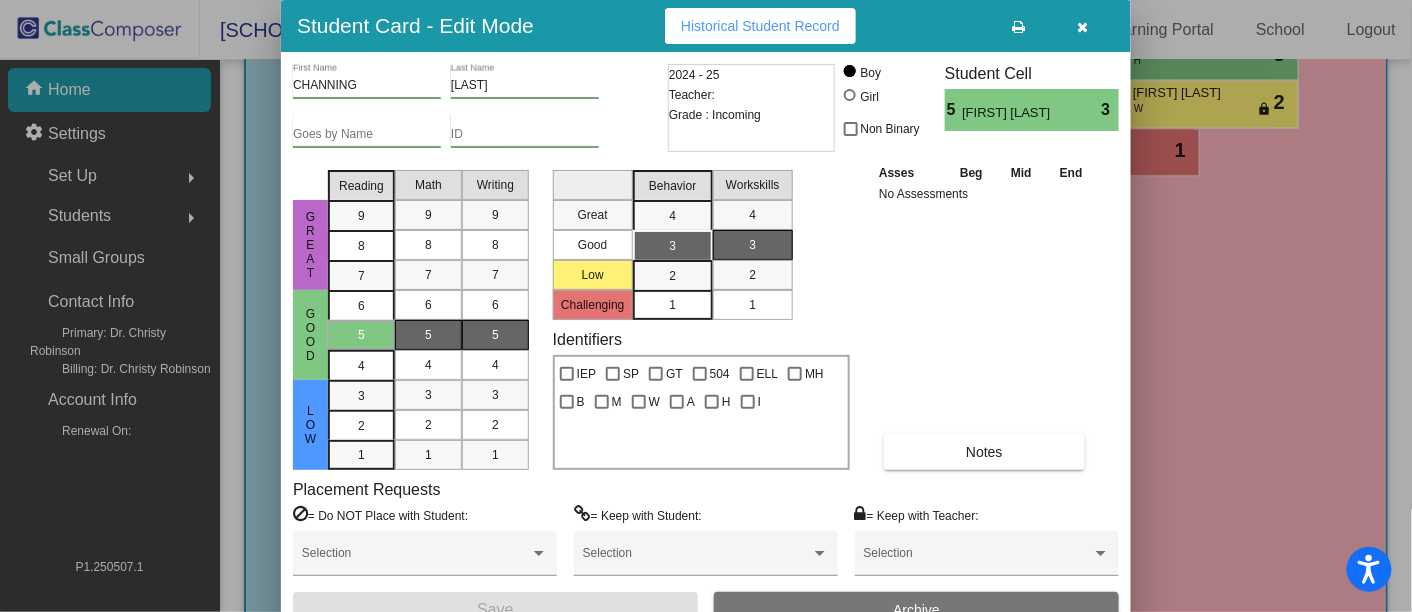 click at bounding box center (850, 95) 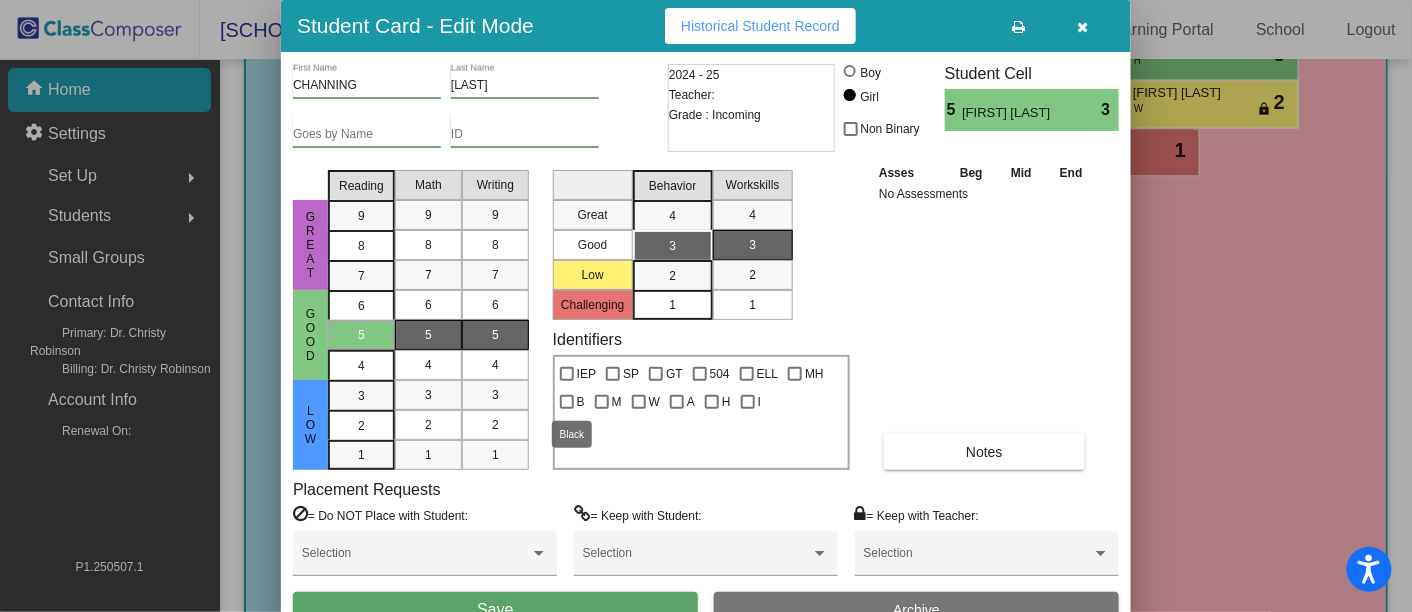 click at bounding box center [567, 402] 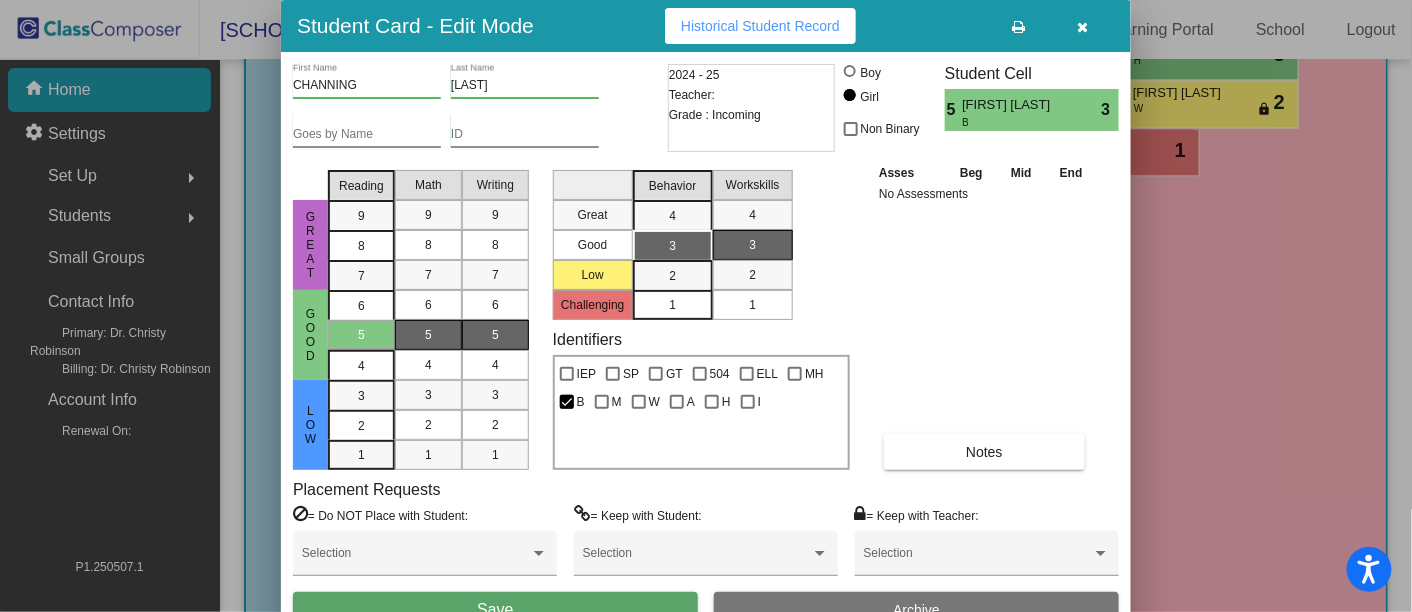 click on "Save" at bounding box center (495, 610) 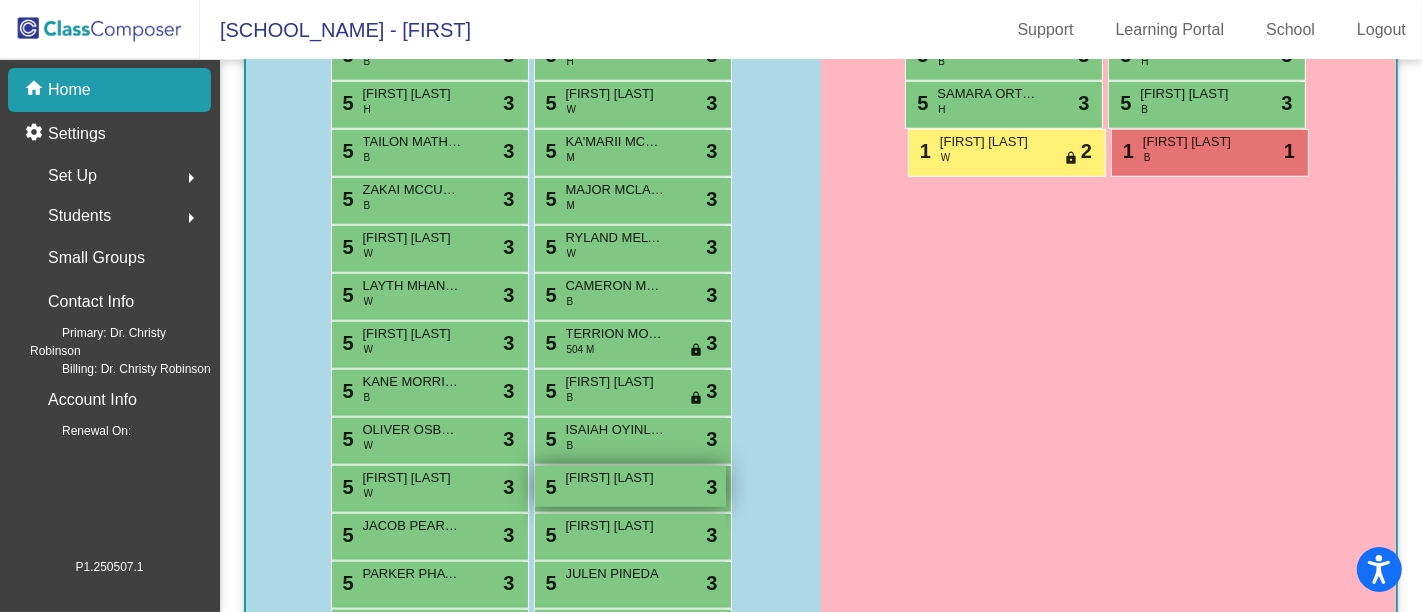 click on "5 [FIRST] [LAST] lock do_not_disturb_alt 3" at bounding box center [630, 486] 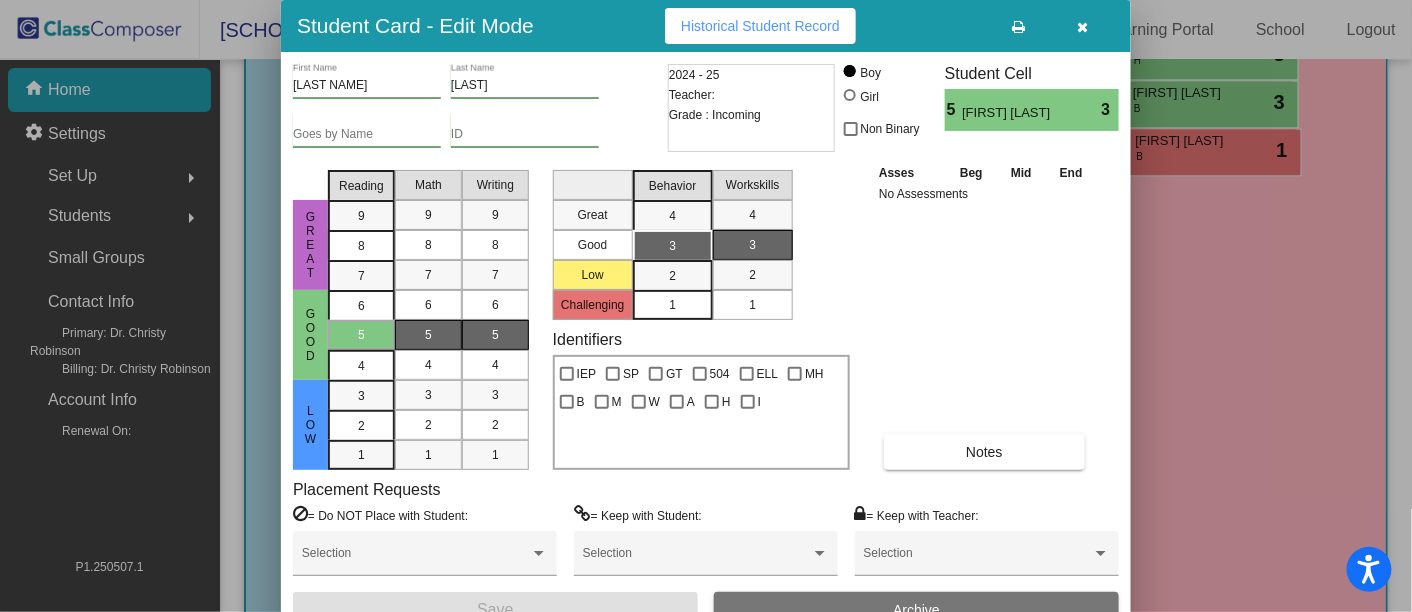 click at bounding box center [850, 95] 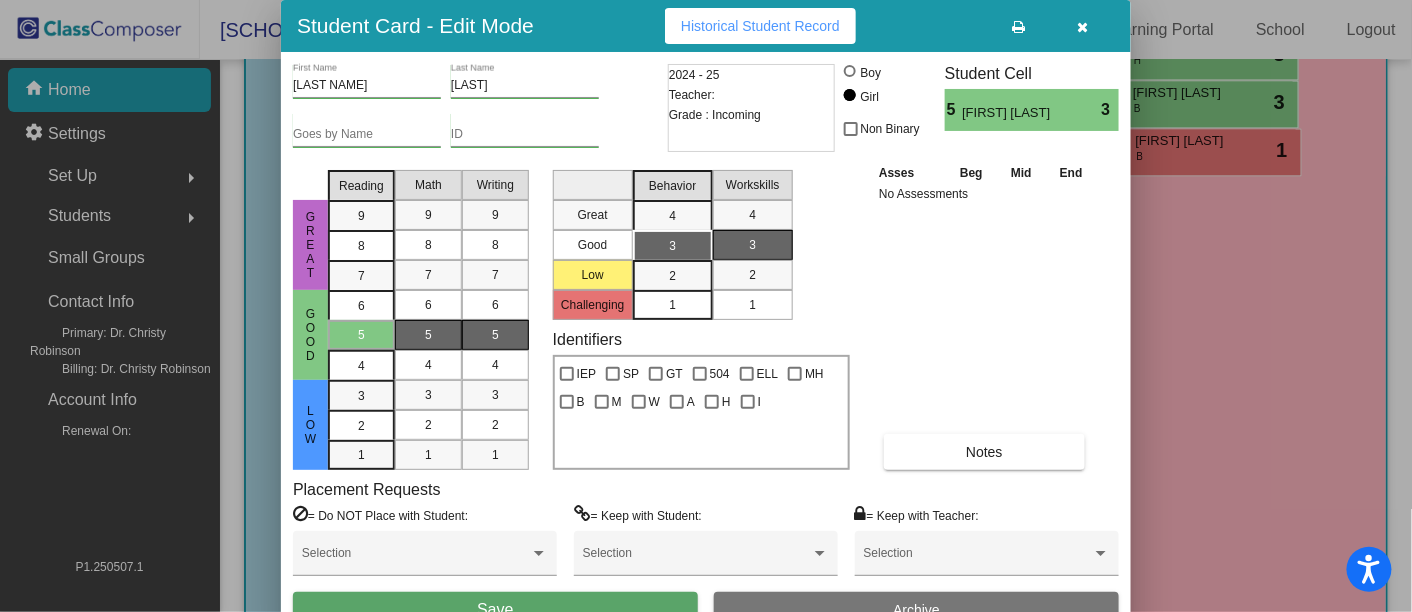 click on "B" at bounding box center (572, 399) 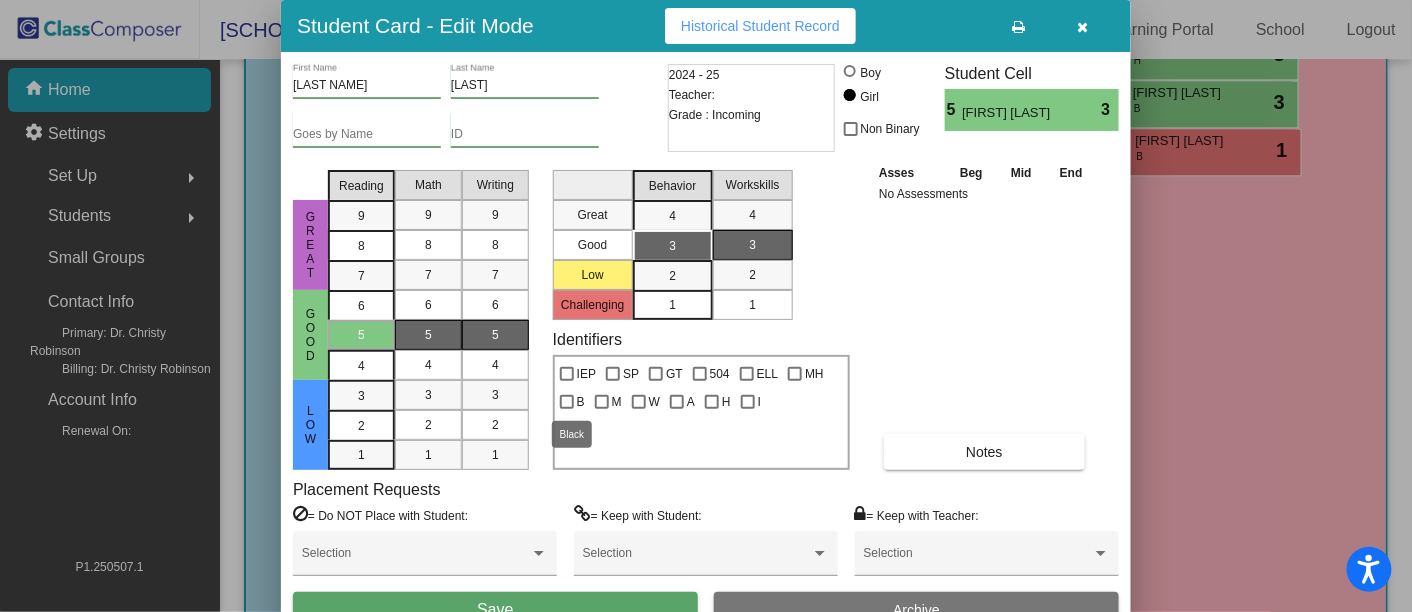 click at bounding box center (567, 402) 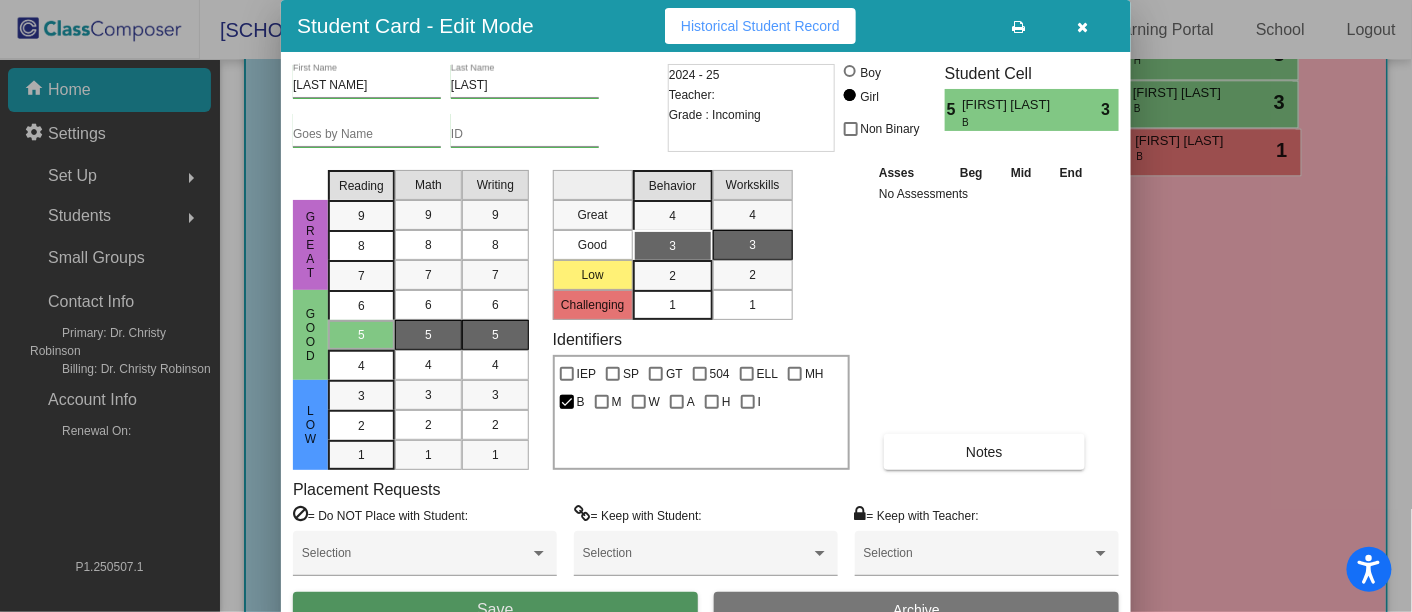 click on "Save" at bounding box center [495, 610] 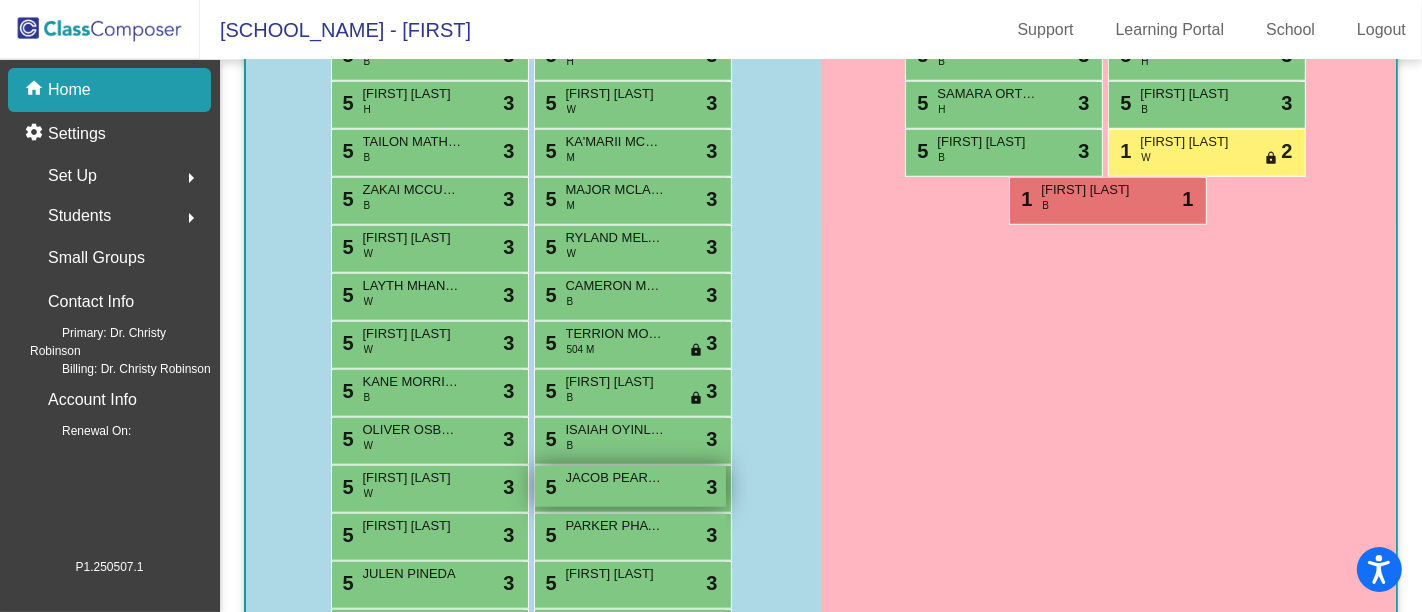 click on "JACOB PEARCY" at bounding box center [616, 478] 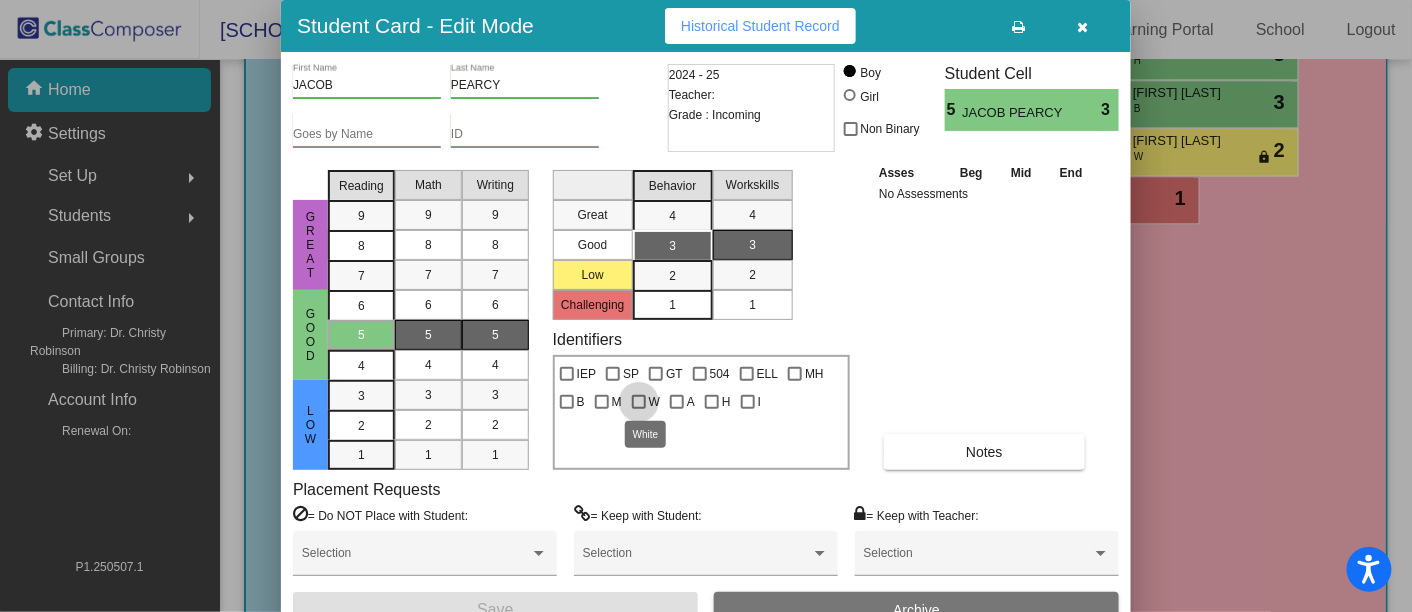 click at bounding box center (639, 402) 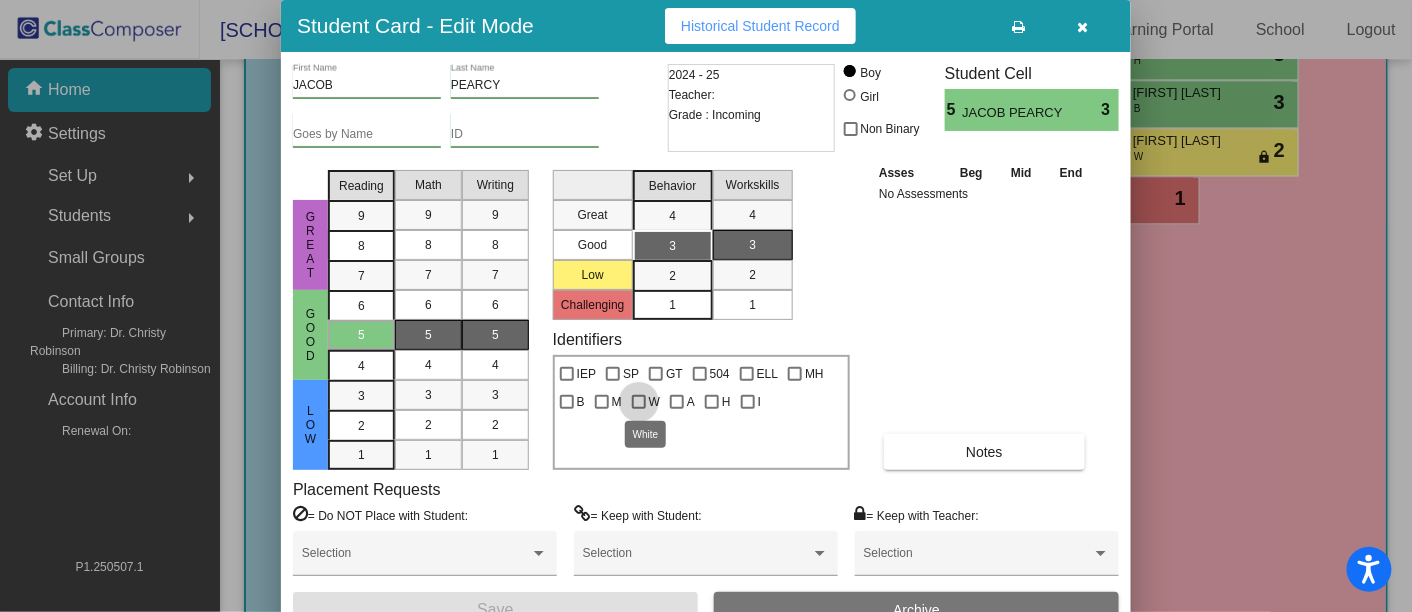 click on "W" at bounding box center [638, 409] 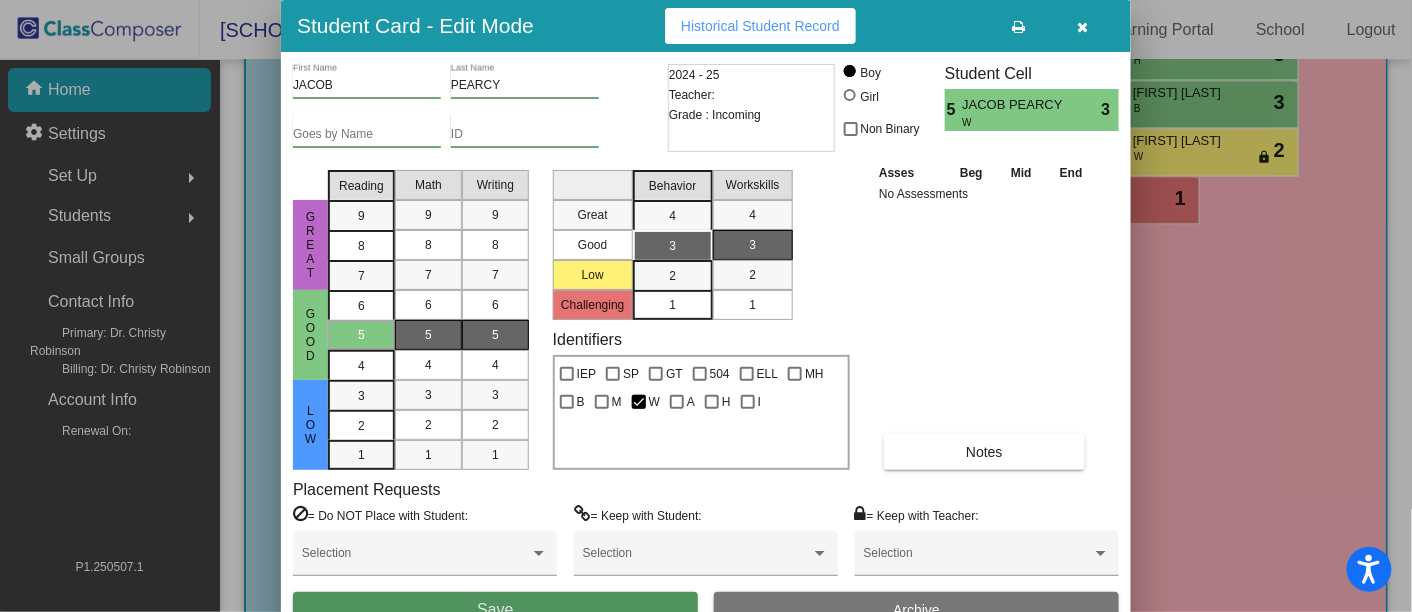 click on "Save" at bounding box center (495, 610) 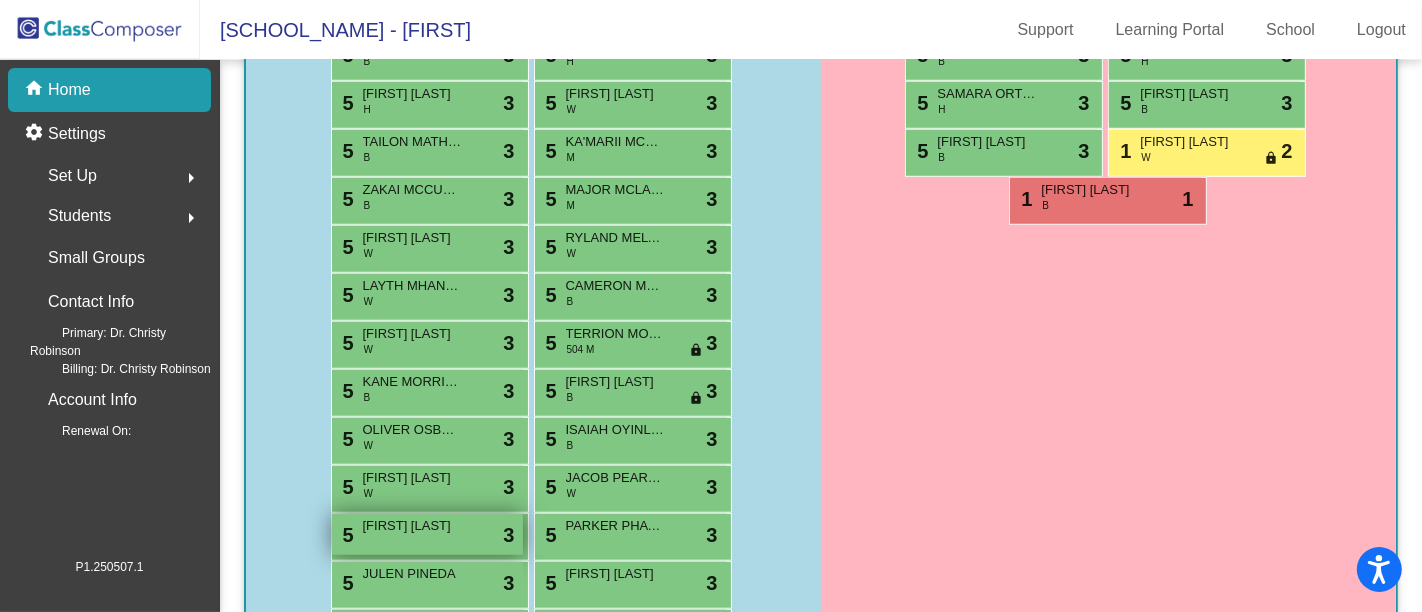 click on "5 [NAME] [LAST NAME] lock do_not_disturb_alt 3" at bounding box center [427, 534] 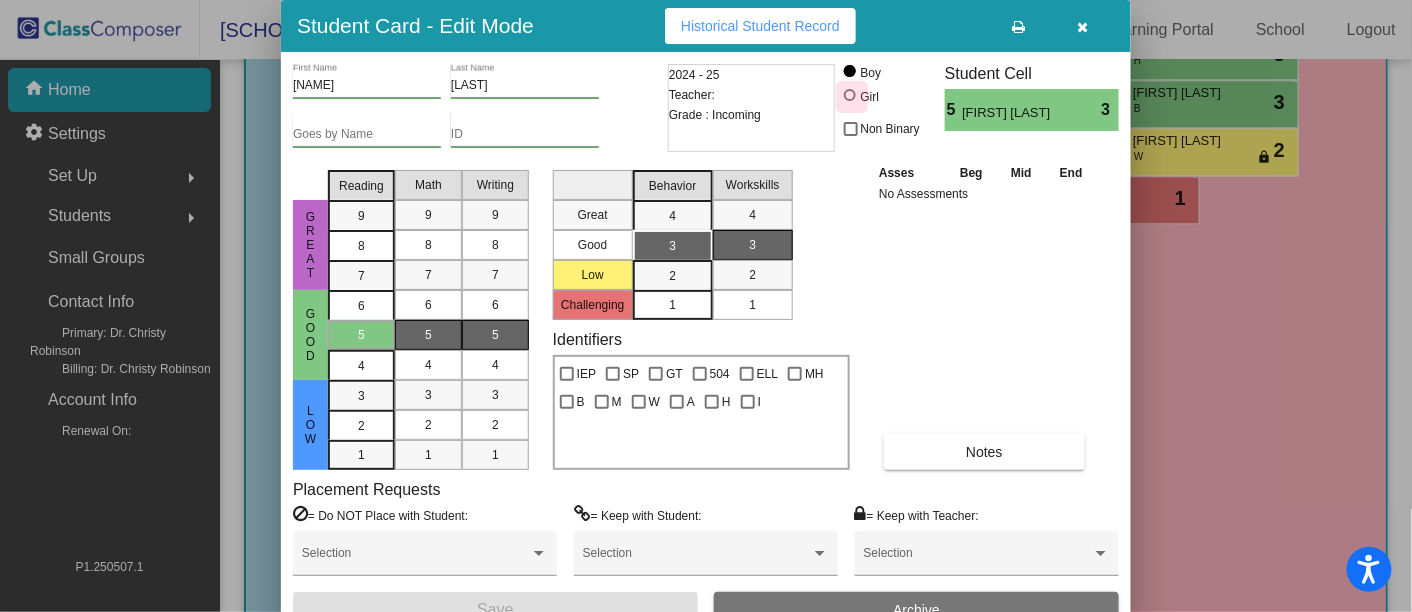 click at bounding box center (850, 95) 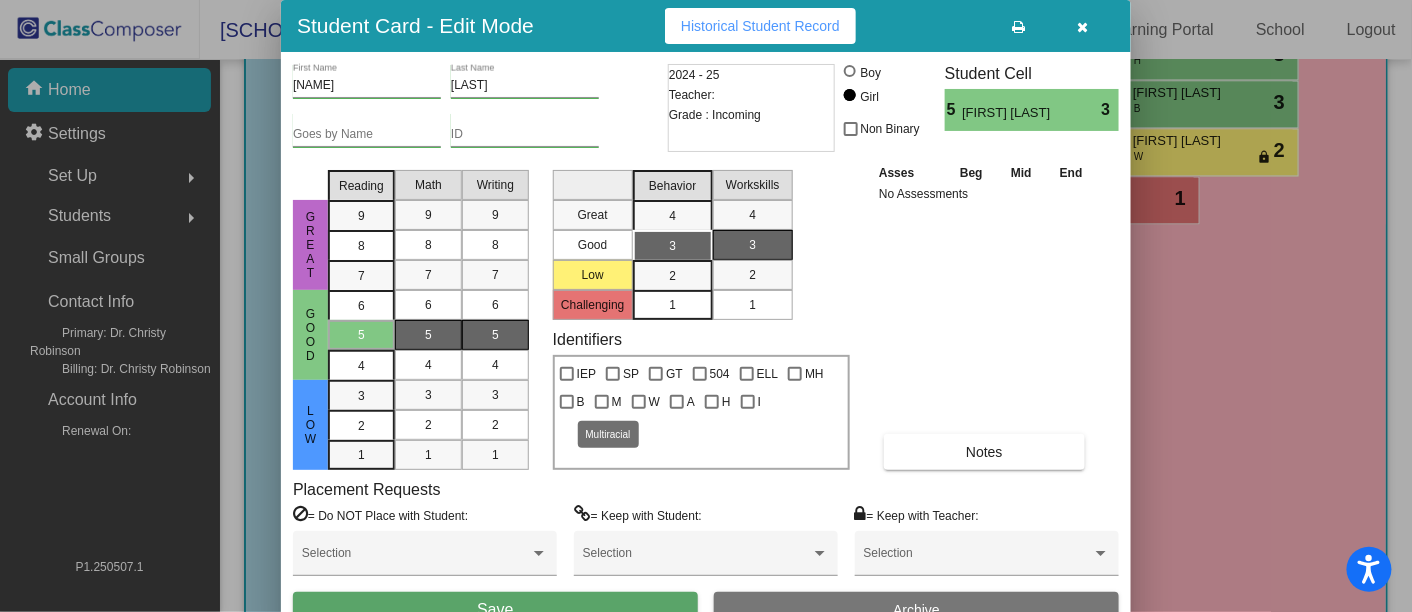 drag, startPoint x: 597, startPoint y: 402, endPoint x: 595, endPoint y: 416, distance: 14.142136 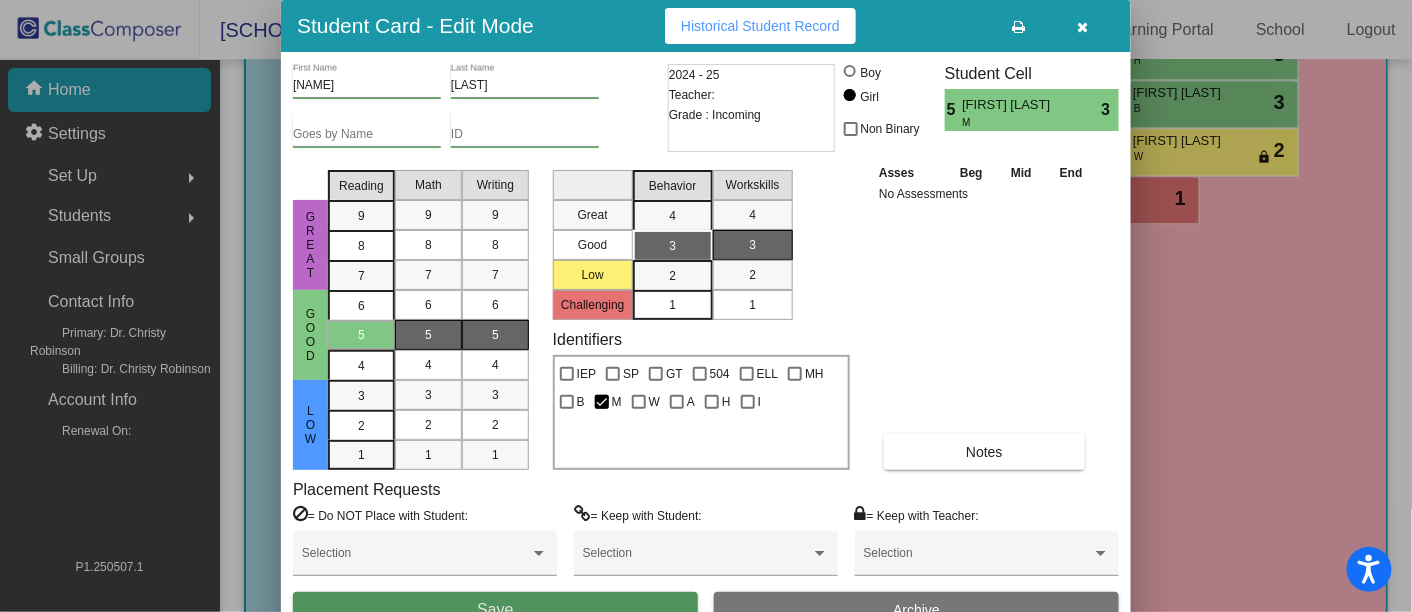 click on "Save" at bounding box center (495, 610) 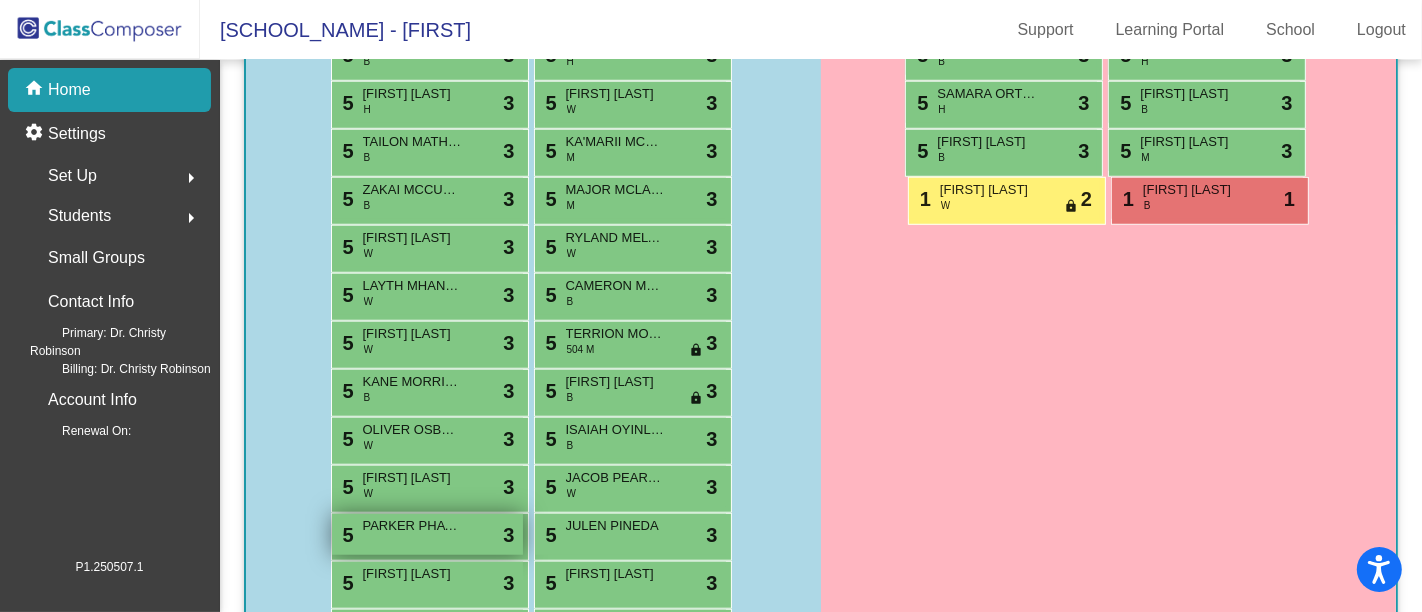 click on "5 [FIRST] [LAST] lock do_not_disturb_alt 3" at bounding box center (427, 534) 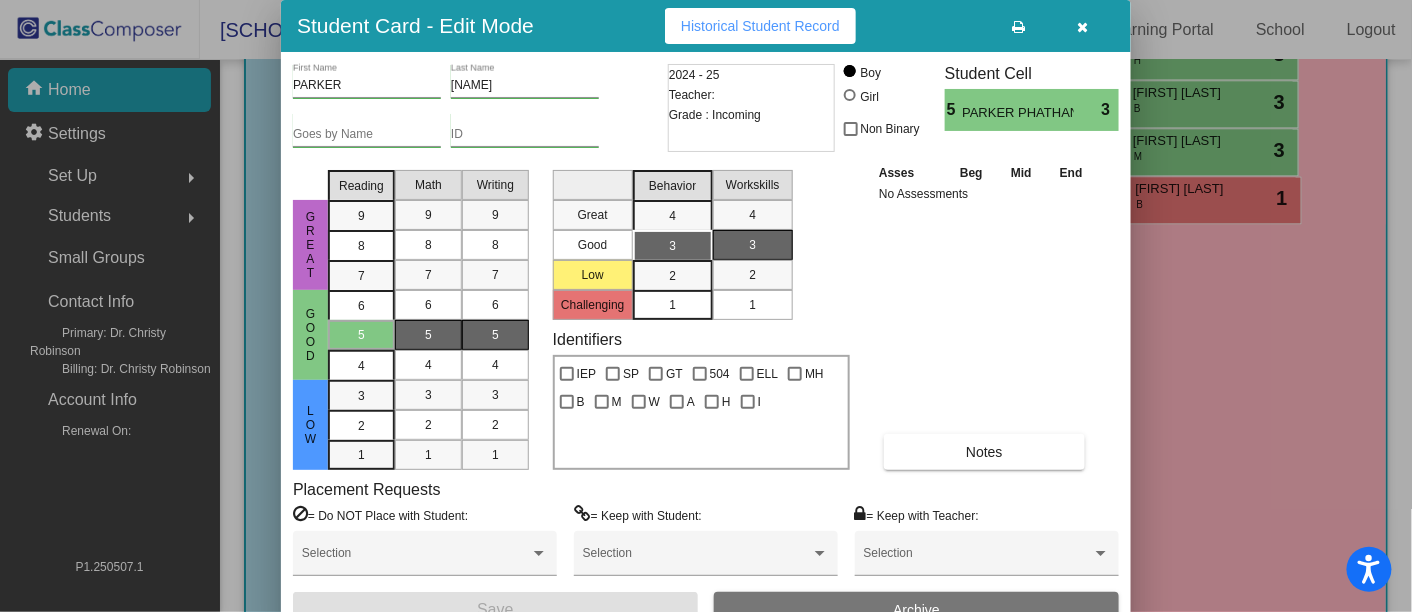 click on "A" at bounding box center [682, 399] 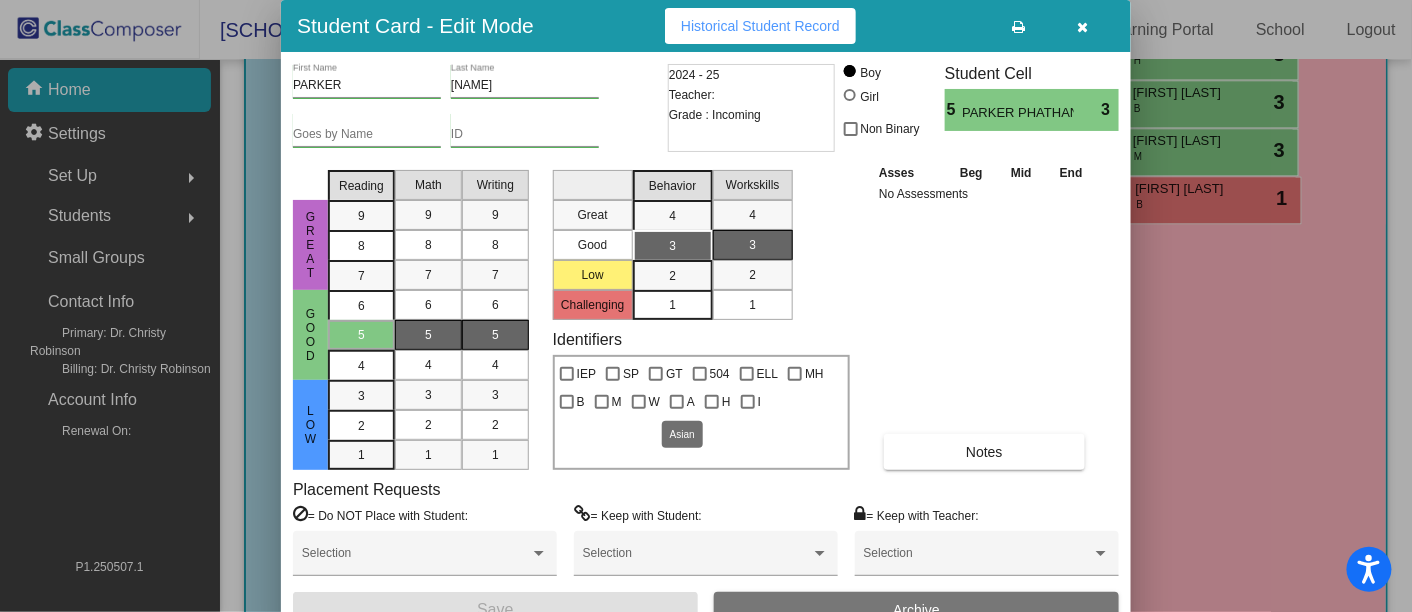 click at bounding box center (677, 402) 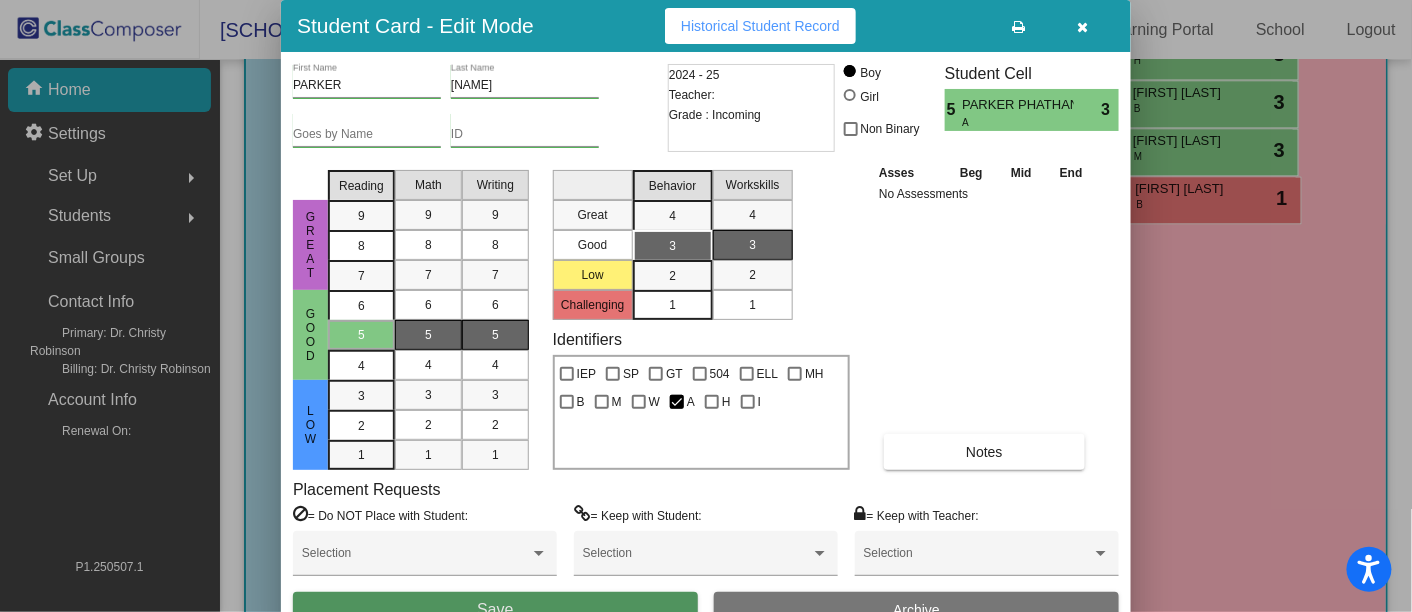 click on "Save" at bounding box center [495, 610] 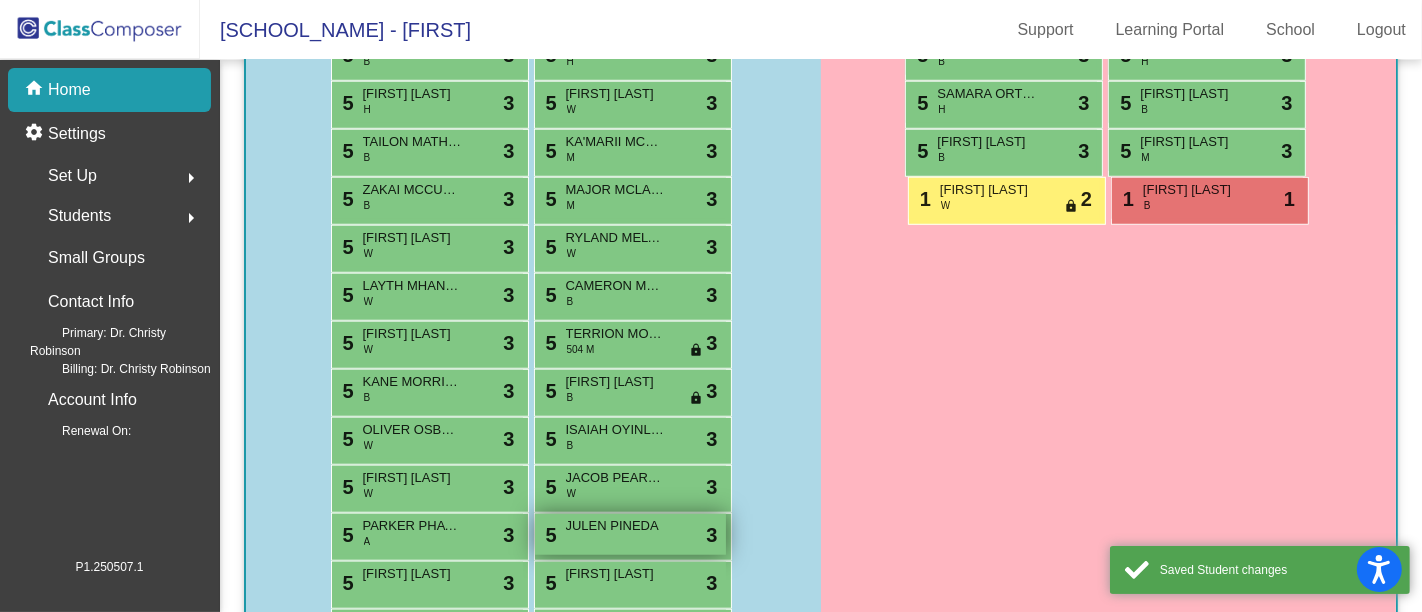 click on "5 [FIRST] [LAST] lock do_not_disturb_alt 3" at bounding box center [630, 534] 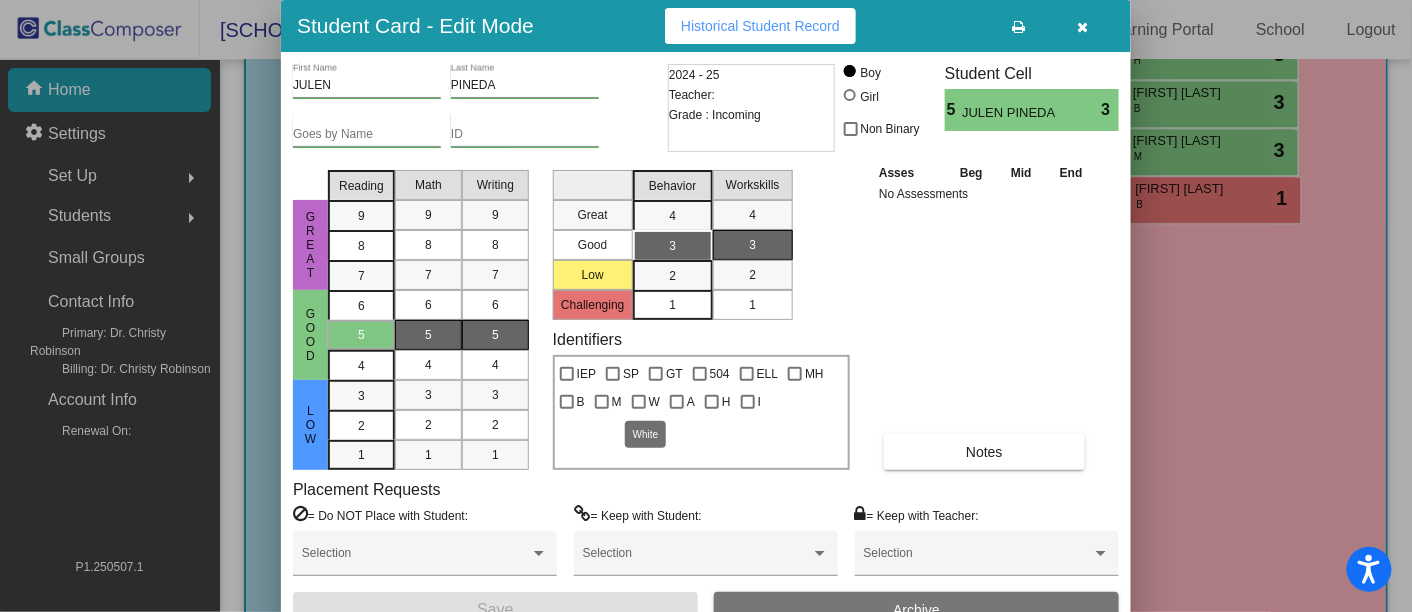 click at bounding box center (639, 402) 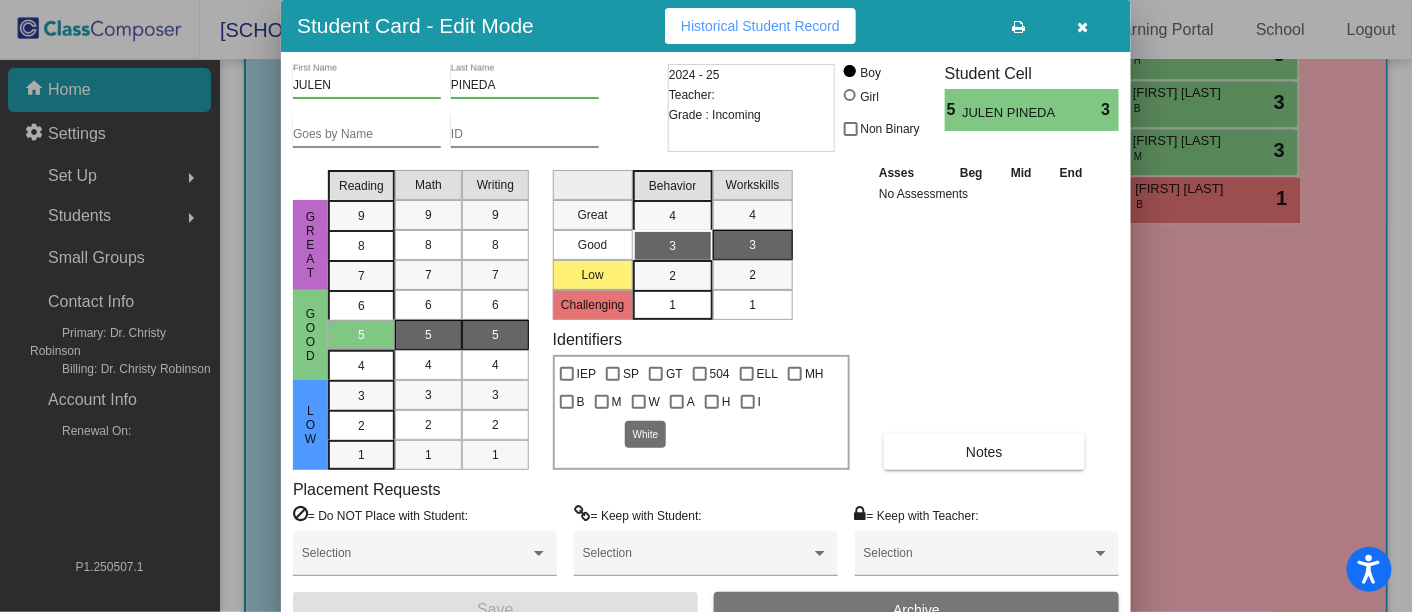 click on "W" at bounding box center [638, 409] 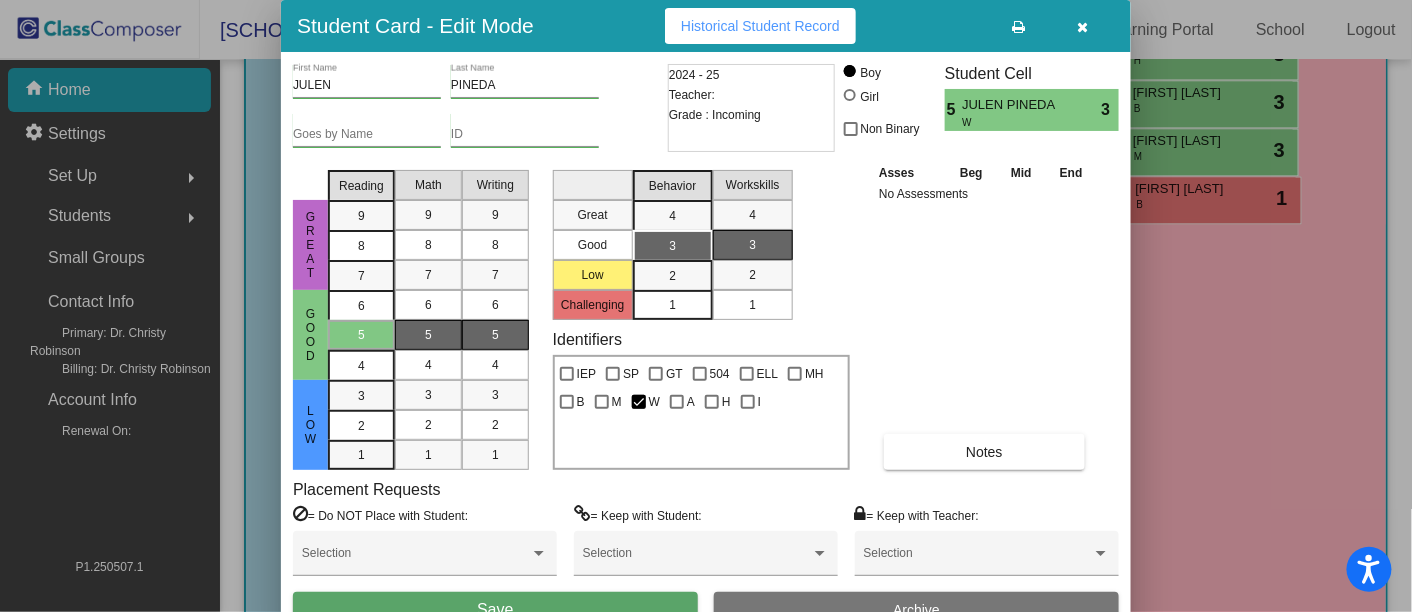 click on "Save" at bounding box center (495, 610) 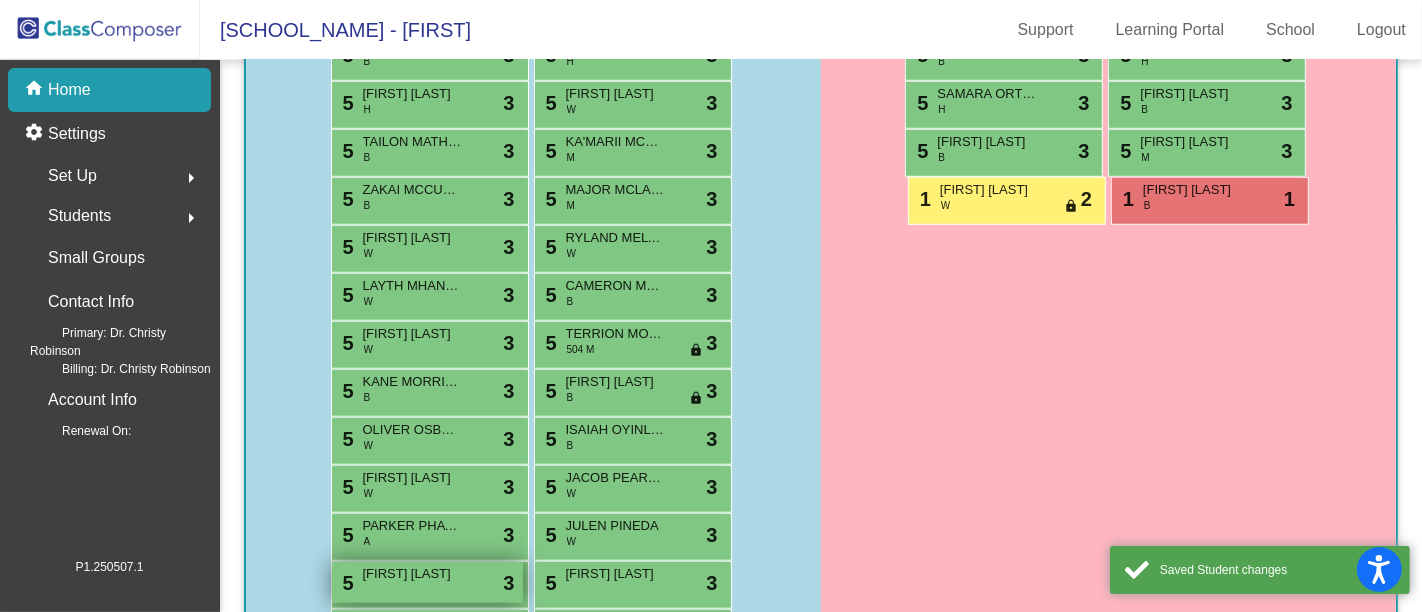 click on "[FIRST] [LAST]" at bounding box center [413, 574] 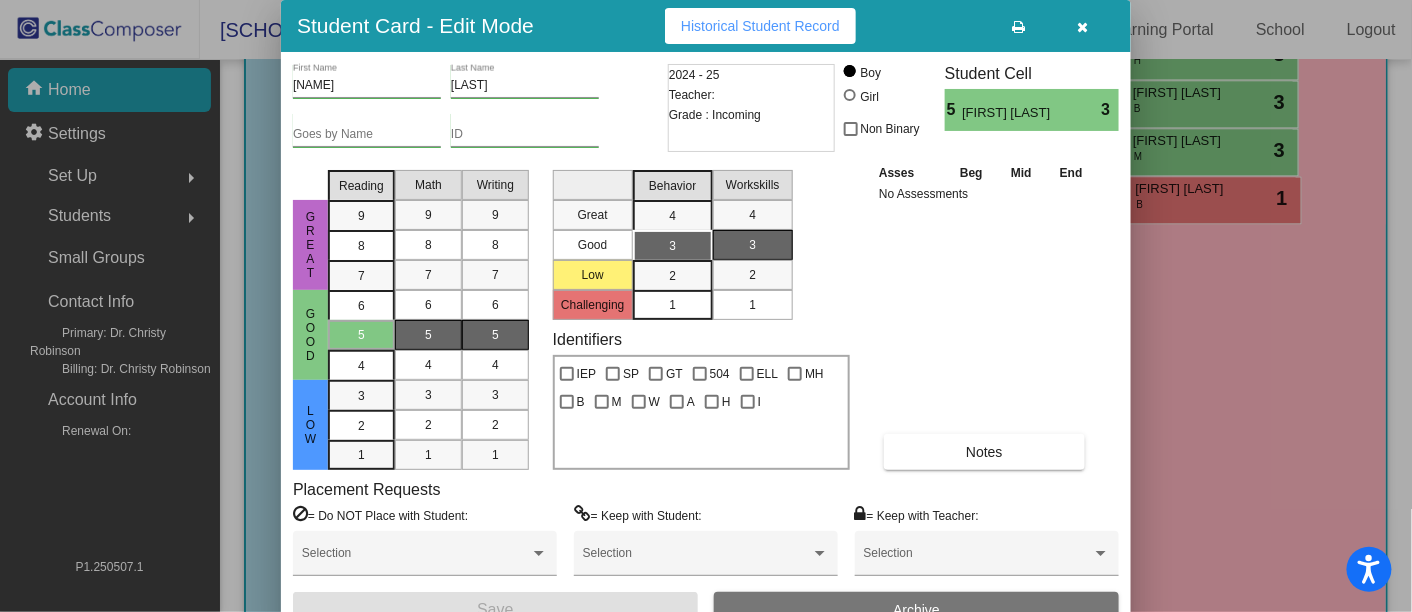 click at bounding box center [850, 95] 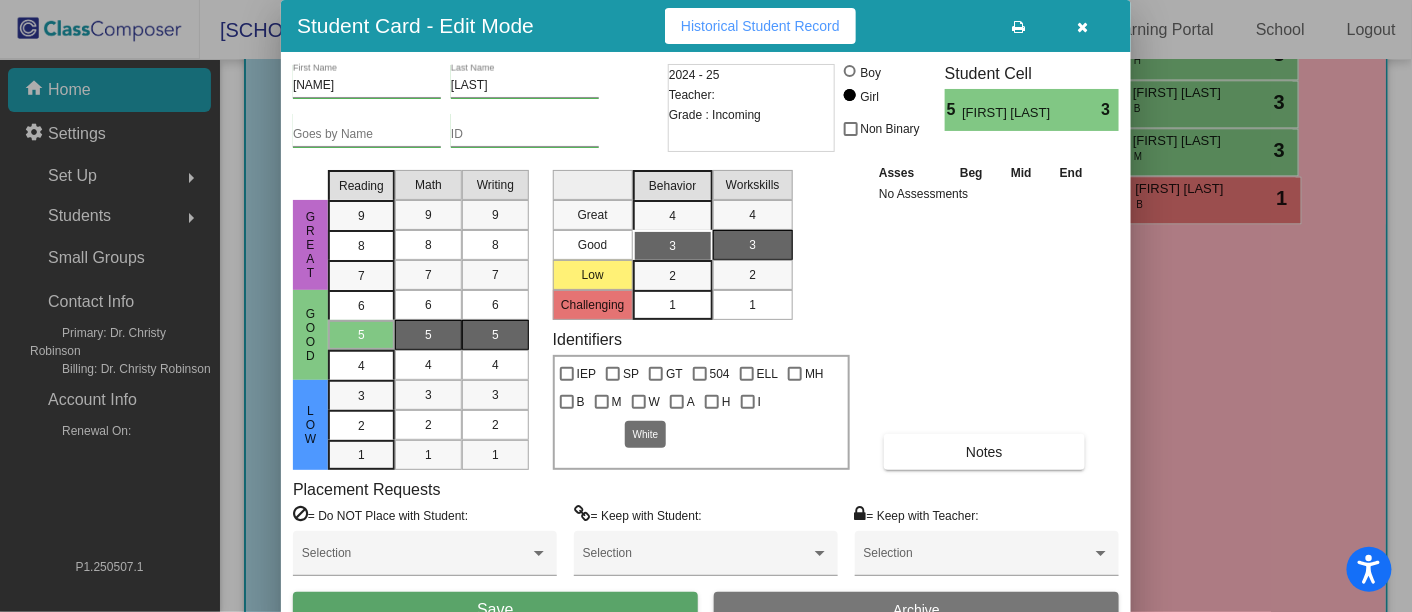 click at bounding box center (639, 402) 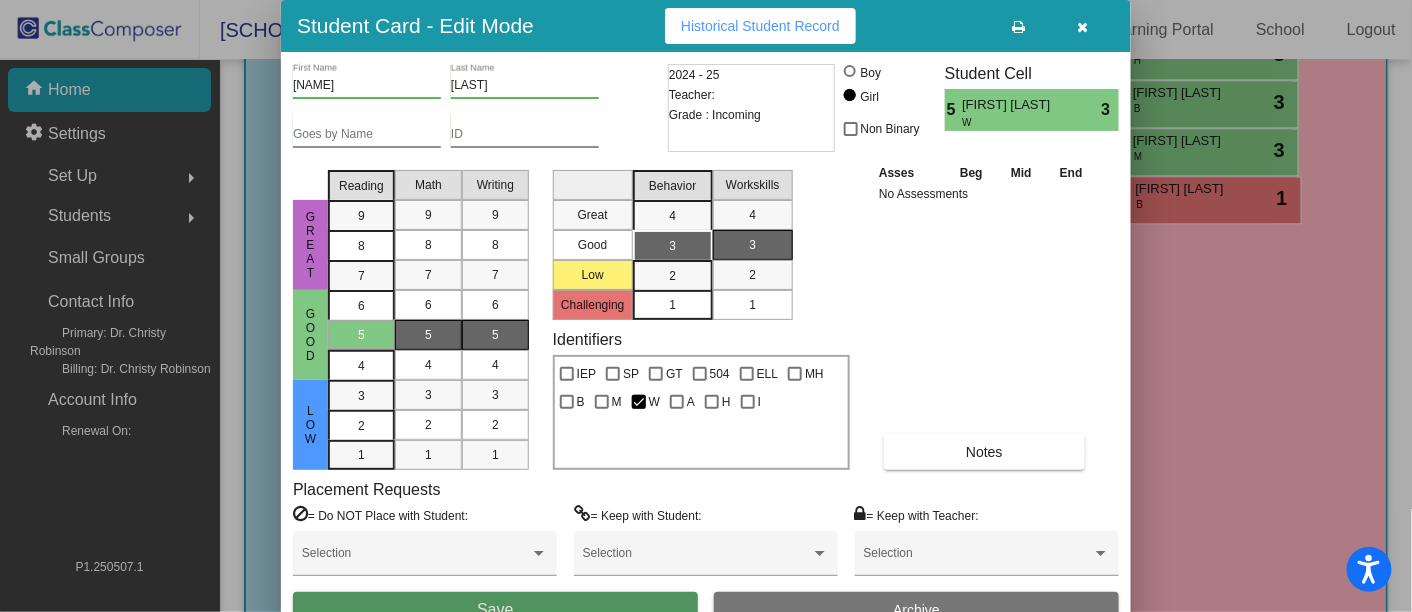click on "Save" at bounding box center [495, 610] 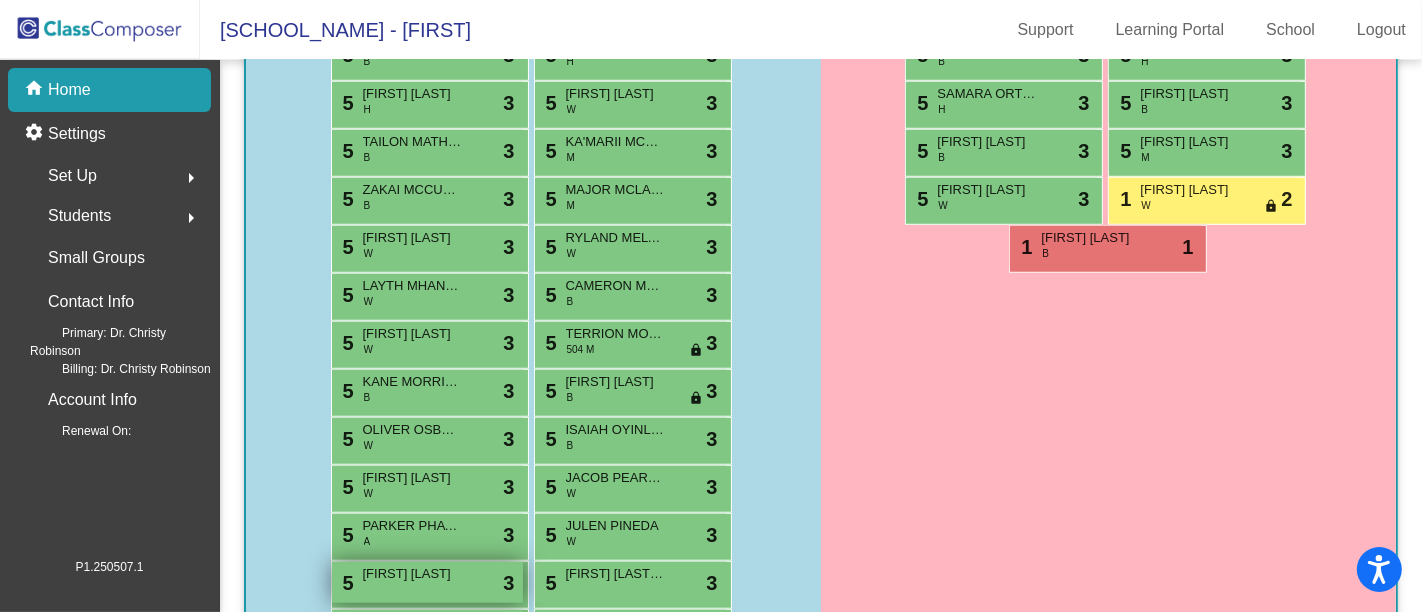 click on "5 [FIRST] [LAST] lock do_not_disturb_alt 3" at bounding box center (427, 582) 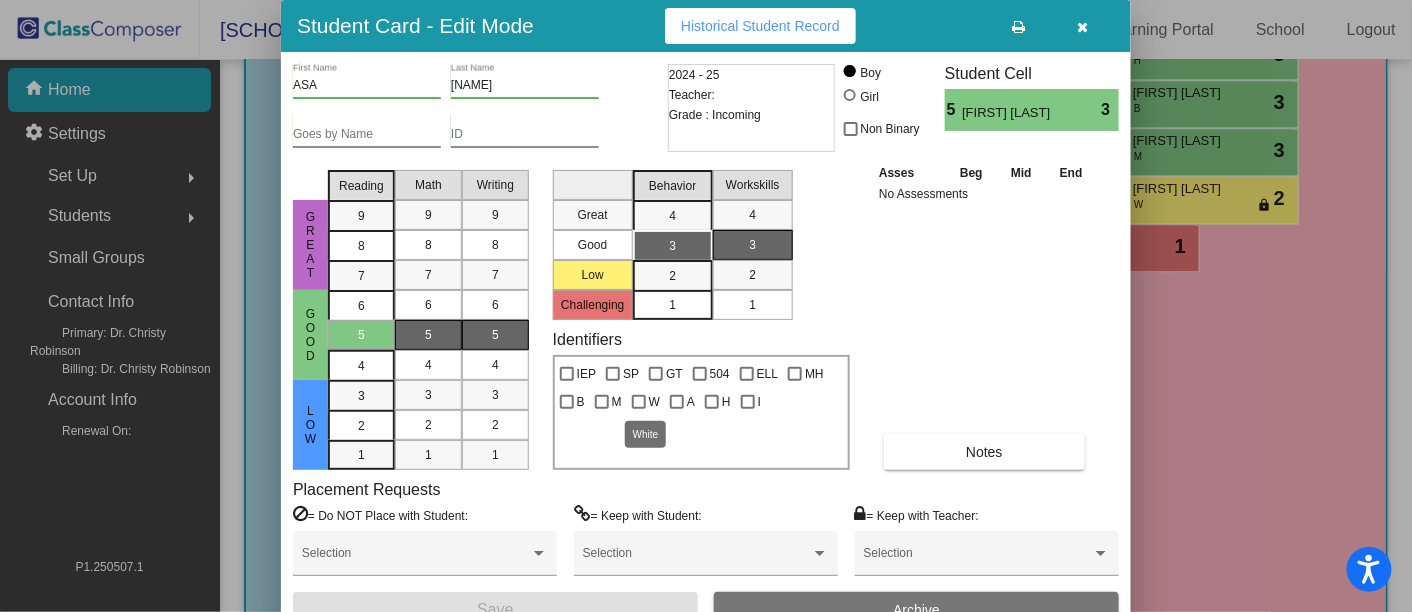 click on "W" at bounding box center [654, 402] 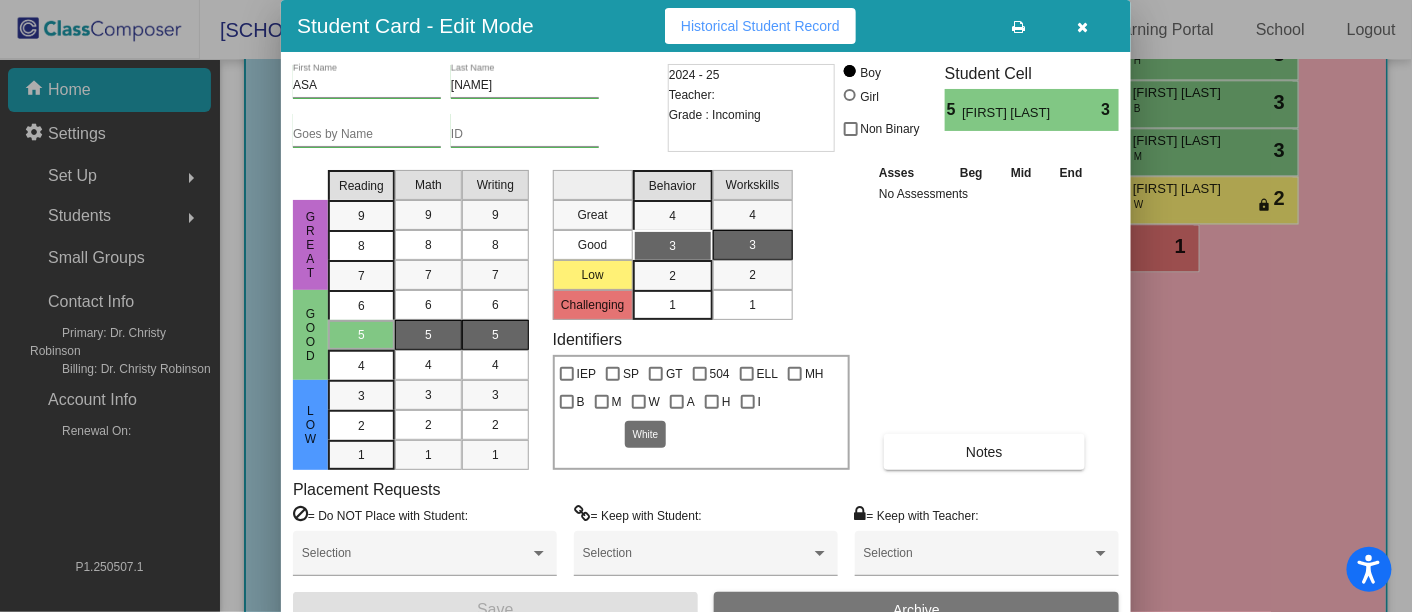 click on "W" at bounding box center (638, 409) 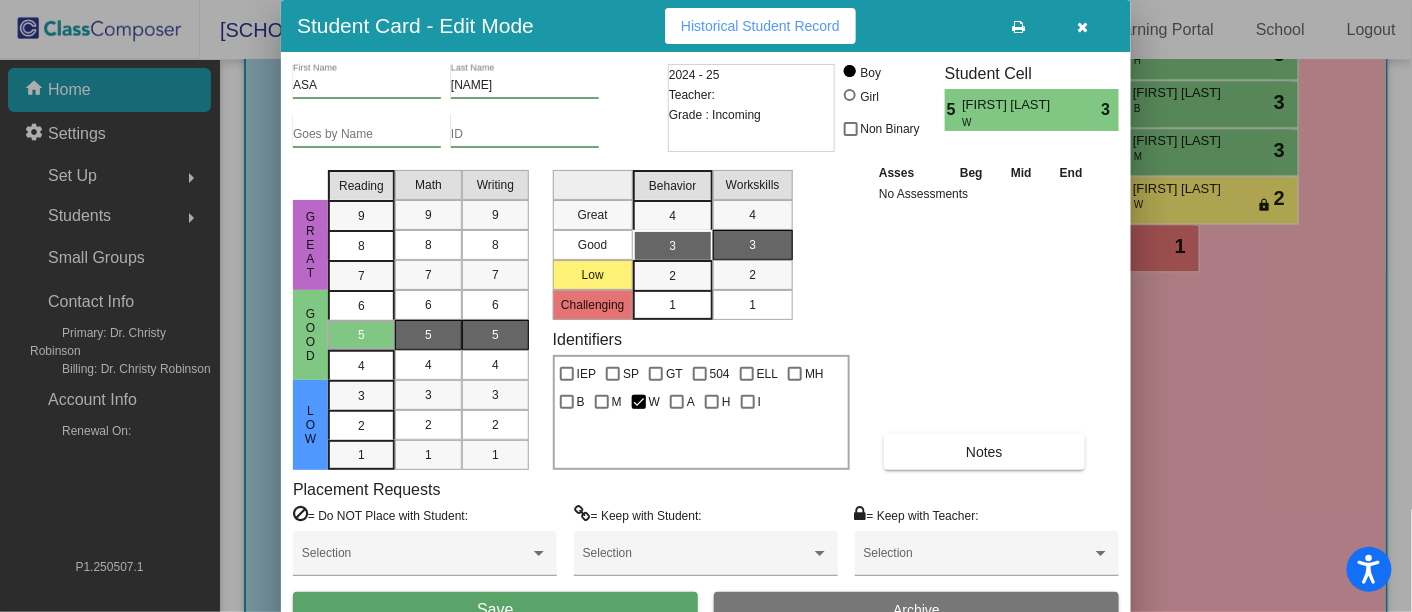 click on "Save" at bounding box center [495, 610] 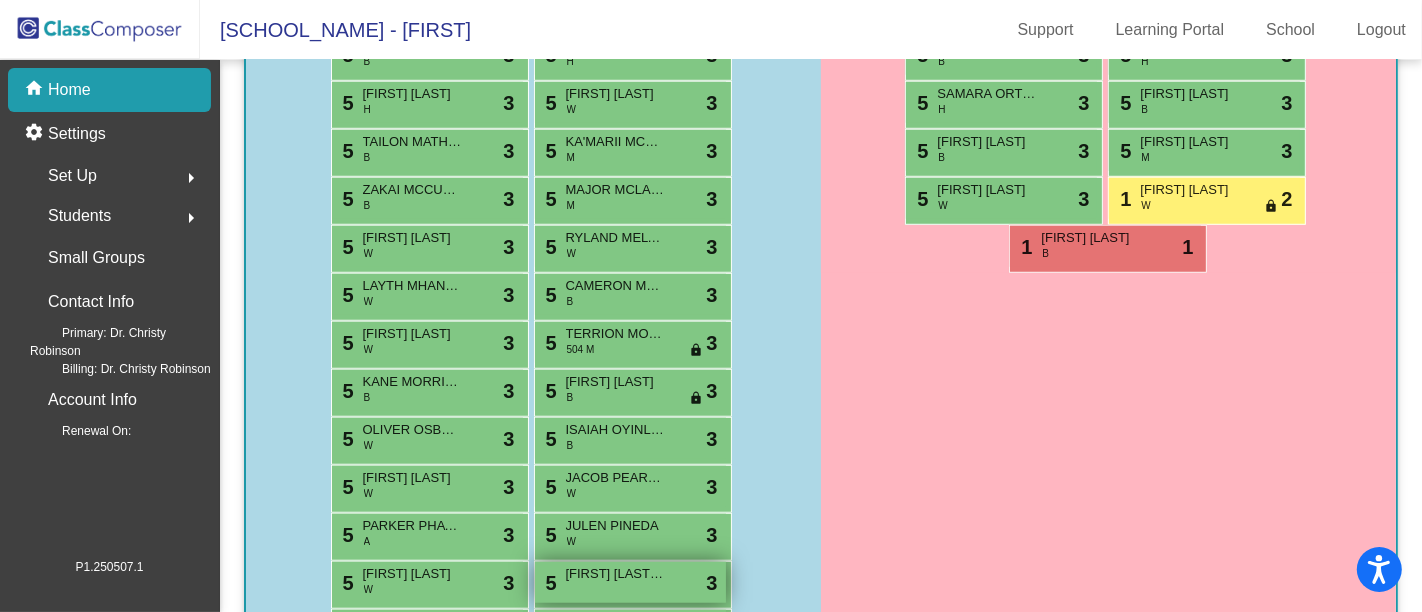 click on "[FIRST] [LAST] [LAST]" at bounding box center [616, 574] 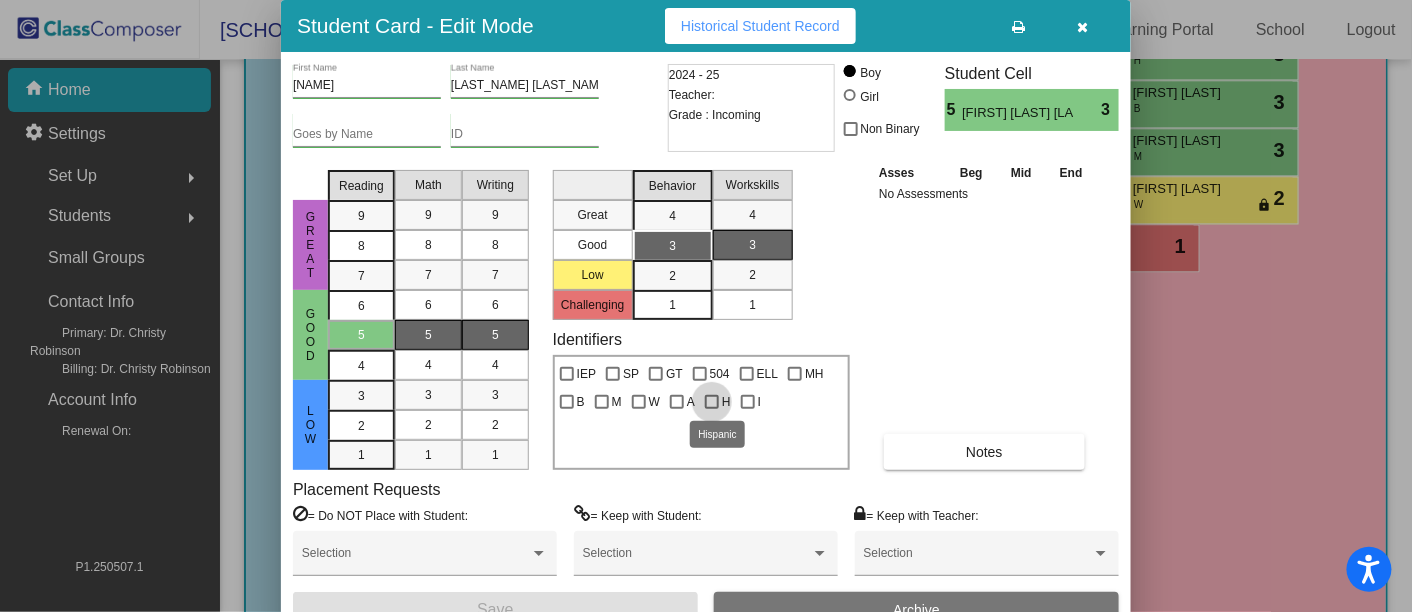 click on "H" at bounding box center (718, 402) 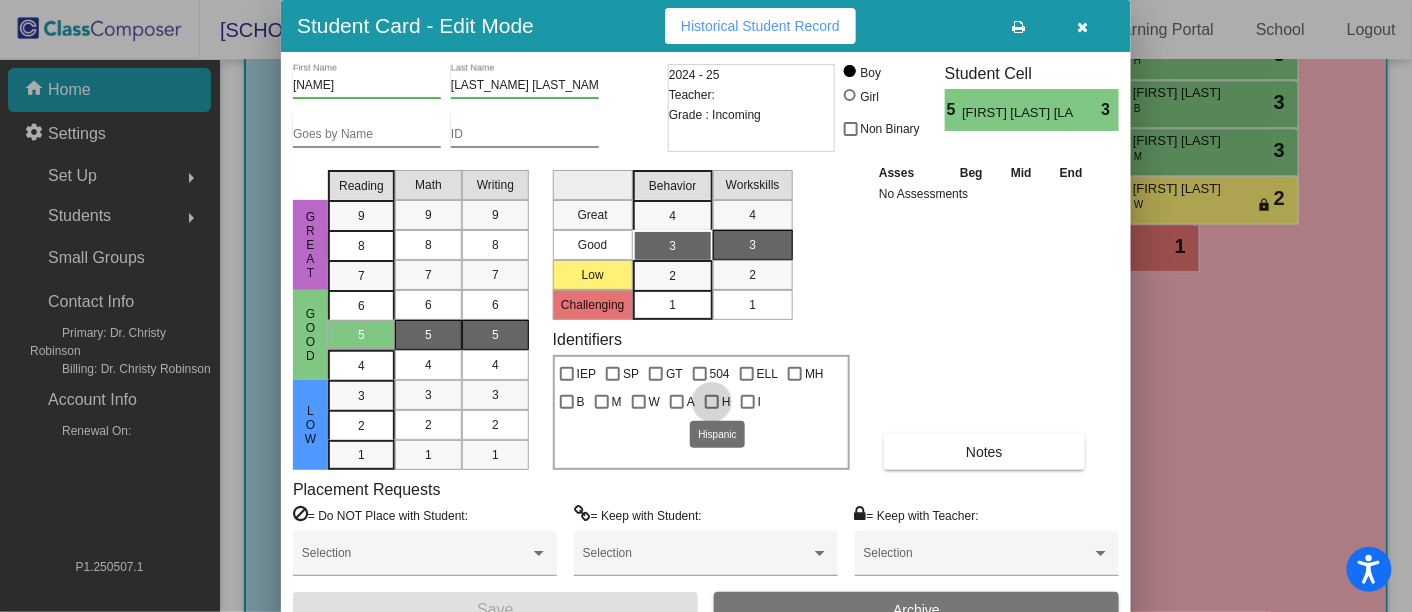 click on "H" at bounding box center (711, 409) 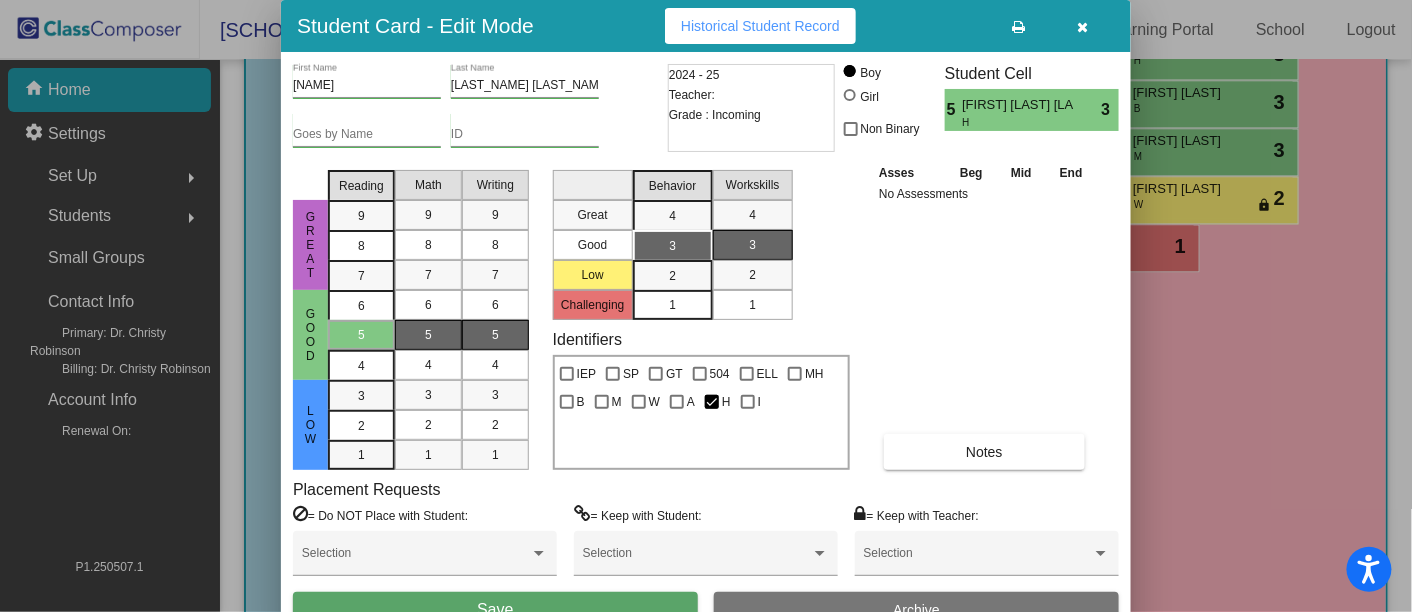 click on "Save" at bounding box center [495, 610] 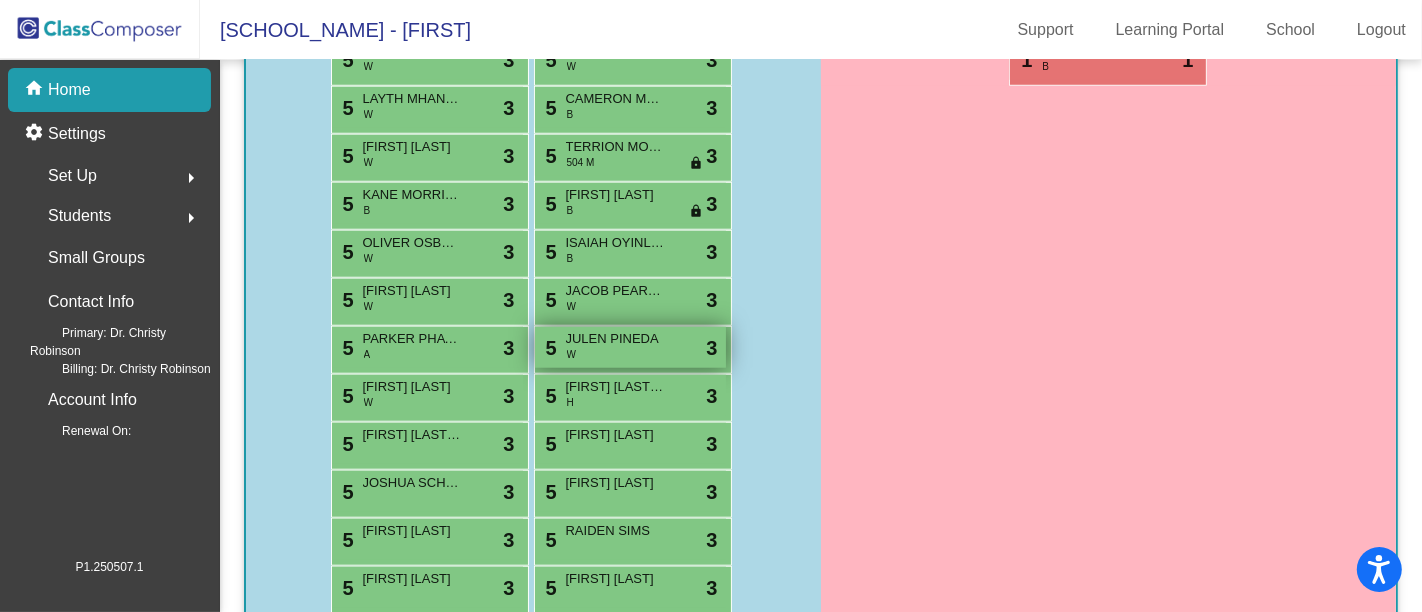 scroll, scrollTop: 1417, scrollLeft: 0, axis: vertical 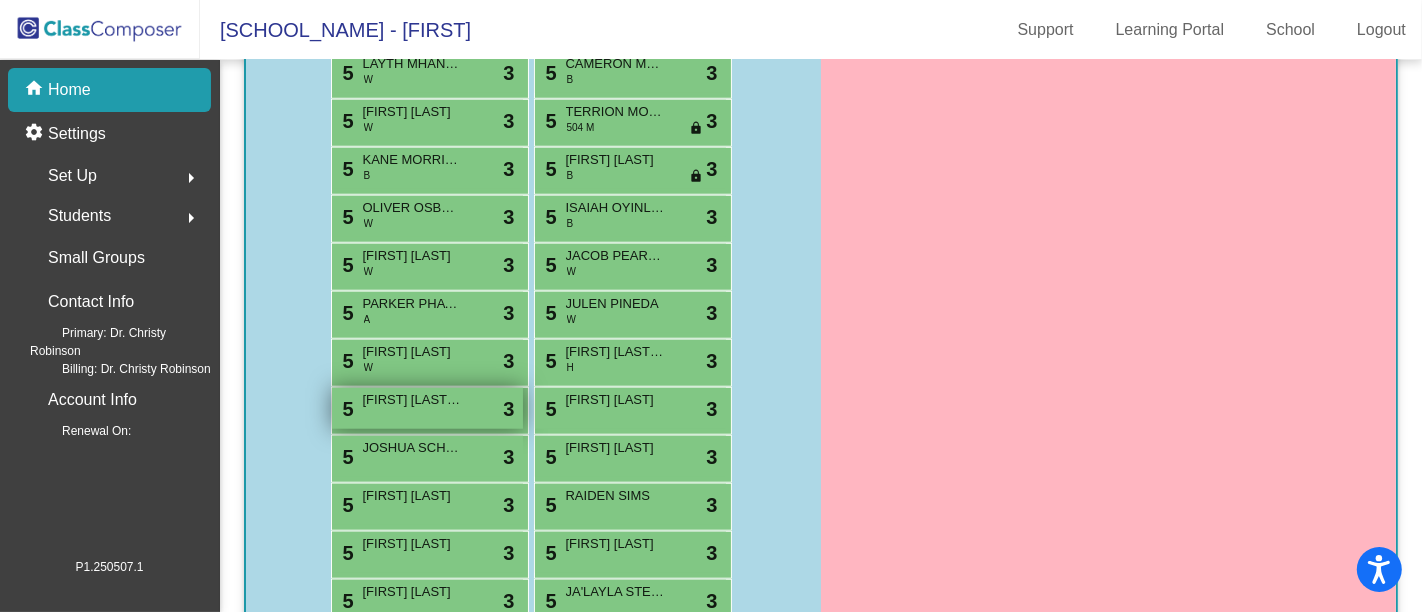 click on "[FIRST] [LAST] [LAST]" at bounding box center (413, 400) 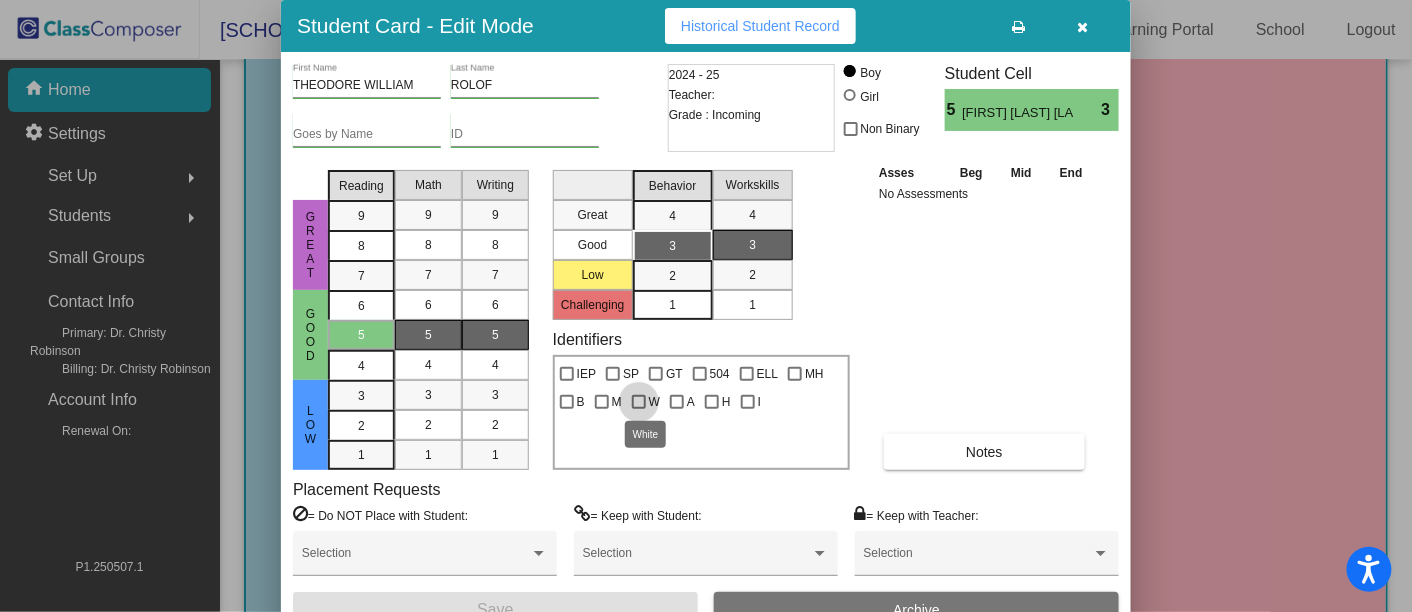 click at bounding box center (639, 402) 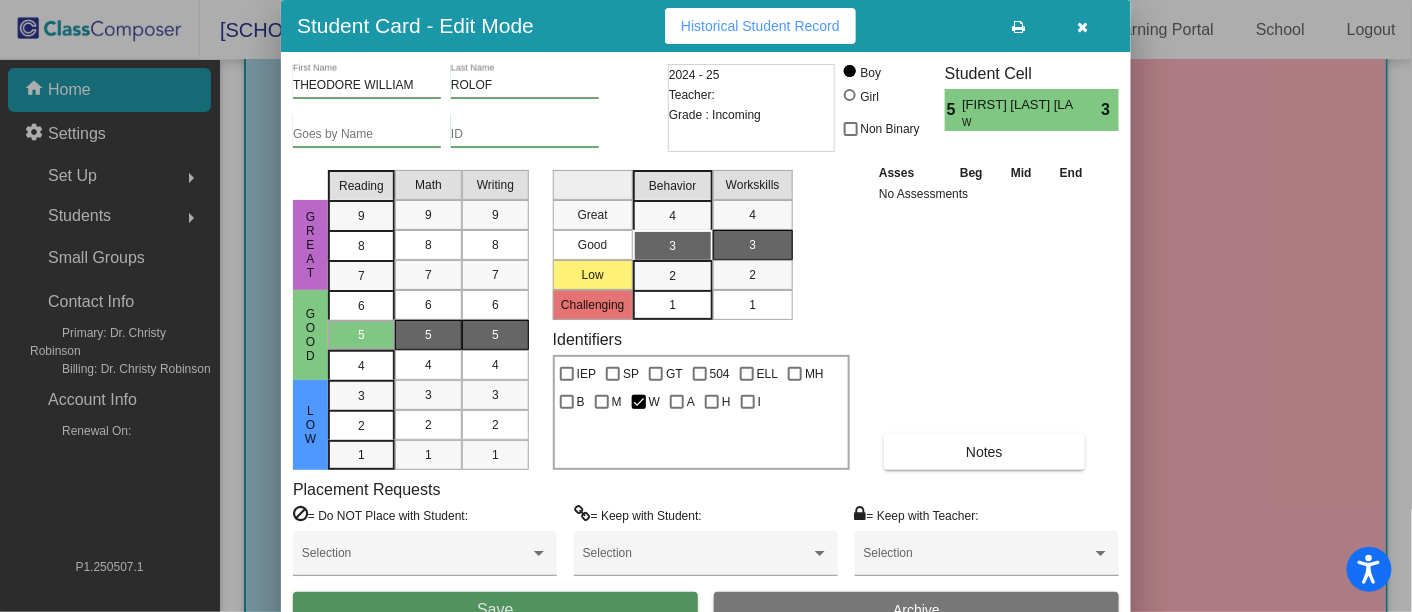 click on "Save" at bounding box center [495, 610] 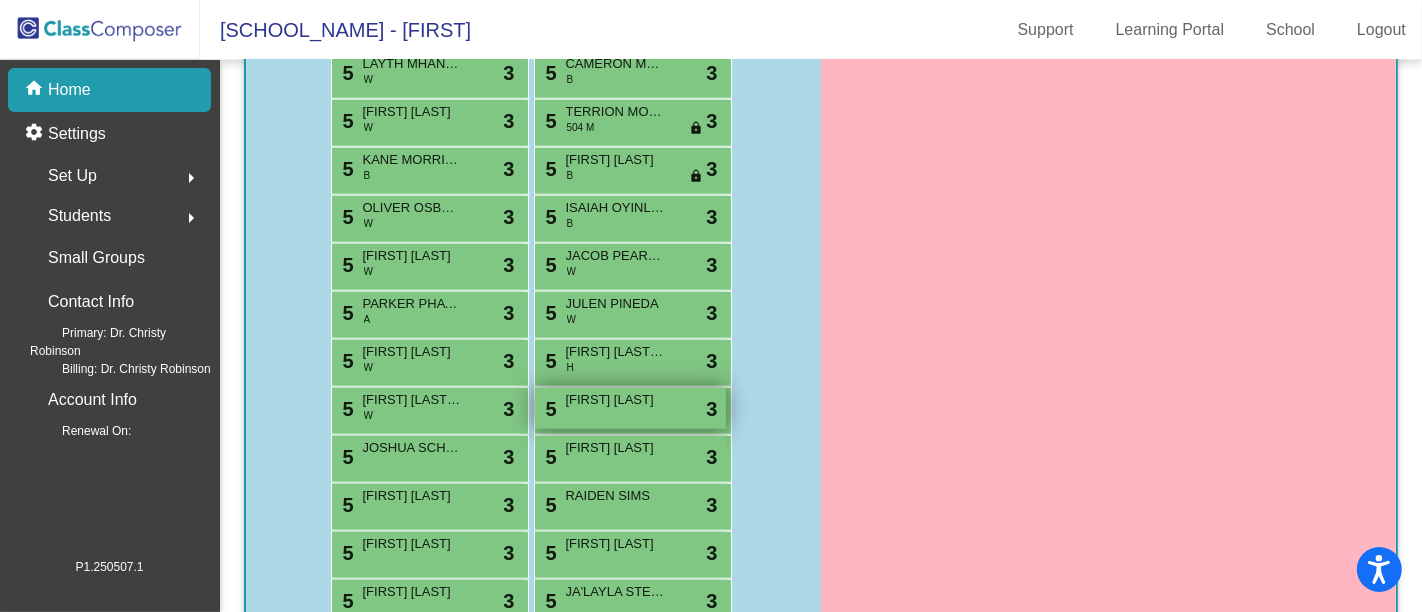 click on "5 [FIRST] [LAST] lock do_not_disturb_alt 3" at bounding box center [630, 408] 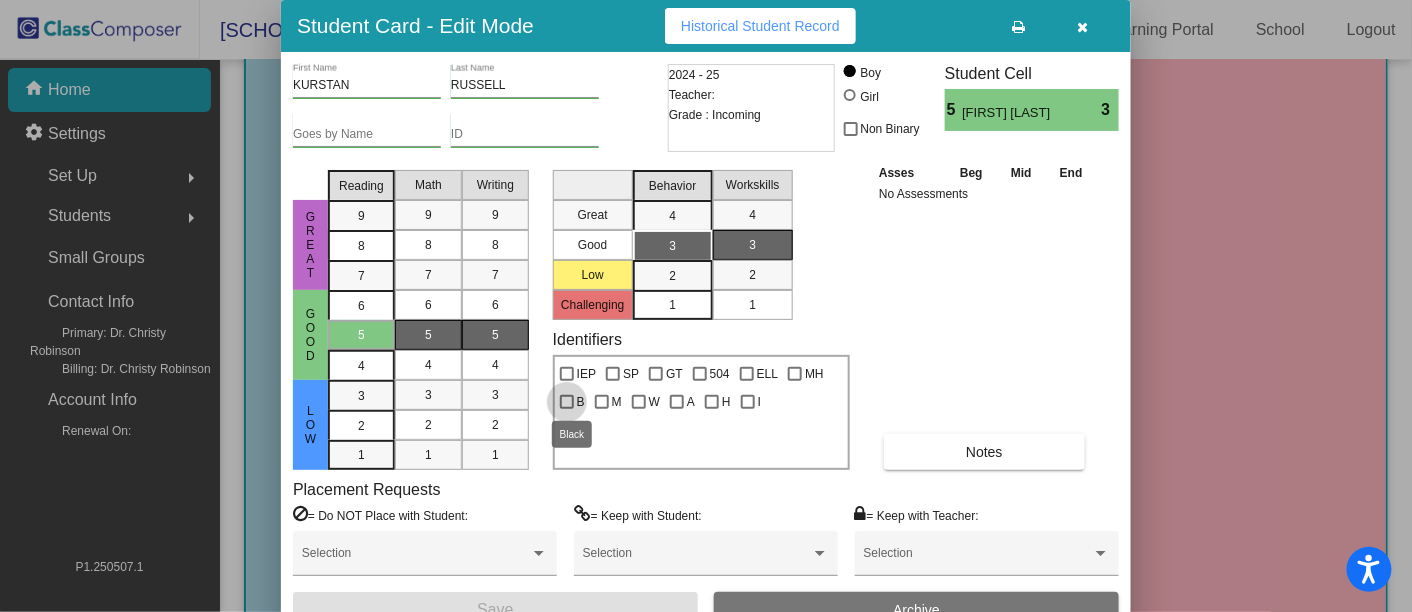 click at bounding box center (567, 402) 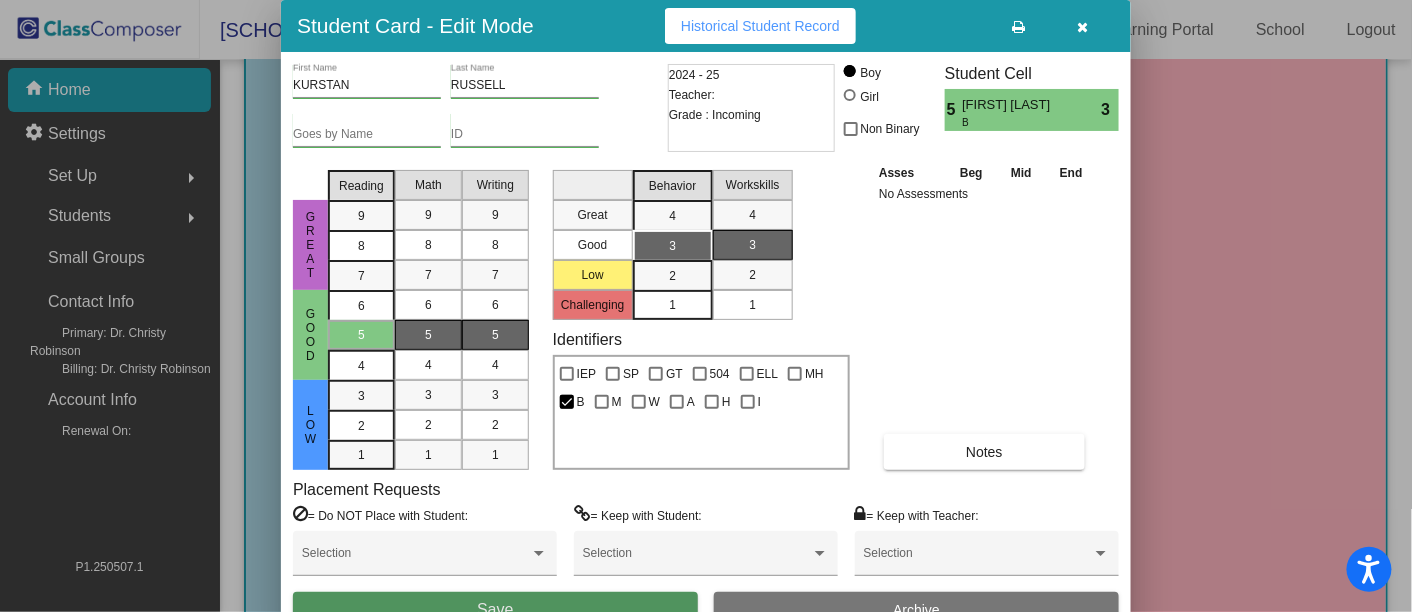 click on "Save" at bounding box center [495, 610] 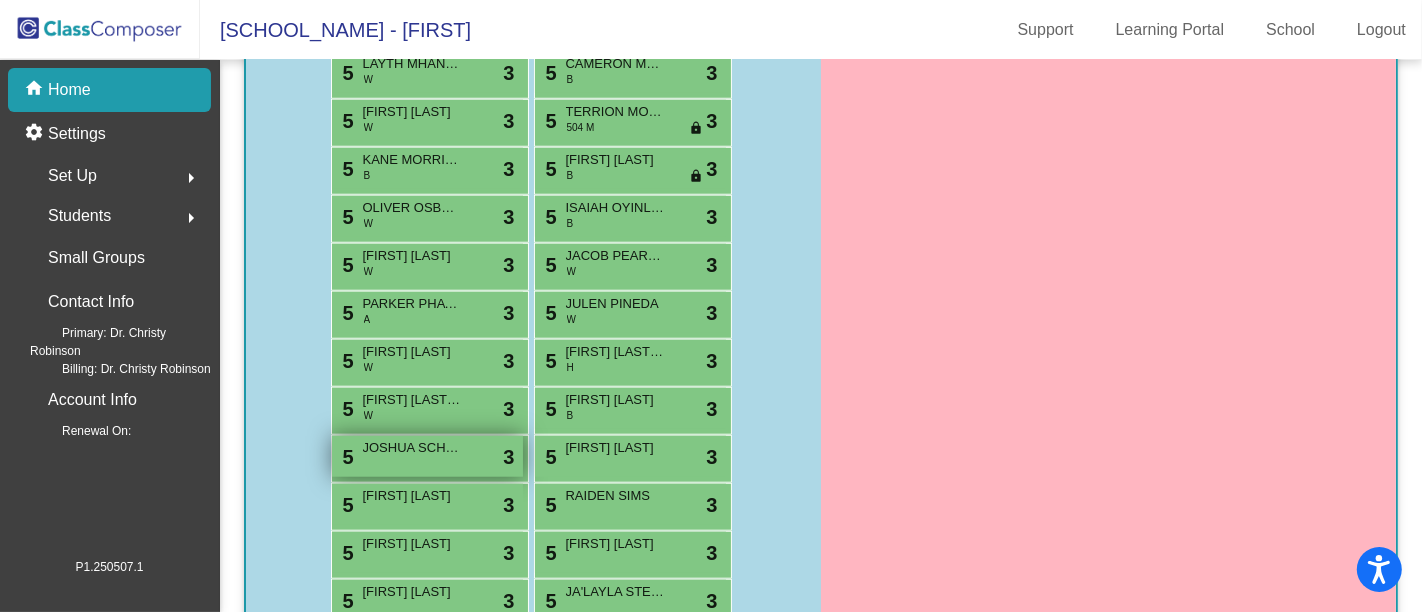 click on "5 [FIRST] [LAST] lock do_not_disturb_alt 3" at bounding box center [427, 456] 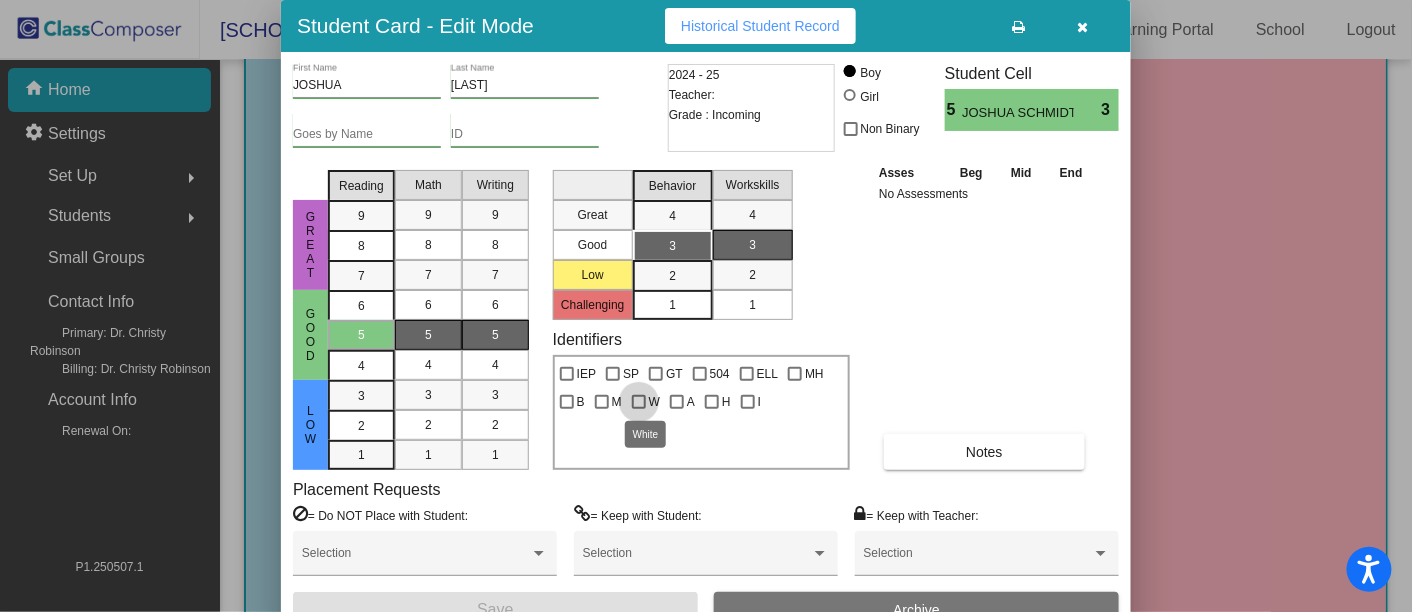 click at bounding box center (639, 402) 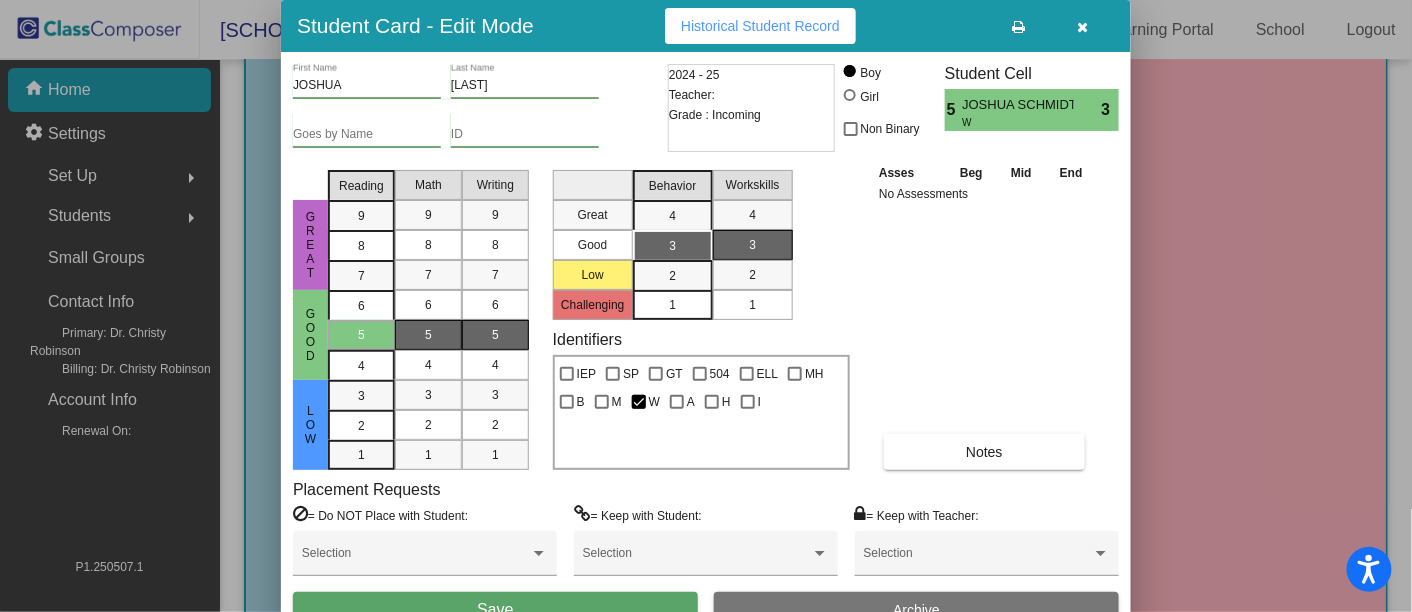 click on "Save" at bounding box center (495, 610) 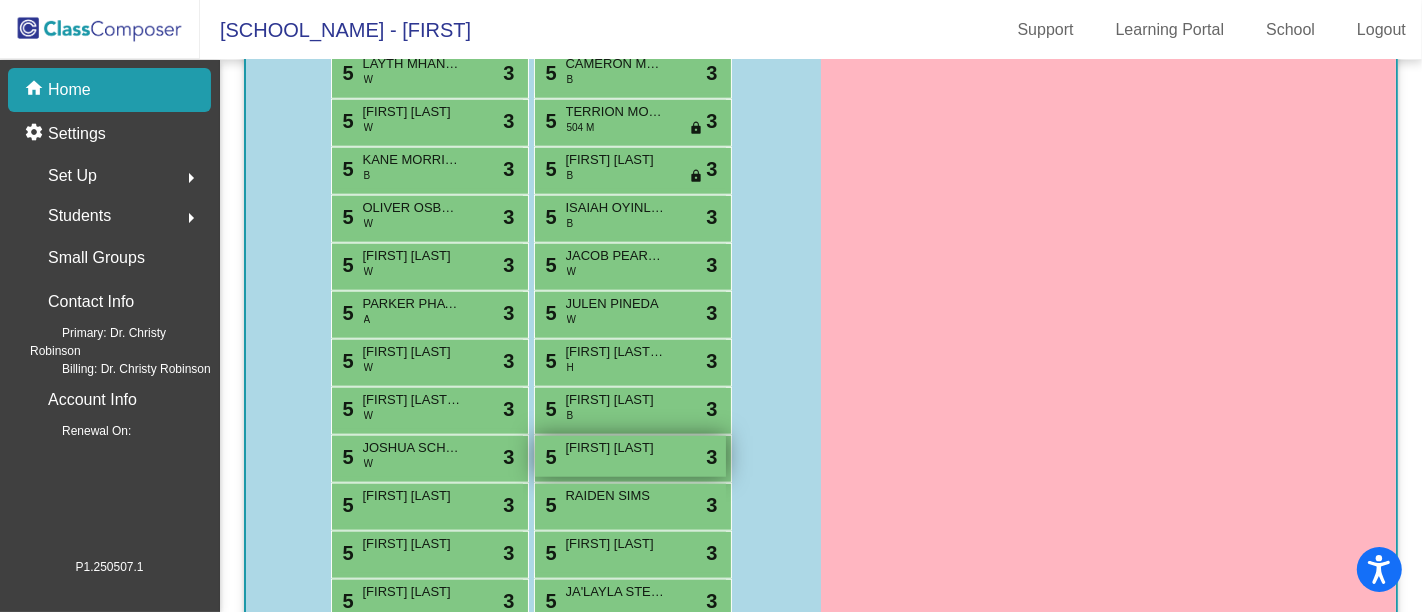 click on "5 [FIRST] [LAST] lock do_not_disturb_alt 3" at bounding box center (630, 456) 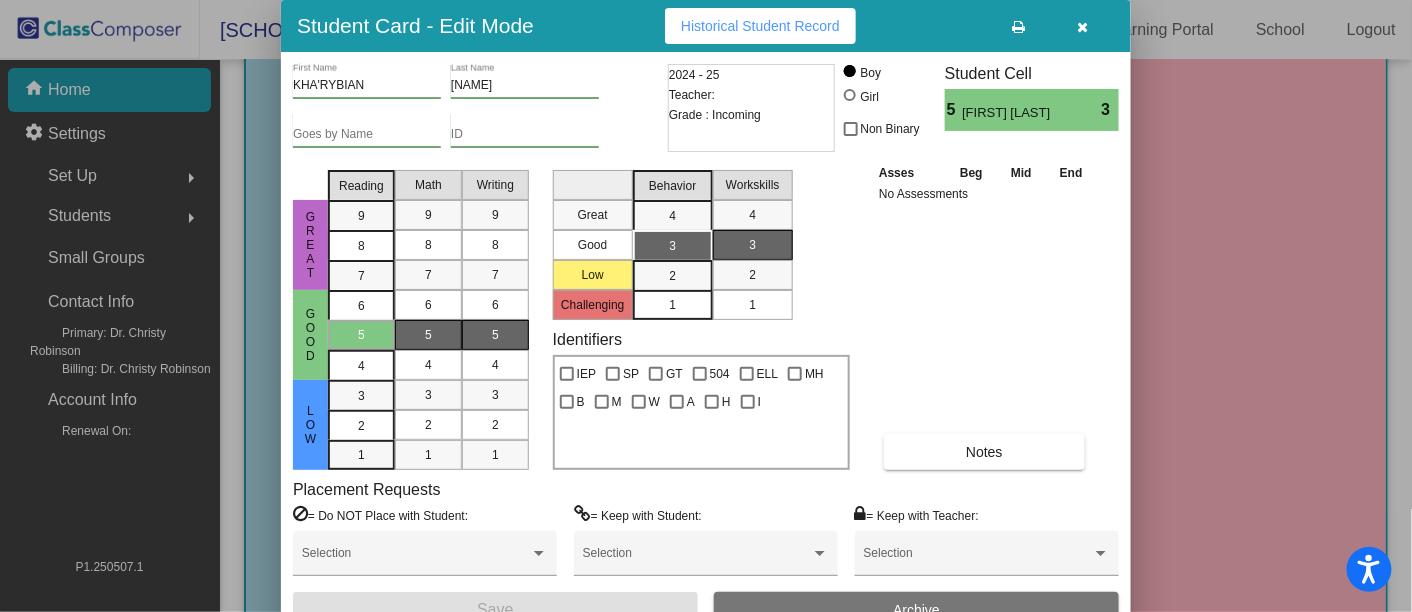 click at bounding box center (850, 95) 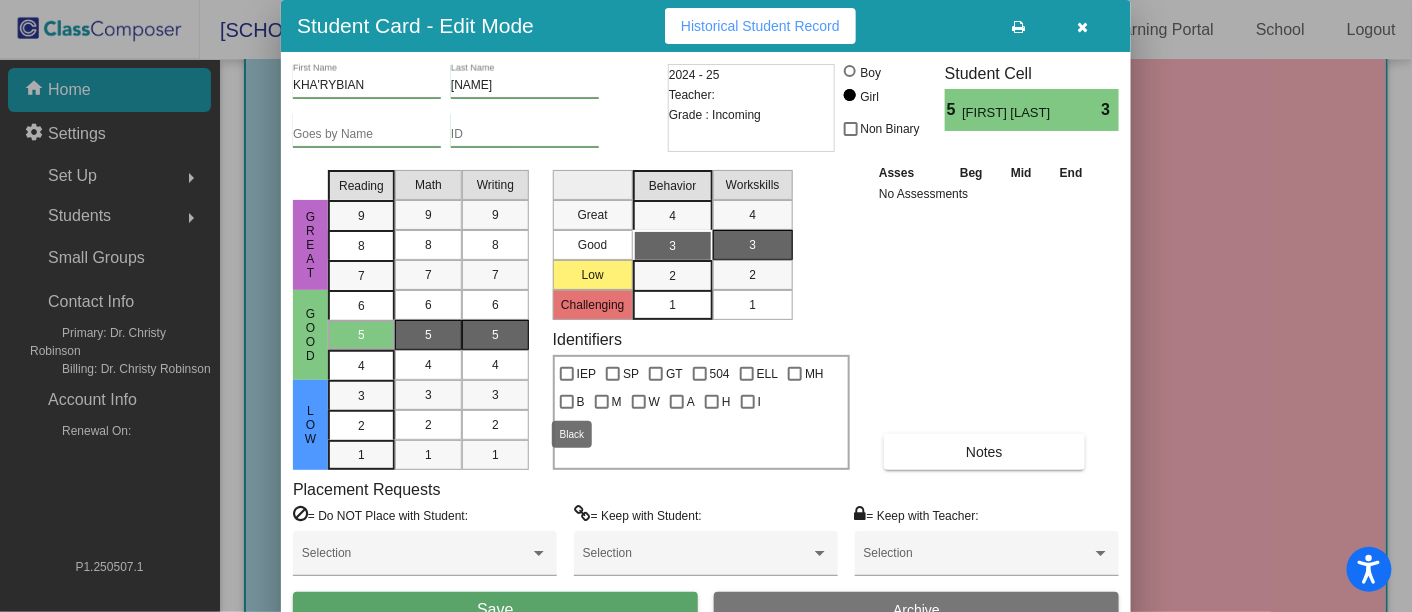 click at bounding box center (567, 402) 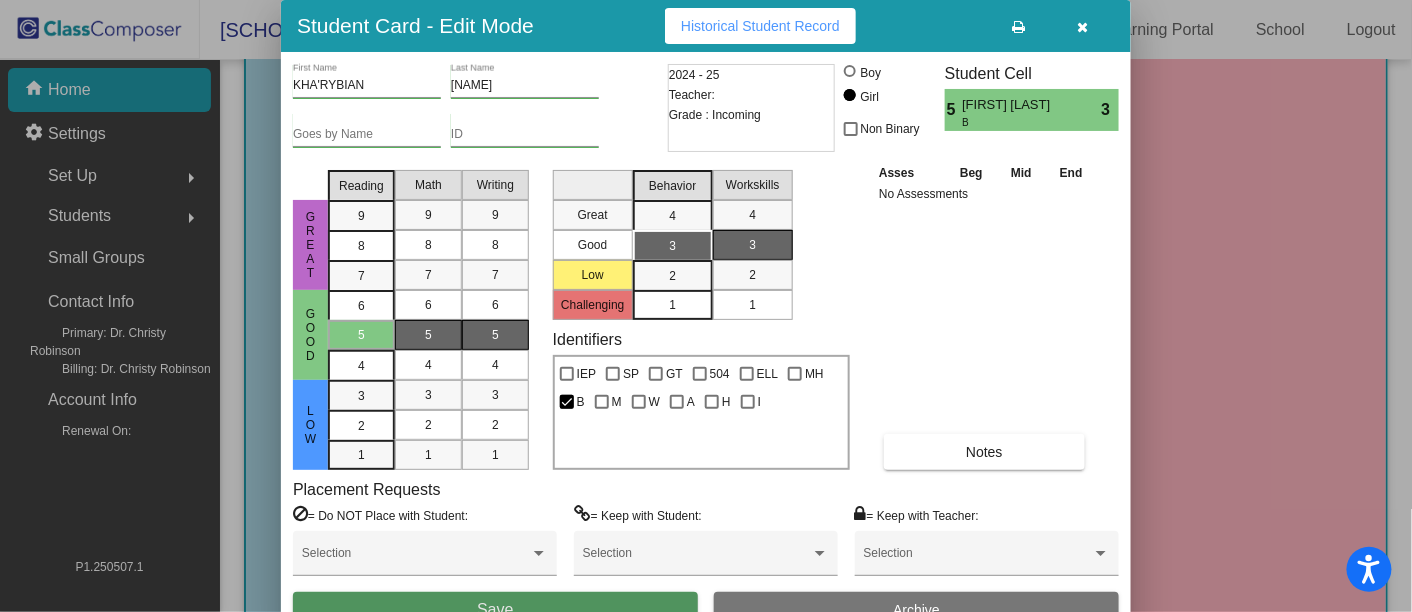 click on "Save" at bounding box center [495, 610] 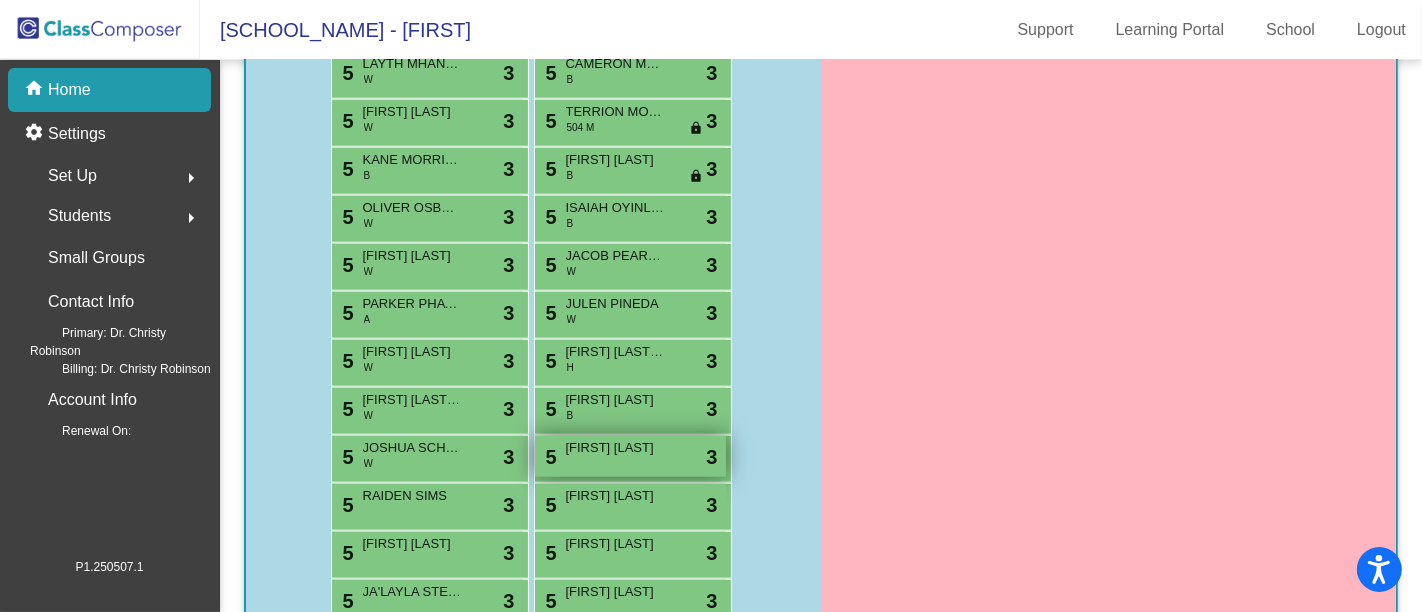 click on "5 [FIRST] [LAST] lock do_not_disturb_alt 3" at bounding box center [630, 456] 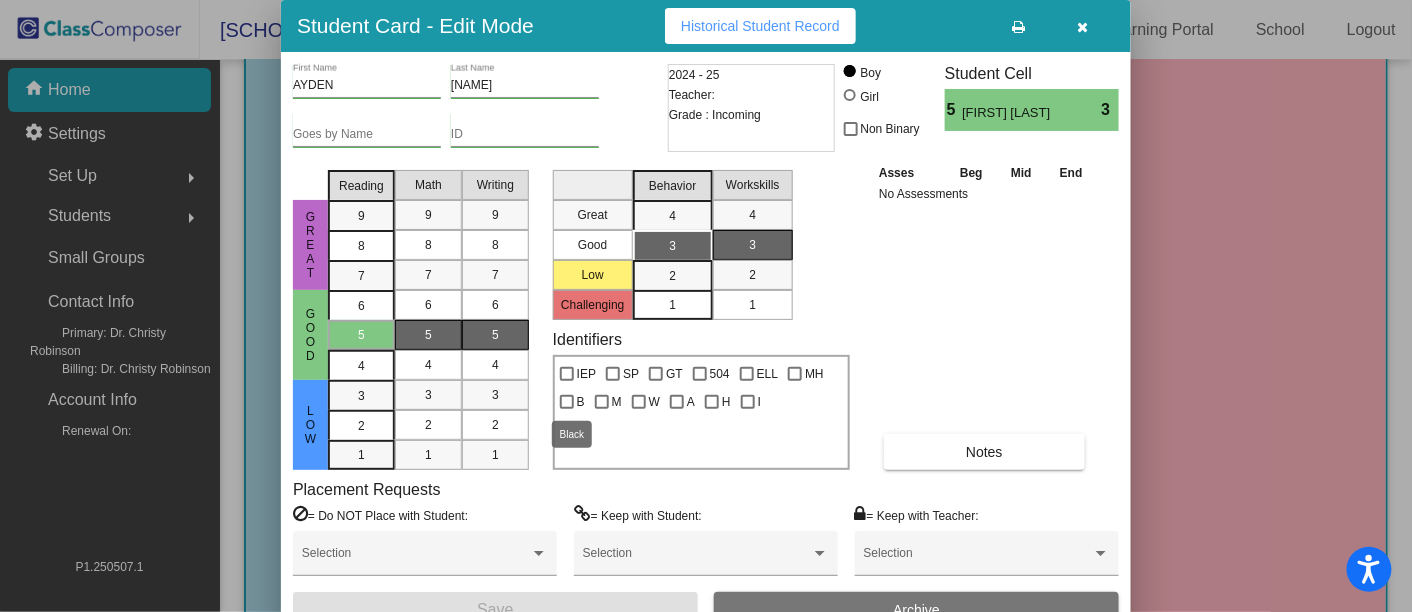 click at bounding box center (567, 402) 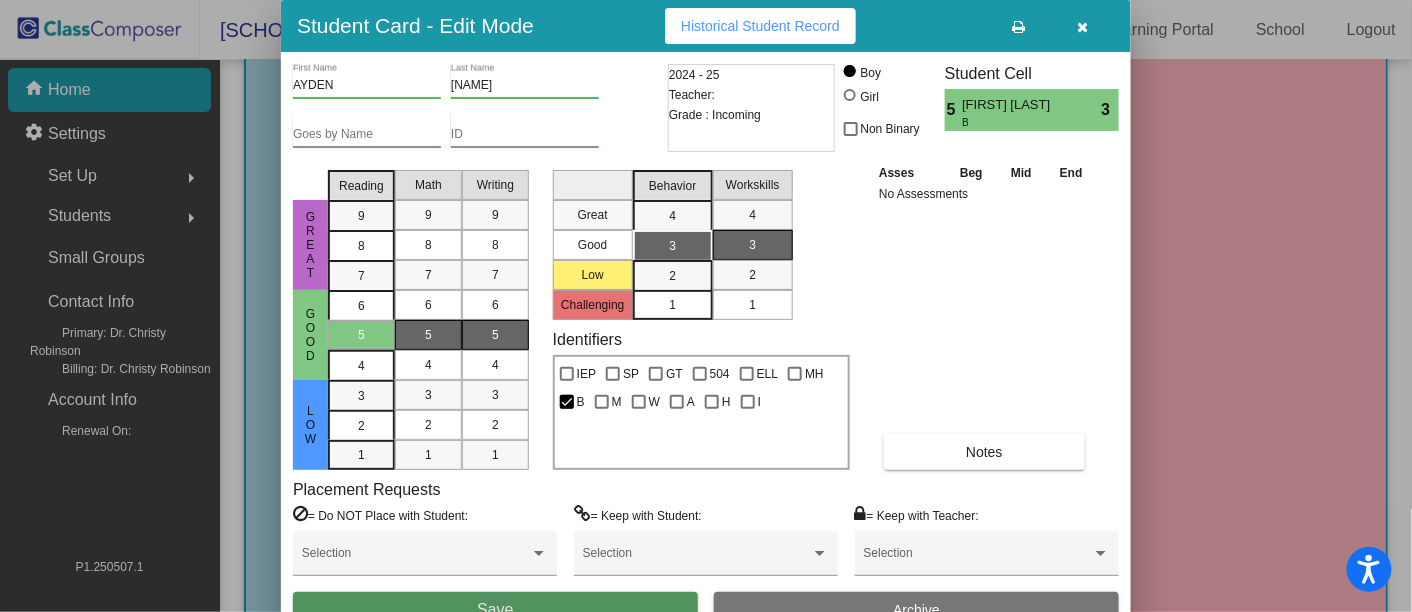 click on "Save" at bounding box center (495, 610) 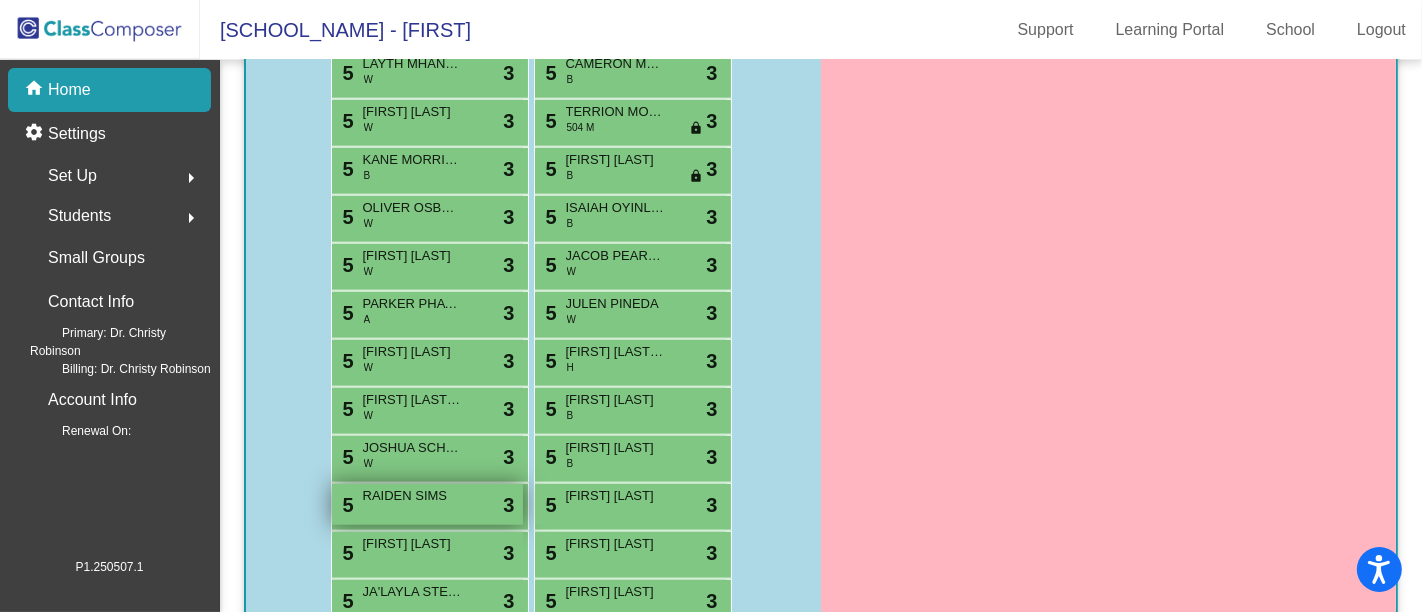 click on "5 [FIRST] [LAST] lock do_not_disturb_alt 3" at bounding box center (427, 504) 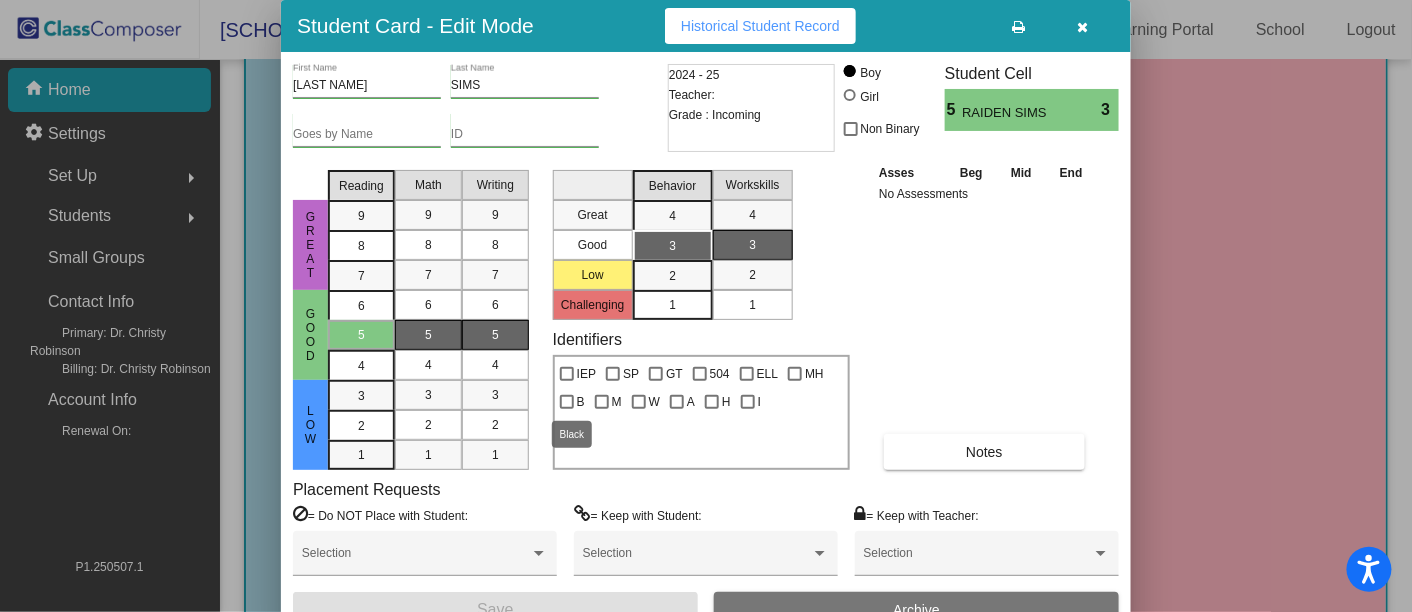 click at bounding box center [567, 402] 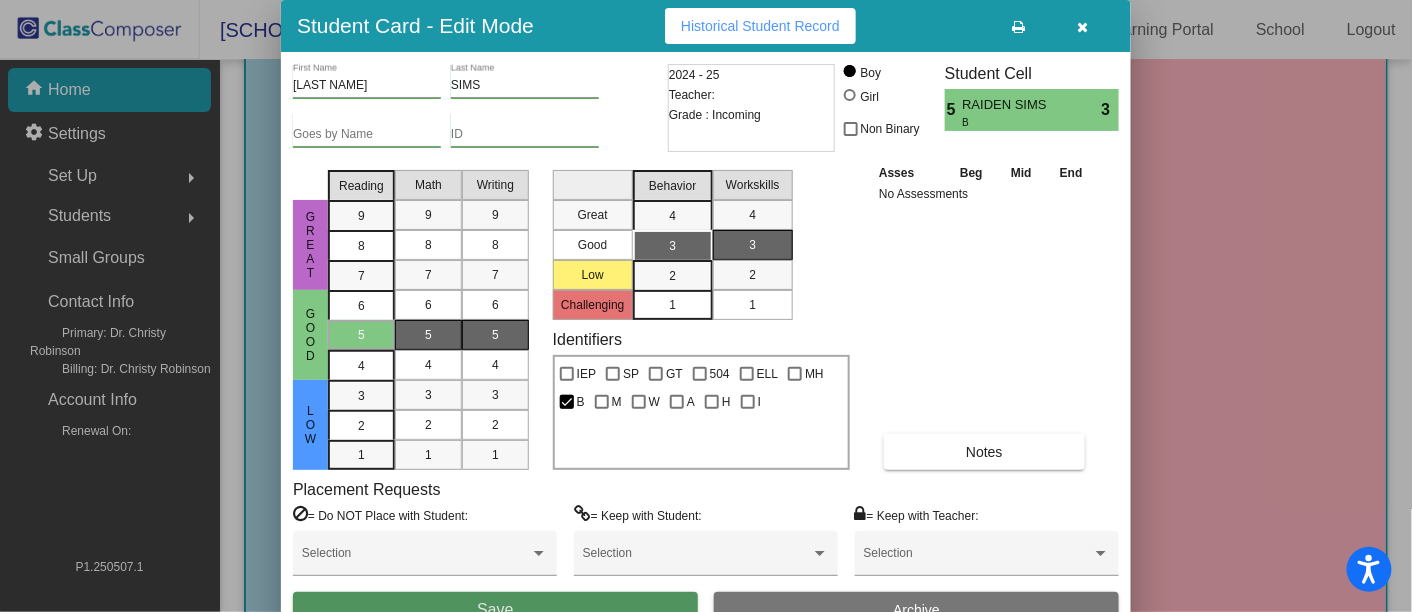 click on "Save" at bounding box center (495, 610) 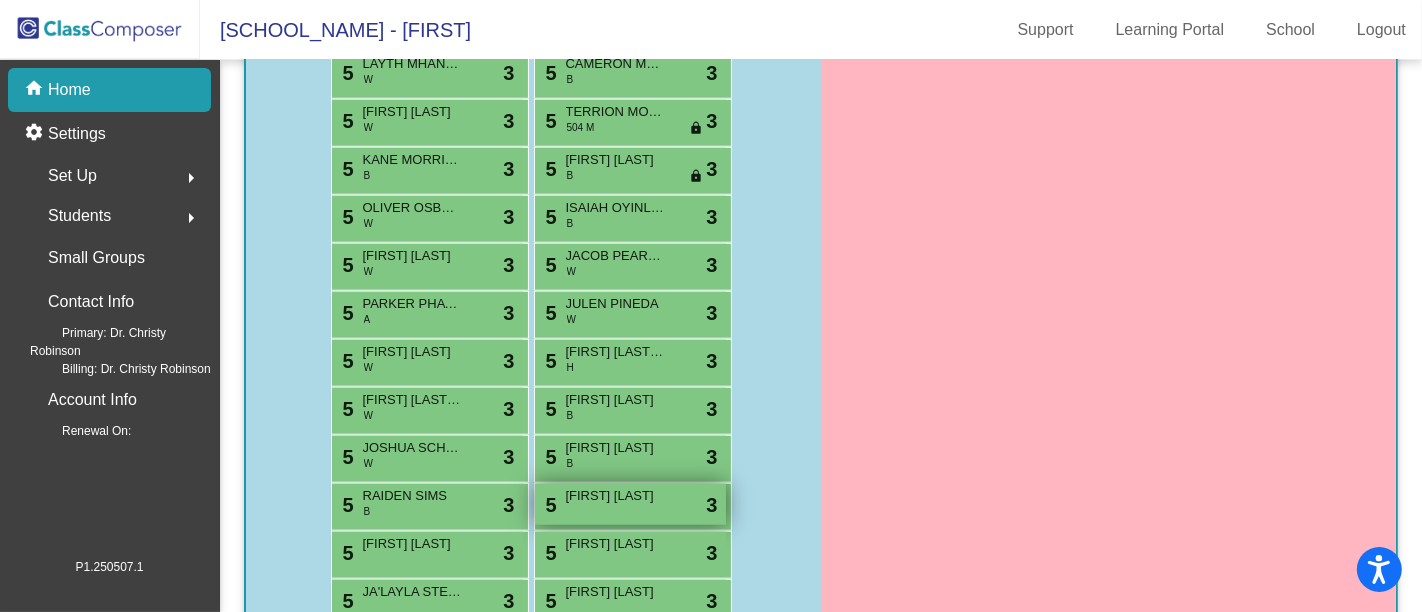 click on "5 [FIRST] [LAST] lock do_not_disturb_alt 3" at bounding box center [630, 504] 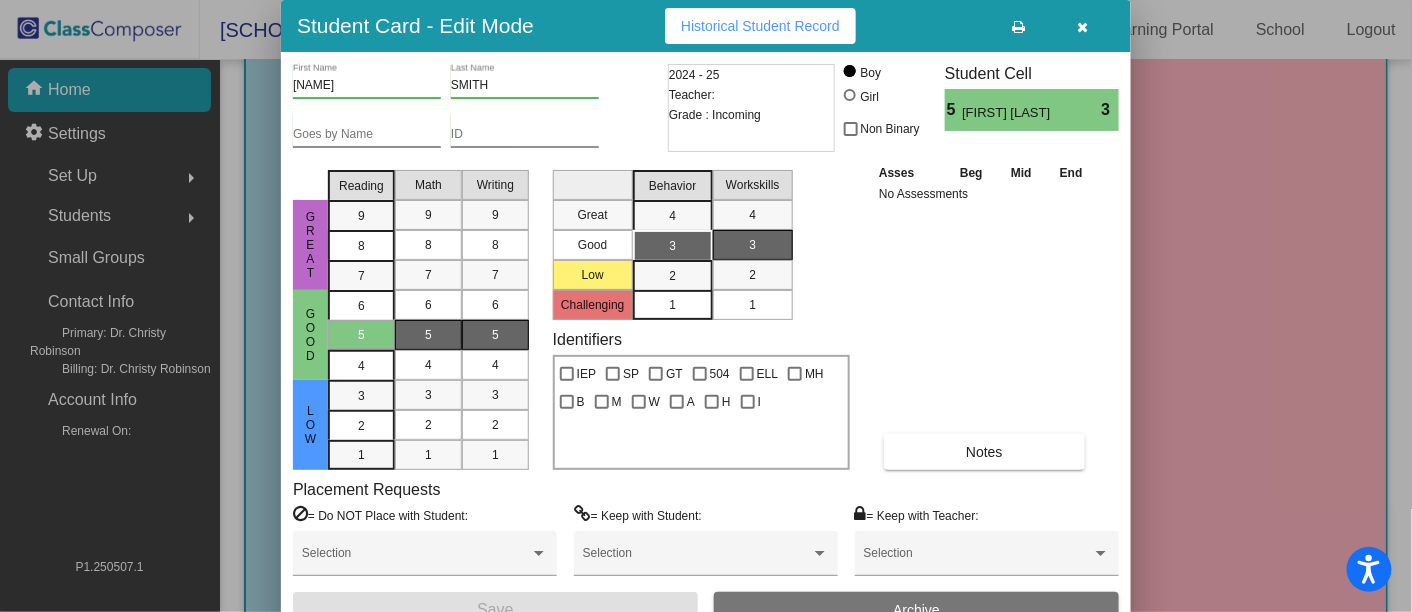 click at bounding box center [850, 95] 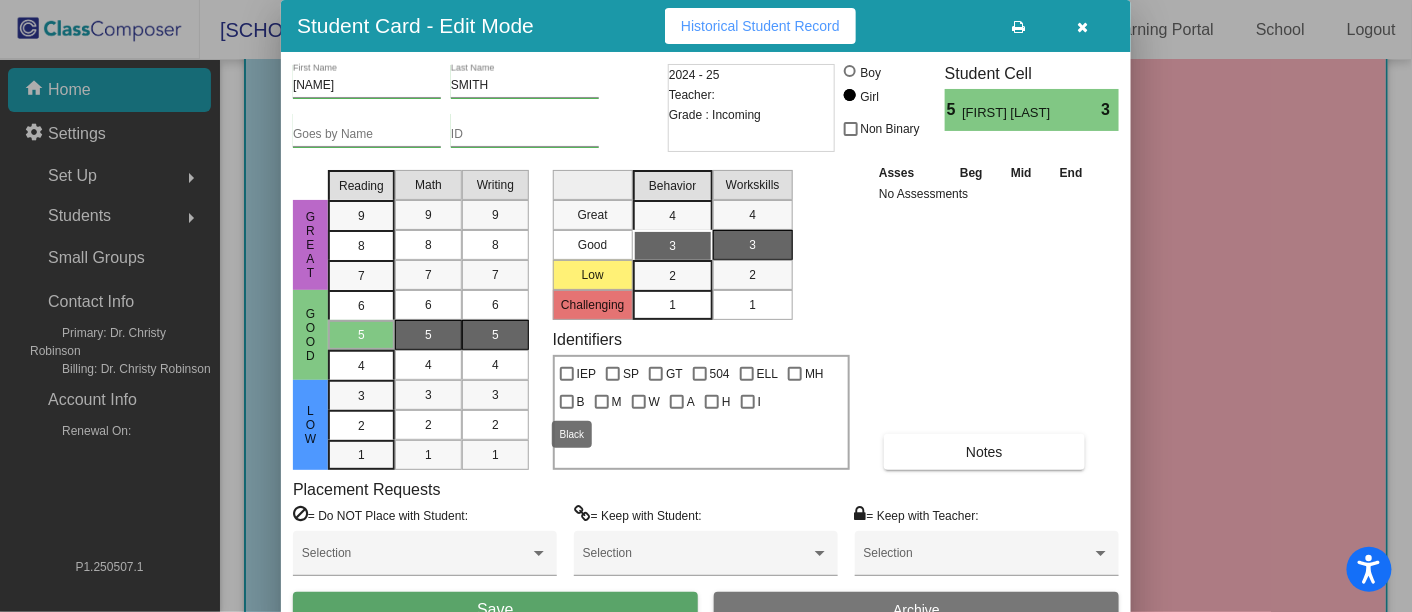 click at bounding box center [567, 402] 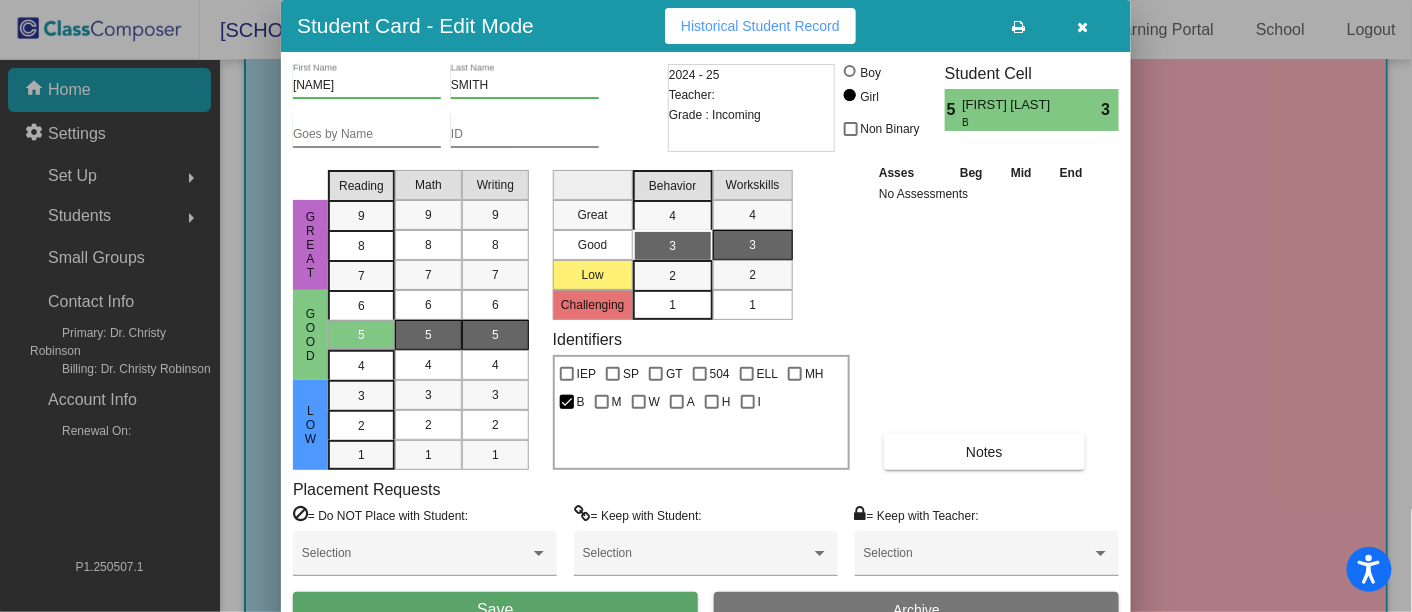 click on "Save" at bounding box center [495, 610] 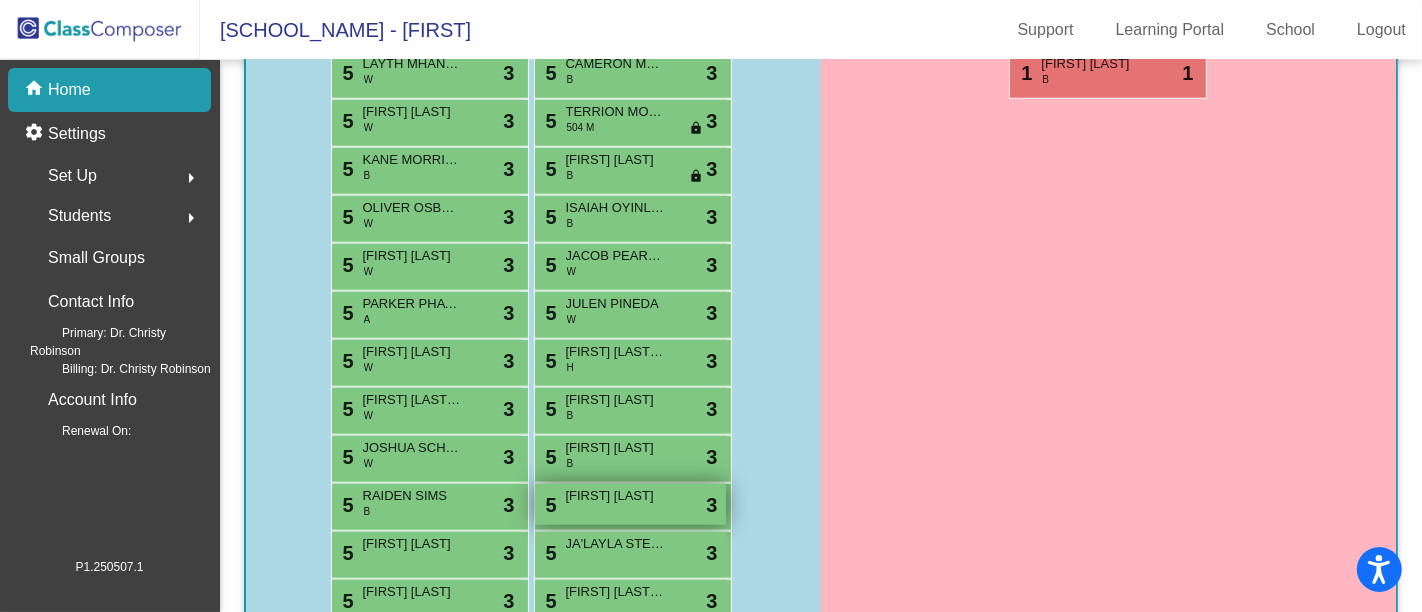 click on "[FIRST] [LAST]" at bounding box center (616, 496) 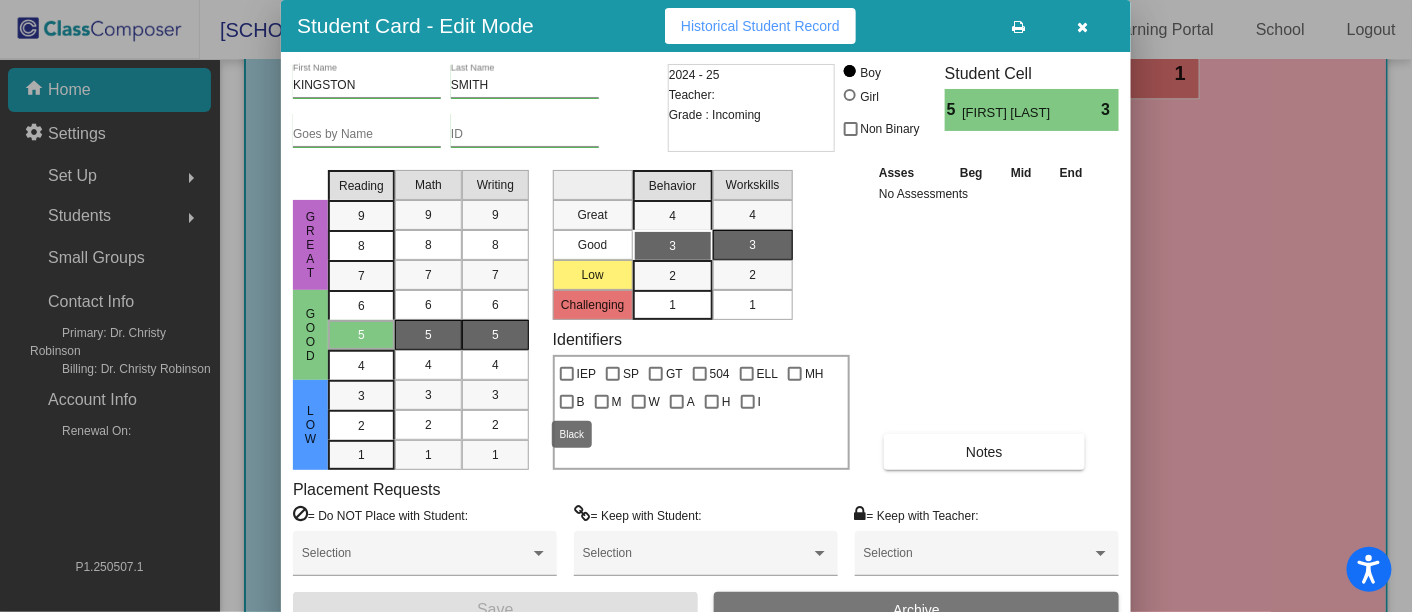 click at bounding box center [567, 402] 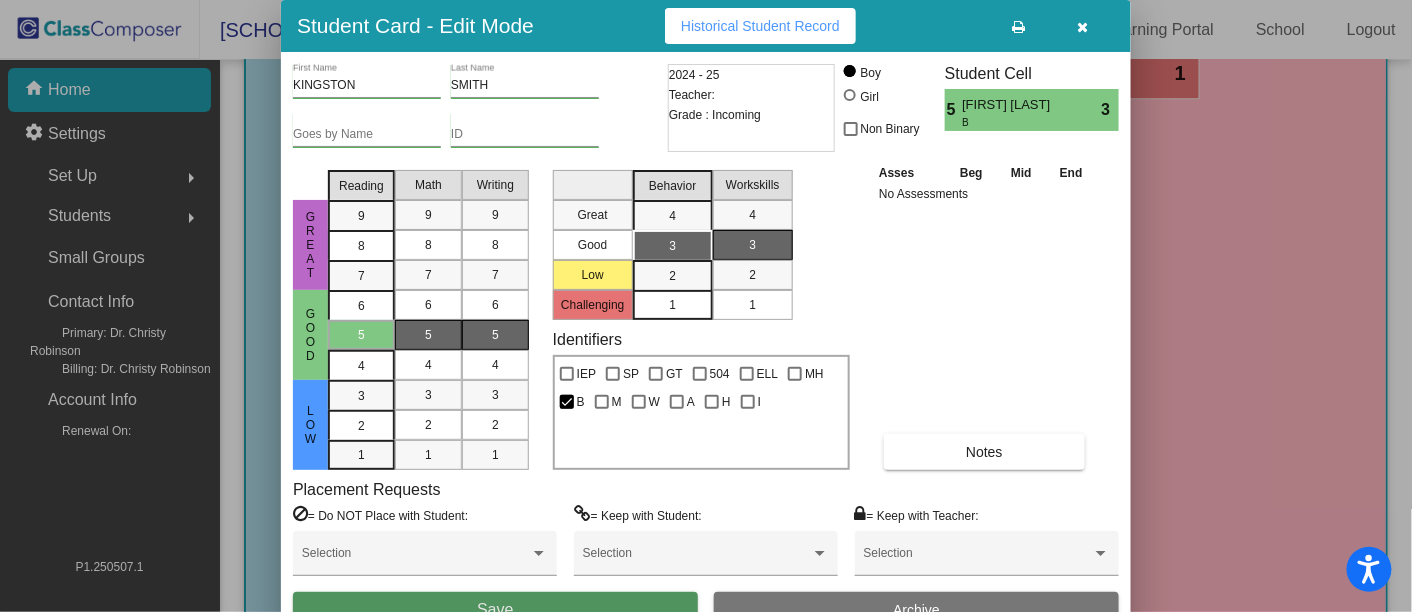 click on "Save" at bounding box center (495, 610) 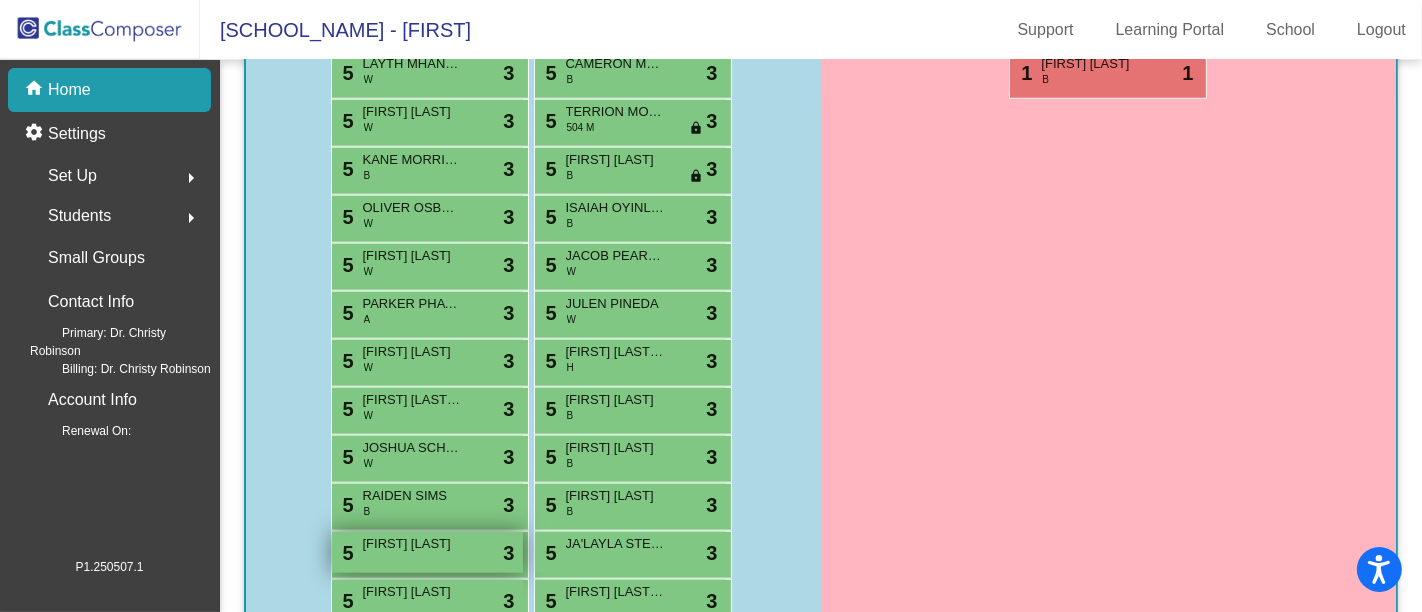 click on "[FIRST] [LAST]" at bounding box center (413, 544) 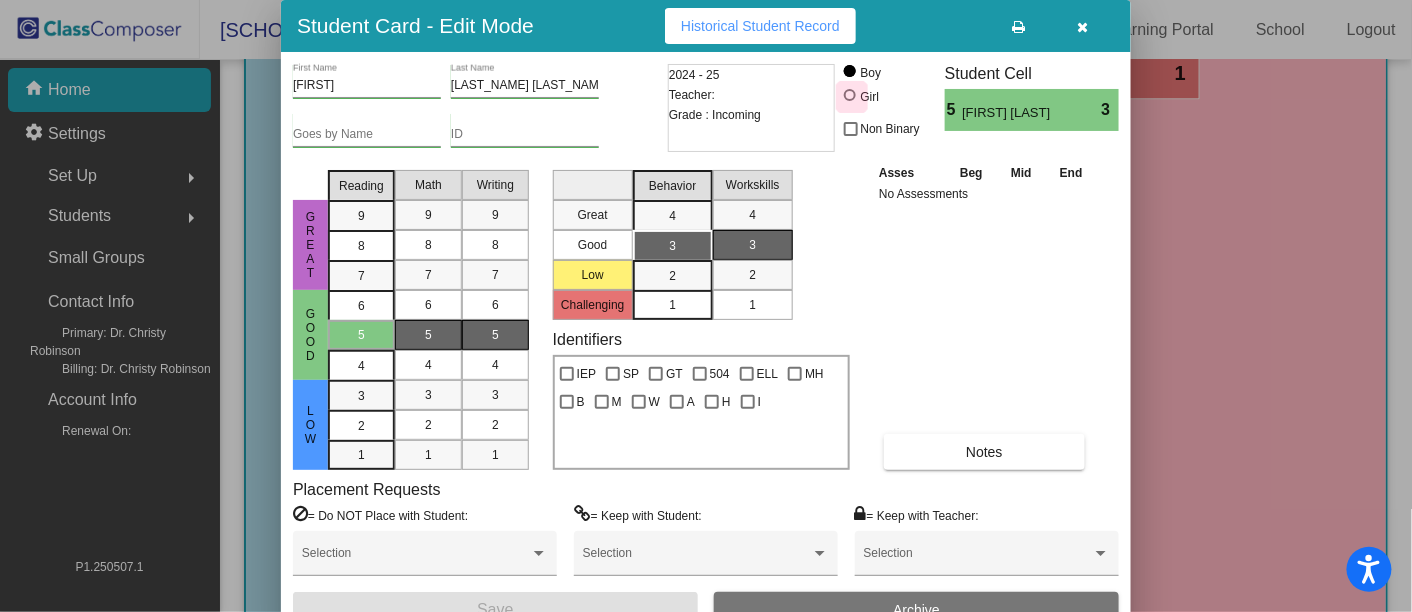 click at bounding box center [850, 95] 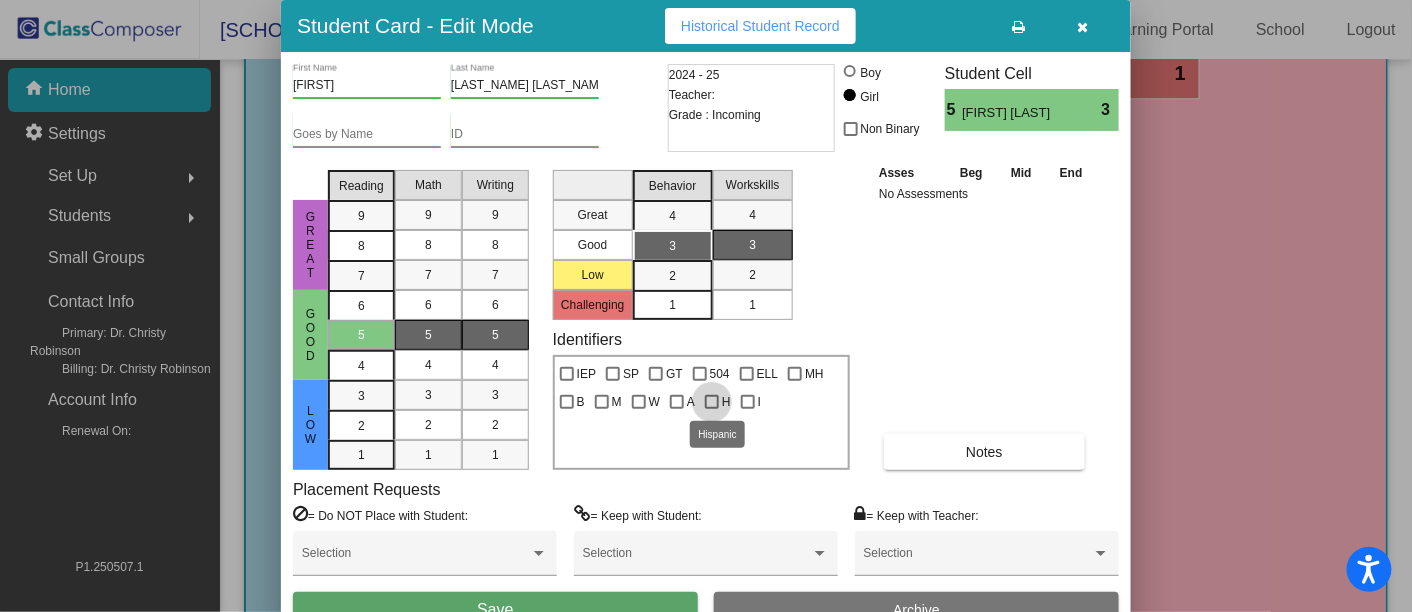 click at bounding box center [712, 402] 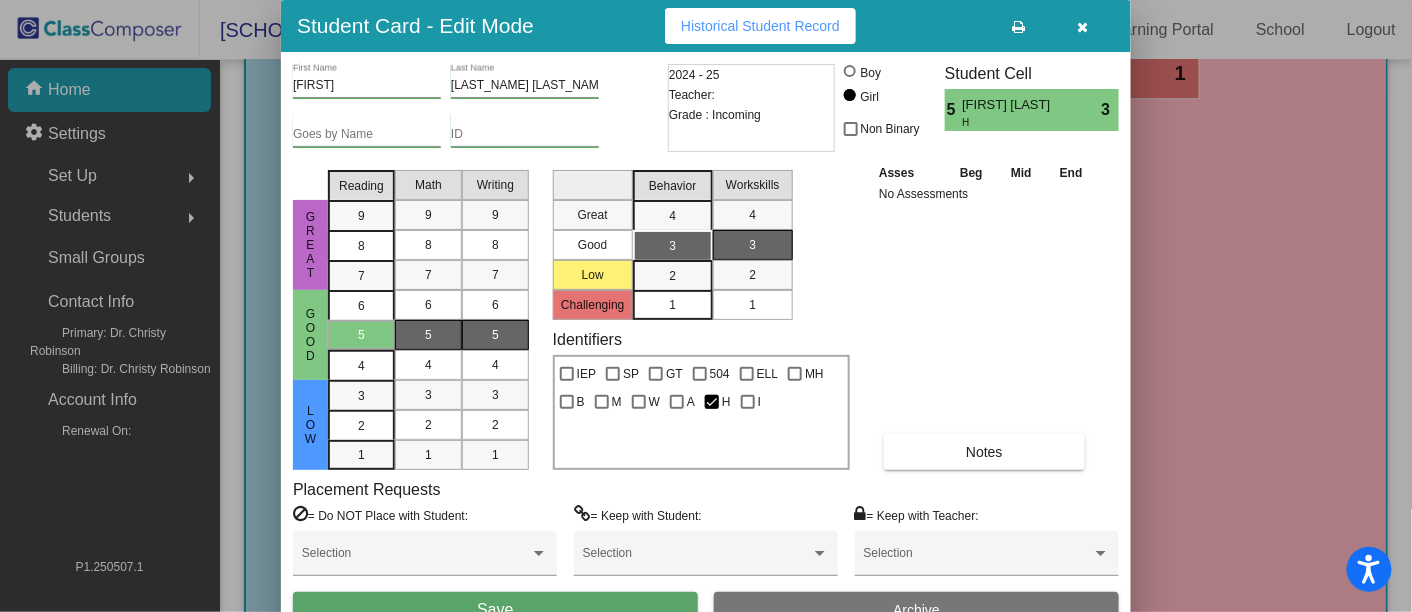 click on "Save" at bounding box center [495, 610] 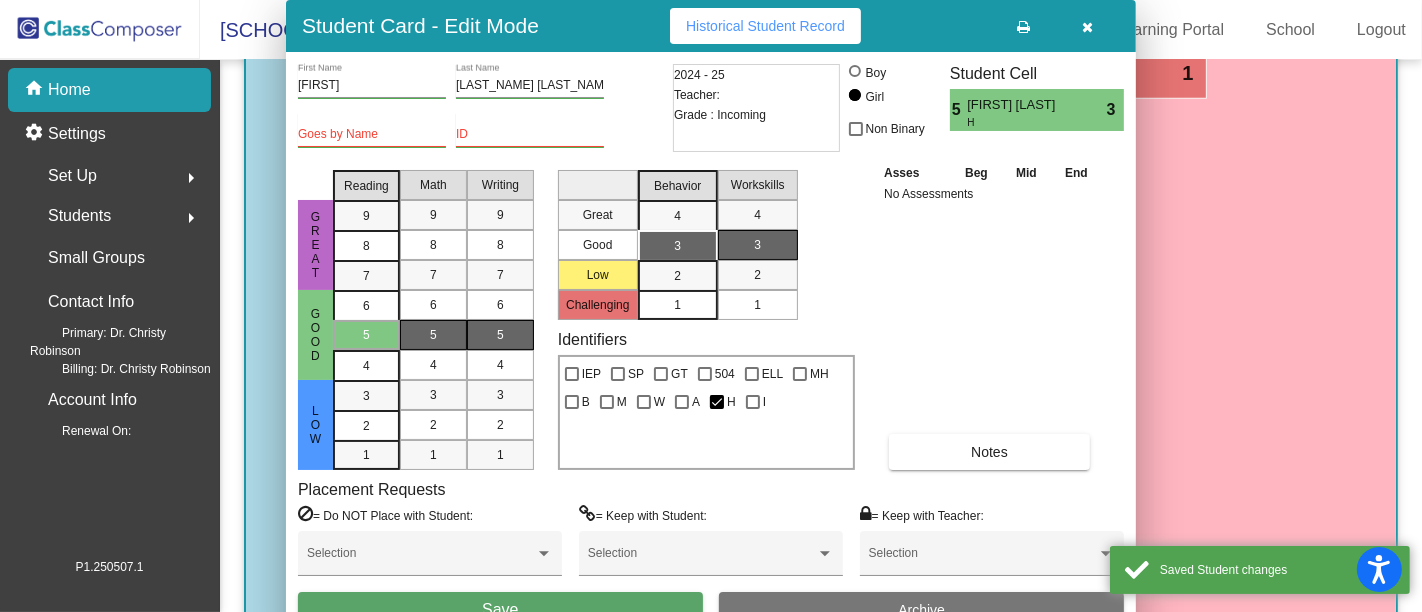 scroll, scrollTop: 1417, scrollLeft: 0, axis: vertical 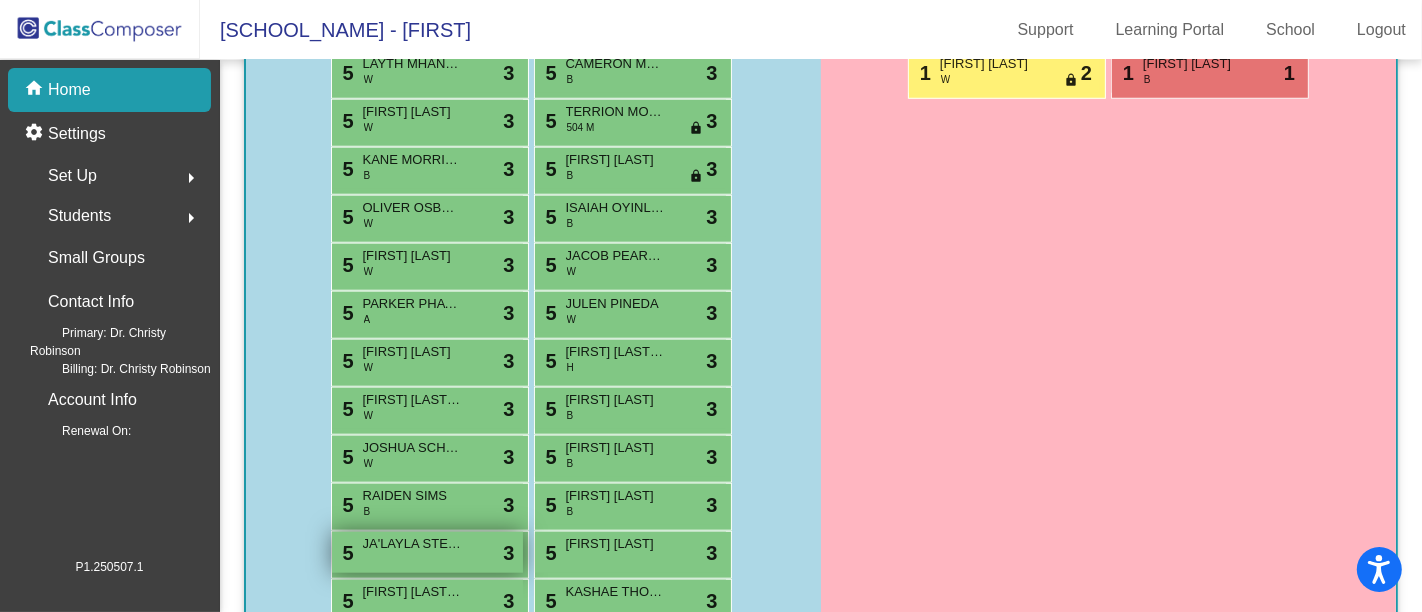 click on "5 [FIRST] [LAST] lock do_not_disturb_alt 3" at bounding box center (427, 552) 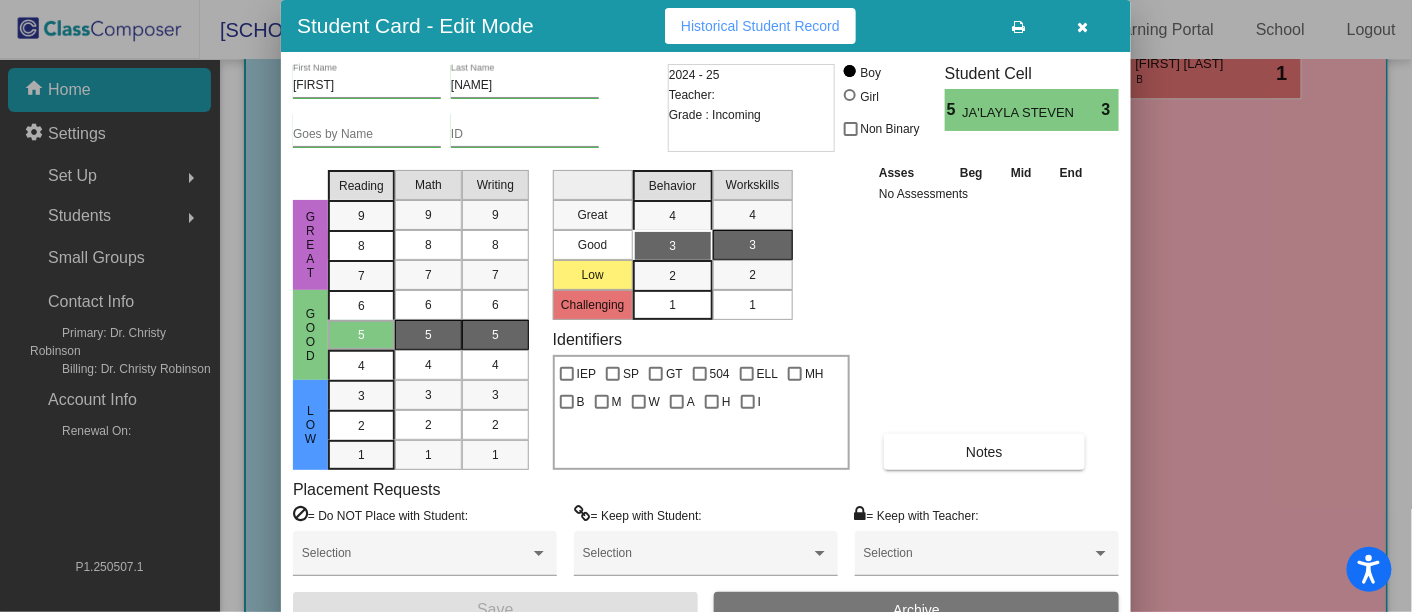click at bounding box center (850, 95) 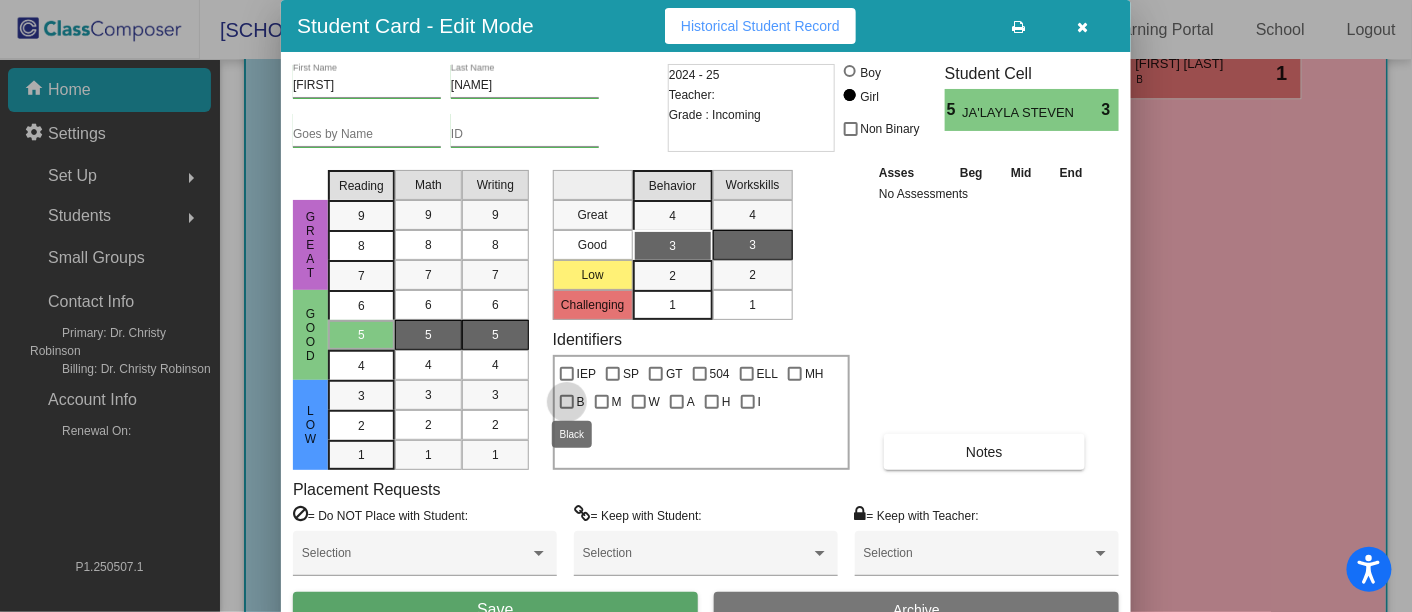 click at bounding box center (567, 402) 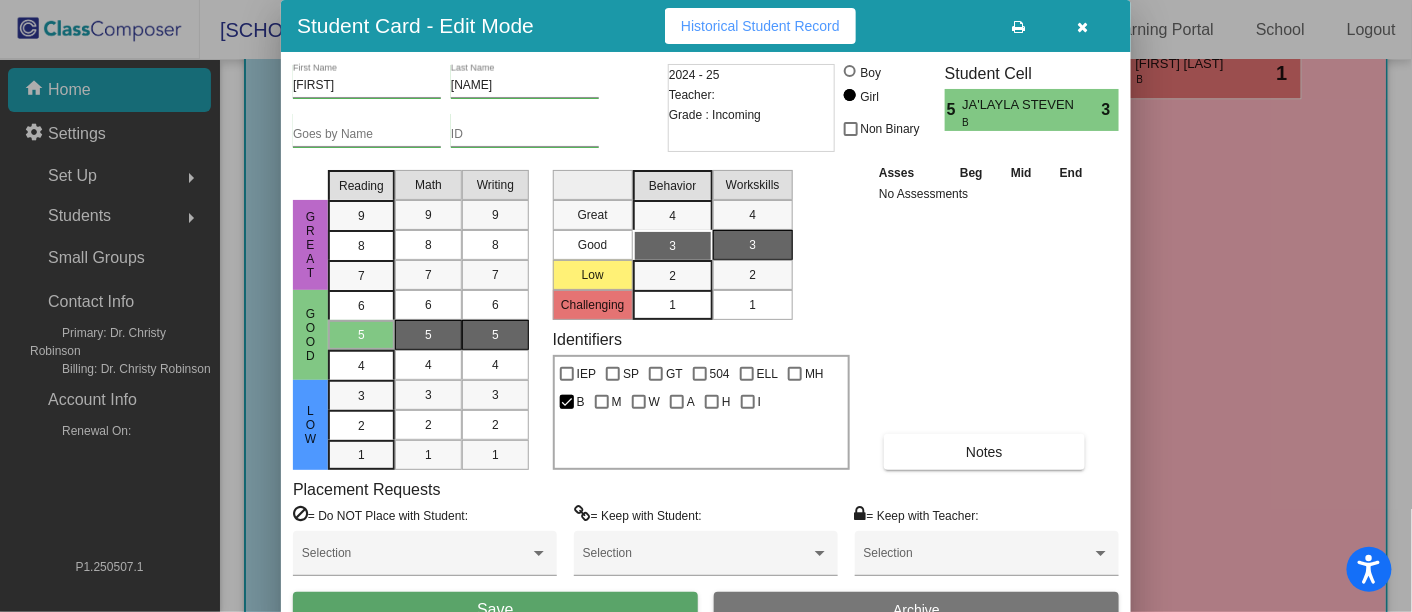 click on "Save" at bounding box center (495, 610) 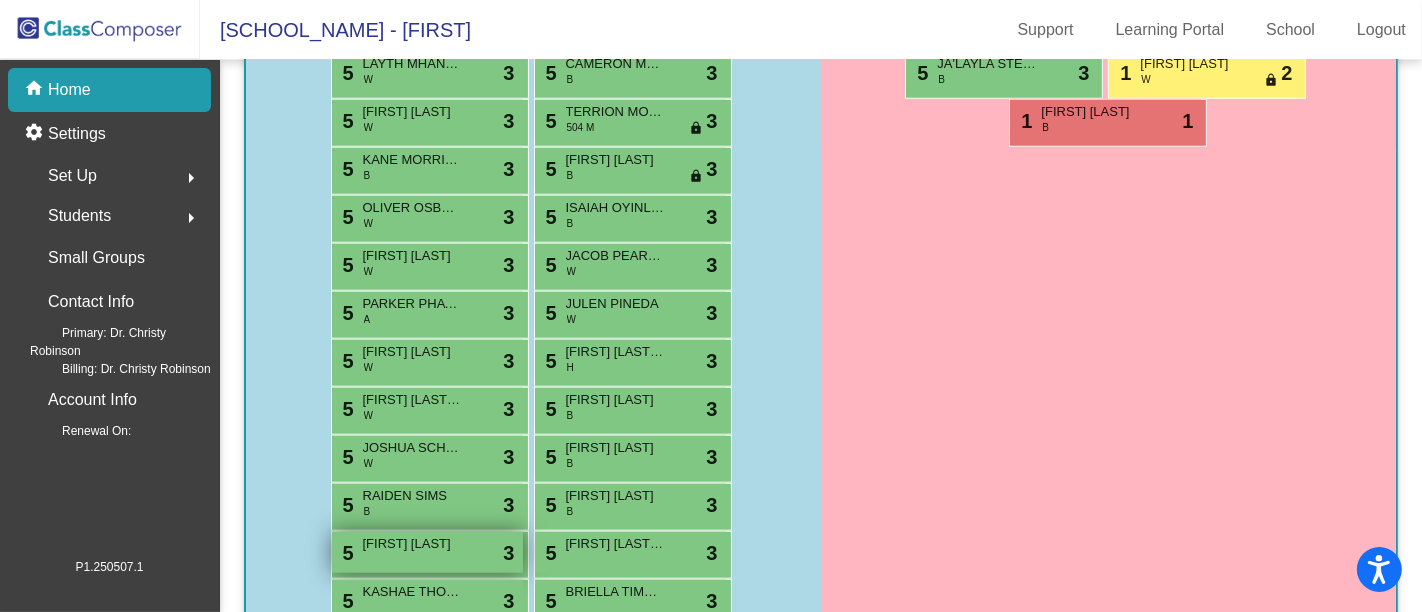 click on "5 [FIRST] [LAST] lock do_not_disturb_alt 3" at bounding box center [427, 552] 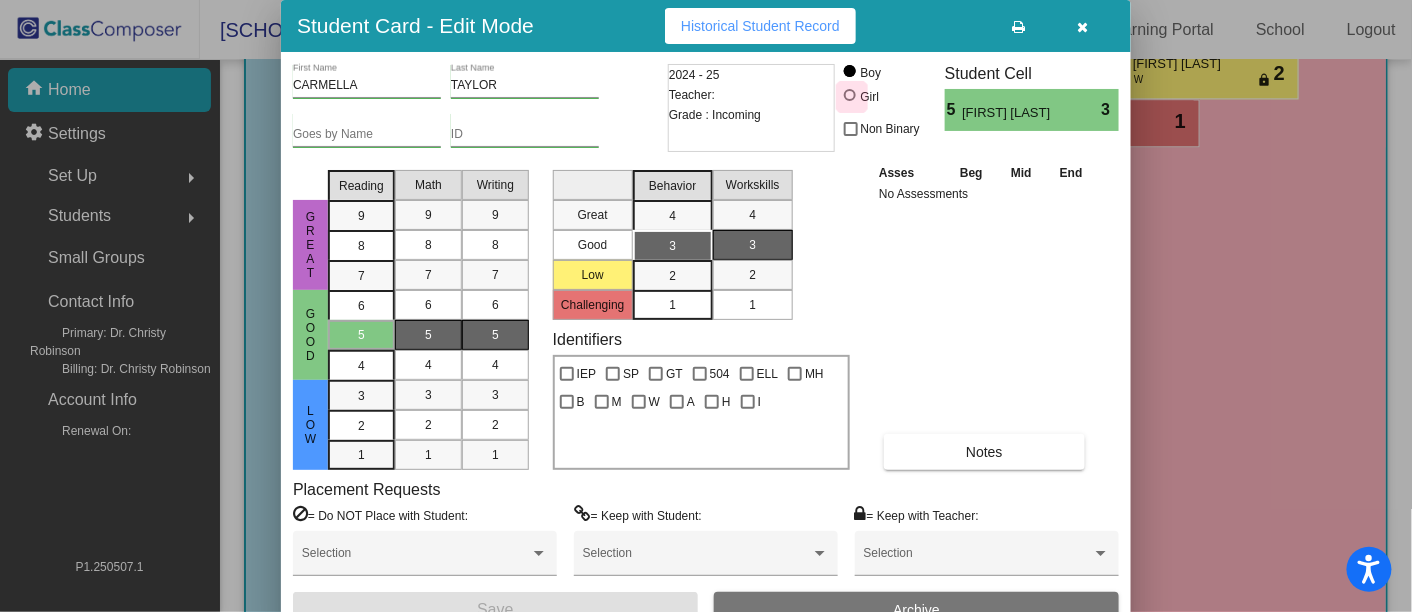 click at bounding box center [850, 95] 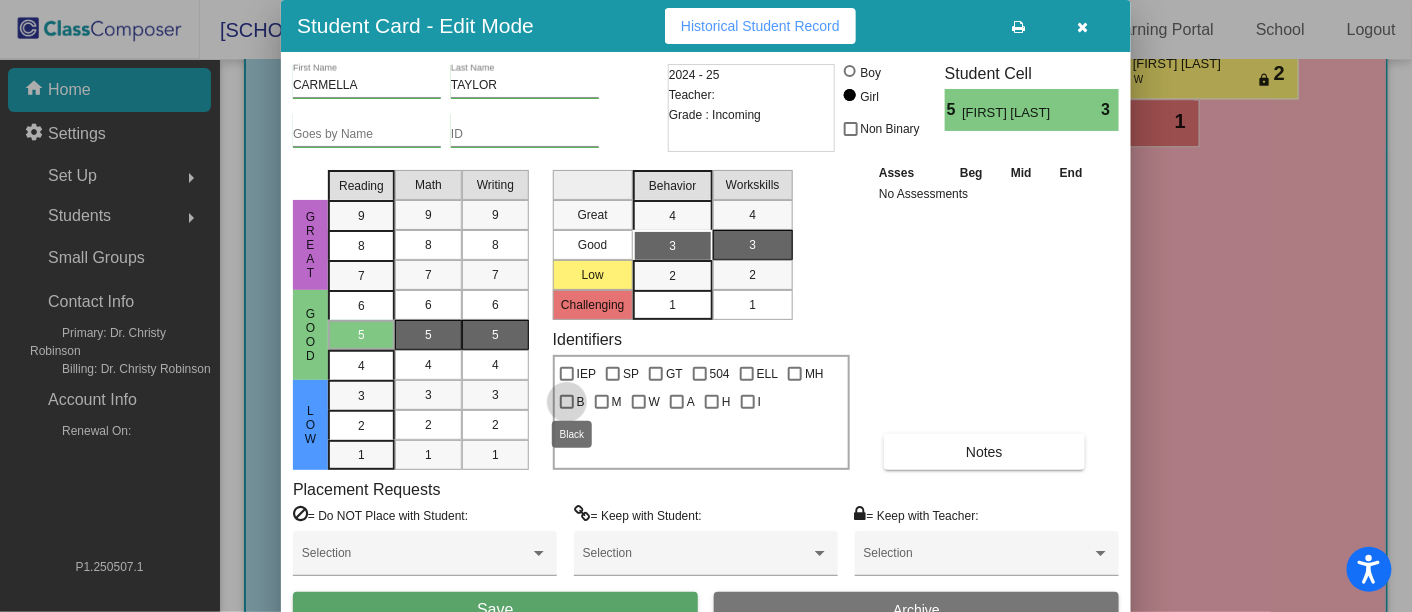 click at bounding box center (567, 402) 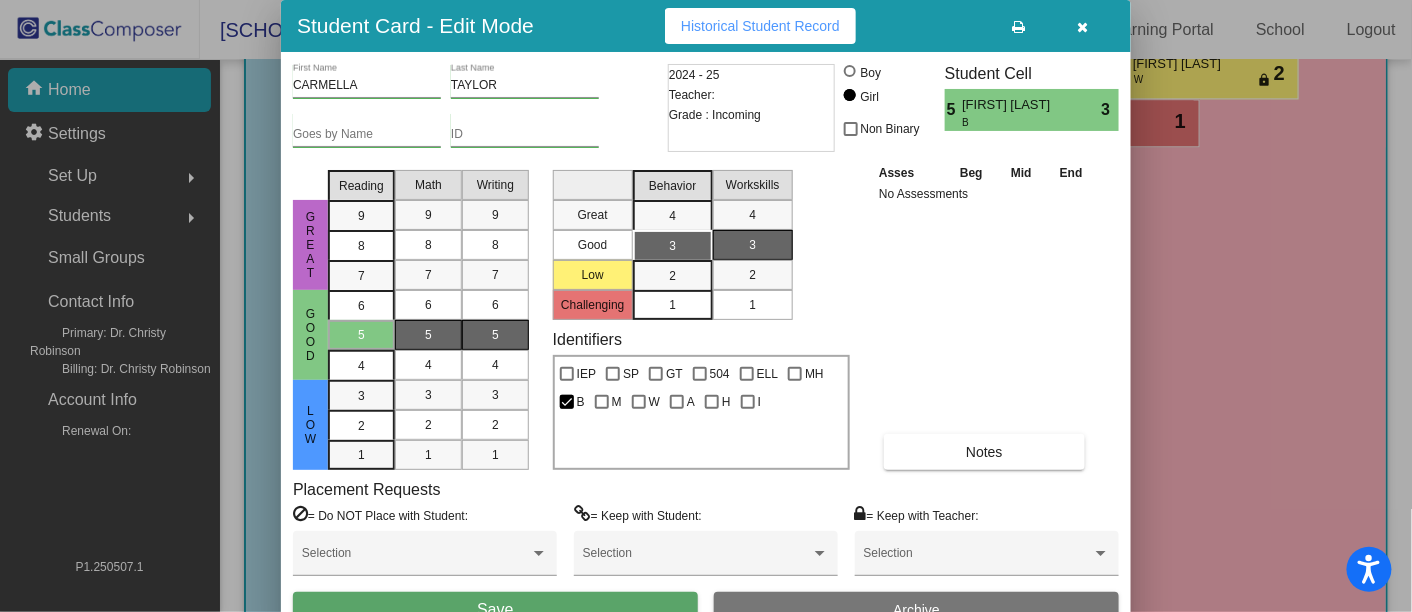 click on "Save" at bounding box center (495, 610) 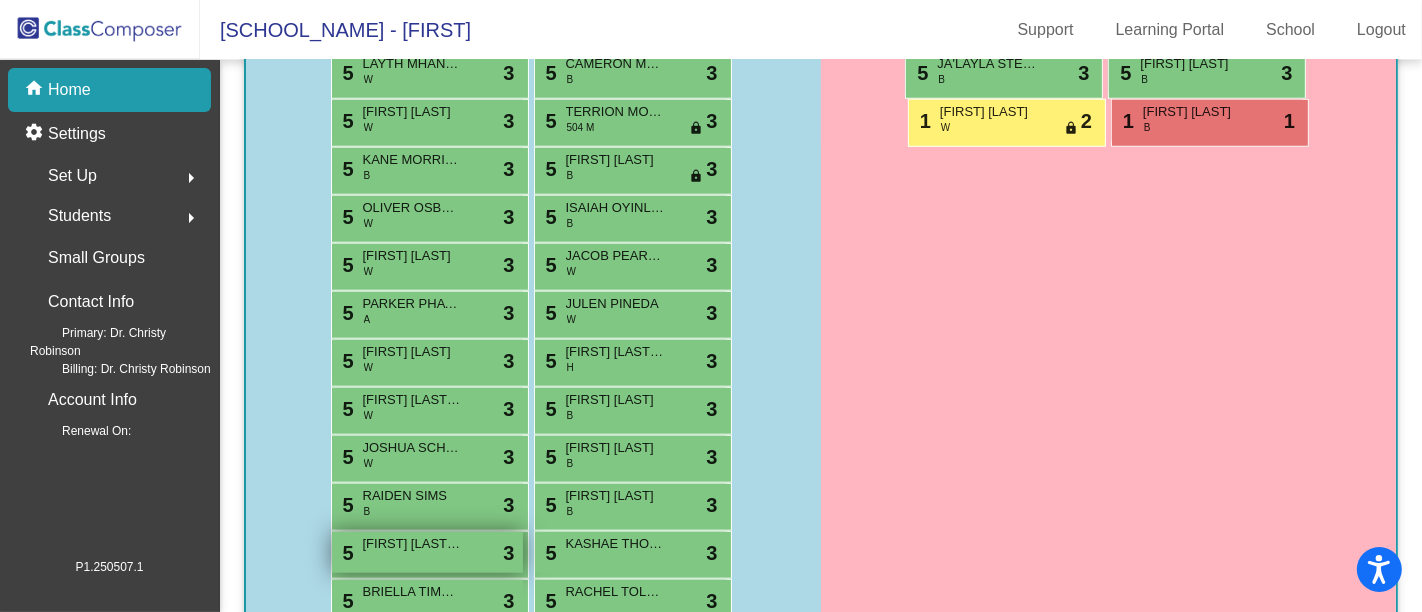 click on "5 [FIRST] [LAST] lock do_not_disturb_alt 3" at bounding box center [427, 552] 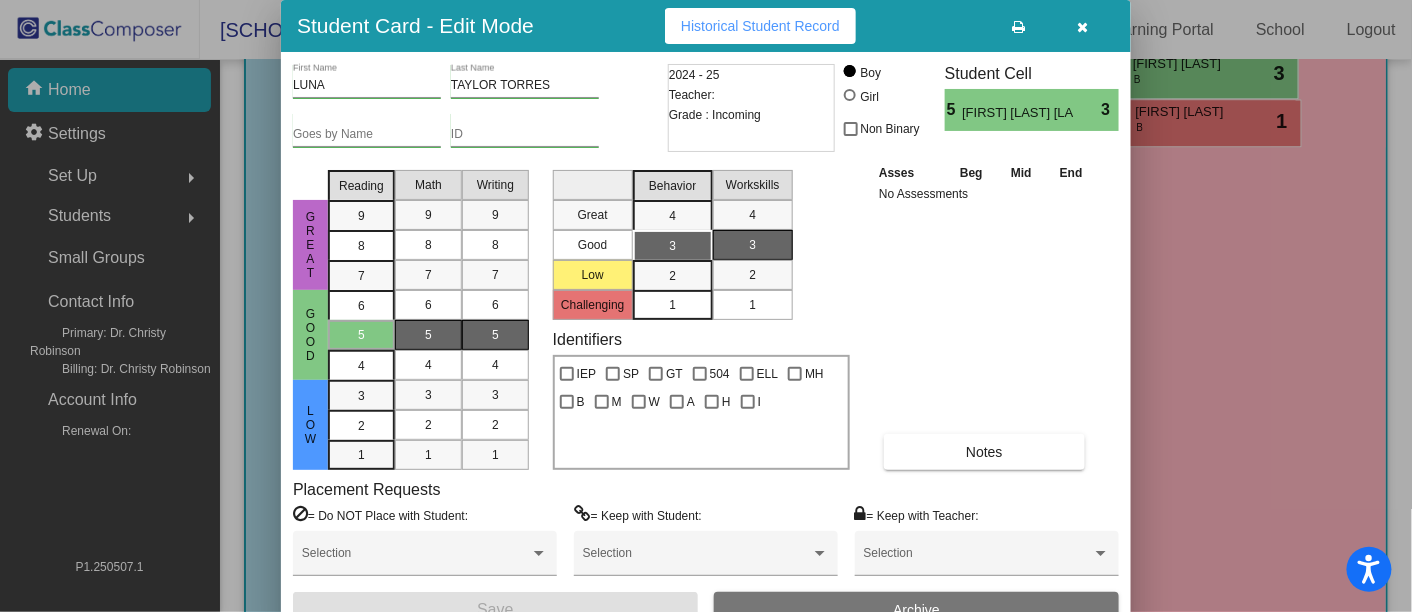 click at bounding box center [850, 95] 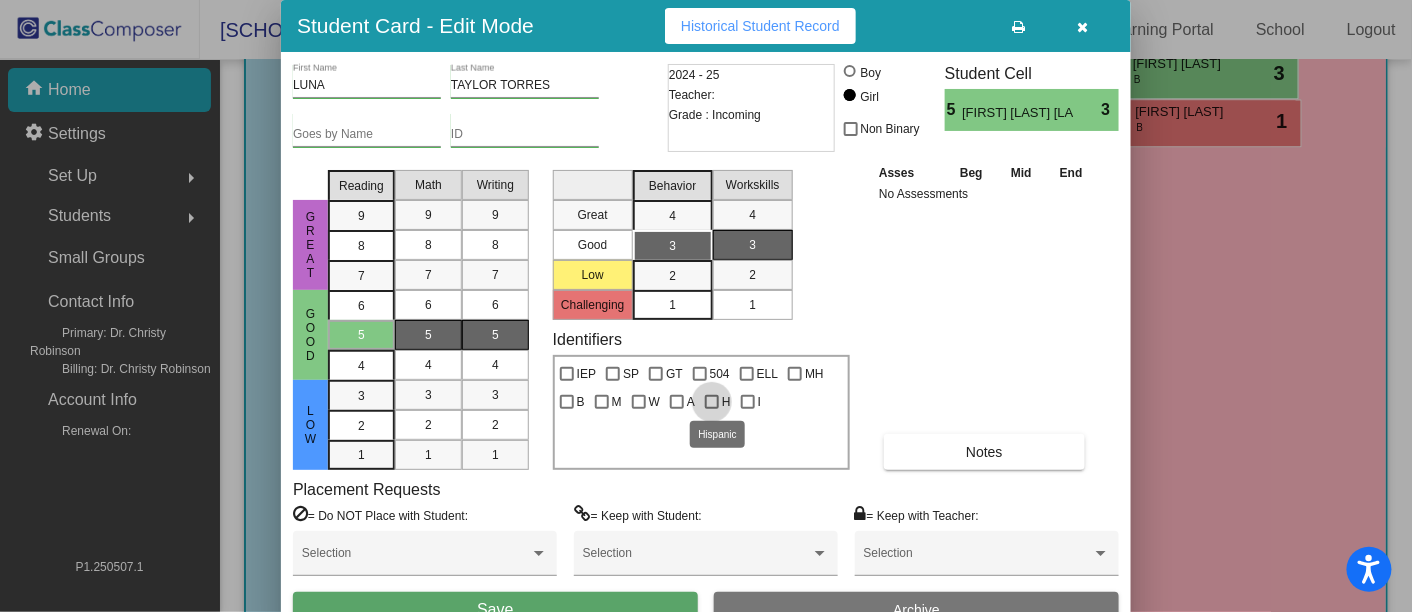 click at bounding box center (712, 402) 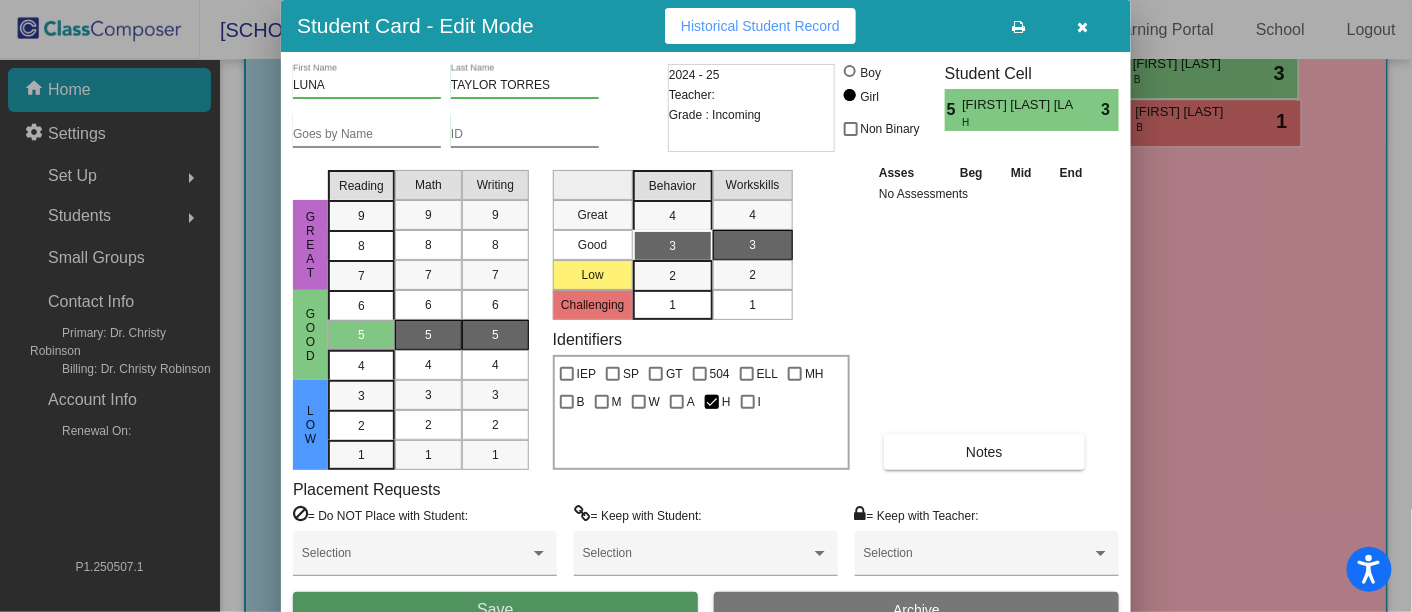 click on "Save" at bounding box center (495, 610) 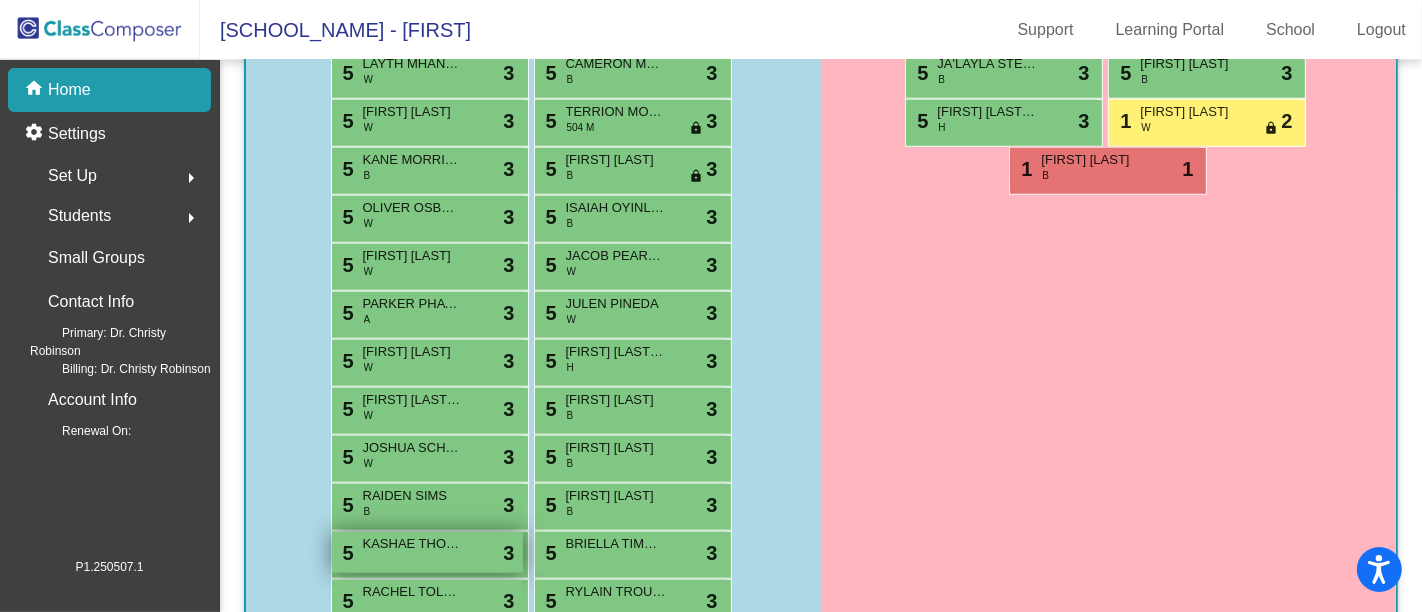 click on "5 [FIRST] [LAST] lock do_not_disturb_alt 3" at bounding box center (427, 552) 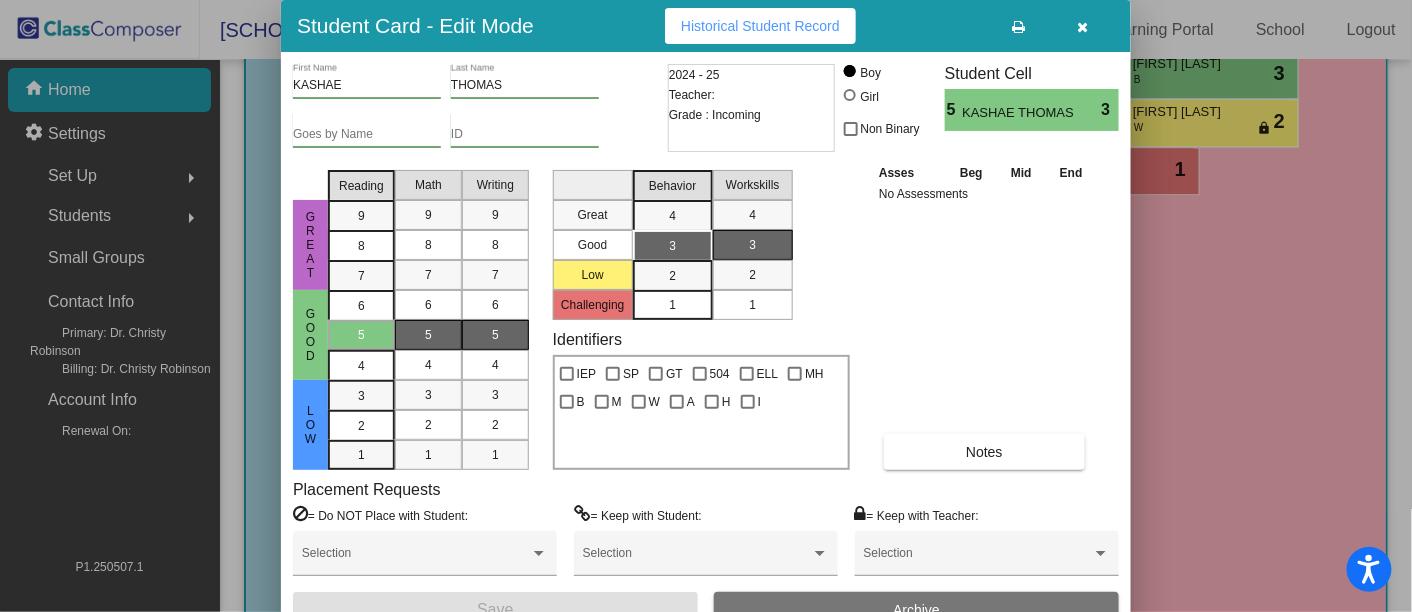 click at bounding box center (850, 95) 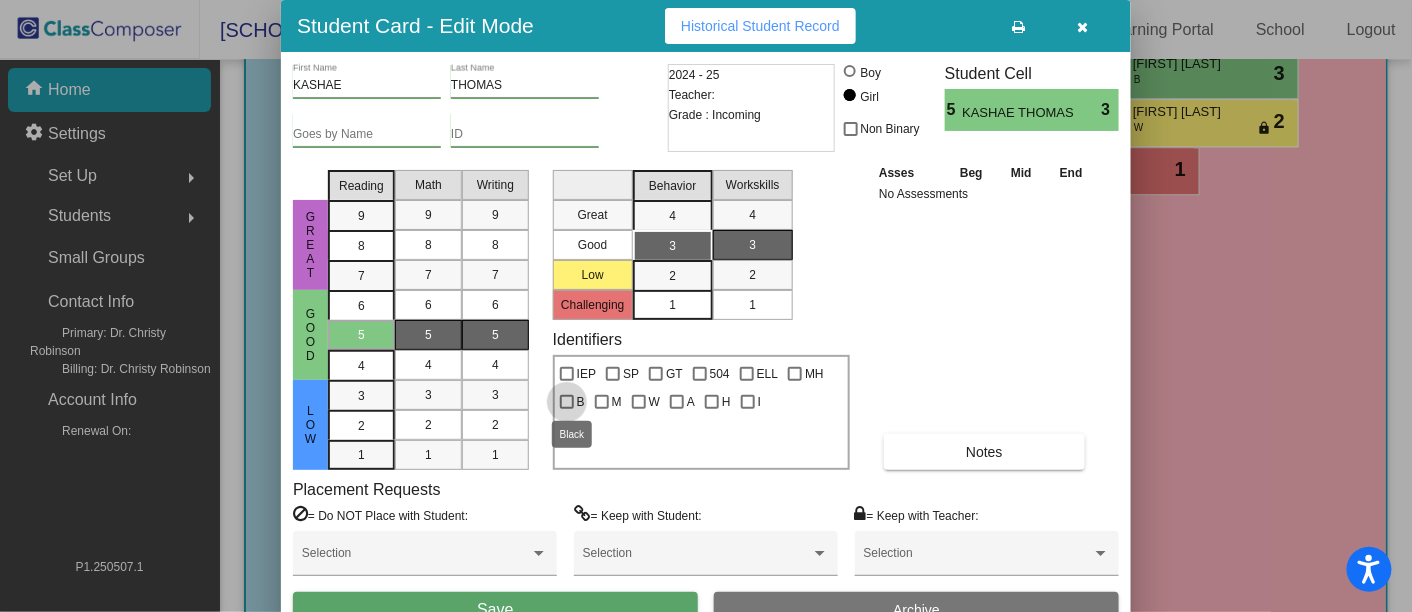 click at bounding box center [567, 402] 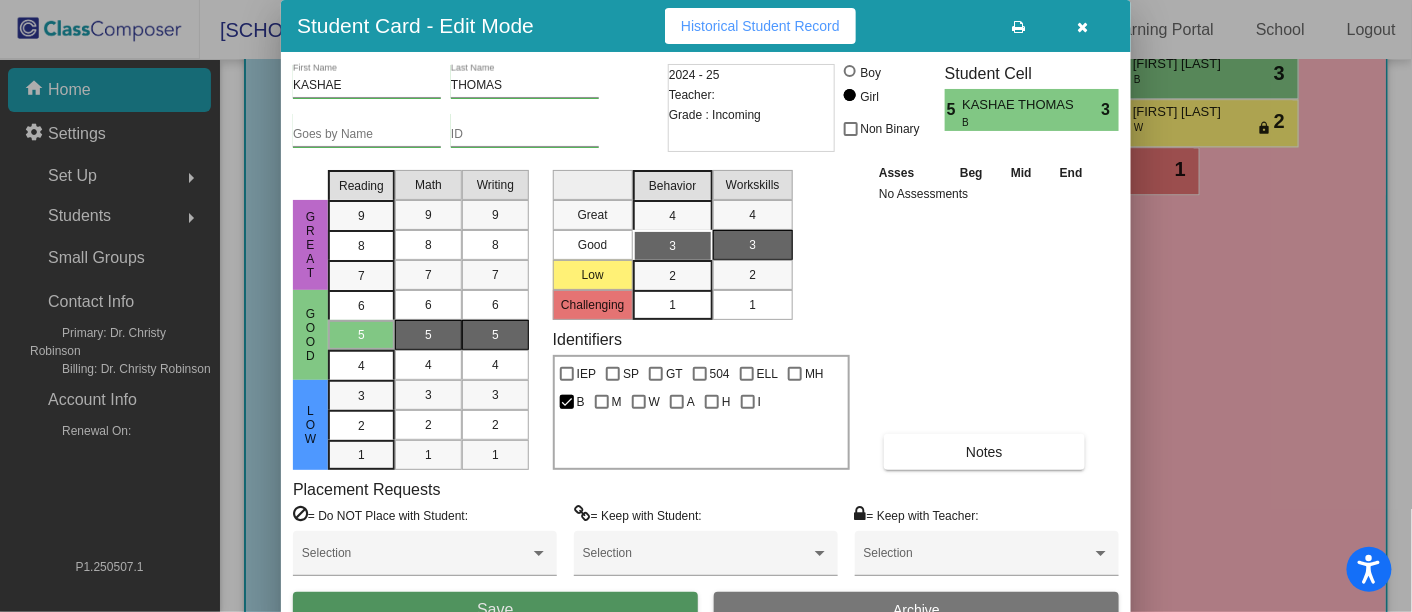 click on "Save" at bounding box center (495, 610) 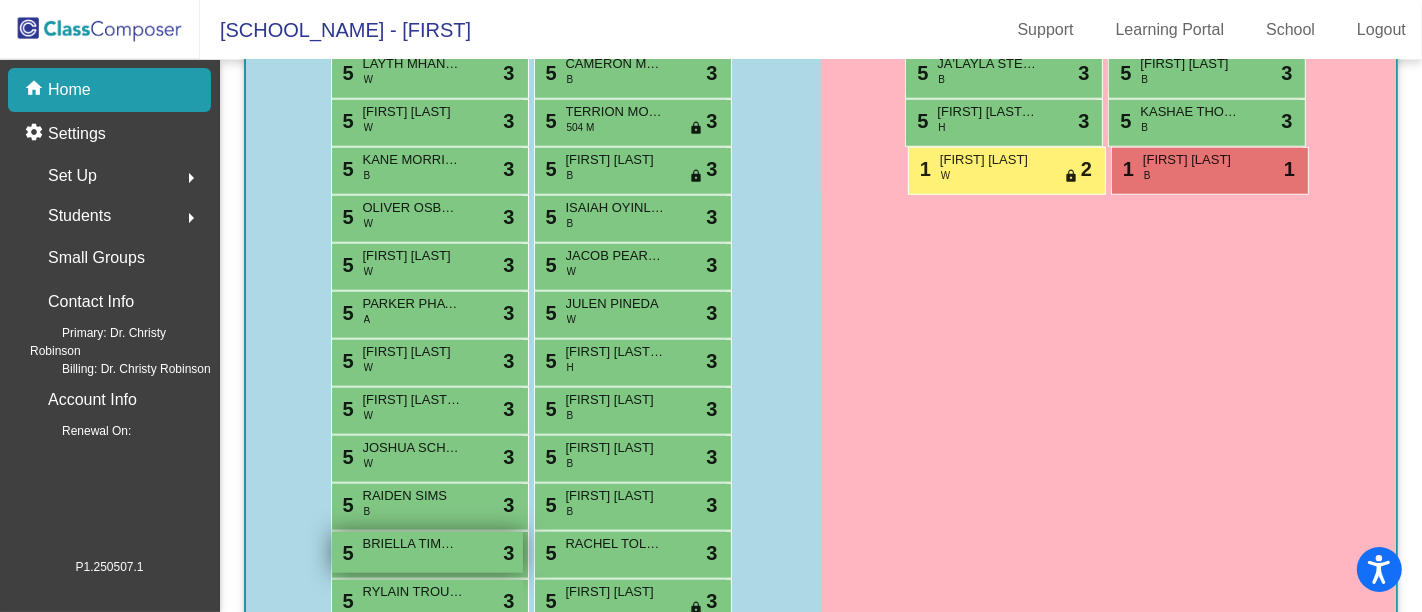 click on "BRIELLA TIMBERLAKE" at bounding box center (413, 544) 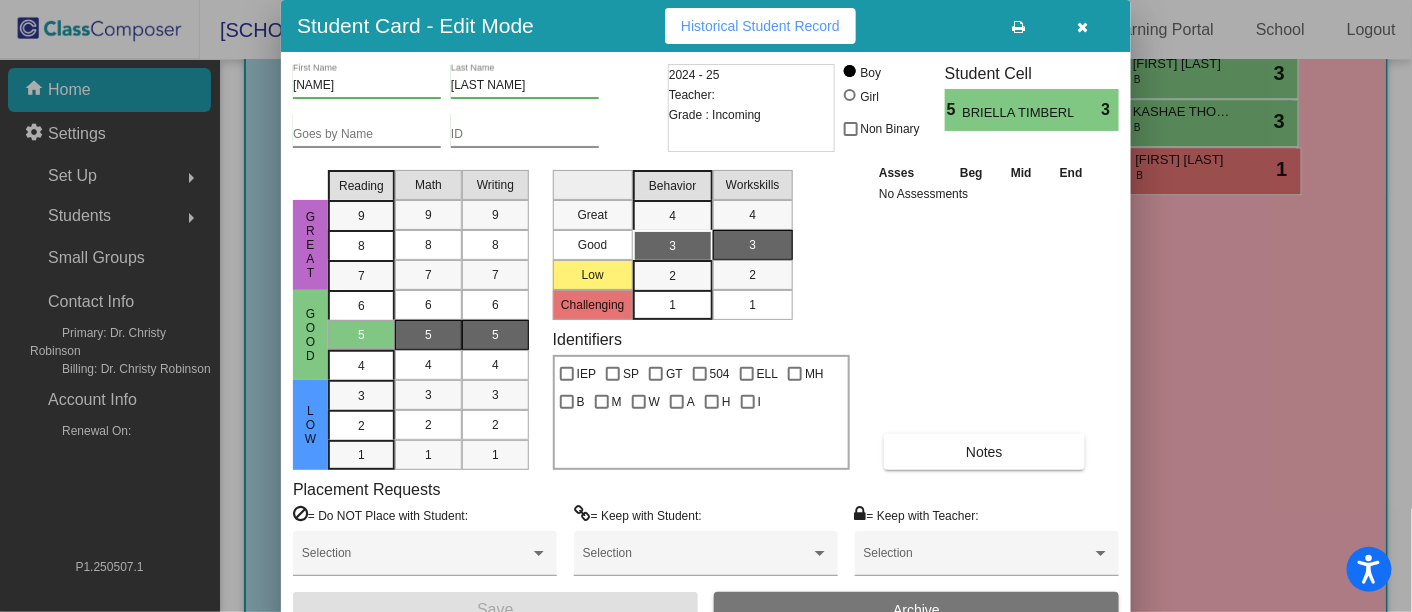 click at bounding box center [850, 95] 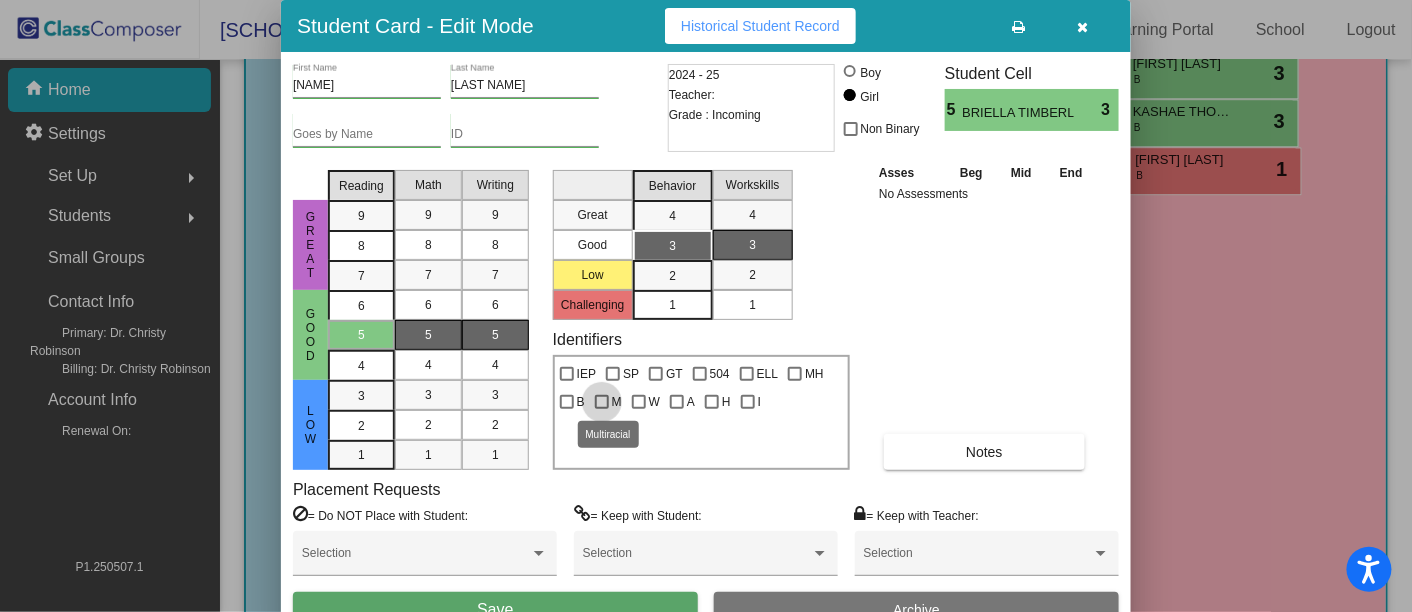 click at bounding box center [602, 402] 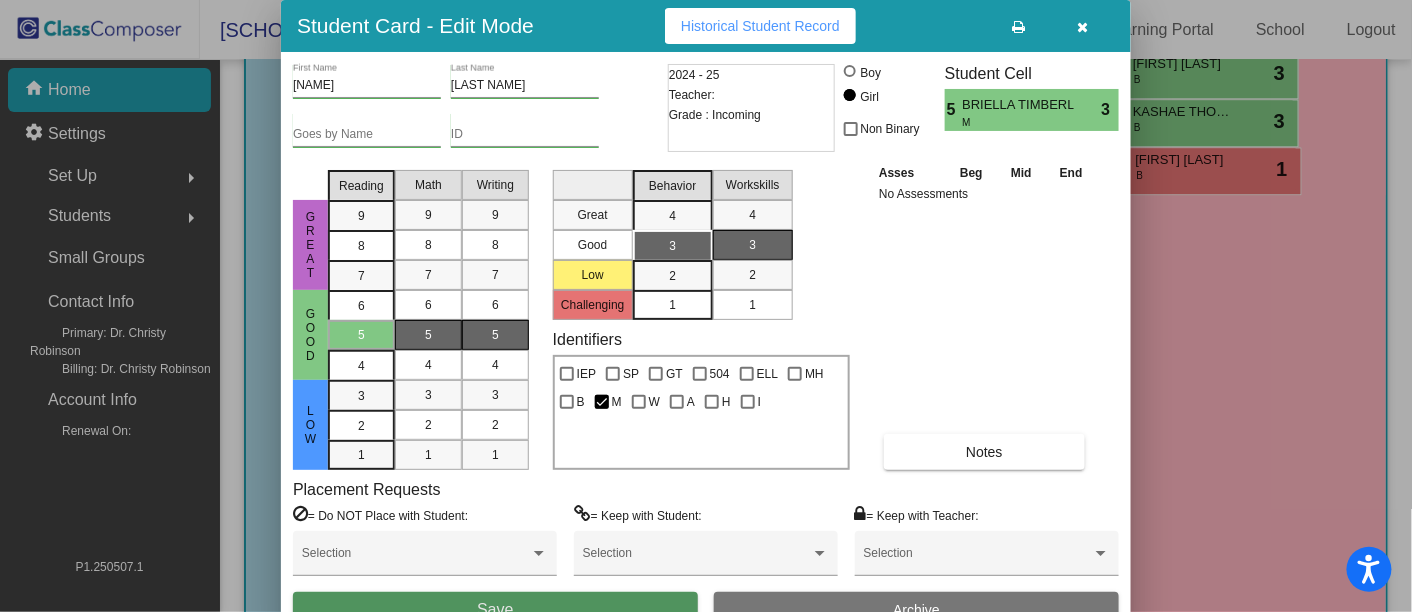 click on "Save" at bounding box center [495, 610] 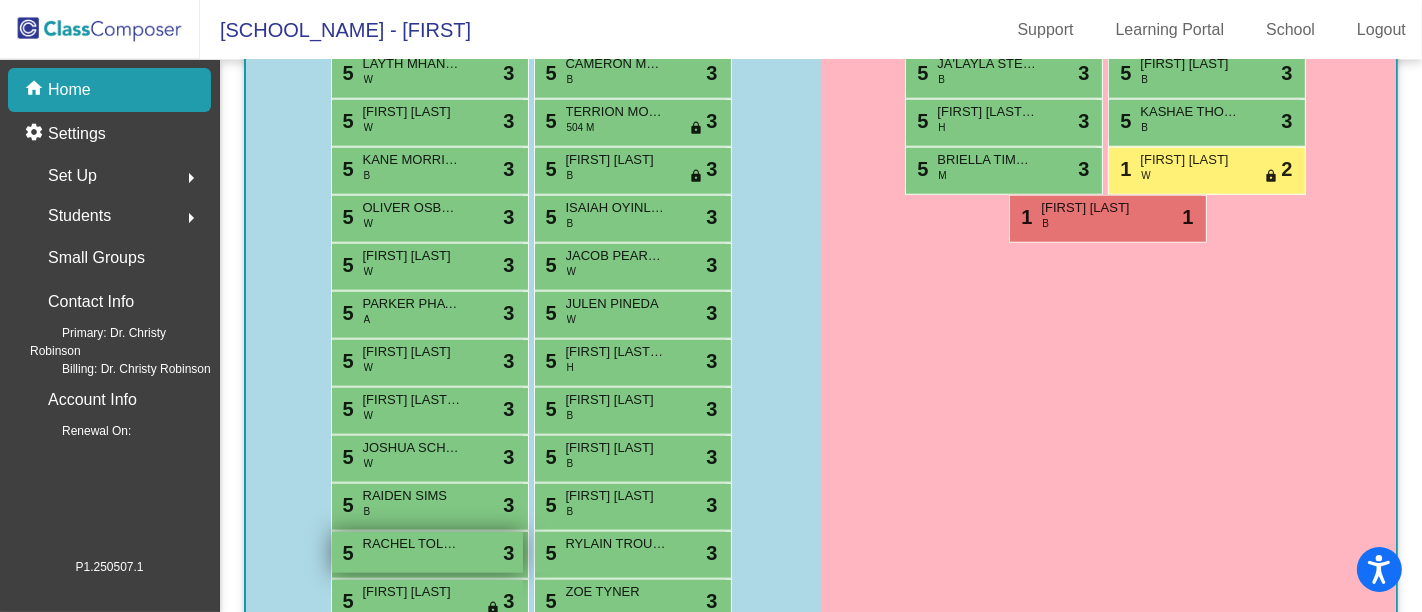 click on "RACHEL TOLLIVER" at bounding box center [413, 544] 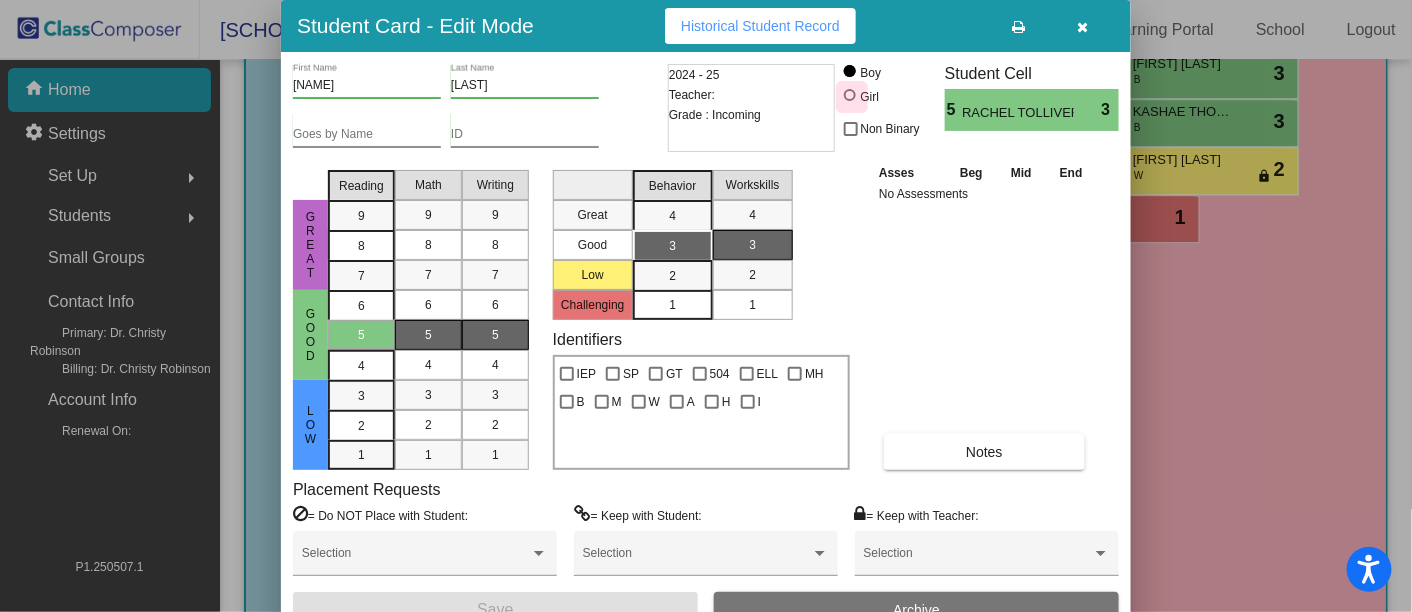 click at bounding box center [850, 95] 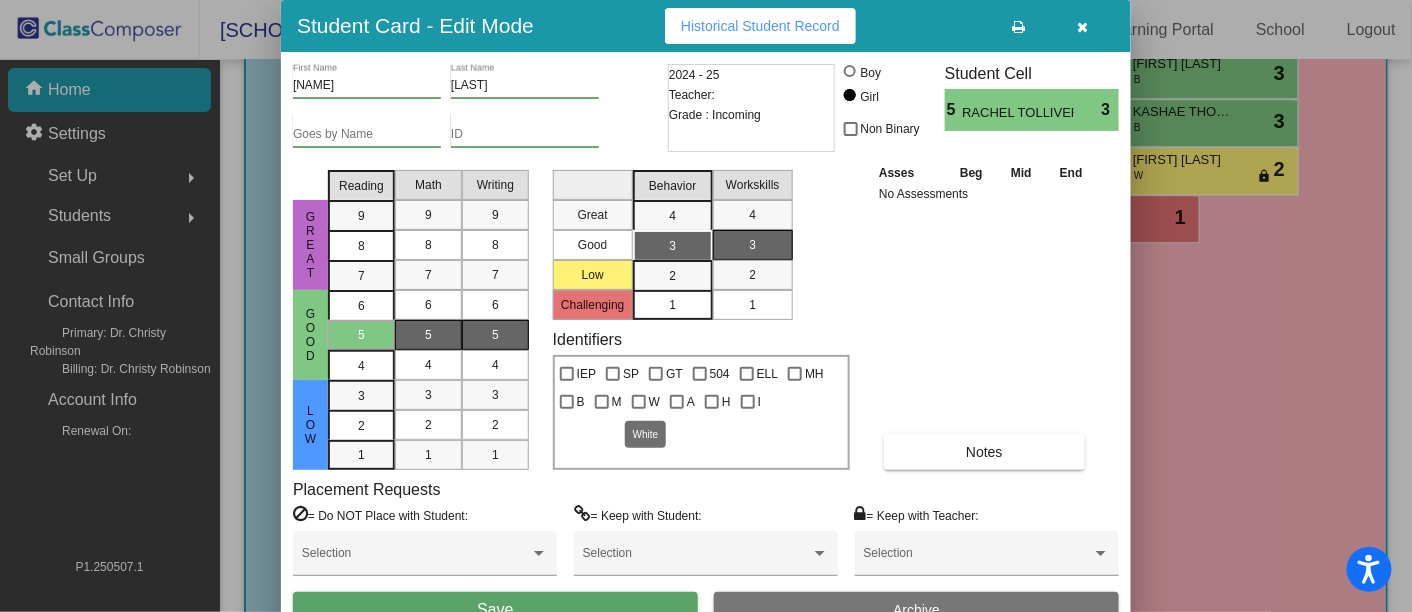 click at bounding box center (639, 402) 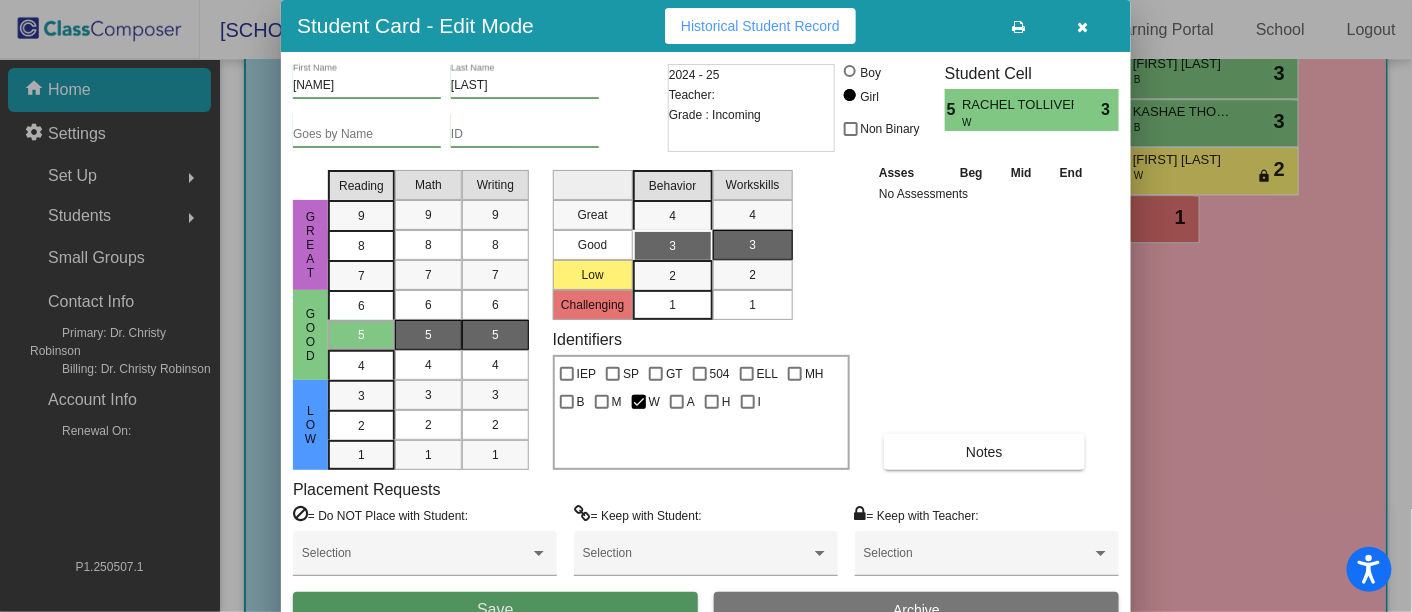click on "Save" at bounding box center [495, 610] 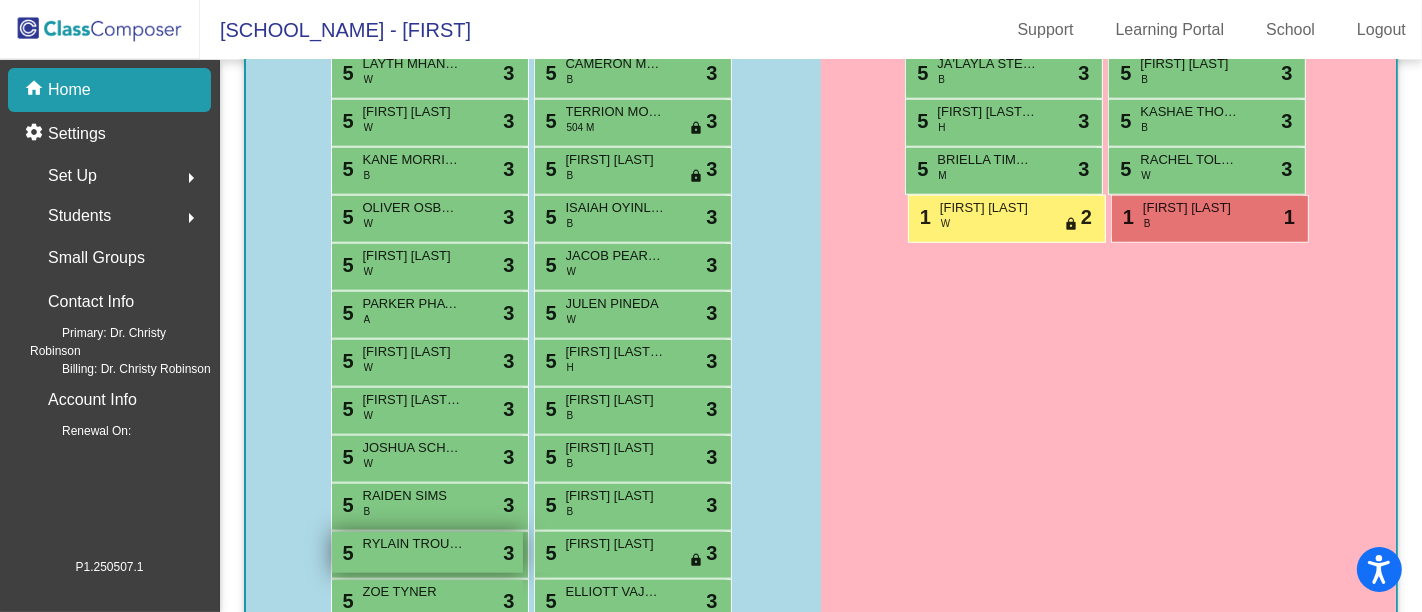 click on "5 [FIRST] [LAST] lock do_not_disturb_alt 3" at bounding box center (427, 552) 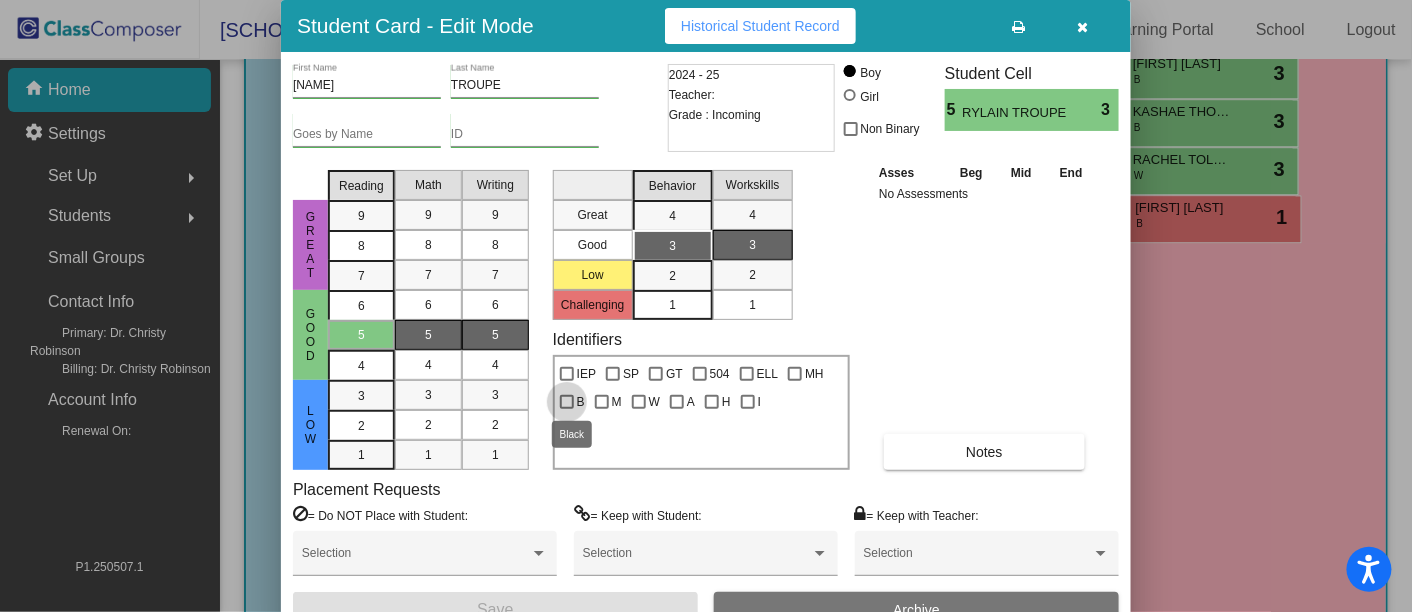 click at bounding box center [567, 402] 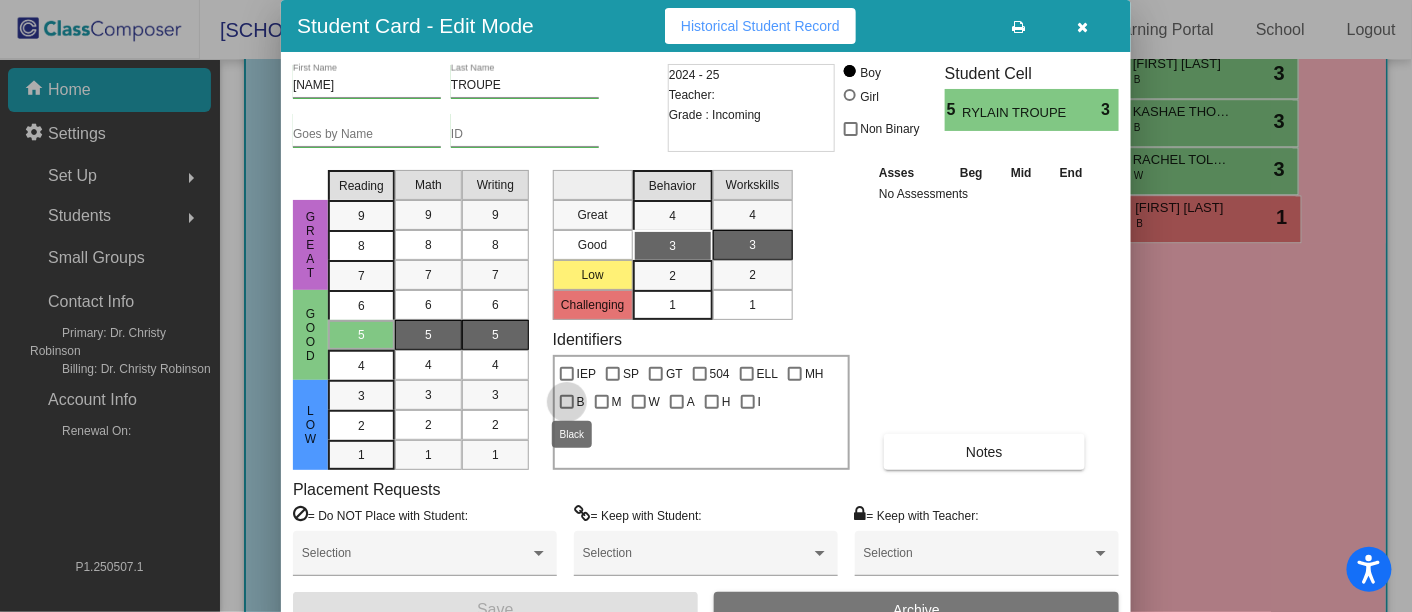 click on "B" at bounding box center [566, 409] 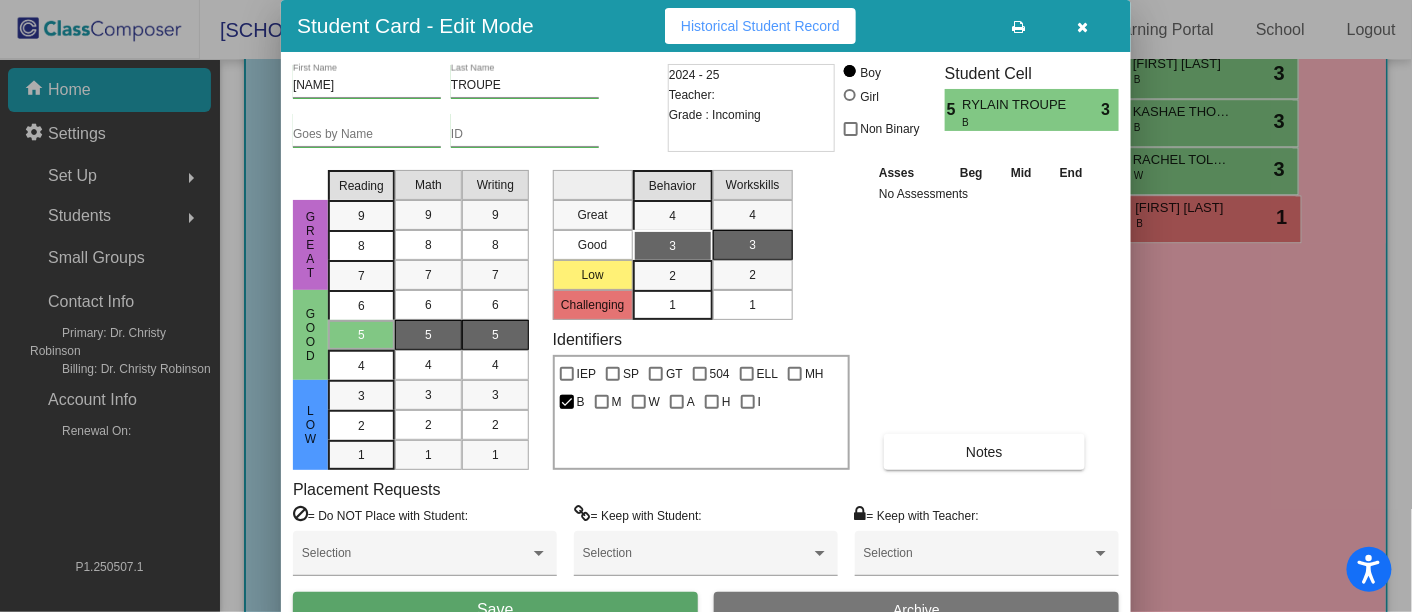 click on "Save" at bounding box center (495, 610) 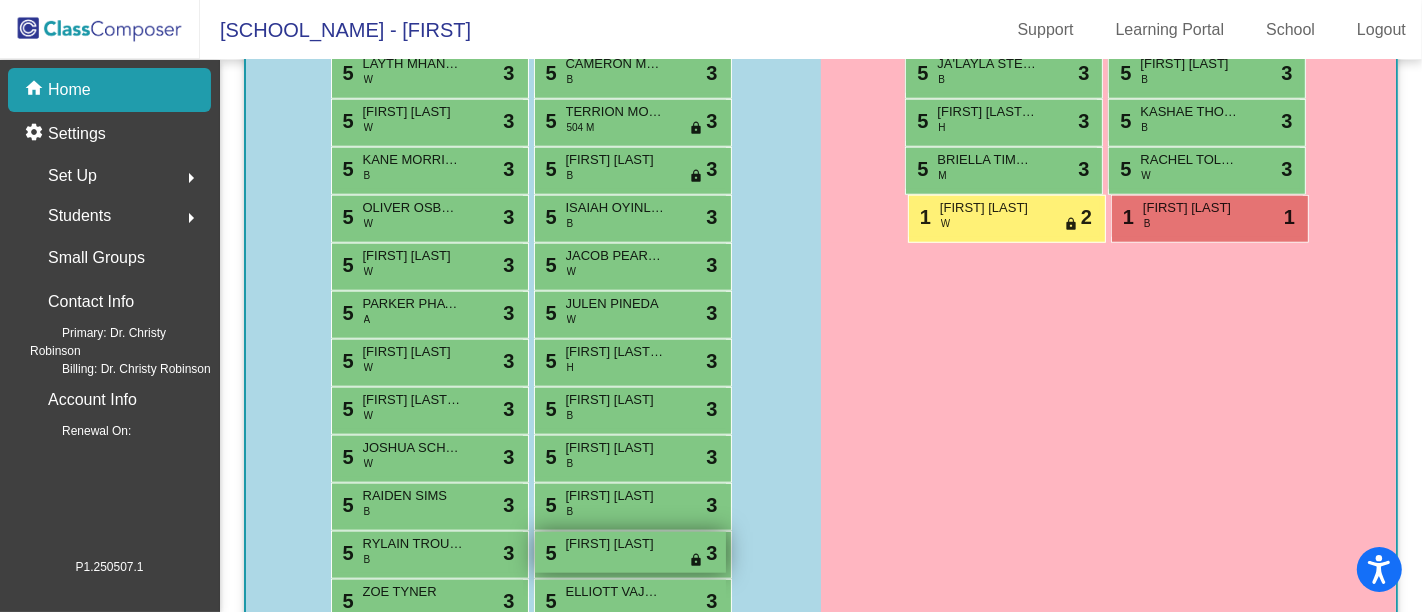 click on "[FIRST] [LAST]" at bounding box center [616, 544] 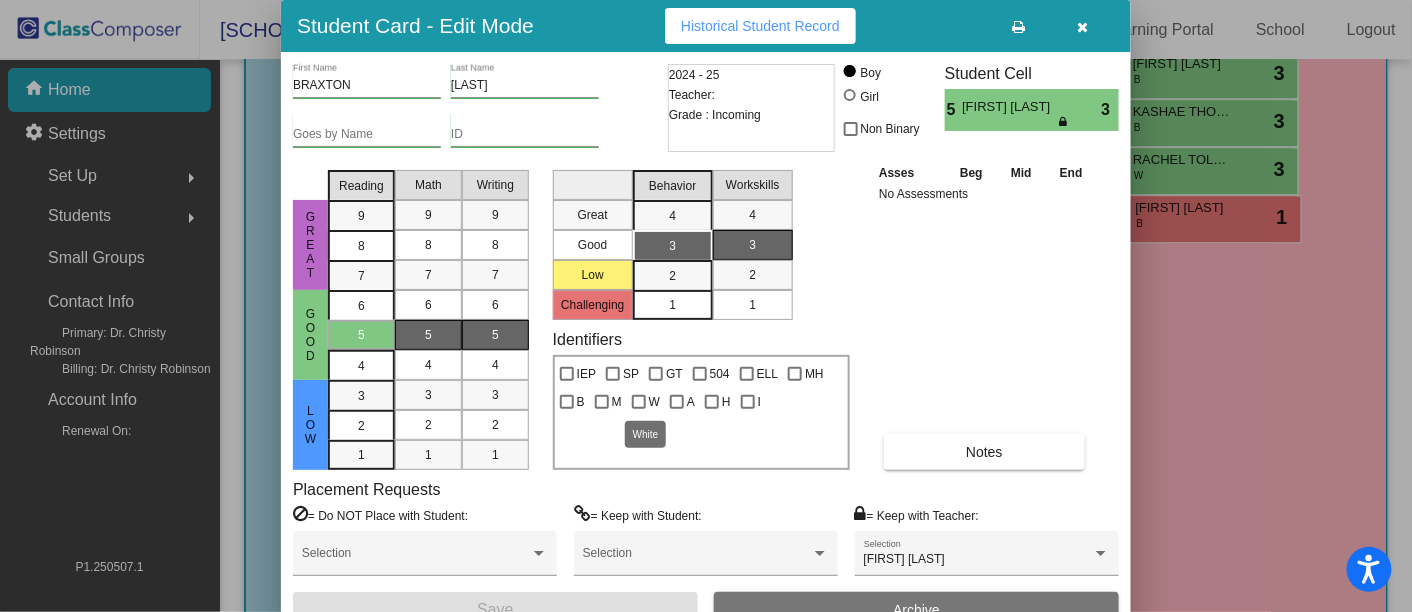 click at bounding box center [639, 402] 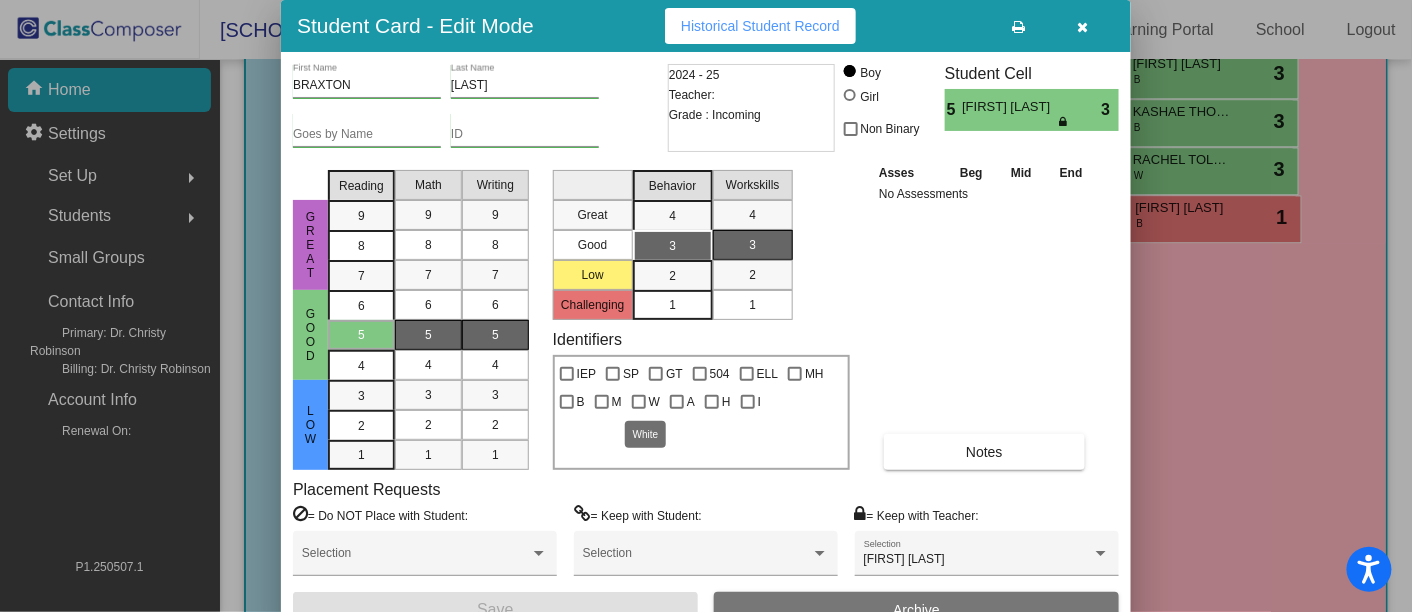 click on "W" at bounding box center [638, 409] 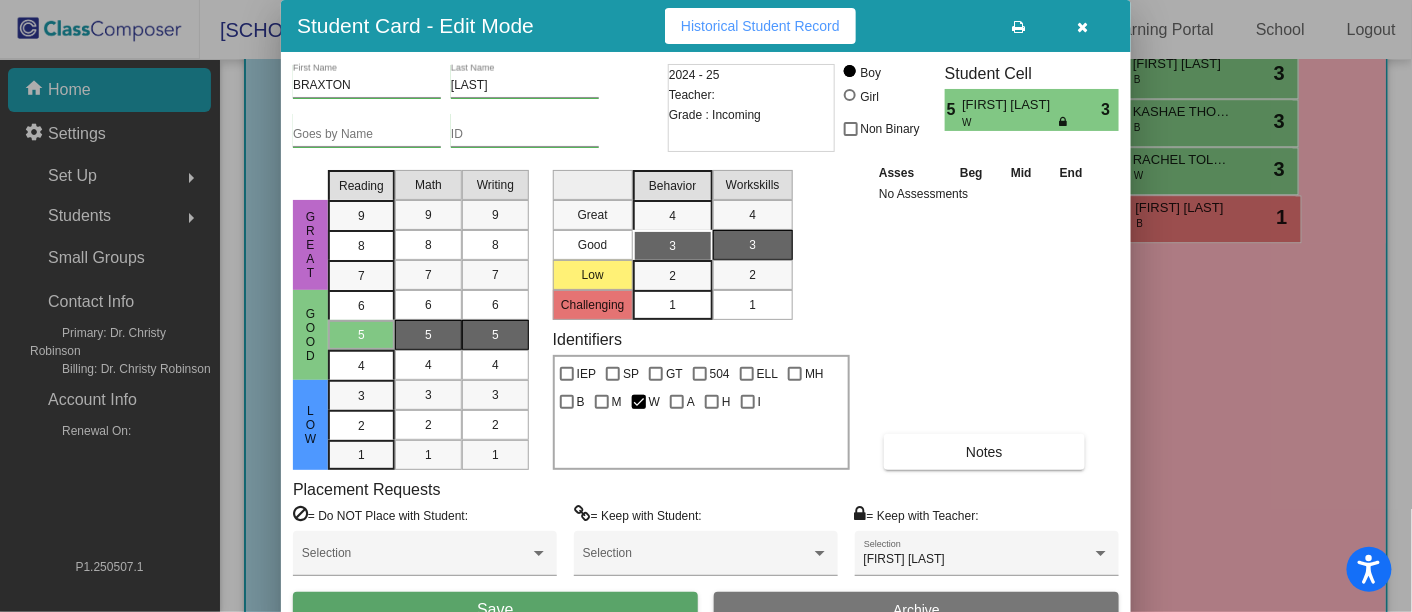 click on "Save" at bounding box center (495, 610) 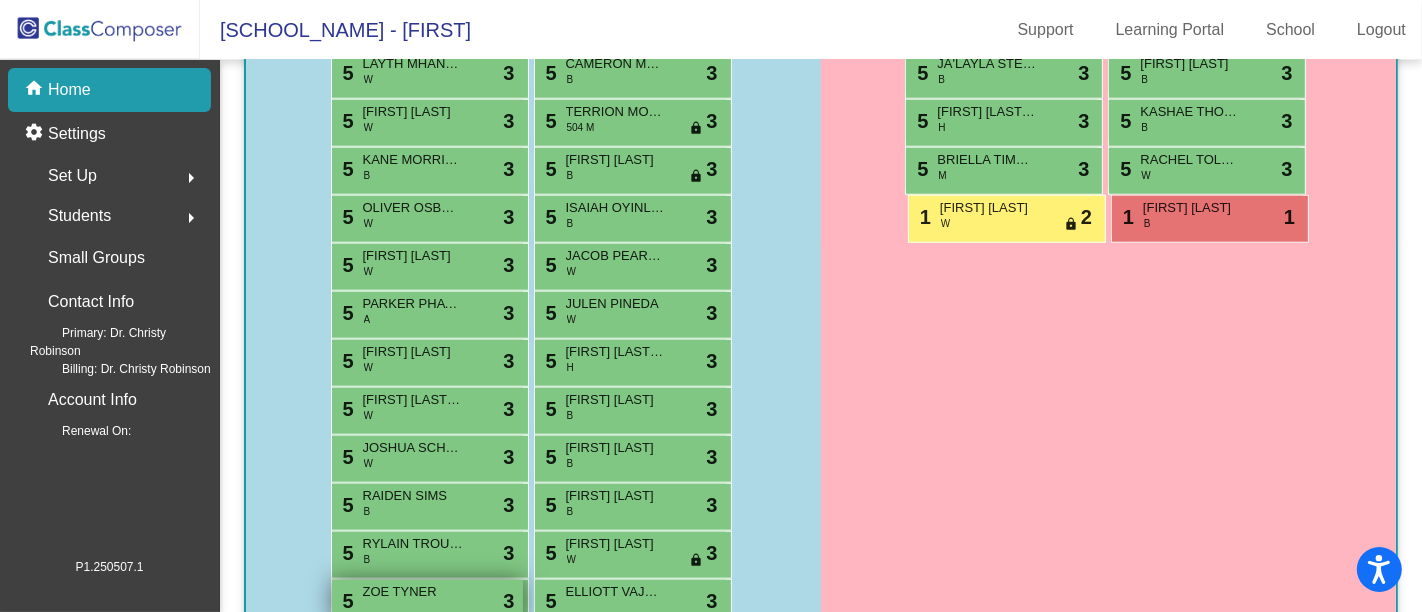 click on "ZOE TYNER" at bounding box center [413, 592] 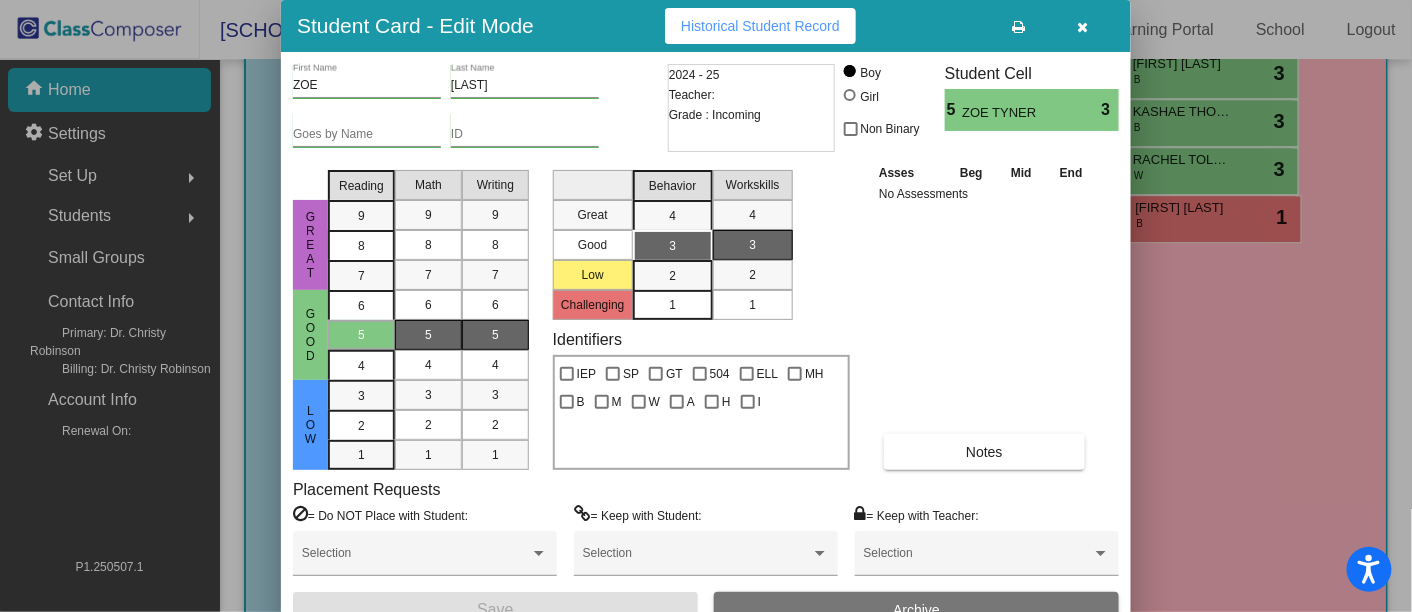 click at bounding box center [850, 95] 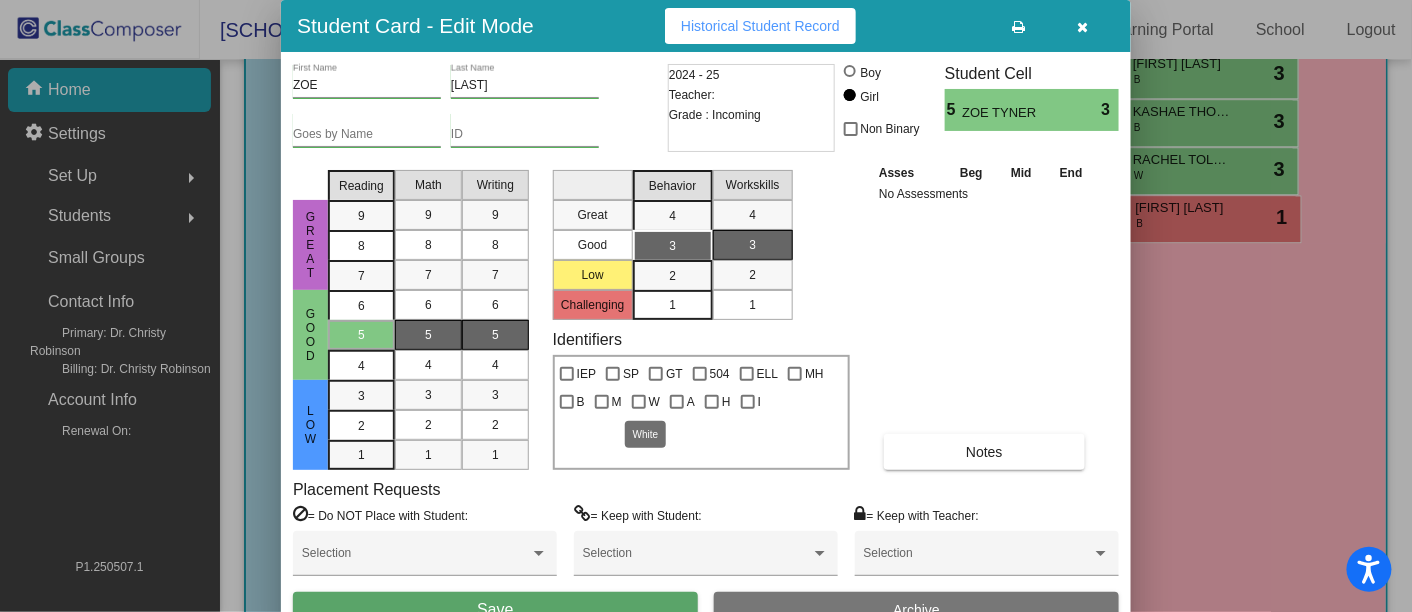 click at bounding box center (639, 402) 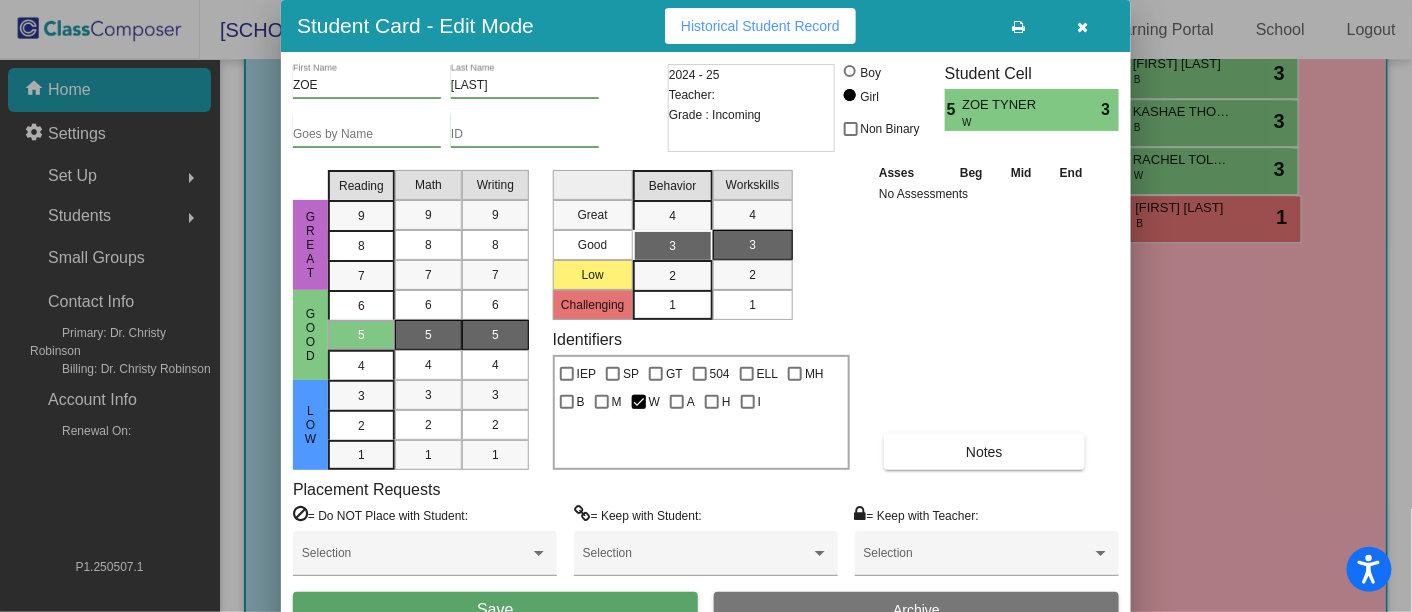 click on "Save" at bounding box center (495, 610) 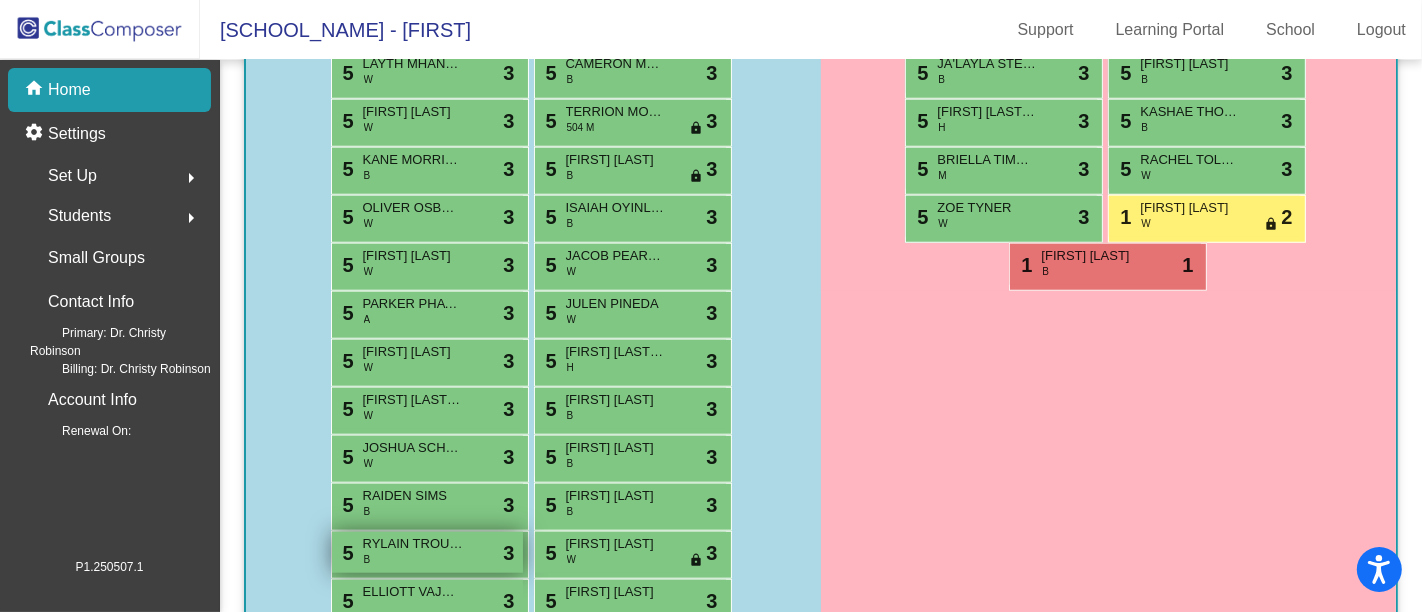 scroll, scrollTop: 1528, scrollLeft: 0, axis: vertical 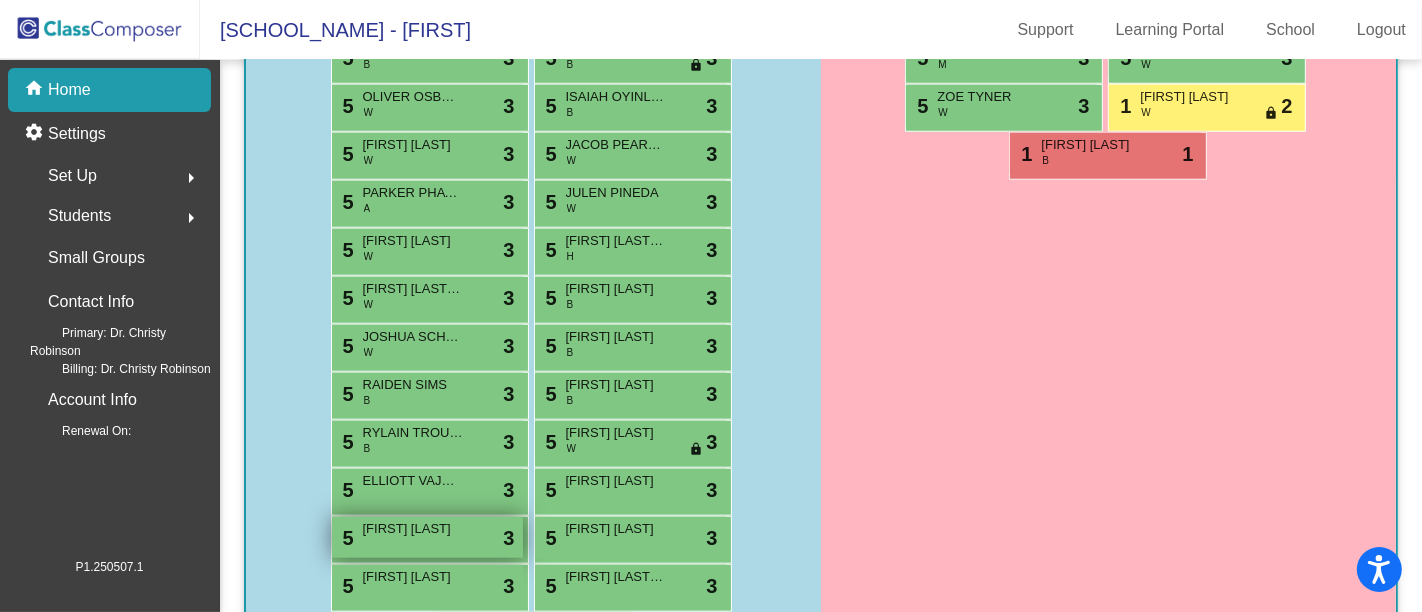 click on "5 [NAME] [LAST NAME] lock do_not_disturb_alt 3" at bounding box center (427, 537) 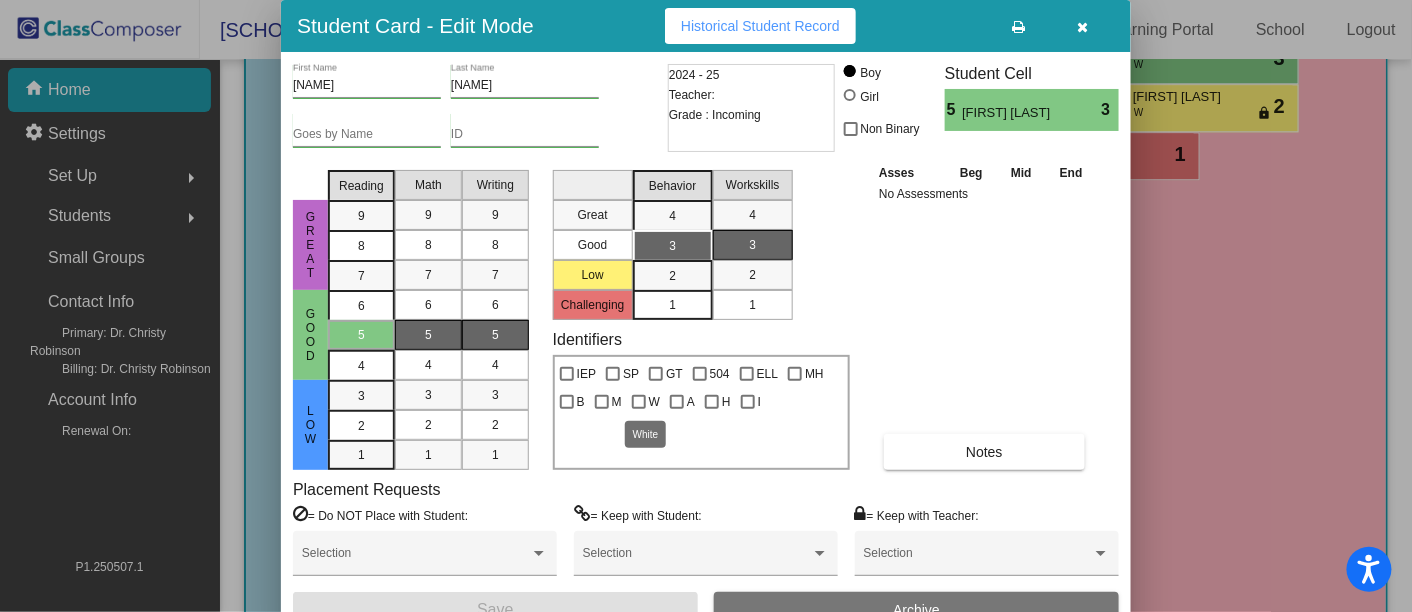 click at bounding box center [639, 402] 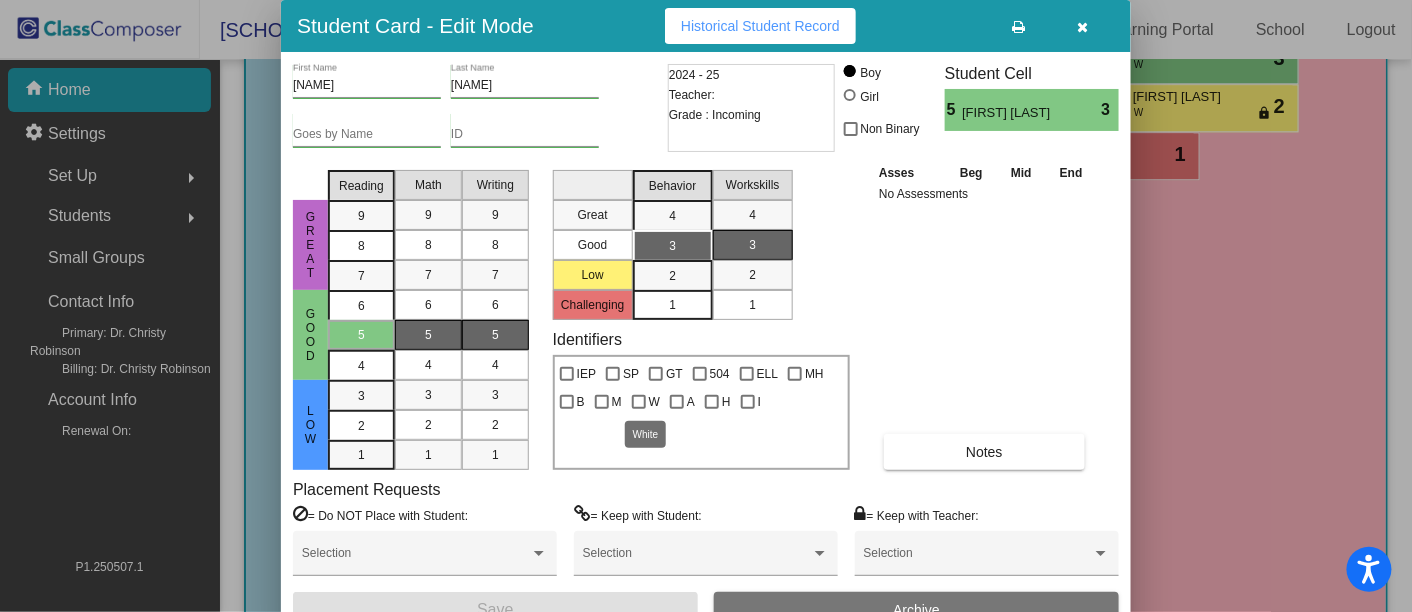 click on "W" at bounding box center [638, 409] 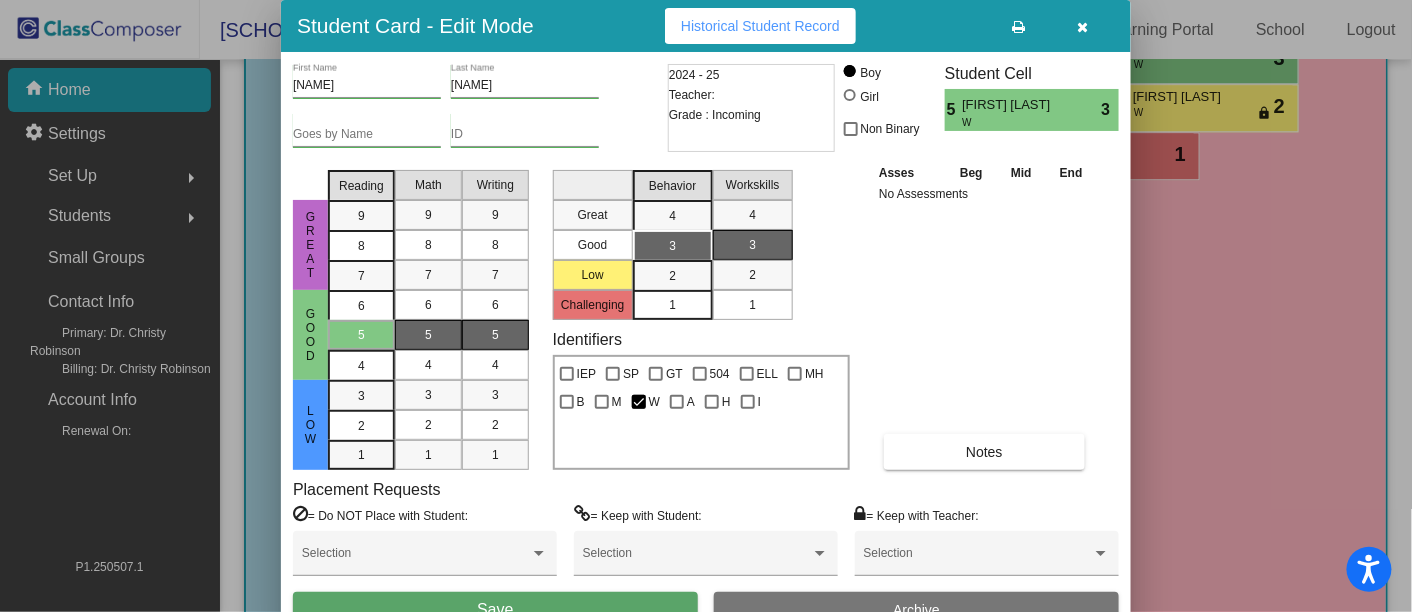 click on "Save" at bounding box center (495, 610) 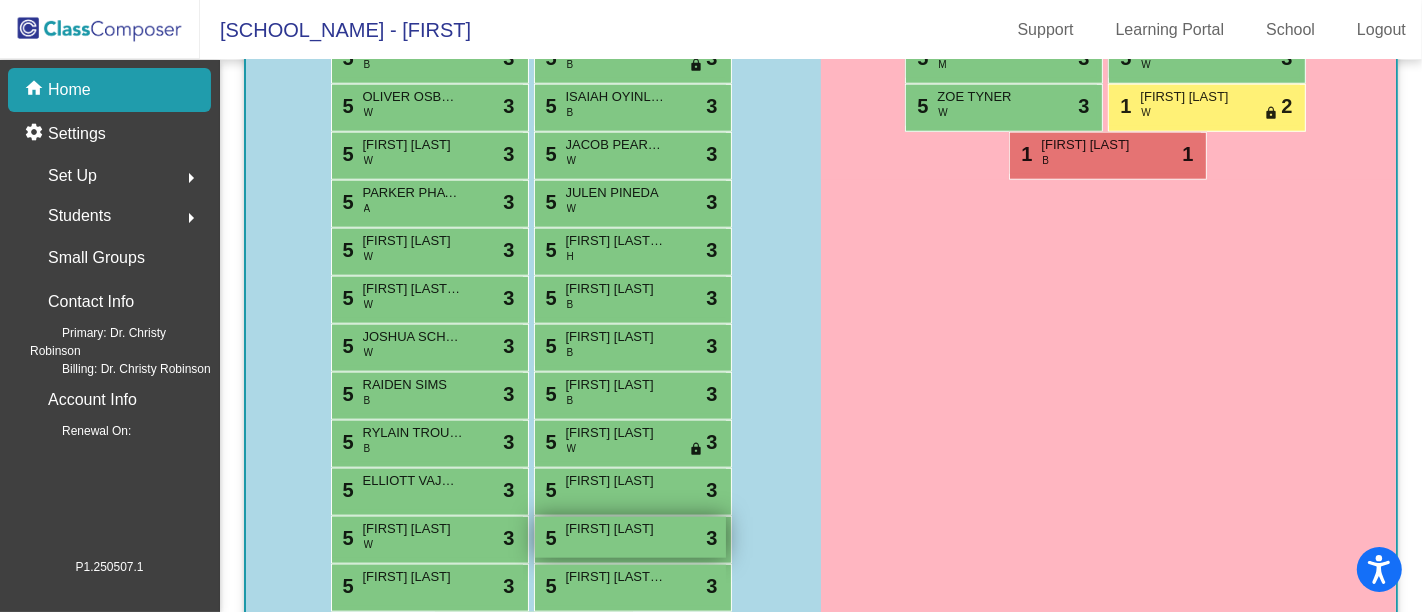 click on "[FIRST] [LAST]" at bounding box center [616, 529] 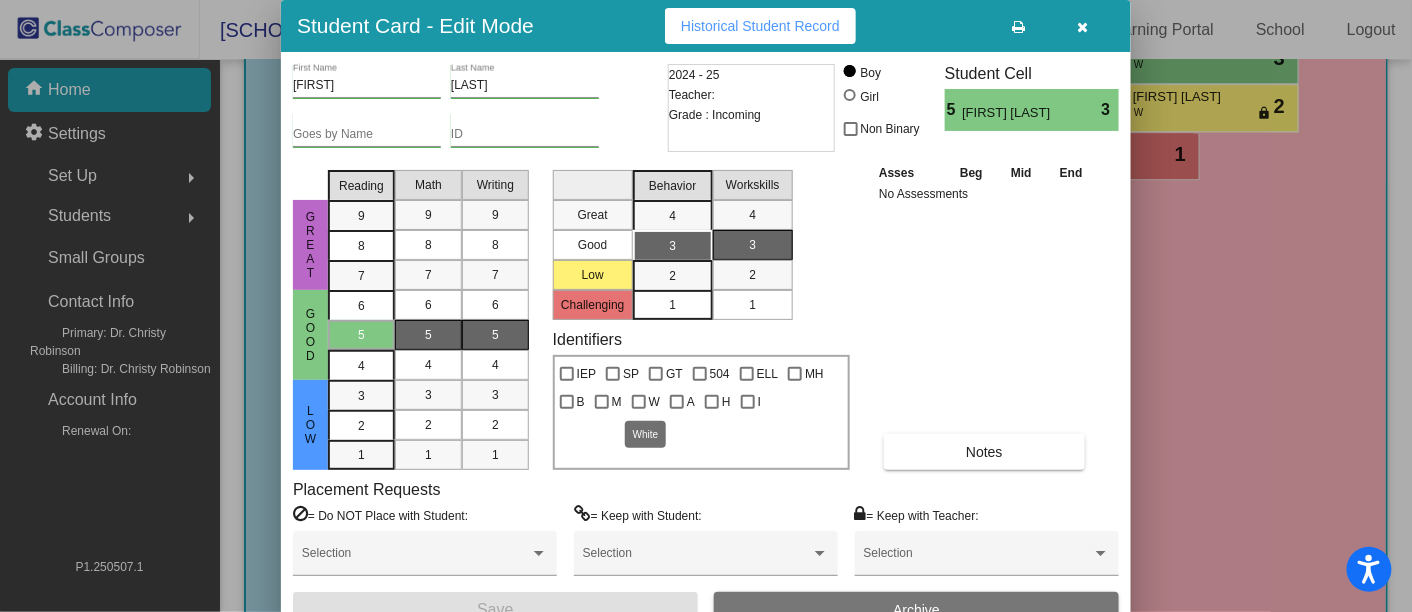 click at bounding box center [639, 402] 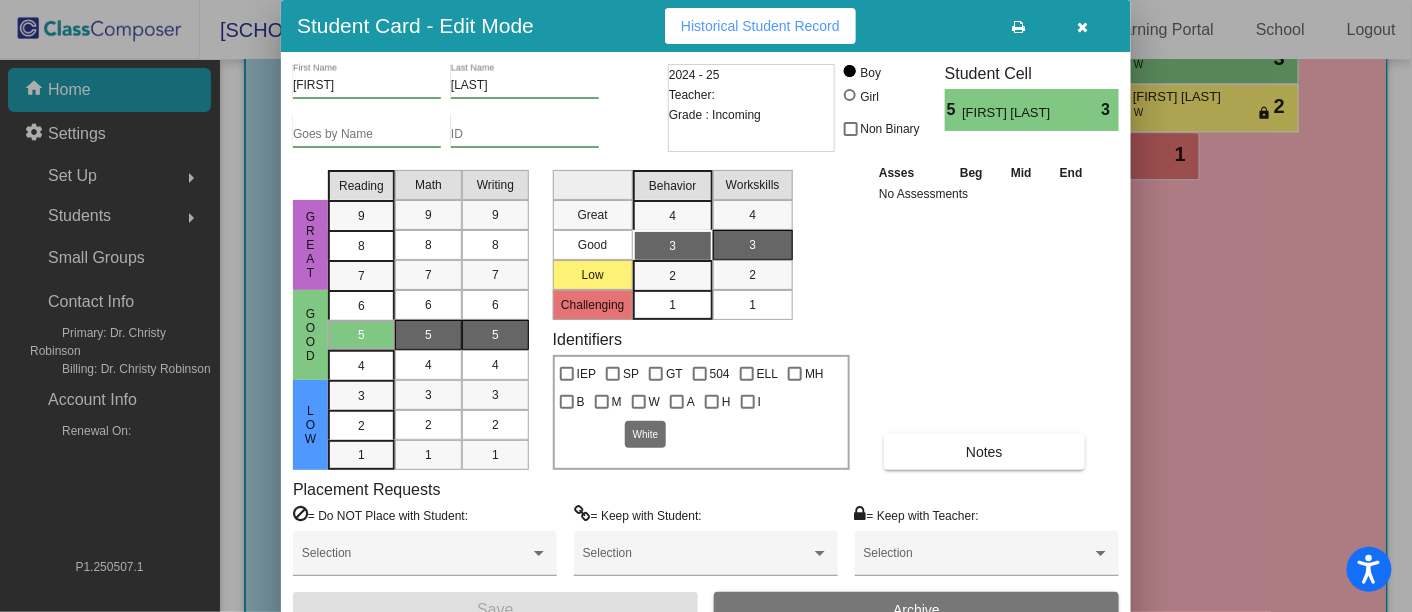 click on "W" at bounding box center (638, 409) 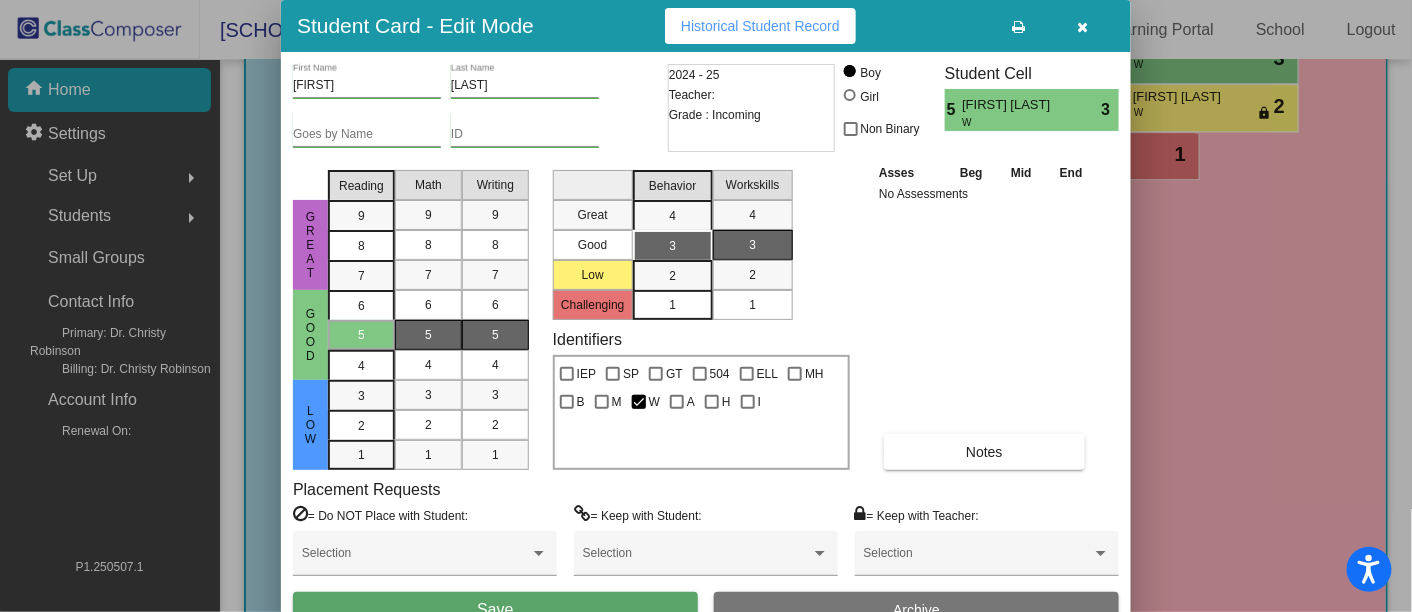 click on "Save" at bounding box center (495, 610) 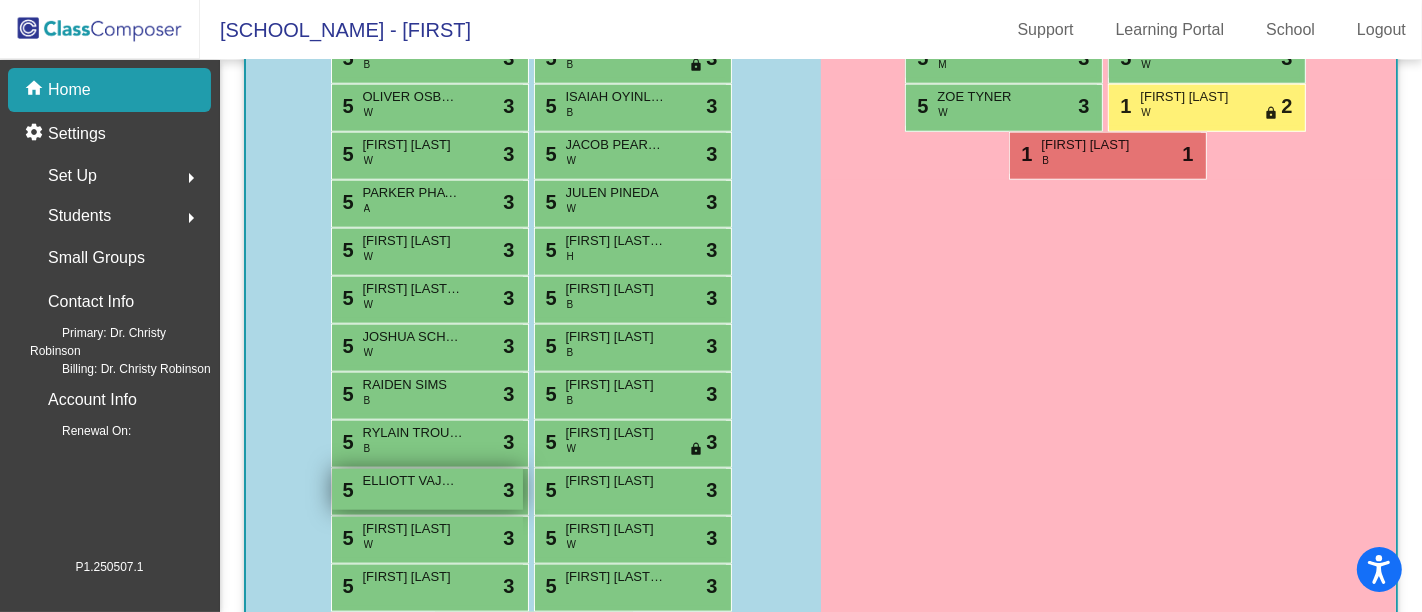click on "ELLIOTT VAJCNER" at bounding box center [413, 481] 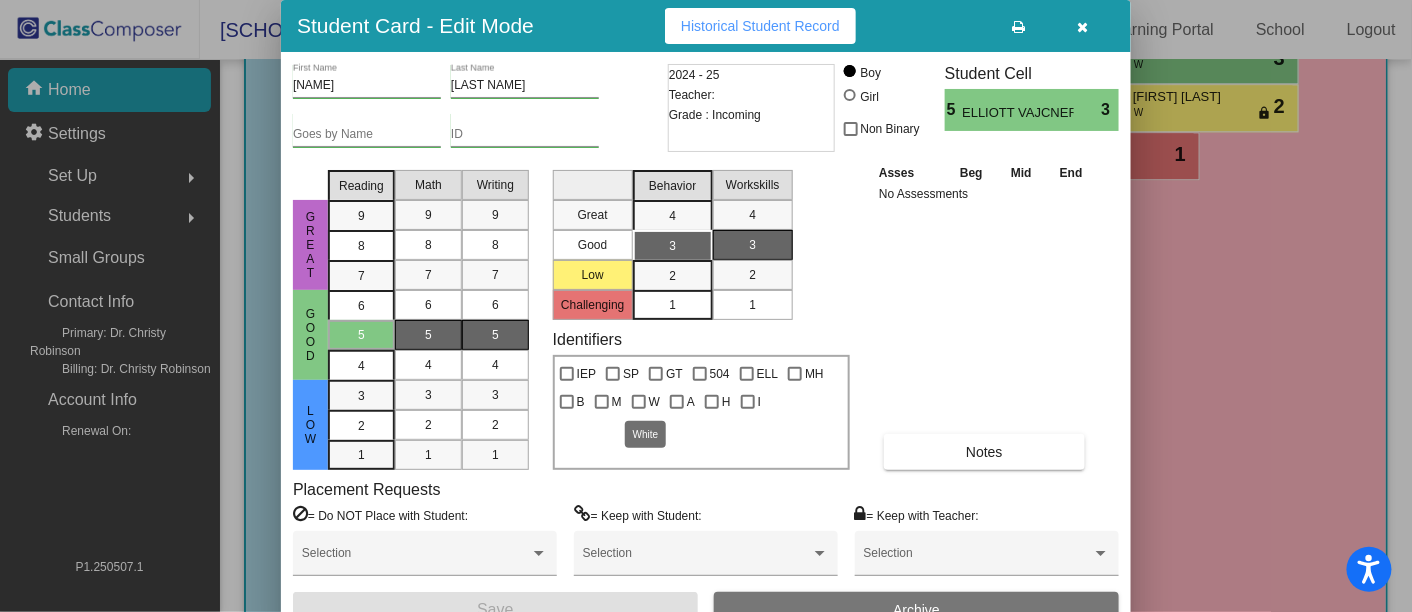click at bounding box center [639, 402] 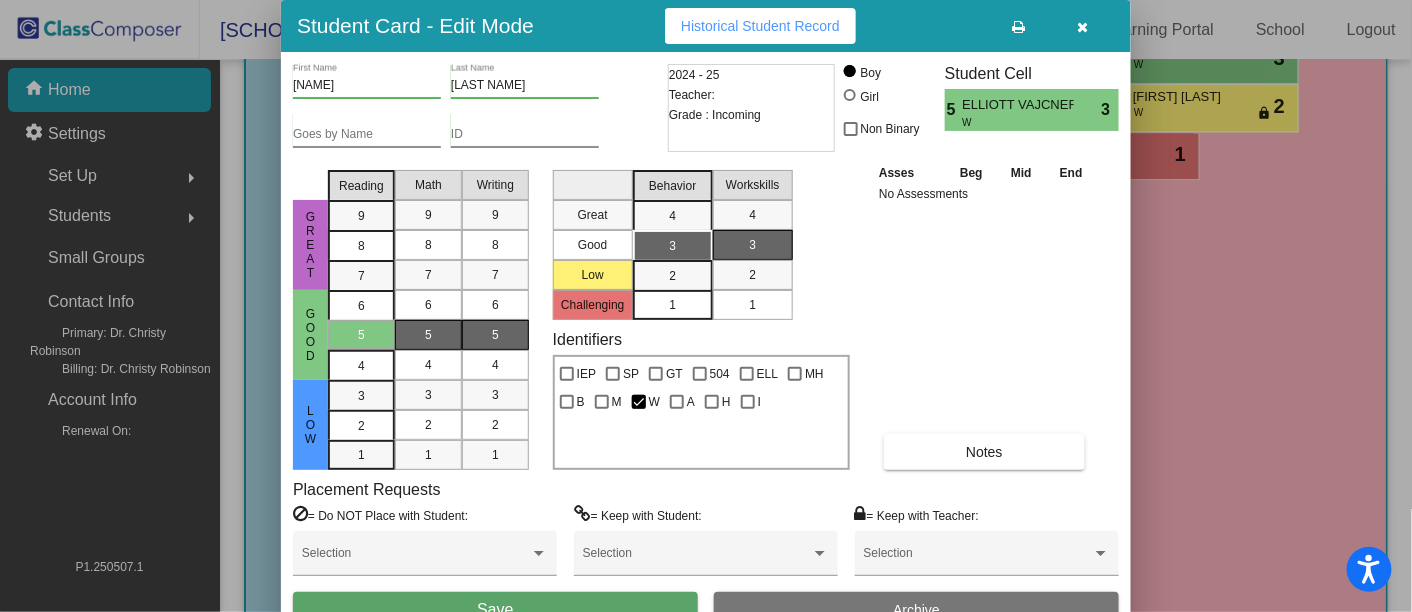 click on "Save" at bounding box center [495, 610] 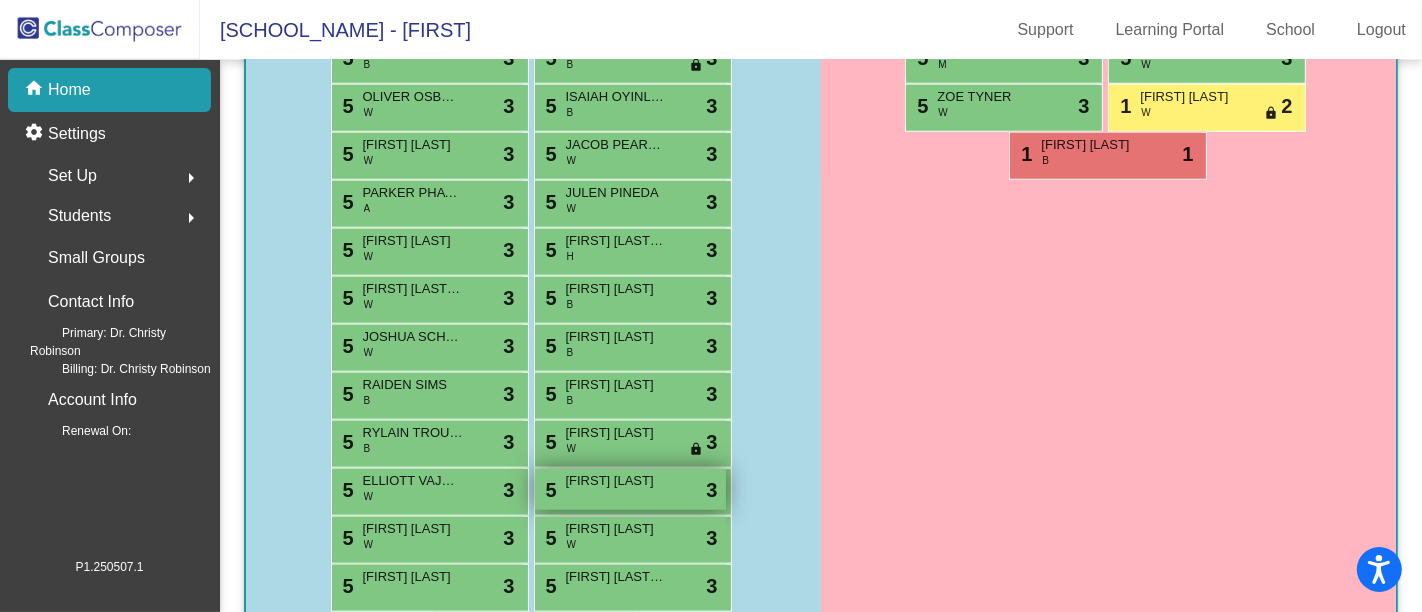 click on "[FIRST] [LAST]" at bounding box center (616, 481) 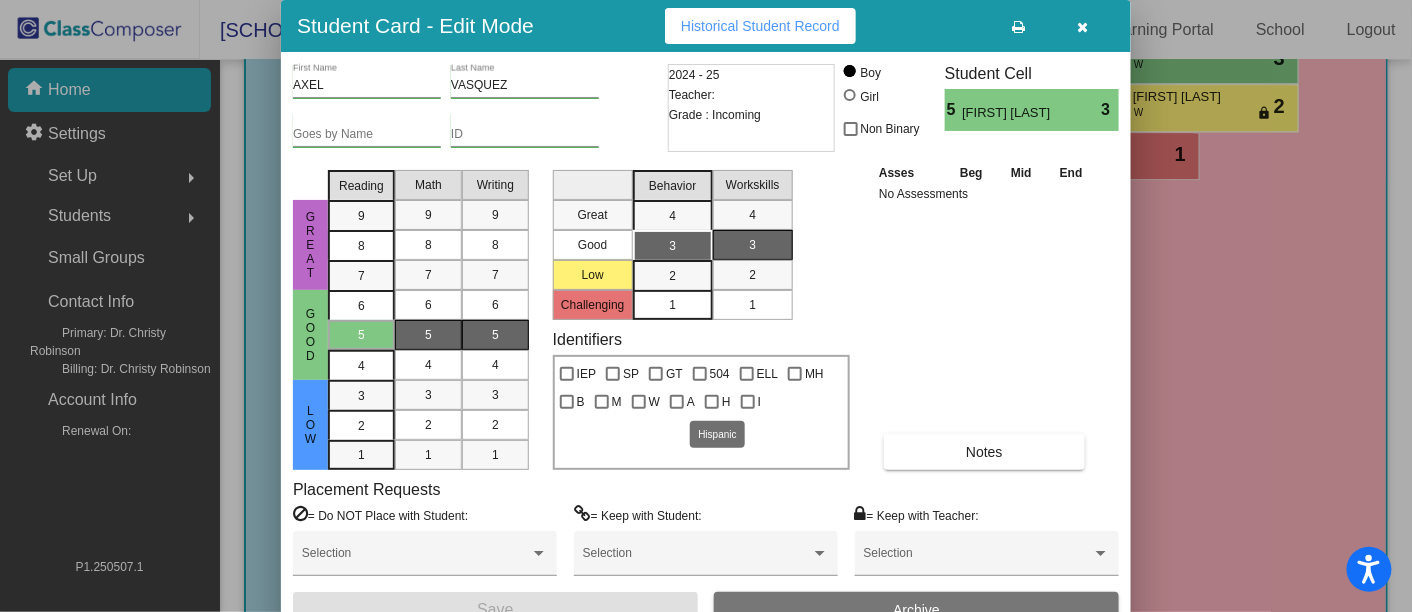 click at bounding box center (712, 402) 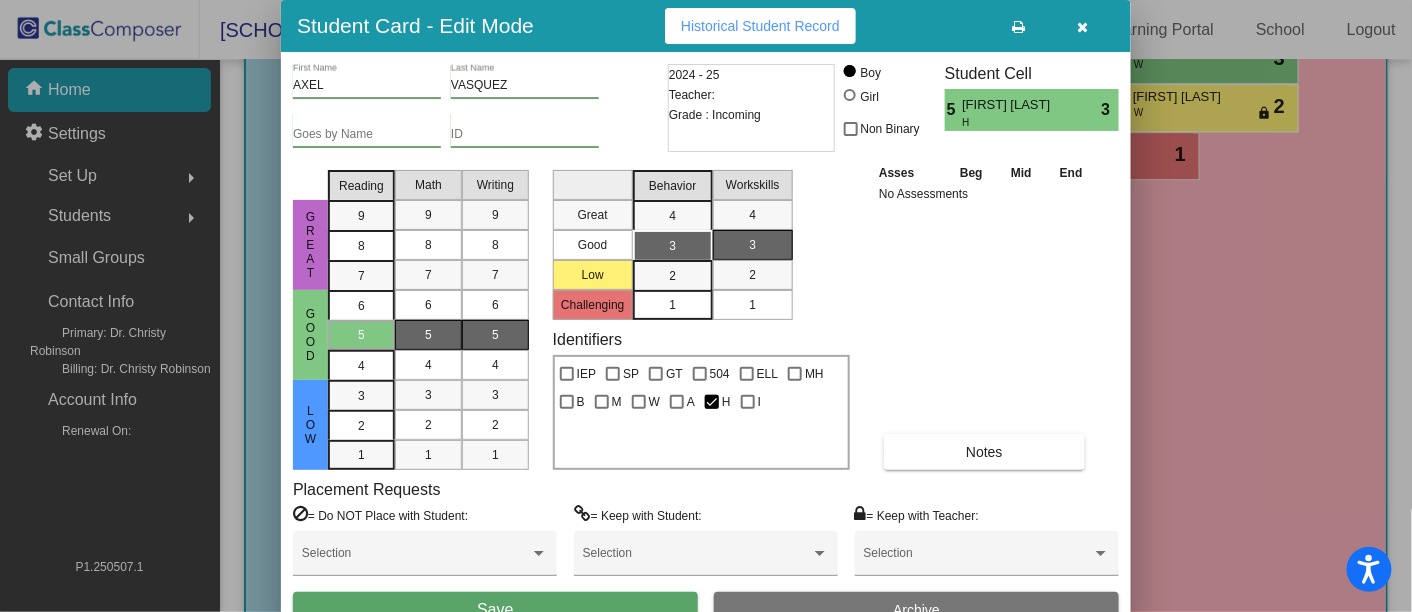 click on "Save" at bounding box center (495, 610) 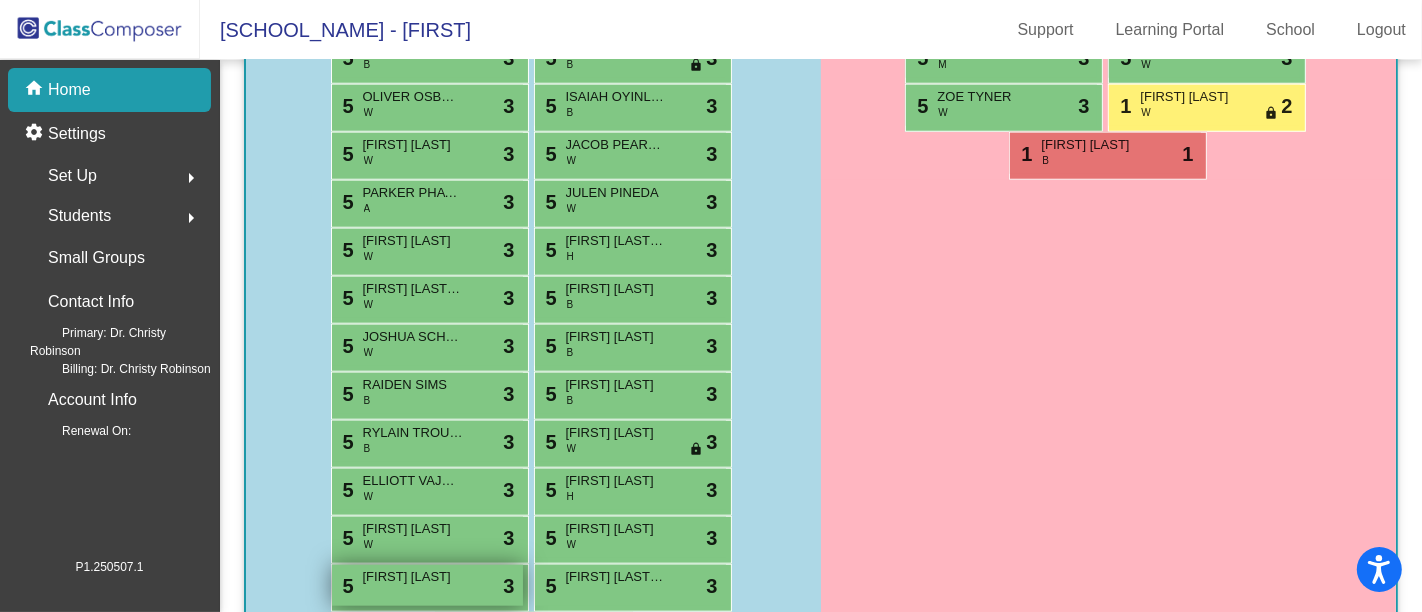 click on "5 [FIRST] [LAST] lock do_not_disturb_alt 3" at bounding box center (427, 585) 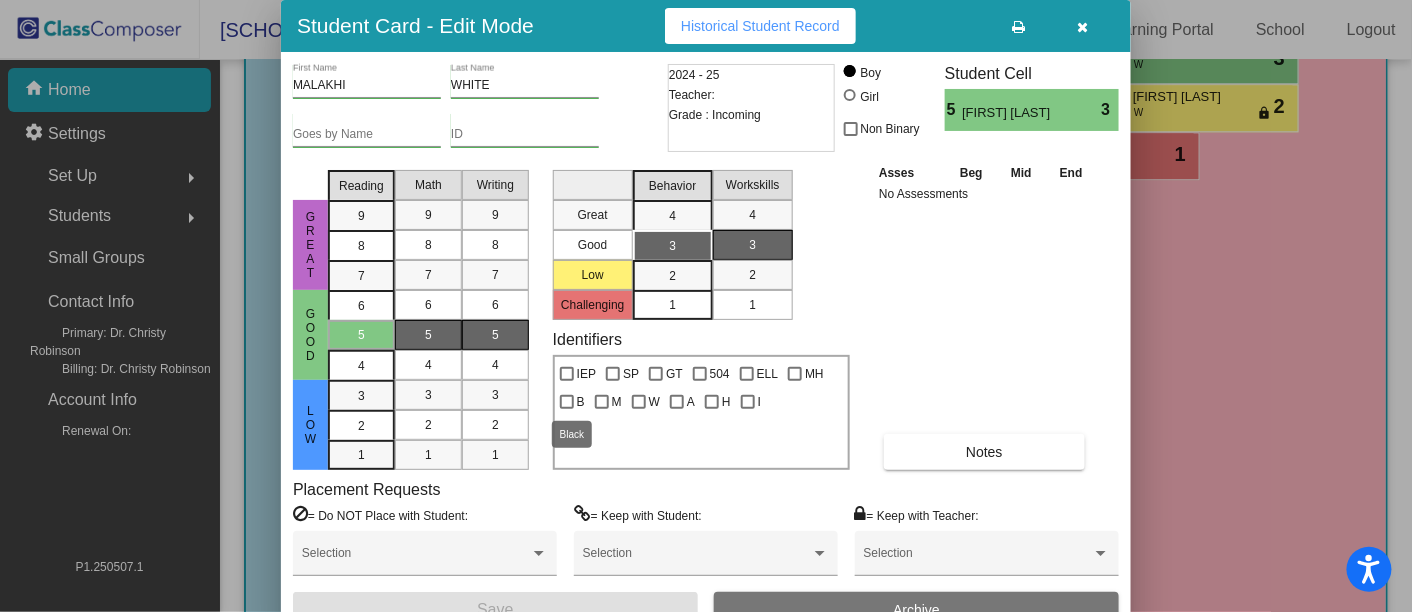 click at bounding box center [567, 402] 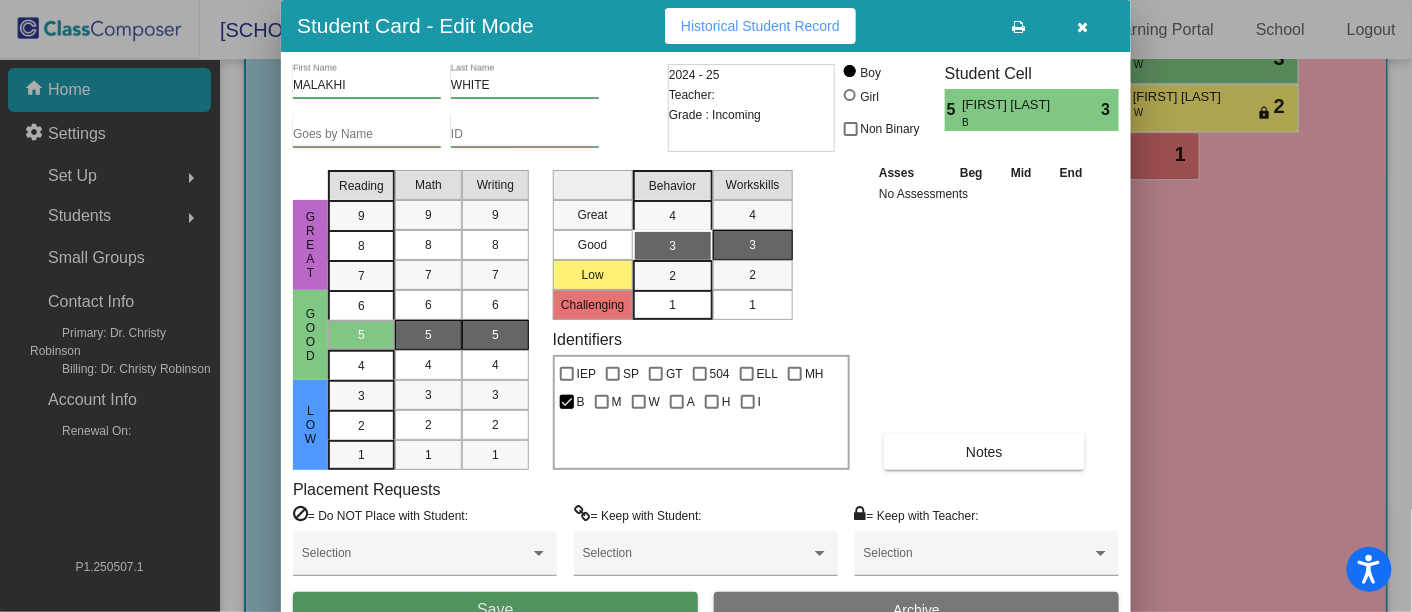 click on "Save" at bounding box center [495, 610] 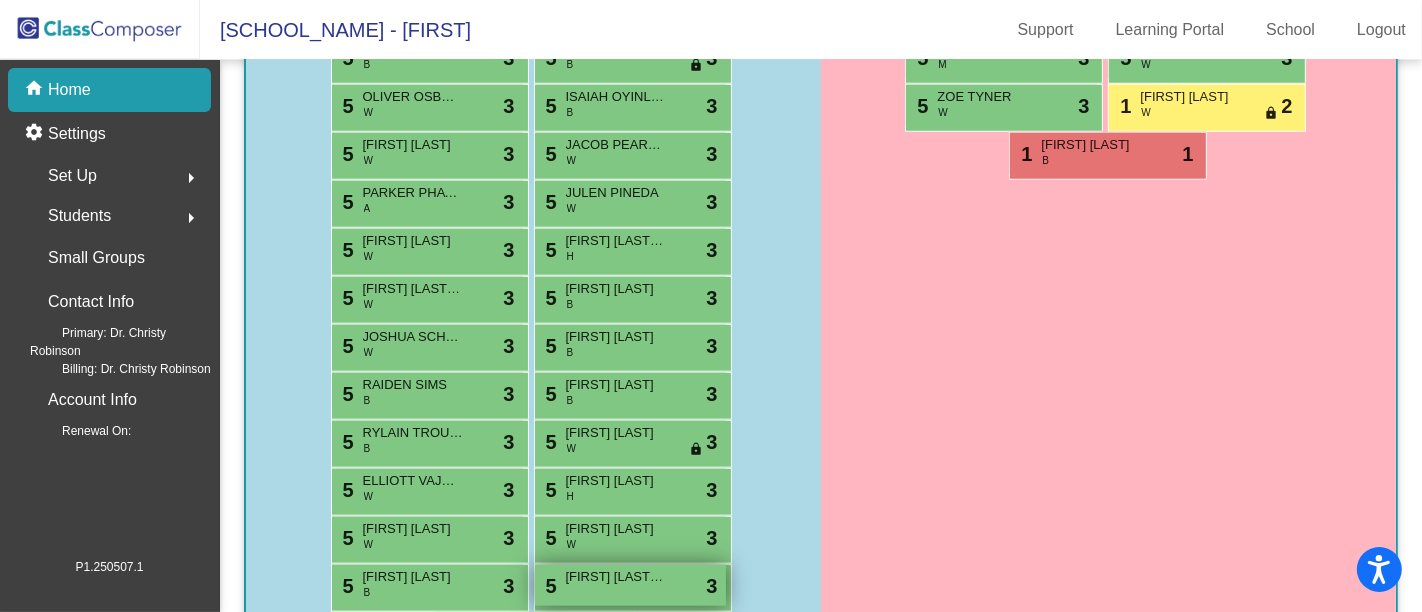 click on "5 [FIRST] [LAST] lock do_not_disturb_alt 3" at bounding box center [630, 585] 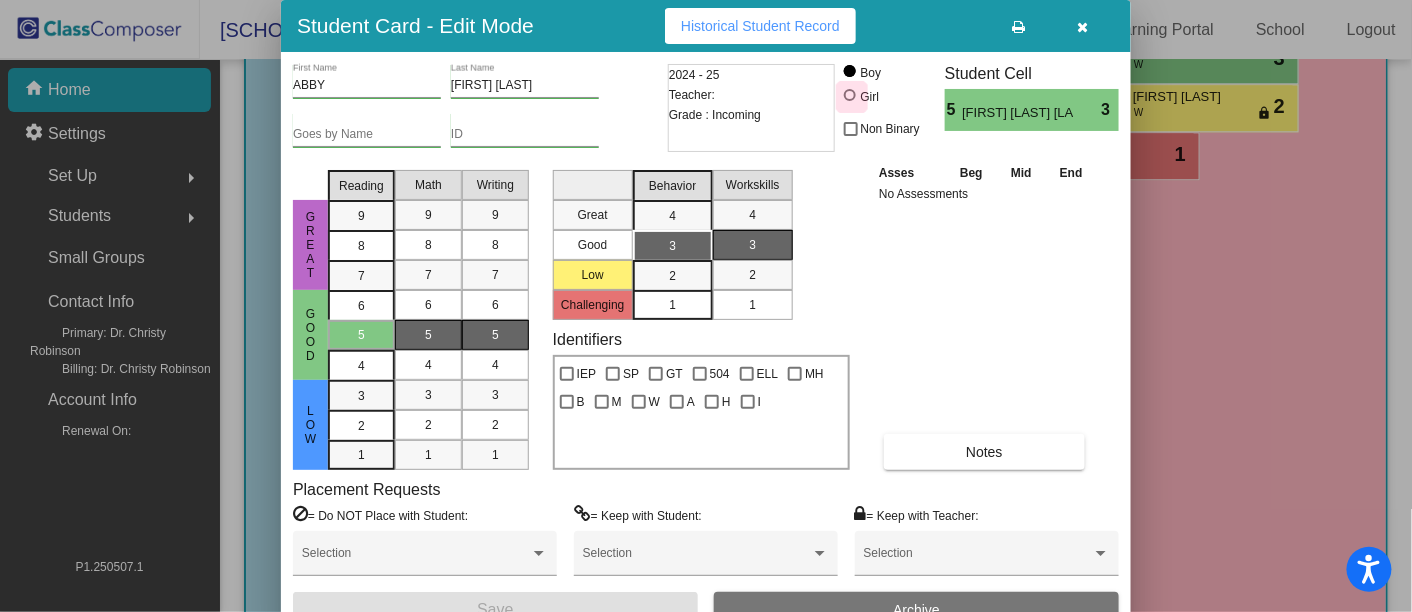 click at bounding box center [850, 95] 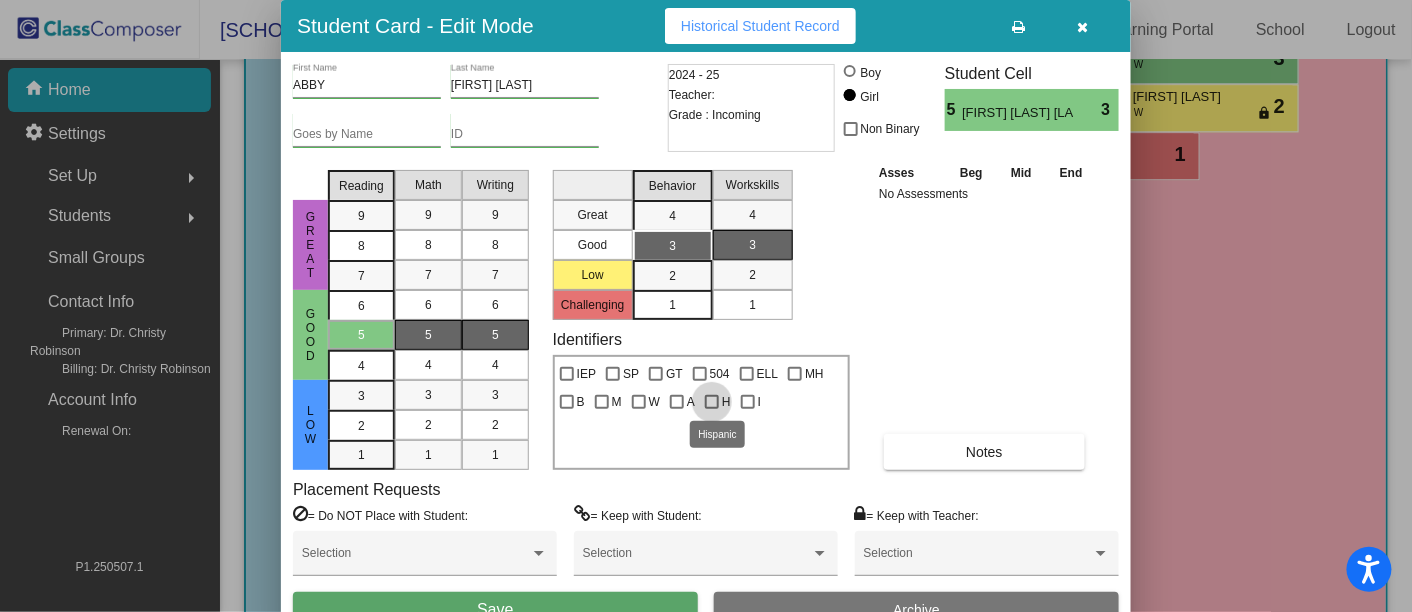 click at bounding box center [712, 402] 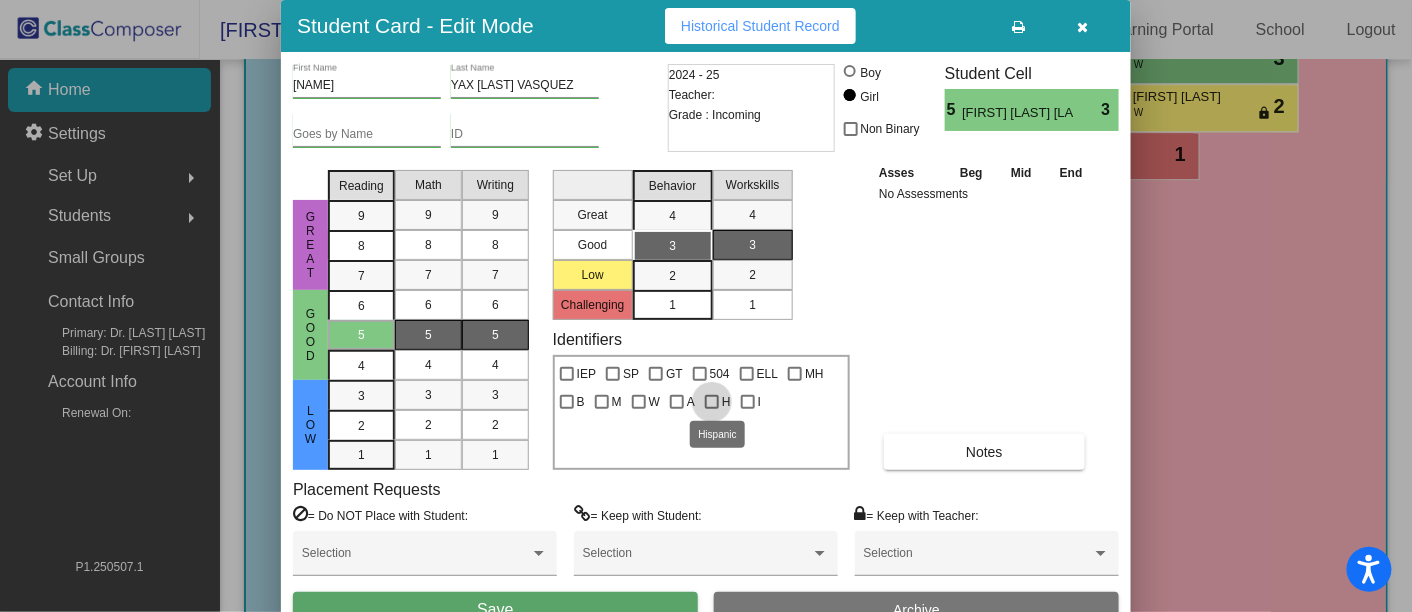 checkbox on "true" 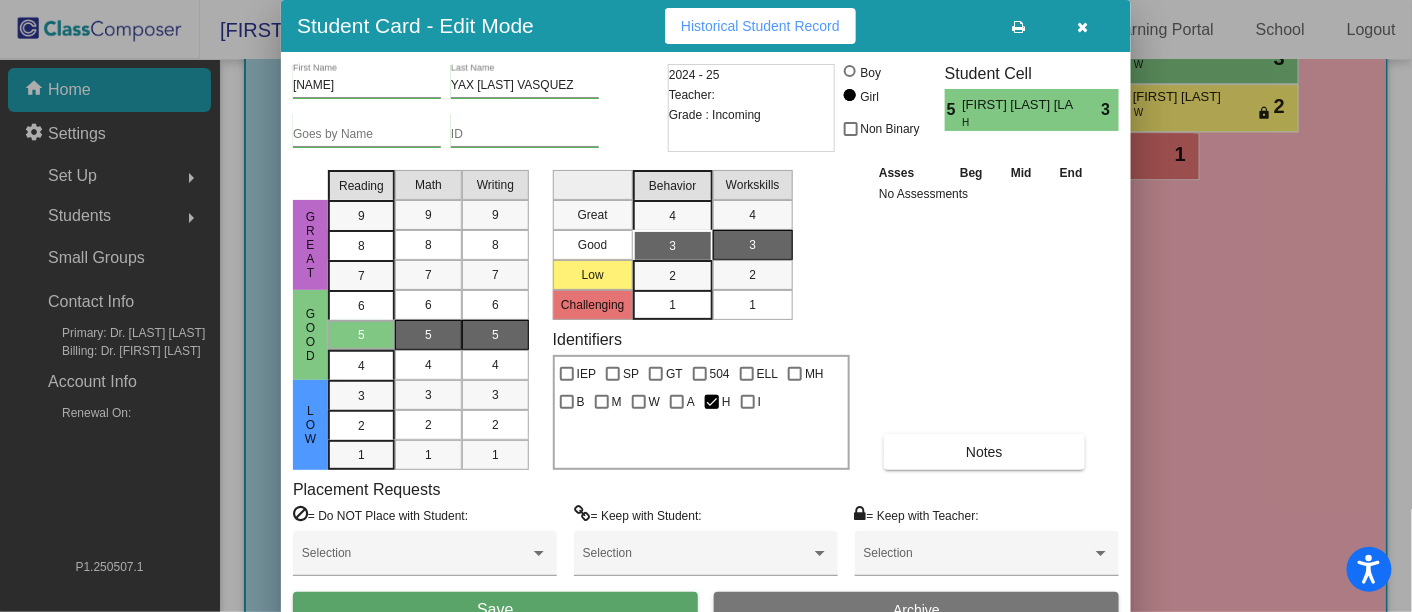 click on "Save" at bounding box center (495, 610) 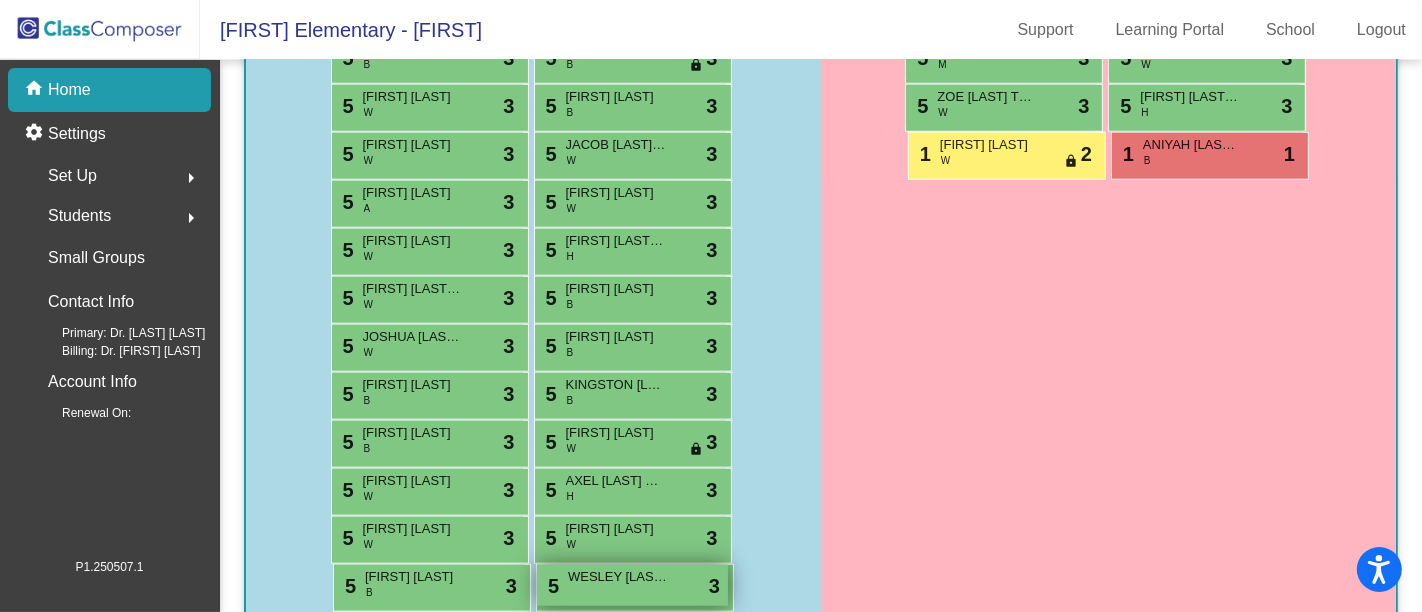 click on "5 [FIRST] [LAST] lock do_not_disturb_alt 3" at bounding box center [632, 585] 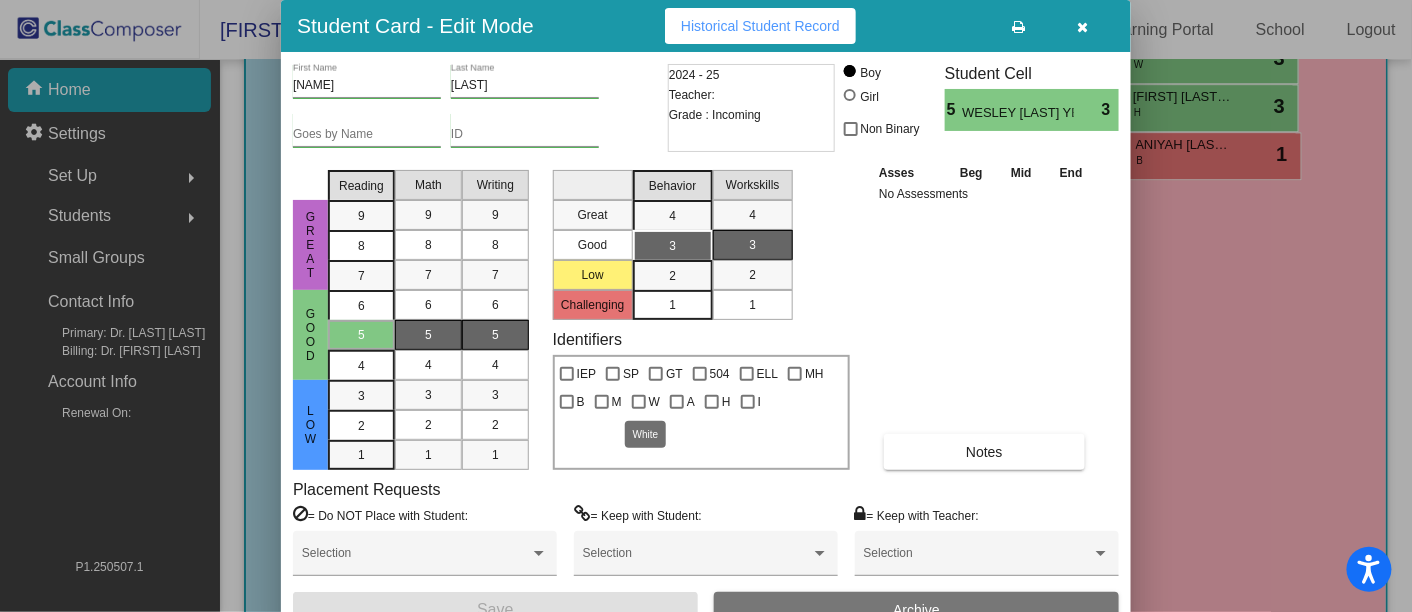 click at bounding box center [639, 402] 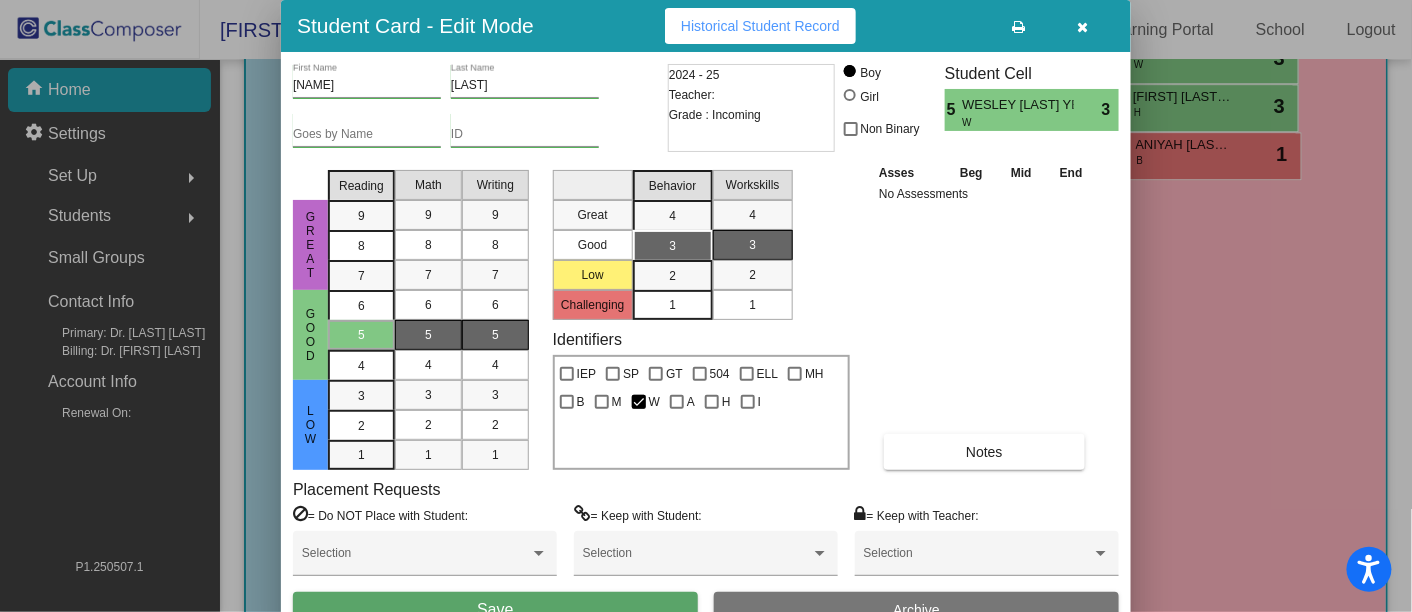 click on "Save" at bounding box center (495, 610) 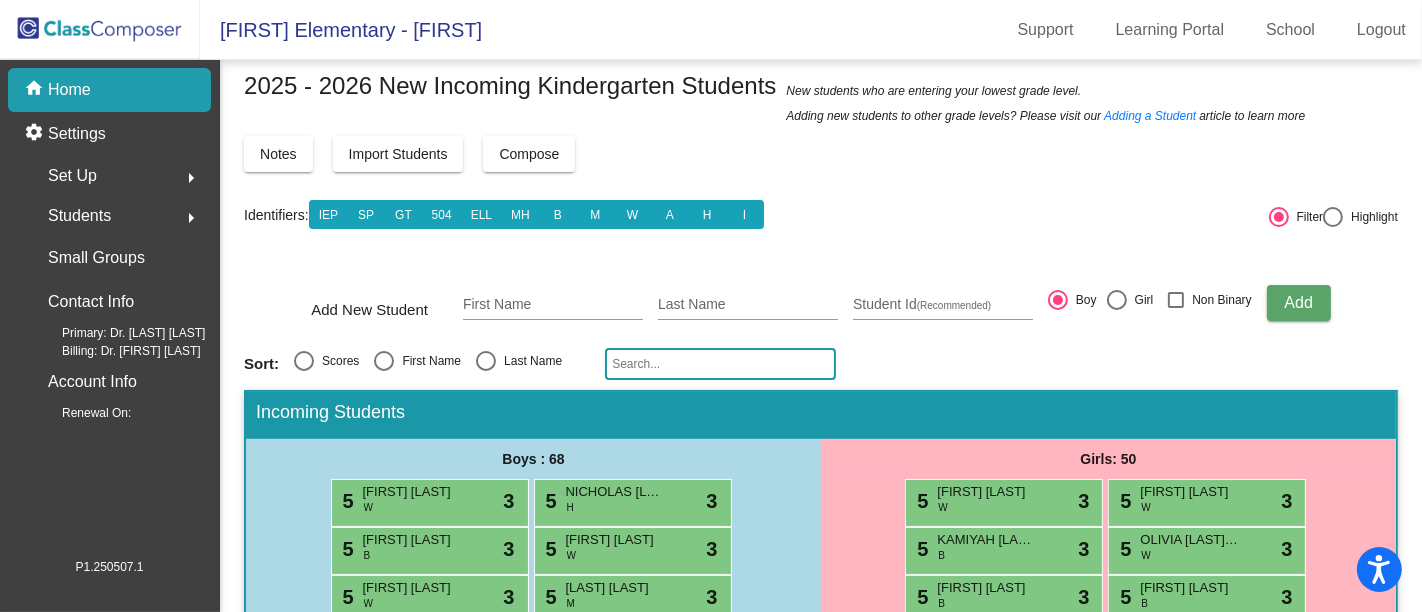 scroll, scrollTop: 0, scrollLeft: 0, axis: both 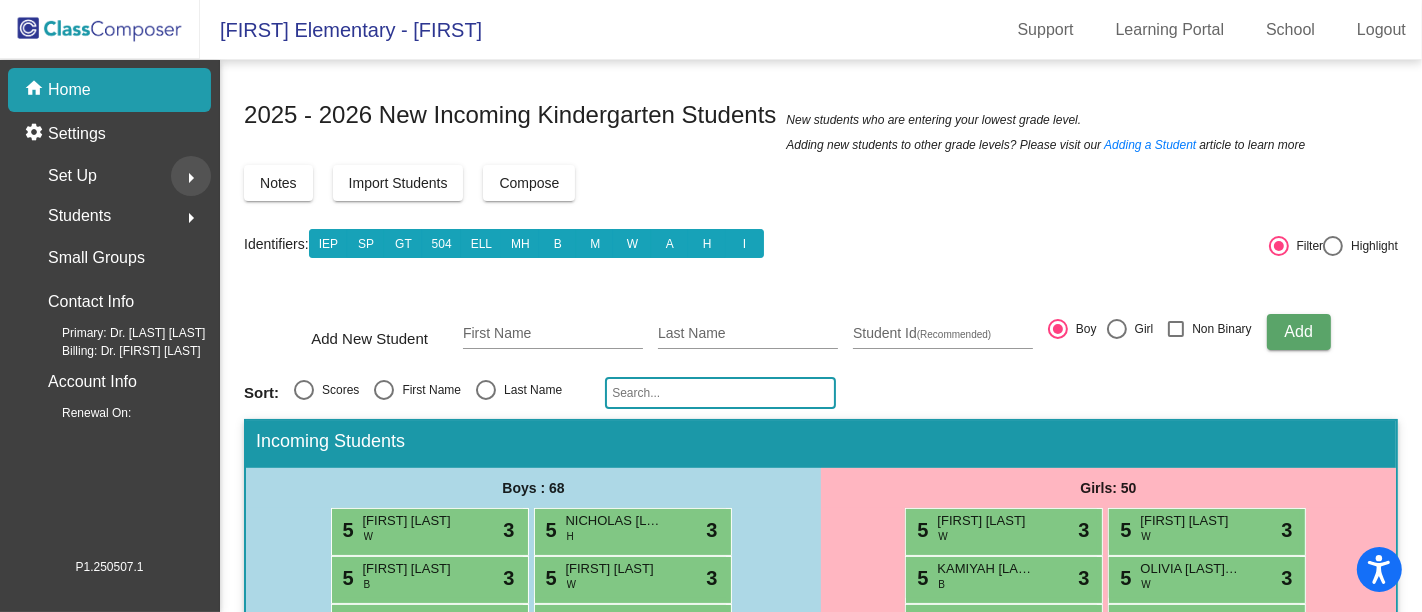 click on "arrow_right" 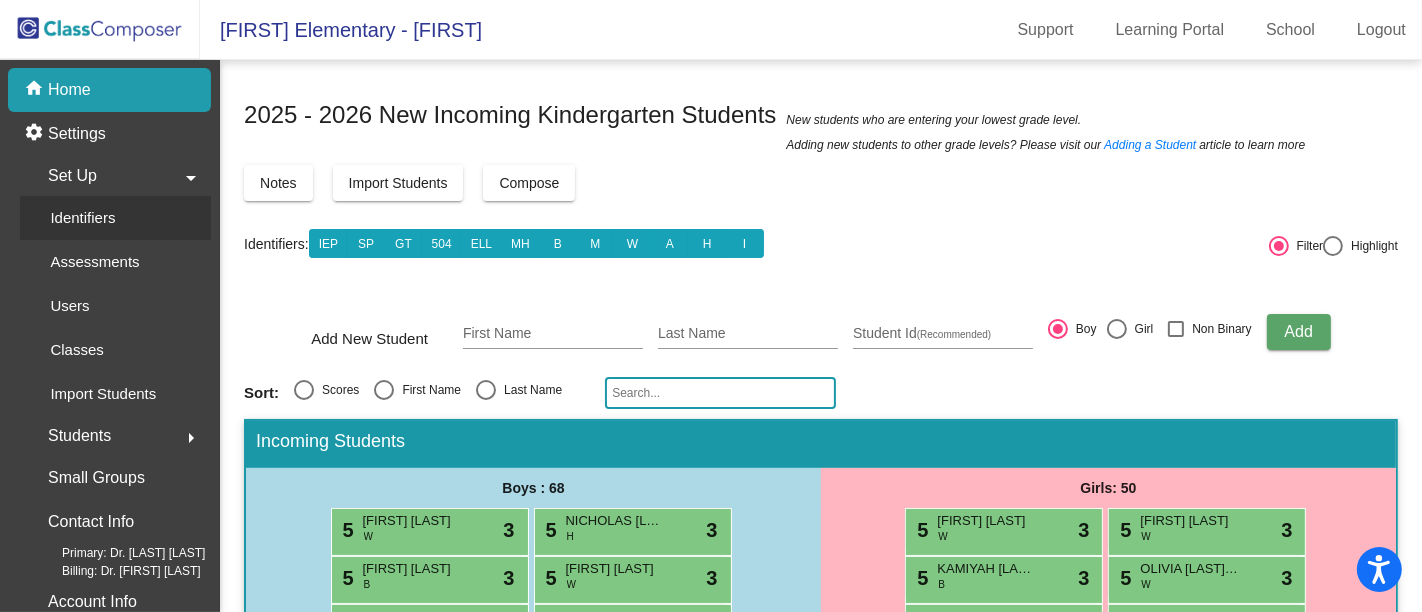 click on "Identifiers" 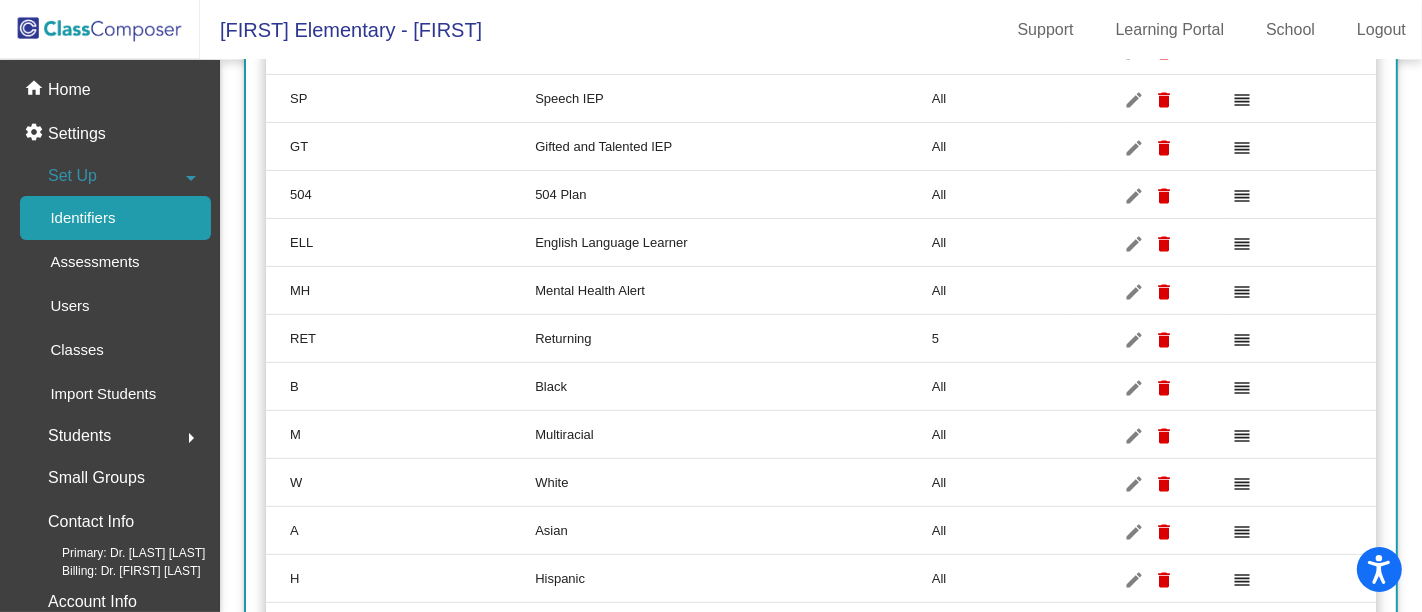 scroll, scrollTop: 297, scrollLeft: 0, axis: vertical 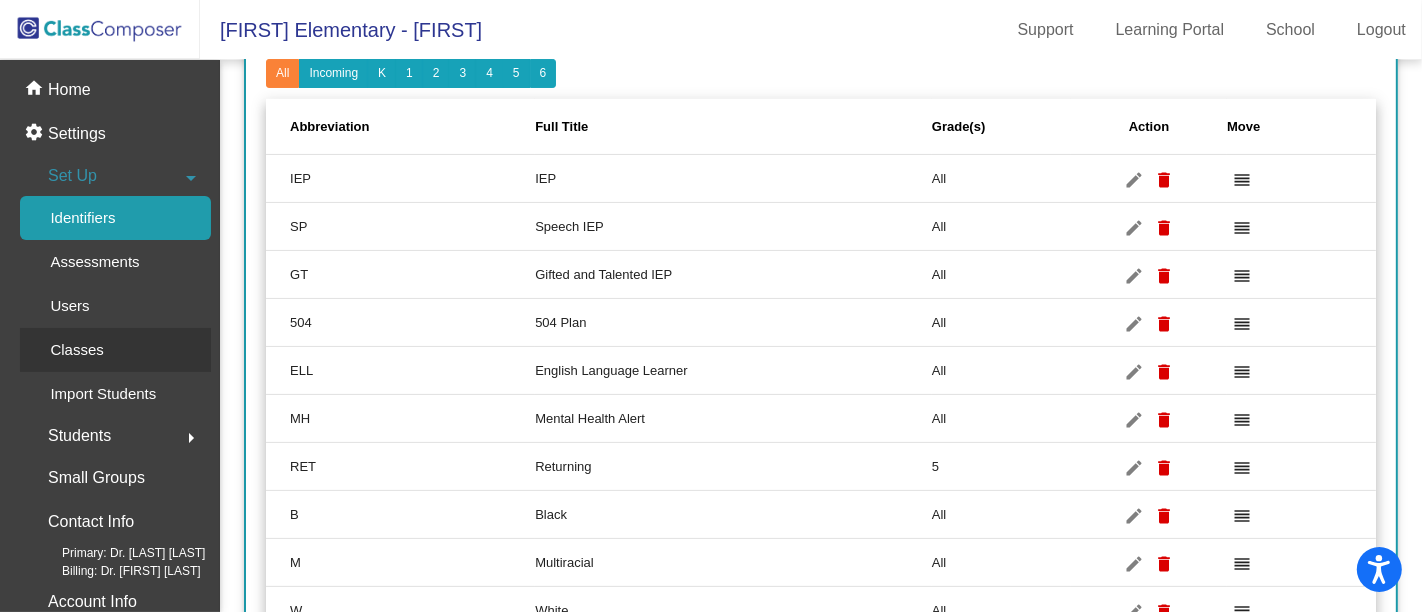 click on "Classes" 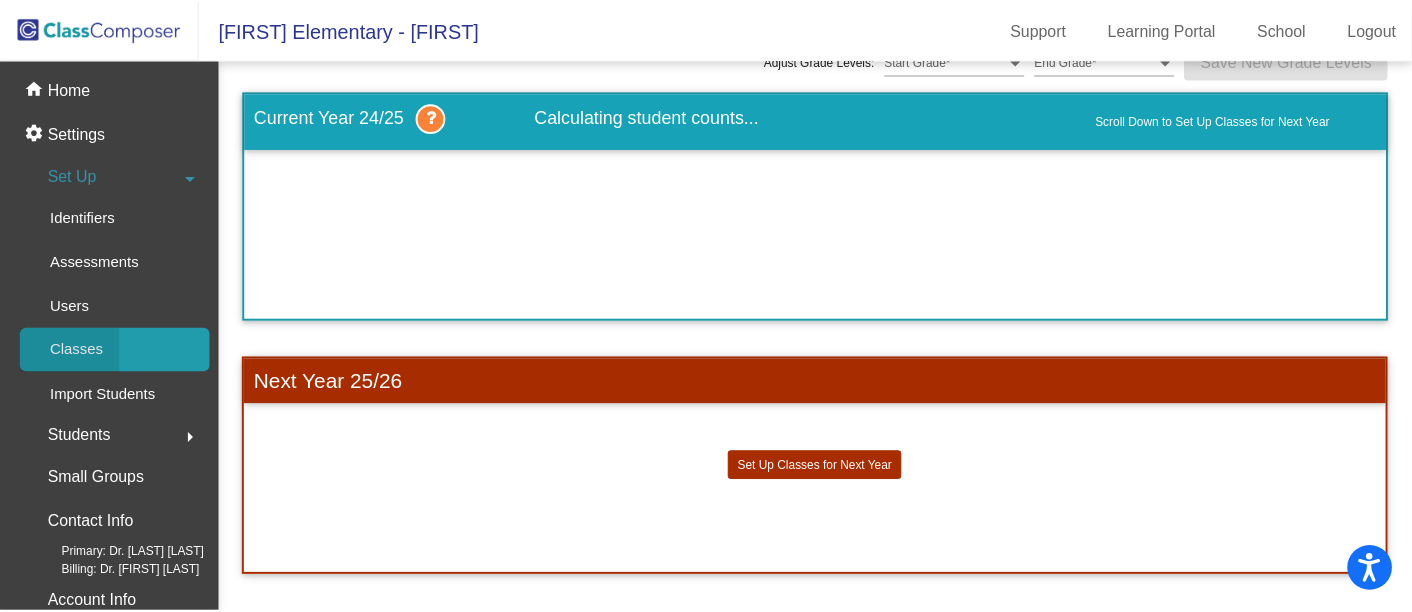 scroll, scrollTop: 0, scrollLeft: 0, axis: both 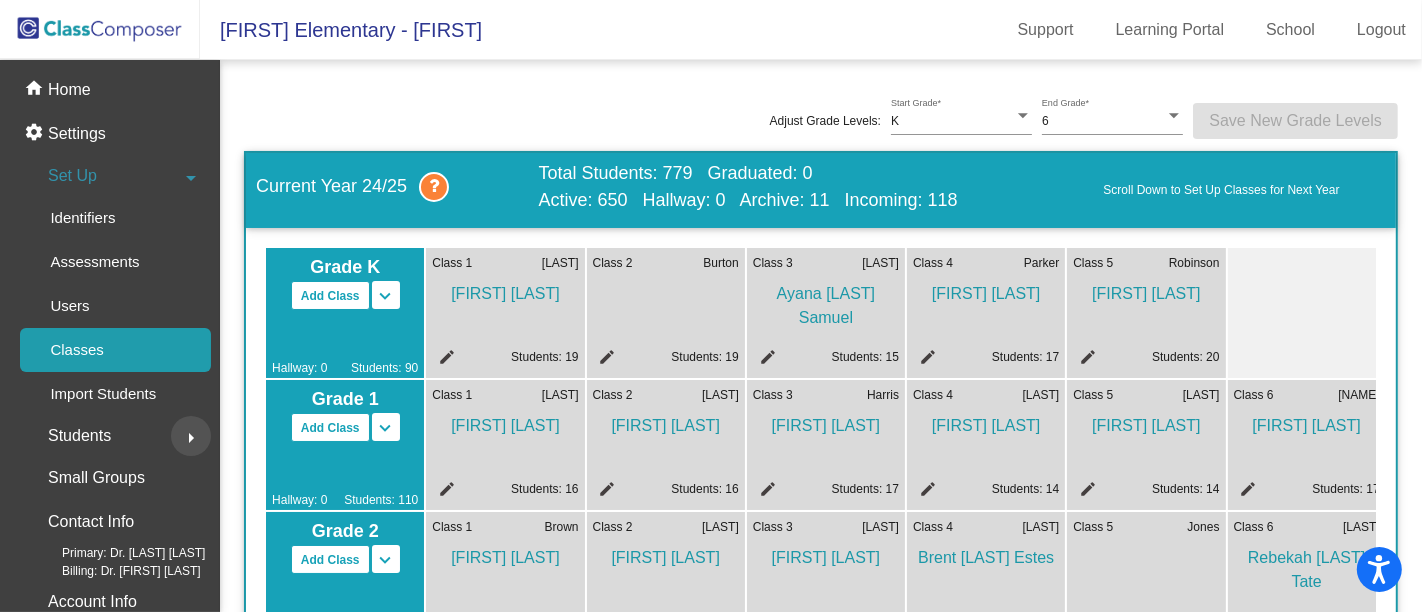 click on "arrow_right" 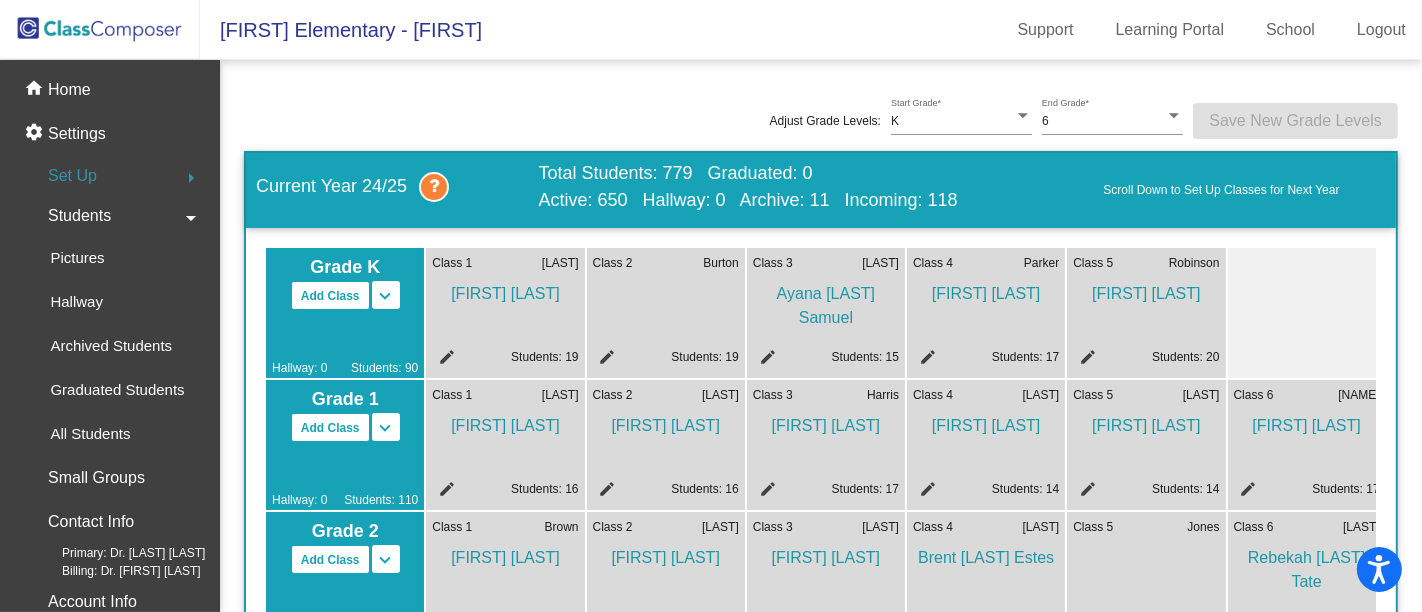 click on "arrow_drop_down" 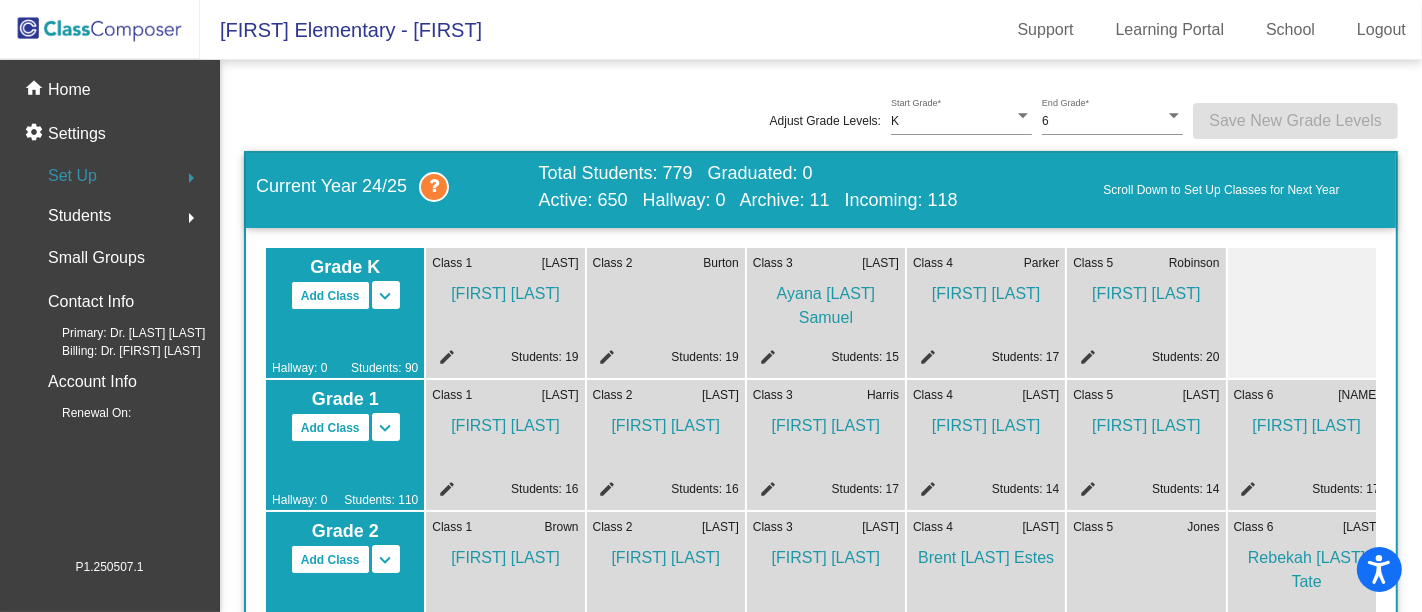 click on "Set Up  arrow_right" 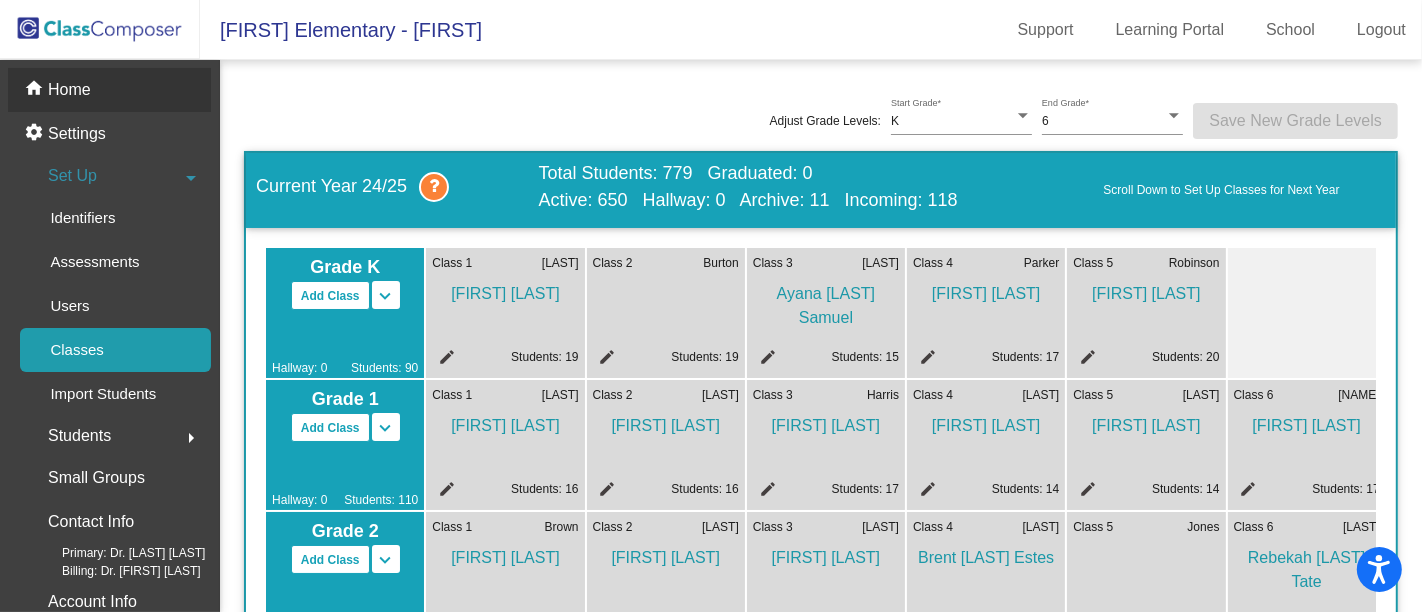 click on "home Home" 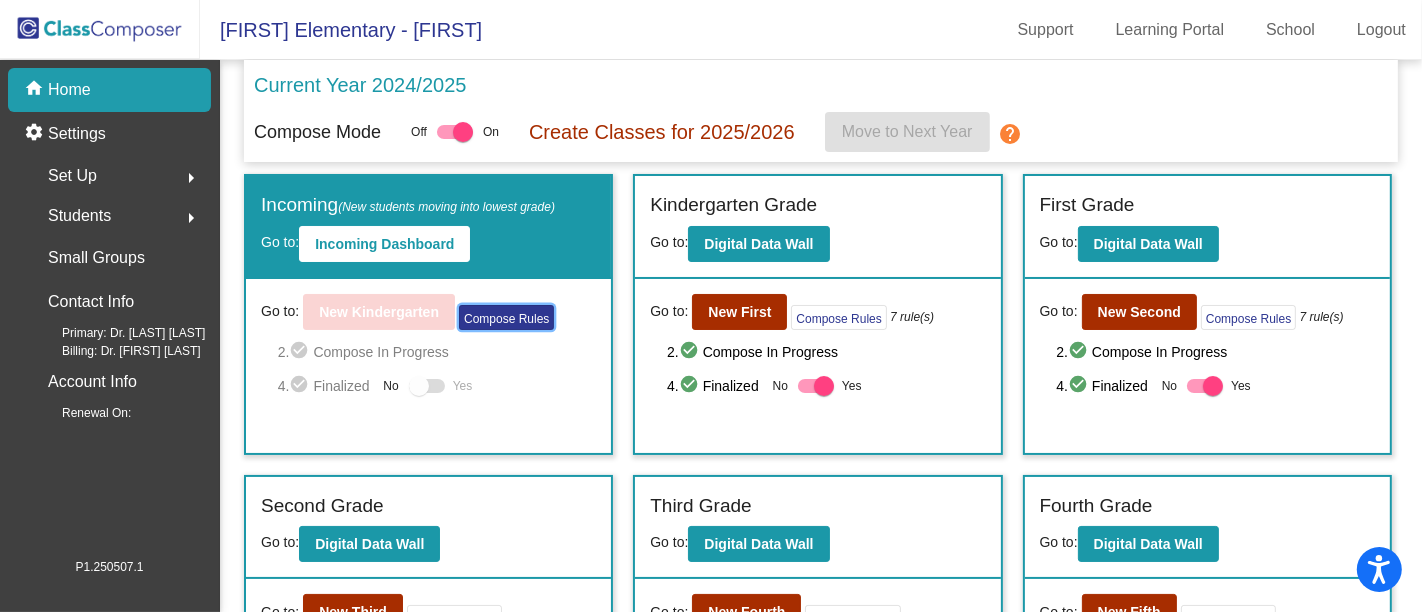click on "Compose Rules" 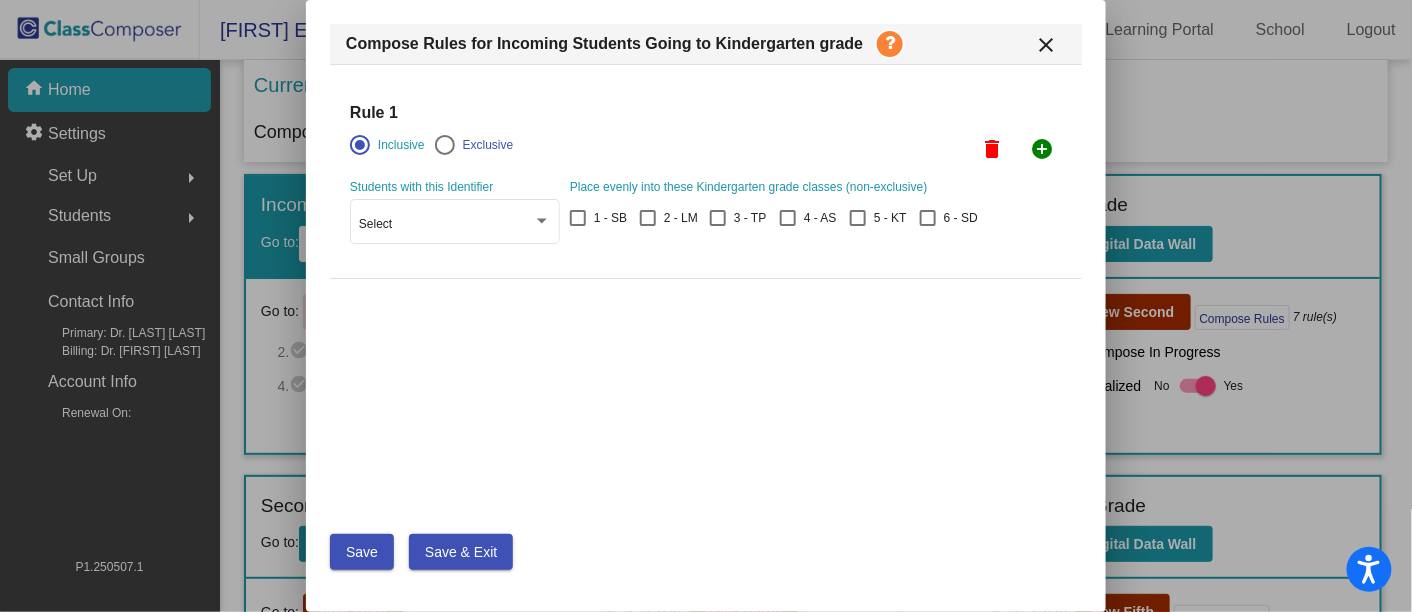 click at bounding box center (890, 44) 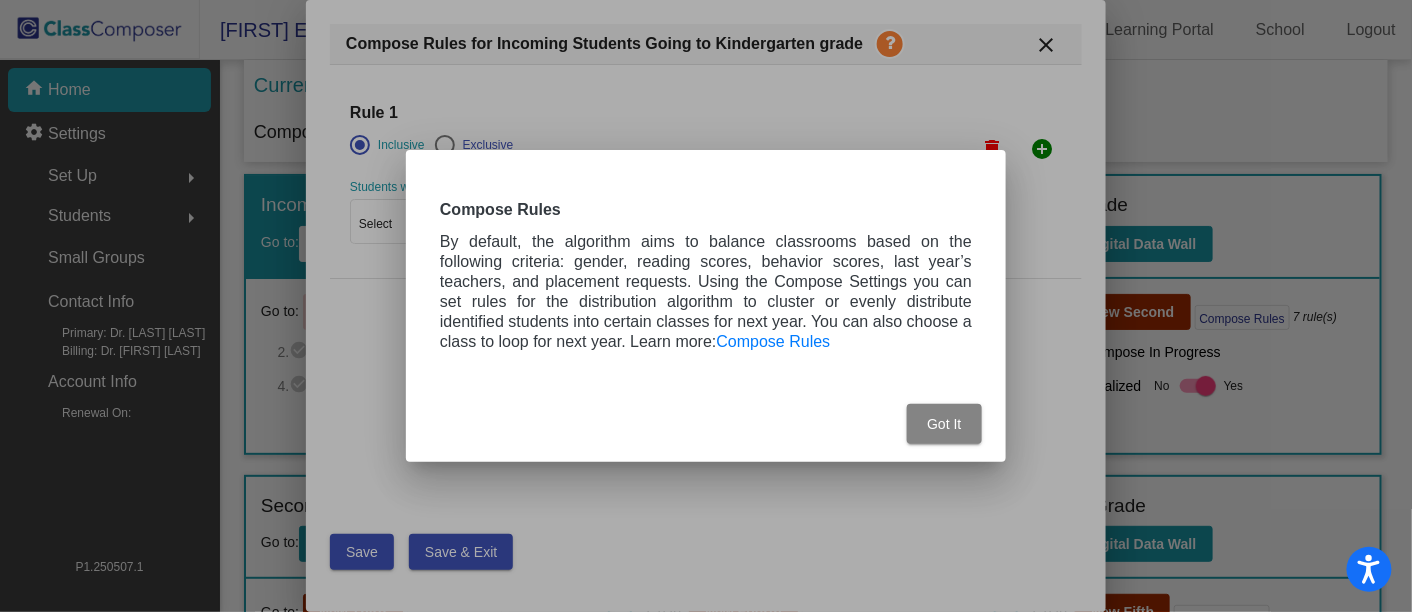 click on "Got It" at bounding box center (944, 424) 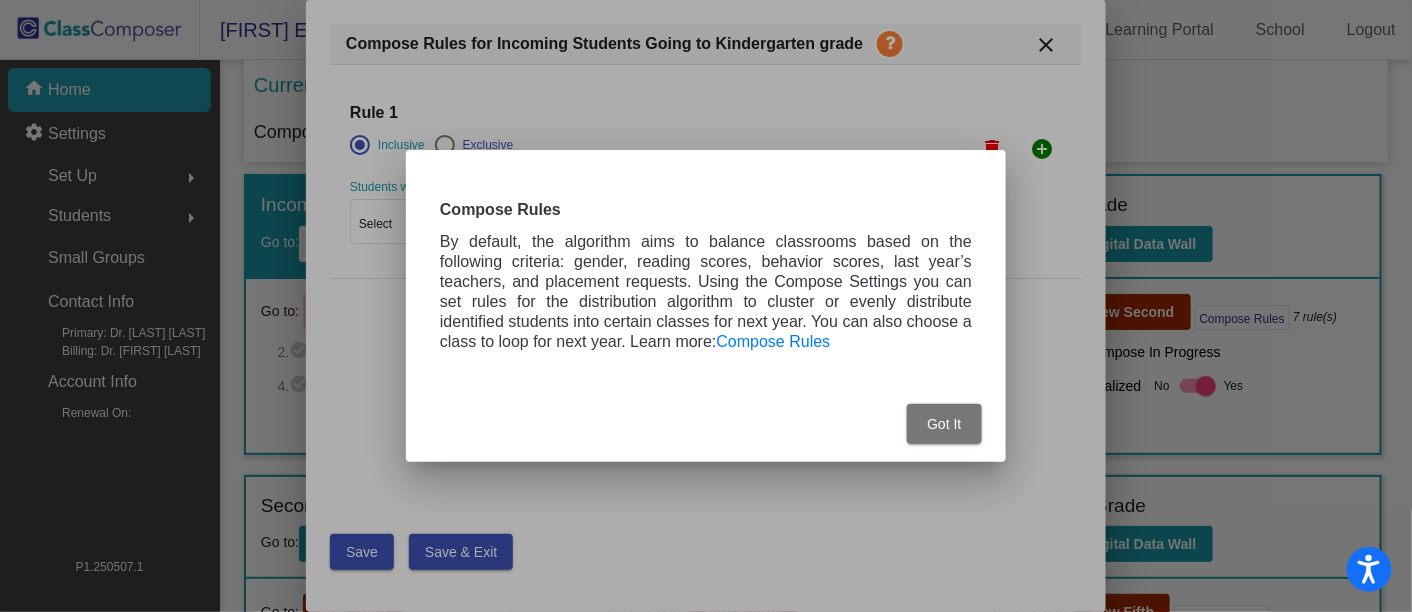 click at bounding box center [706, 306] 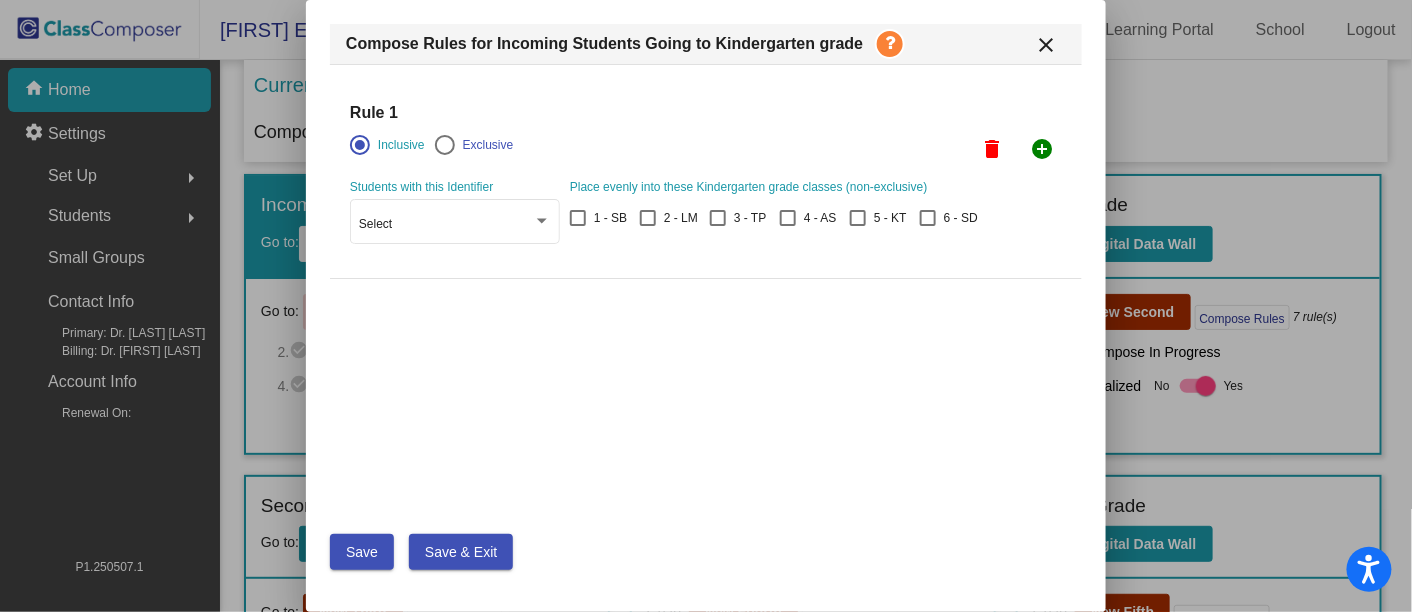 click on "close" at bounding box center [1046, 45] 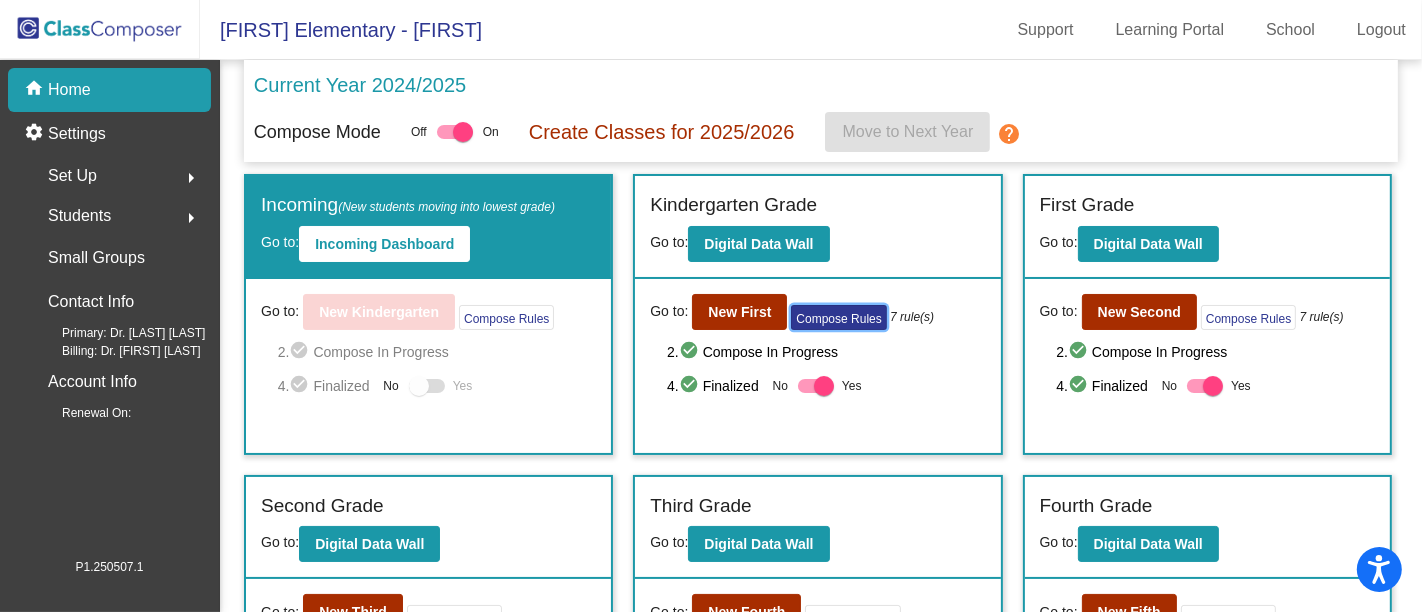 click on "Compose Rules" 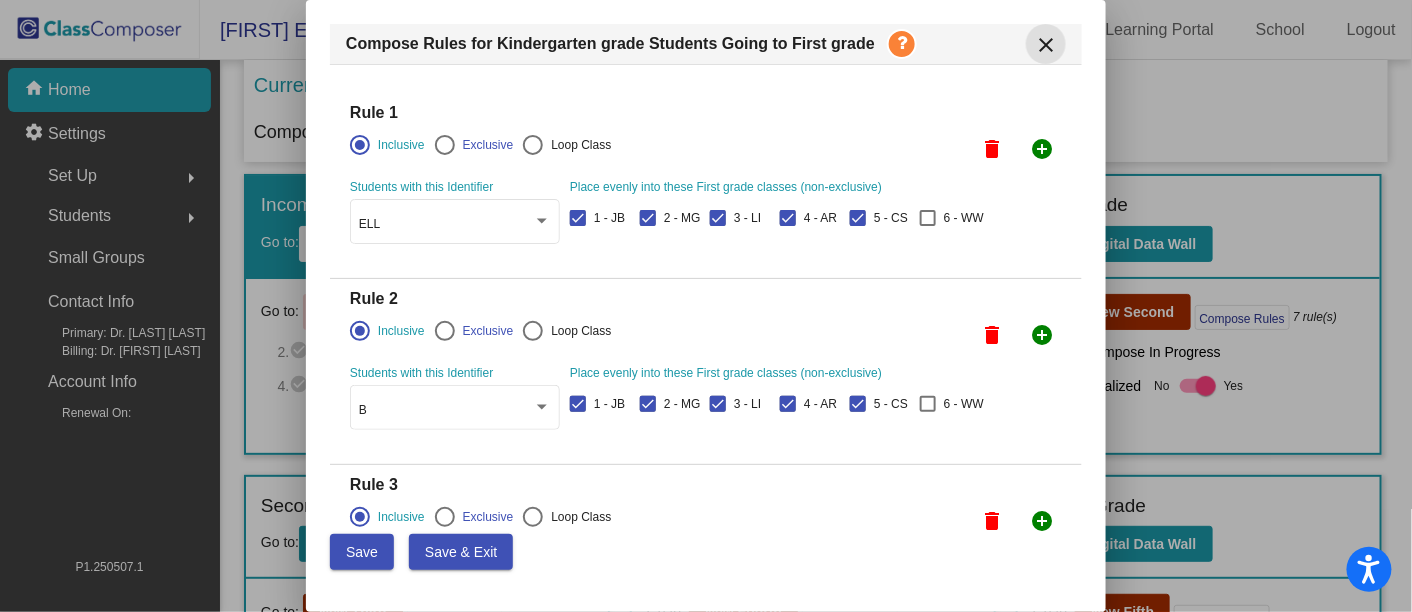 click on "close" at bounding box center (1046, 45) 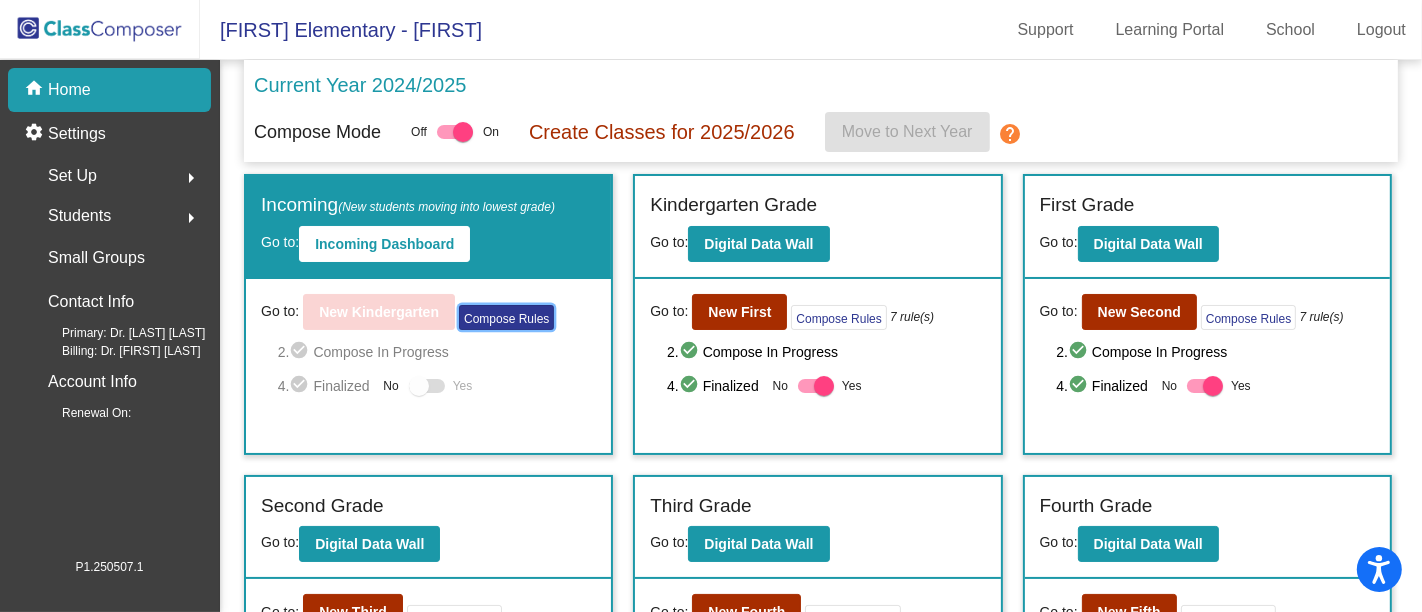 click on "Compose Rules" 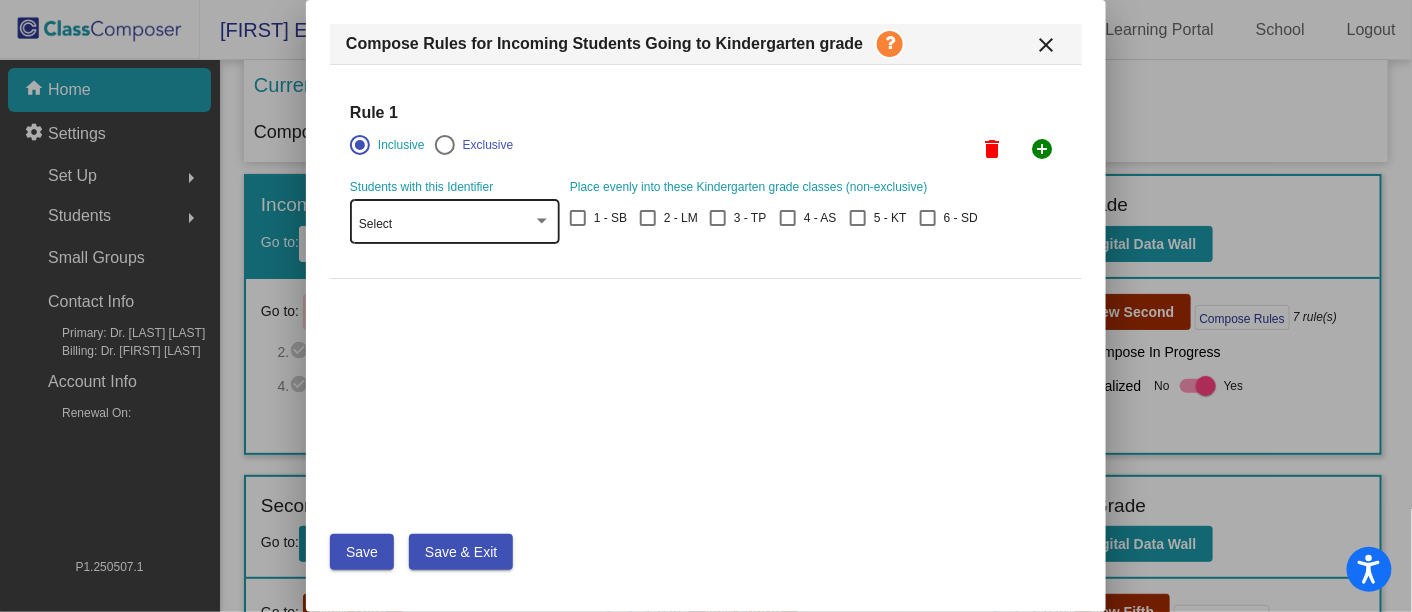 click on "Select" at bounding box center (446, 225) 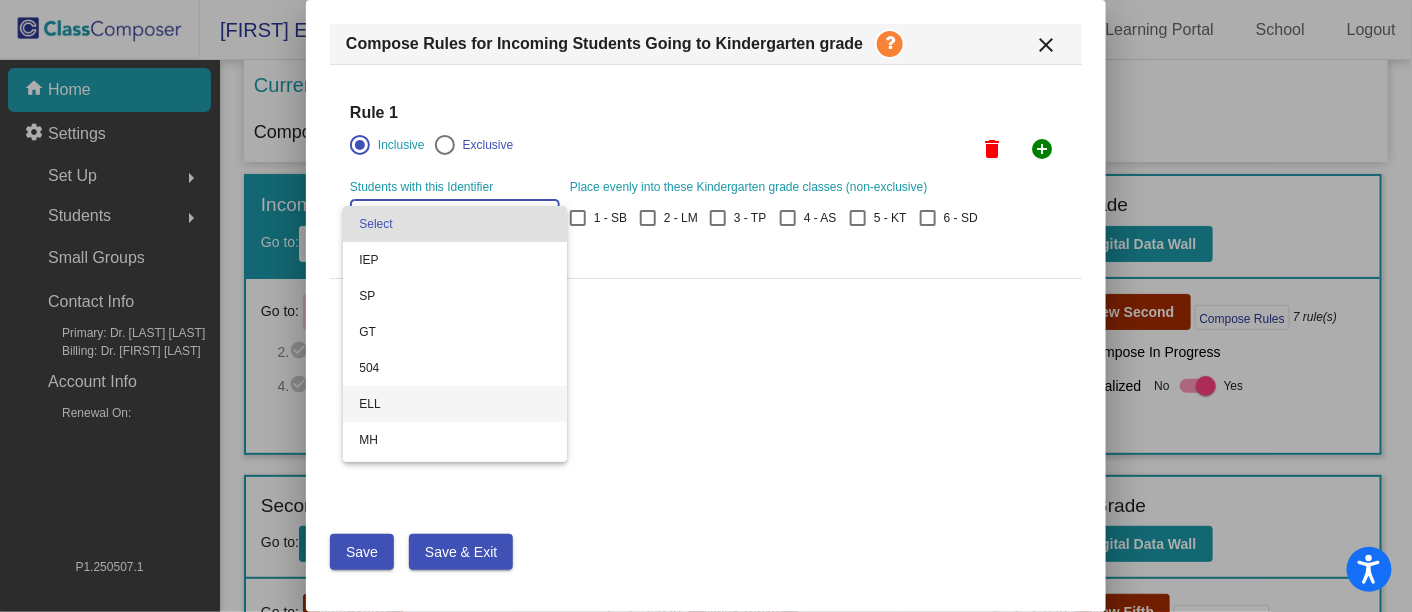 scroll, scrollTop: 111, scrollLeft: 0, axis: vertical 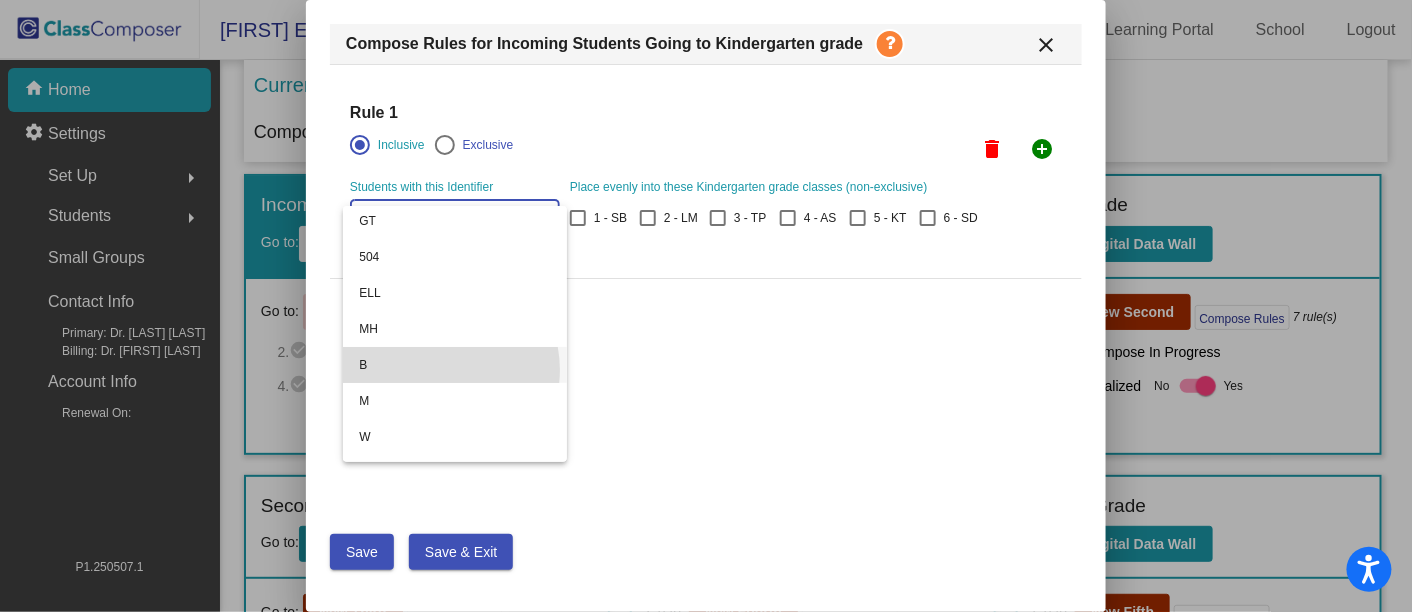 click on "B" at bounding box center (455, 365) 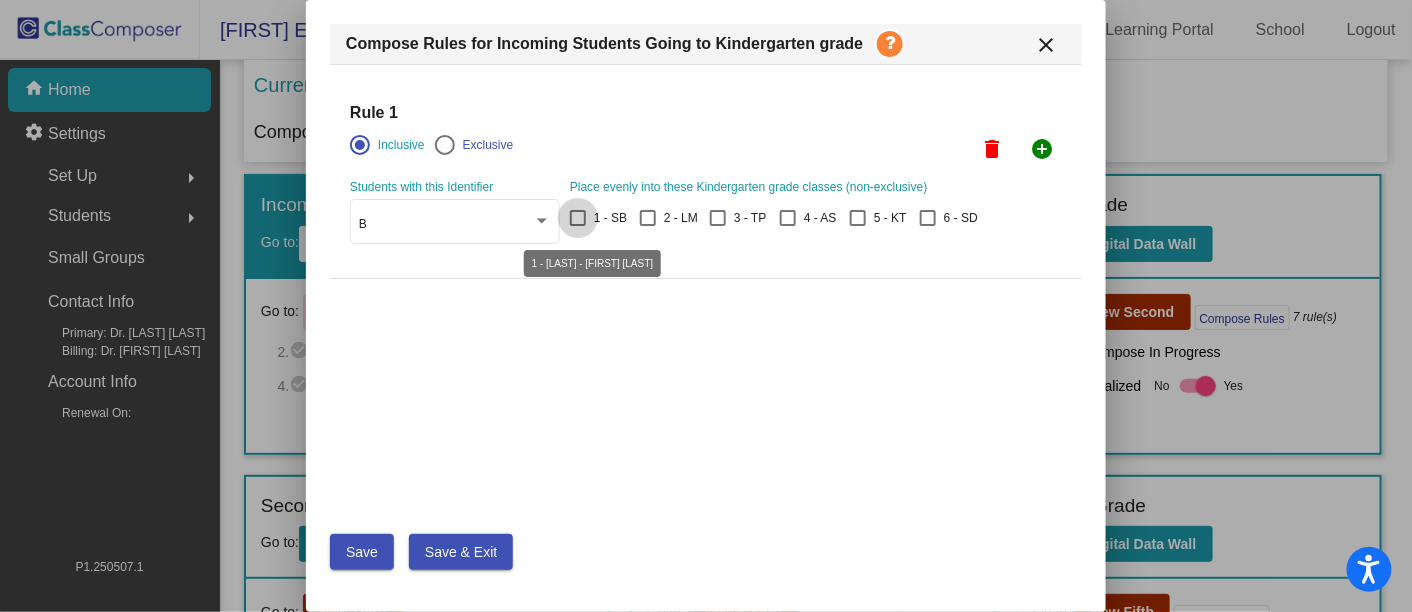 click at bounding box center [578, 218] 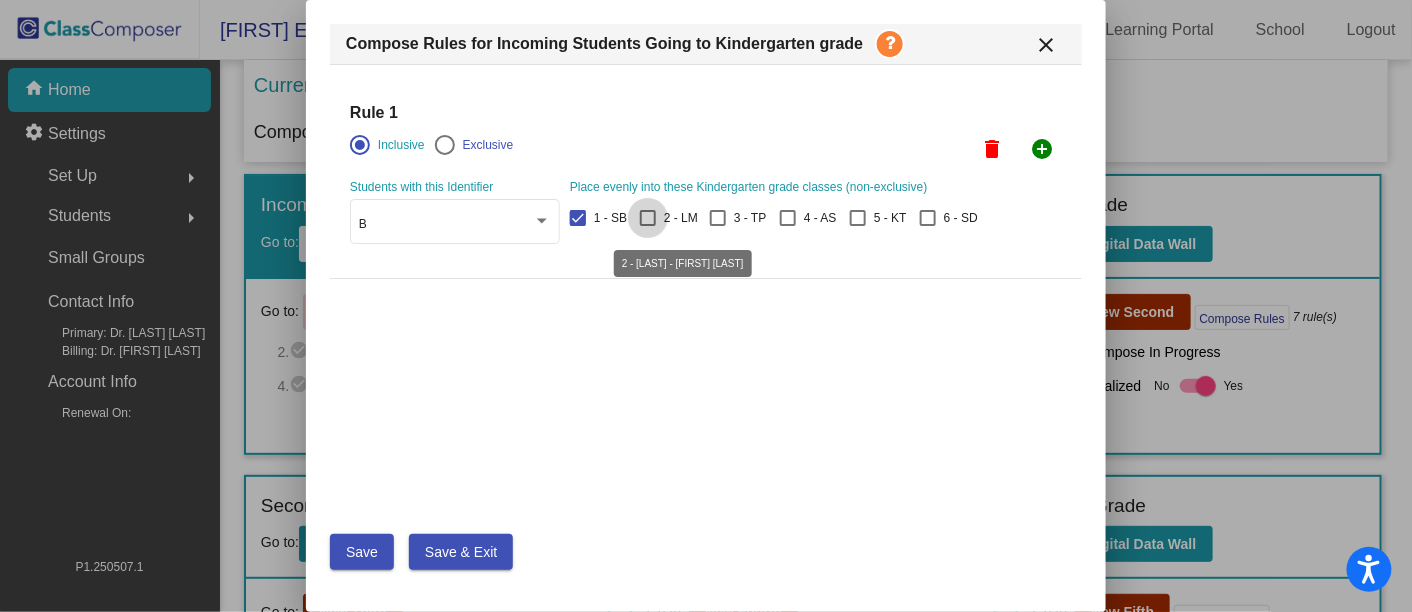 click at bounding box center (648, 218) 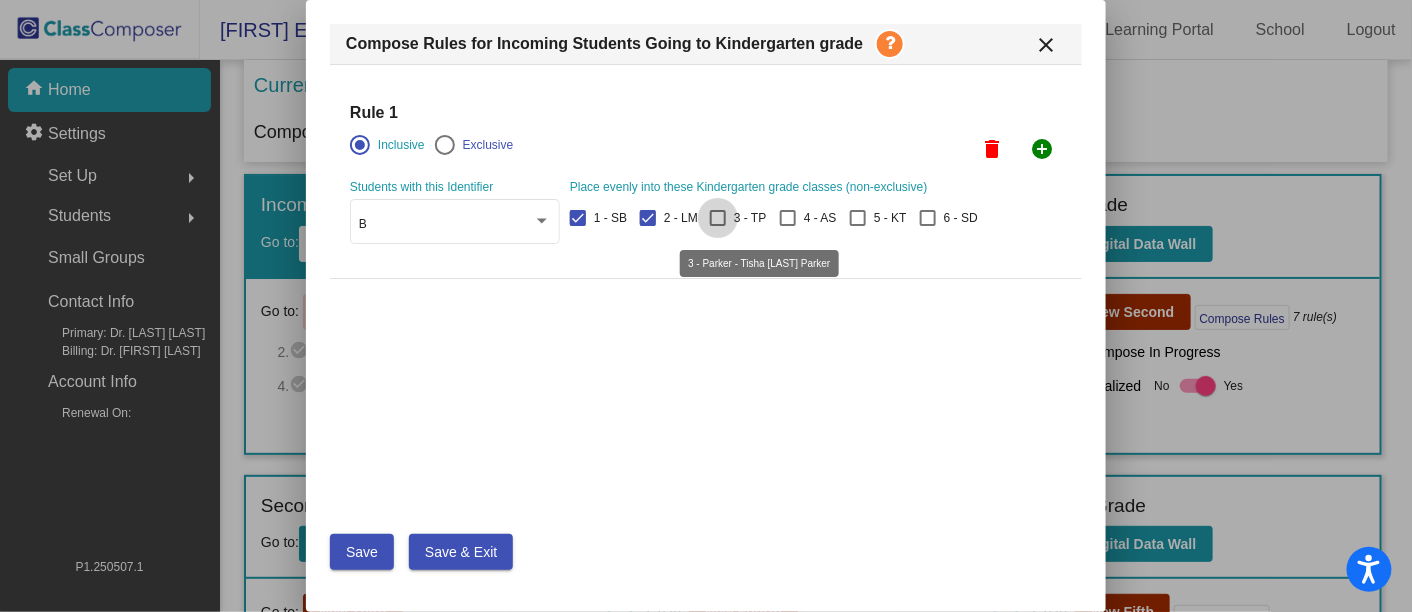 click at bounding box center (718, 218) 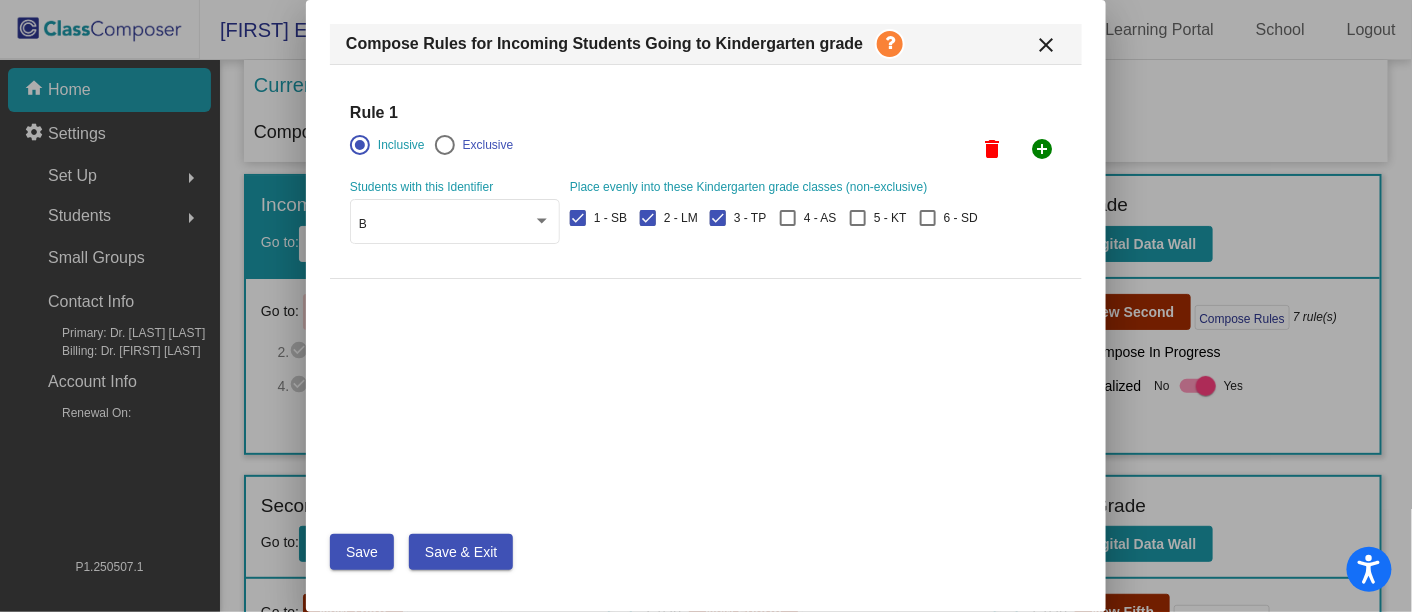 click on "1 - SB    2 - LM    3 - TP    4 - AS    5 - KT    6 - SD" at bounding box center [777, 221] 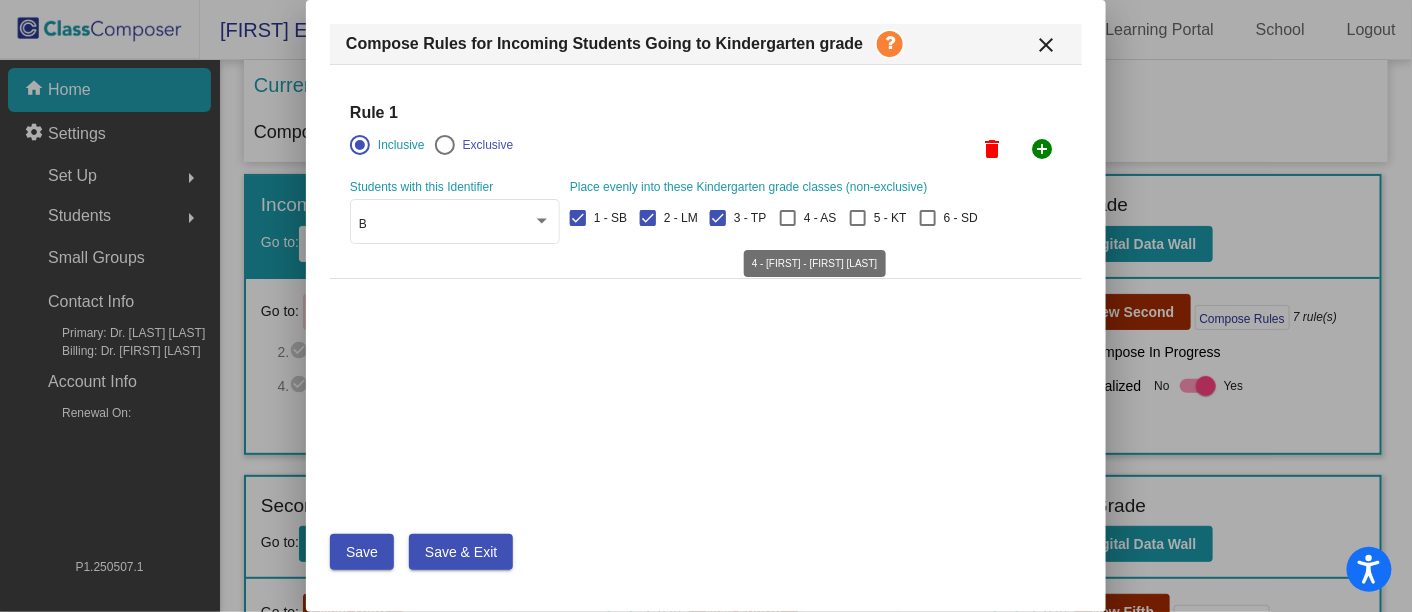 click at bounding box center (788, 218) 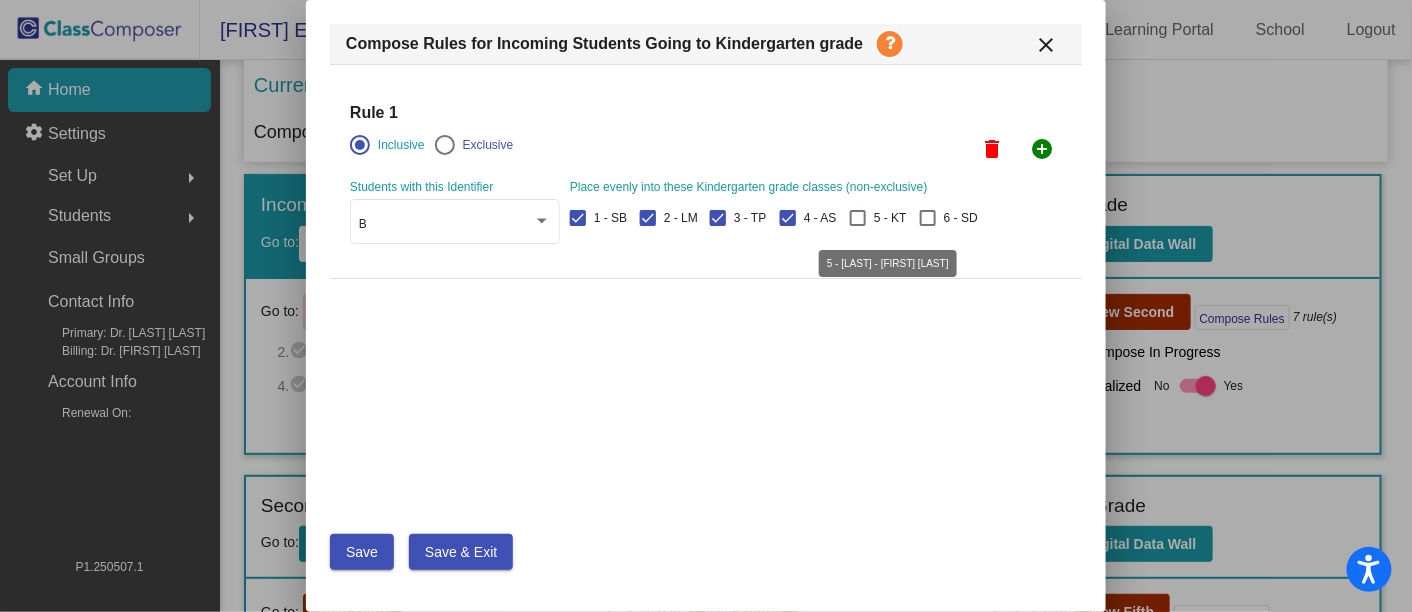click at bounding box center [858, 218] 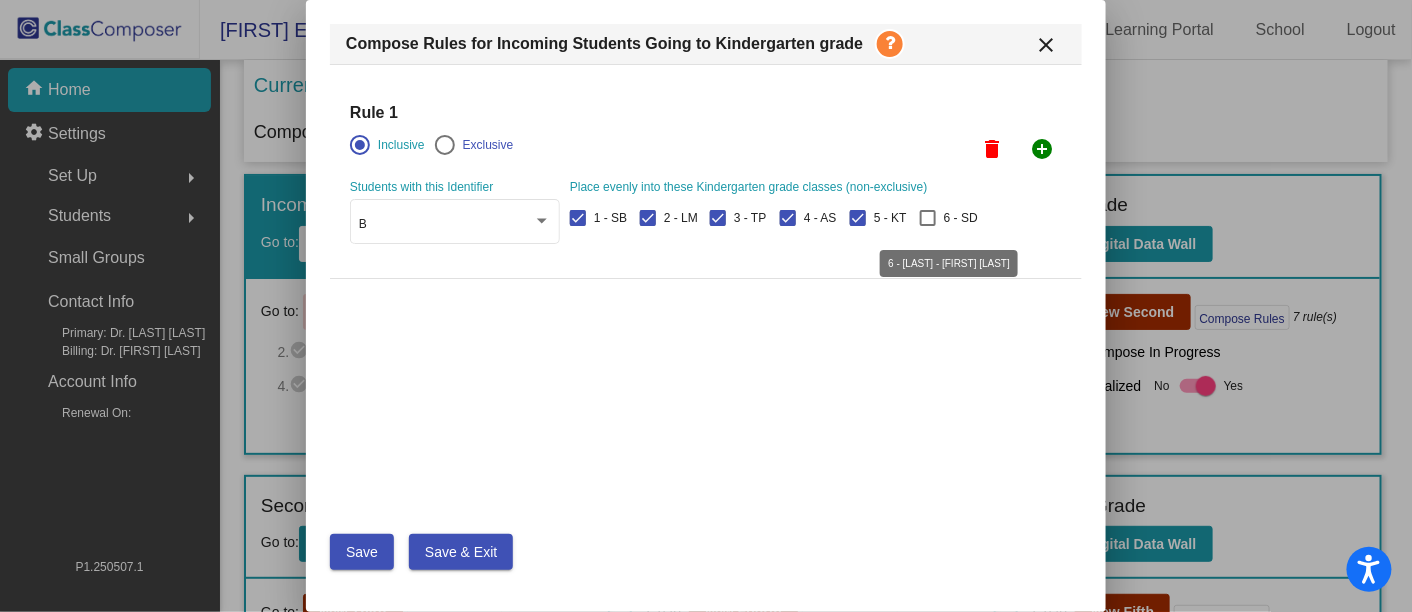 click at bounding box center [928, 218] 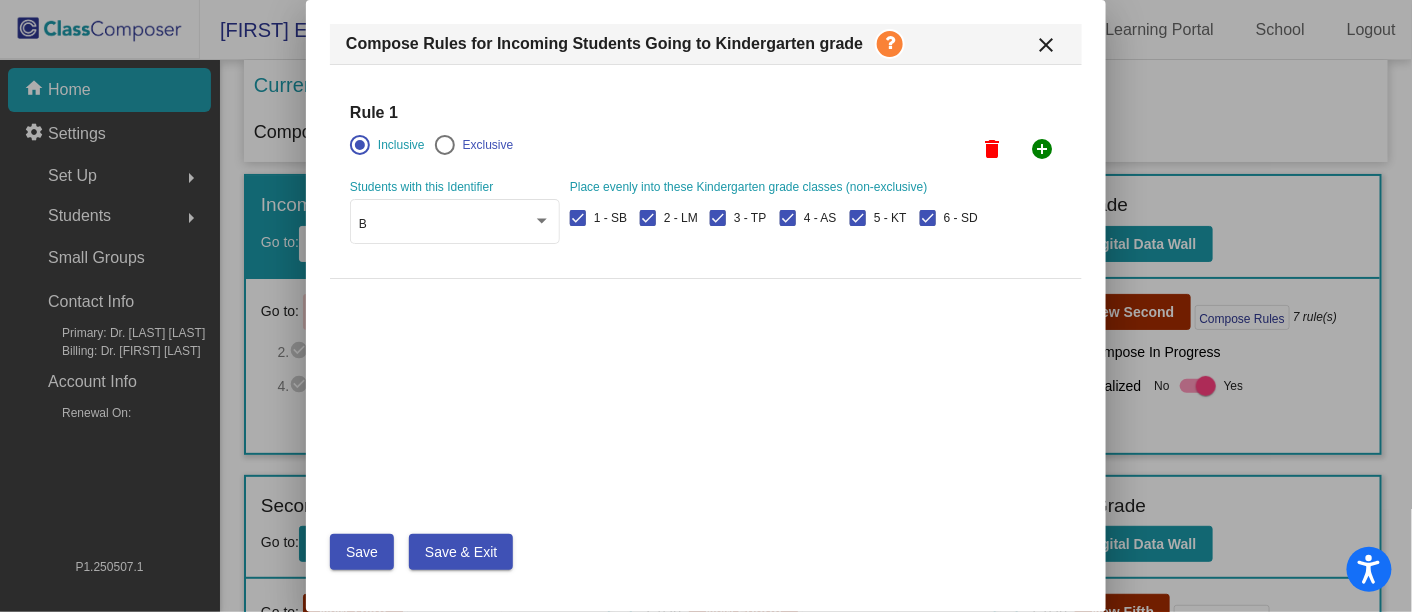 click on "add_circle" at bounding box center (1042, 149) 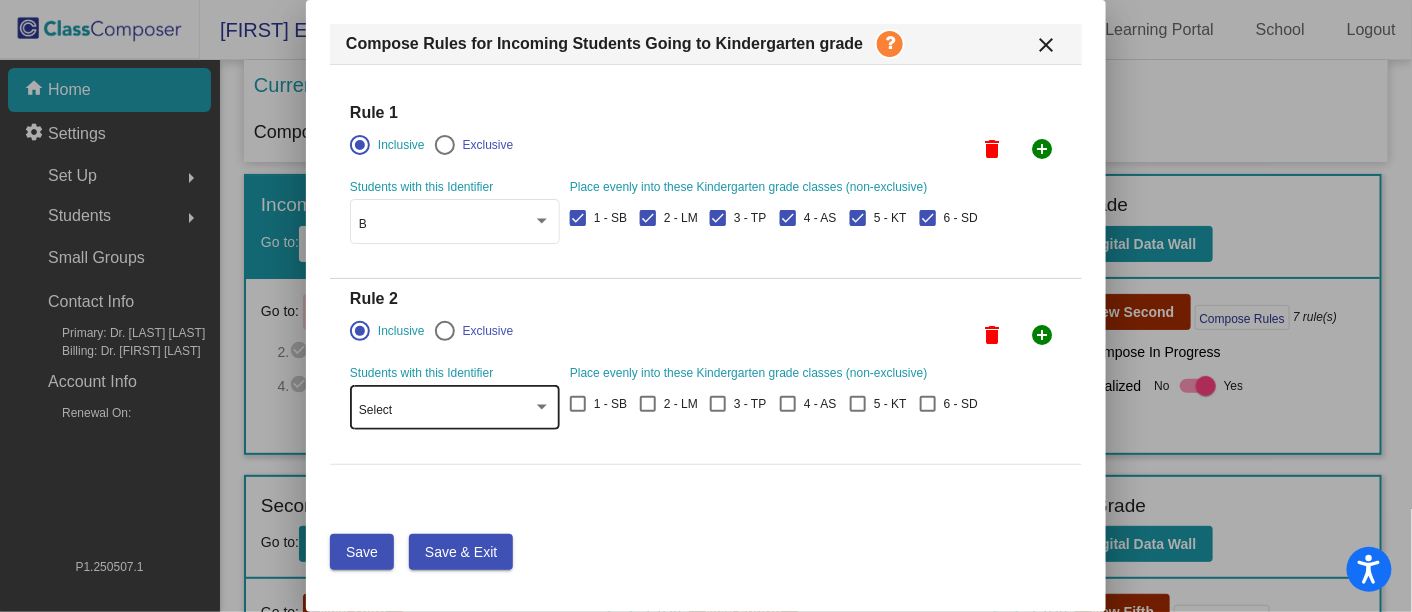 click on "Select" at bounding box center [446, 411] 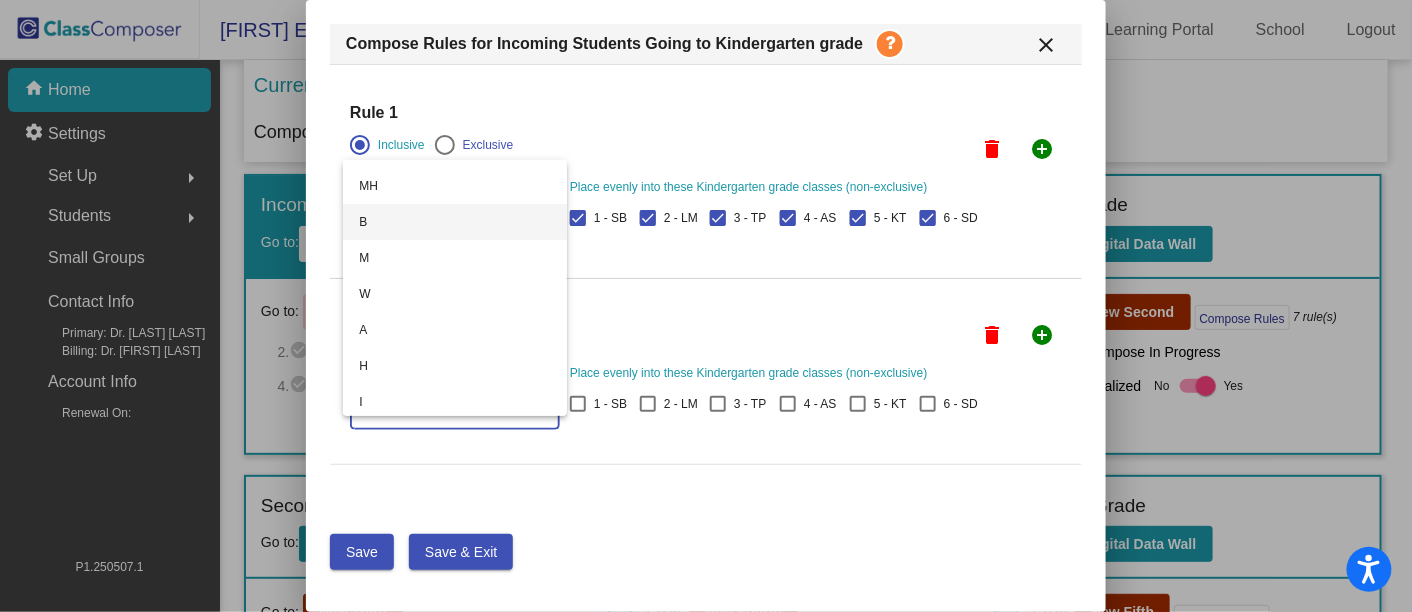 scroll, scrollTop: 211, scrollLeft: 0, axis: vertical 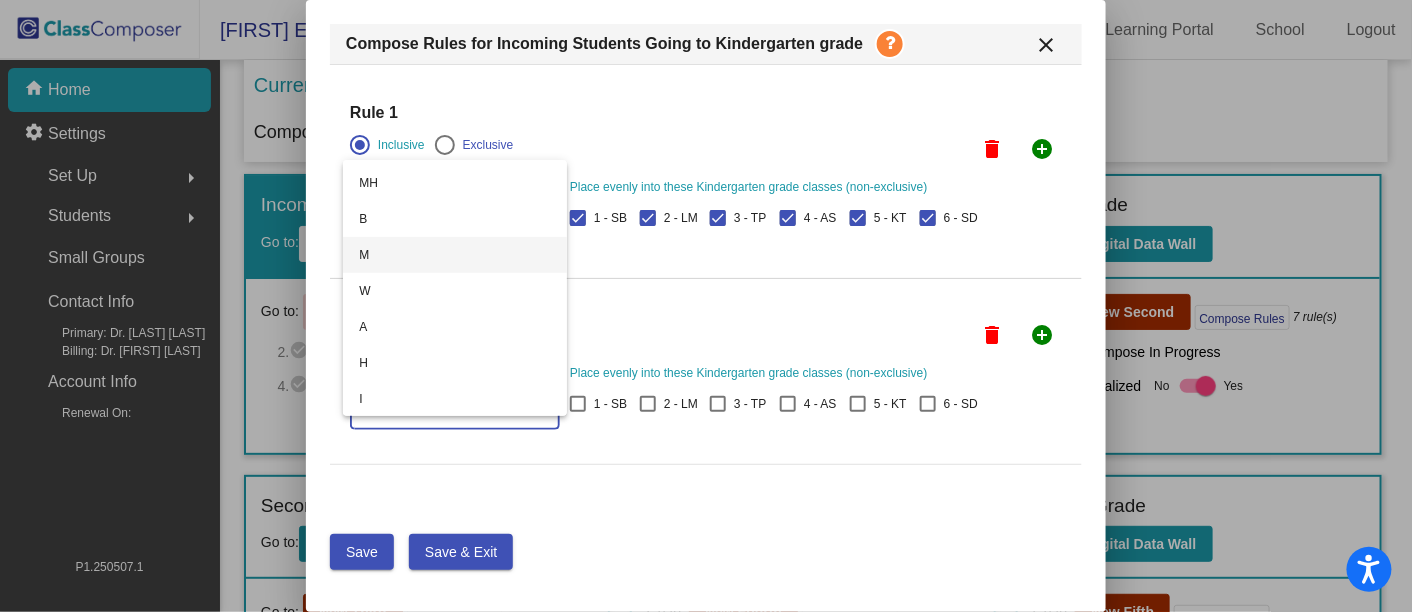 click on "M" at bounding box center (455, 255) 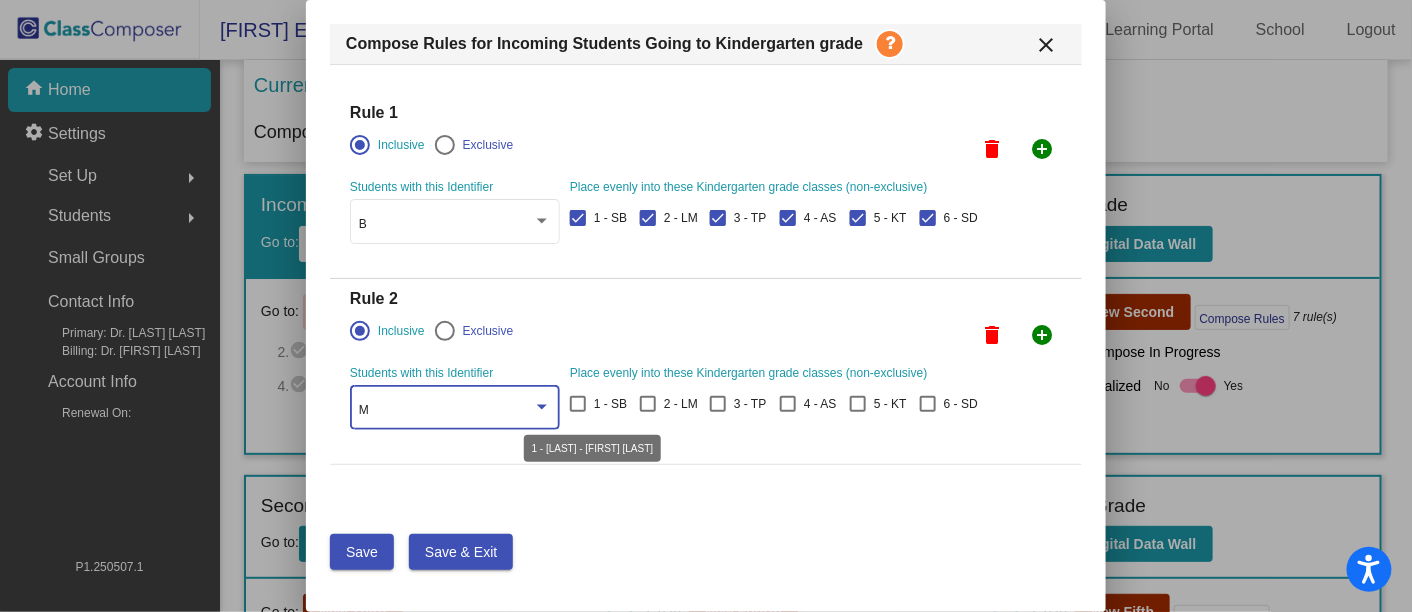 click at bounding box center (578, 404) 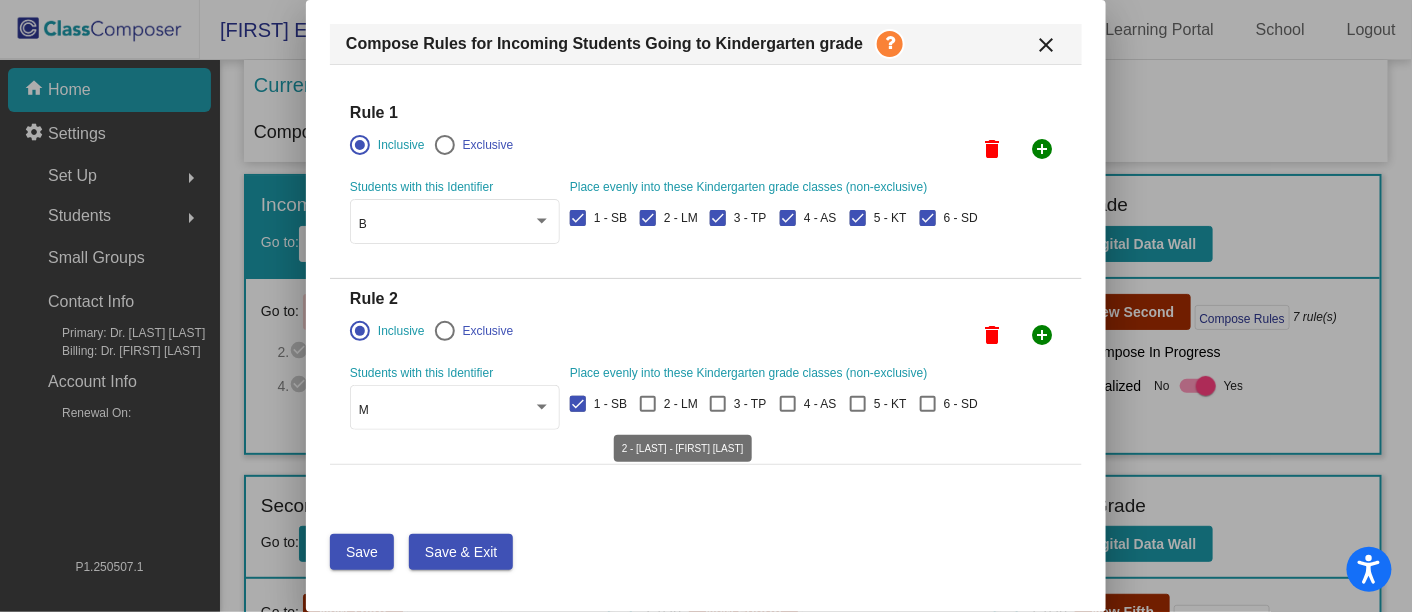 click at bounding box center (648, 404) 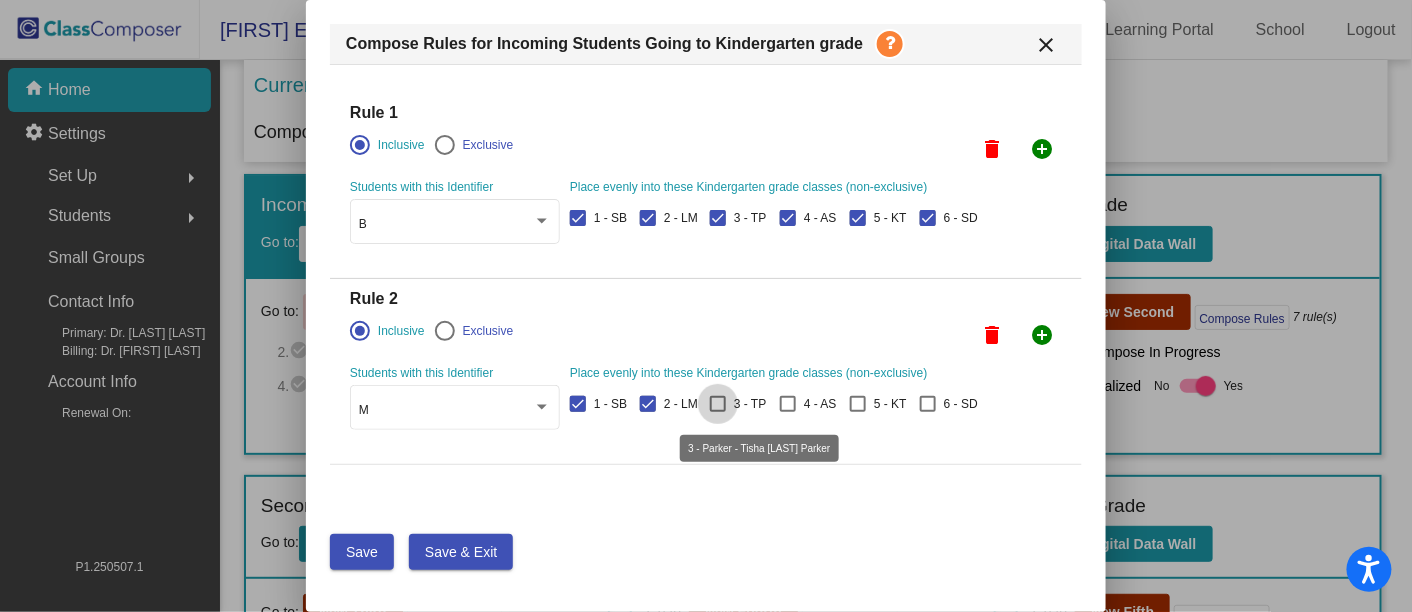 drag, startPoint x: 712, startPoint y: 400, endPoint x: 777, endPoint y: 404, distance: 65.12296 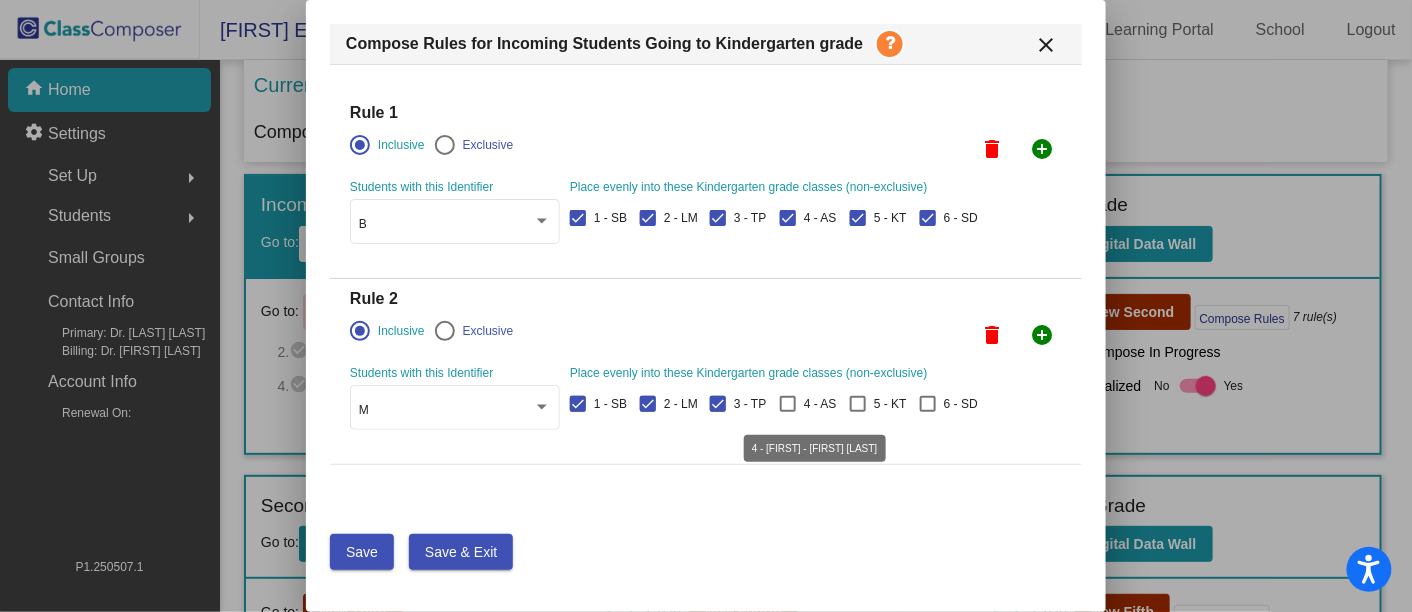 click at bounding box center [788, 404] 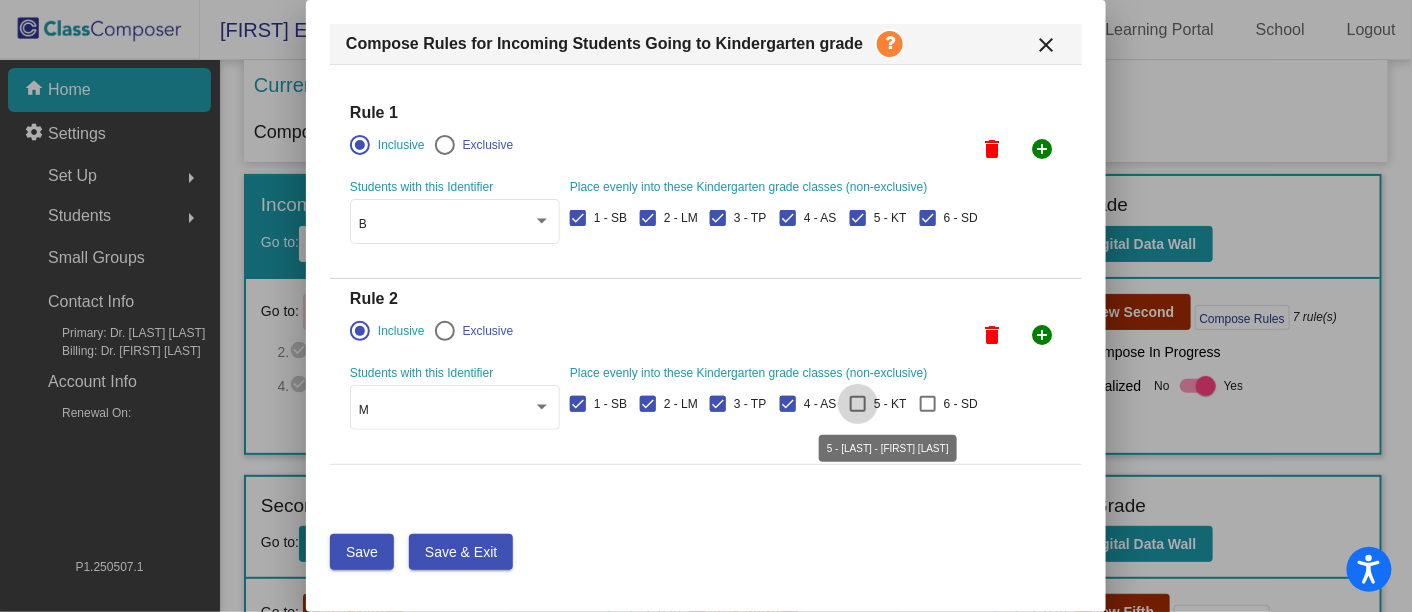 click at bounding box center [858, 404] 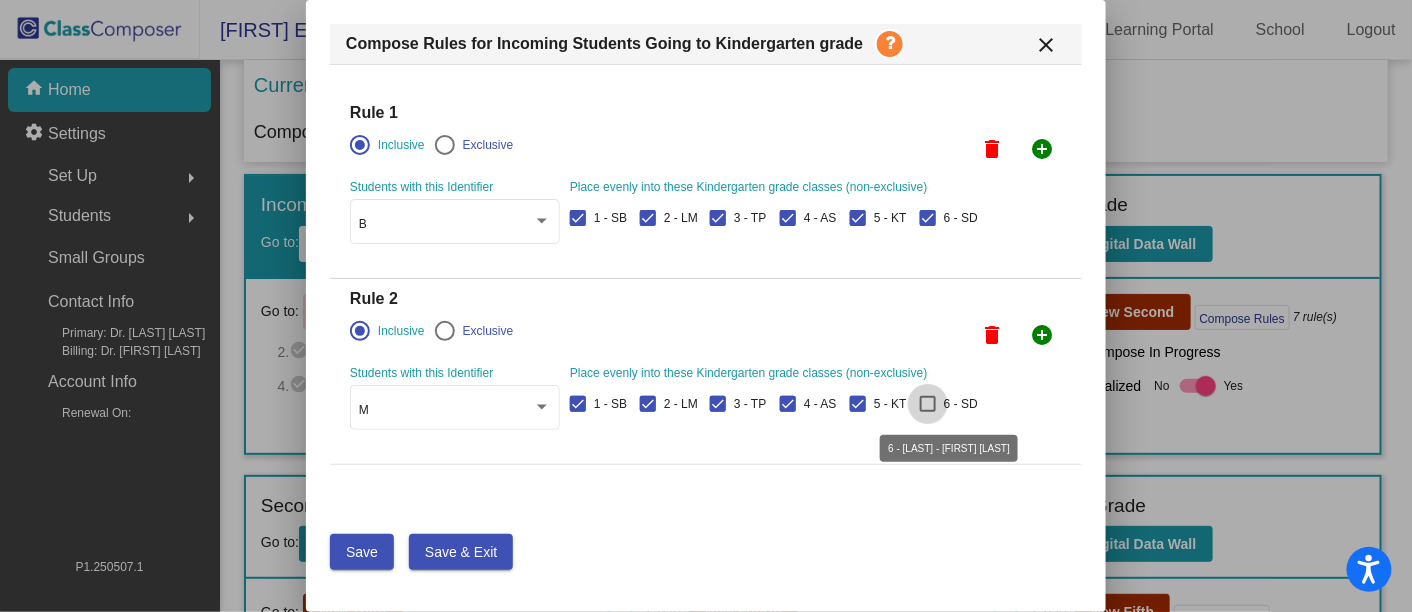 drag, startPoint x: 925, startPoint y: 399, endPoint x: 940, endPoint y: 387, distance: 19.209373 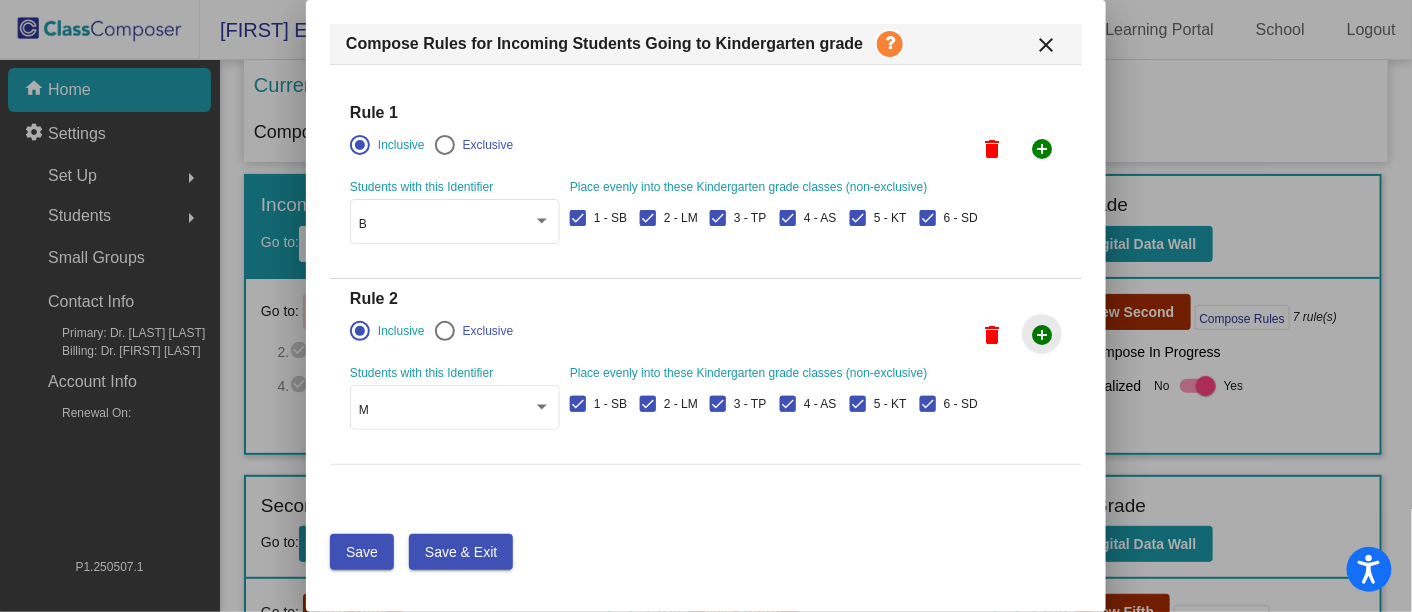 click on "add_circle" at bounding box center [1042, 335] 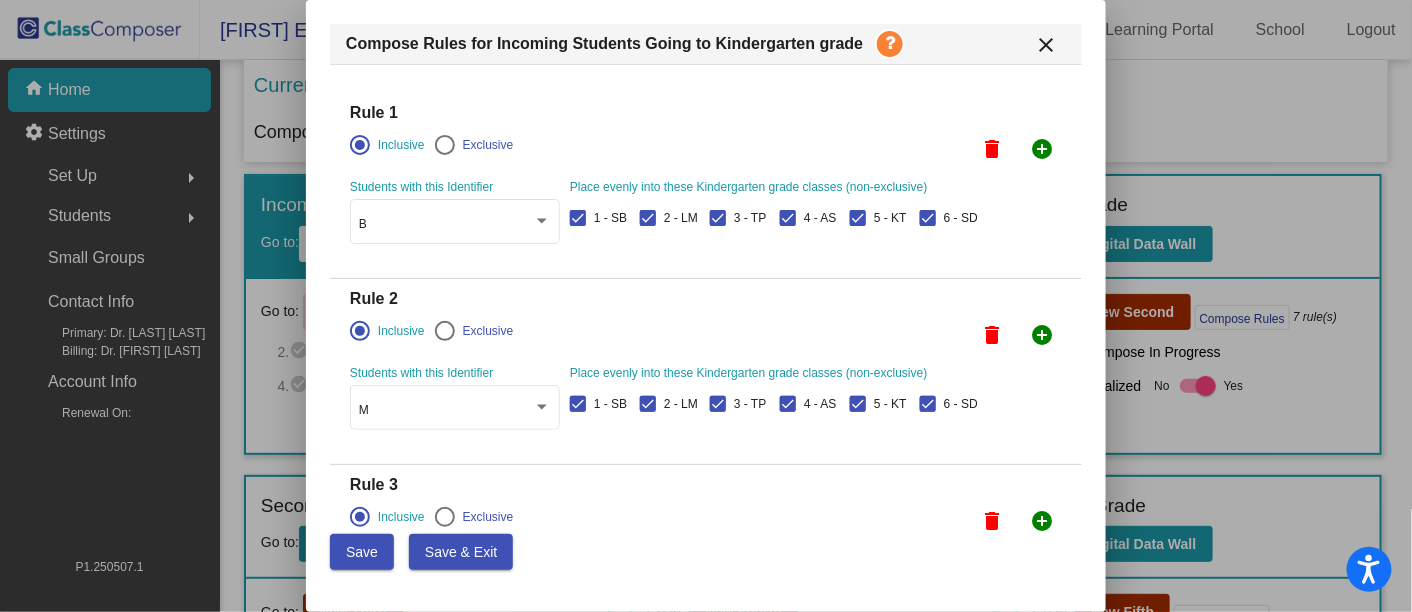 scroll, scrollTop: 123, scrollLeft: 0, axis: vertical 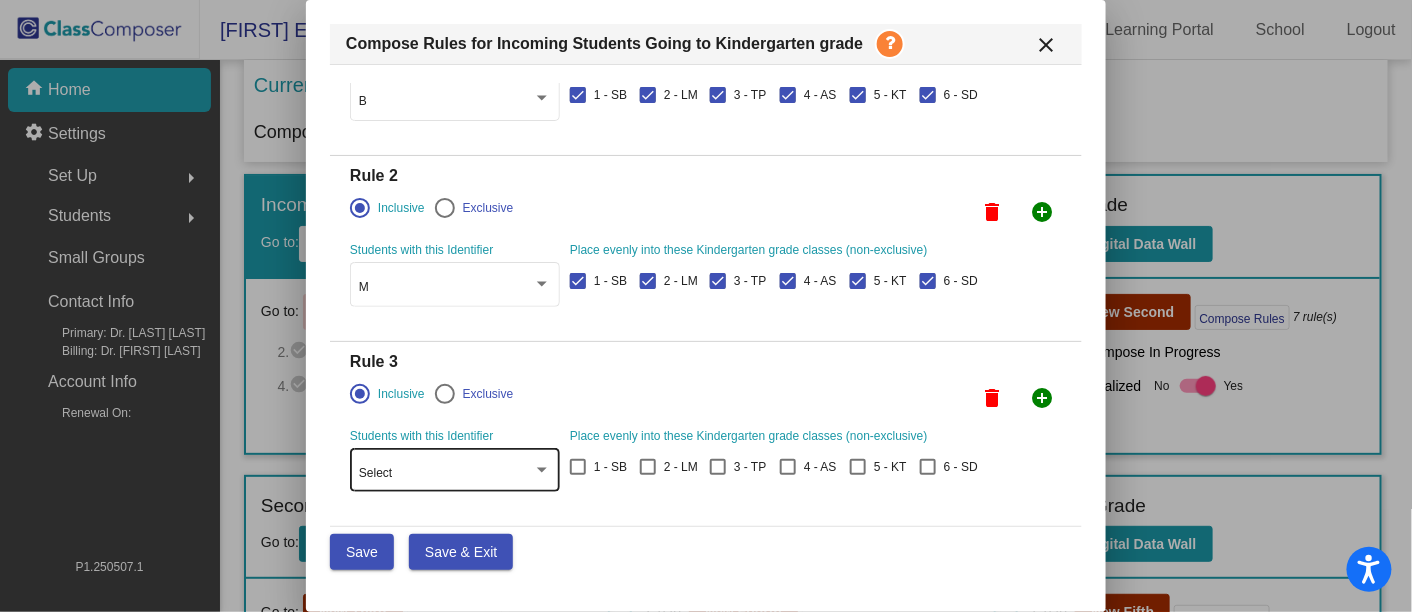 click at bounding box center (542, 470) 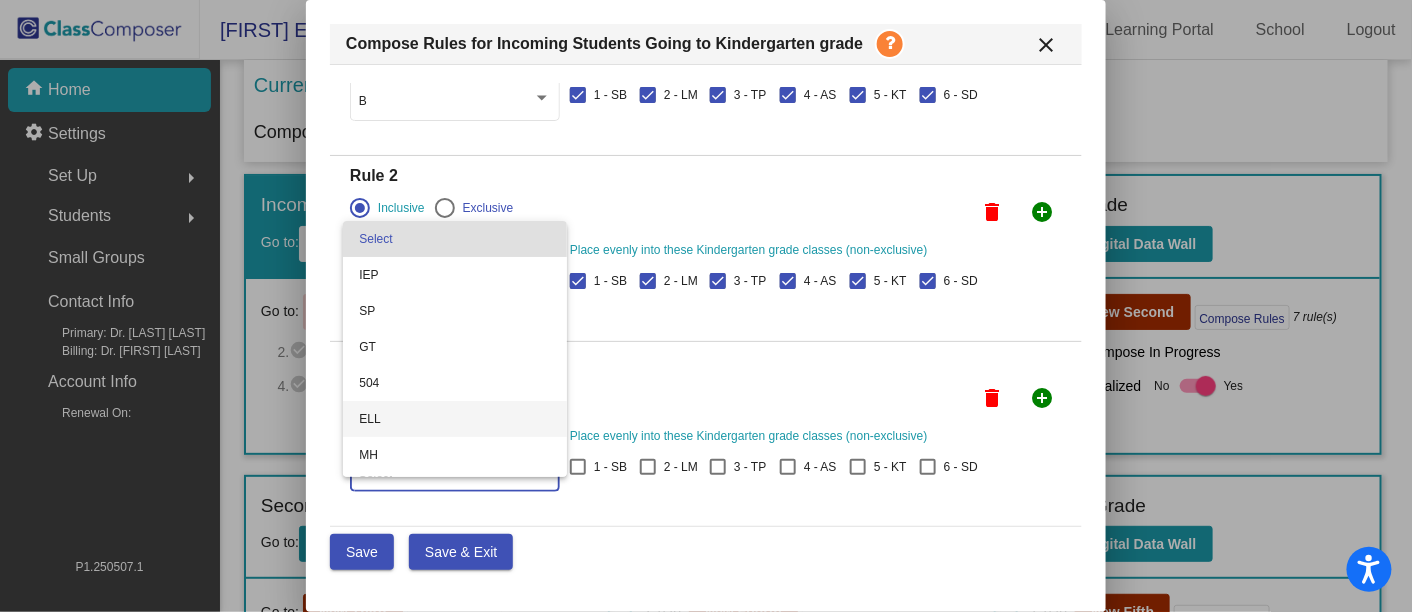 scroll, scrollTop: 211, scrollLeft: 0, axis: vertical 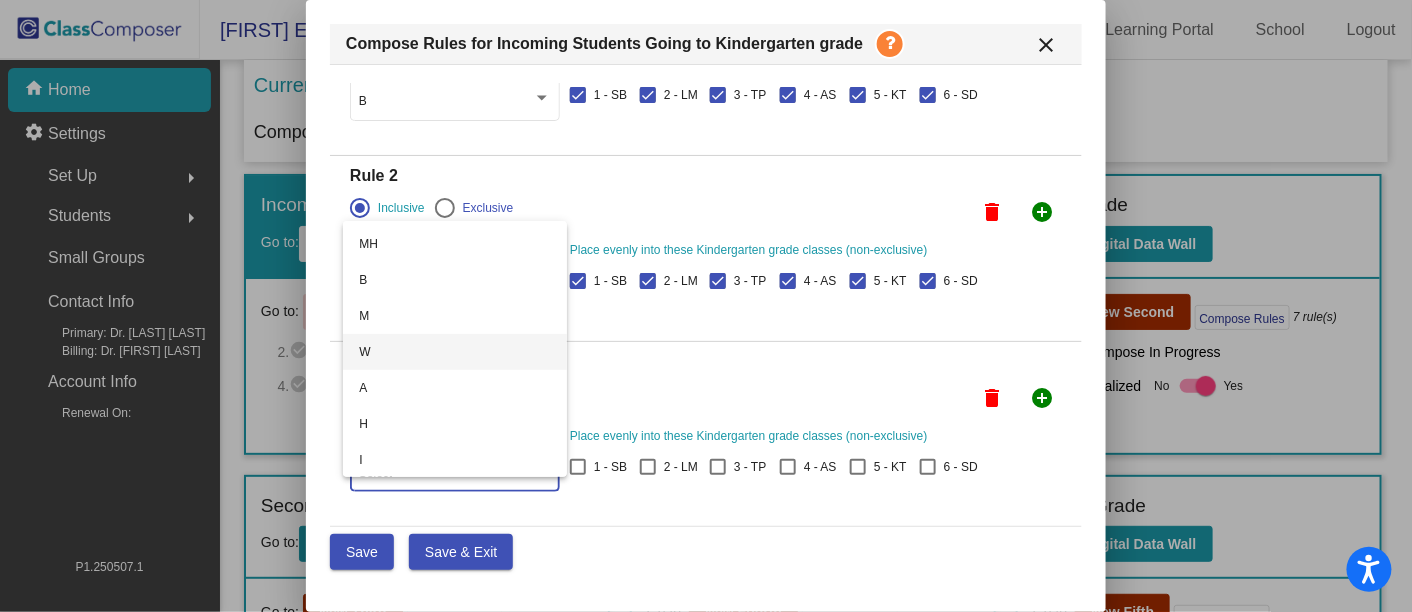 click on "W" at bounding box center [455, 352] 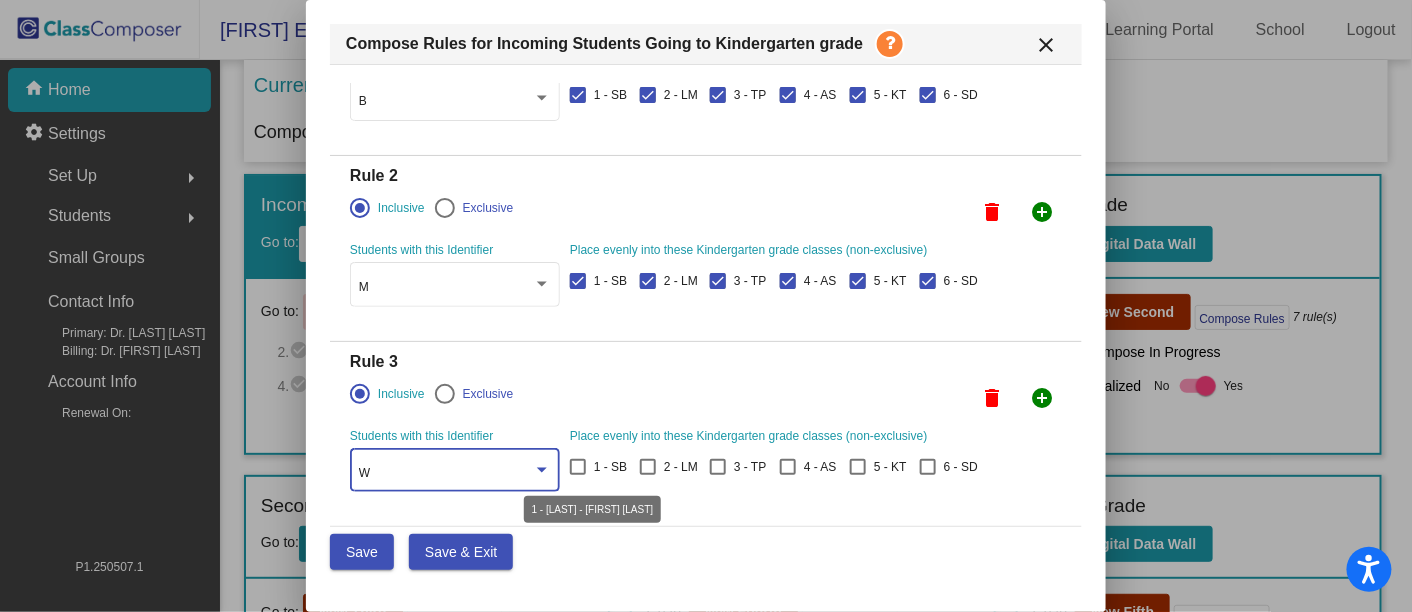 click on "1 - SB" at bounding box center (598, 467) 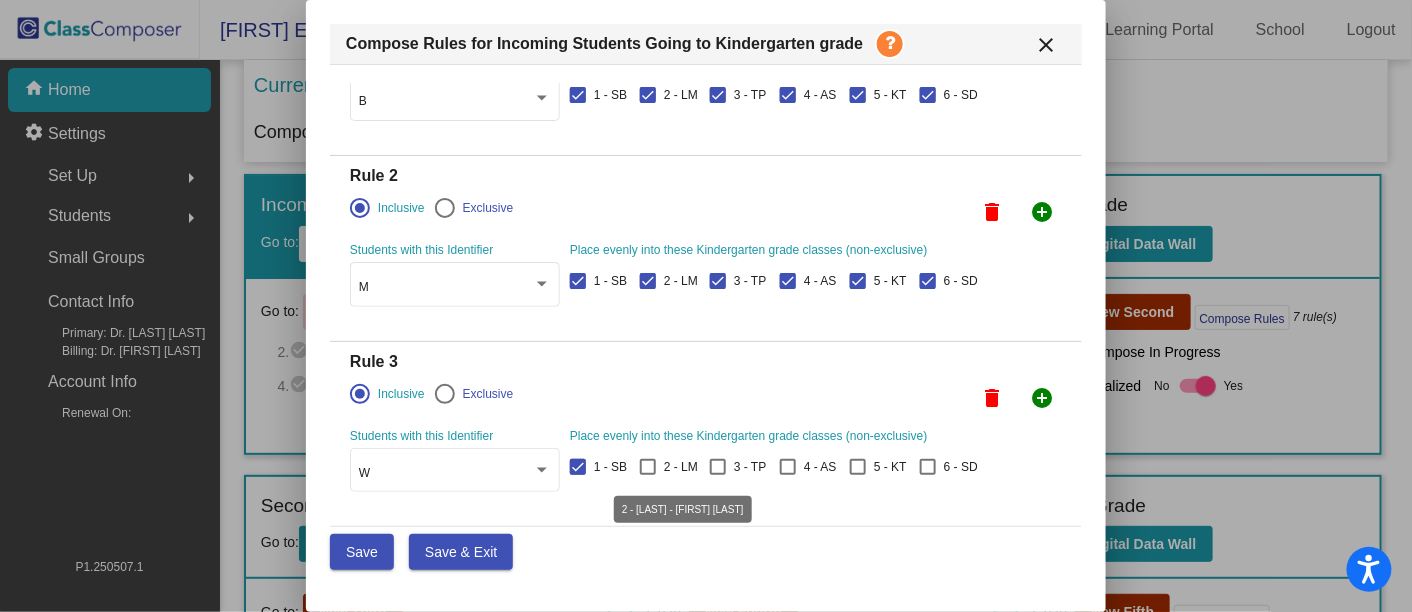 click at bounding box center (648, 467) 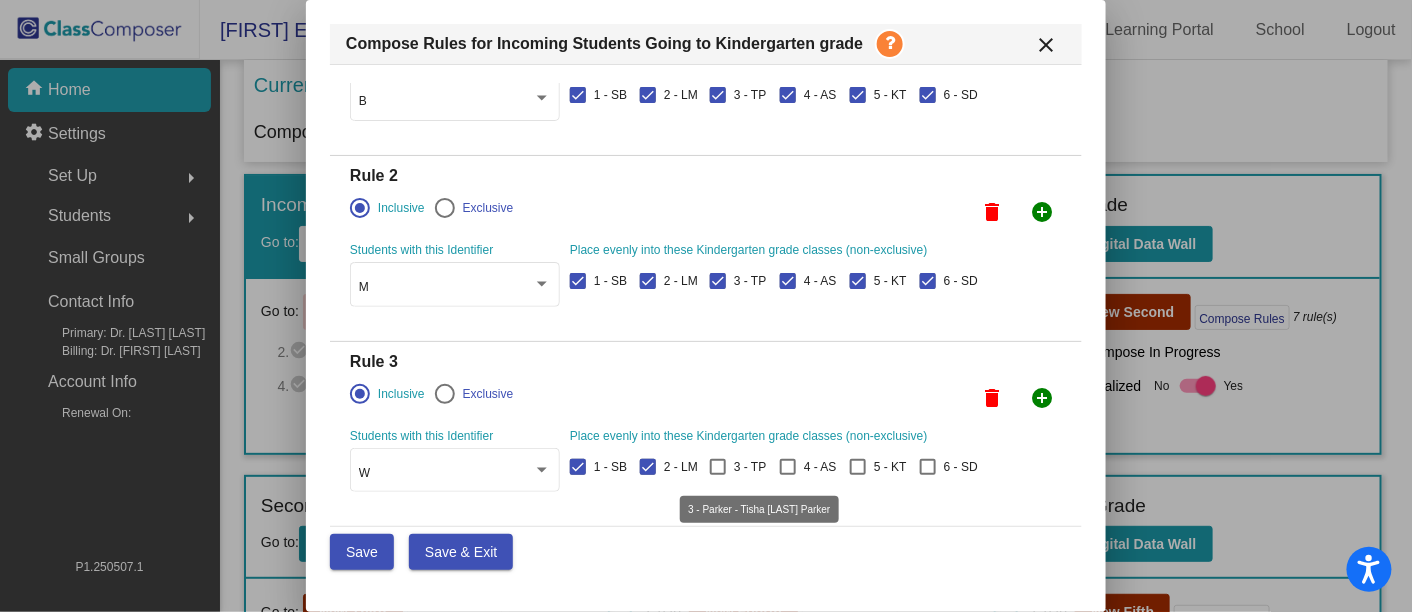 click at bounding box center [718, 467] 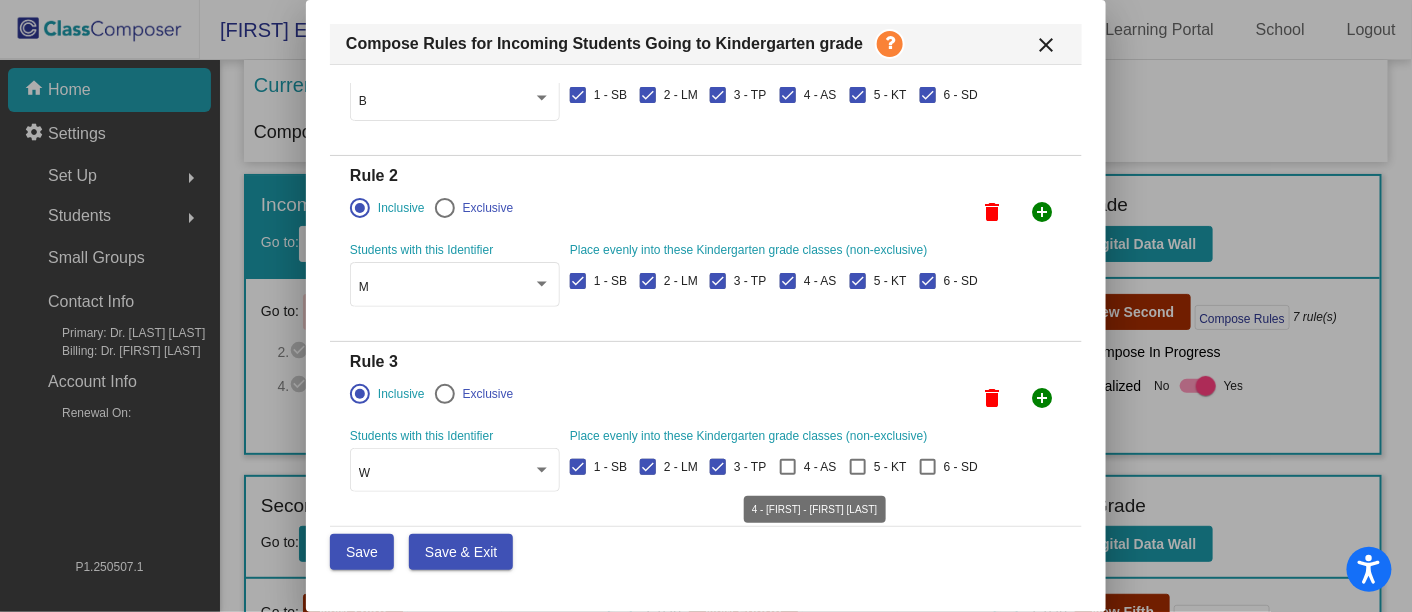click at bounding box center [788, 467] 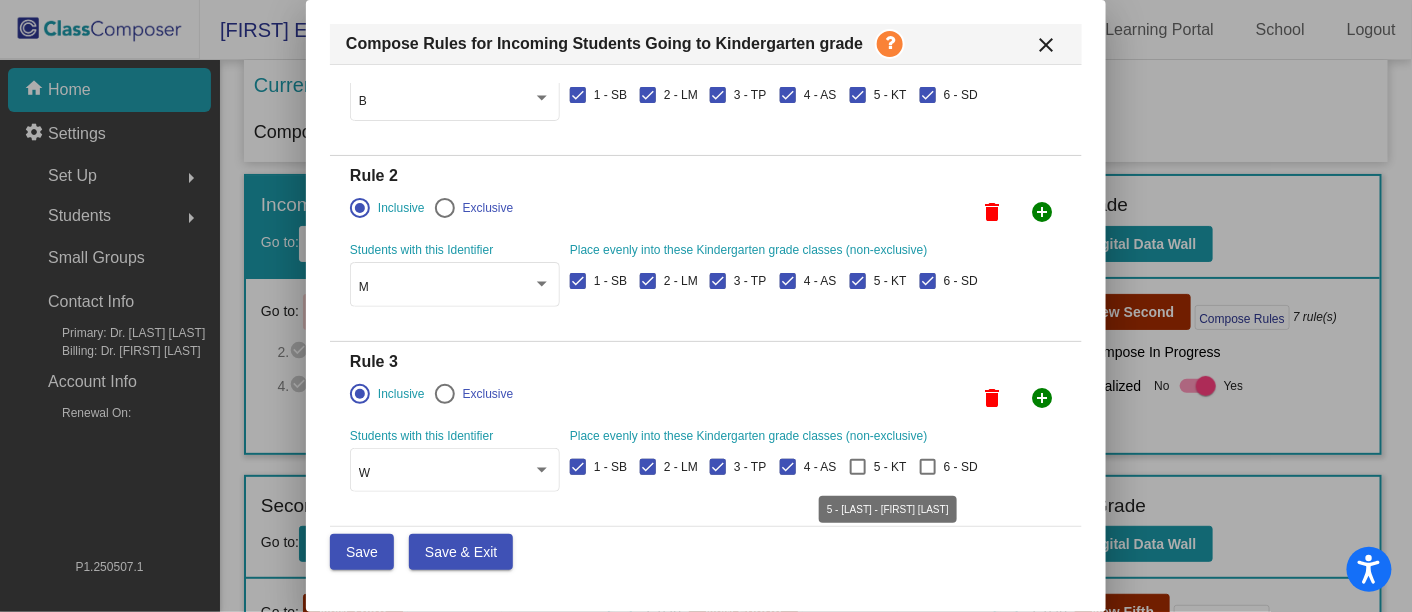 click on "5 - KT" at bounding box center [878, 467] 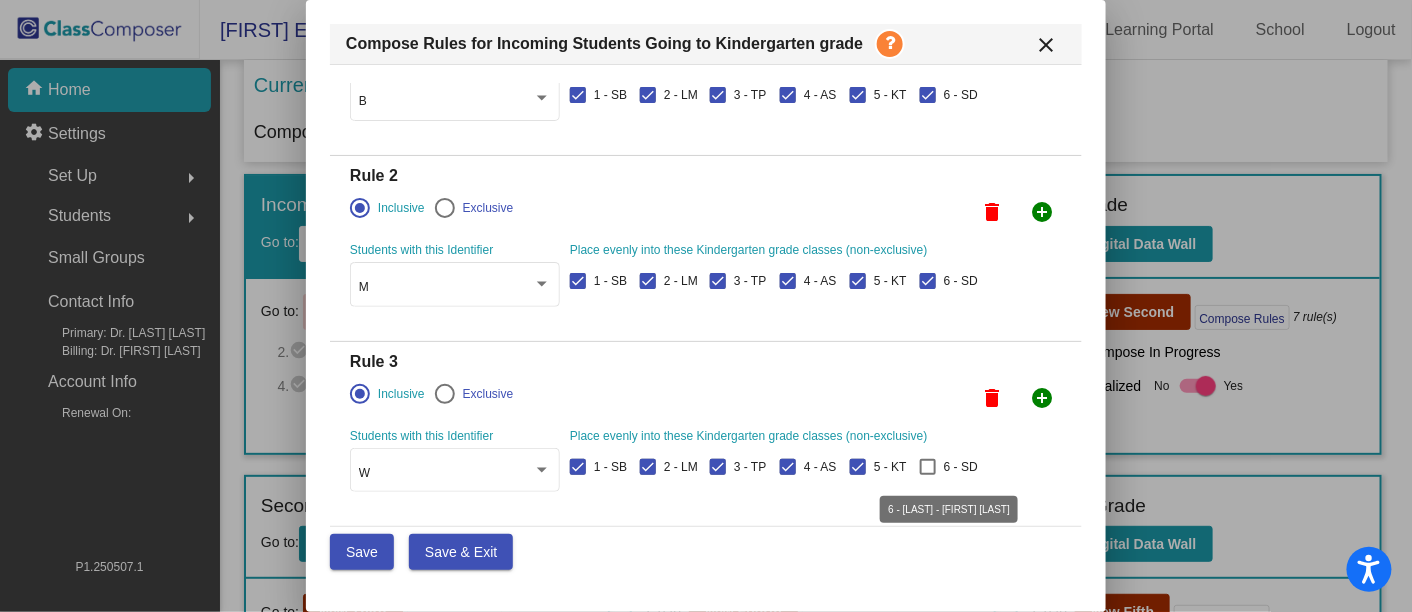 drag, startPoint x: 927, startPoint y: 468, endPoint x: 912, endPoint y: 467, distance: 15.033297 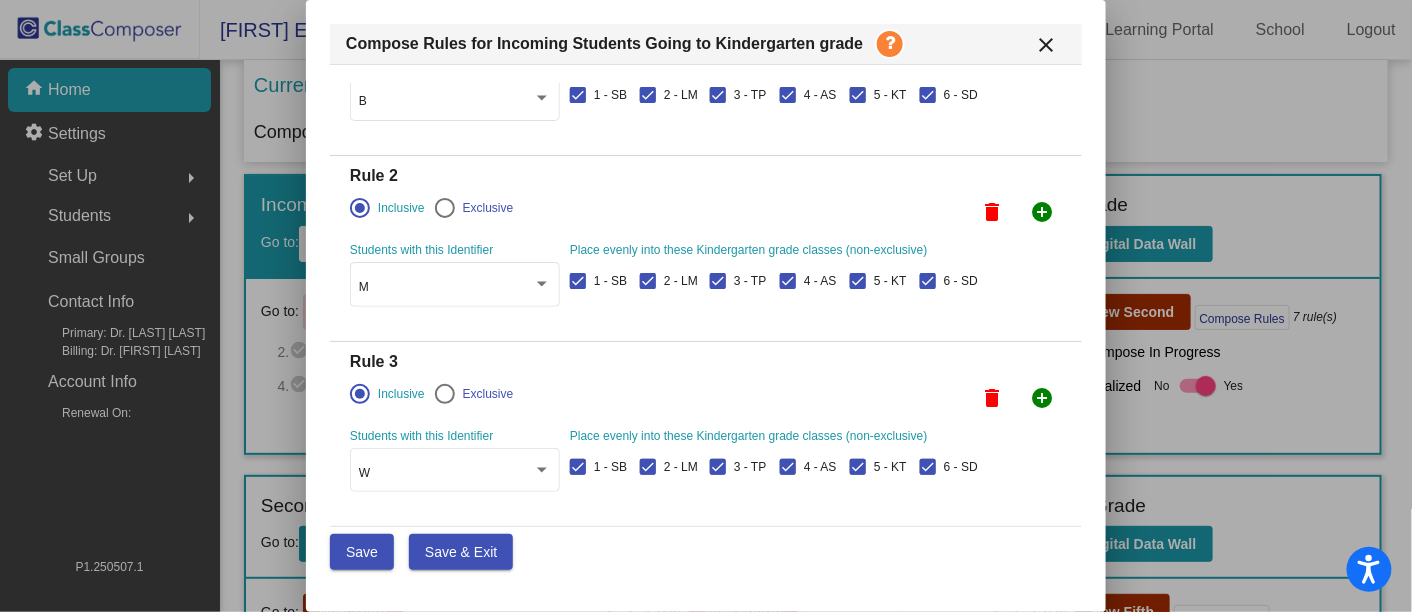 click on "add_circle" at bounding box center [1042, 26] 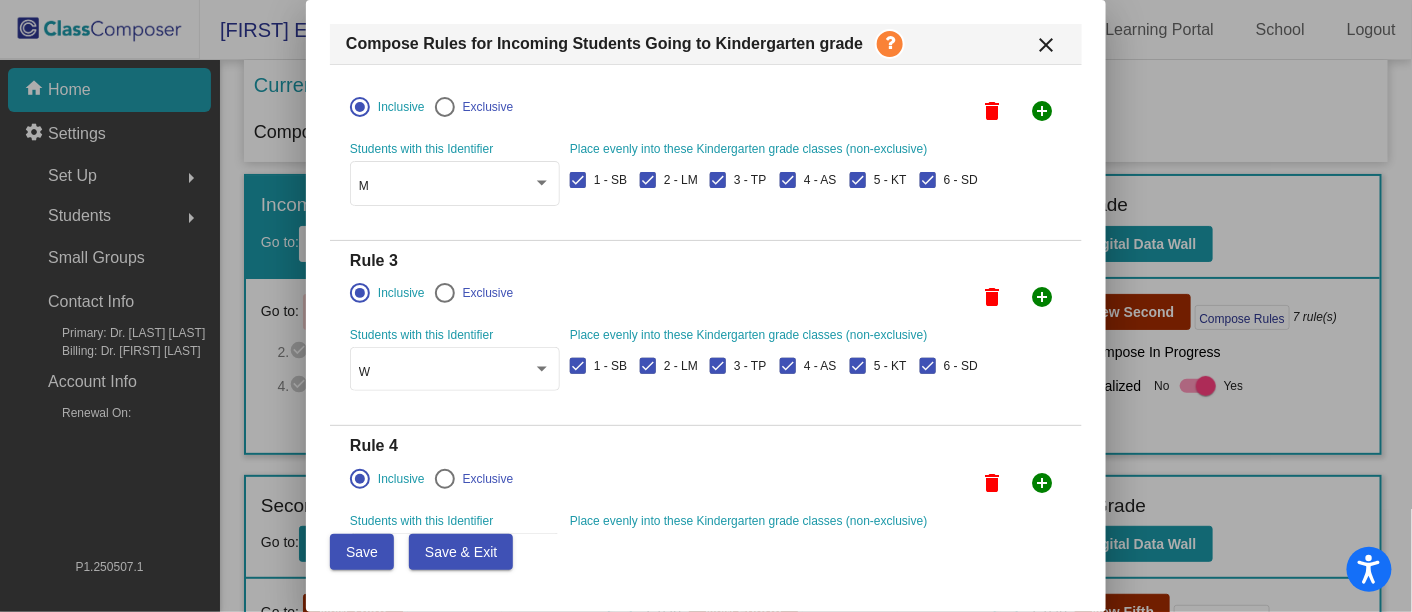 scroll, scrollTop: 308, scrollLeft: 0, axis: vertical 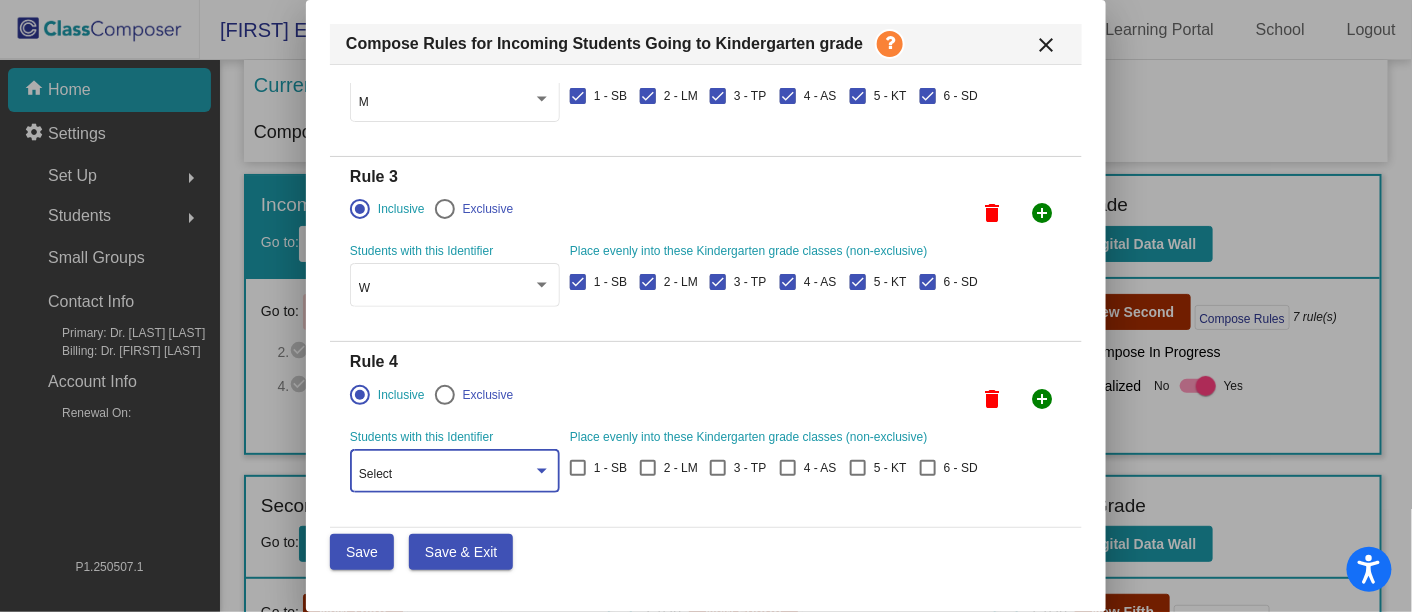 click on "Select" at bounding box center [446, 475] 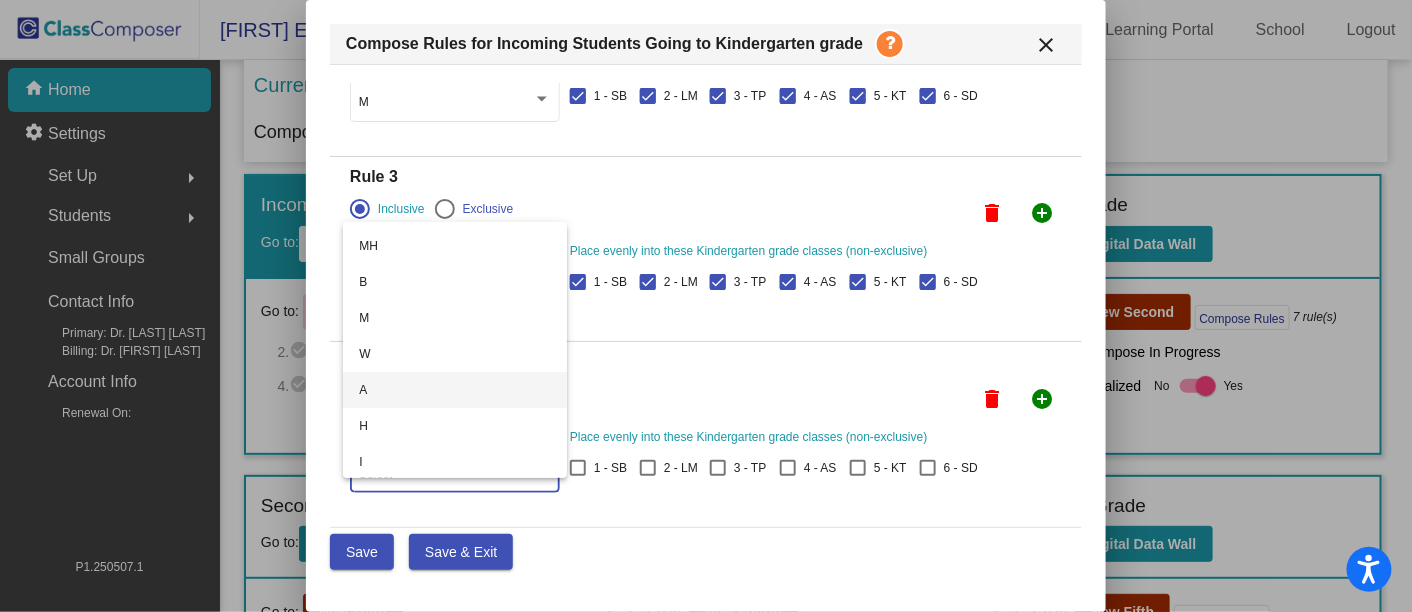 scroll, scrollTop: 211, scrollLeft: 0, axis: vertical 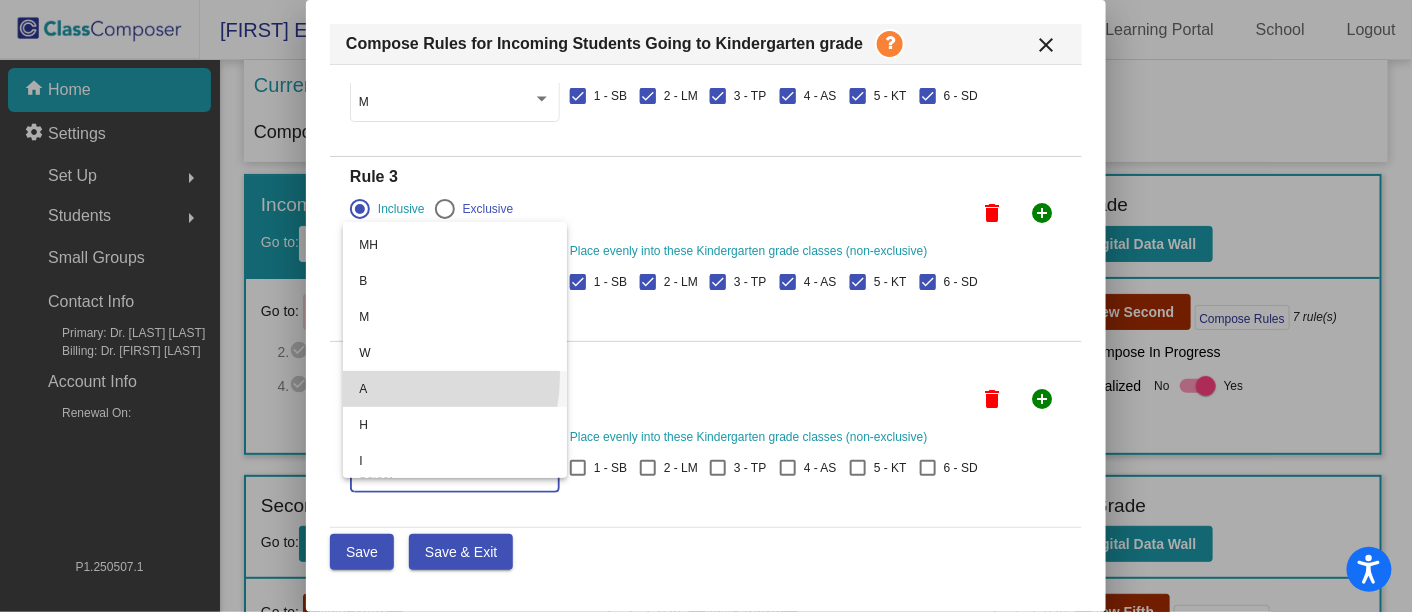 click on "A" at bounding box center [455, 389] 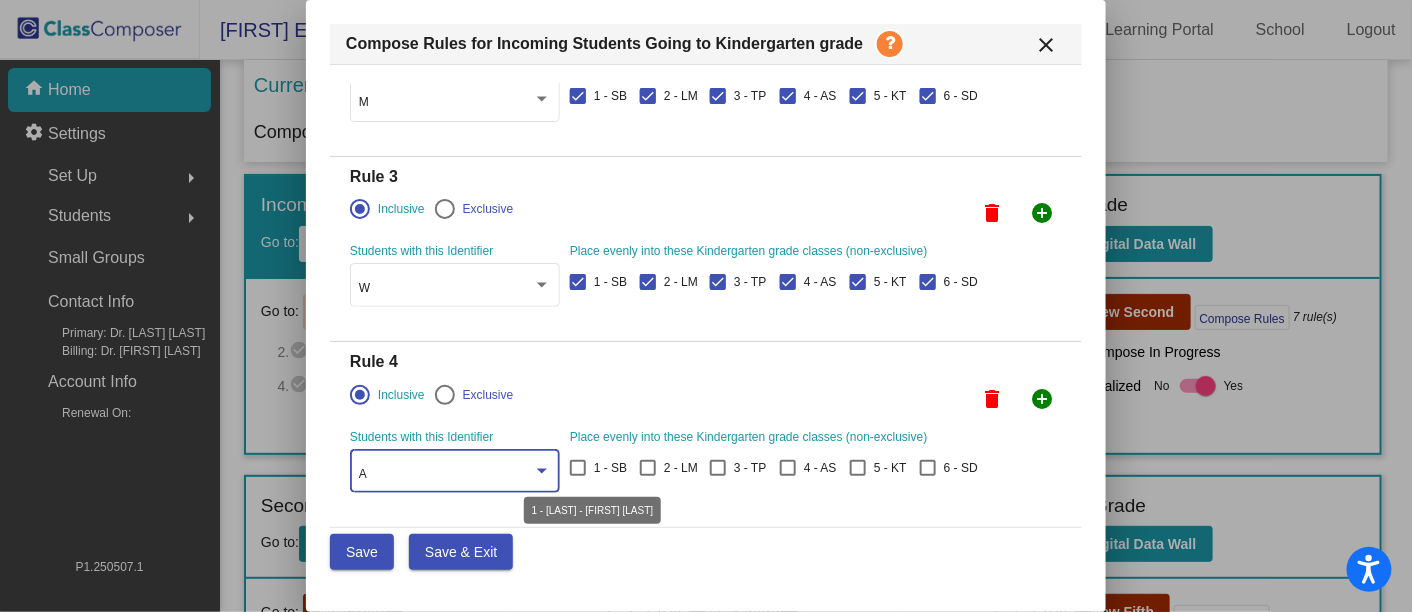 click at bounding box center (578, 468) 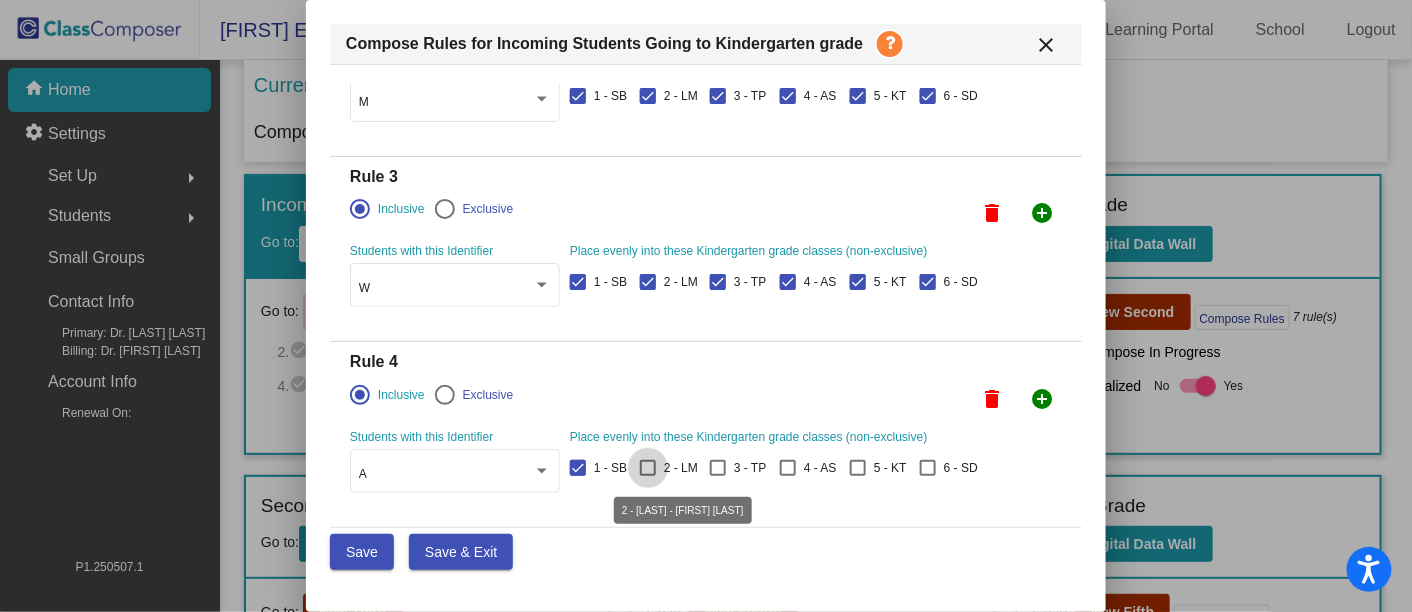 click at bounding box center (648, 468) 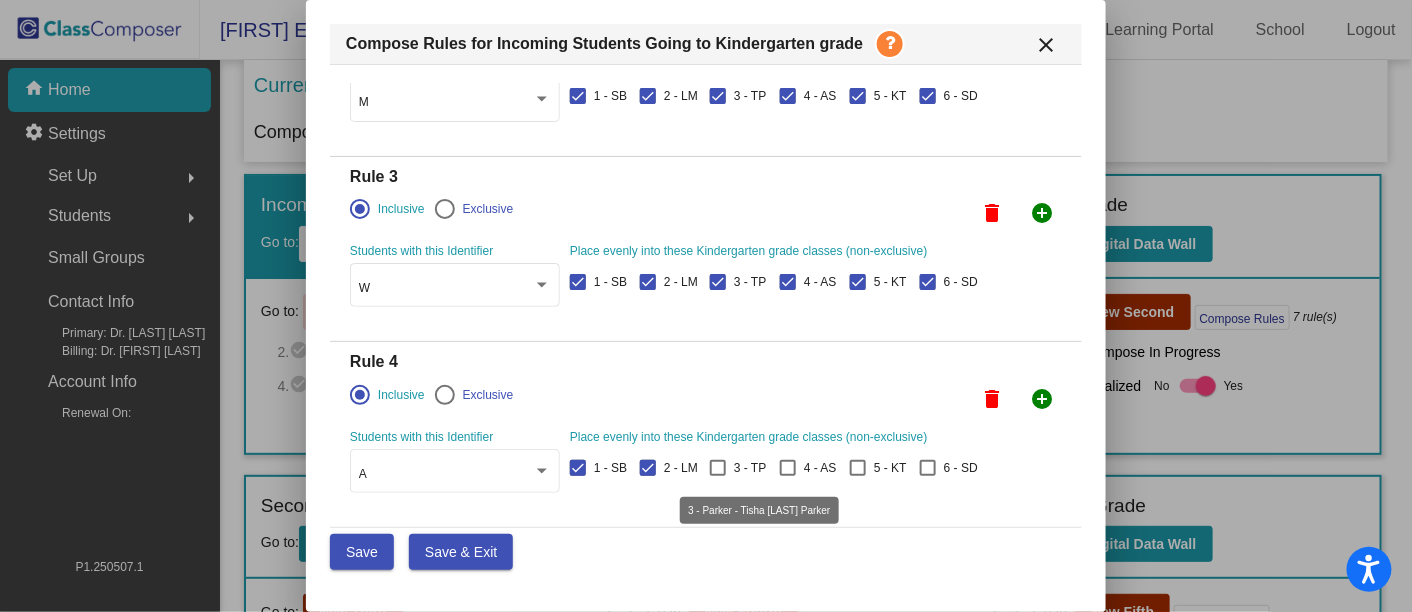 click at bounding box center (718, 468) 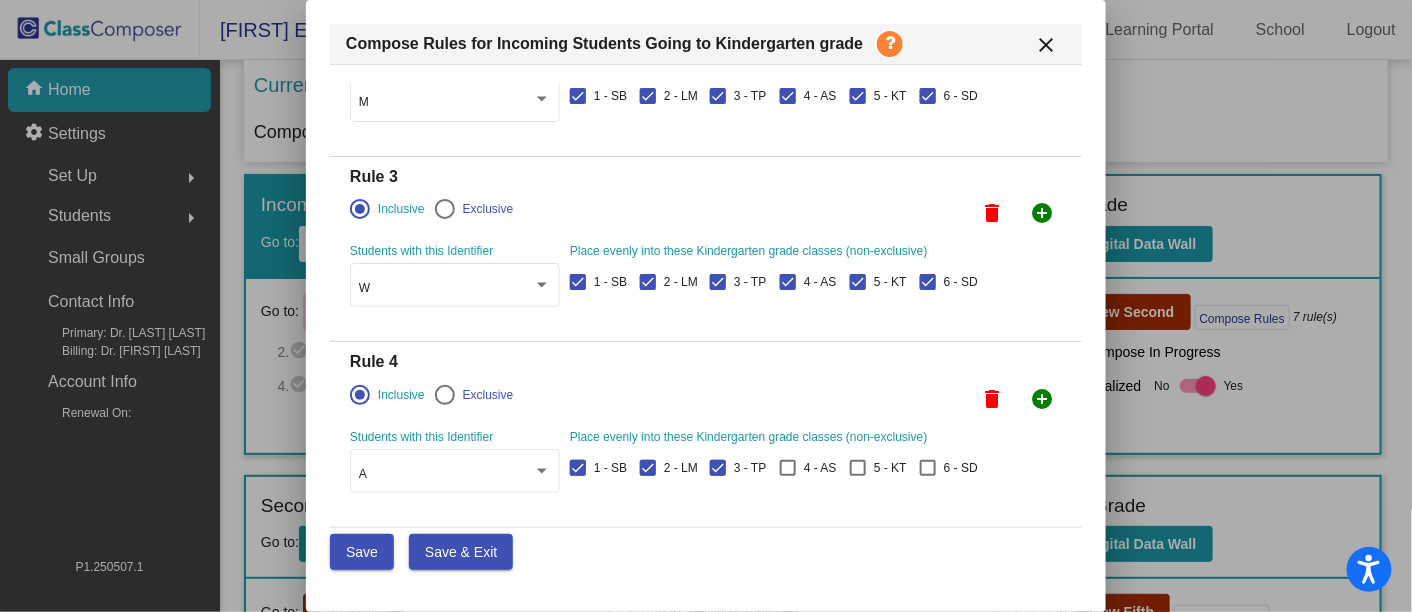 click on "1 - SB    2 - LM    3 - TP    4 - AS    5 - KT    6 - SD" at bounding box center (777, -87) 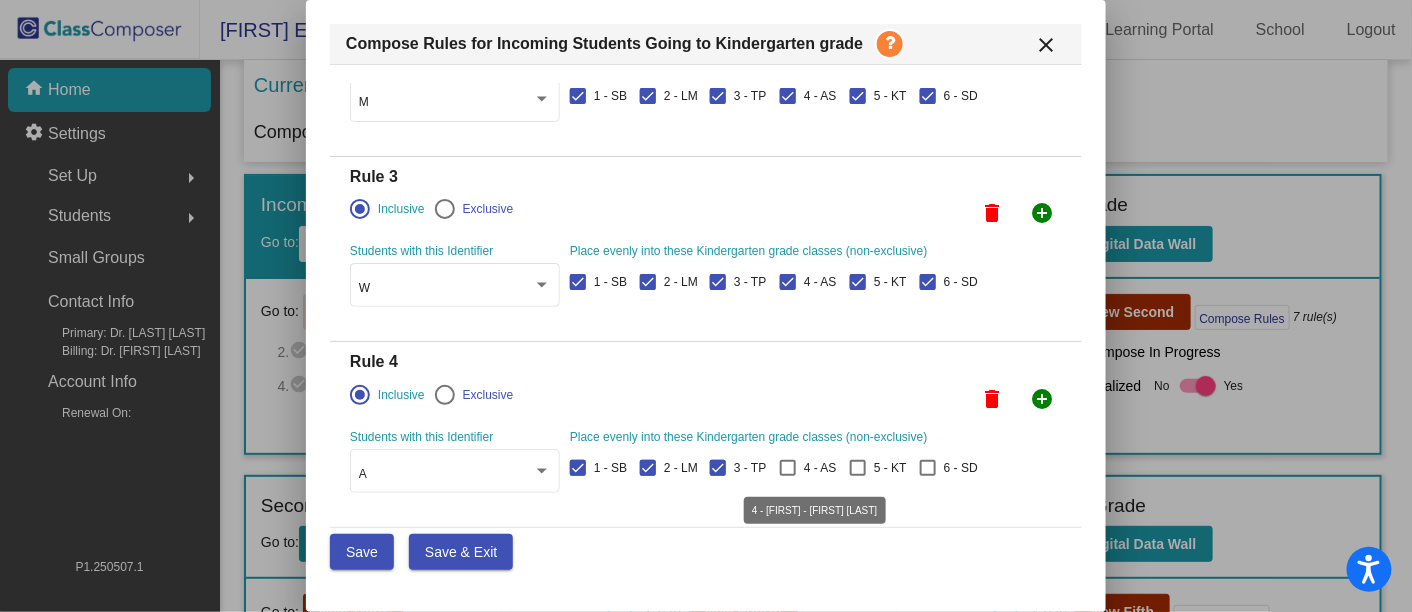 click at bounding box center (788, 468) 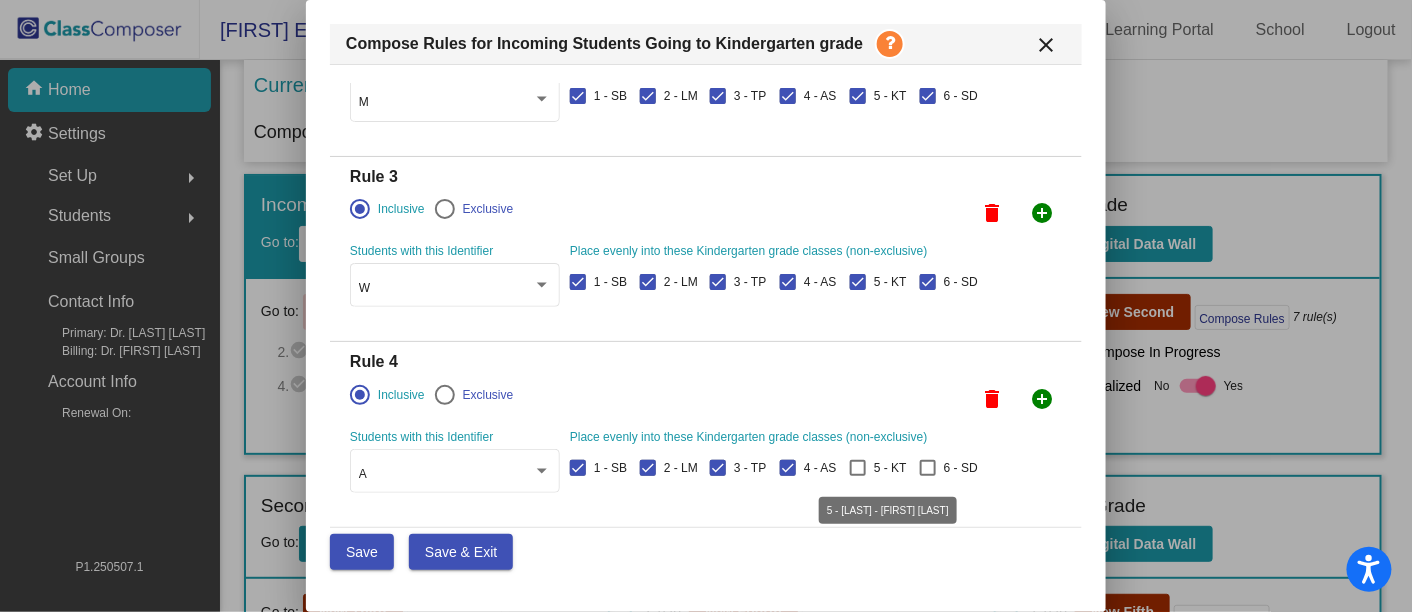 click at bounding box center (858, 468) 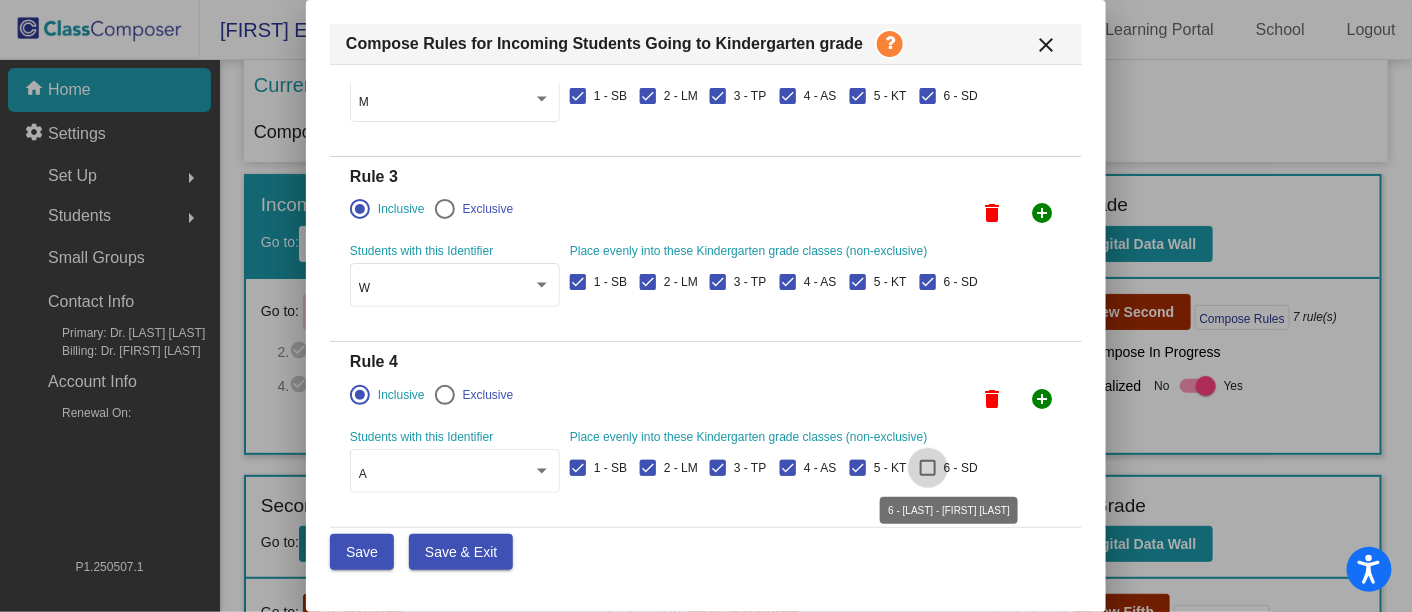 click at bounding box center (928, 468) 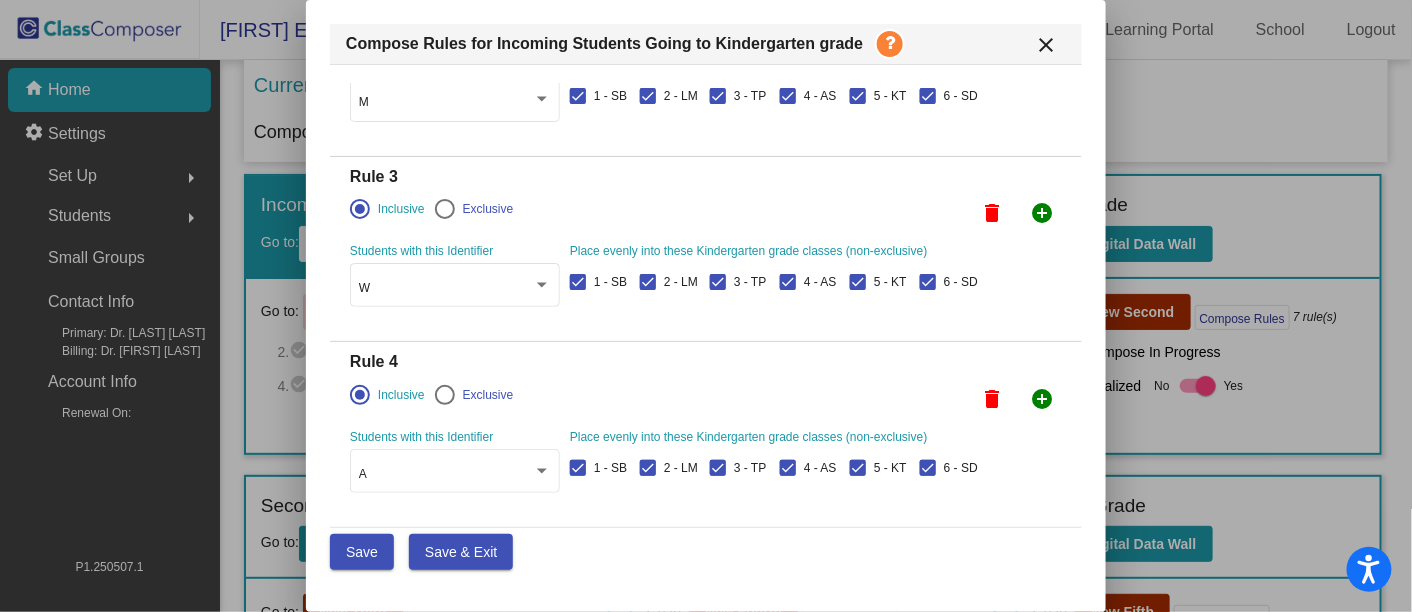 click on "add_circle" at bounding box center (1042, -159) 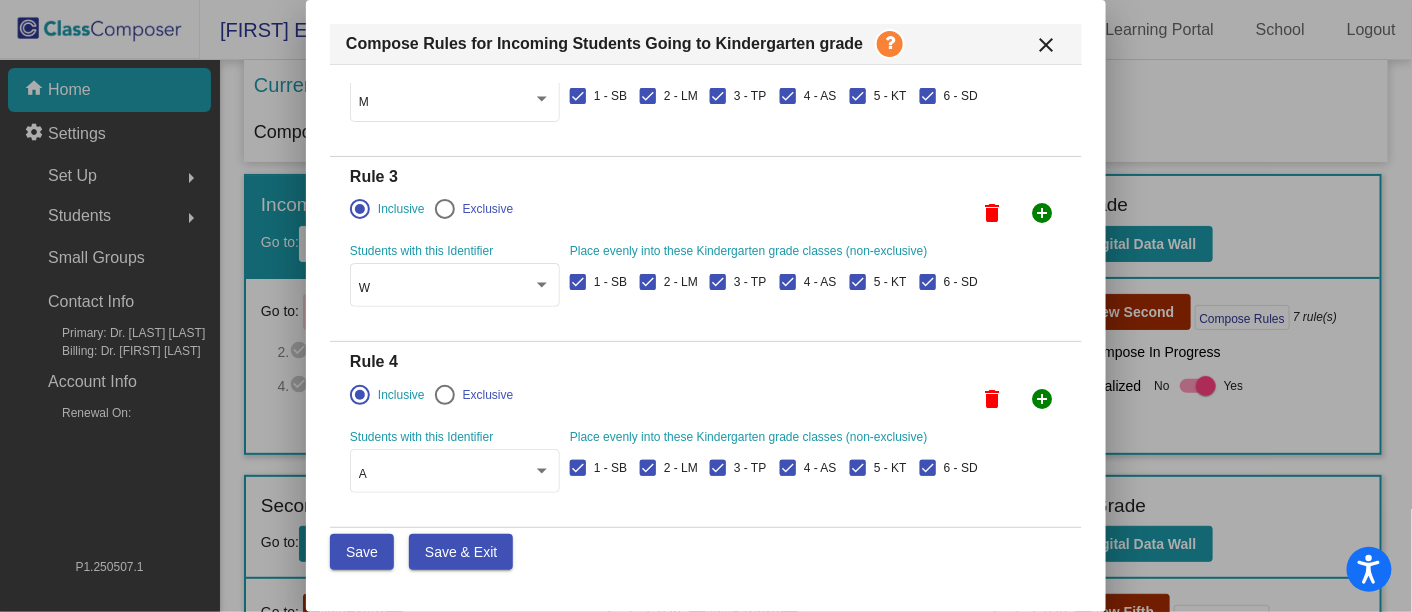 scroll, scrollTop: 493, scrollLeft: 0, axis: vertical 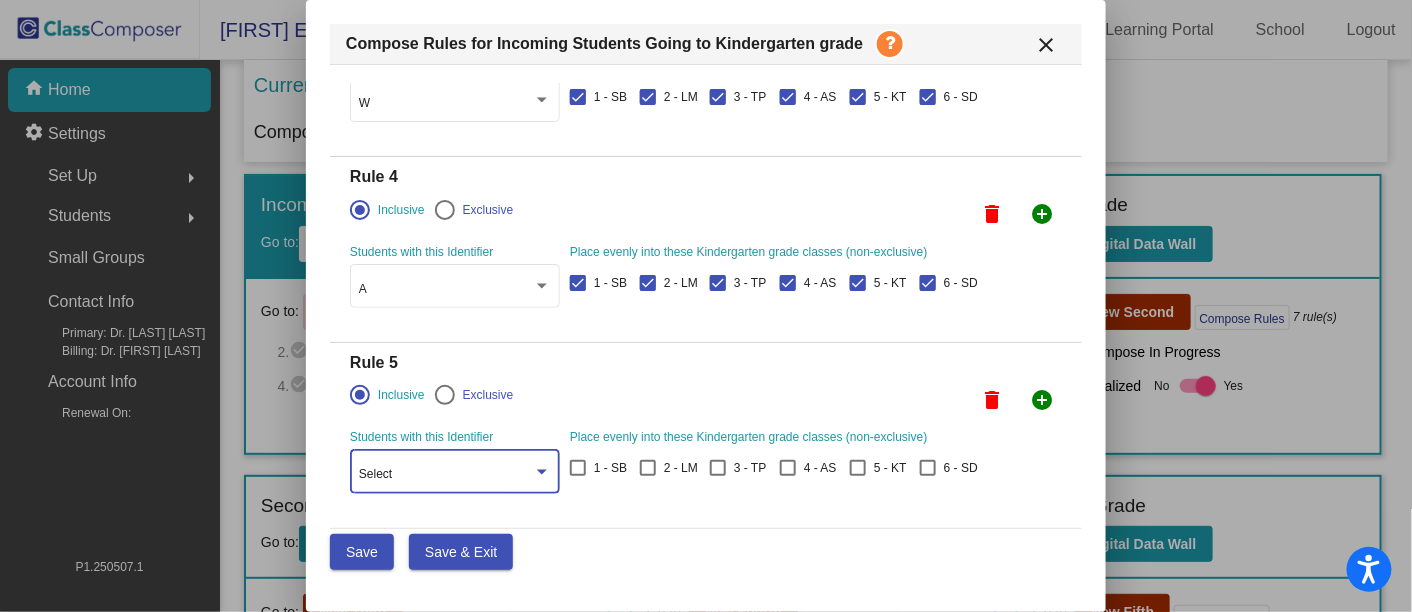 click at bounding box center [542, 472] 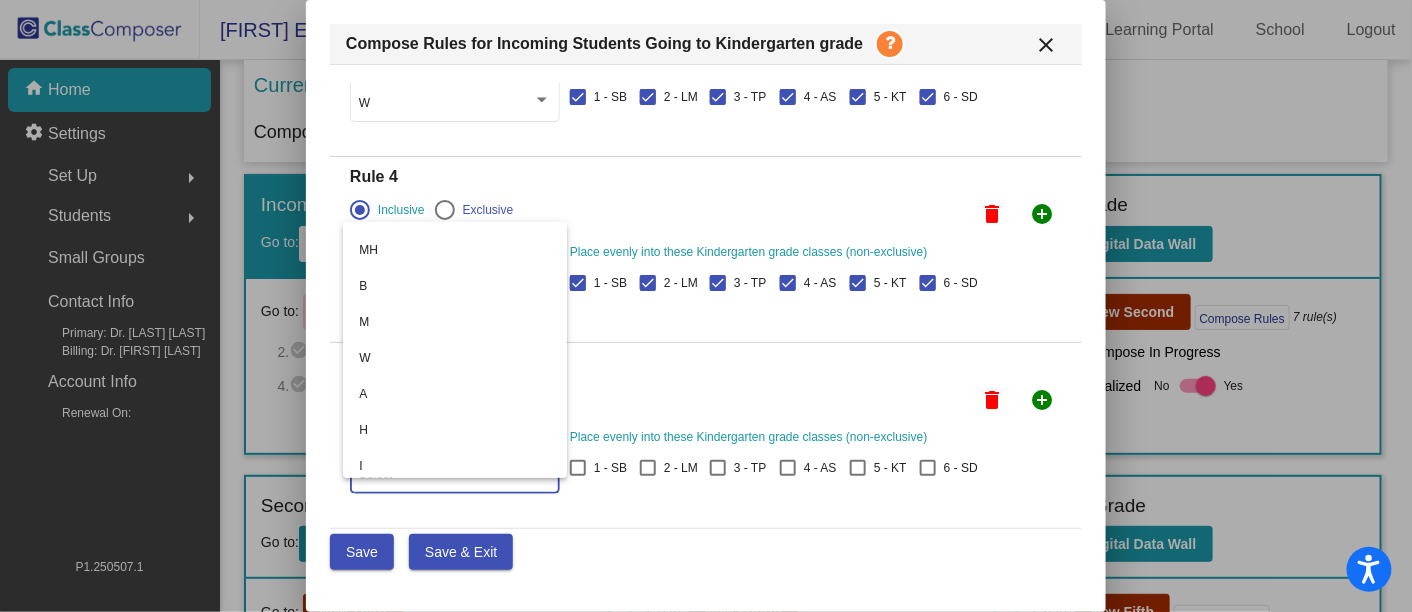 scroll, scrollTop: 211, scrollLeft: 0, axis: vertical 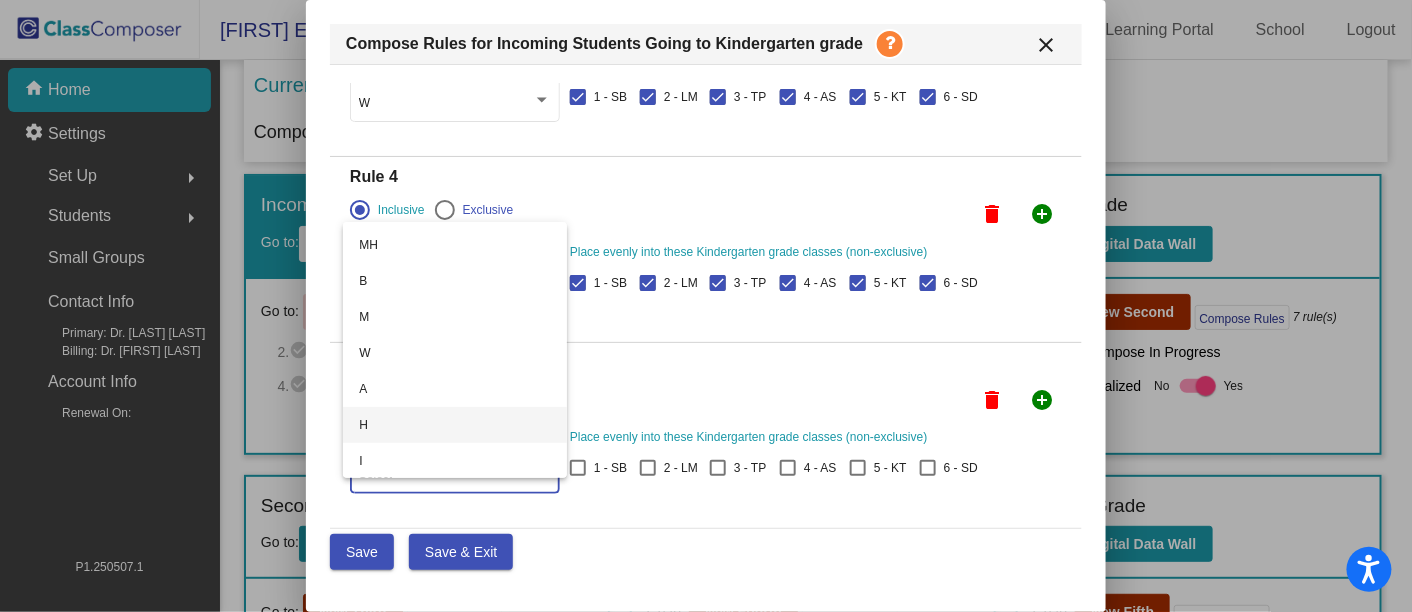 click on "H" at bounding box center [455, 425] 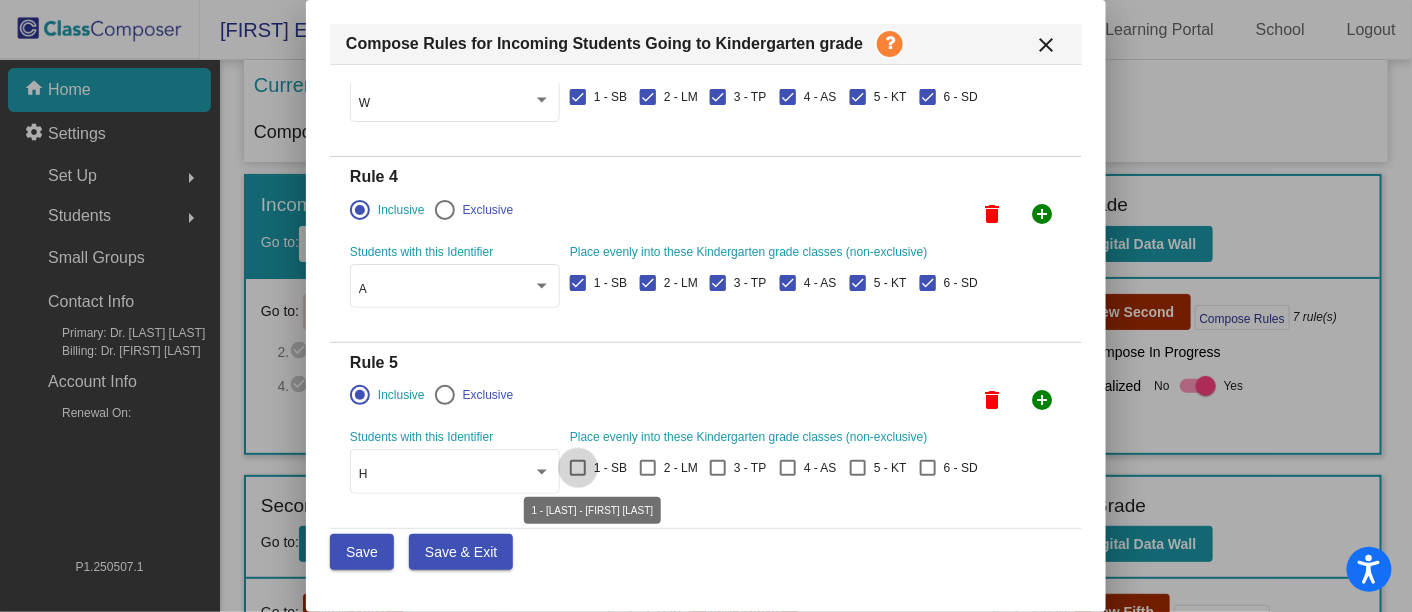 click at bounding box center [578, 468] 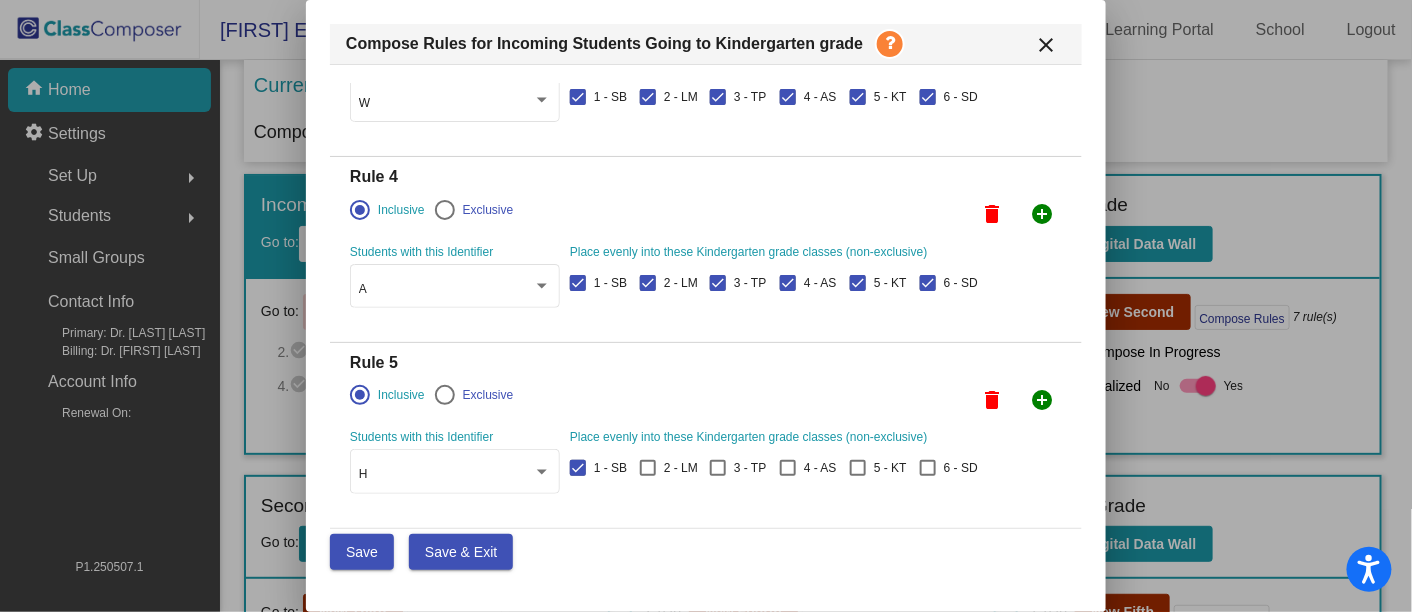 click on "1 - SB    2 - LM    3 - TP    4 - AS    5 - KT    6 - SD" at bounding box center [777, -272] 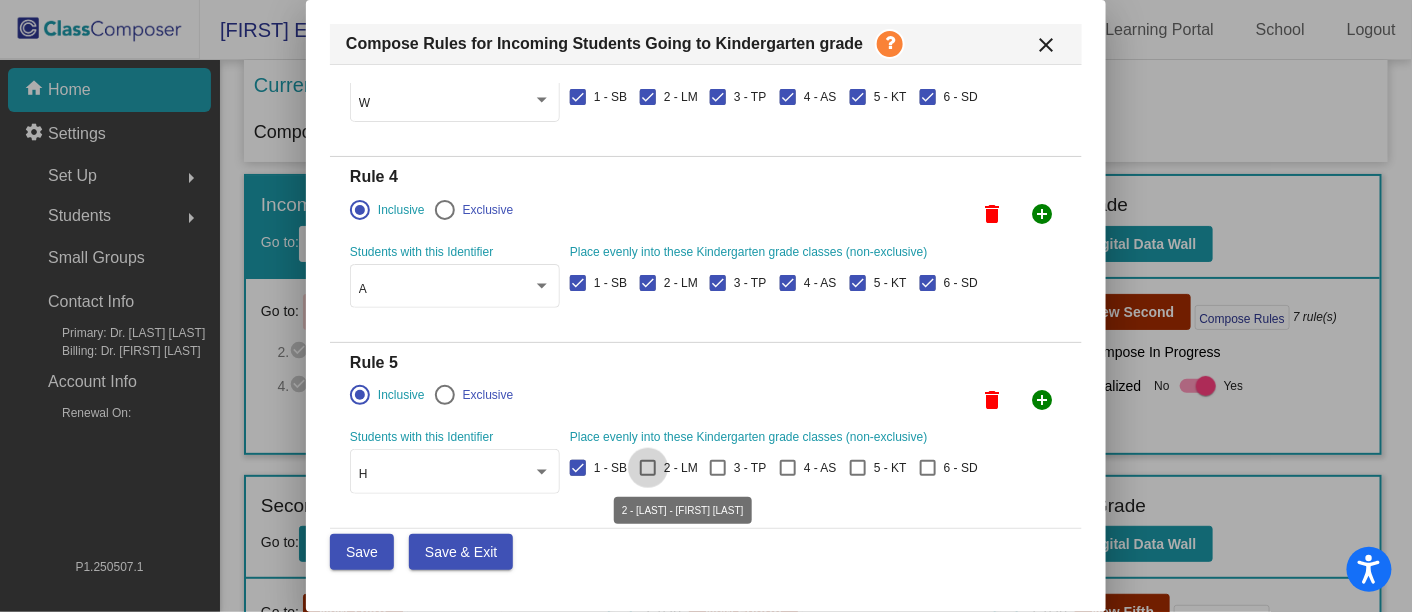 click at bounding box center [648, 468] 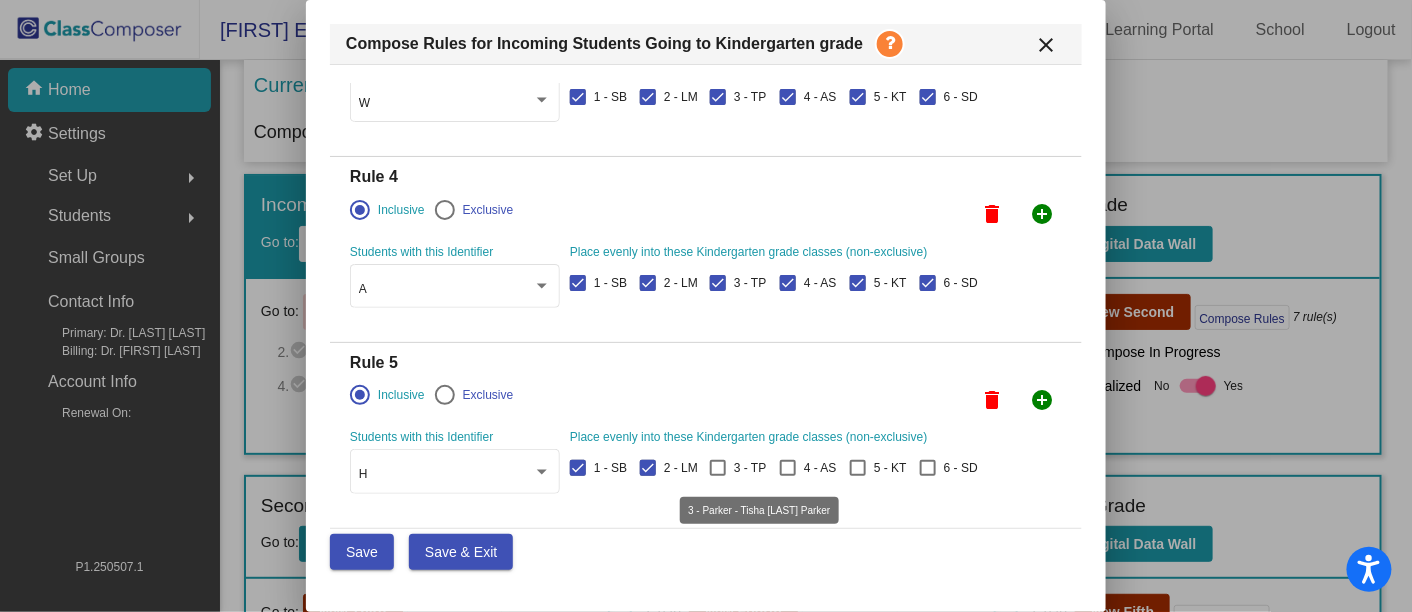 click at bounding box center [718, 468] 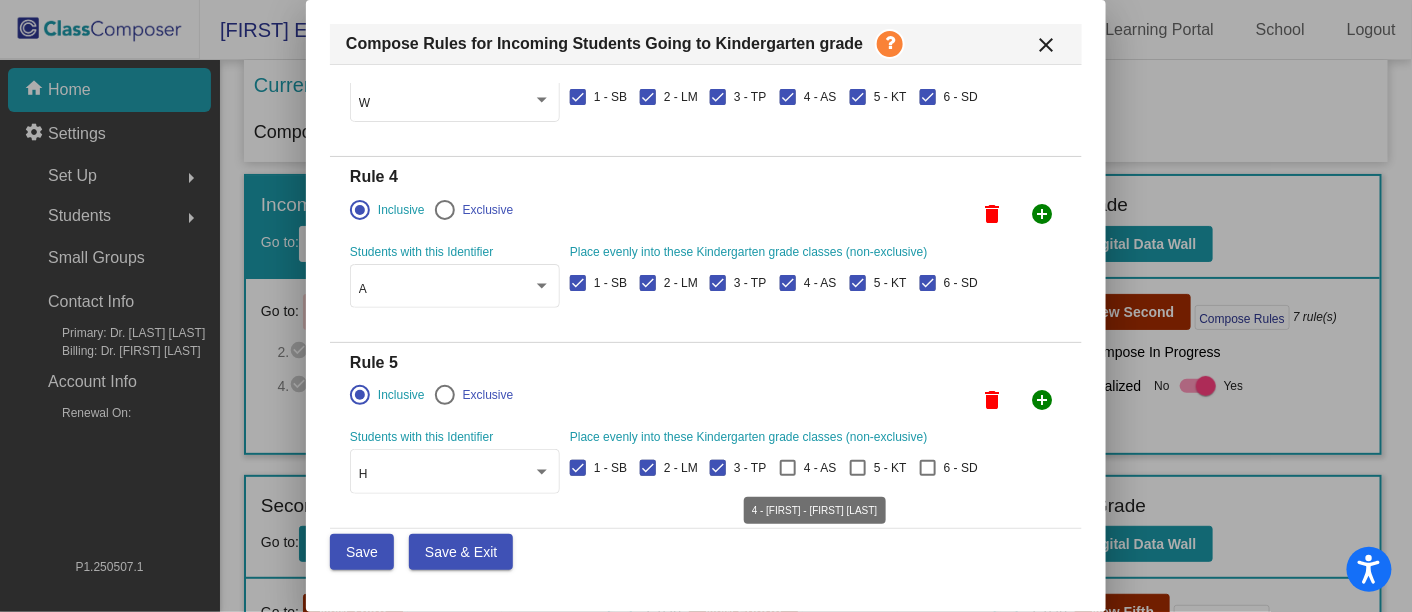 click at bounding box center (788, 468) 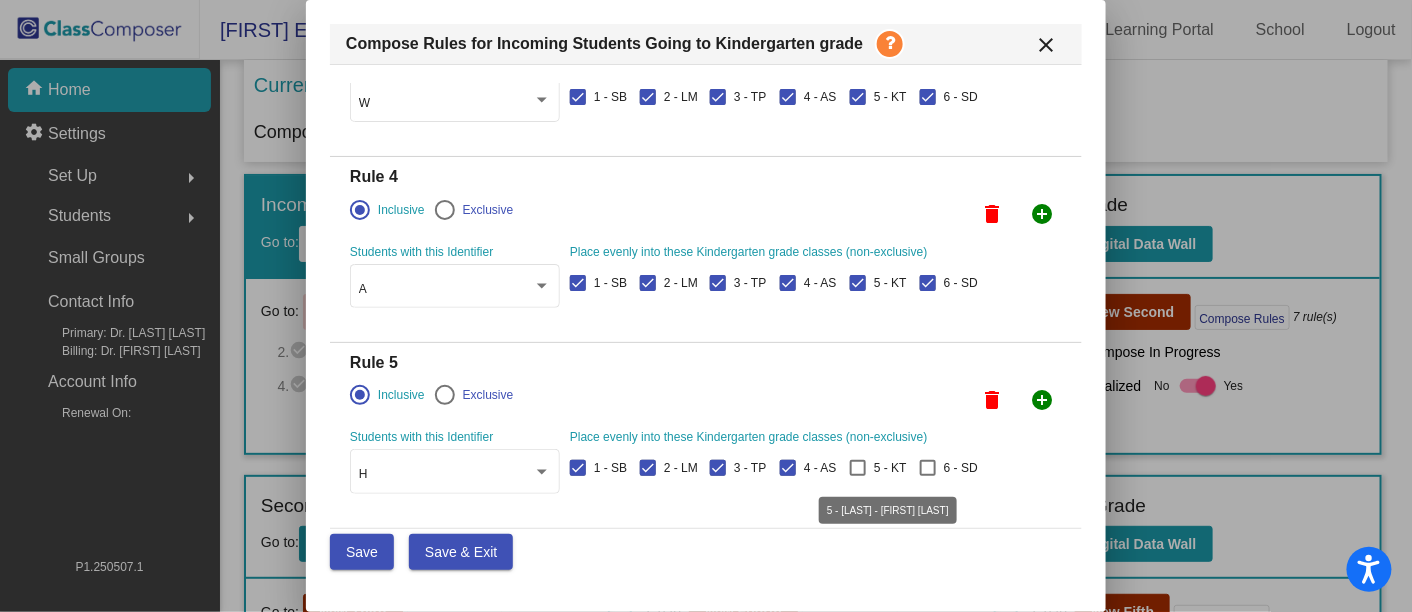 click at bounding box center (858, 468) 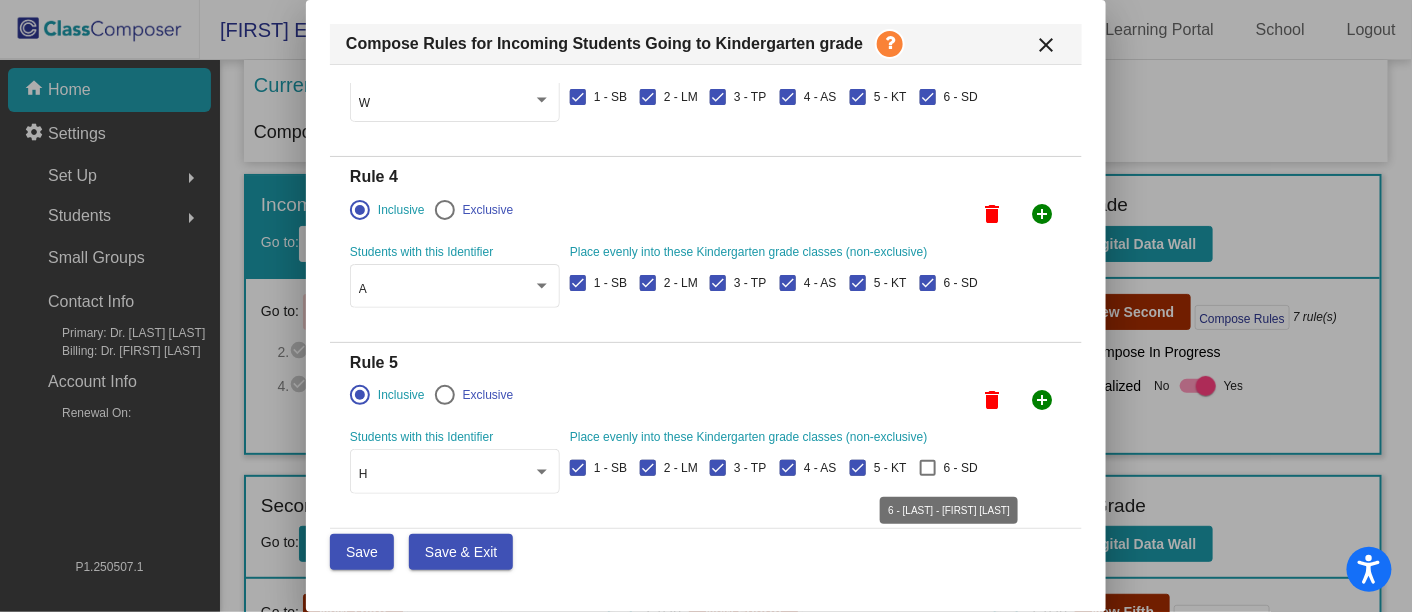 click at bounding box center [928, 468] 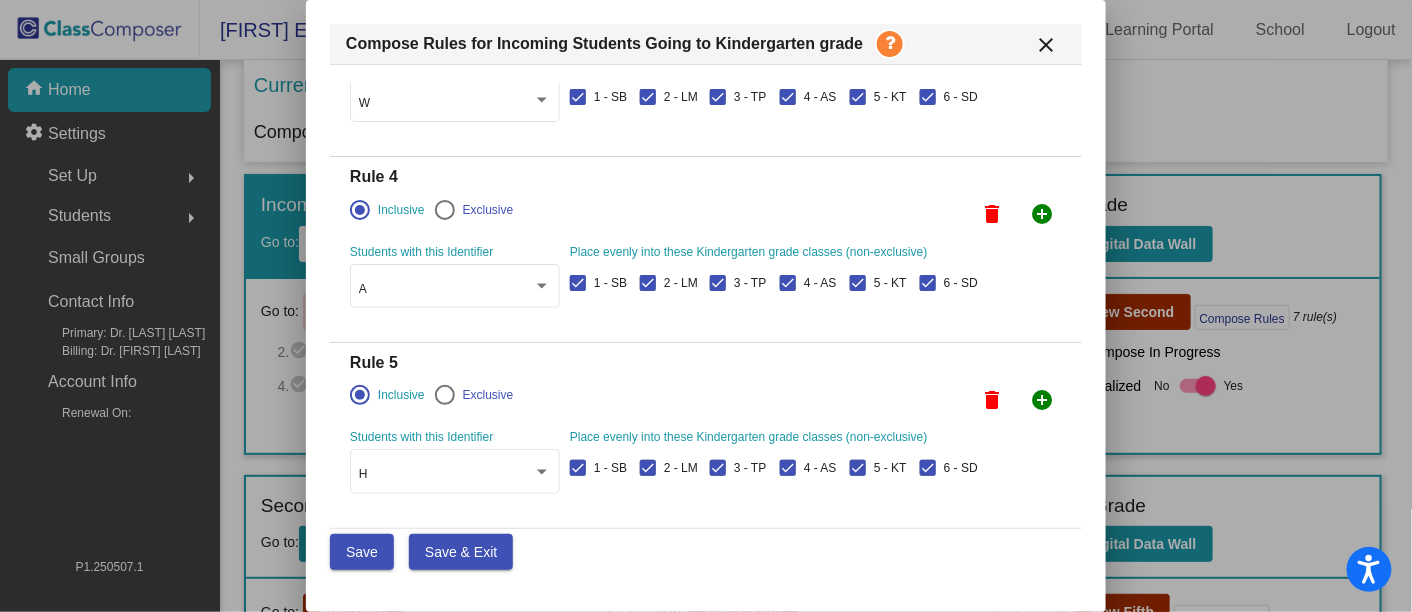 click on "add_circle" at bounding box center [1042, -344] 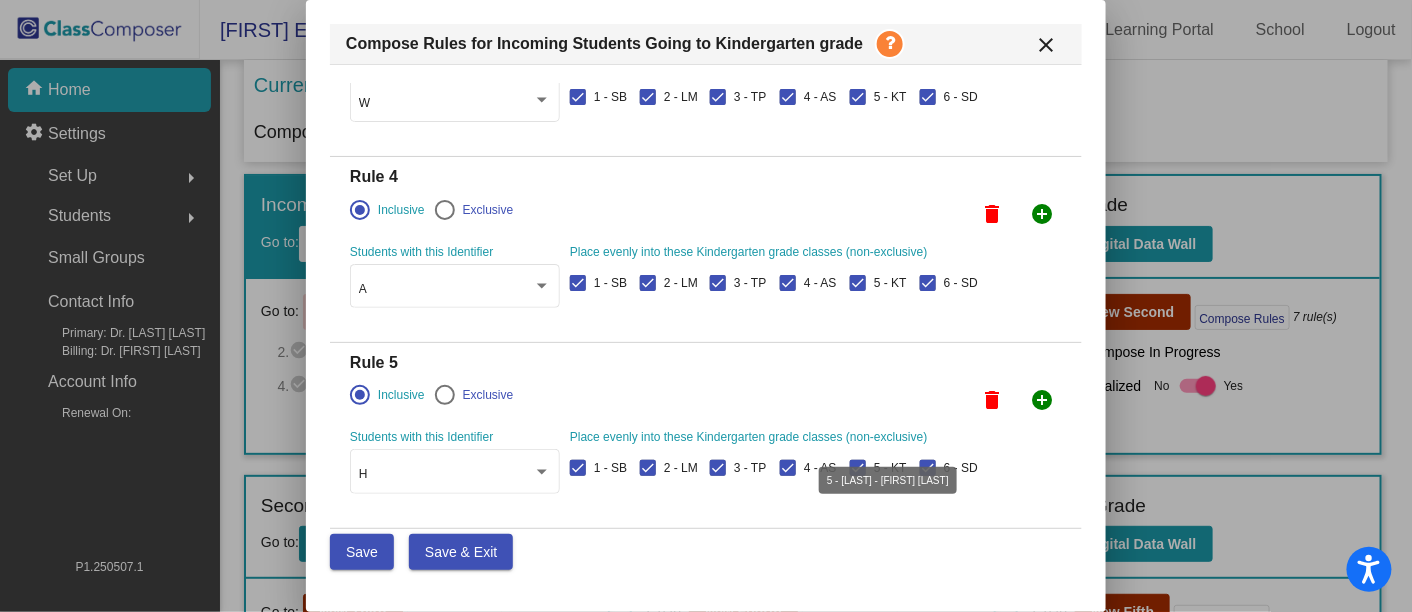 scroll, scrollTop: 678, scrollLeft: 0, axis: vertical 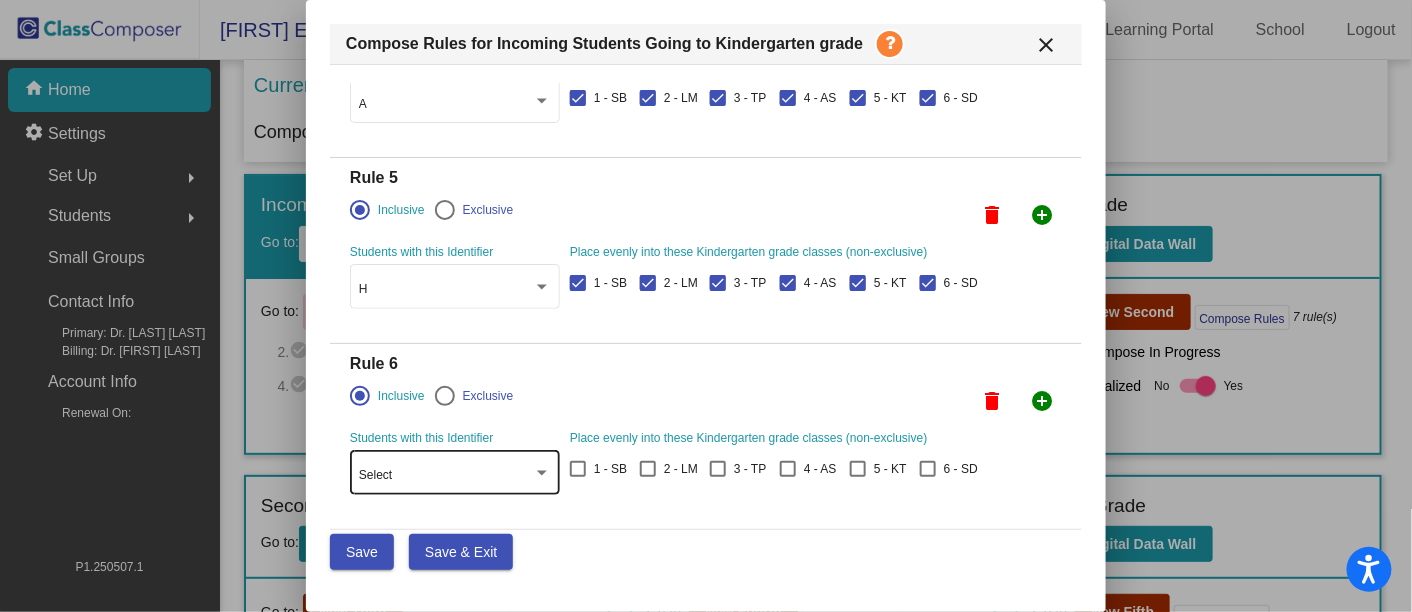 click on "Select" 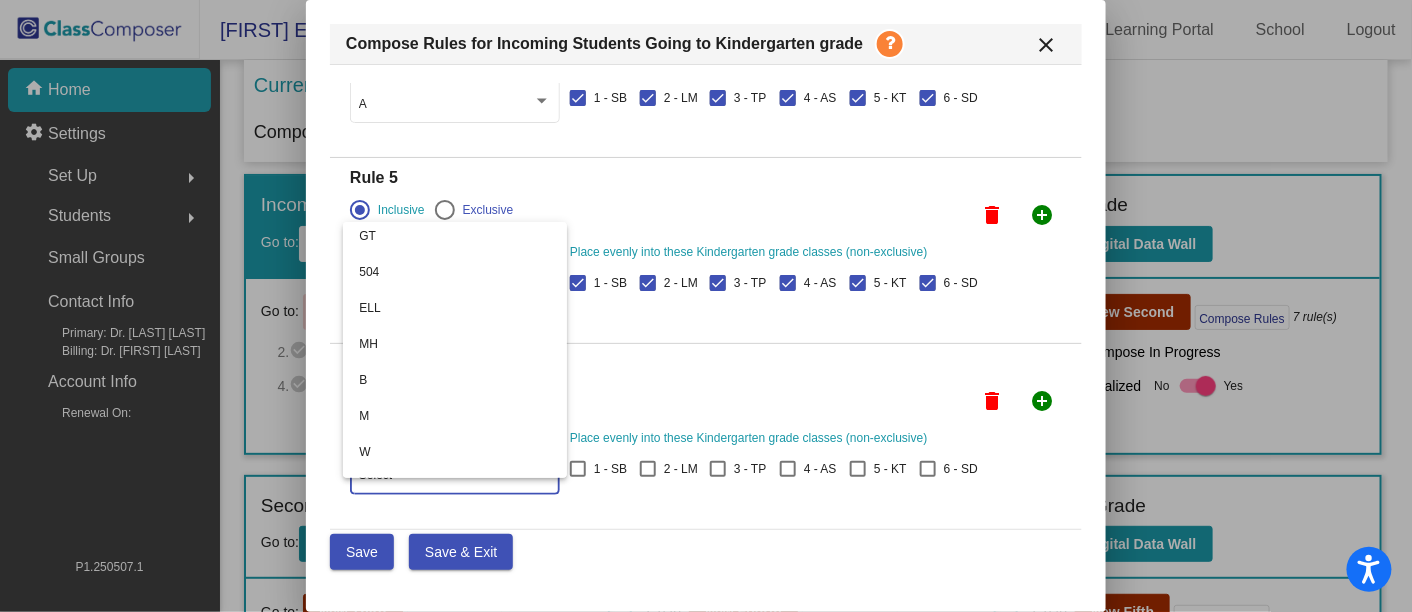 scroll, scrollTop: 211, scrollLeft: 0, axis: vertical 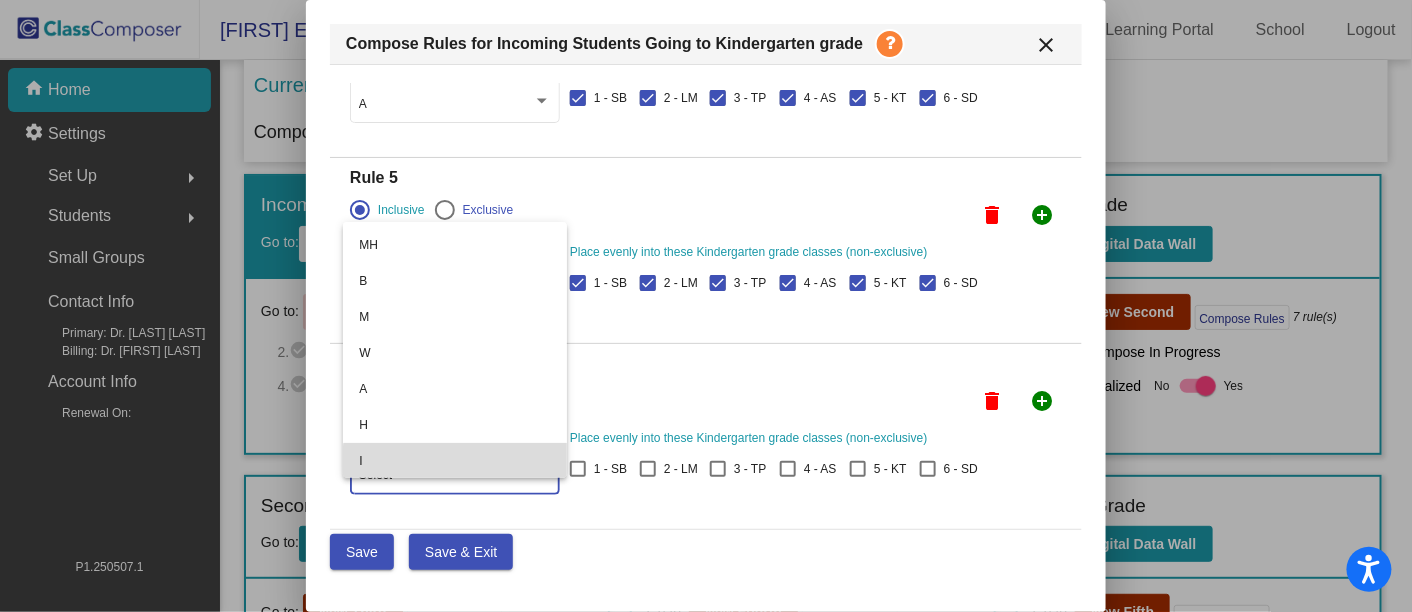 click on "I" at bounding box center [455, 461] 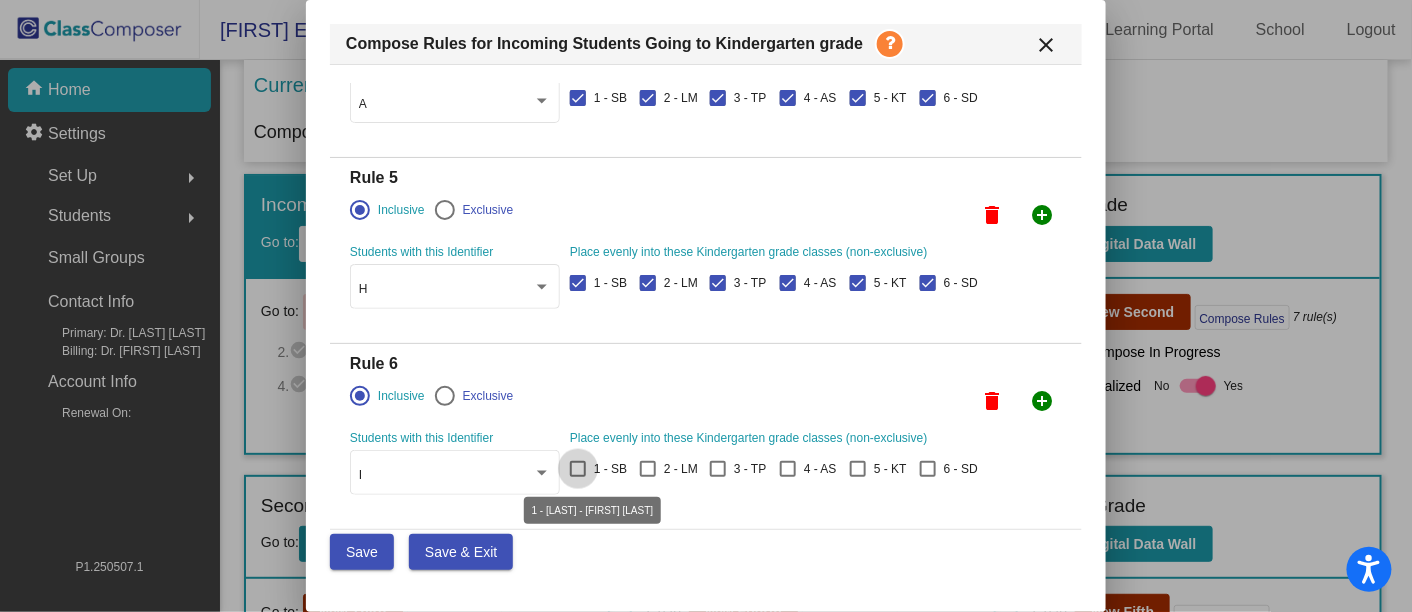 click at bounding box center (578, 469) 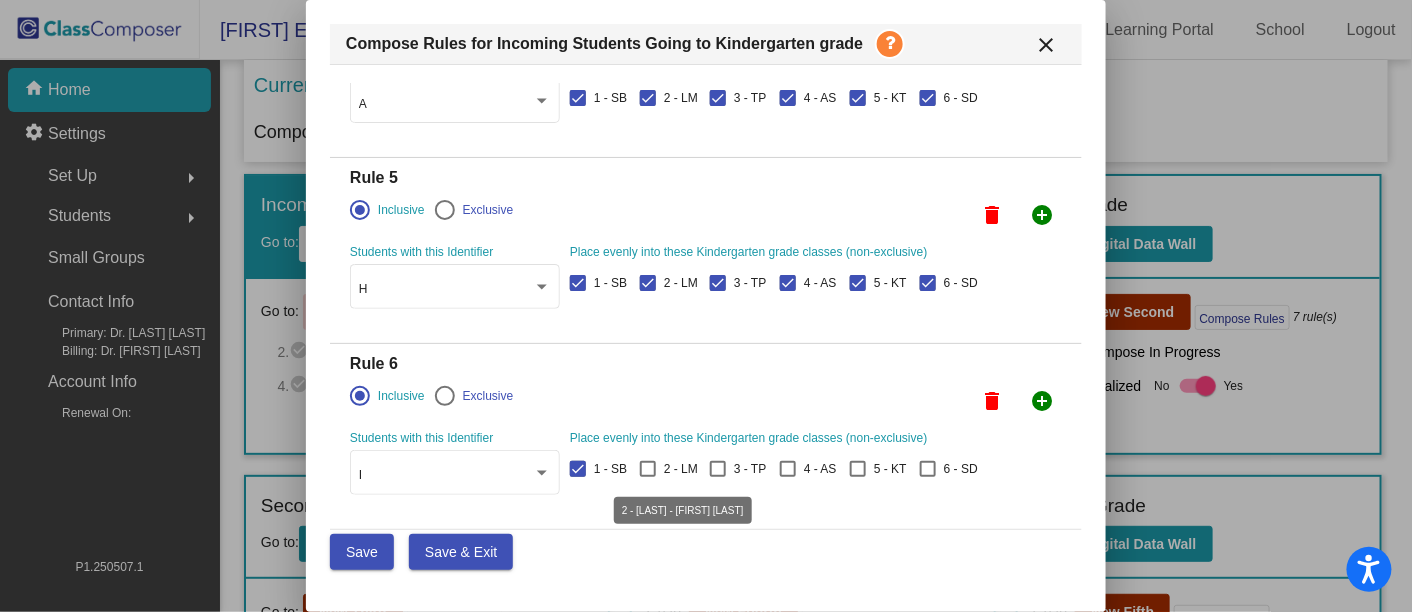click at bounding box center (648, 469) 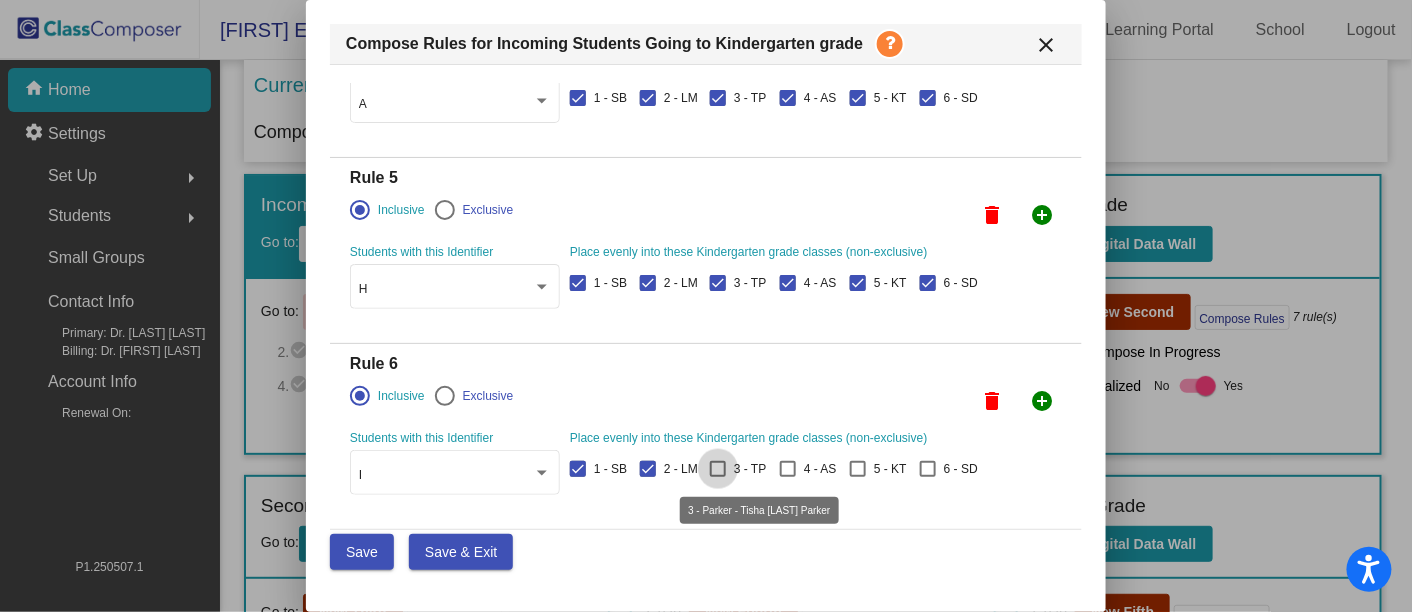 click at bounding box center (718, 469) 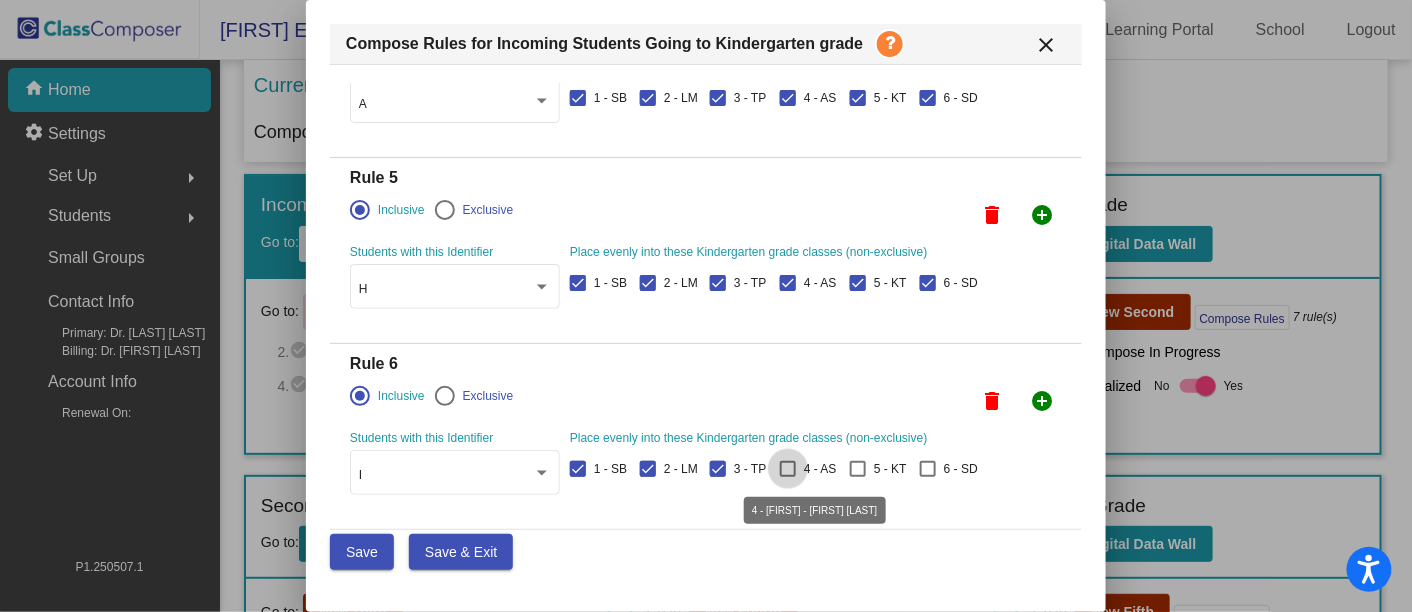 click at bounding box center [788, 469] 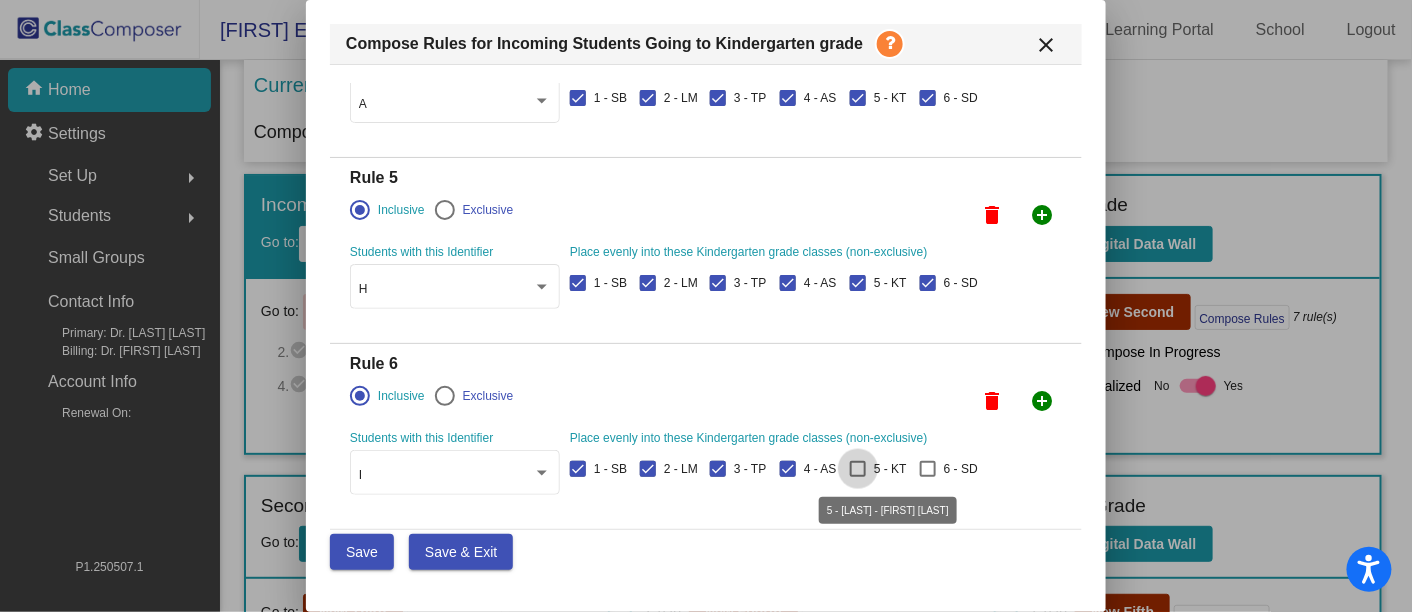 click on "5 - KT" at bounding box center [878, 469] 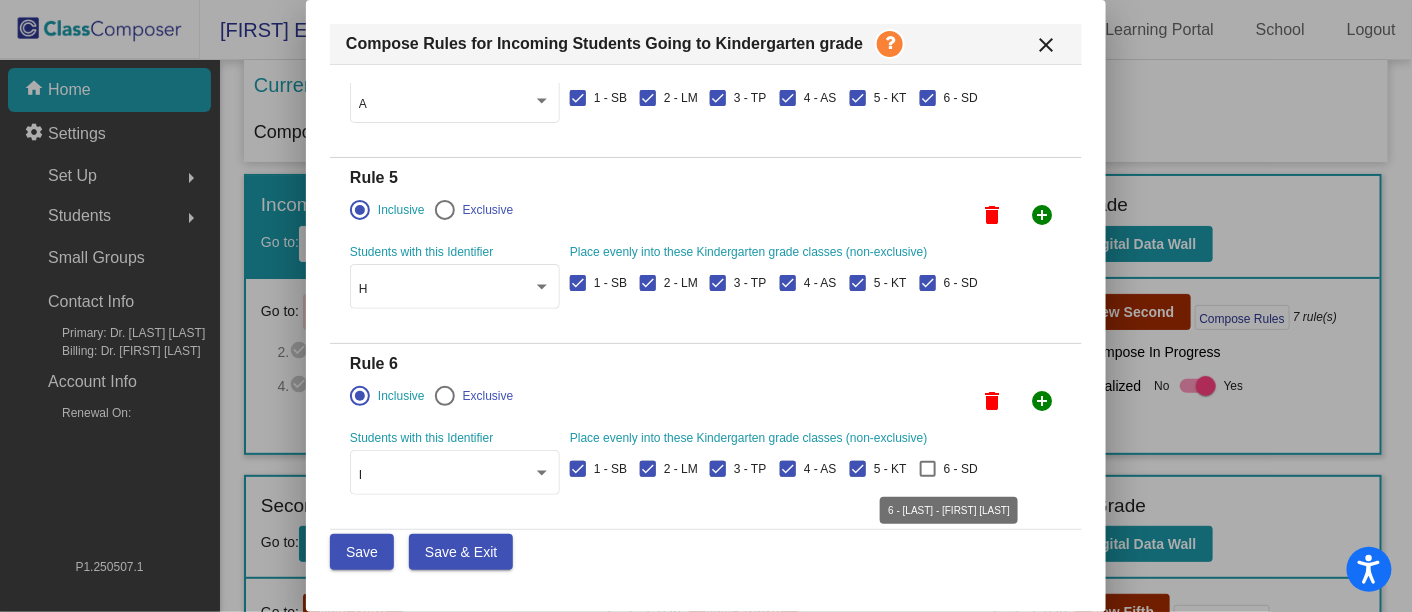 click on "6 - SD" at bounding box center [949, 469] 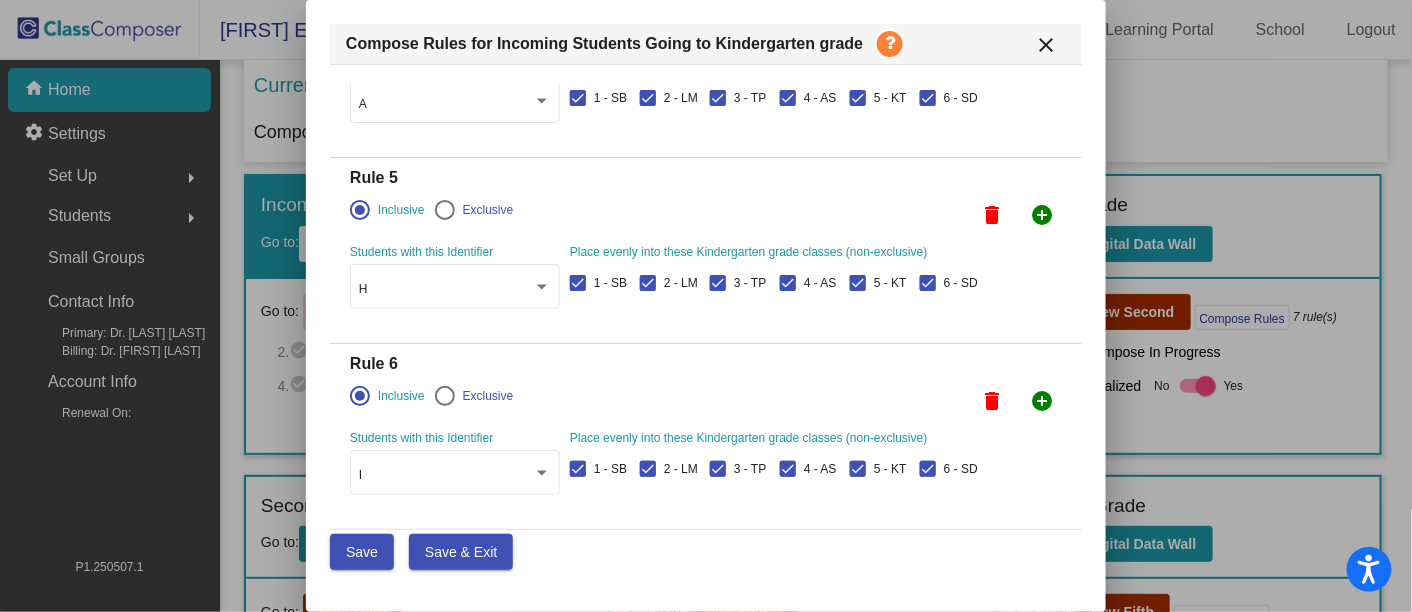 click on "add_circle" at bounding box center [1042, -529] 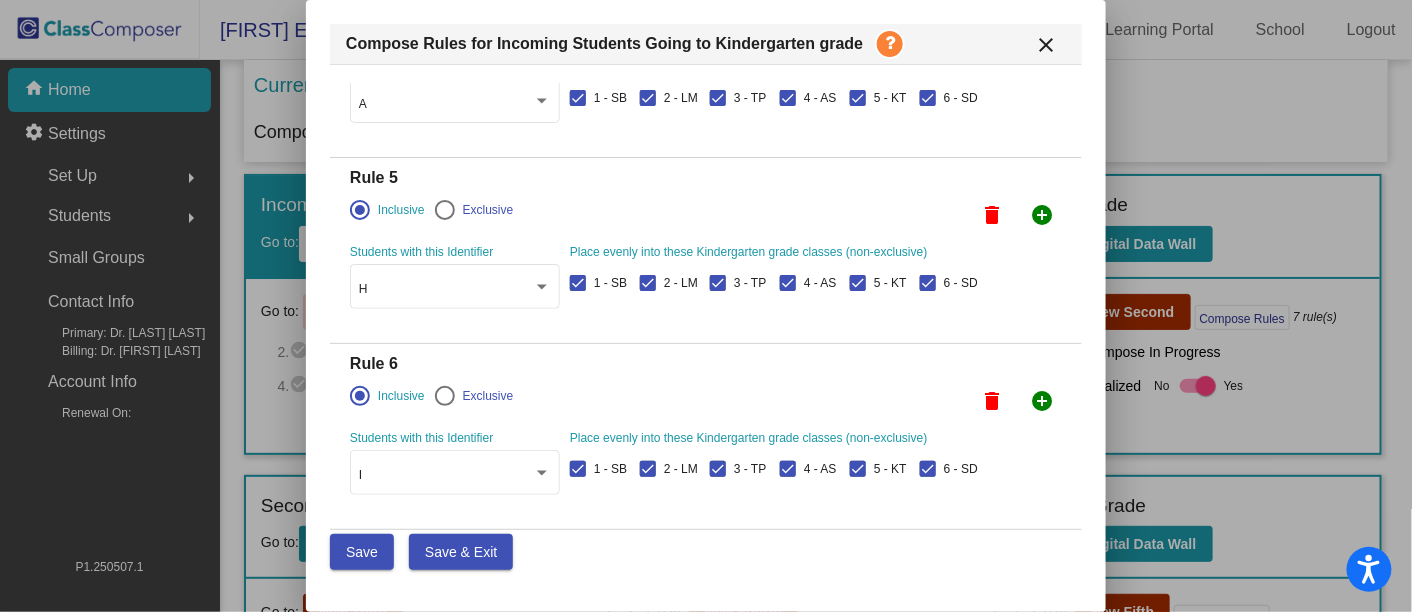 scroll, scrollTop: 863, scrollLeft: 0, axis: vertical 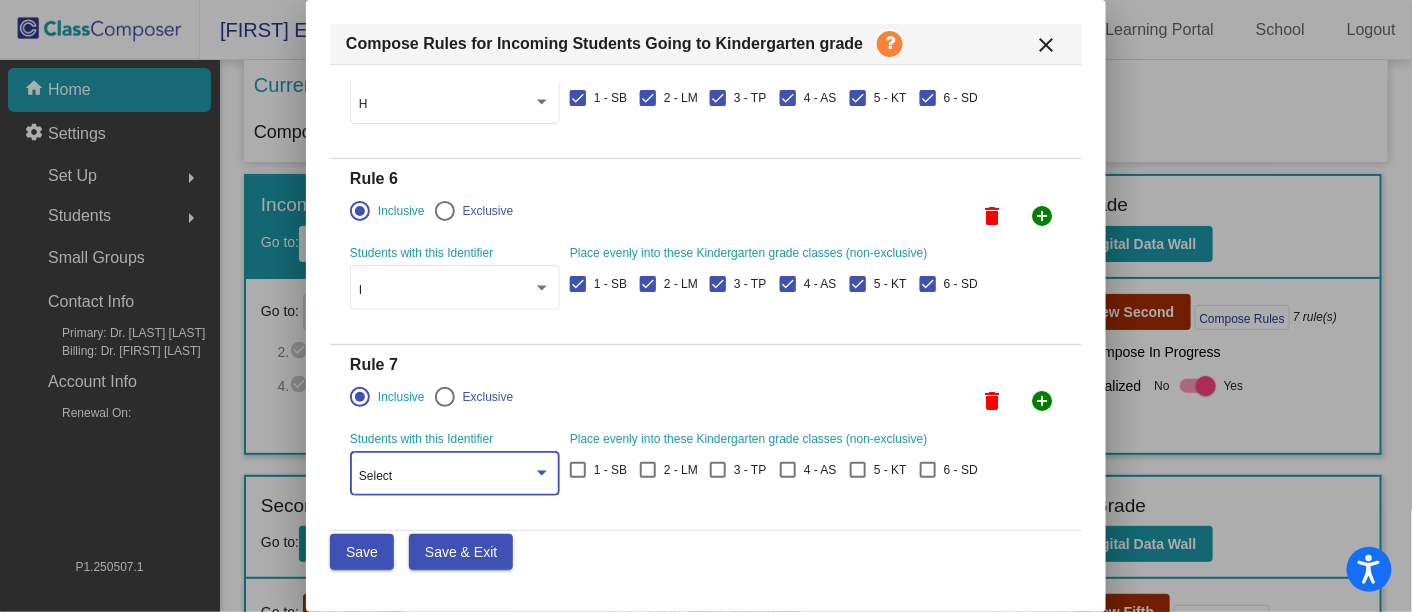click on "Select" at bounding box center [446, 477] 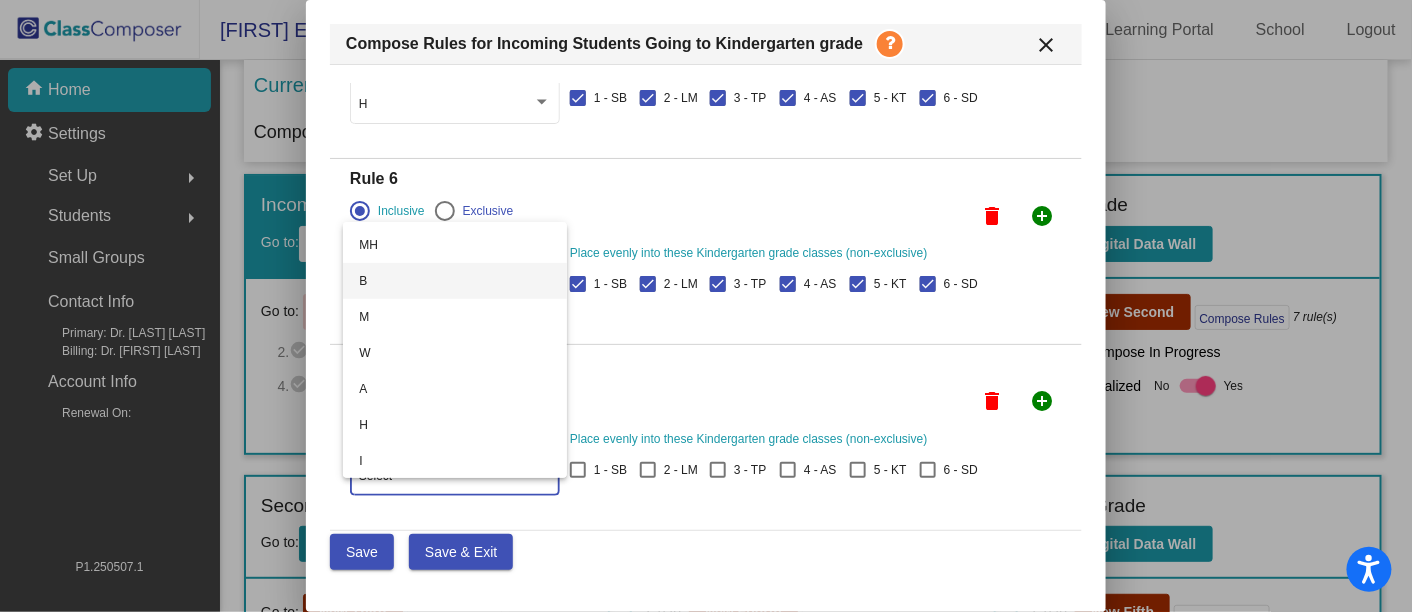 scroll, scrollTop: 0, scrollLeft: 0, axis: both 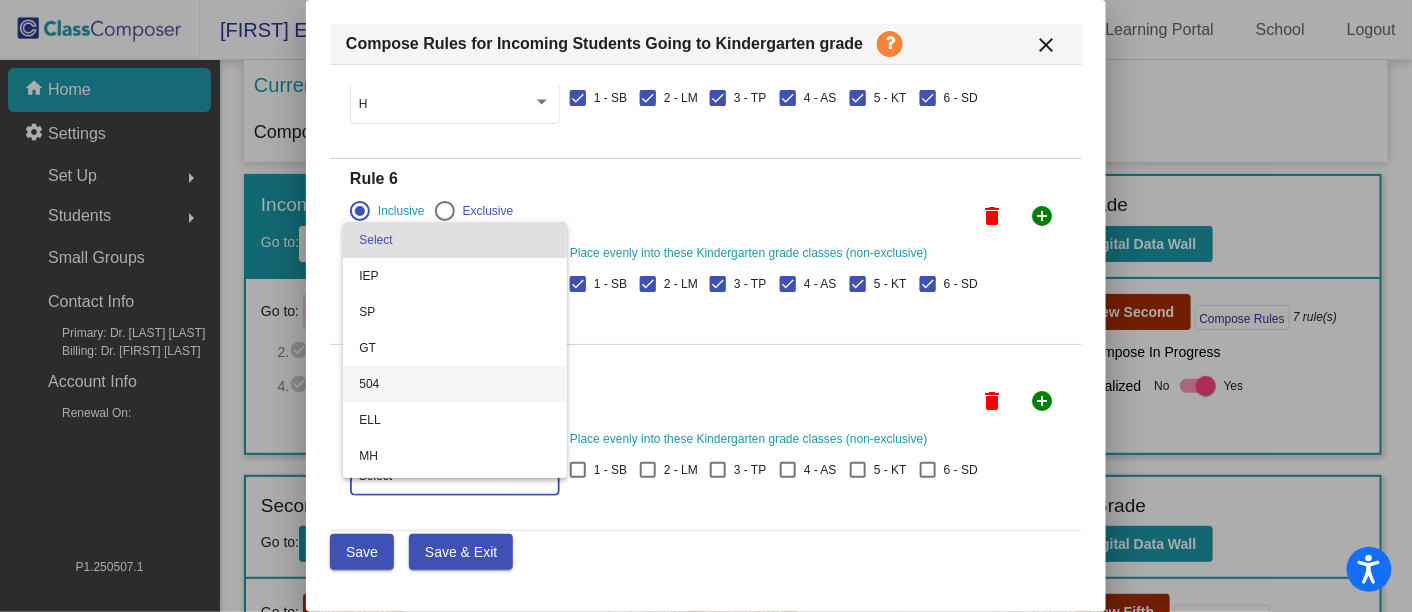click on "504" at bounding box center (455, 384) 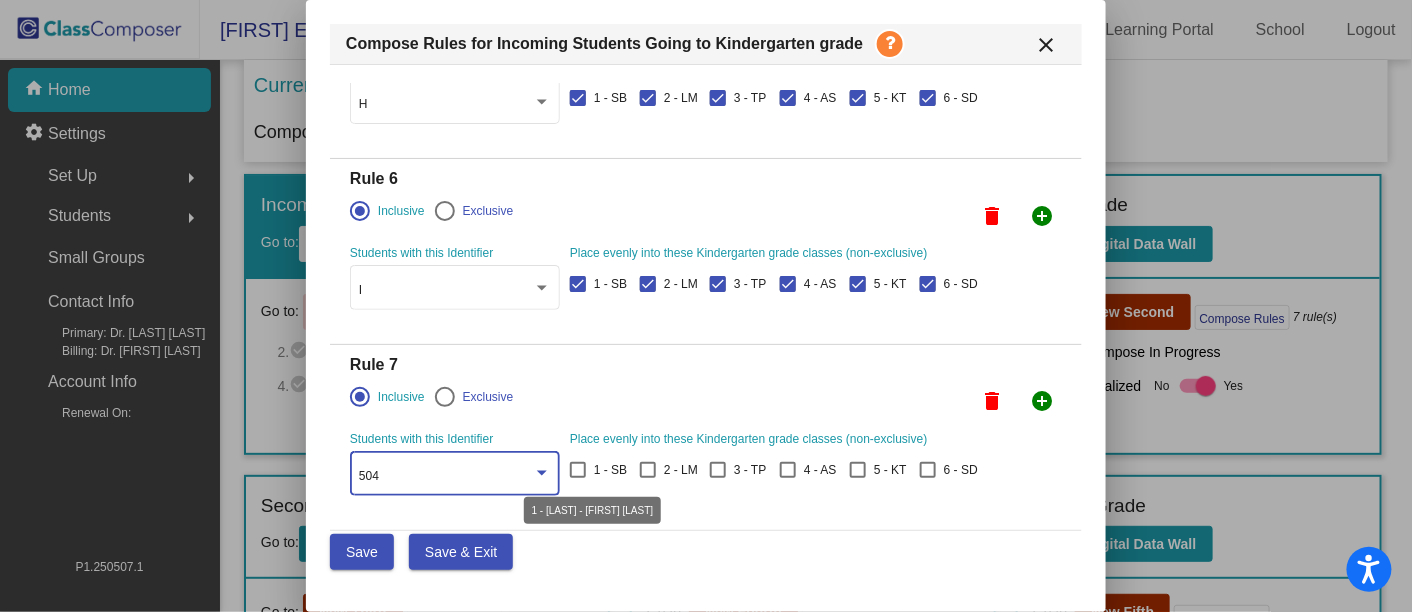 click at bounding box center [578, 470] 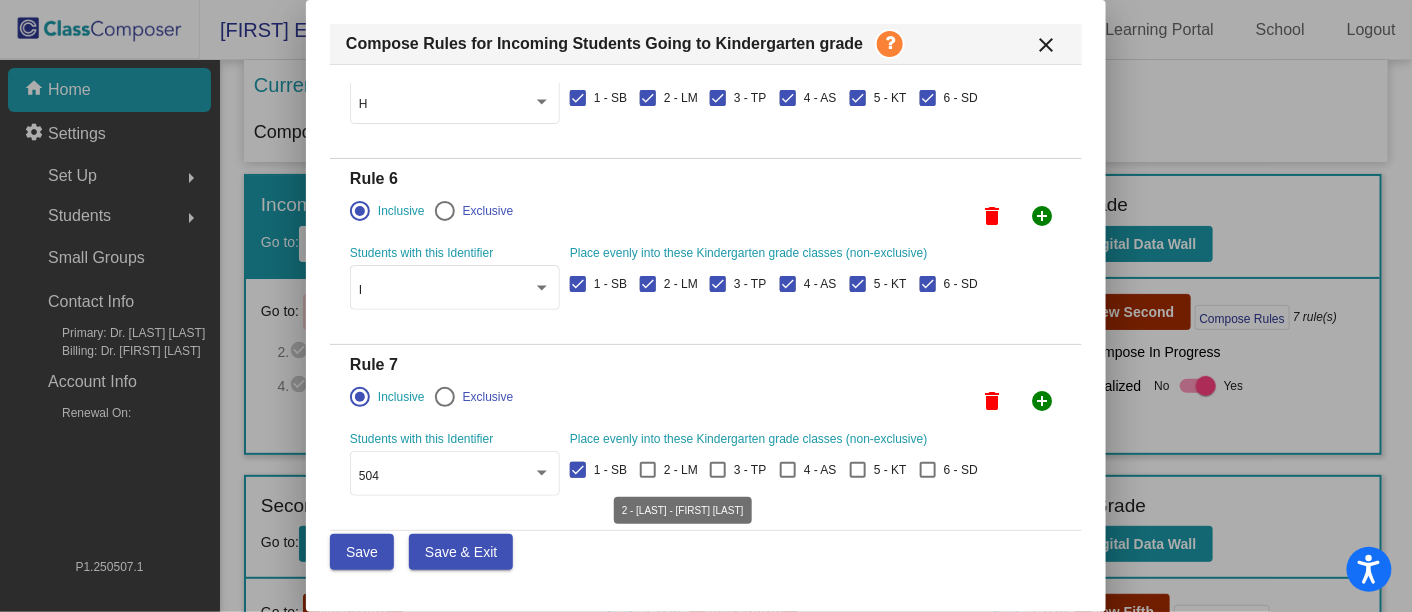 click at bounding box center [648, 470] 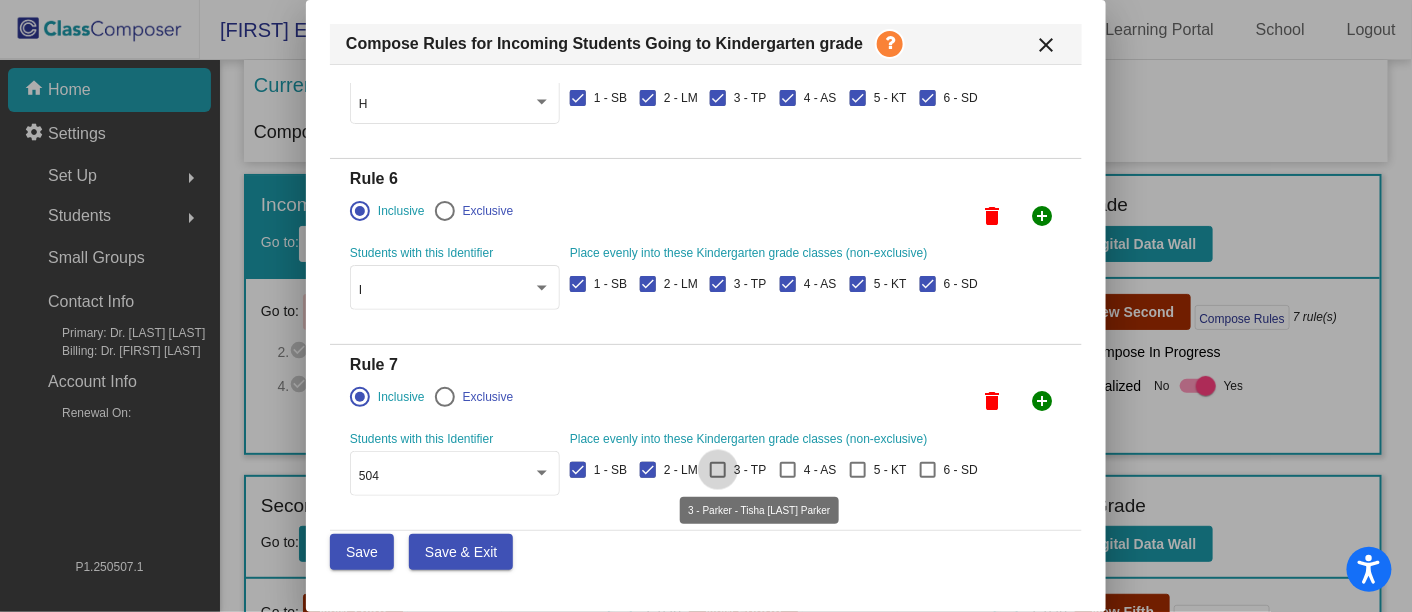 click at bounding box center [718, 470] 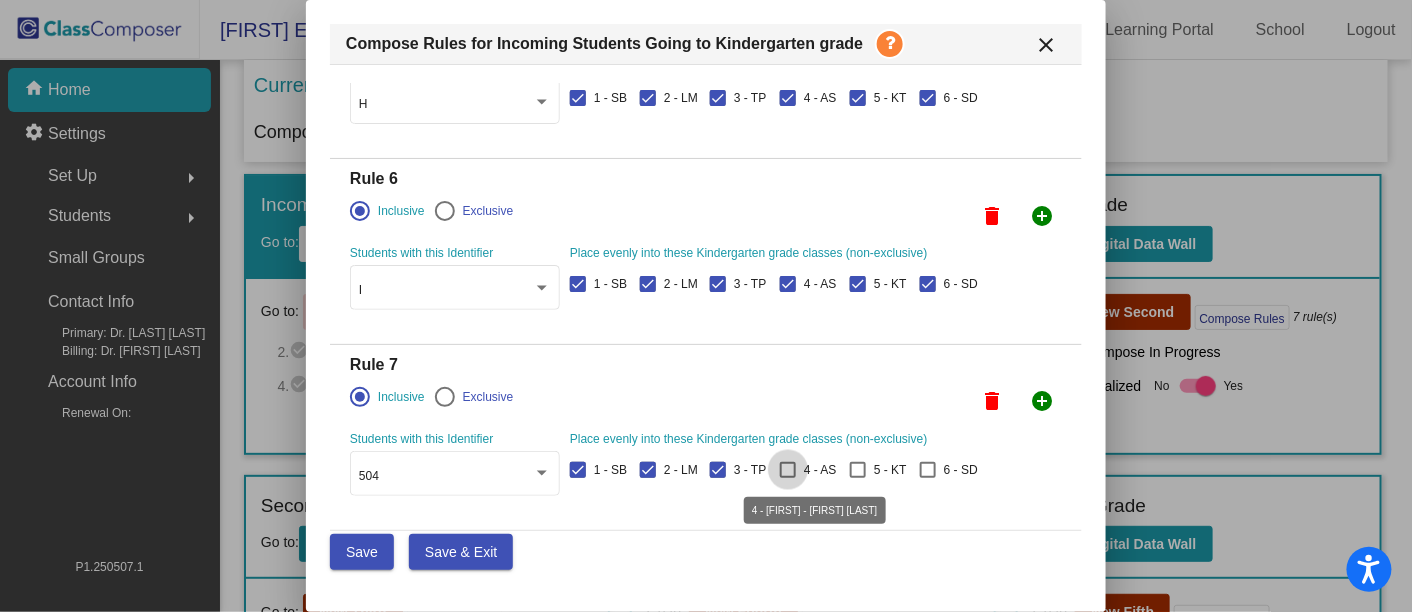 click at bounding box center [788, 470] 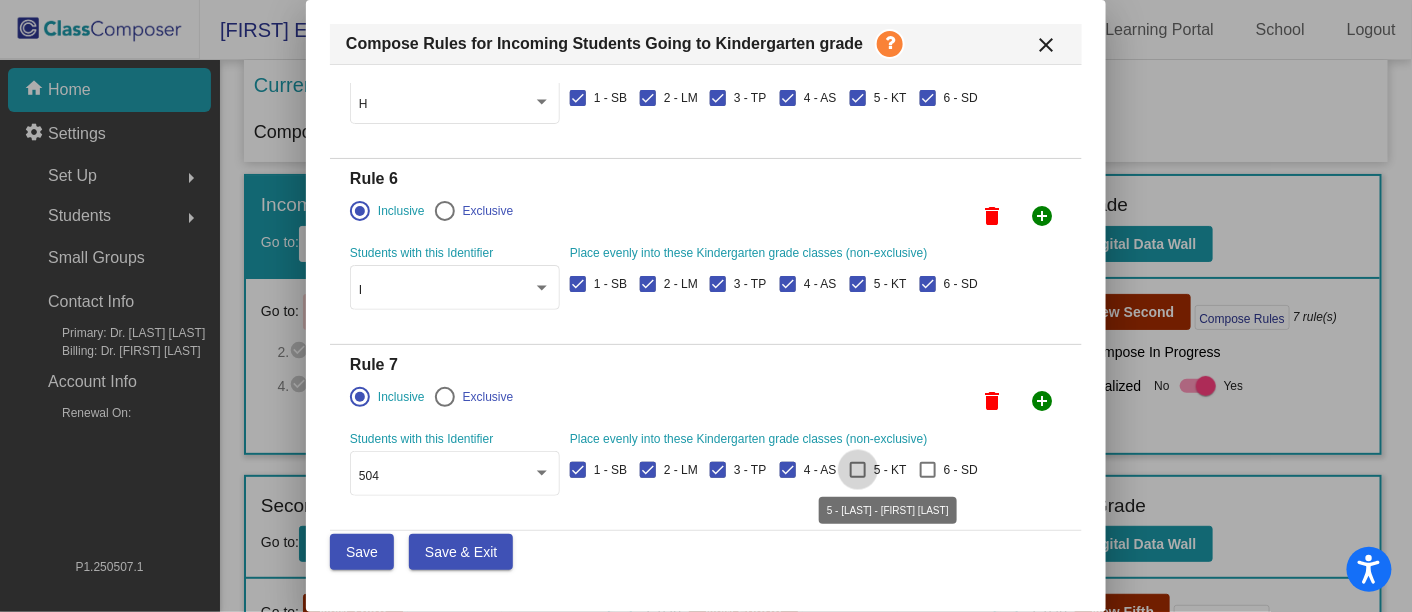 click at bounding box center (858, 470) 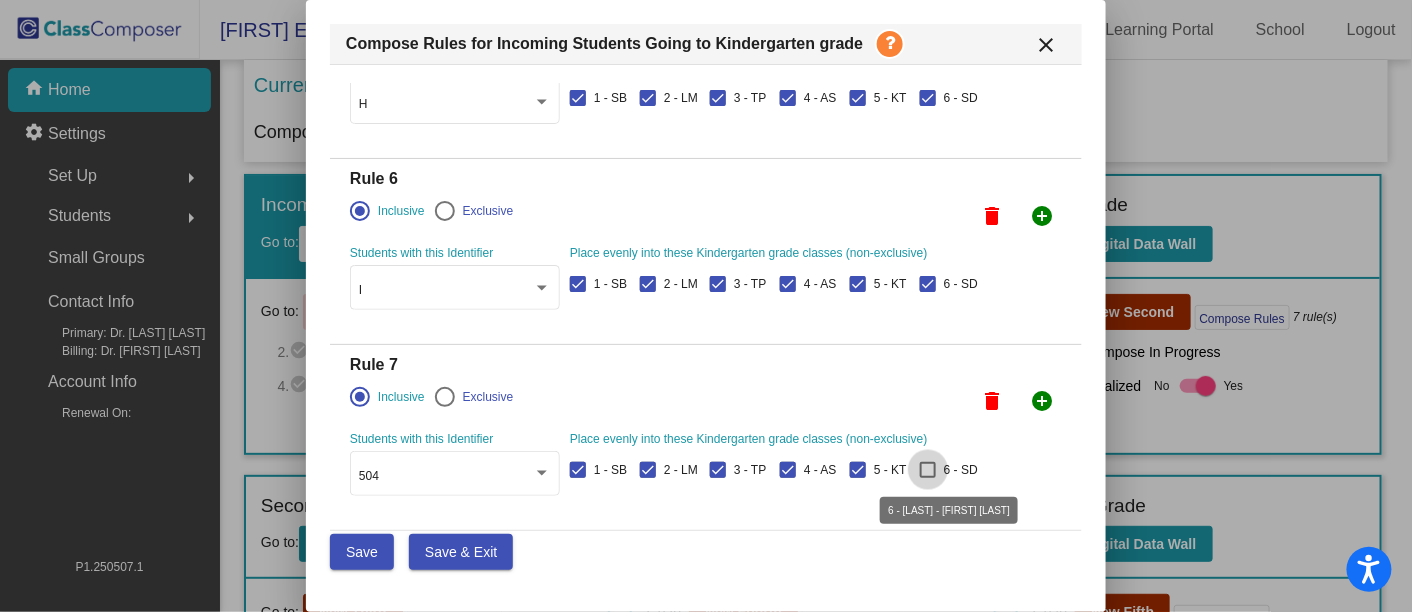 click on "6 - SD" at bounding box center (949, 470) 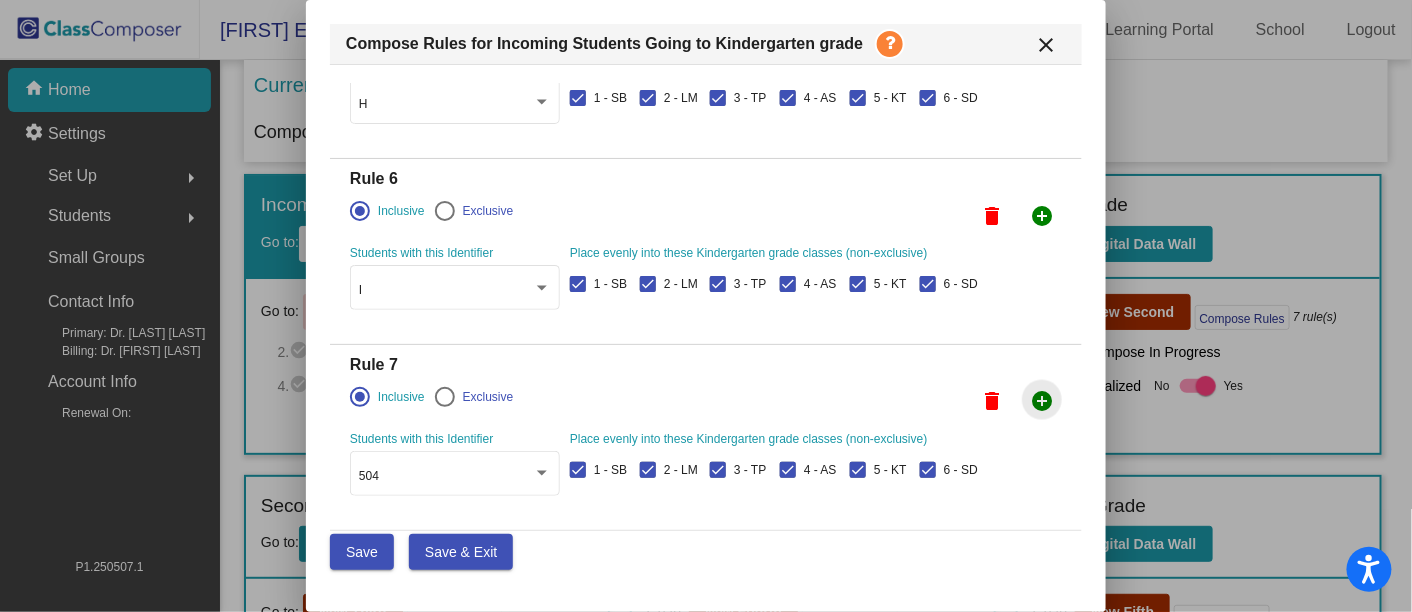 click on "add_circle" at bounding box center [1042, 401] 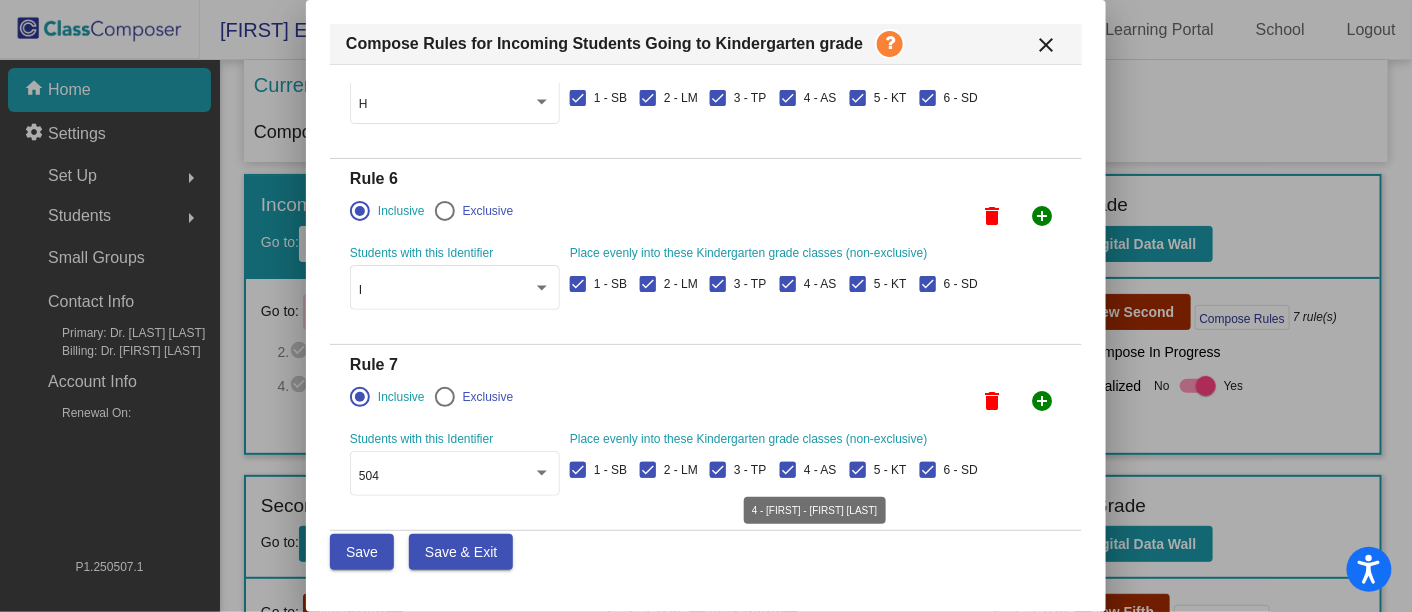 scroll, scrollTop: 1048, scrollLeft: 0, axis: vertical 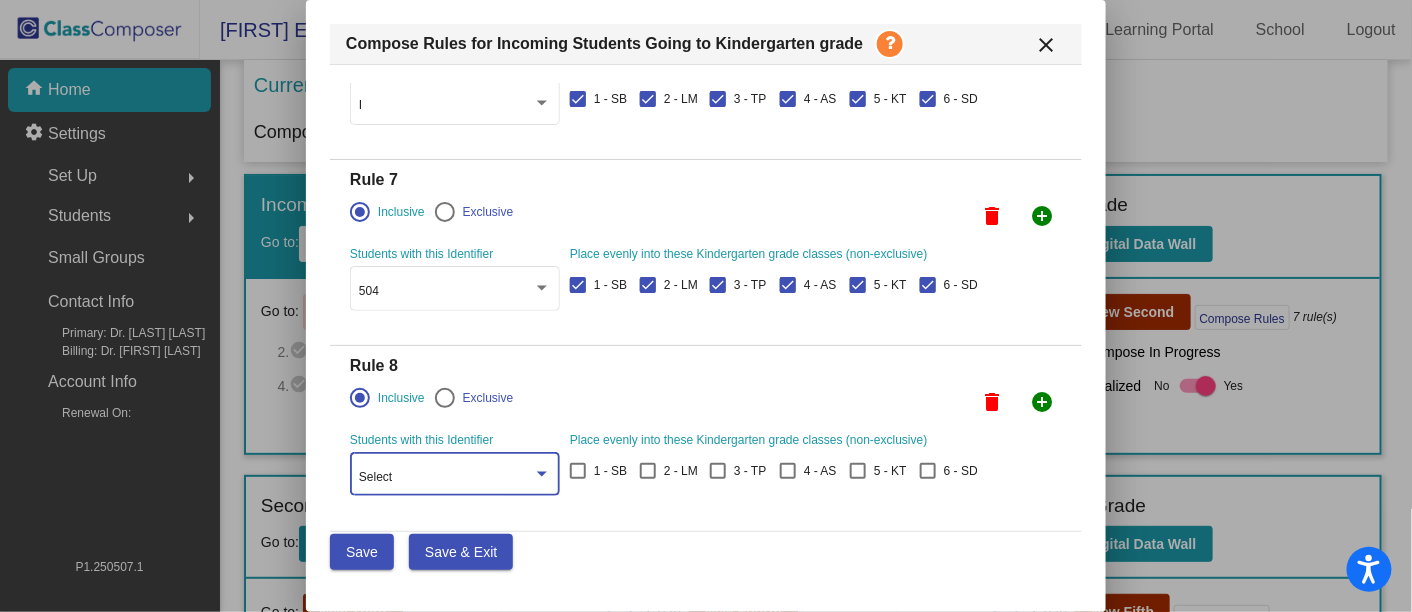click on "Select" at bounding box center (446, 478) 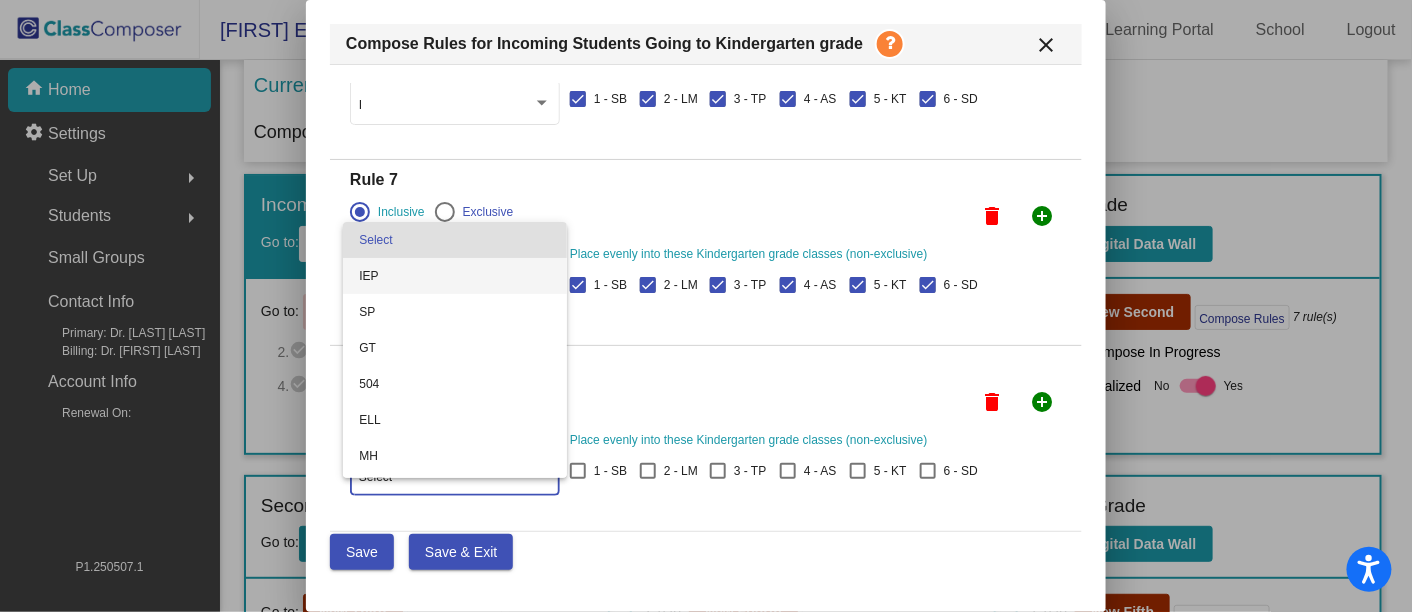 click on "IEP" at bounding box center [455, 276] 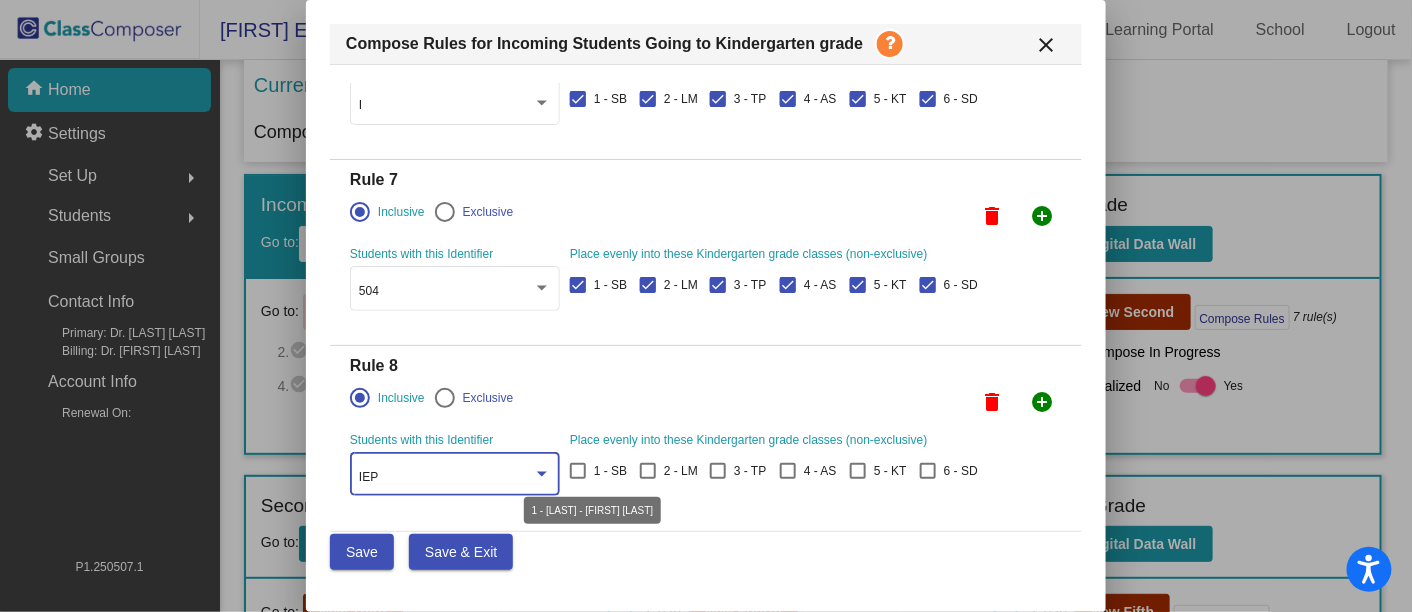 click at bounding box center (578, 471) 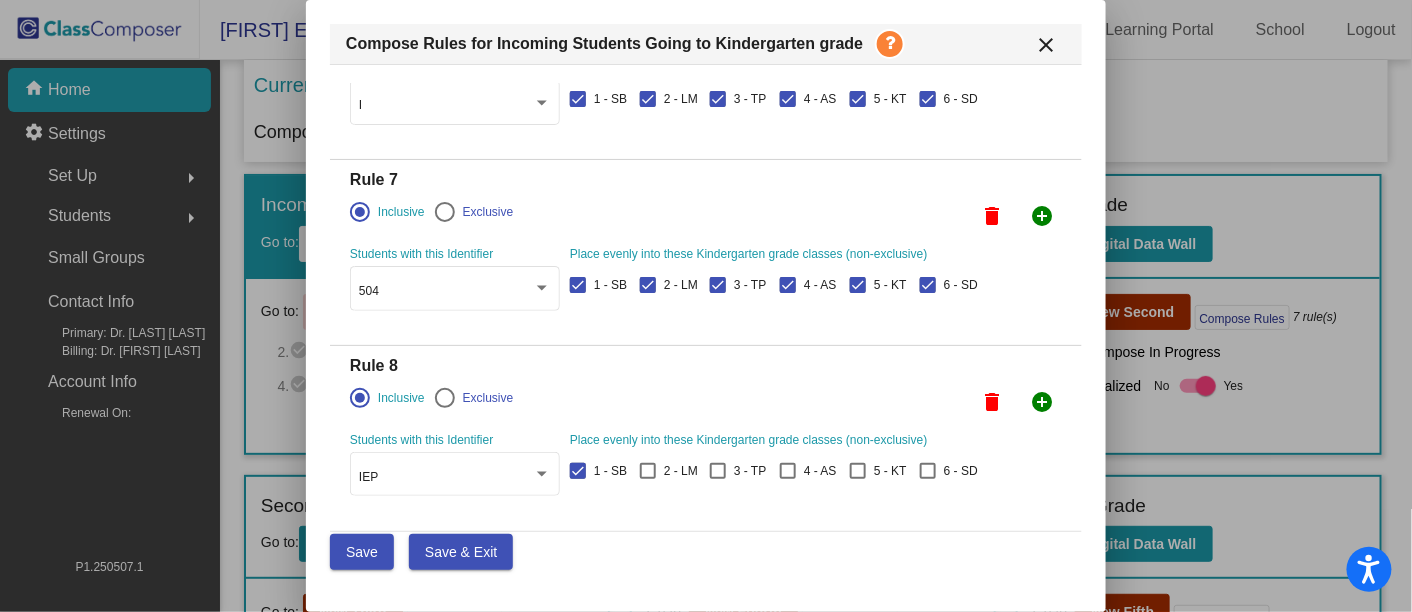 click on "1 - SB    2 - LM    3 - TP    4 - AS    5 - KT    6 - SD" at bounding box center (777, -827) 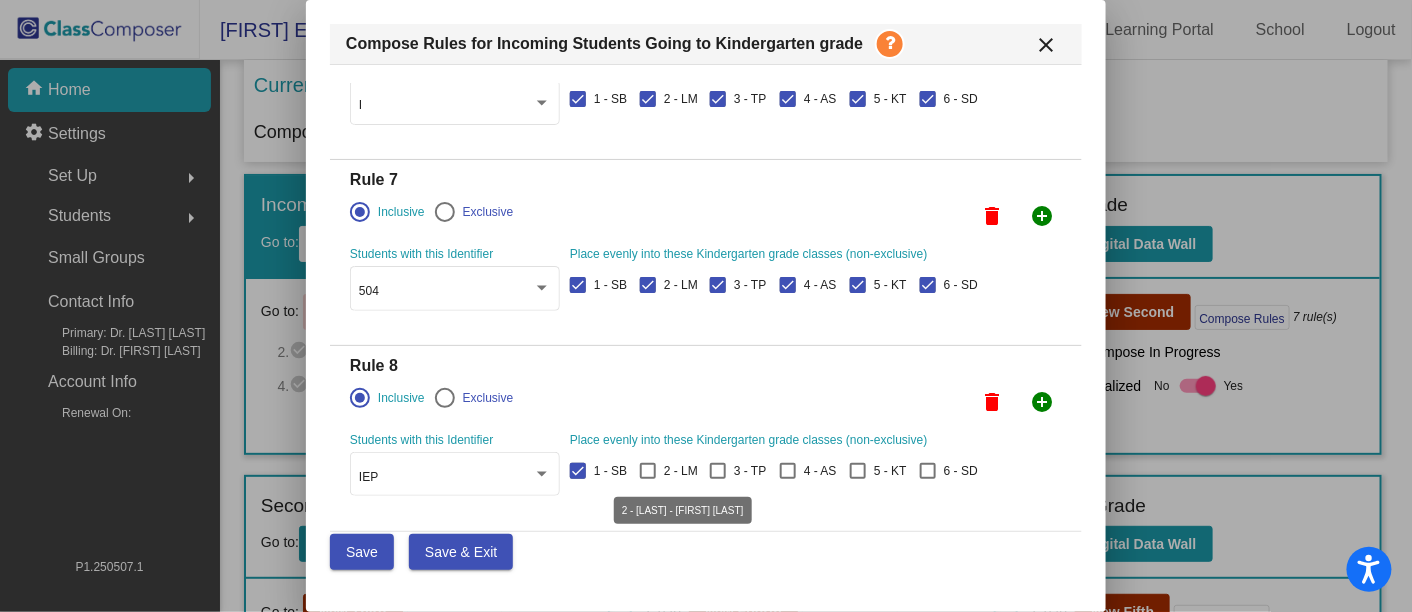 click at bounding box center [648, 471] 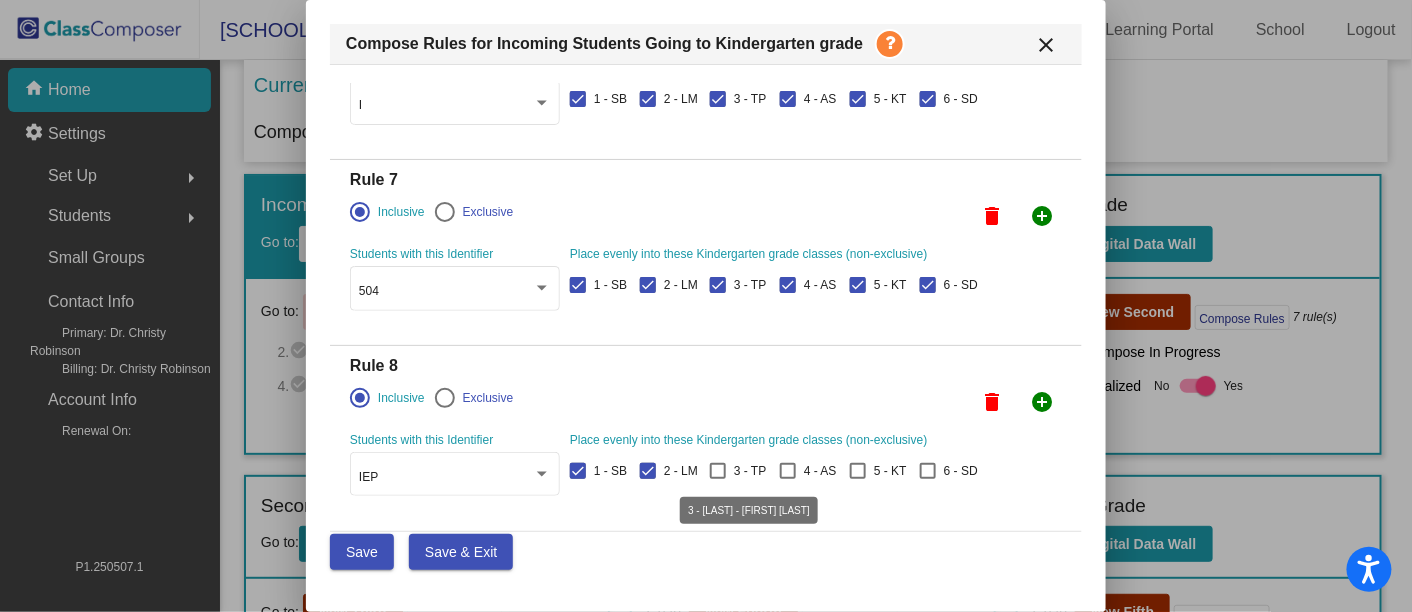 click at bounding box center (718, 471) 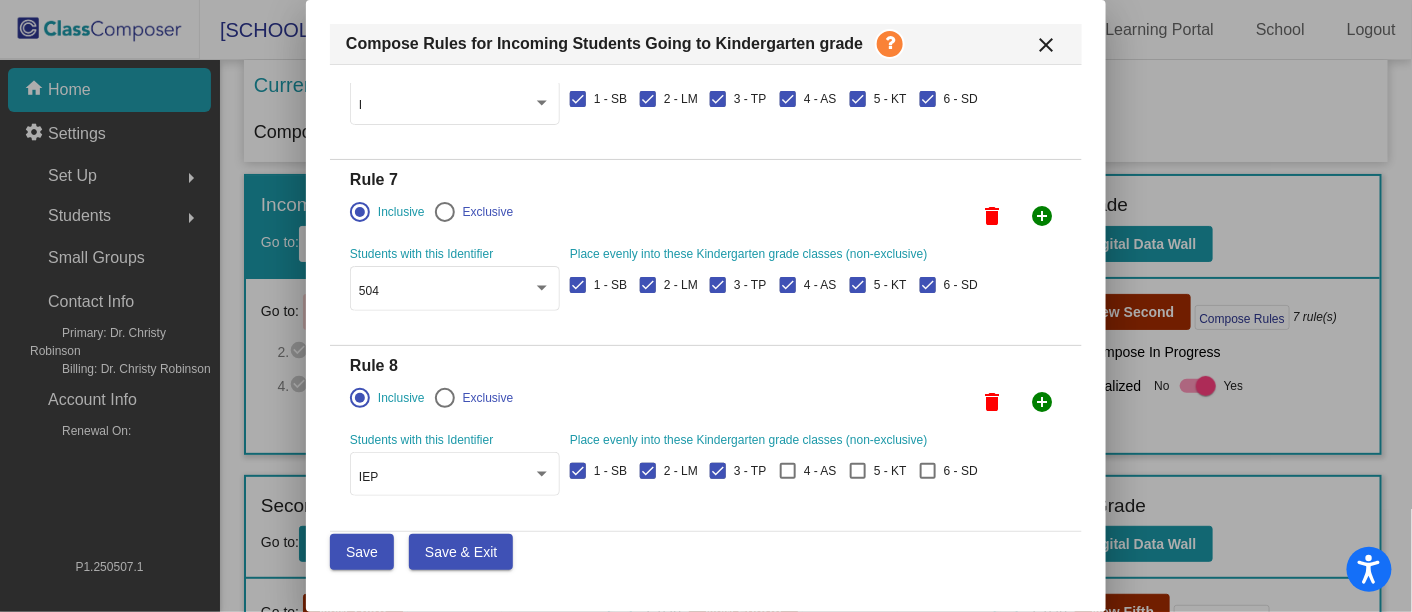 click at bounding box center [788, 471] 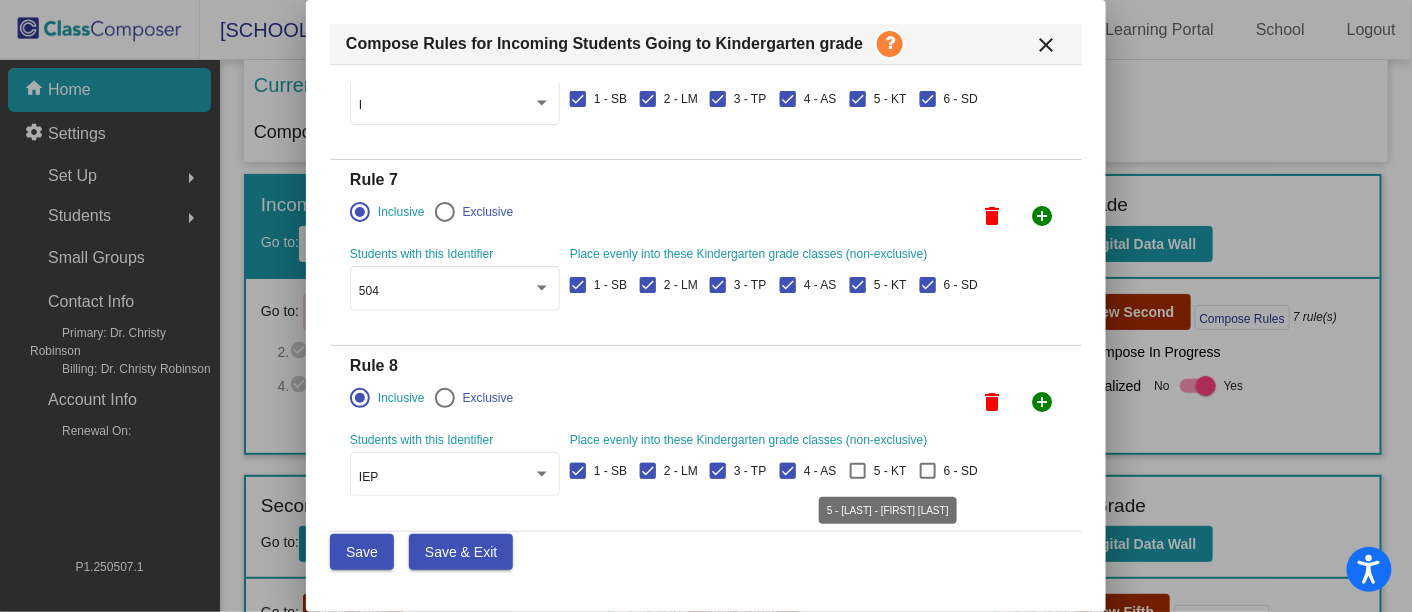click at bounding box center (858, 471) 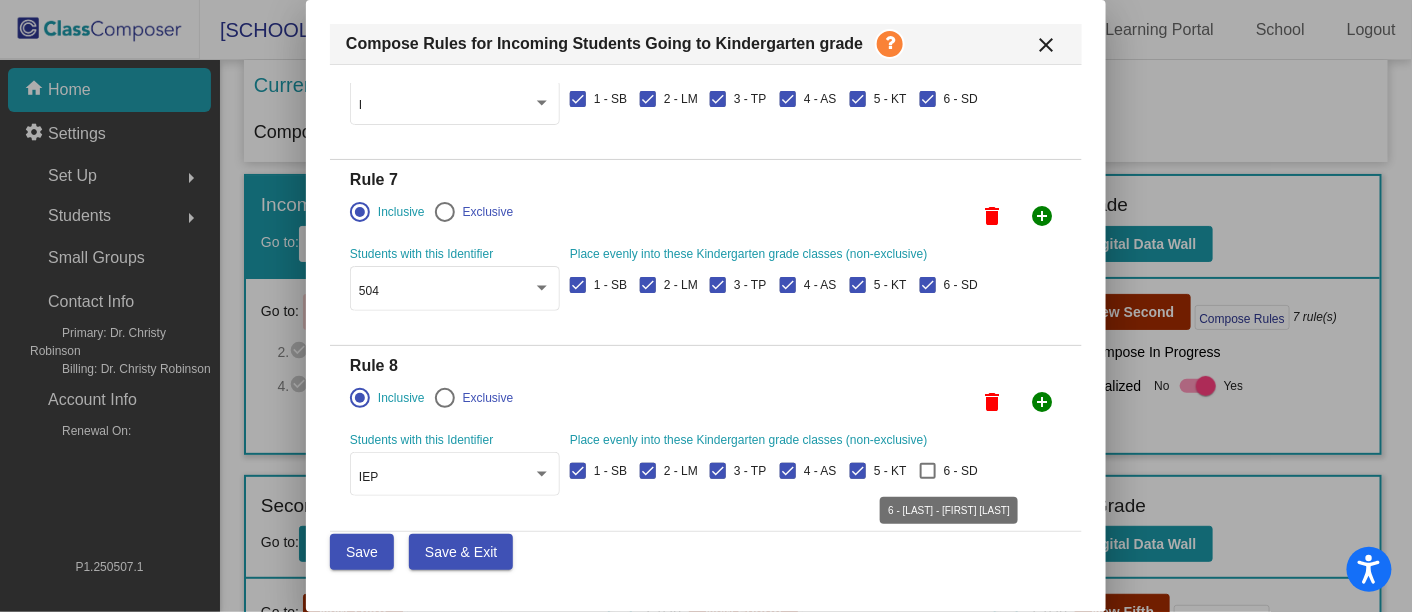 click at bounding box center (928, 471) 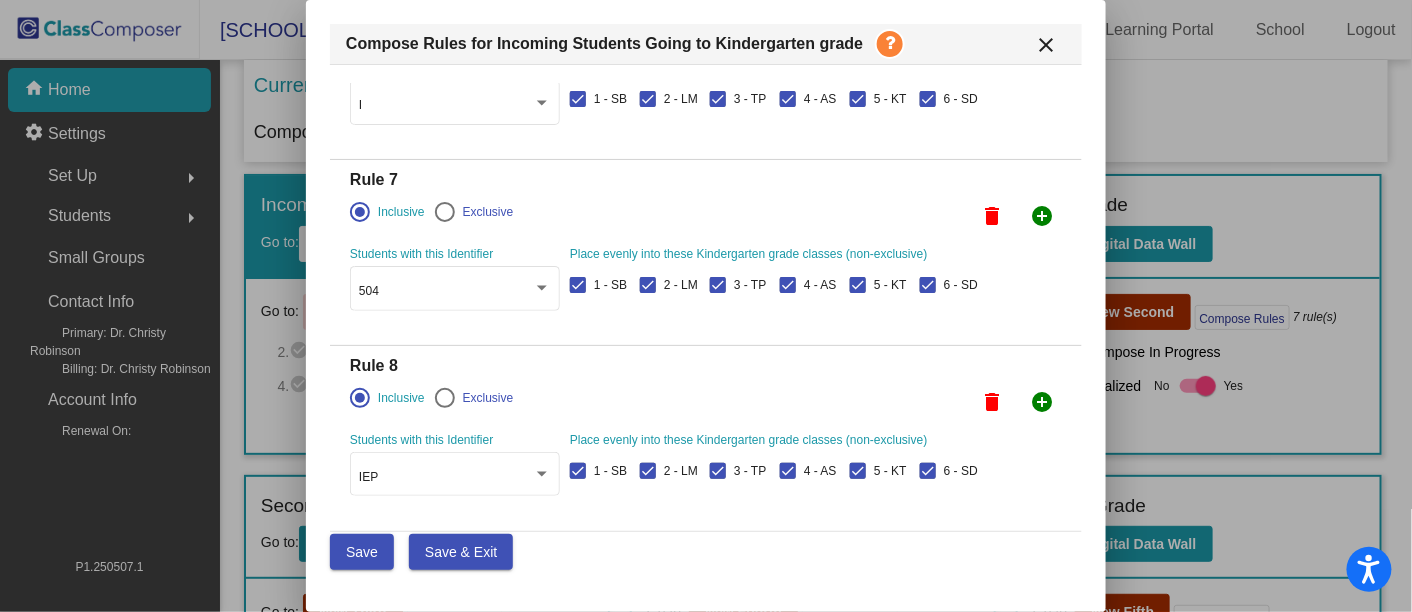 click on "Save & Exit" at bounding box center [461, 552] 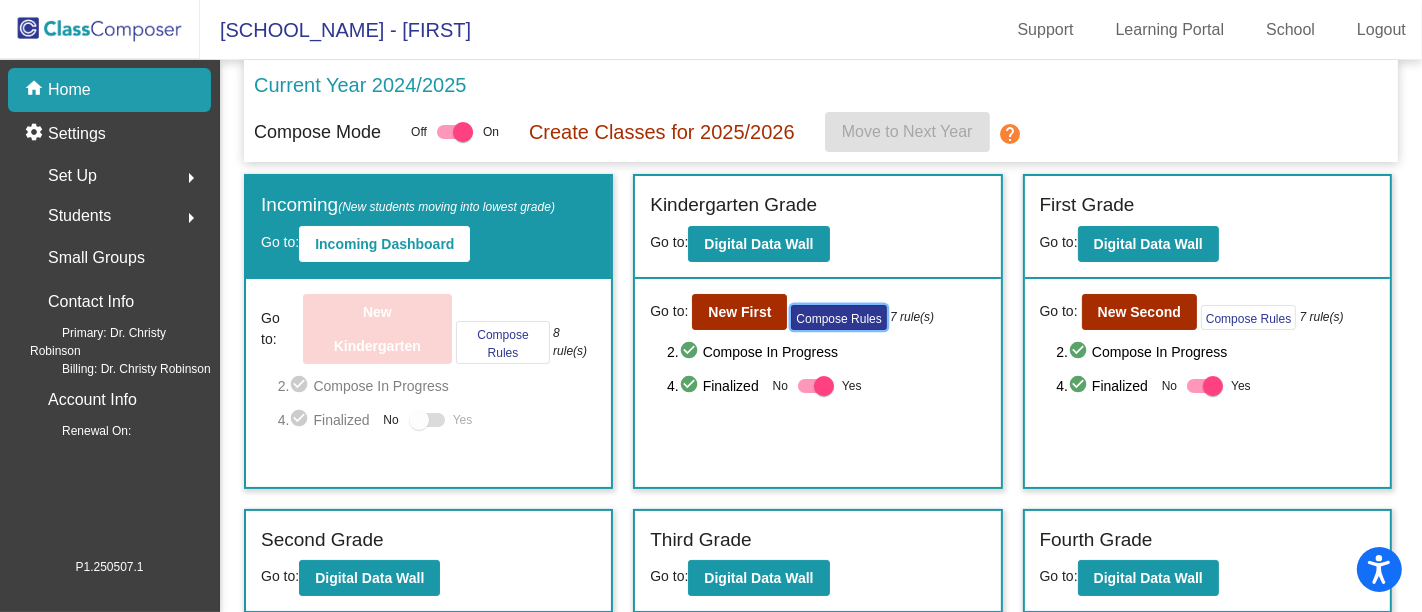 click on "Compose Rules" 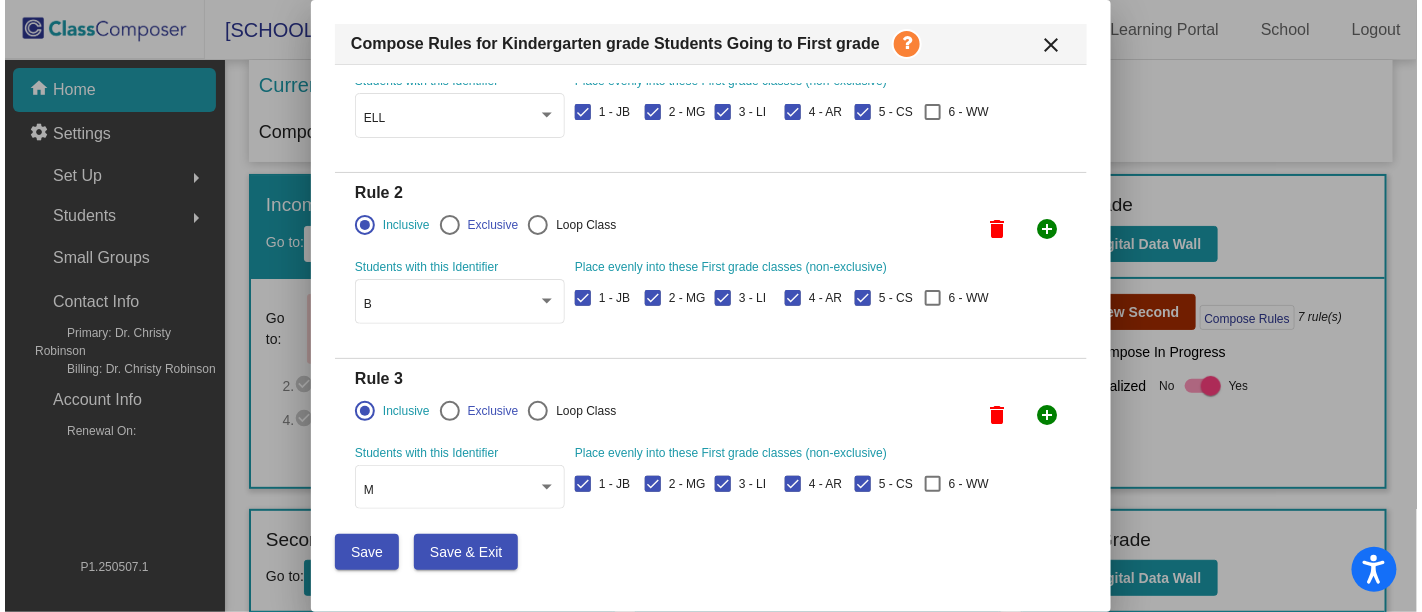scroll, scrollTop: 0, scrollLeft: 0, axis: both 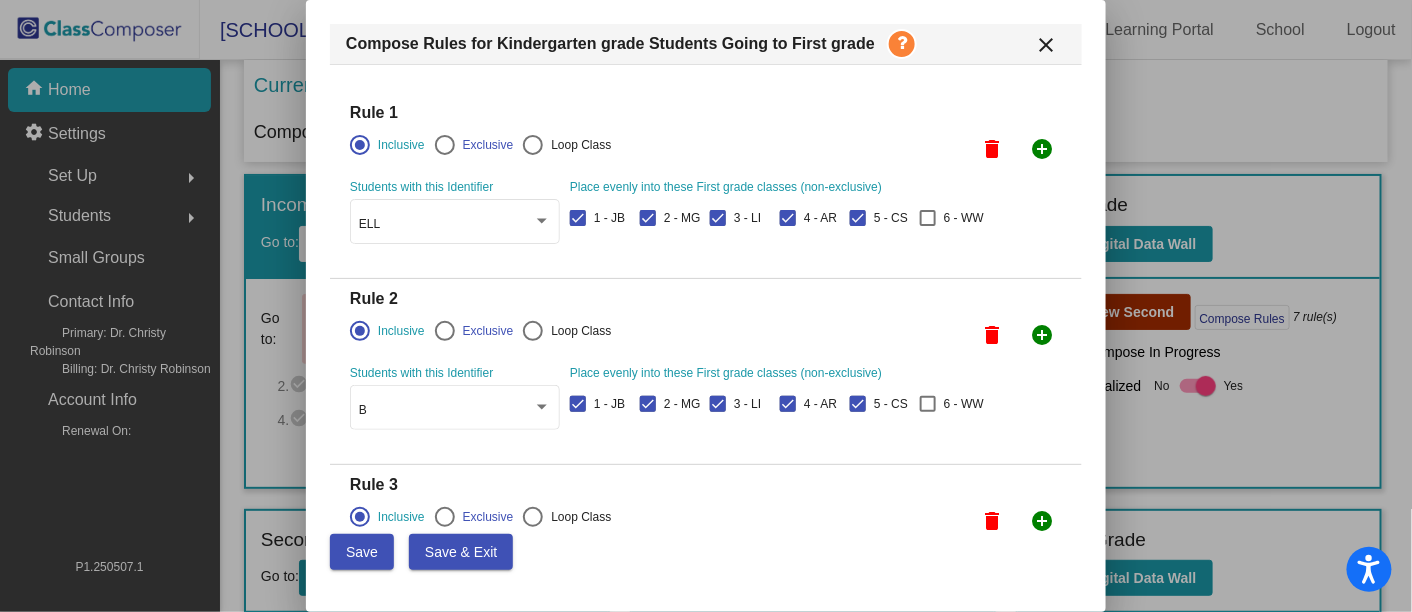 click on "close" at bounding box center [1046, 45] 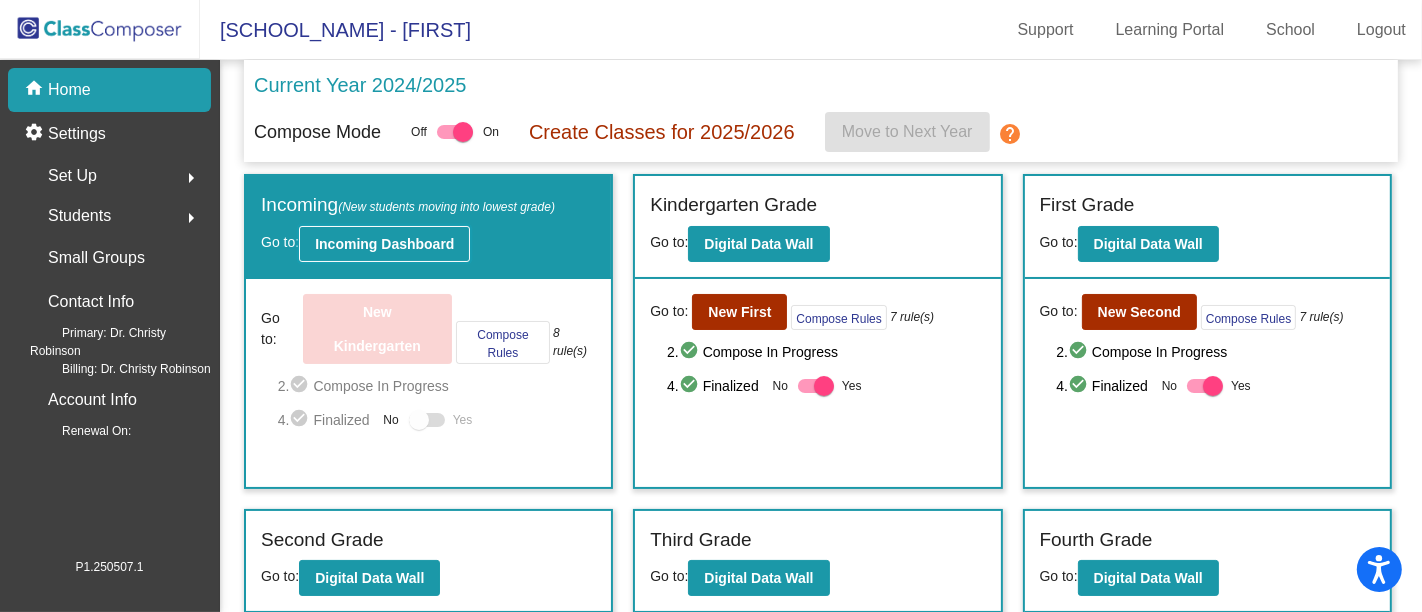 click on "Incoming Dashboard" 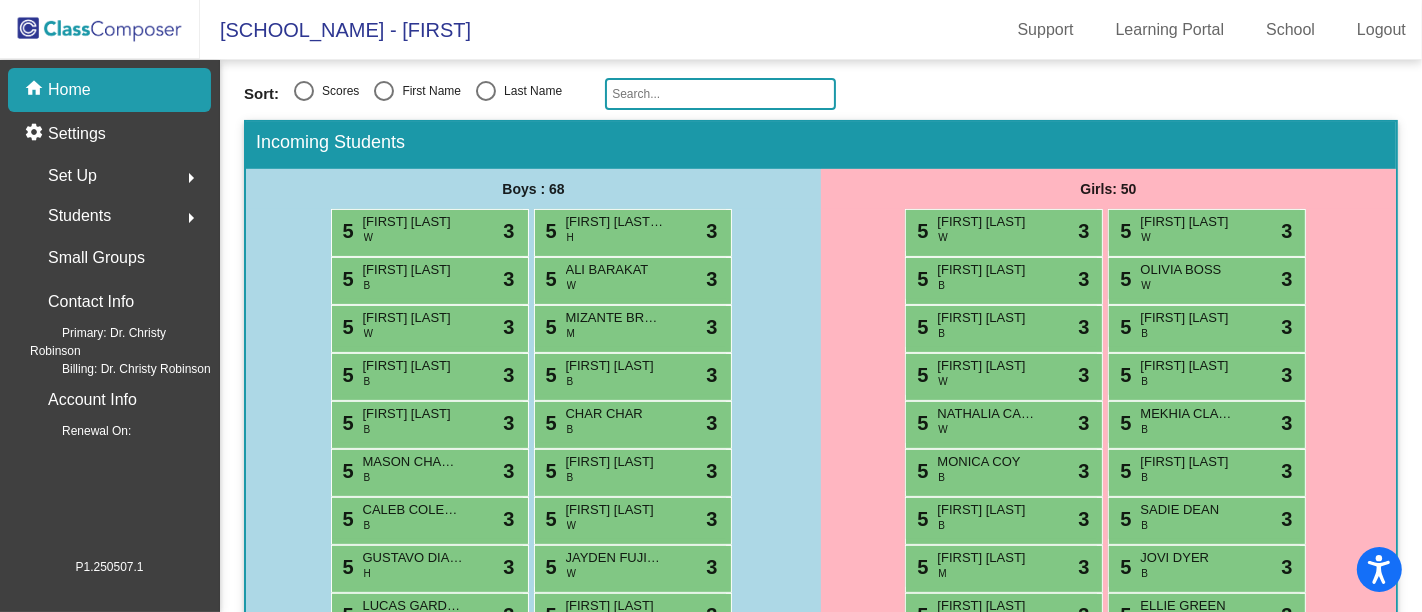 scroll, scrollTop: 0, scrollLeft: 0, axis: both 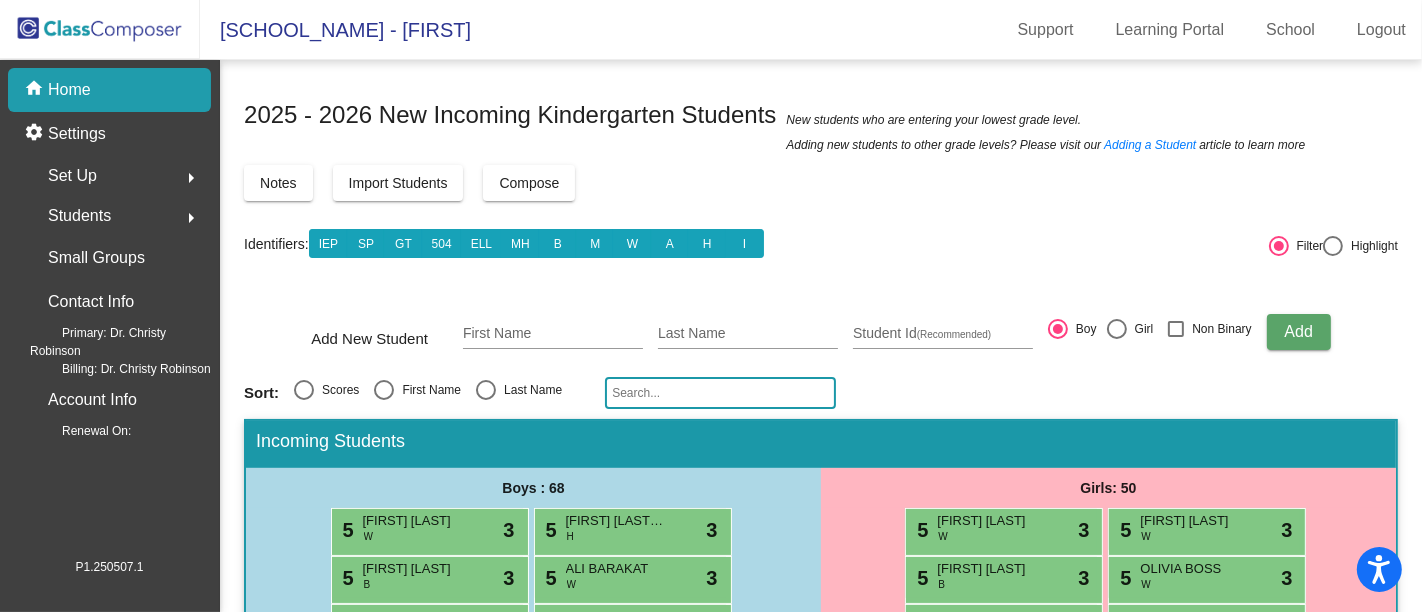 click 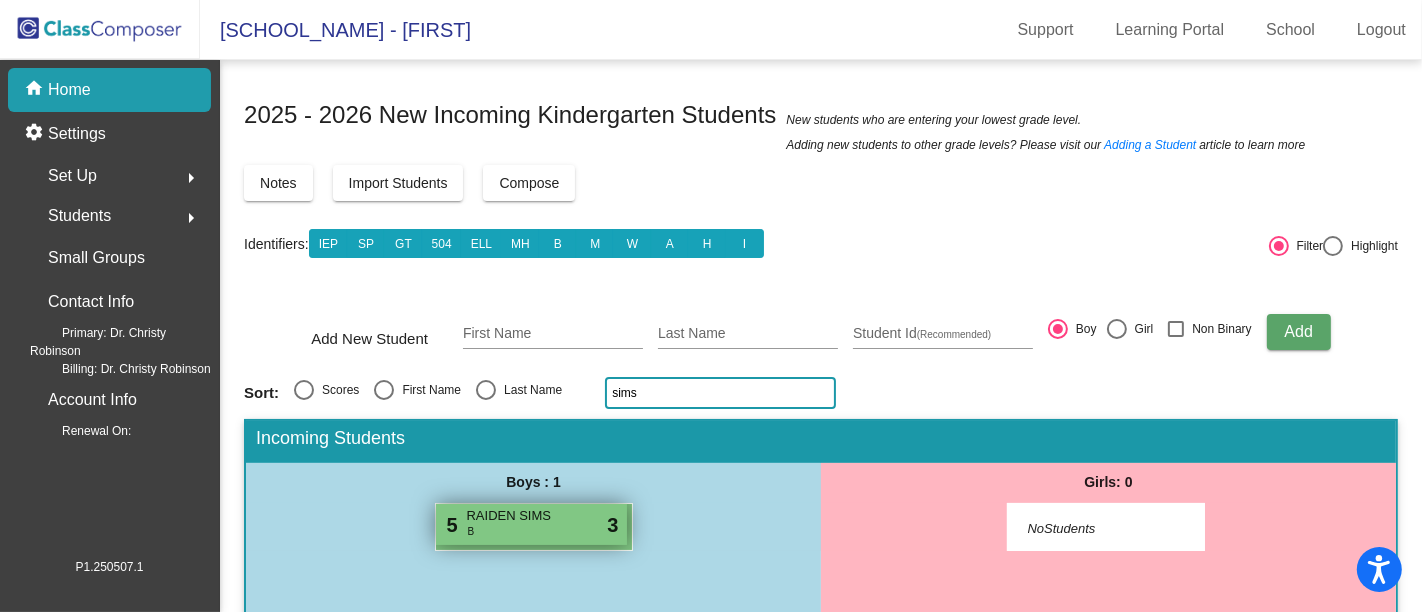 click on "5 [FIRST] [LAST] B lock do_not_disturb_alt 3" at bounding box center (531, 524) 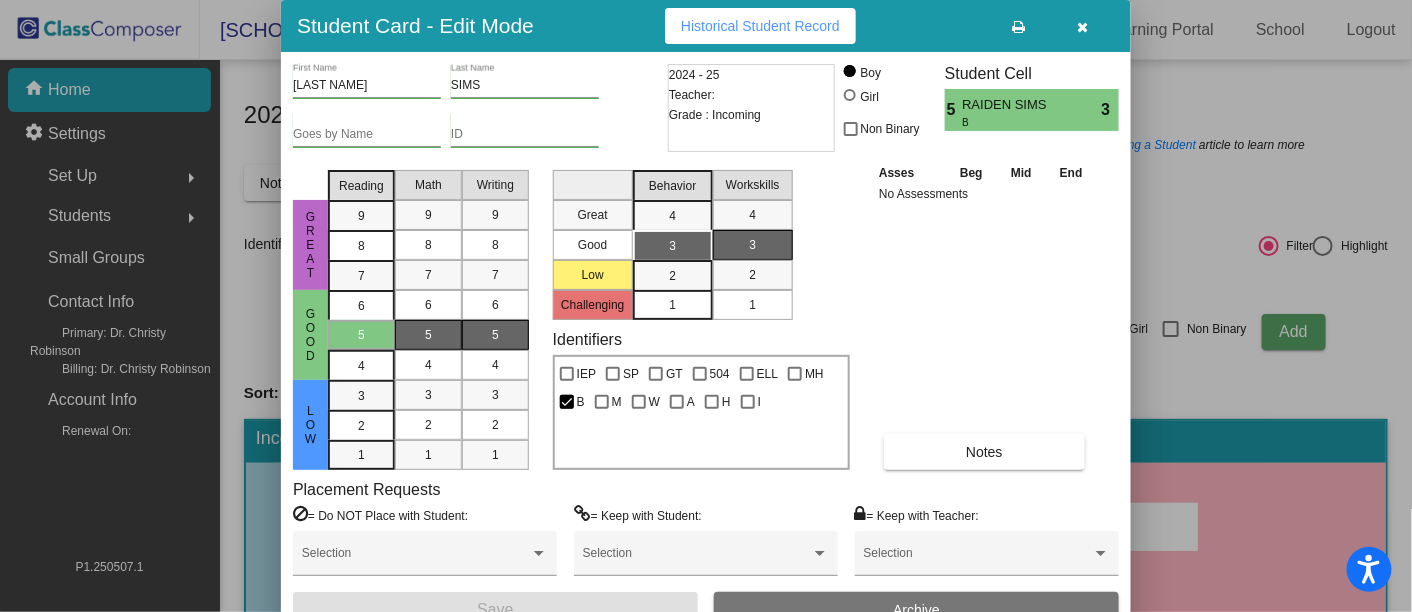 click on "1" at bounding box center [672, 305] 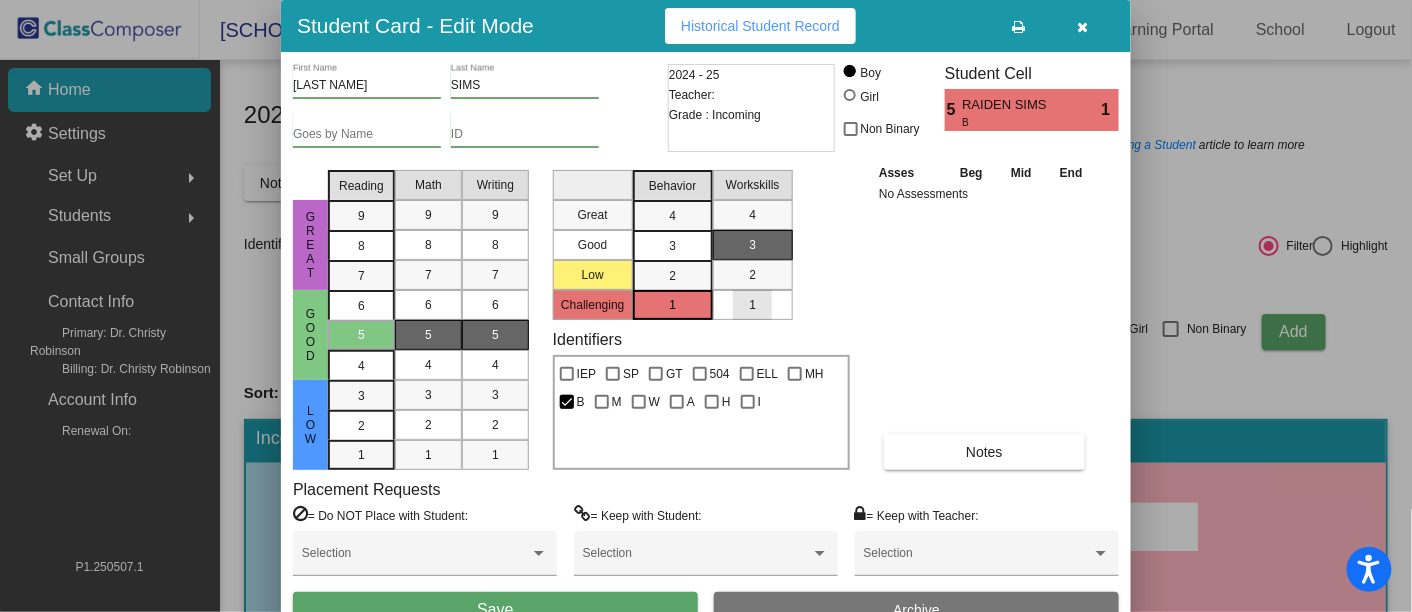 click on "1" at bounding box center [752, 305] 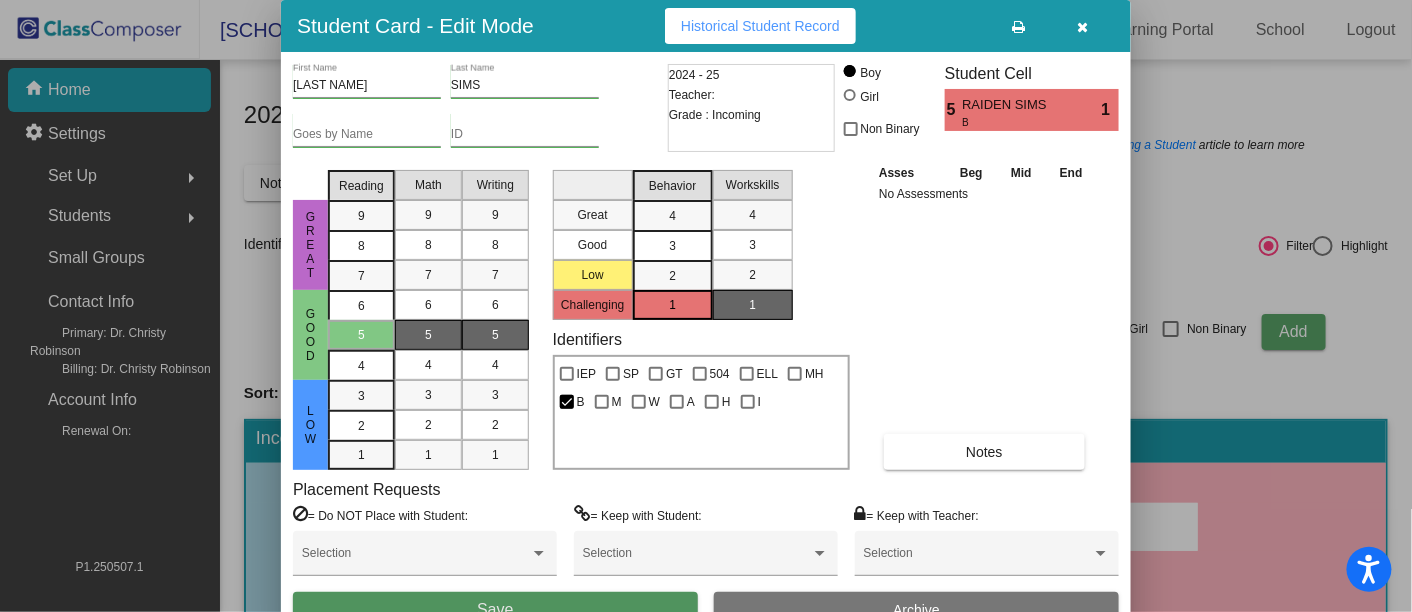 click on "Save" at bounding box center [495, 610] 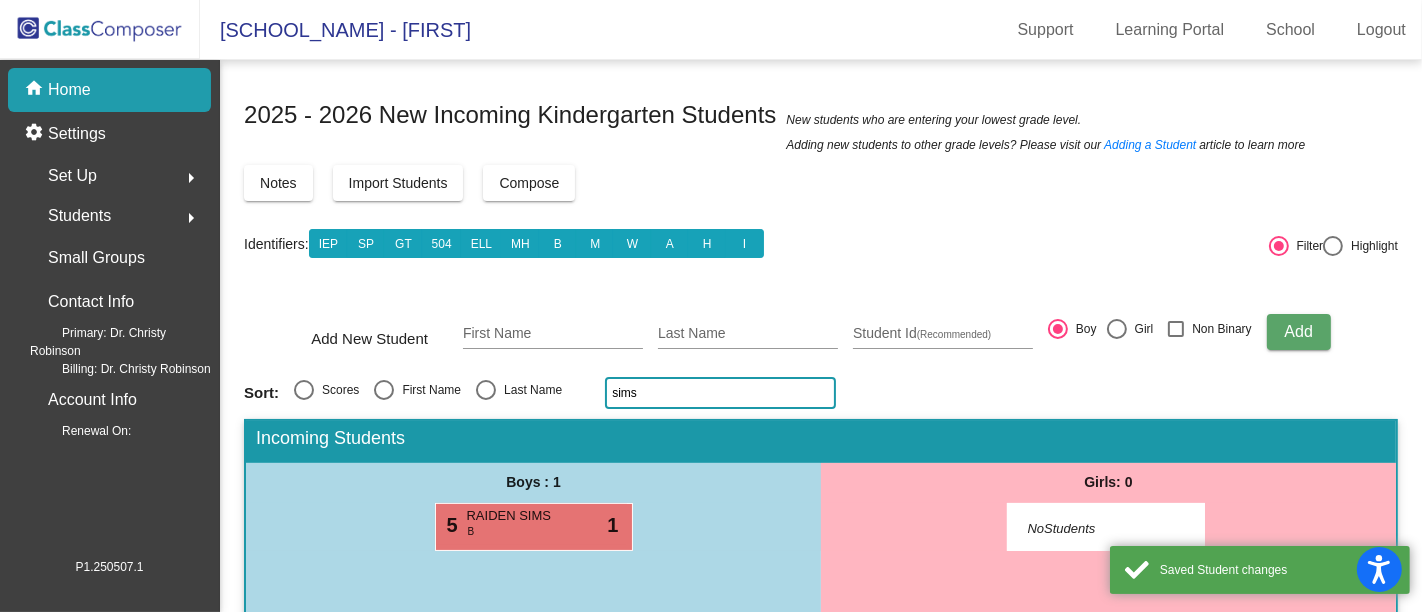 click on "sims" 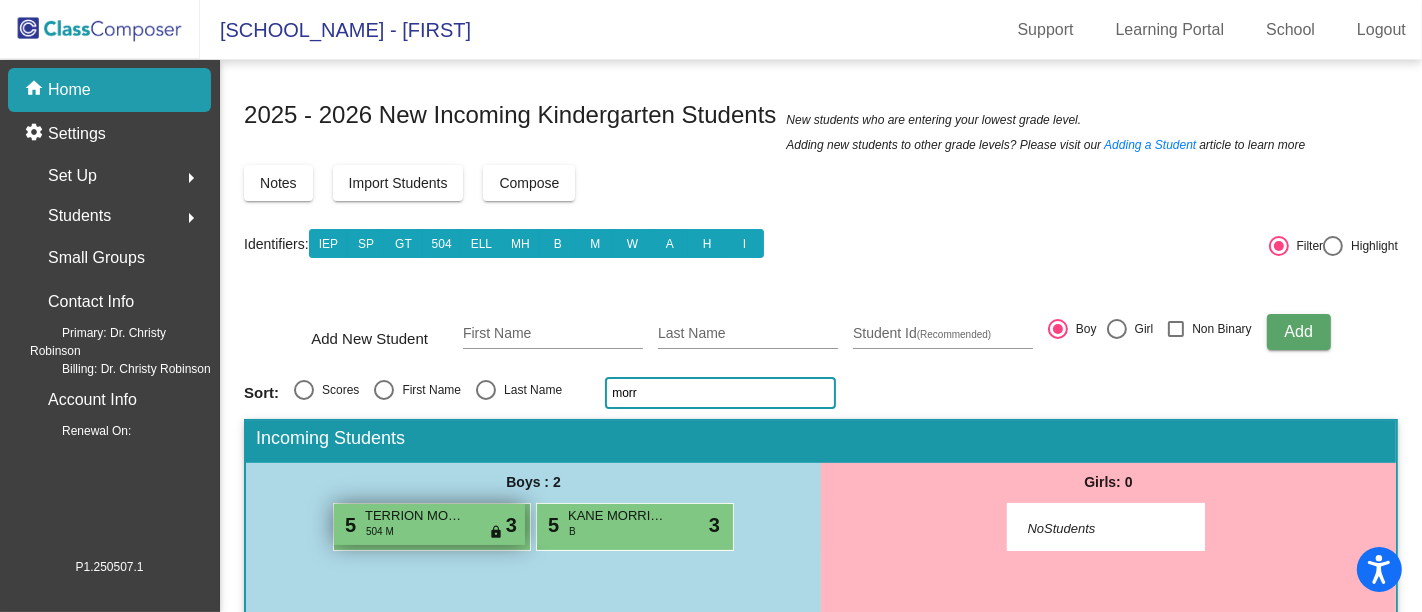 click on "5 [NAME] [LAST NAME] 504 M lock do_not_disturb_alt 3" at bounding box center [429, 524] 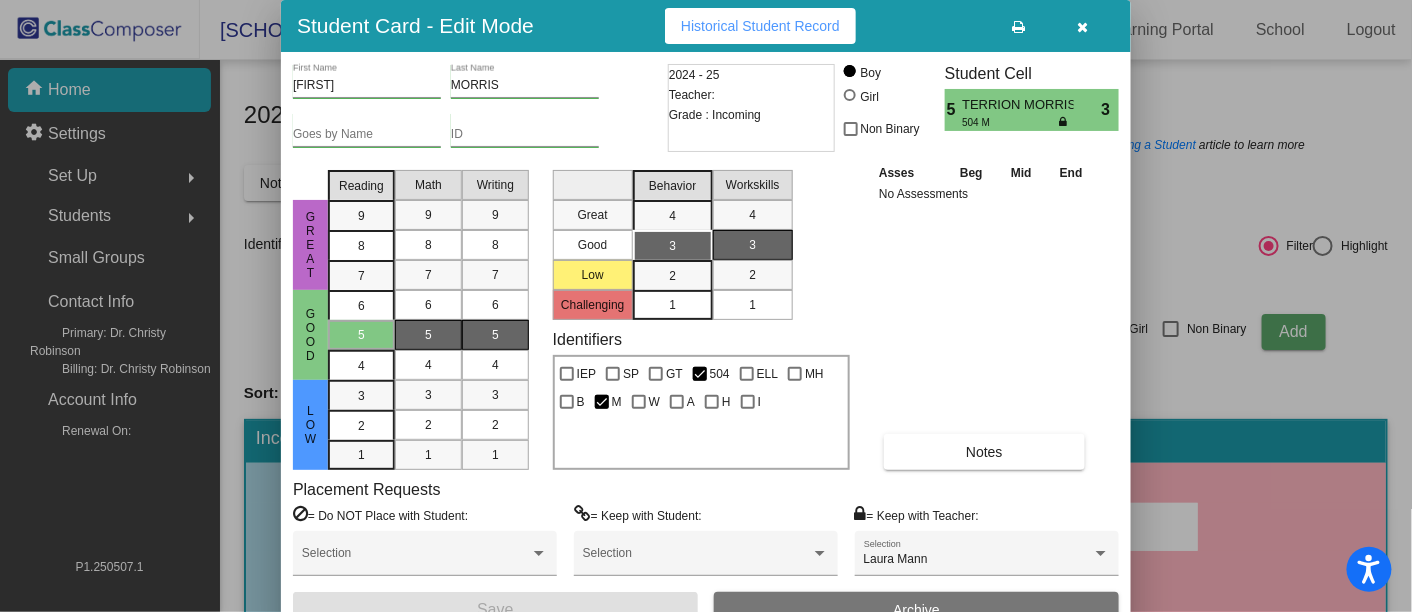 click on "1" at bounding box center [672, 305] 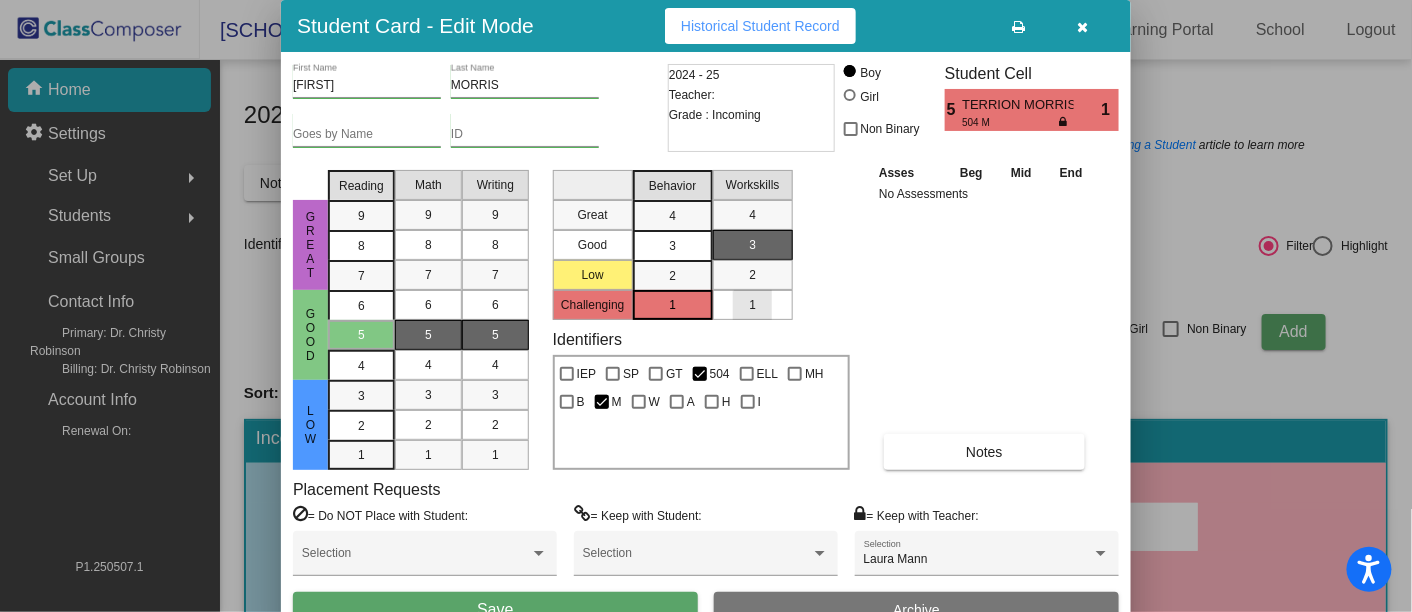 click on "1" at bounding box center (752, 305) 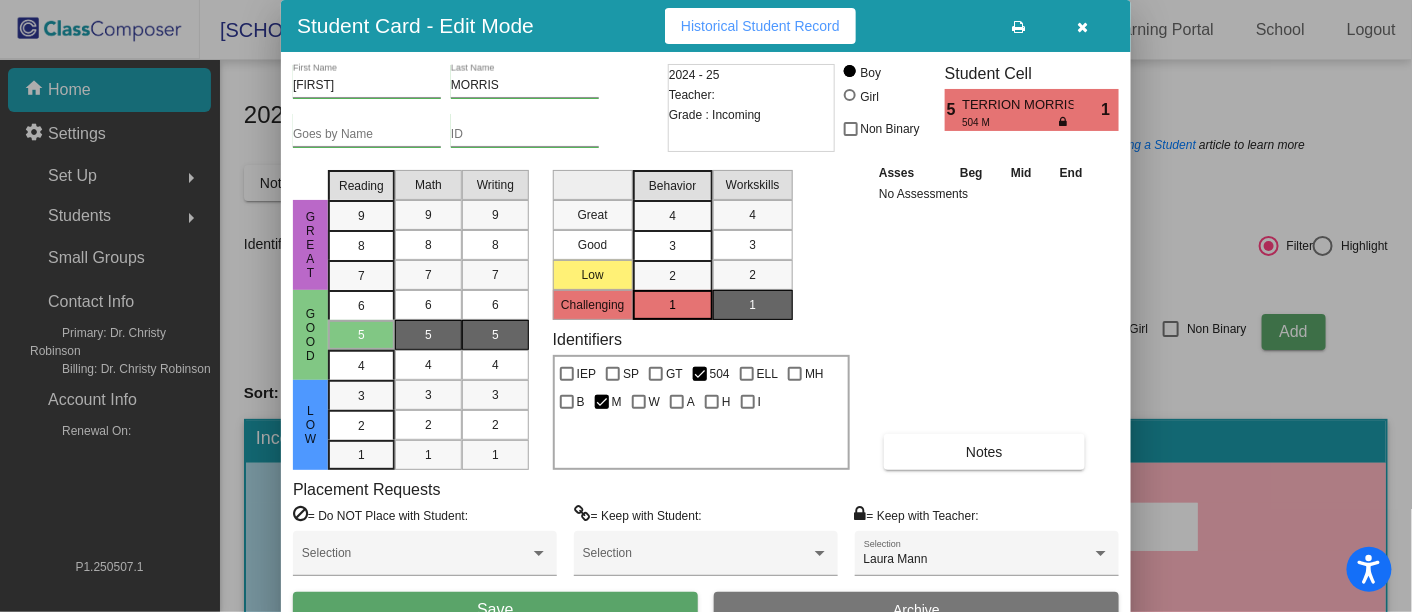 click on "Save" at bounding box center (495, 610) 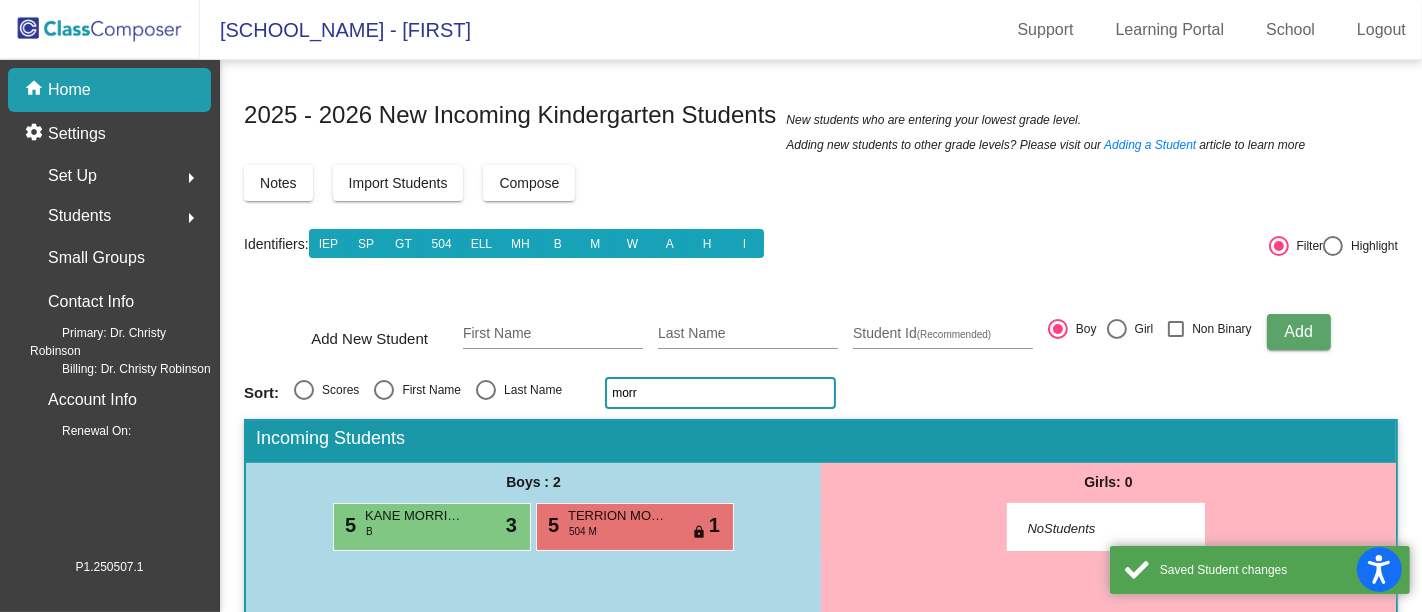 click on "morr" 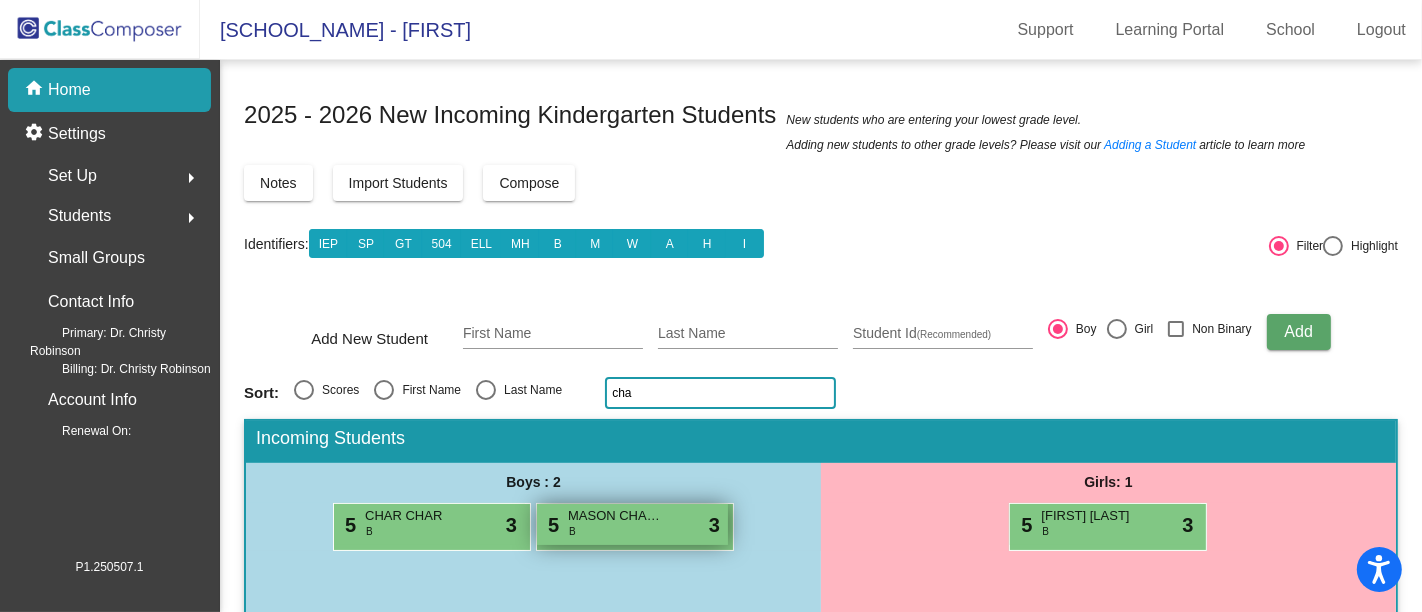 click on "5 [FIRST] [LAST] lock do_not_disturb_alt 3" at bounding box center [632, 524] 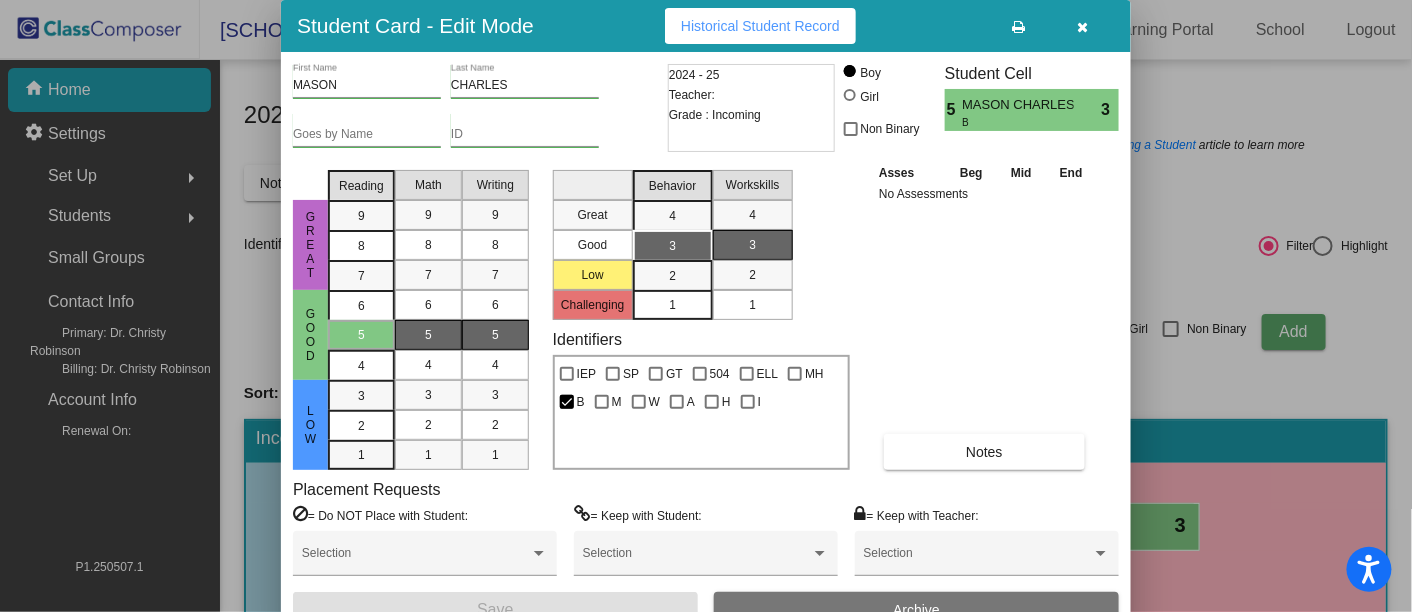 click on "1" at bounding box center [672, 305] 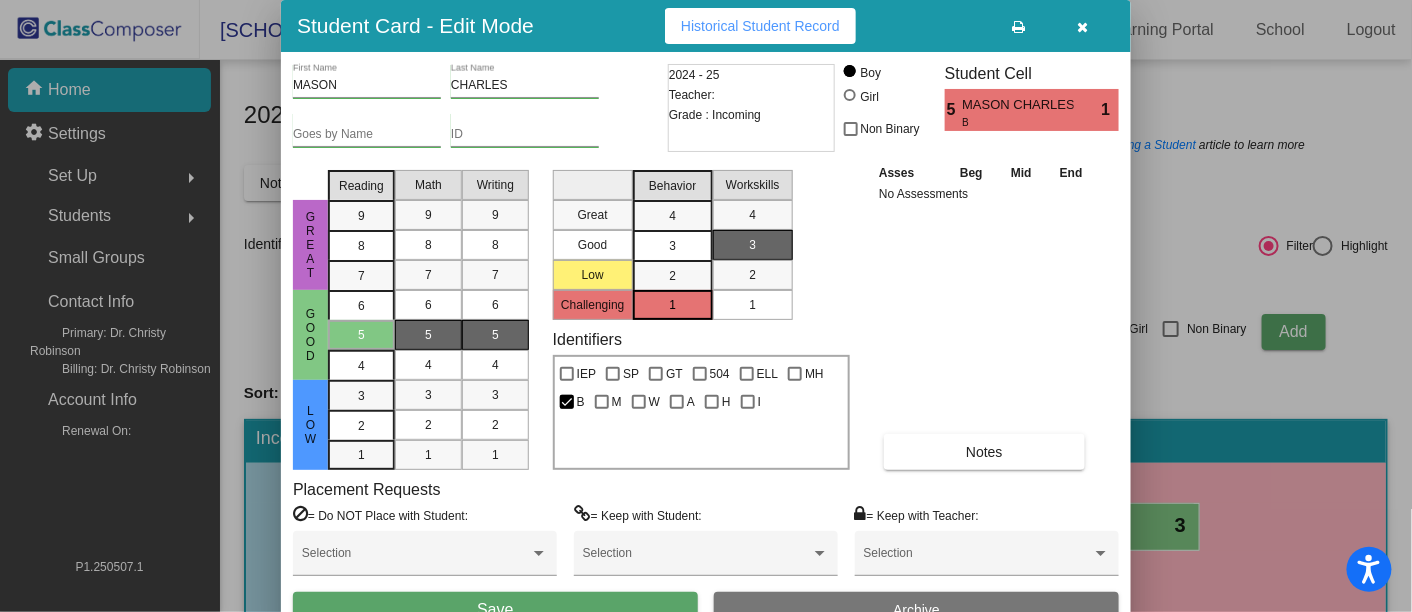 click on "1" at bounding box center [752, 305] 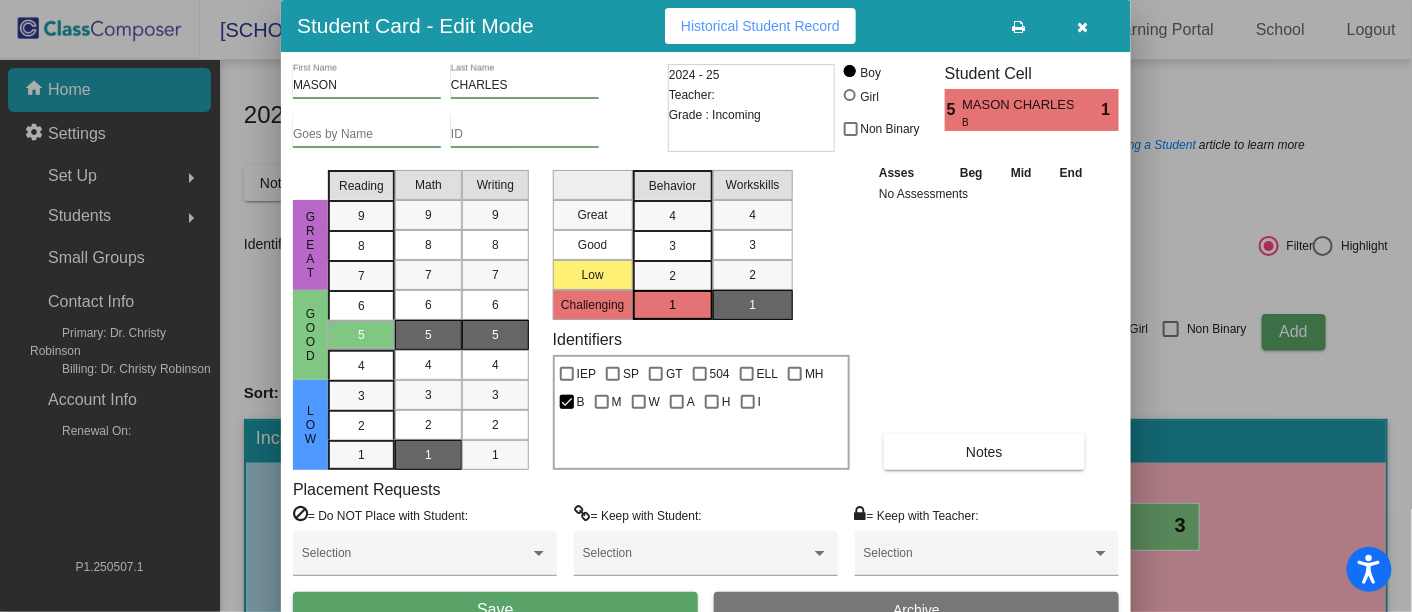 drag, startPoint x: 371, startPoint y: 455, endPoint x: 409, endPoint y: 446, distance: 39.051247 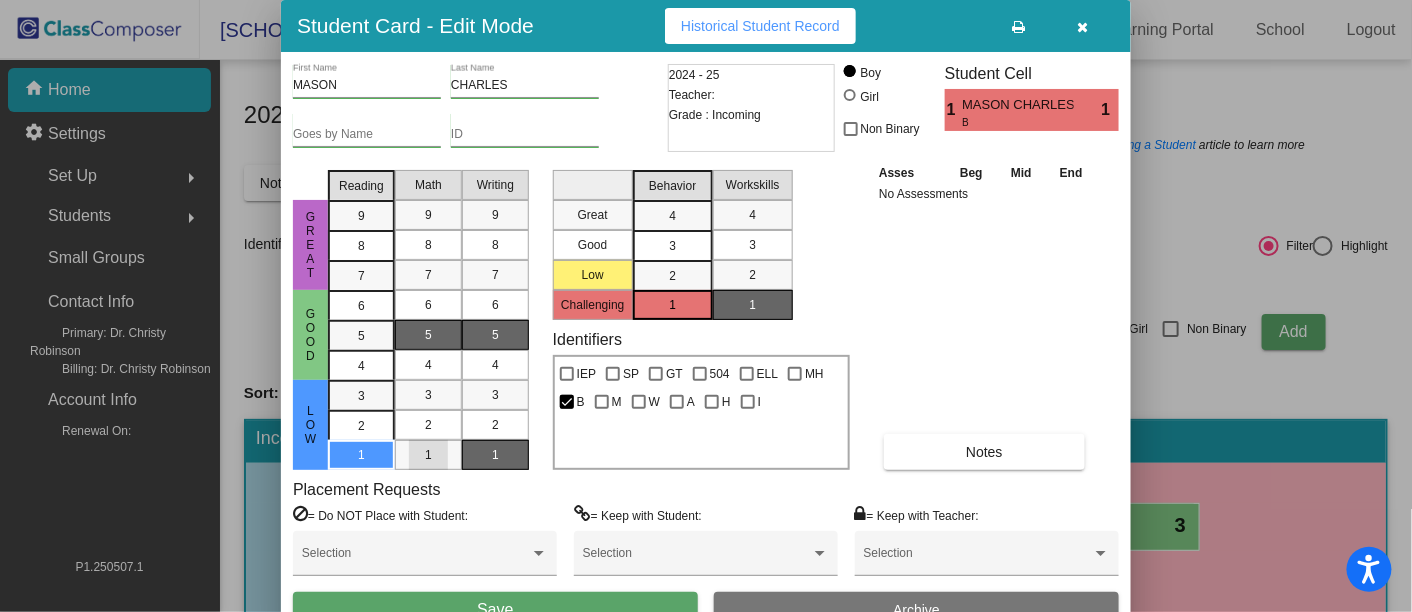 drag, startPoint x: 445, startPoint y: 450, endPoint x: 495, endPoint y: 450, distance: 50 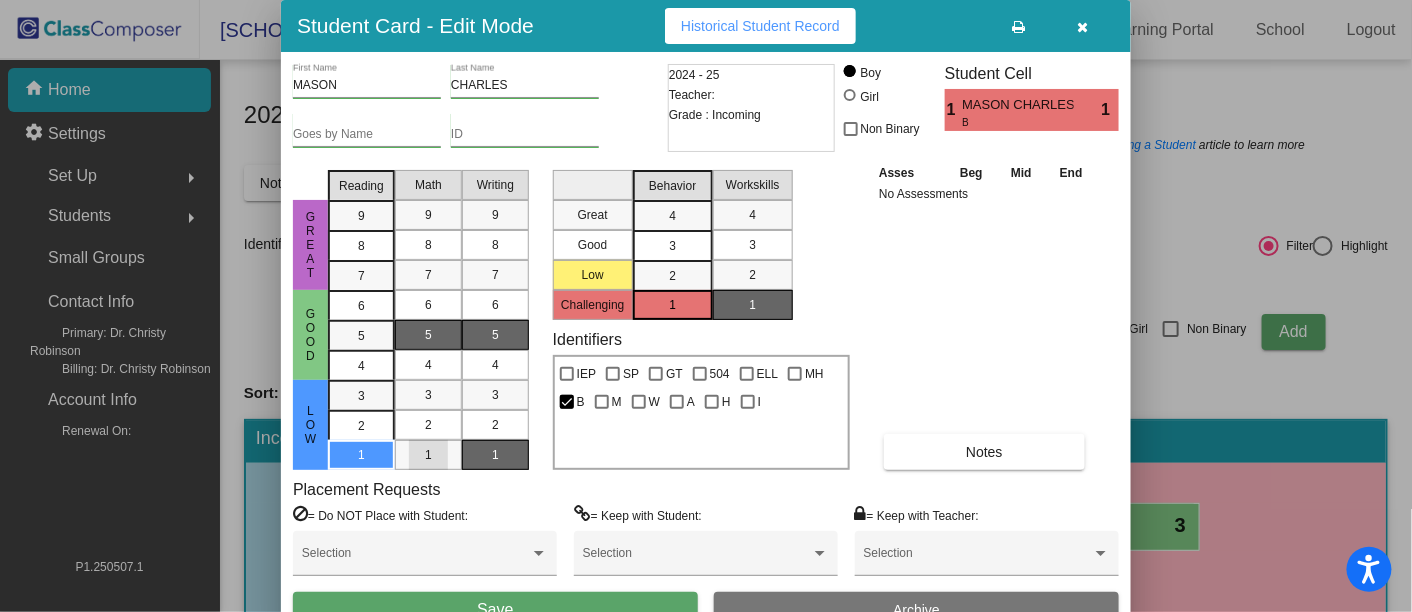 click on "1" at bounding box center [428, 455] 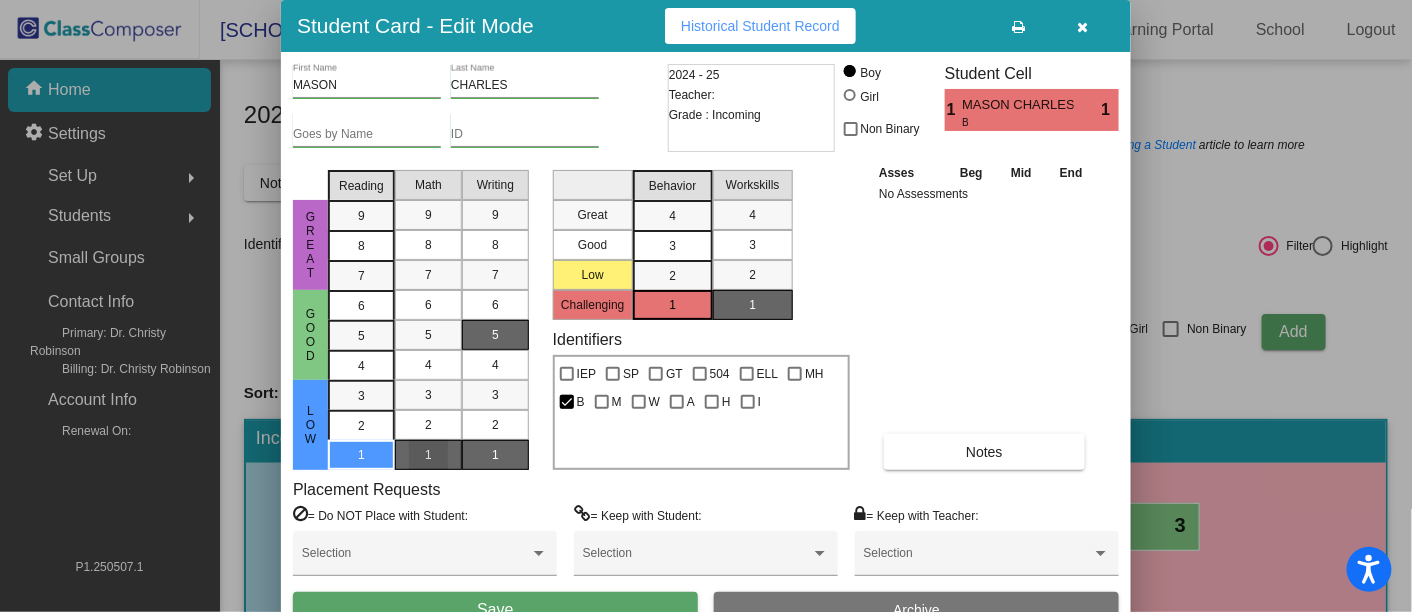click on "1" at bounding box center (495, 455) 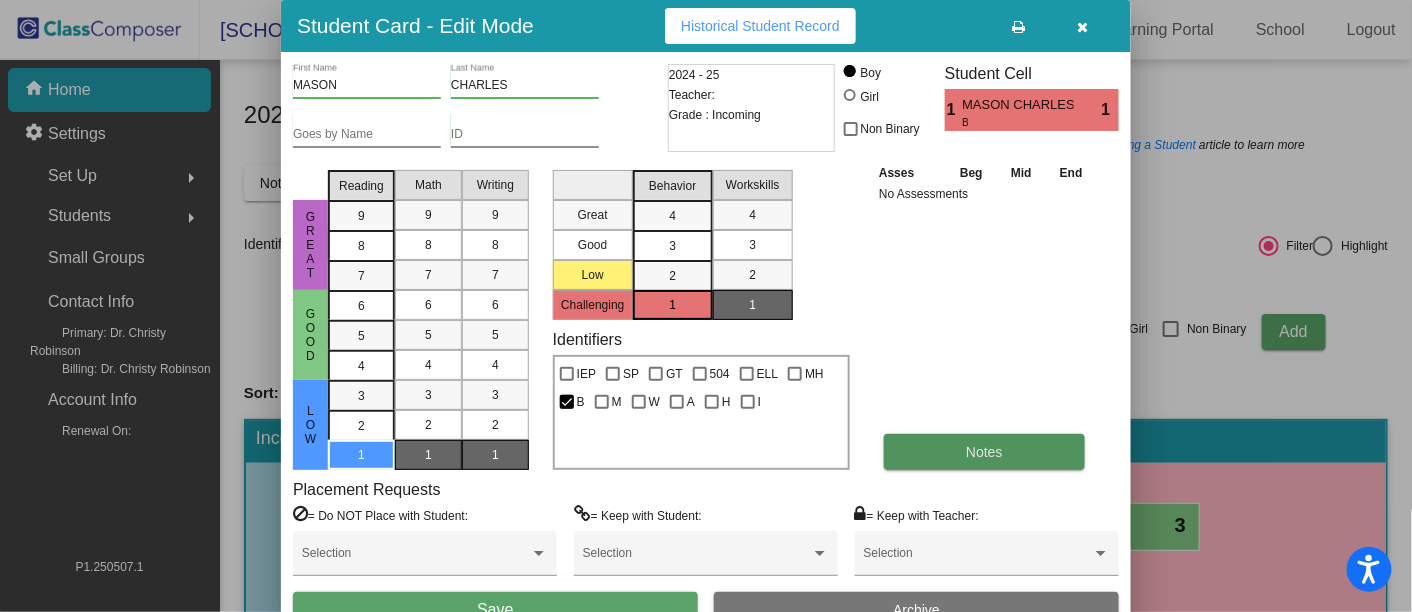 click on "Notes" at bounding box center [984, 452] 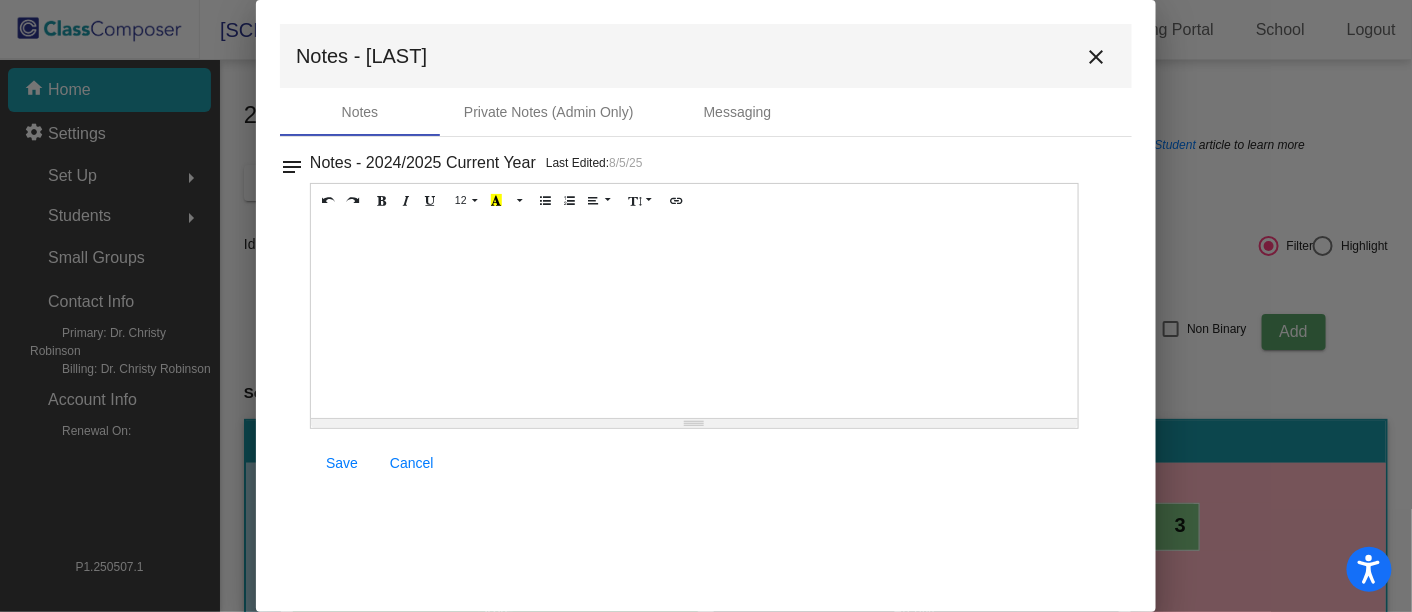 drag, startPoint x: 748, startPoint y: 295, endPoint x: 759, endPoint y: 284, distance: 15.556349 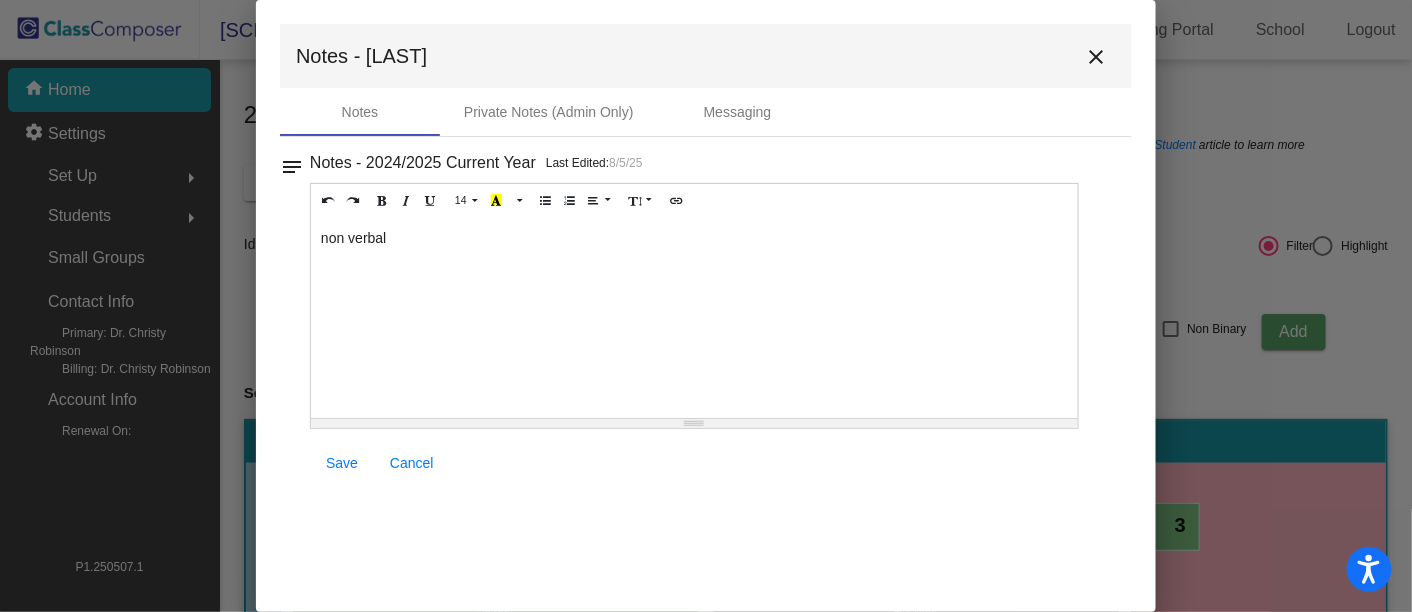 click on "Save" at bounding box center (342, 463) 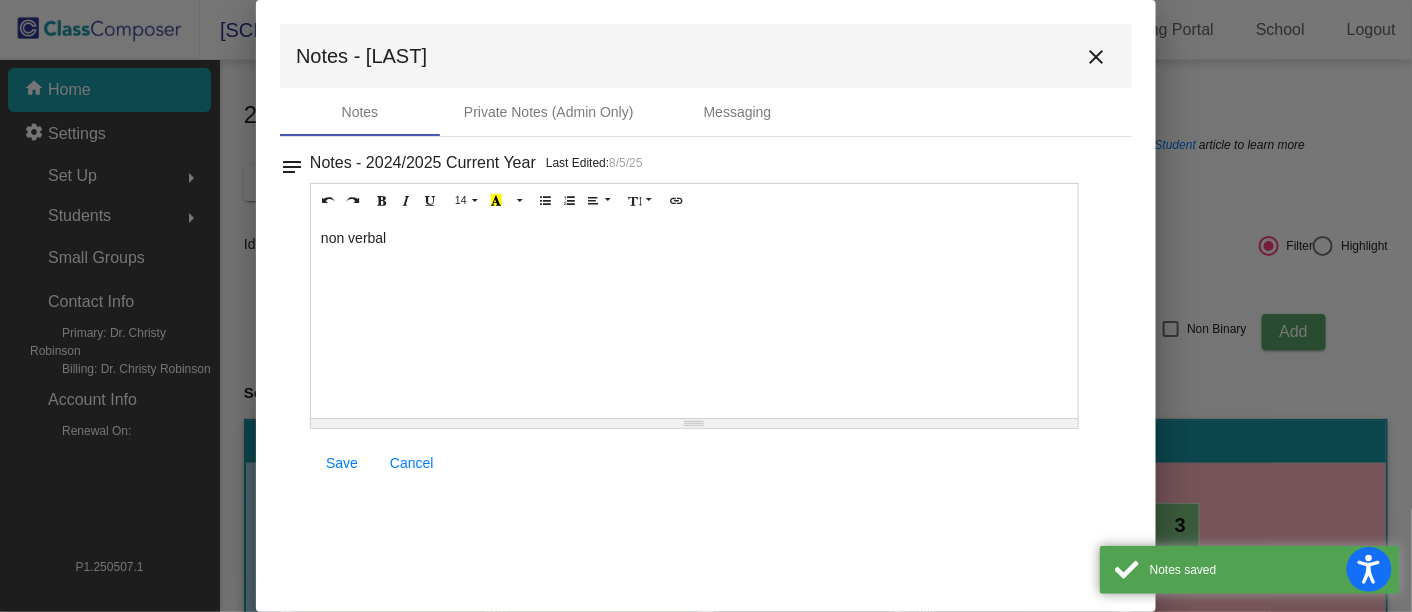 click on "close" at bounding box center (1096, 57) 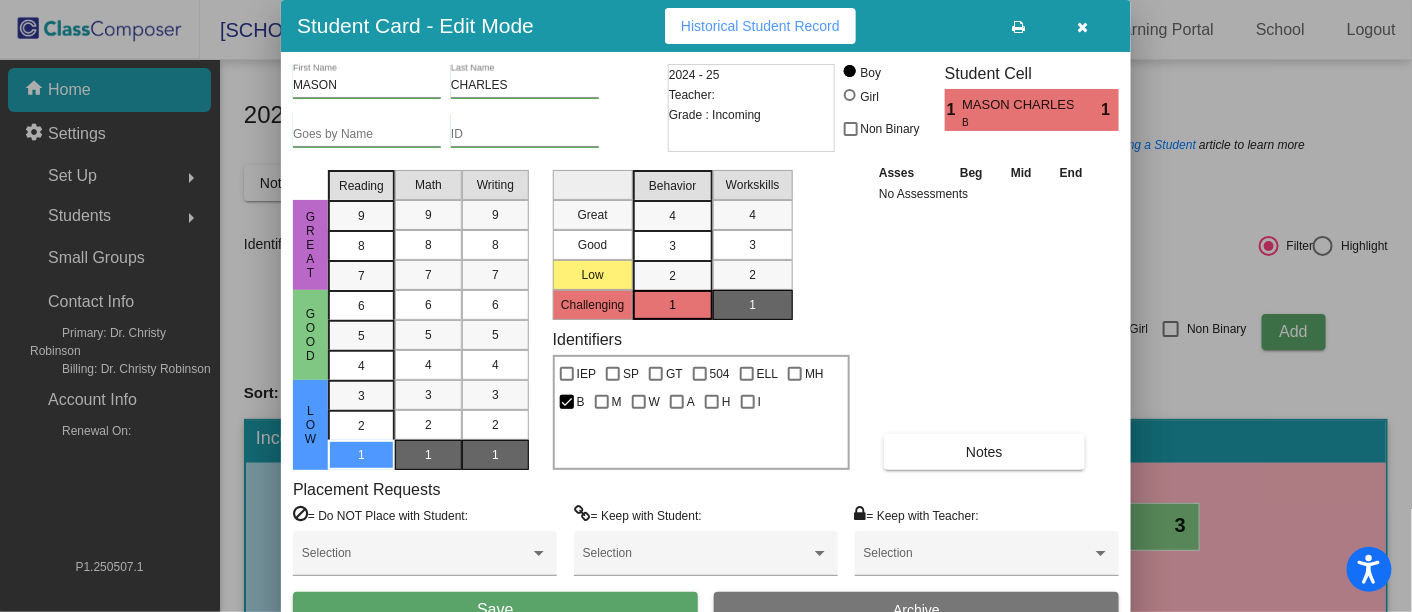 click on "Save" at bounding box center [495, 610] 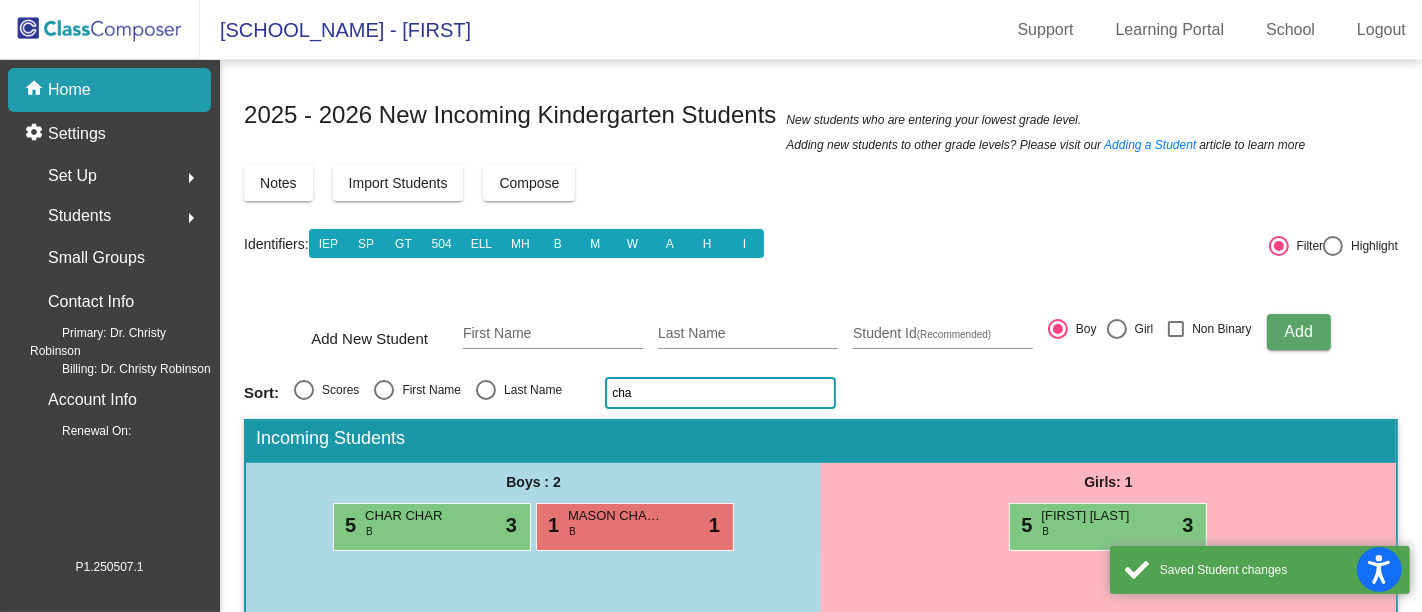 drag, startPoint x: 738, startPoint y: 392, endPoint x: 728, endPoint y: 393, distance: 10.049875 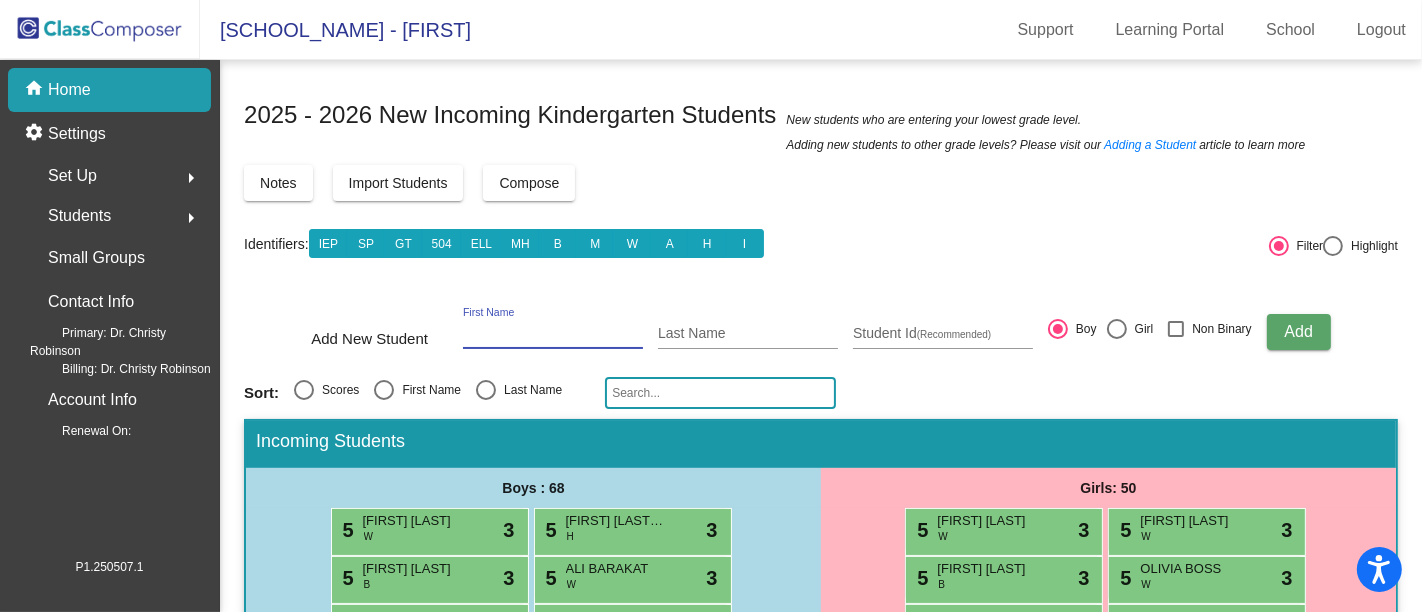 click on "First Name" at bounding box center (553, 334) 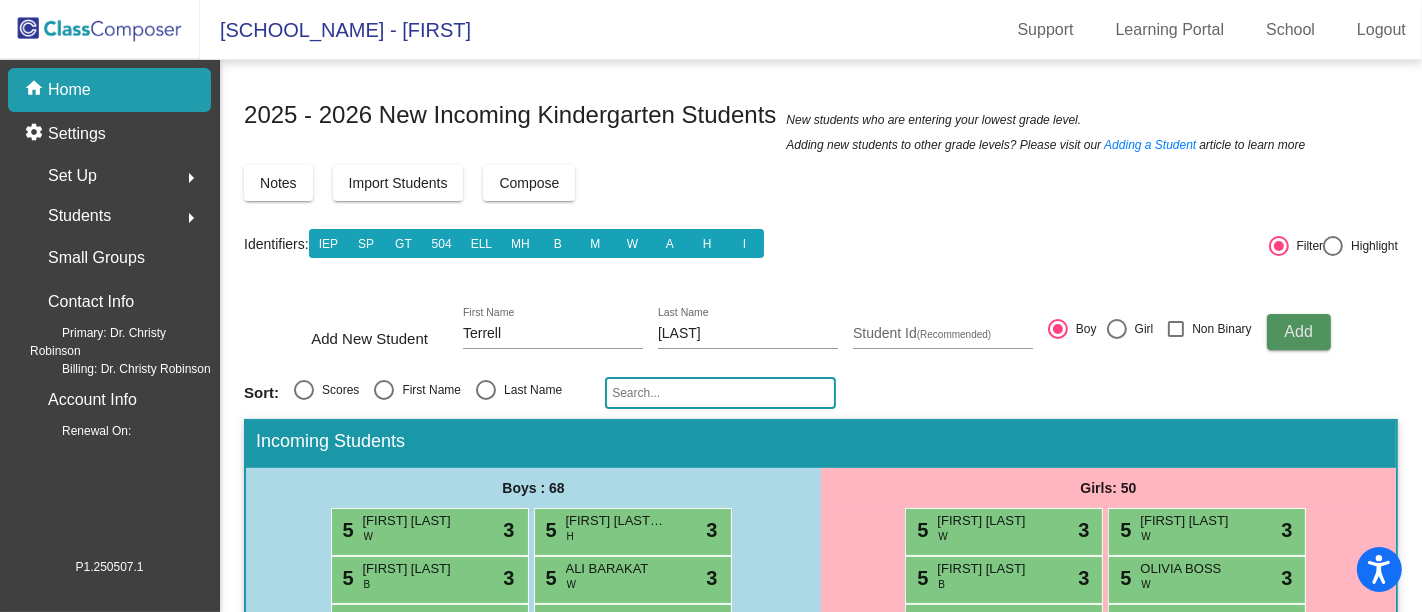 click on "Add" 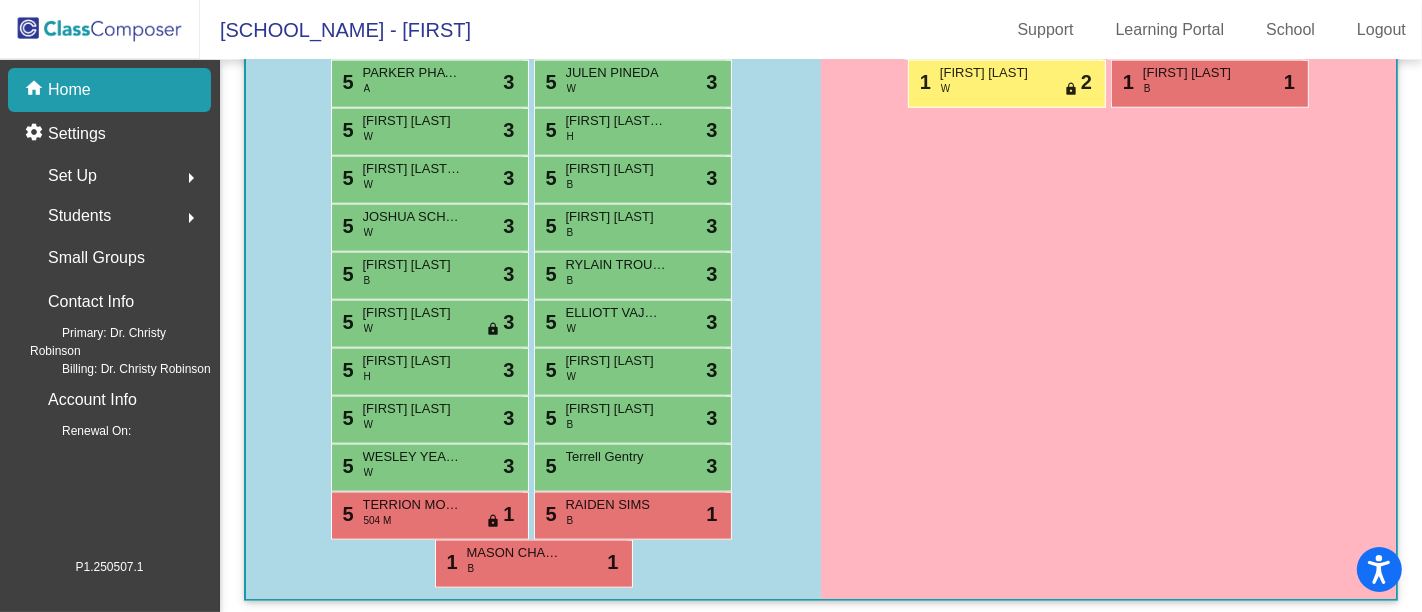 scroll, scrollTop: 1605, scrollLeft: 0, axis: vertical 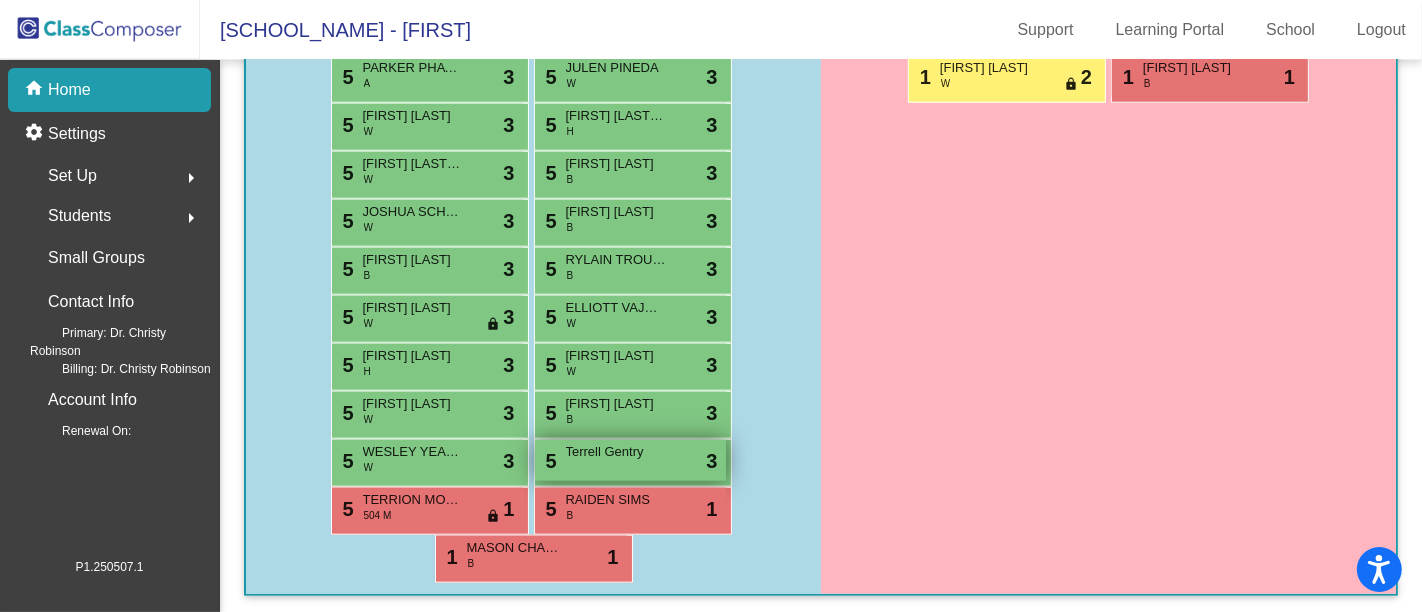 click on "5 [STREET_NAME] [LAST_NAME] lock do_not_disturb_alt 3" at bounding box center (630, 460) 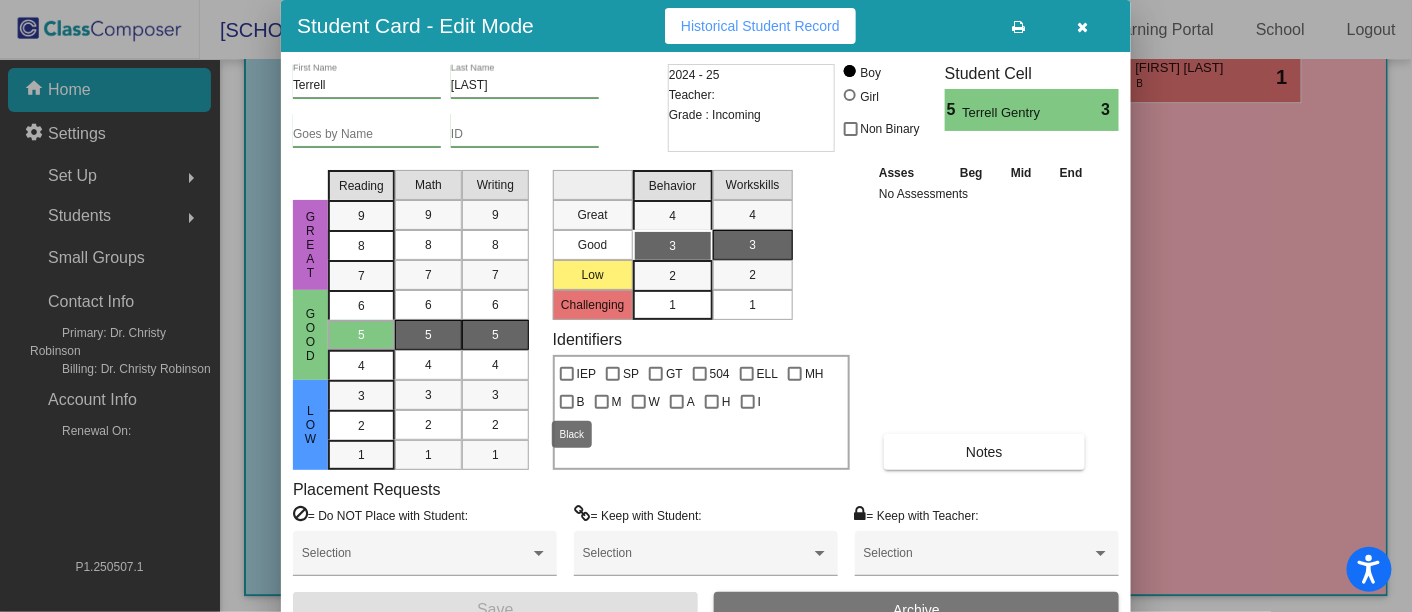 click at bounding box center (567, 402) 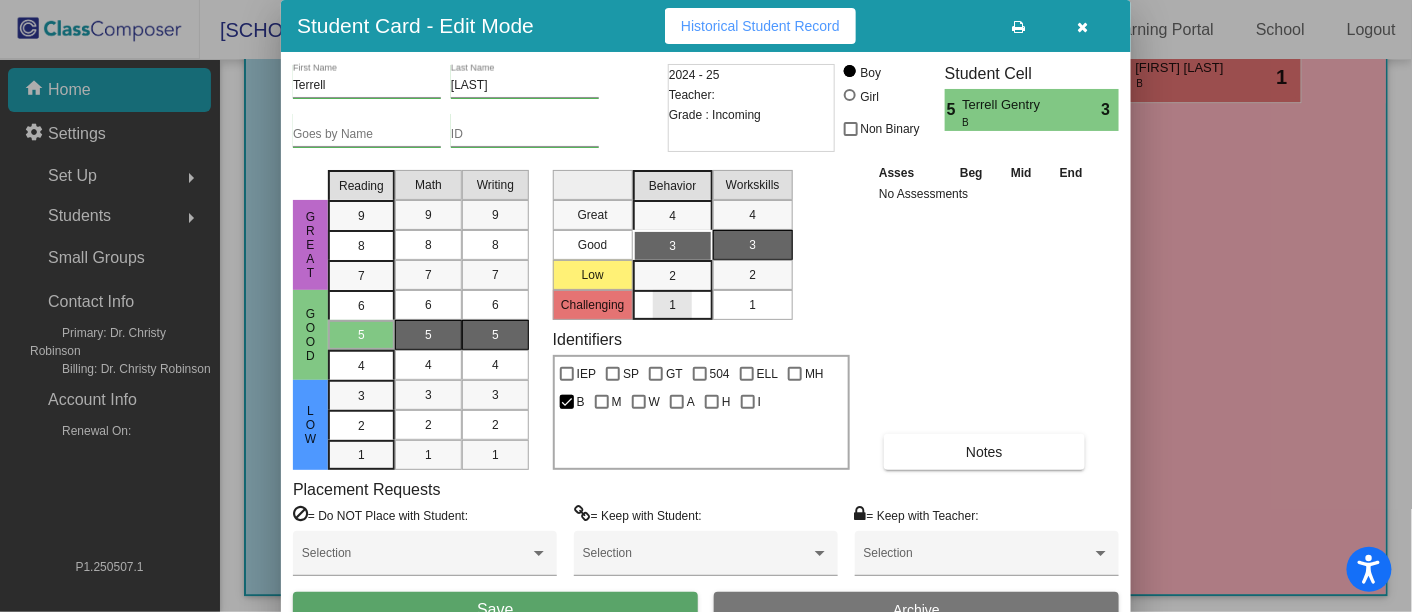 click on "1" at bounding box center (672, 305) 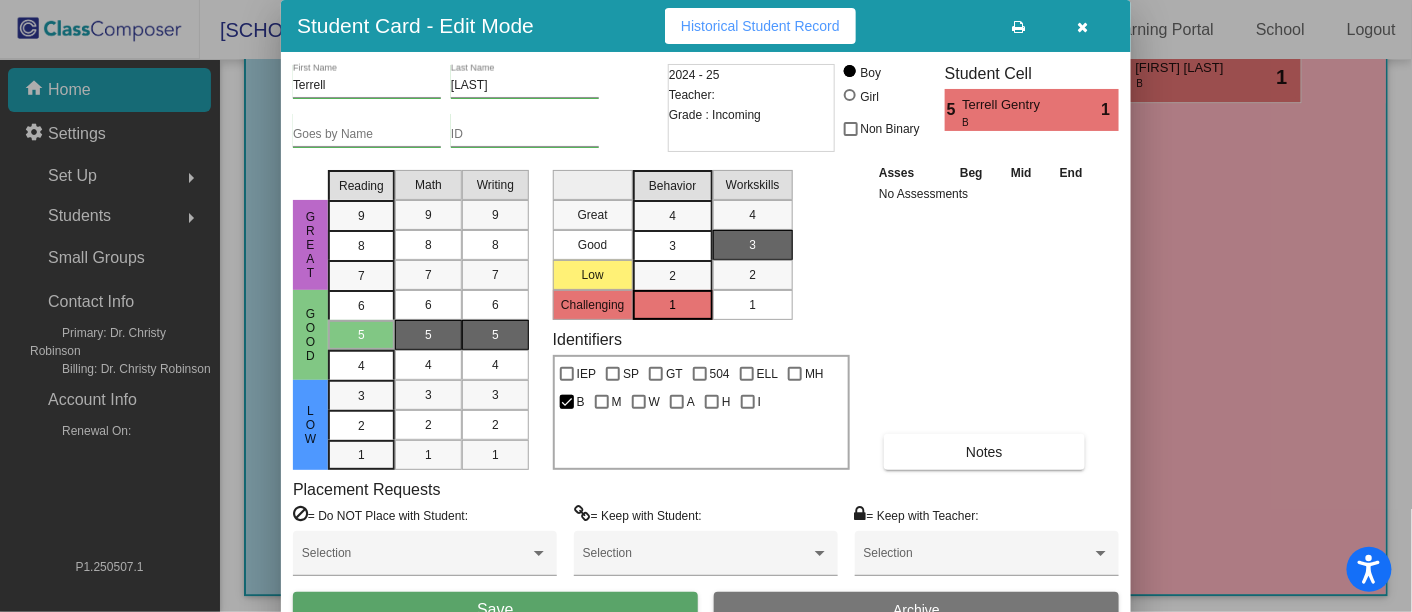 drag, startPoint x: 751, startPoint y: 308, endPoint x: 738, endPoint y: 309, distance: 13.038404 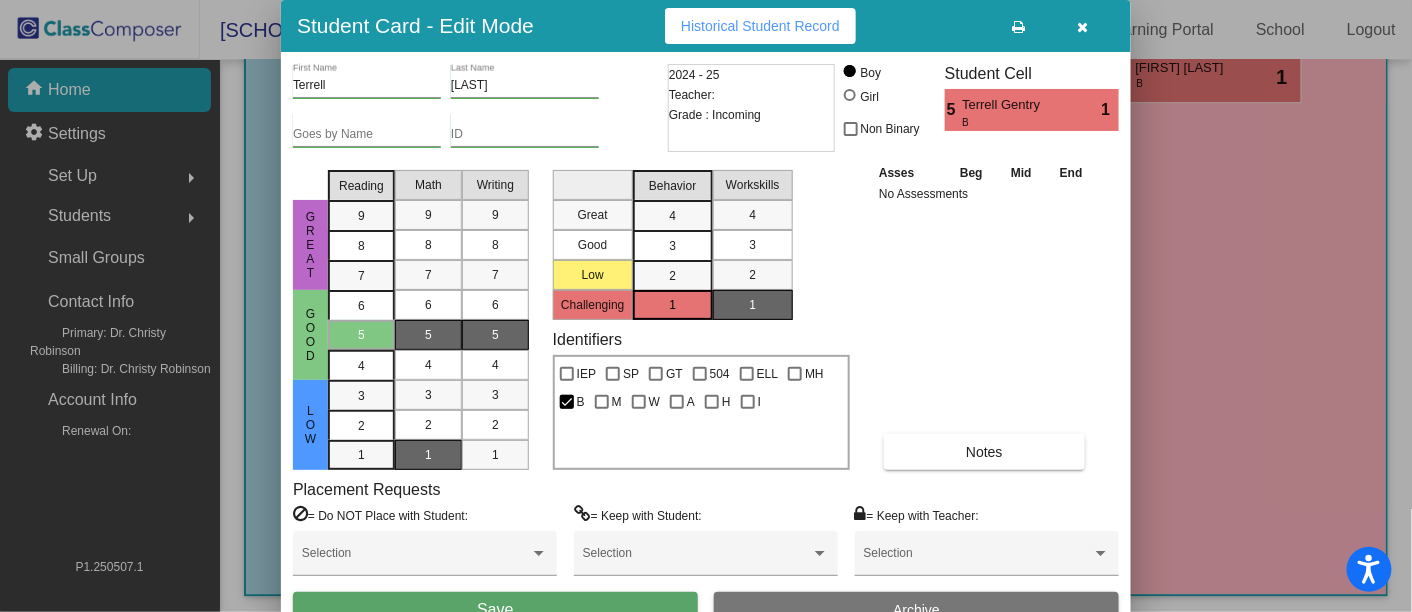 click on "1" at bounding box center (428, 455) 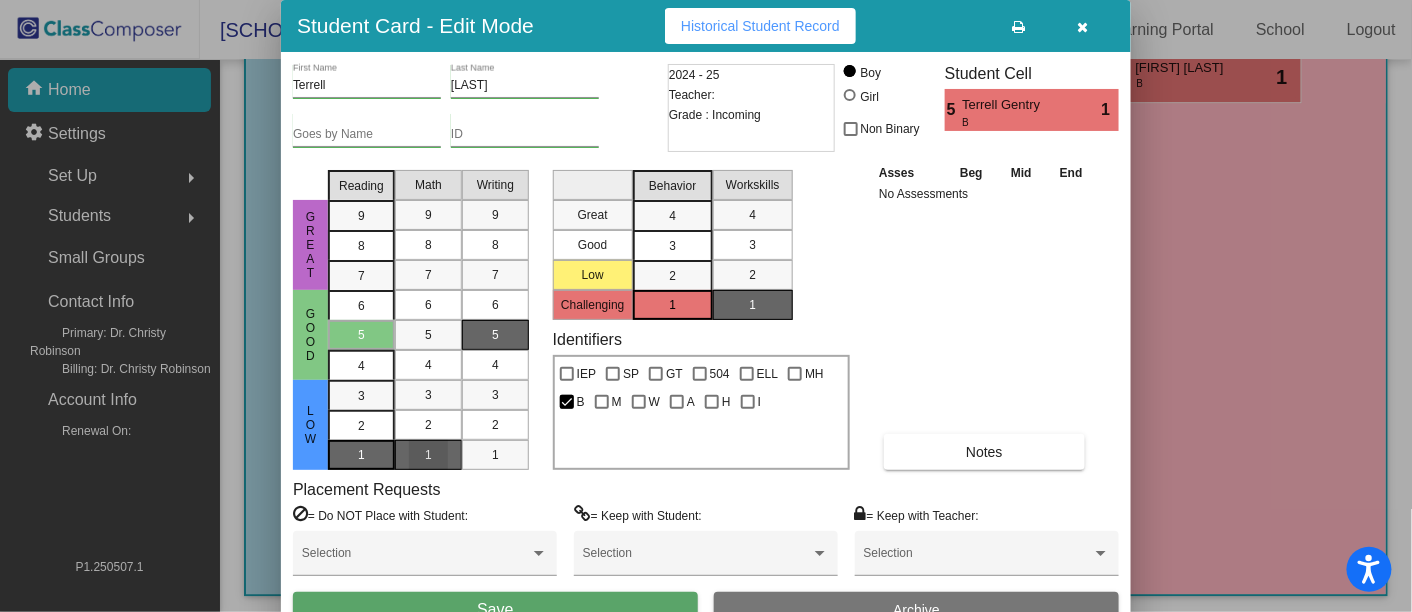 click on "1" at bounding box center [361, 396] 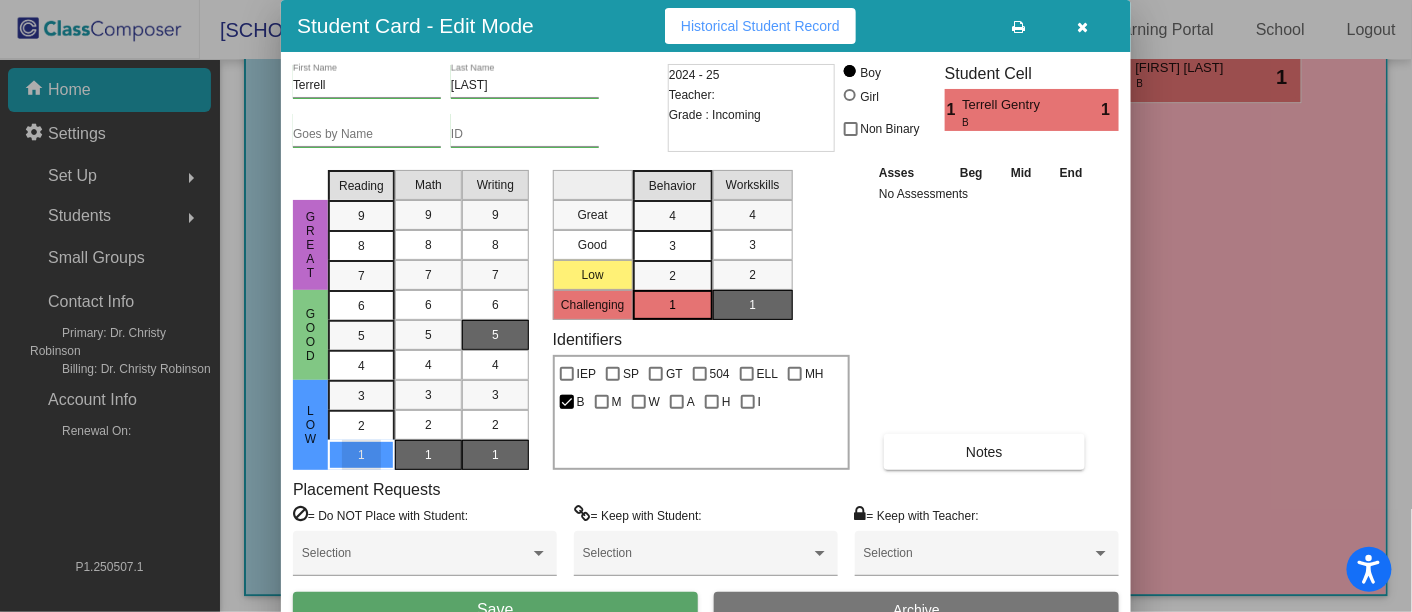click on "1" at bounding box center (495, 455) 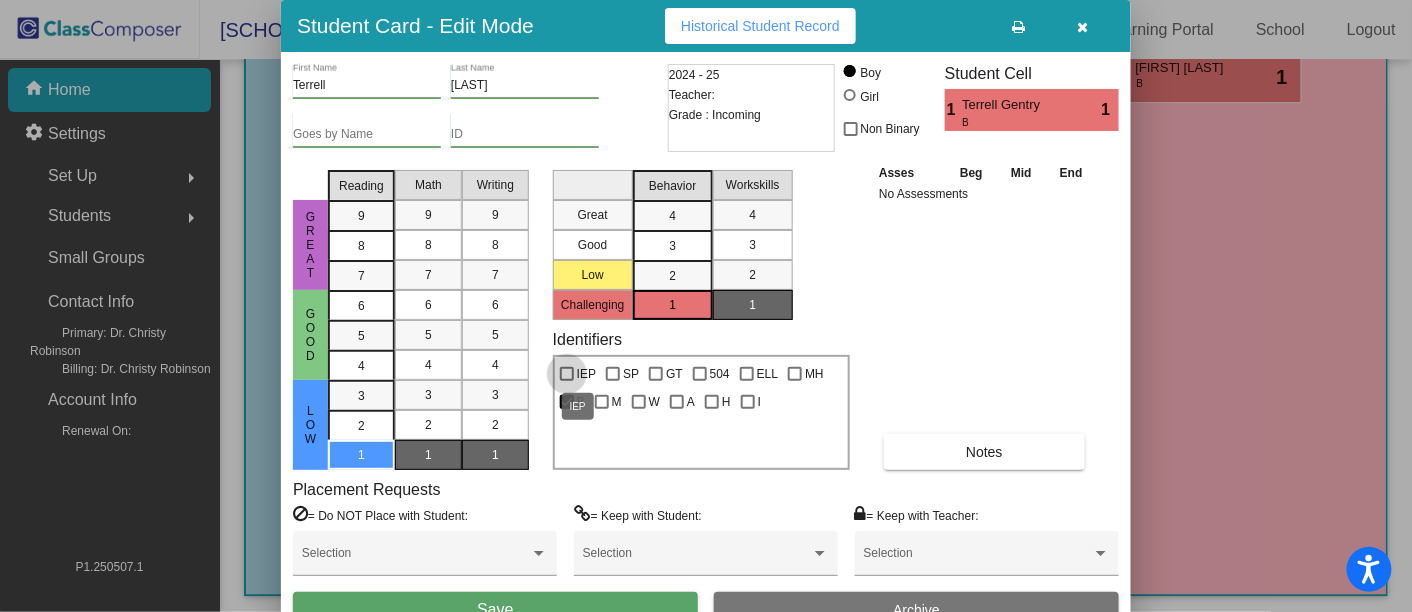 click at bounding box center [567, 374] 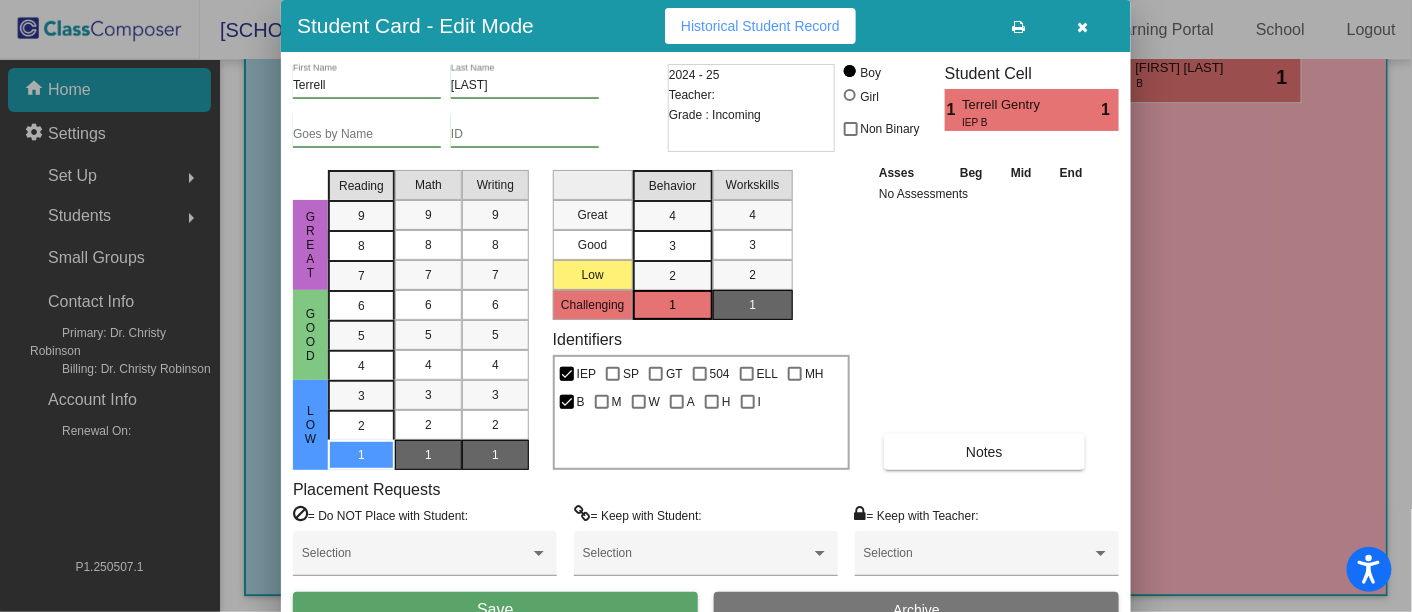click on "Save" at bounding box center [495, 610] 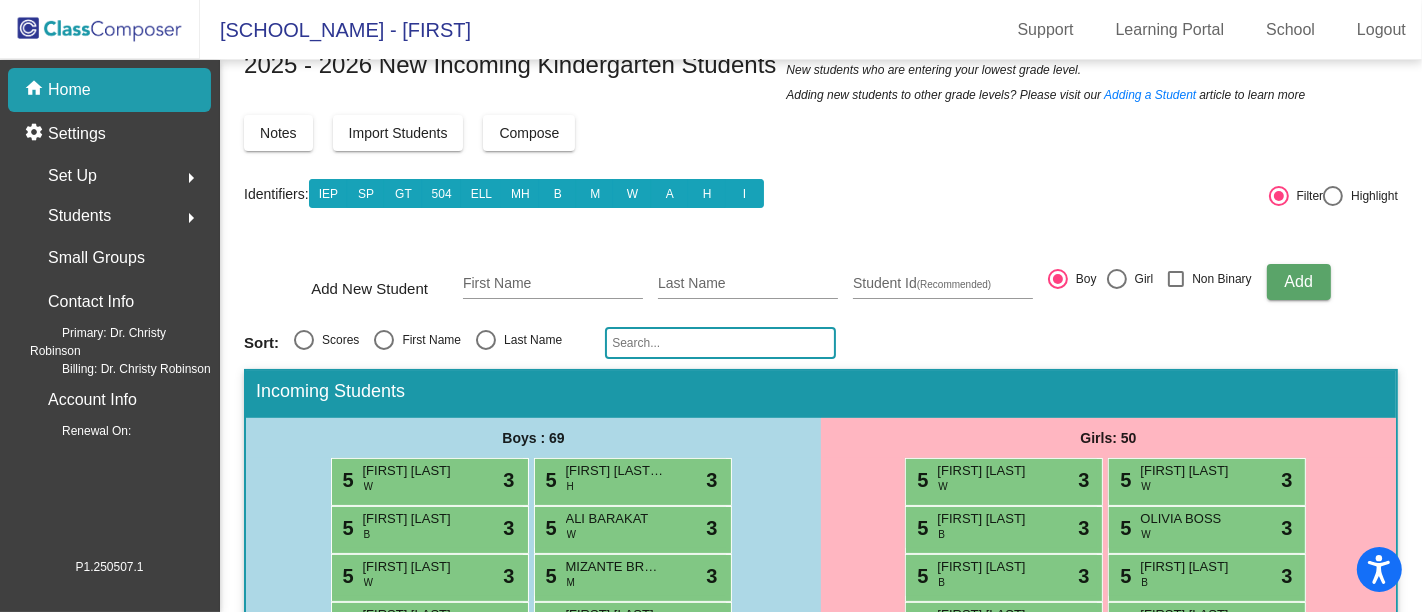 scroll, scrollTop: 0, scrollLeft: 0, axis: both 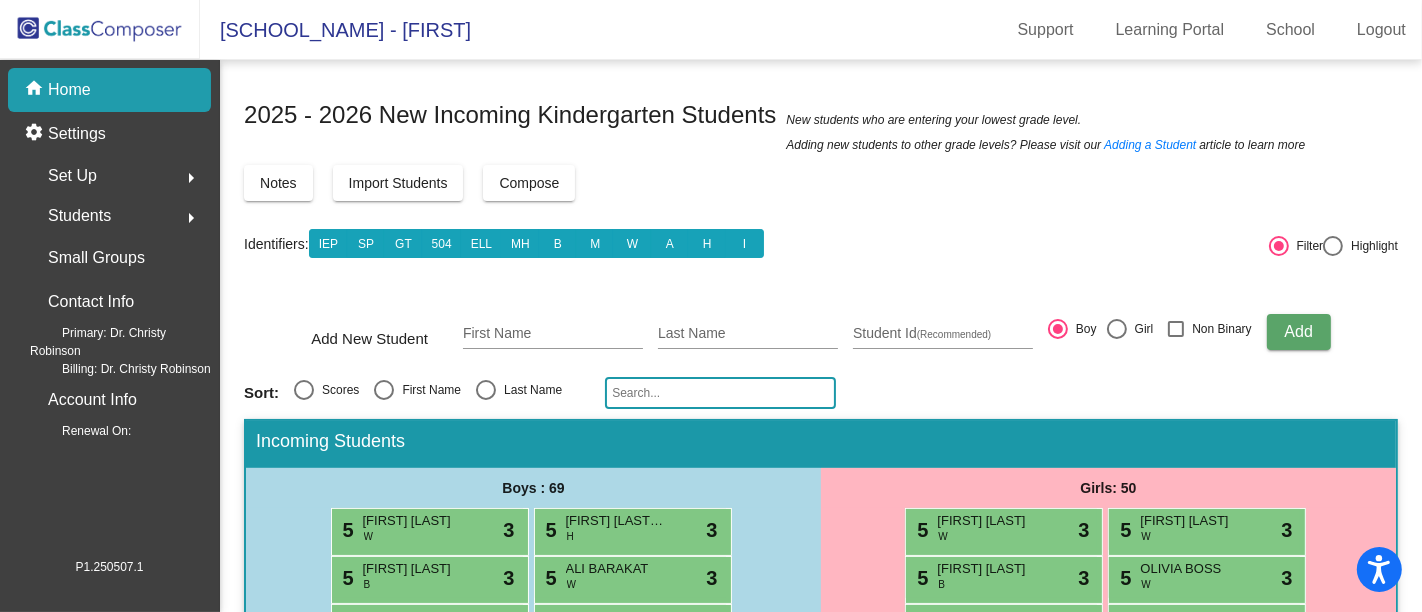 click 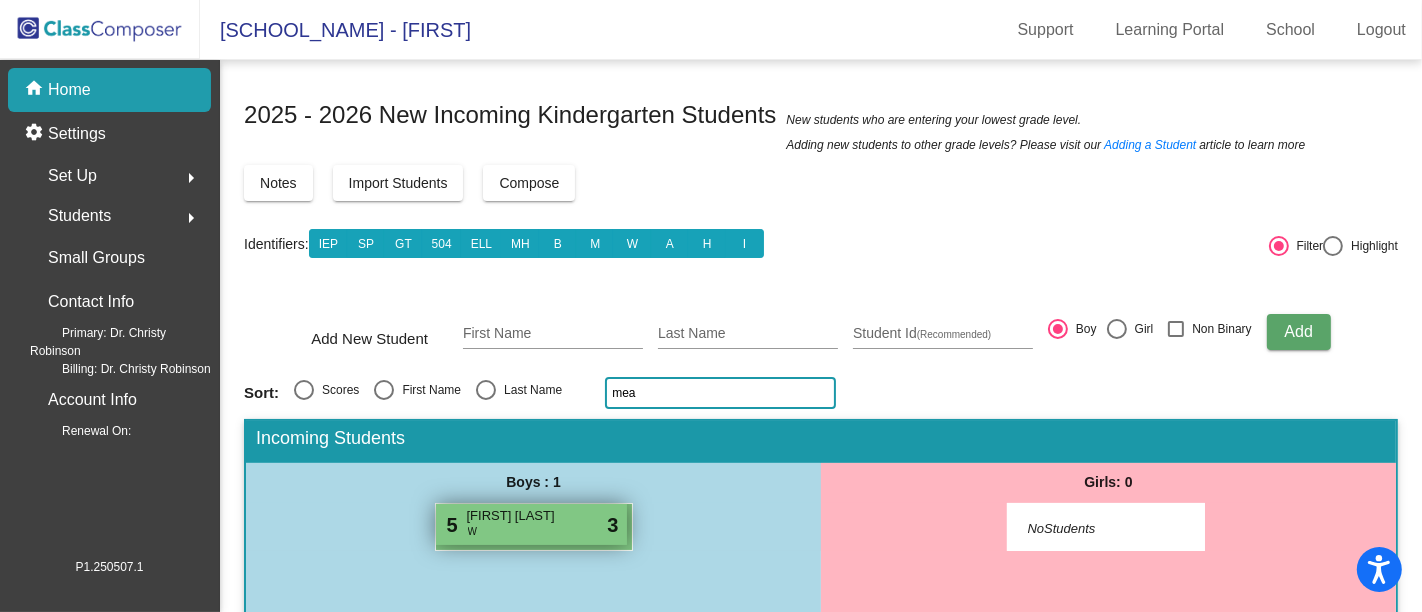 click on "5 [FIRST] [LAST] W lock do_not_disturb_alt 3" at bounding box center (531, 524) 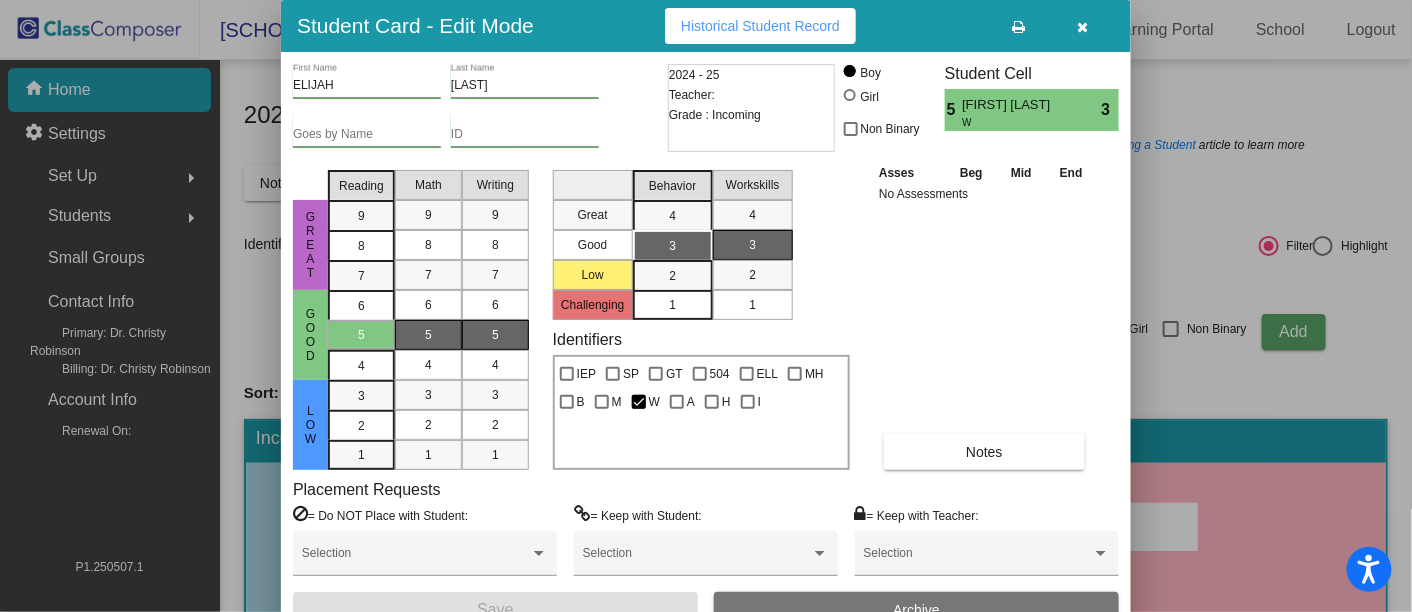 click on "1" at bounding box center [672, 305] 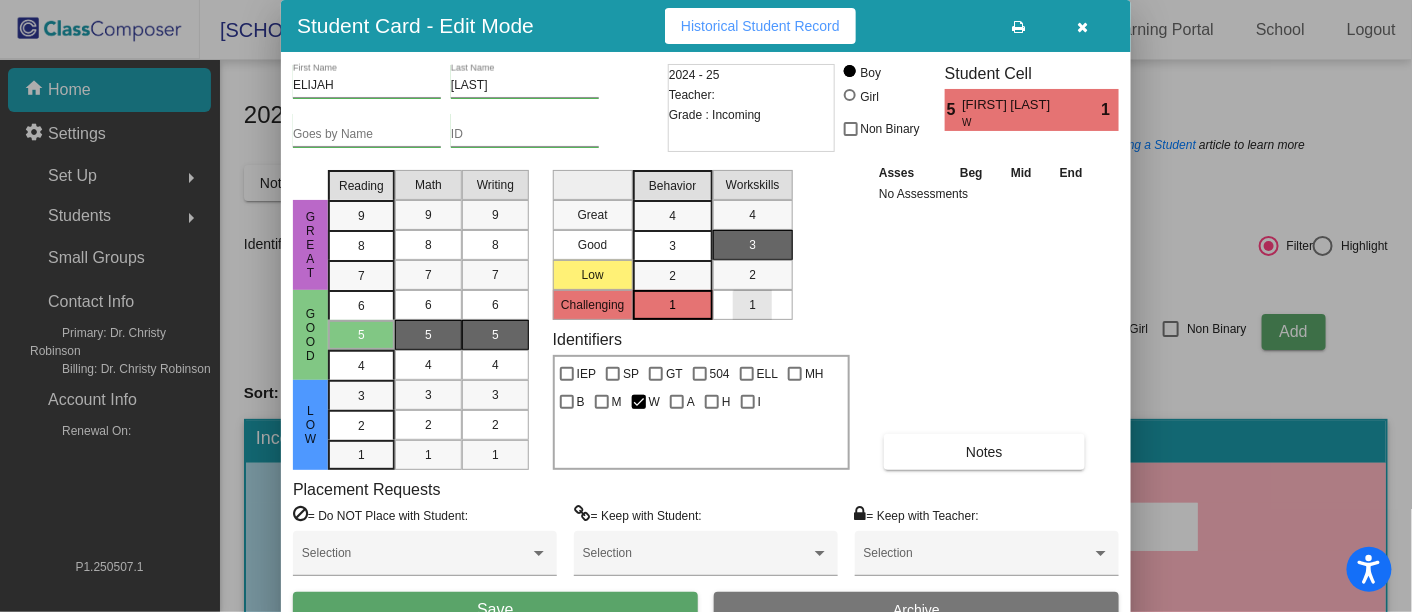 click on "1" at bounding box center [752, 305] 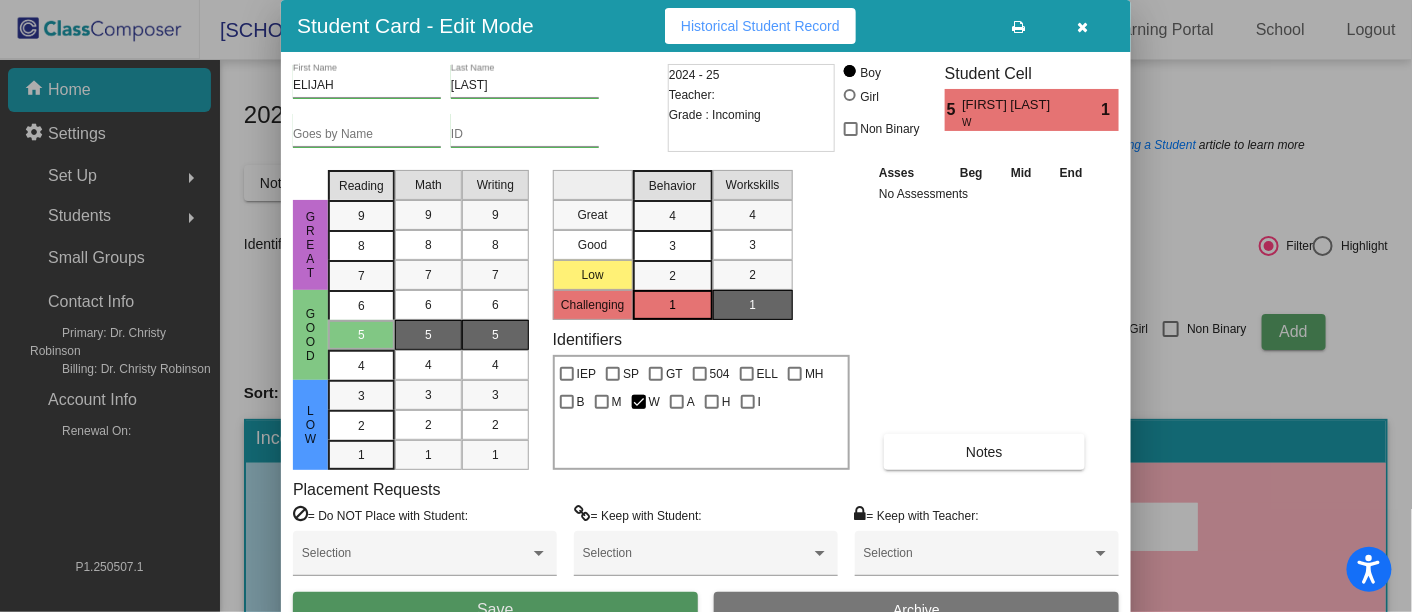 click on "Save" at bounding box center [495, 610] 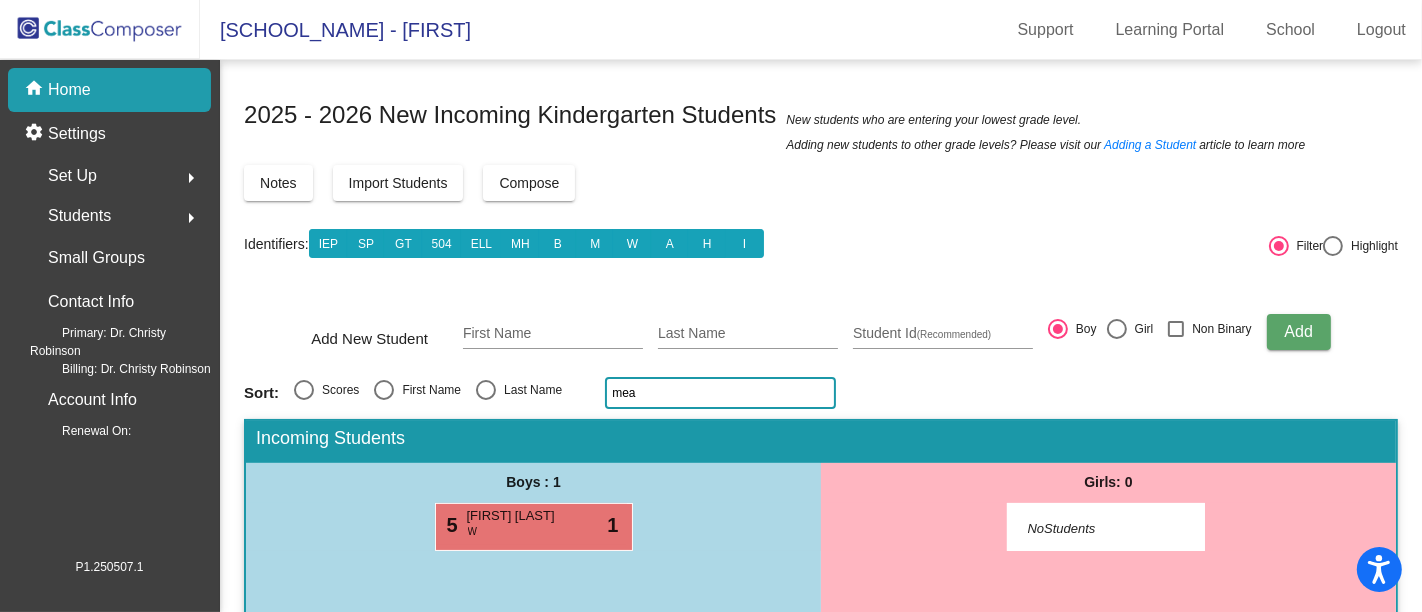 click on "mea" 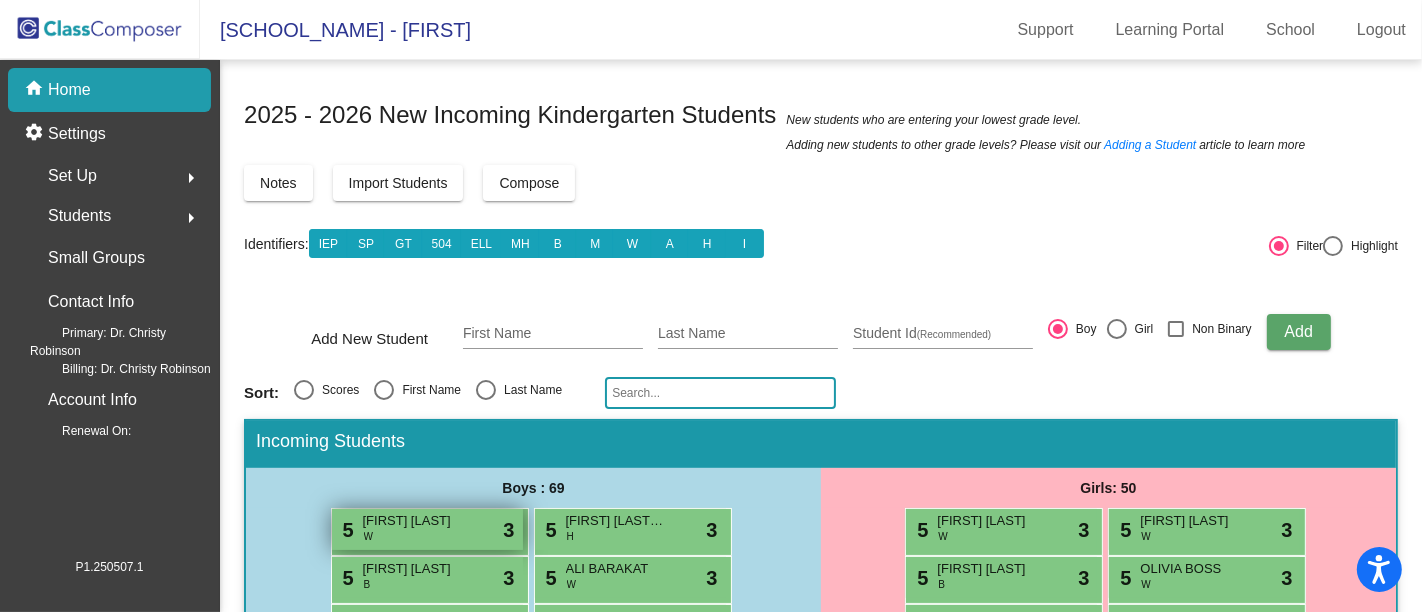 click on "5 [FIRST] [LAST] W lock do_not_disturb_alt 3" at bounding box center [427, 529] 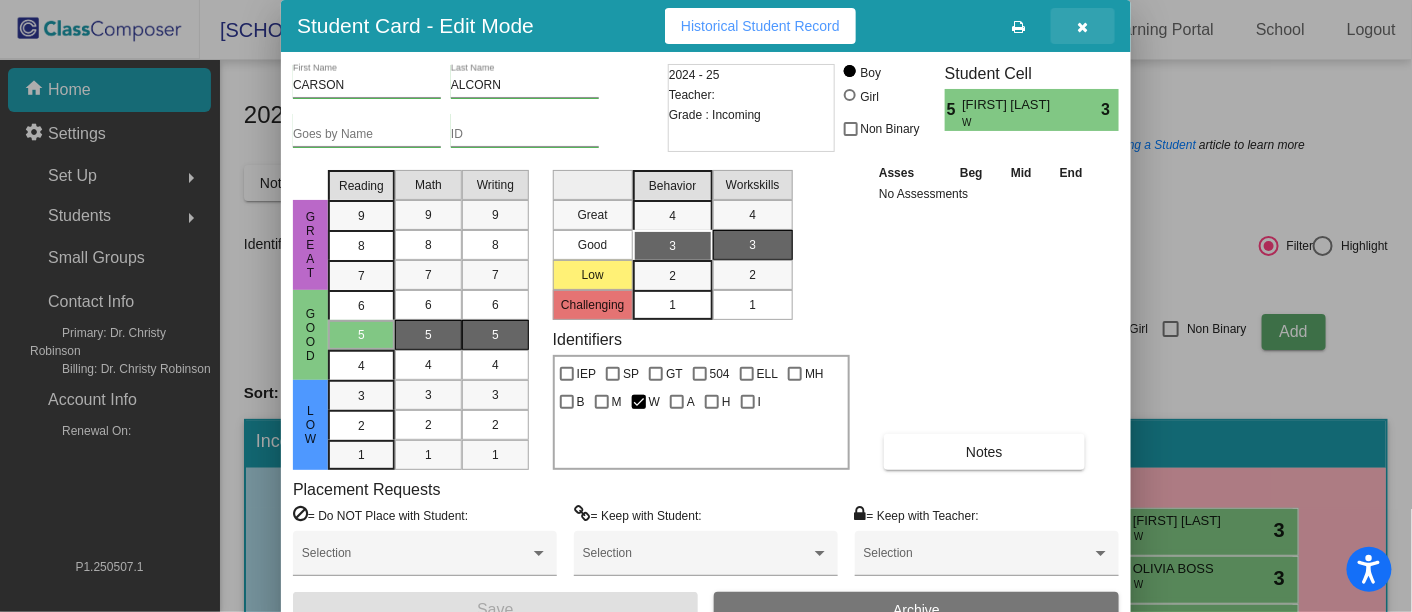 click at bounding box center (1083, 26) 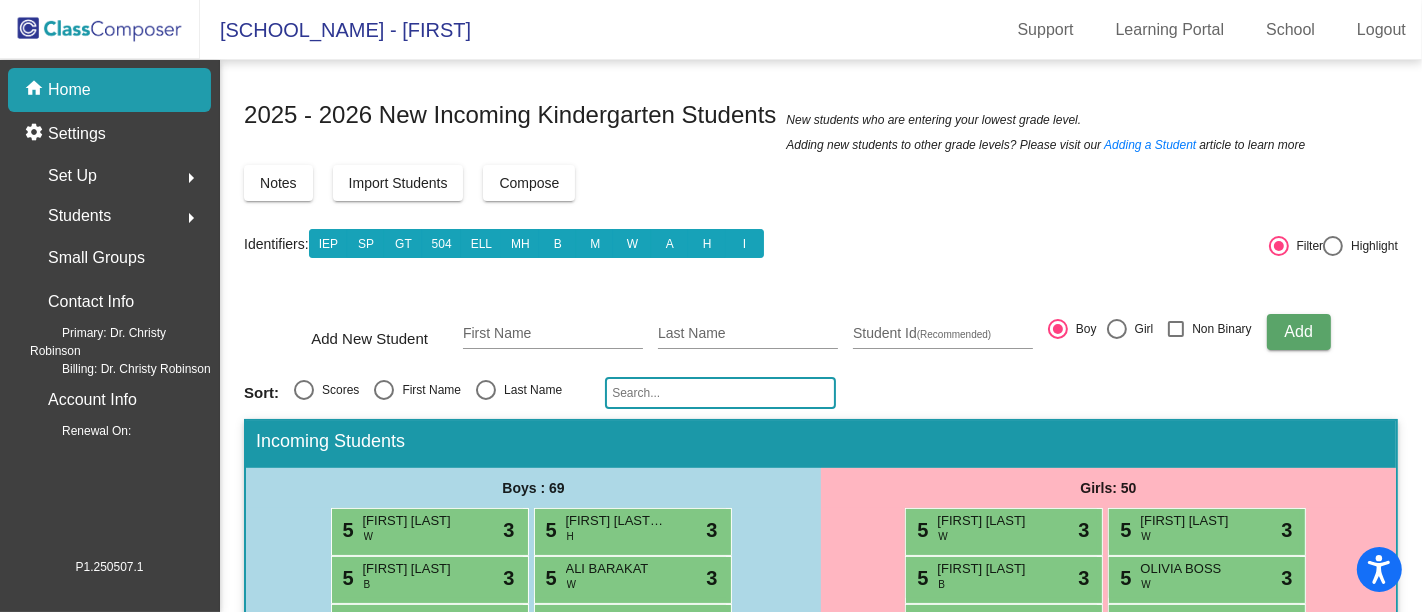 click 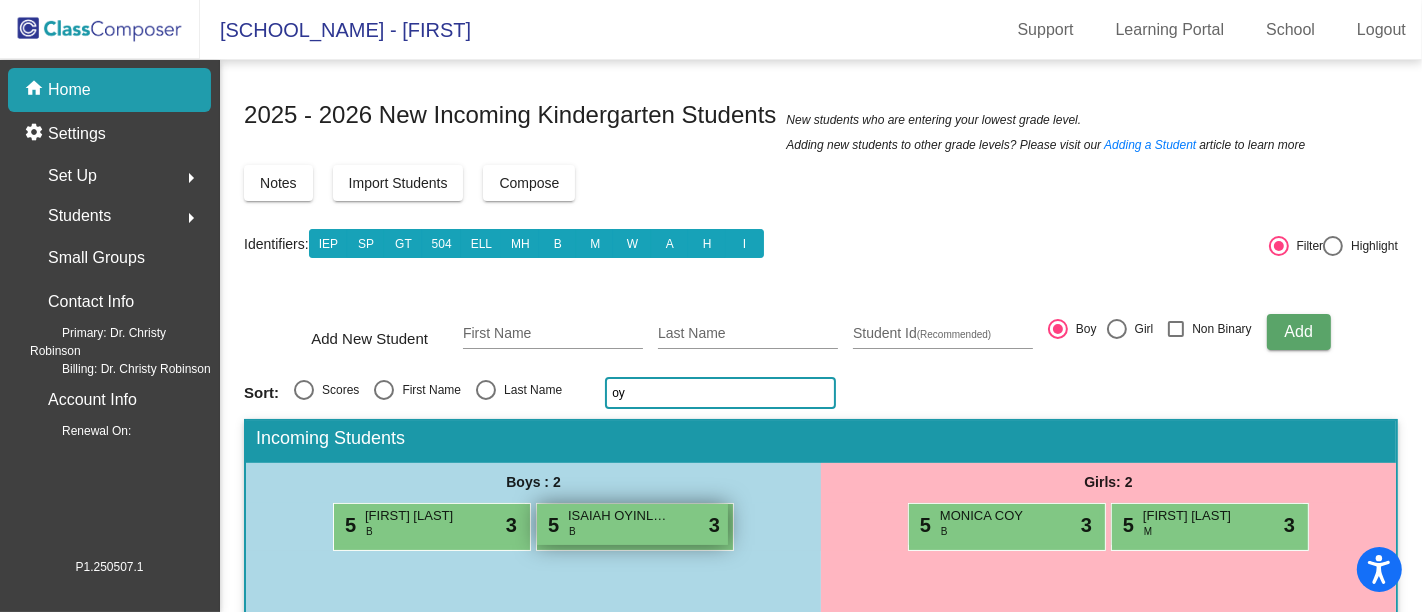 click on "5 [FIRST] [LAST] lock do_not_disturb_alt 3" at bounding box center [632, 524] 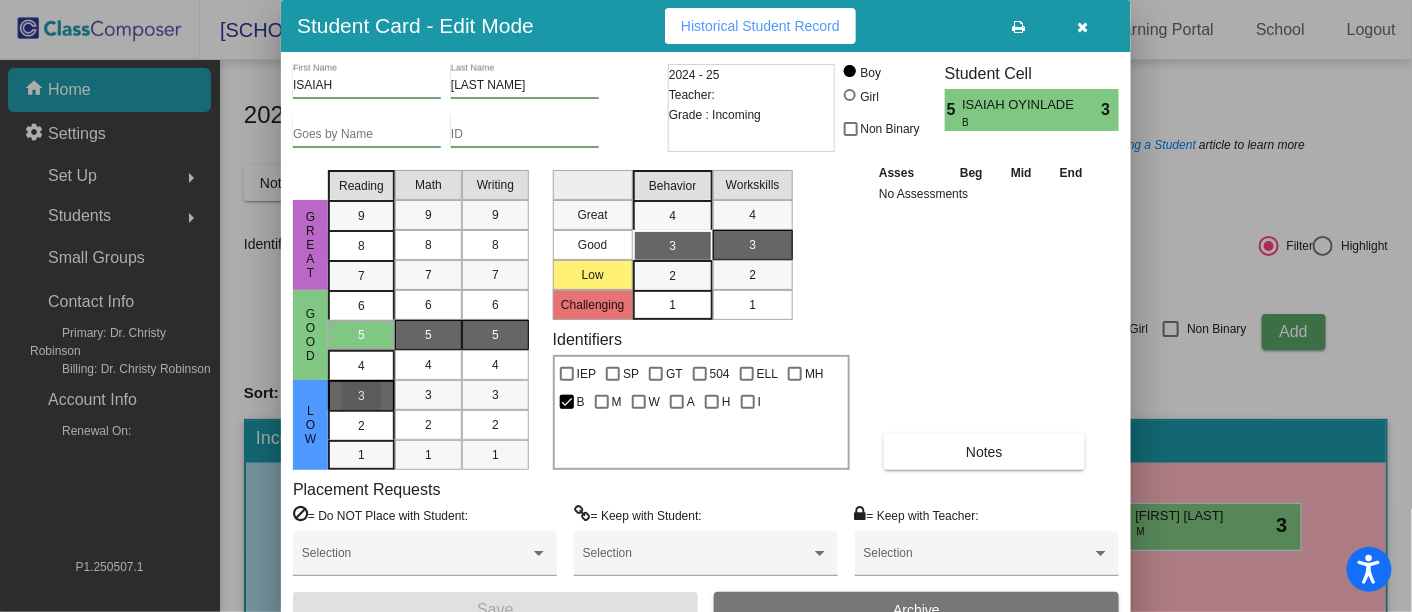 click on "3" at bounding box center (361, 396) 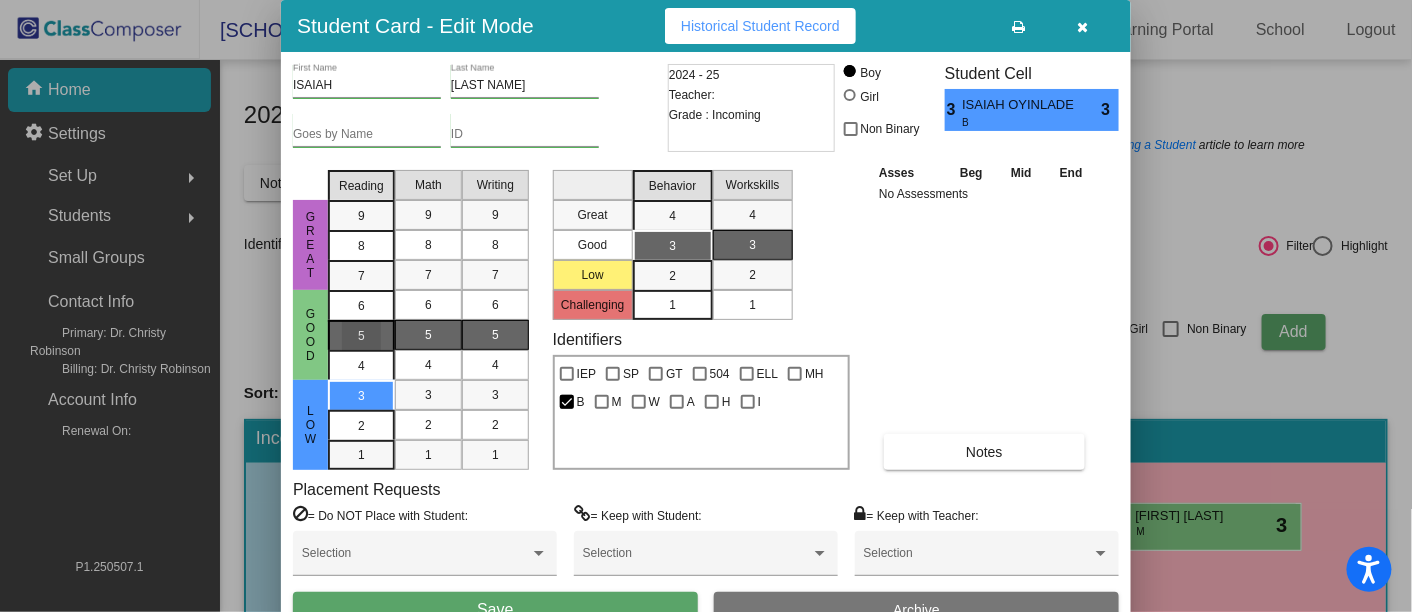 click on "5" at bounding box center [361, 306] 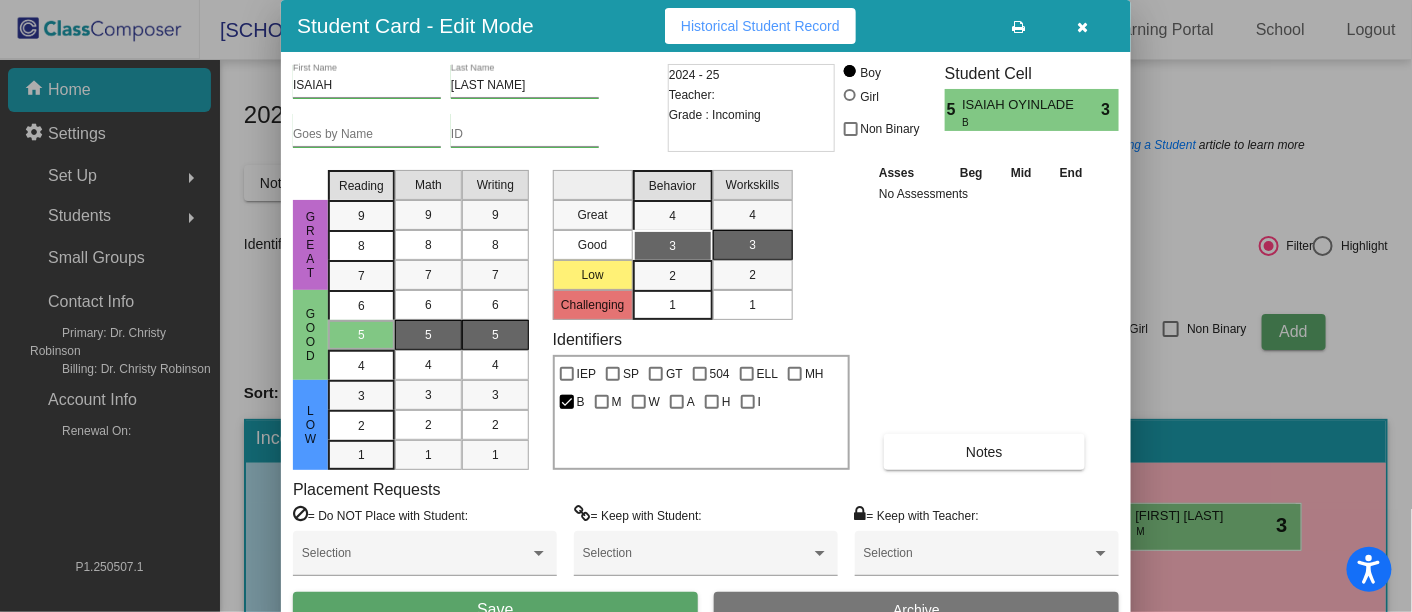 click on "Save" at bounding box center (495, 610) 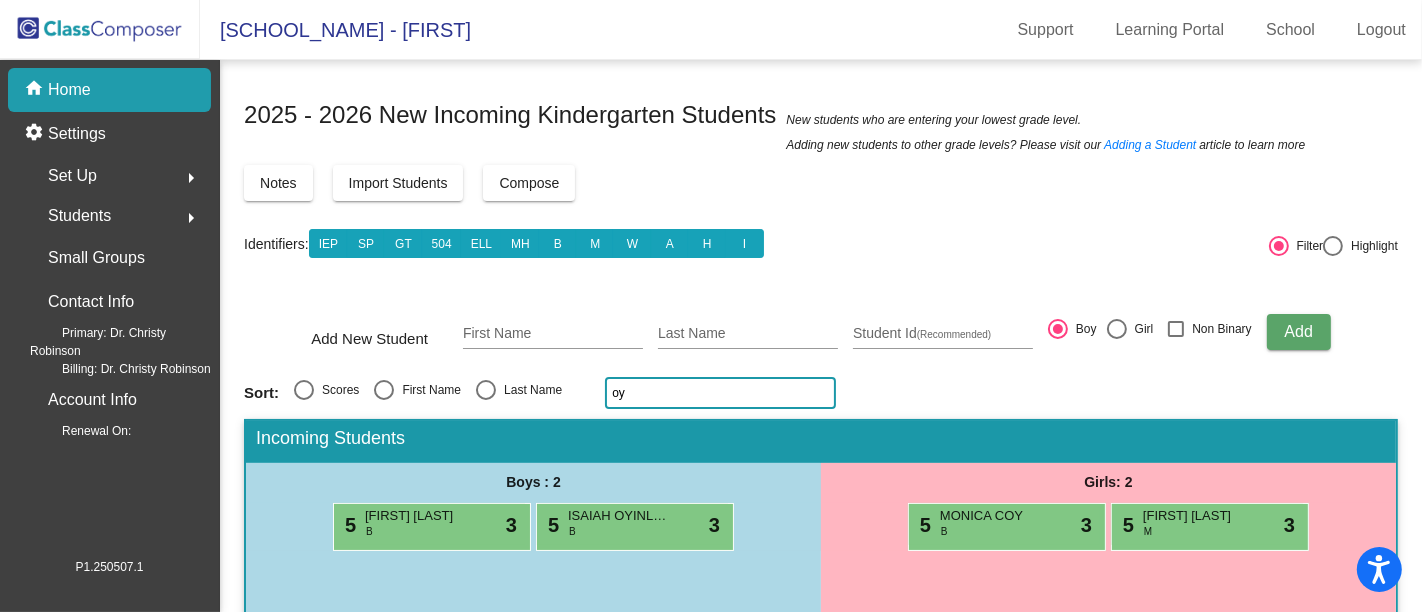 click on "oy" 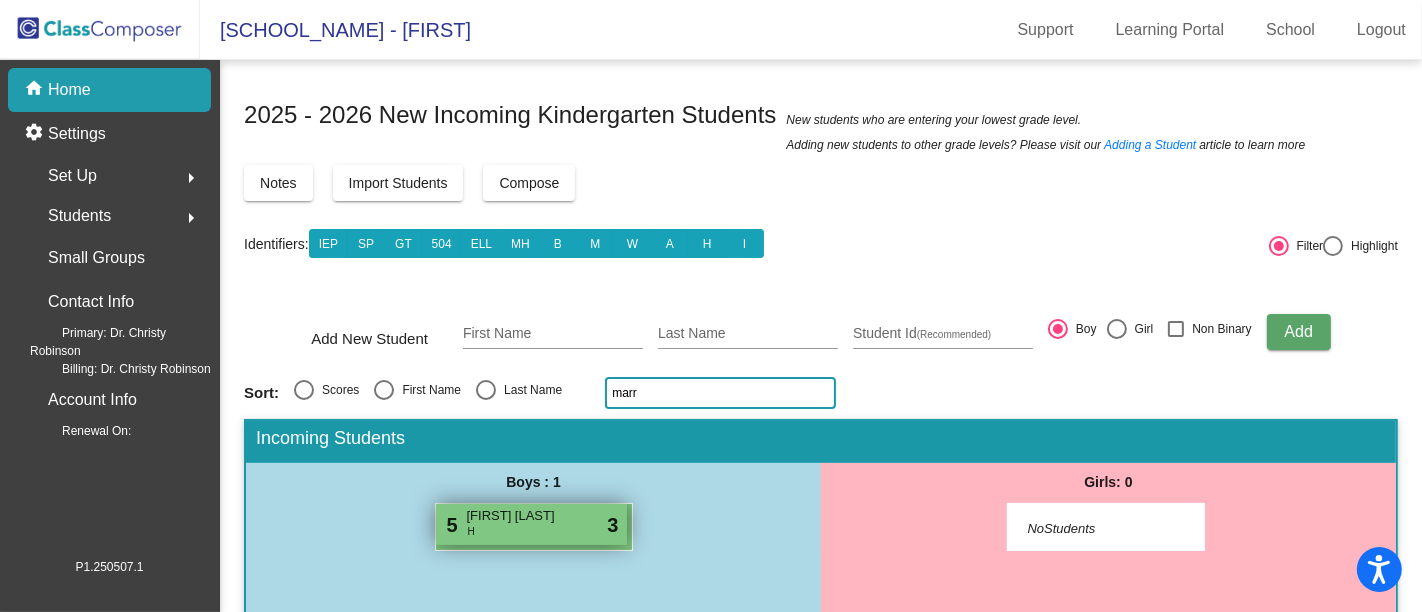 click on "[FIRST] [LAST]" at bounding box center (517, 516) 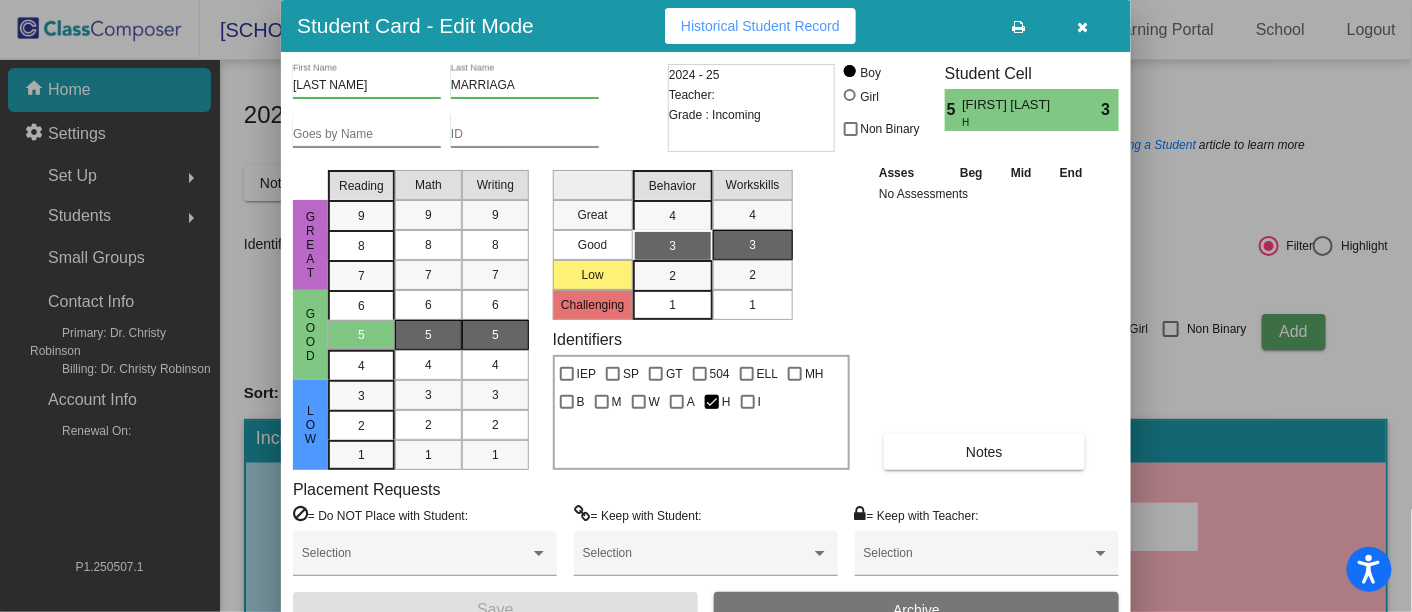 click at bounding box center (1083, 26) 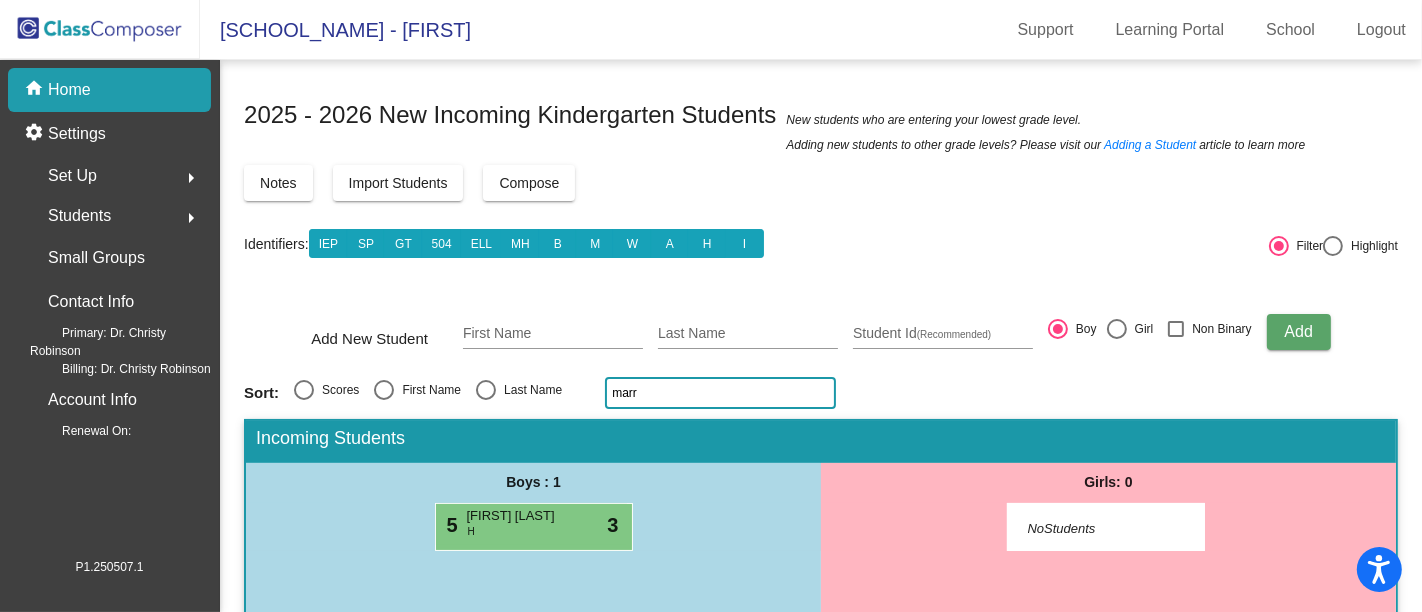 click on "marr" 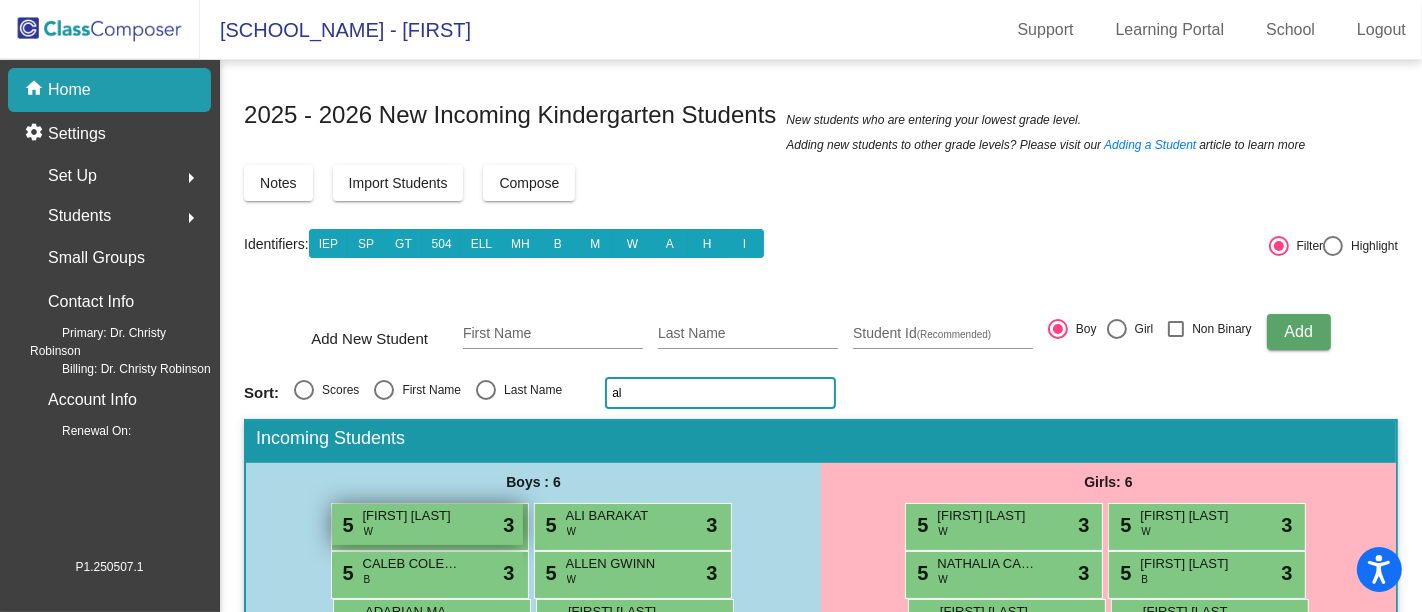 click on "[FIRST] [LAST]" at bounding box center [413, 516] 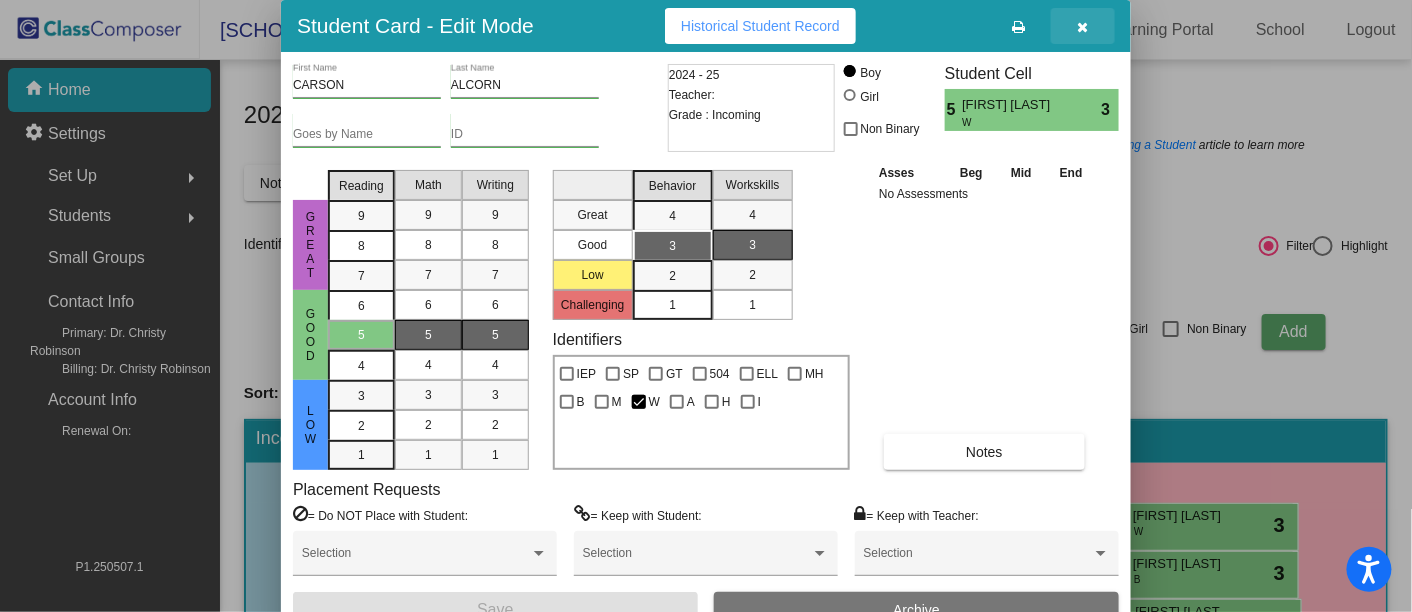 click at bounding box center (1083, 27) 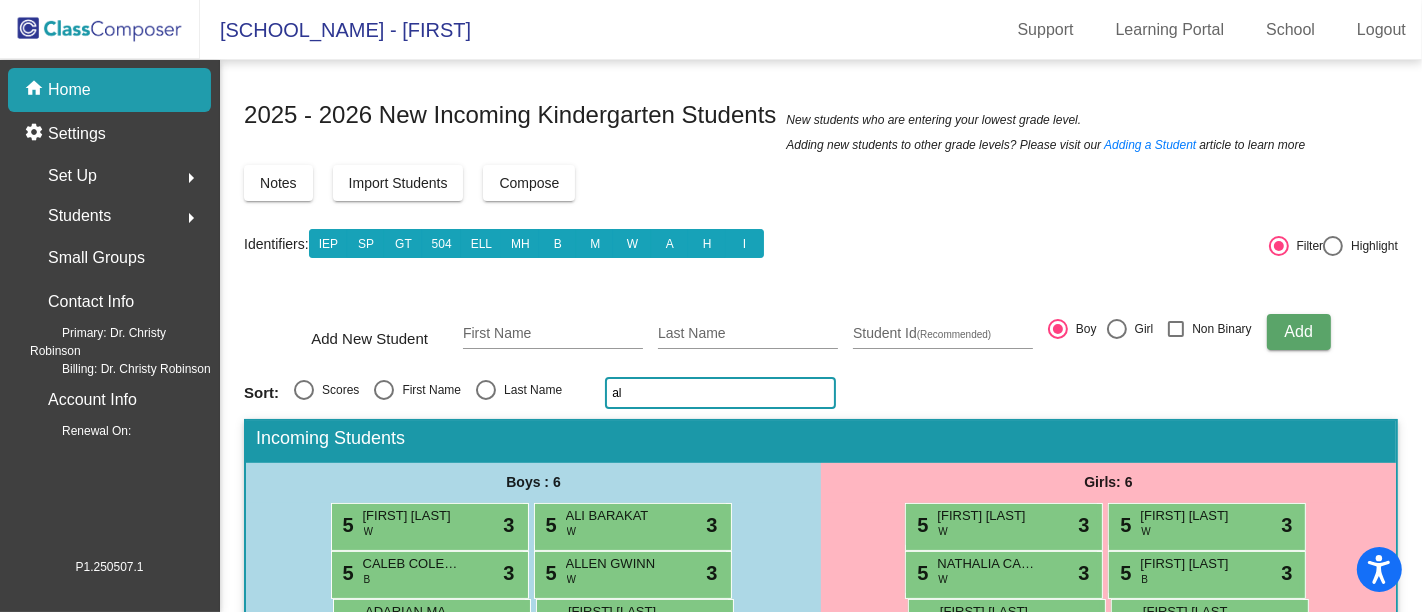 click on "al" 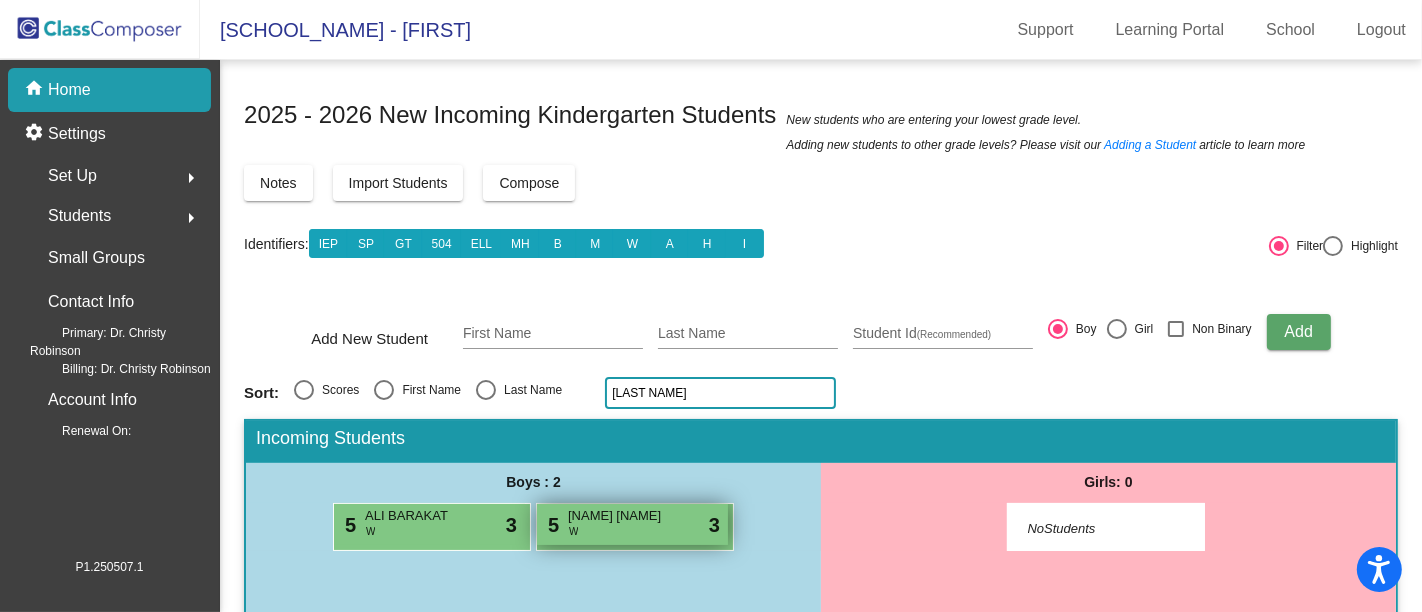 click on "5 [LAST] [LAST] W lock do_not_disturb_alt 3" at bounding box center (632, 524) 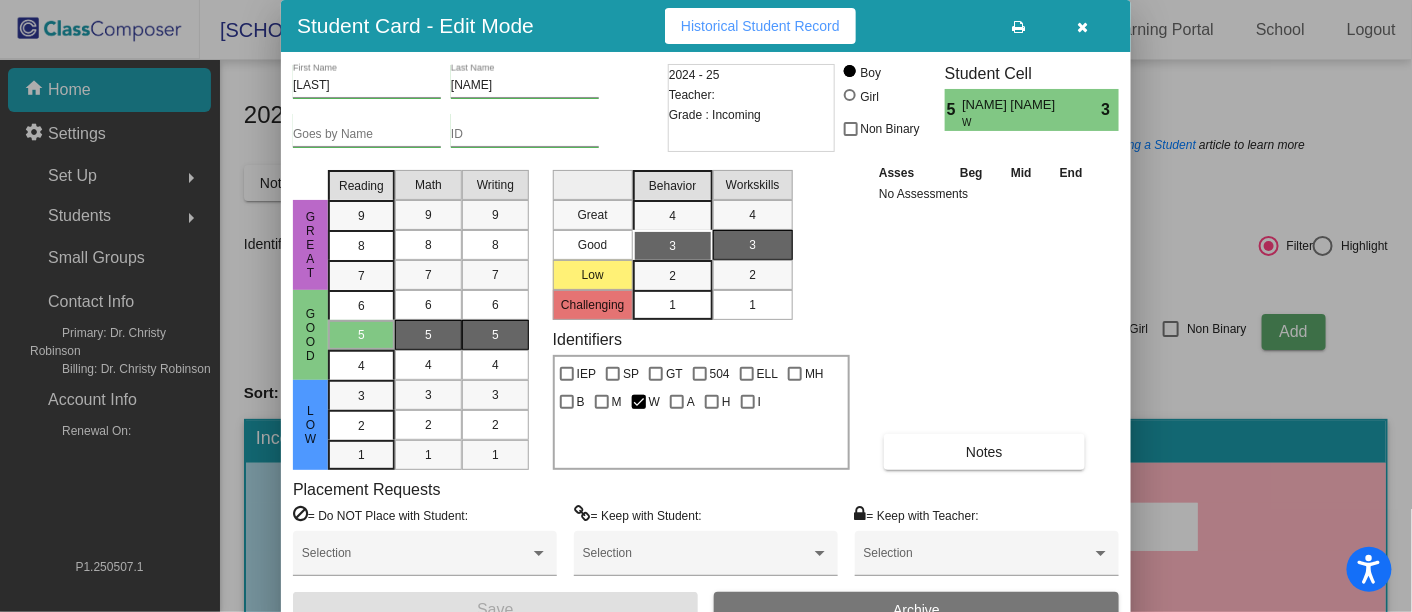 click at bounding box center [1083, 27] 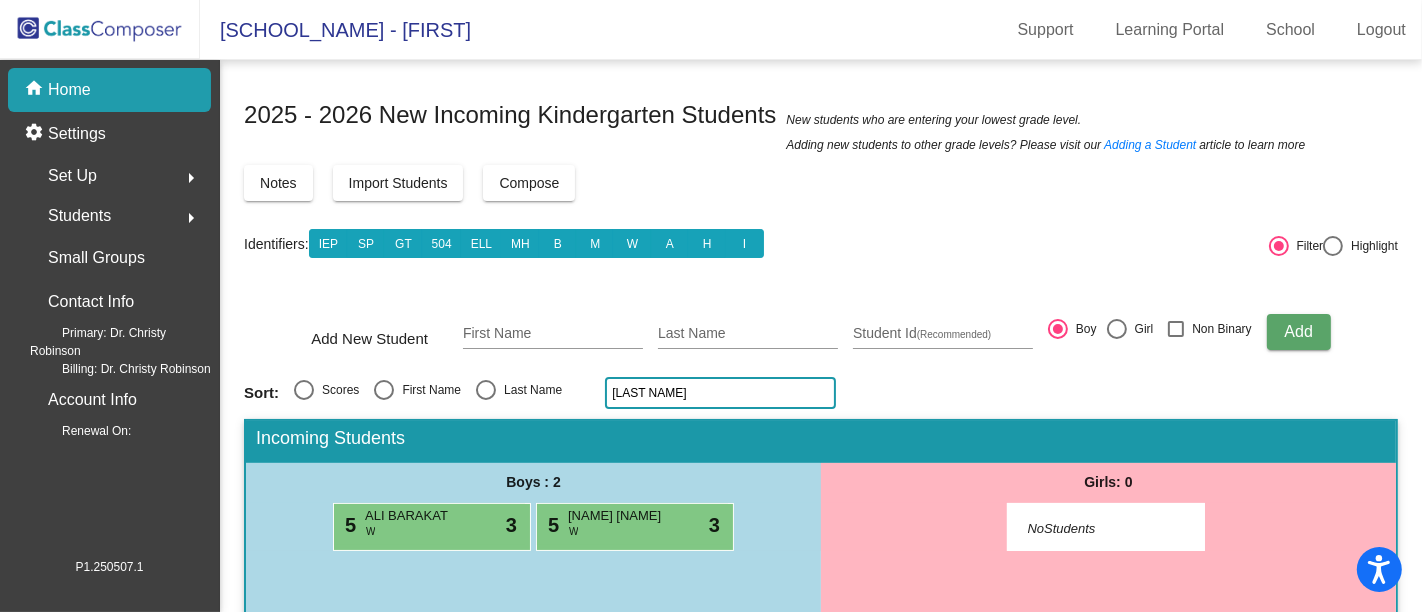 click on "[LAST NAME]" 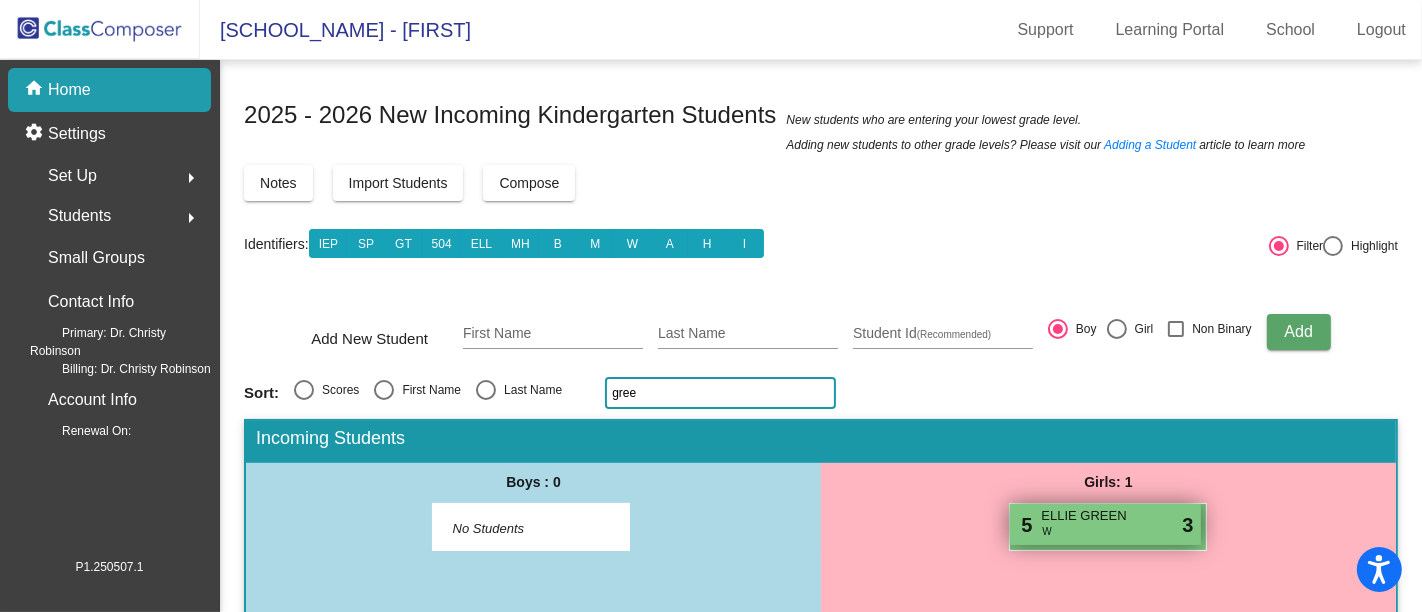 click on "ELLIE GREEN" at bounding box center [1091, 516] 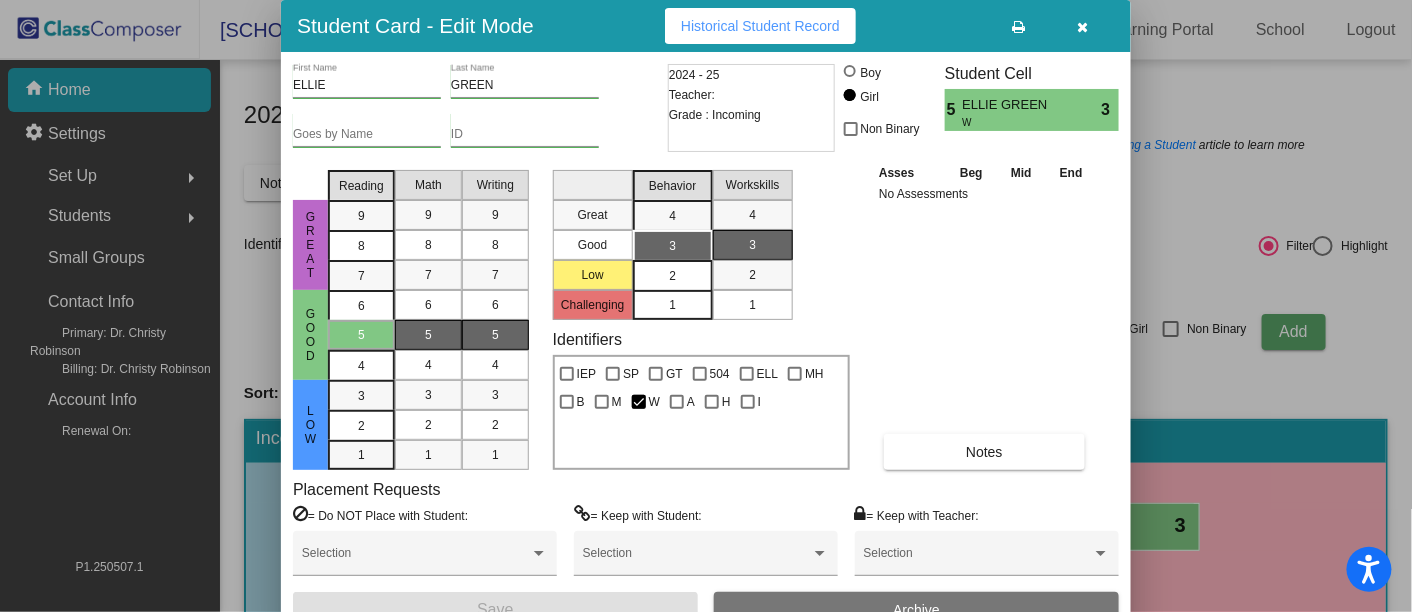 click on "2" at bounding box center (672, 276) 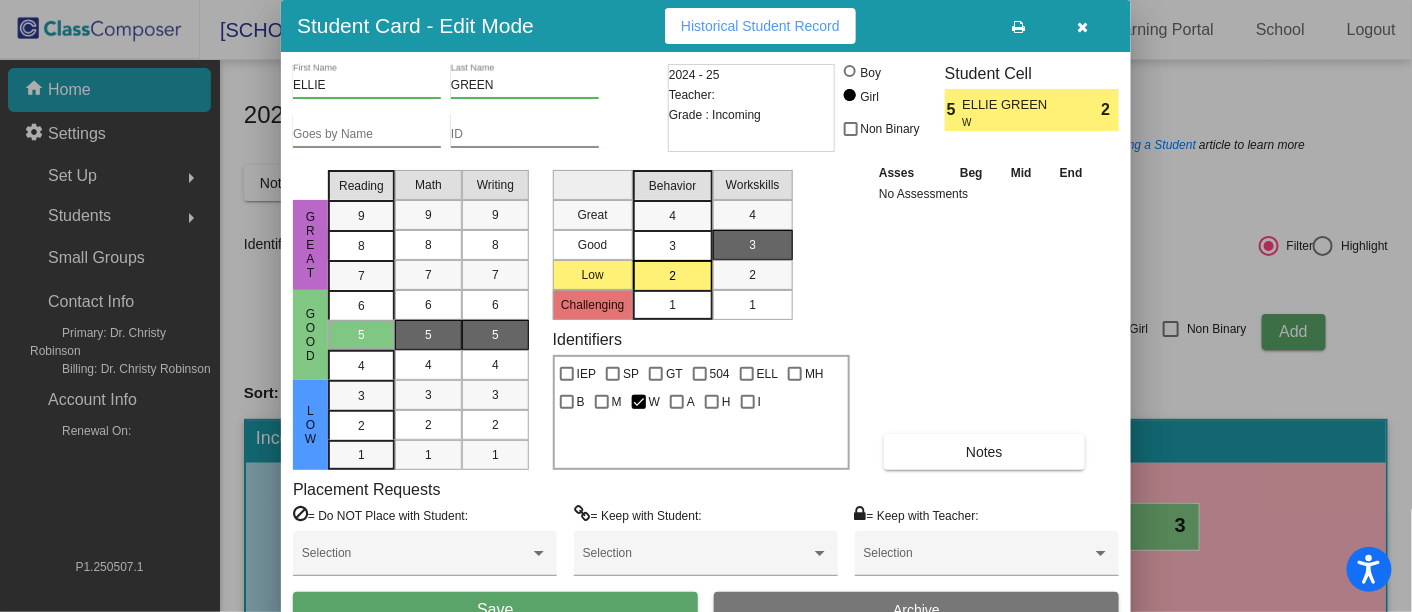 click on "Save" at bounding box center [495, 610] 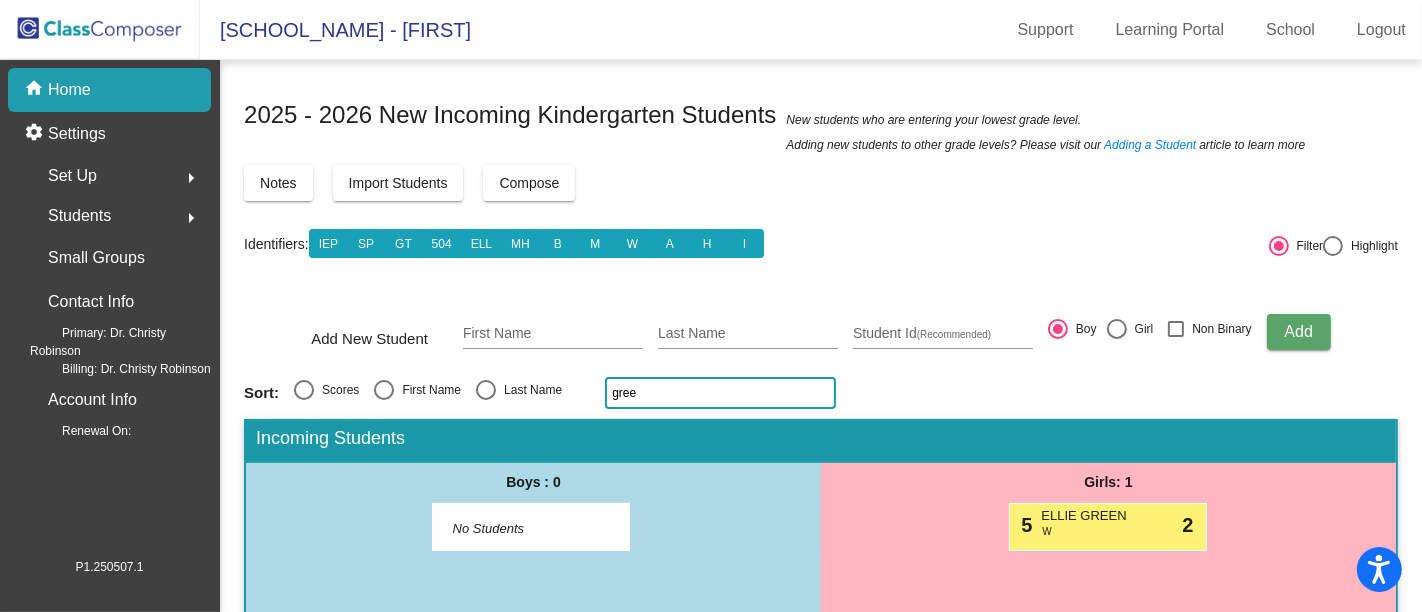 click on "gree" 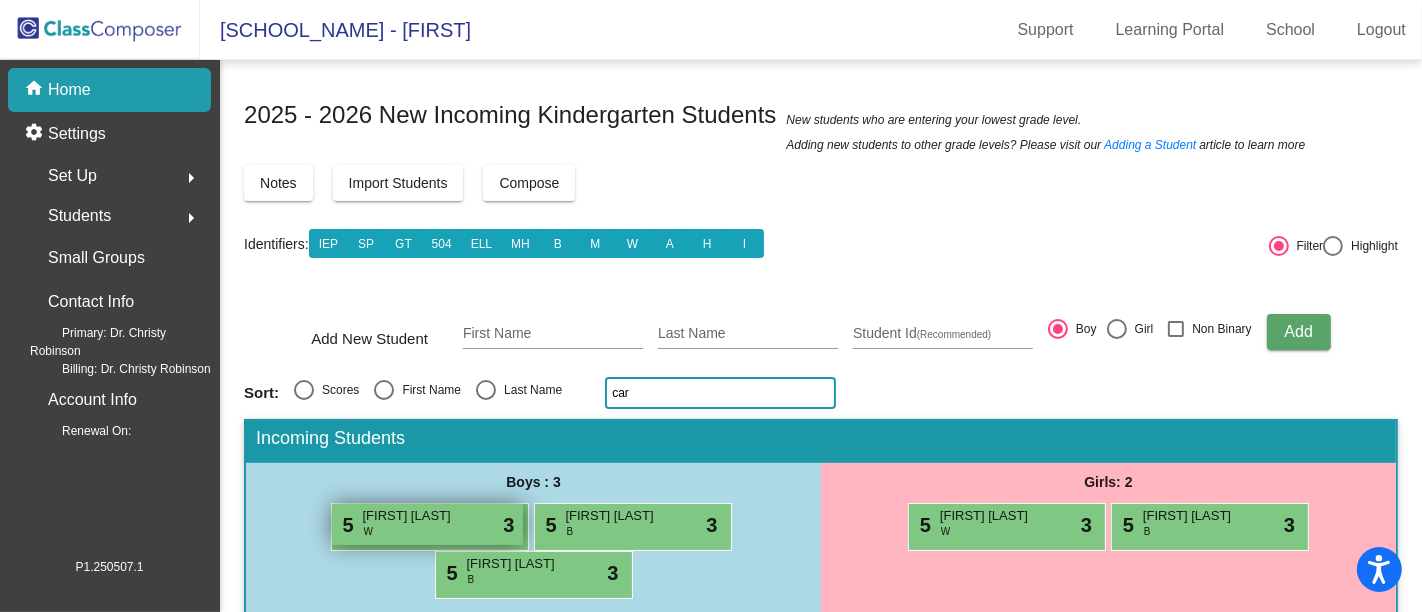 click on "5 [FIRST] [LAST] W lock do_not_disturb_alt 3" at bounding box center (427, 524) 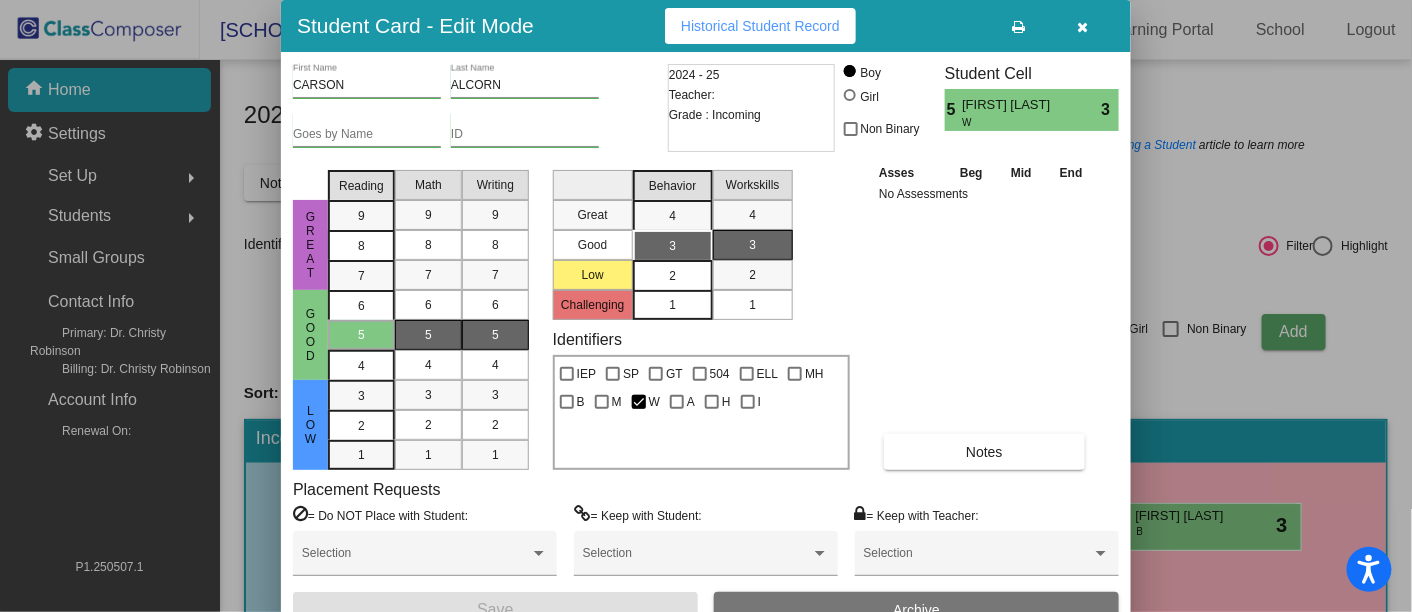 click on "2" at bounding box center (672, 276) 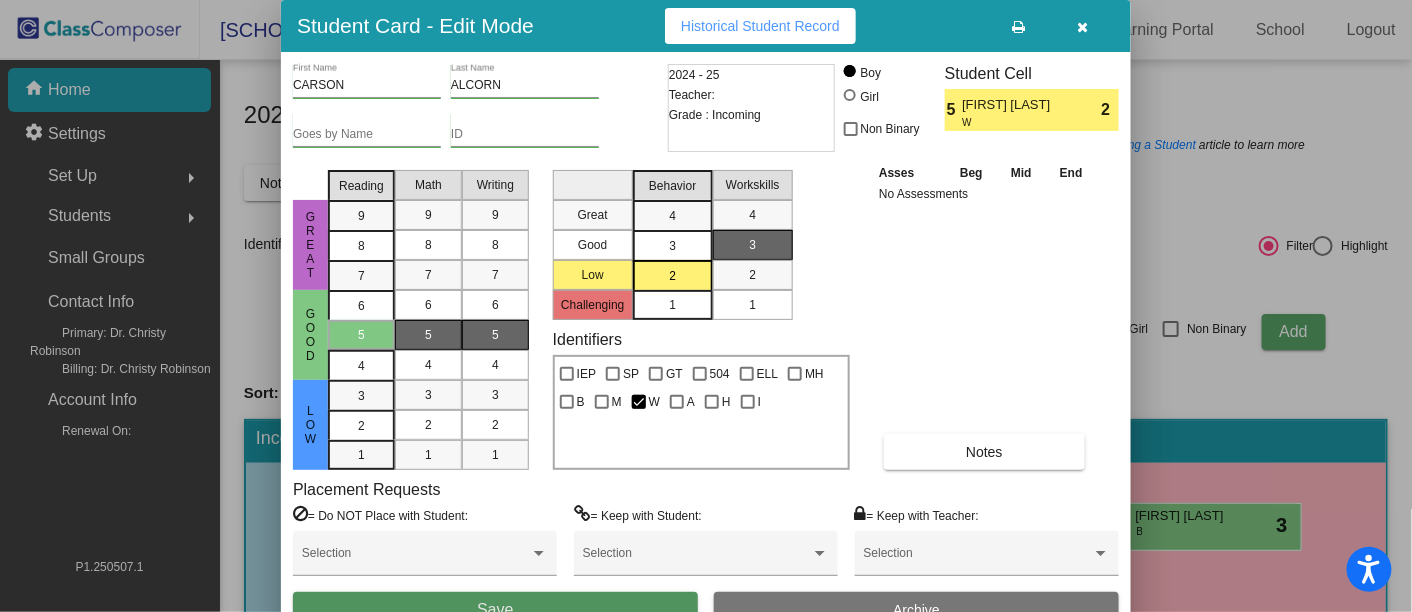 click on "Save" at bounding box center [495, 610] 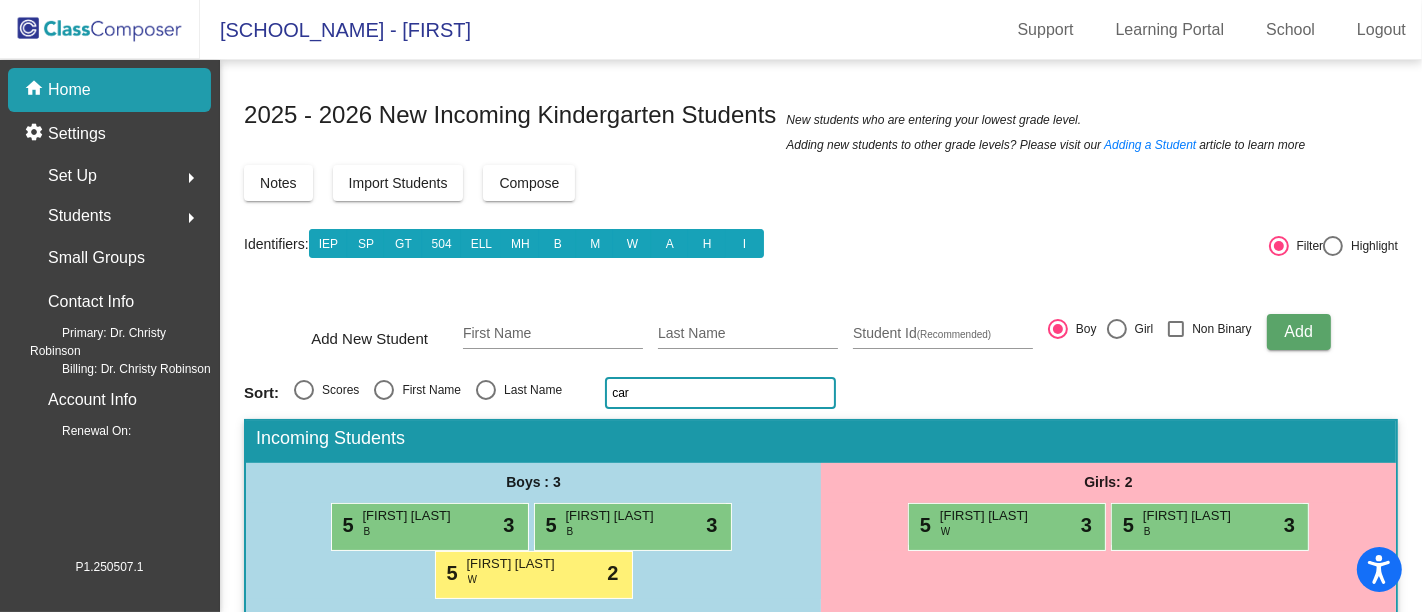 click on "car" 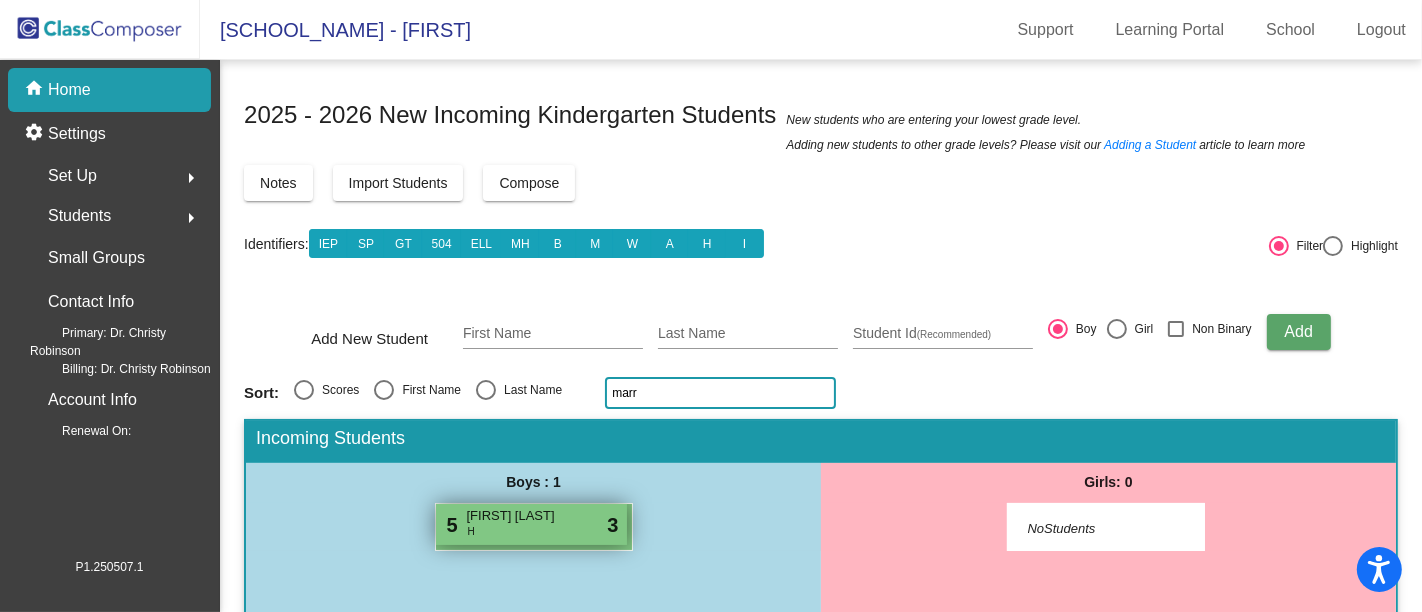 click on "5 [FIRST] [LAST] H lock do_not_disturb_alt 3" at bounding box center [531, 524] 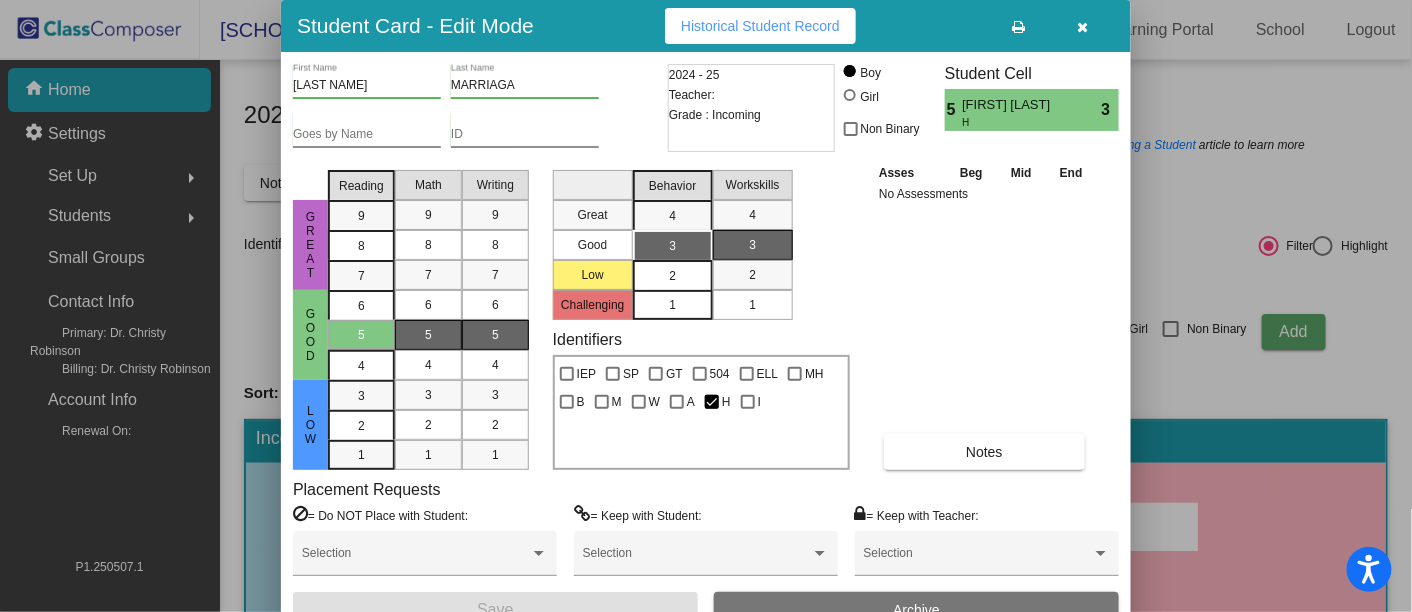 click on "2" at bounding box center (672, 276) 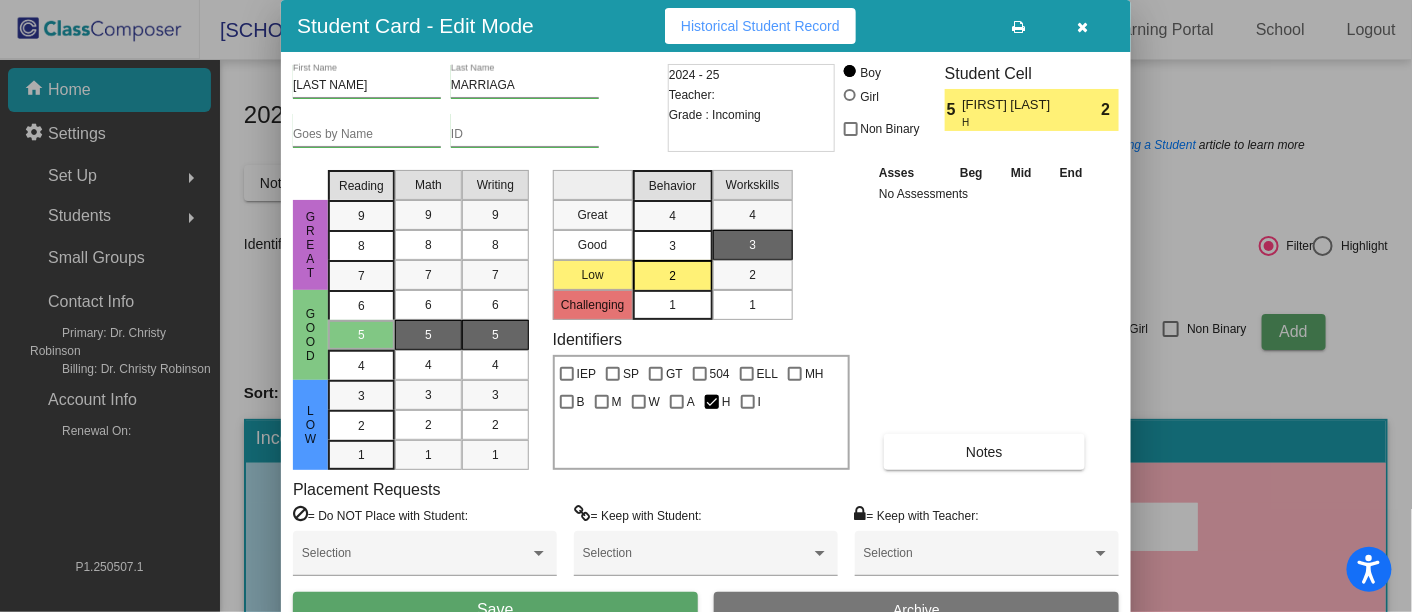 click on "Save" at bounding box center [495, 610] 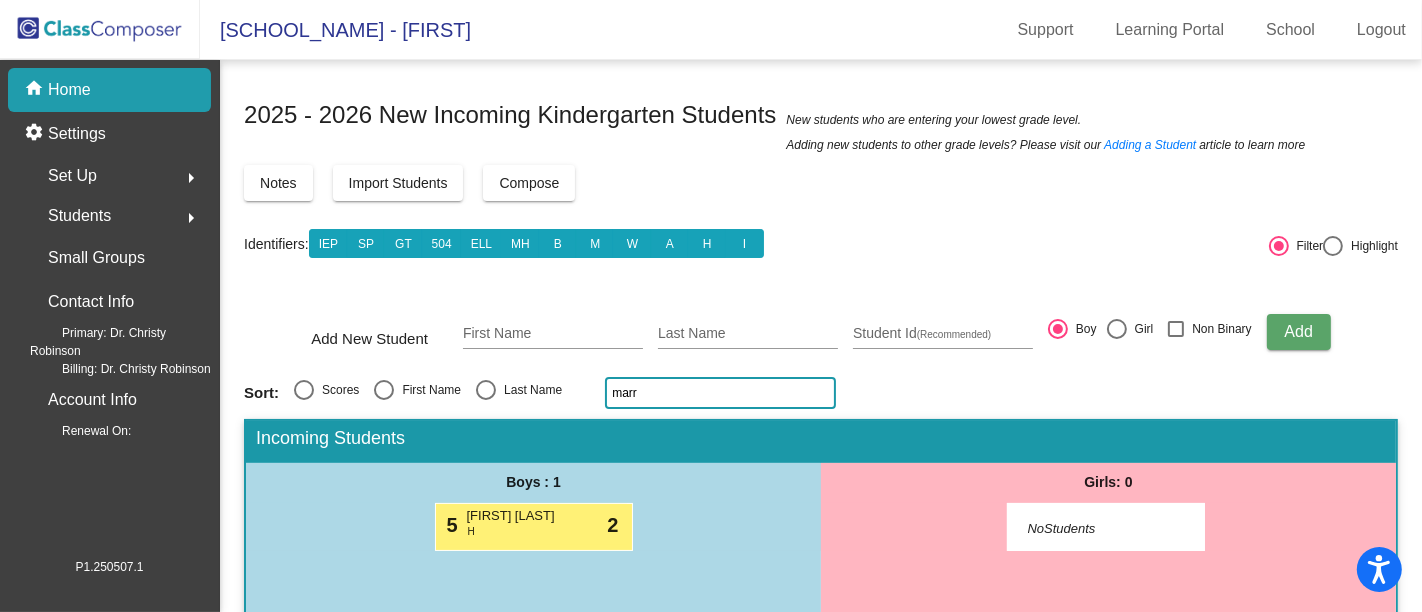 click on "marr" 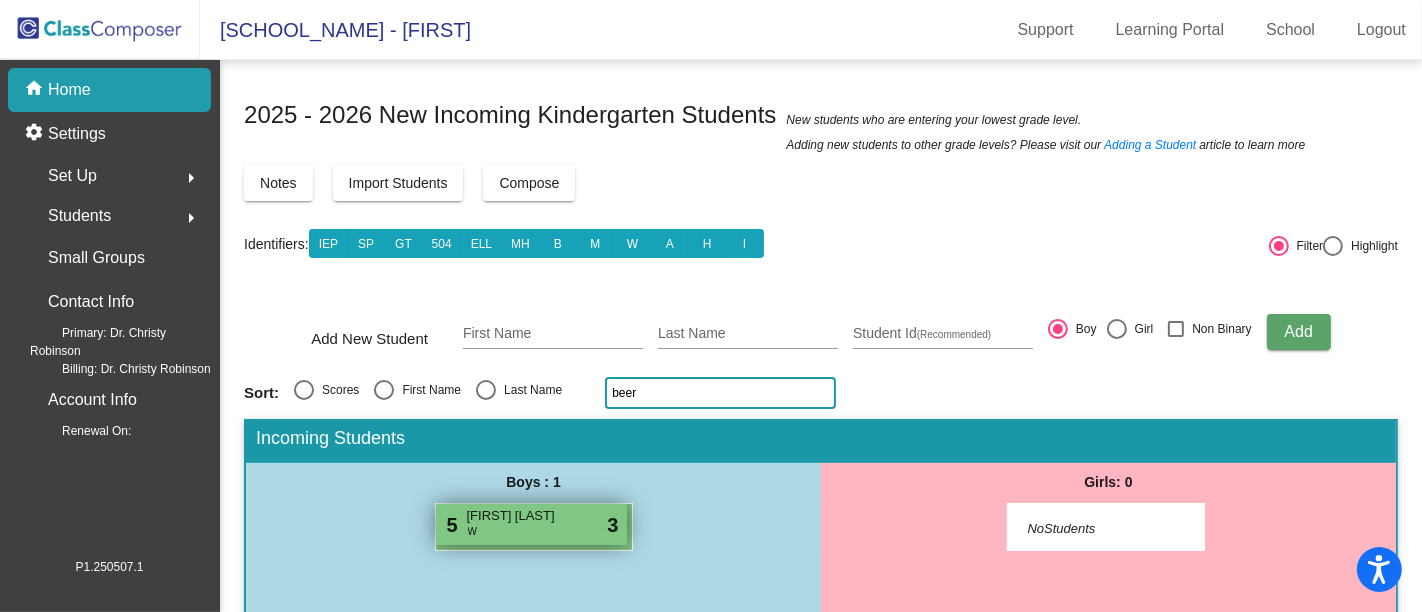 click on "[FIRST] [LAST]" at bounding box center (517, 516) 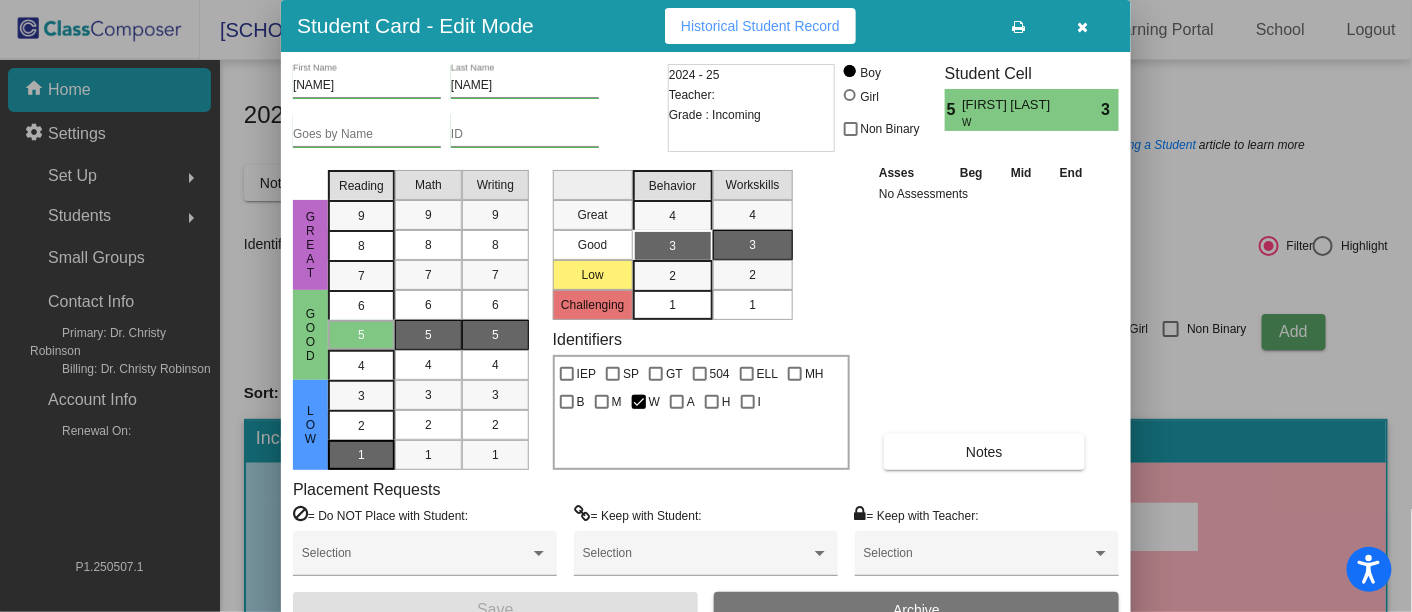 click on "1" at bounding box center [361, 396] 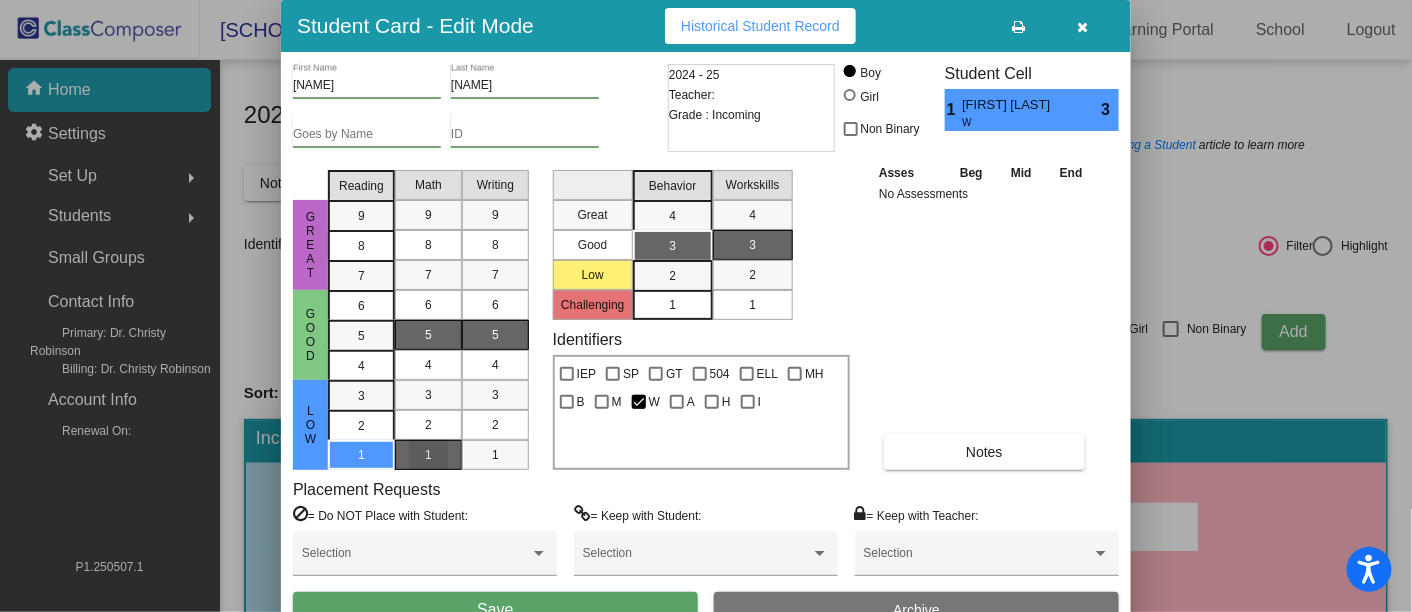 click on "1" at bounding box center [428, 455] 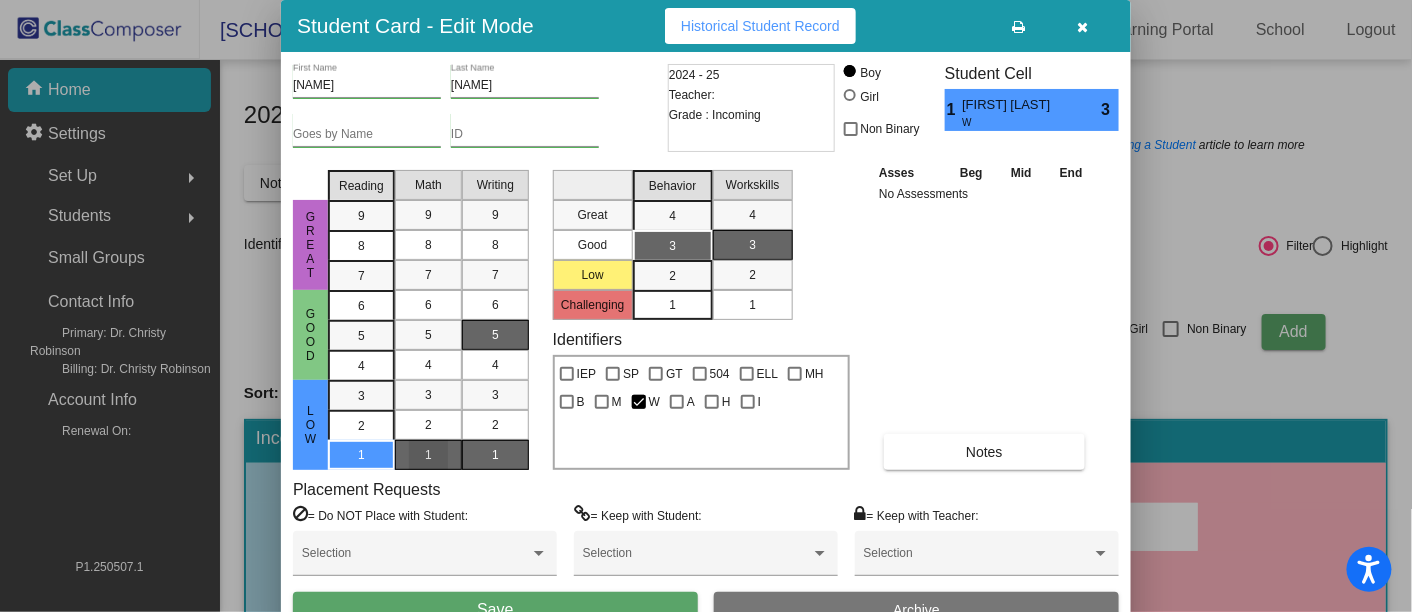 click on "1" at bounding box center (495, 455) 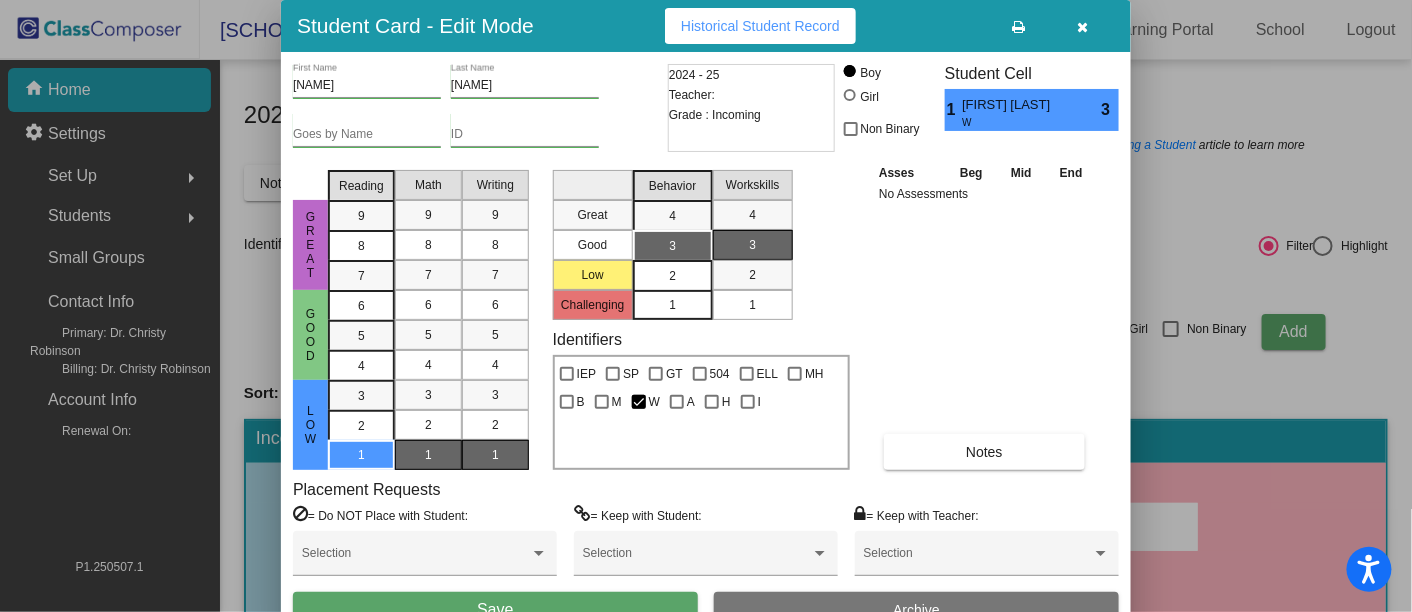 click on "2" at bounding box center (672, 276) 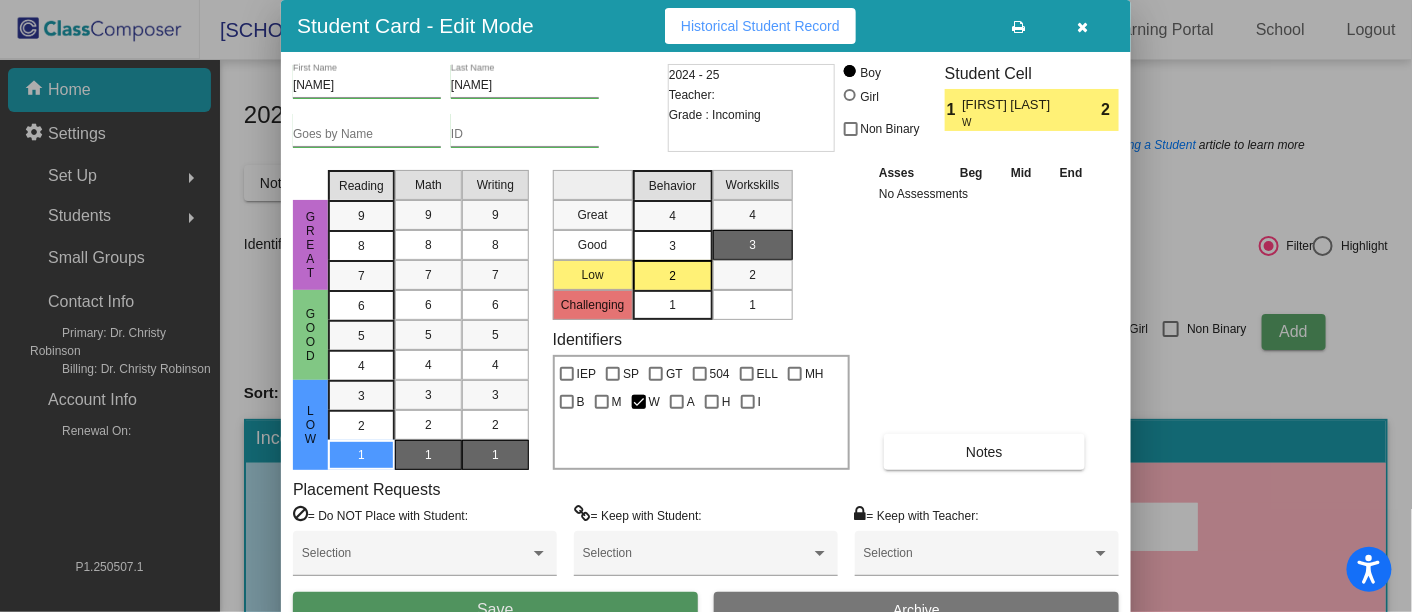 click on "Save" at bounding box center [495, 610] 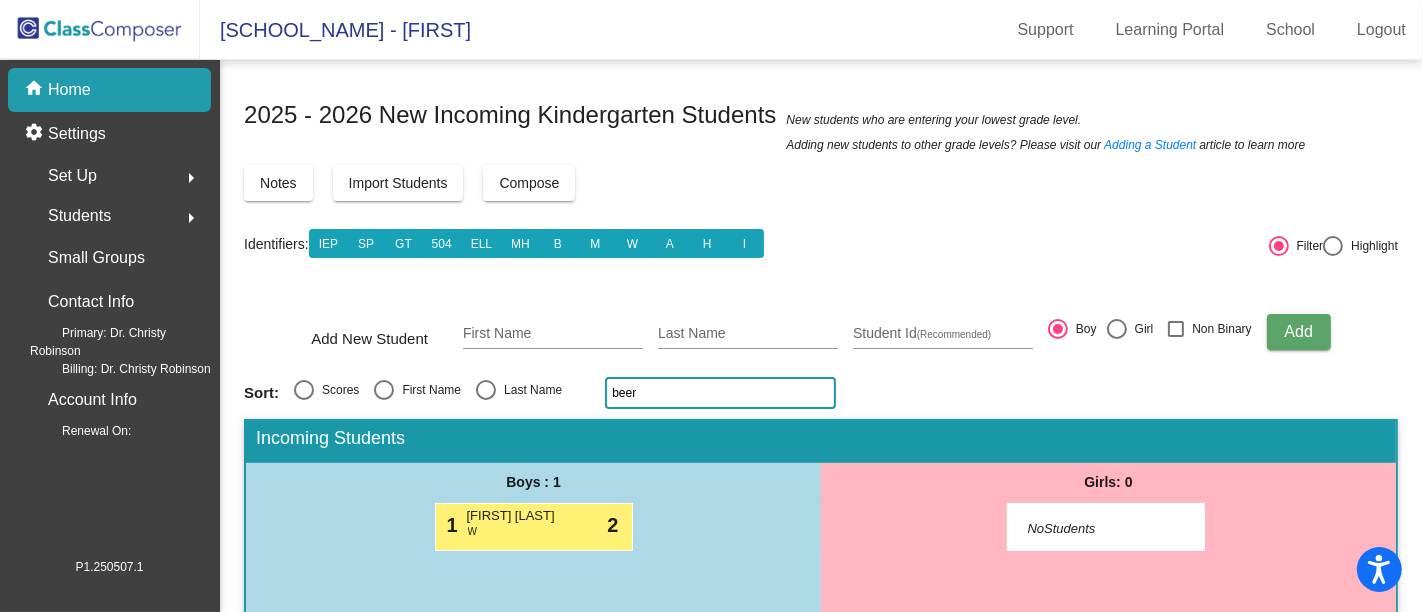 click on "beer" 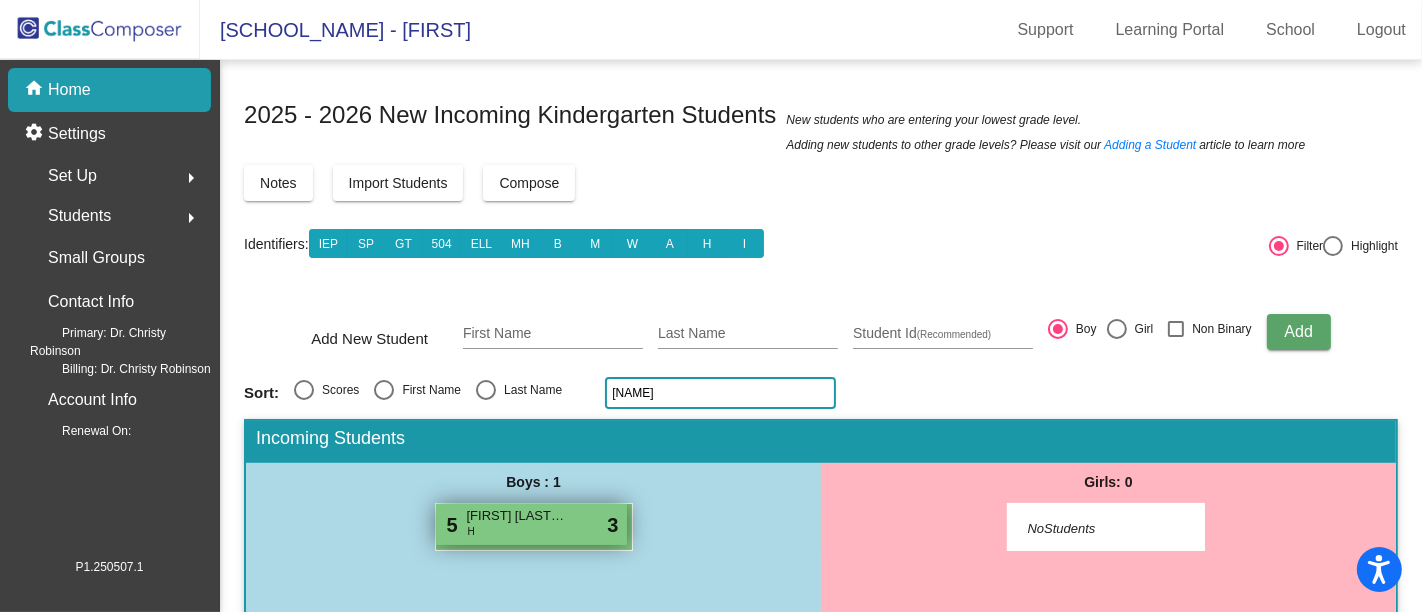 click on "5 [FIRST] [LAST] lock do_not_disturb_alt 3" at bounding box center [531, 524] 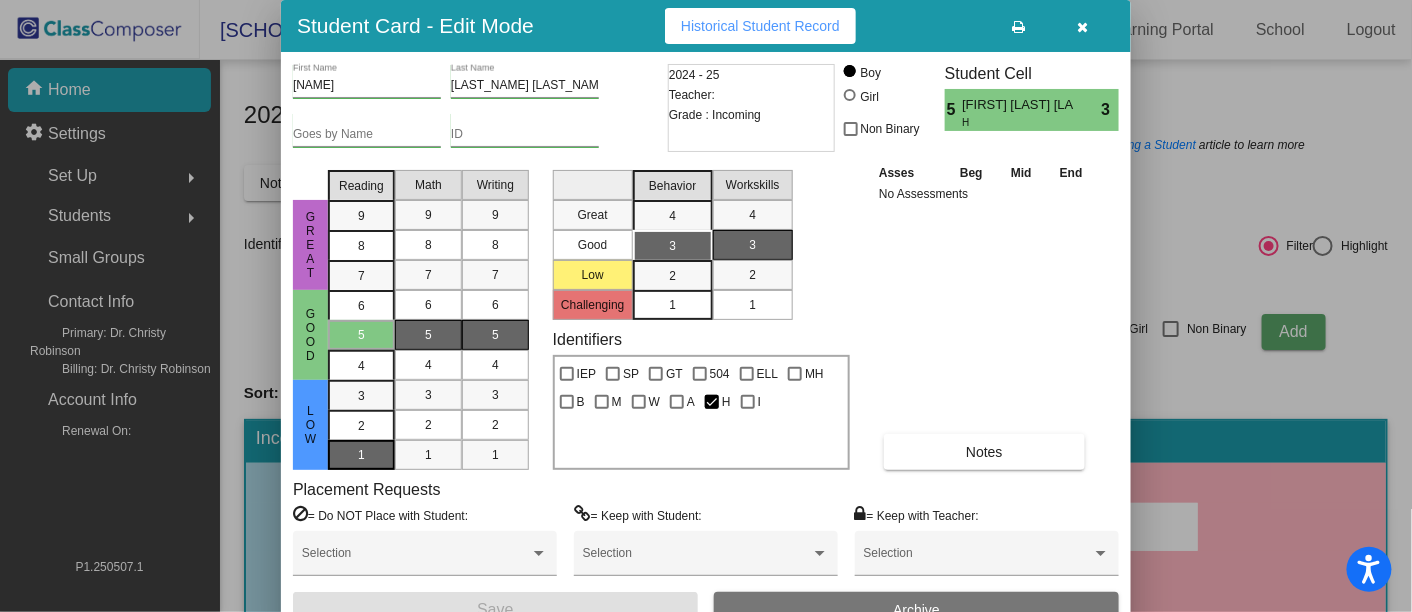 click on "1" at bounding box center [361, 396] 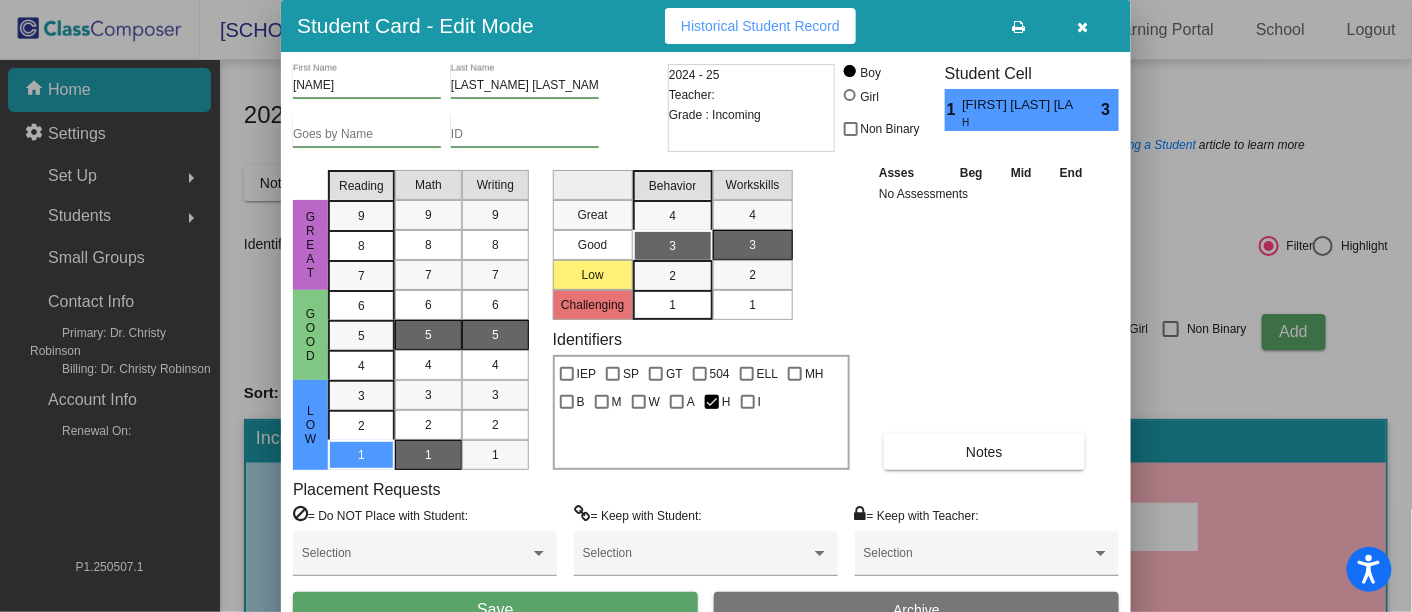 click on "1" at bounding box center [428, 455] 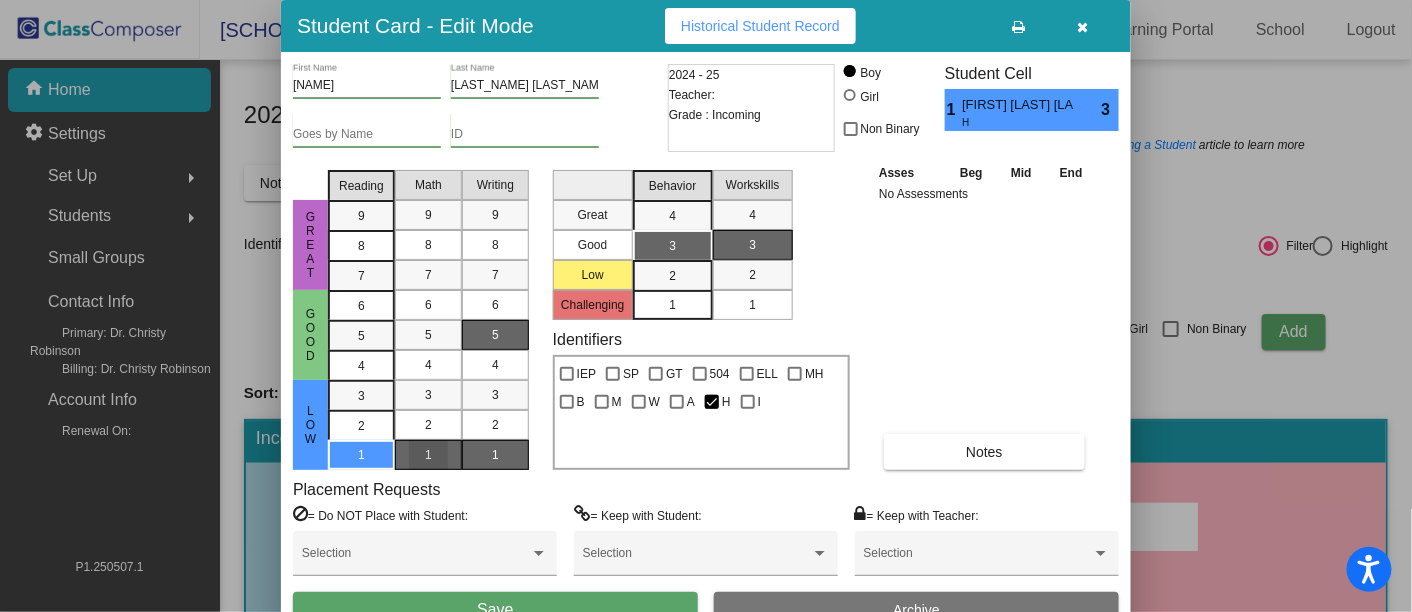 click on "1" at bounding box center (495, 455) 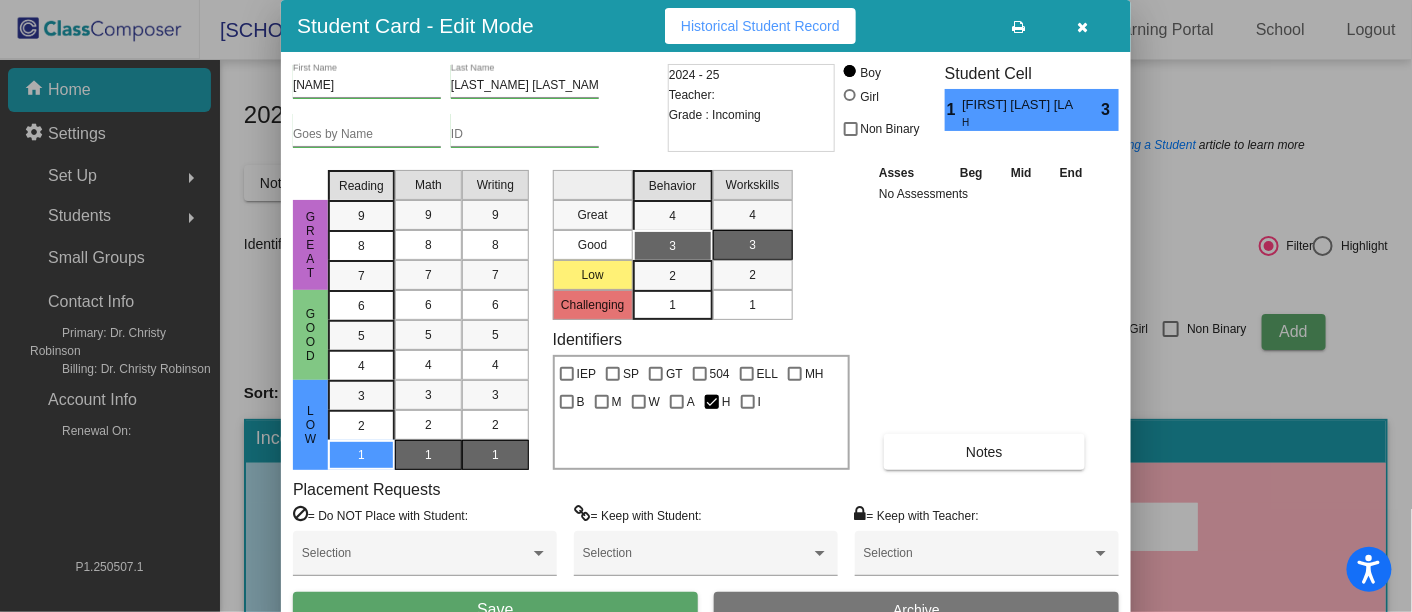 click on "Save" at bounding box center (495, 610) 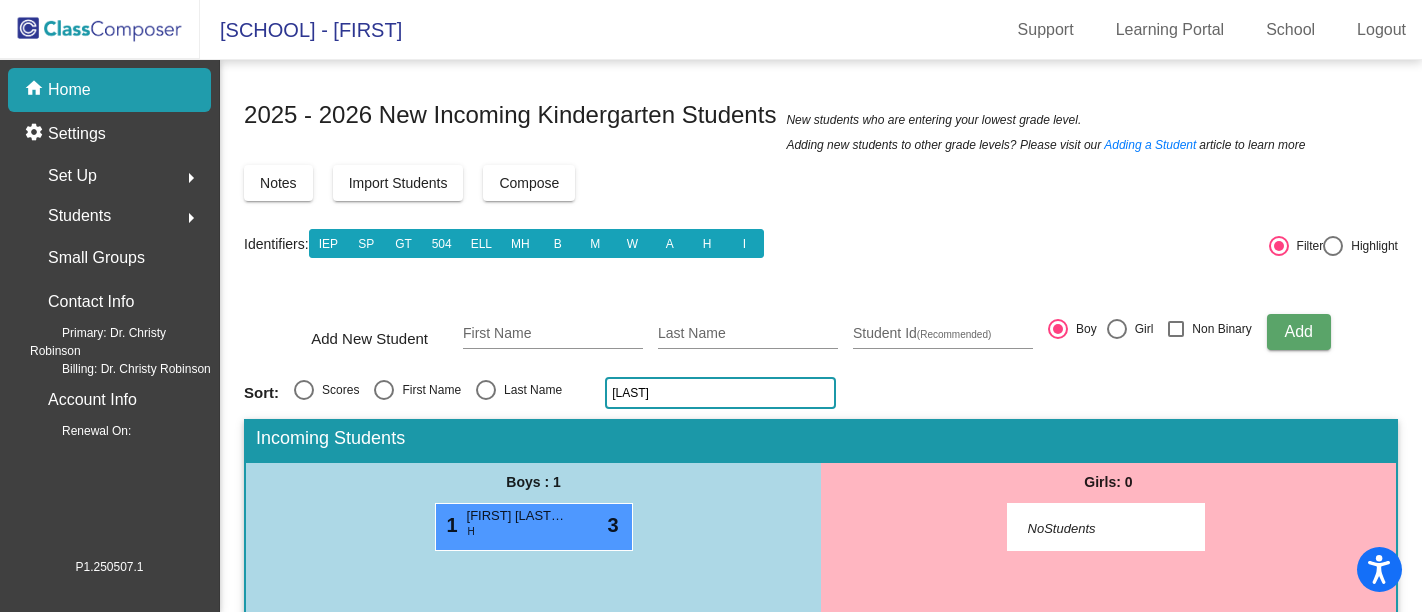 scroll, scrollTop: 0, scrollLeft: 0, axis: both 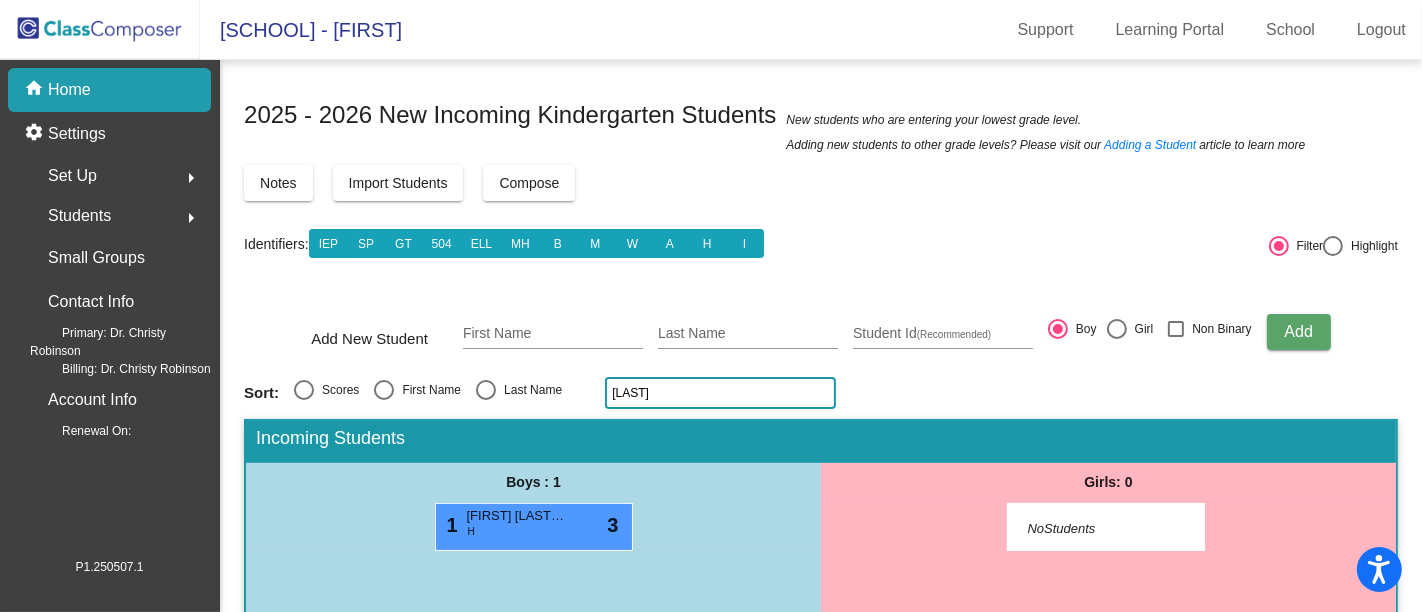 click on "[LAST]" 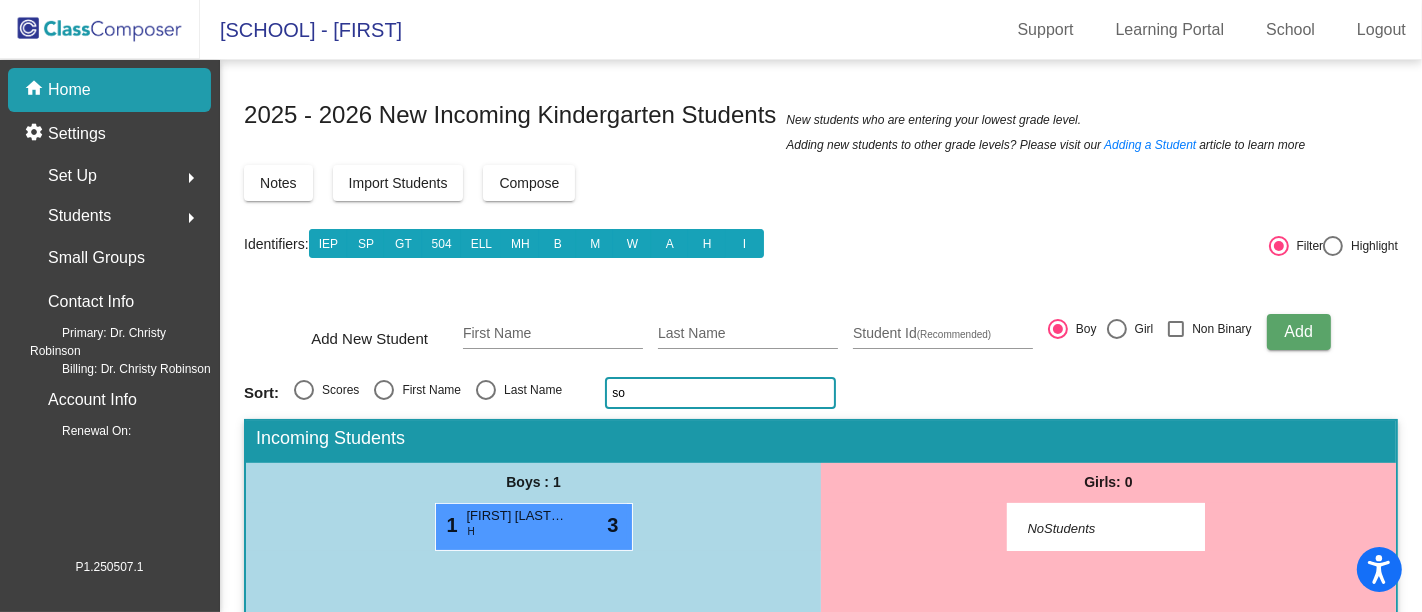 type on "s" 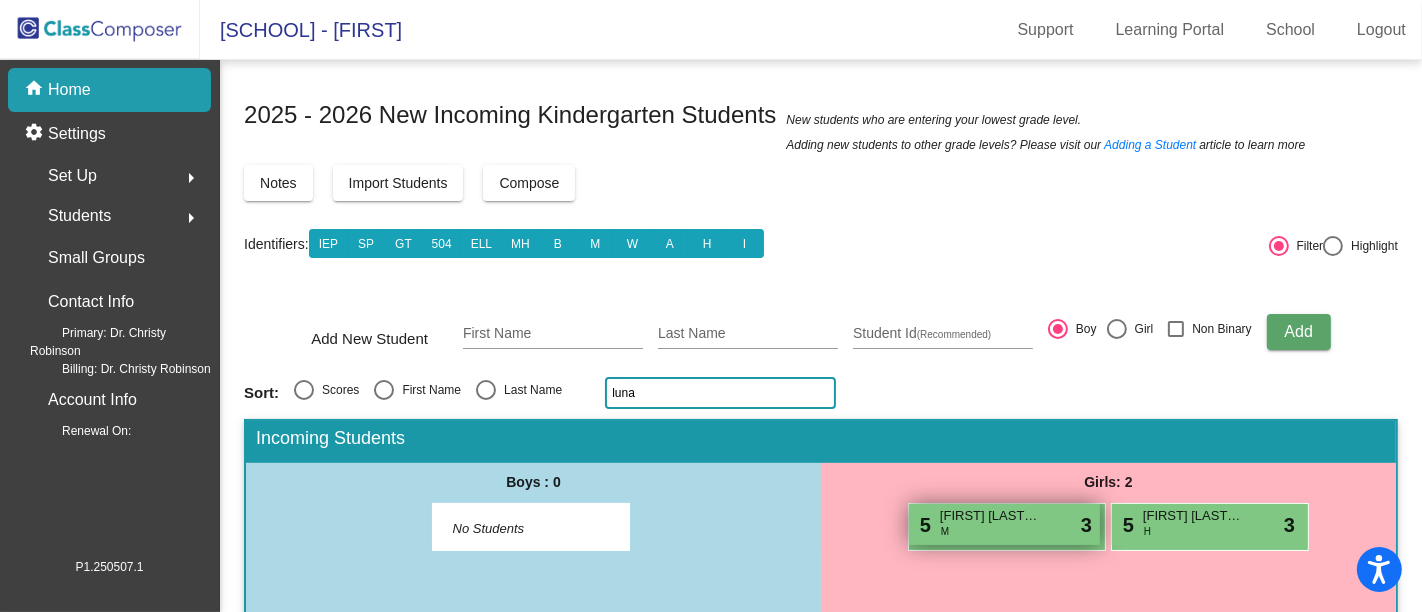 click on "[FIRST] [LAST] [LAST]" at bounding box center [990, 516] 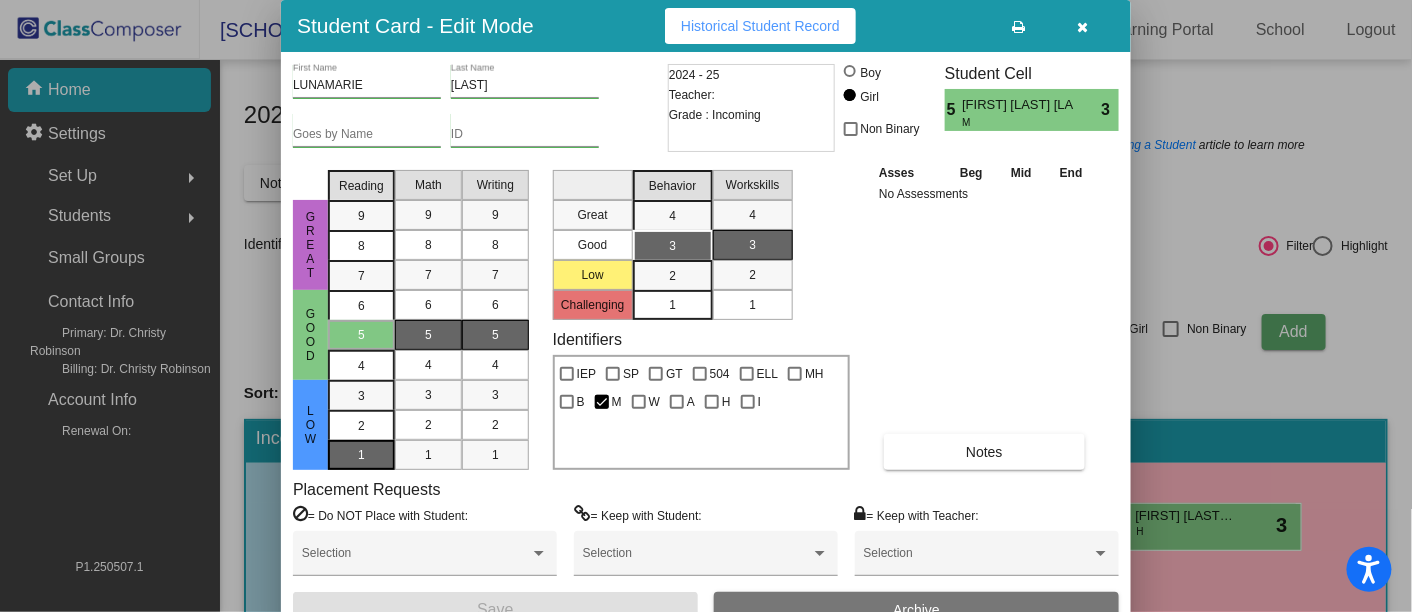 click on "1" at bounding box center [361, 396] 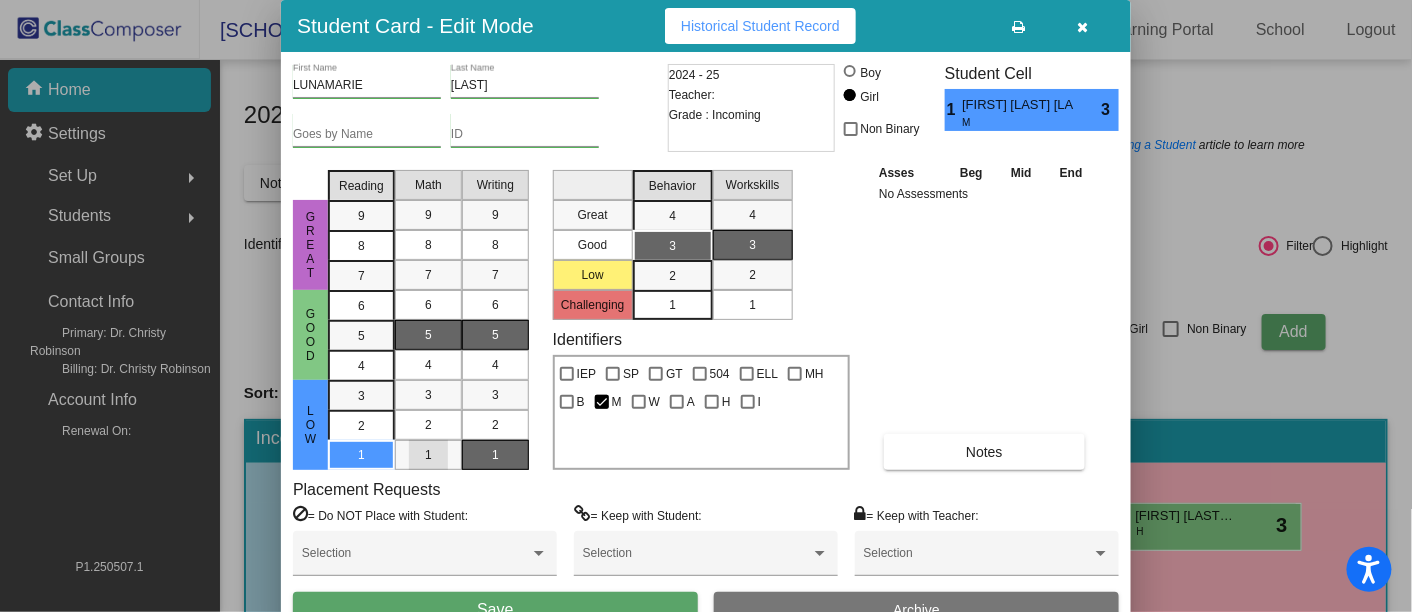 drag, startPoint x: 426, startPoint y: 455, endPoint x: 469, endPoint y: 451, distance: 43.185646 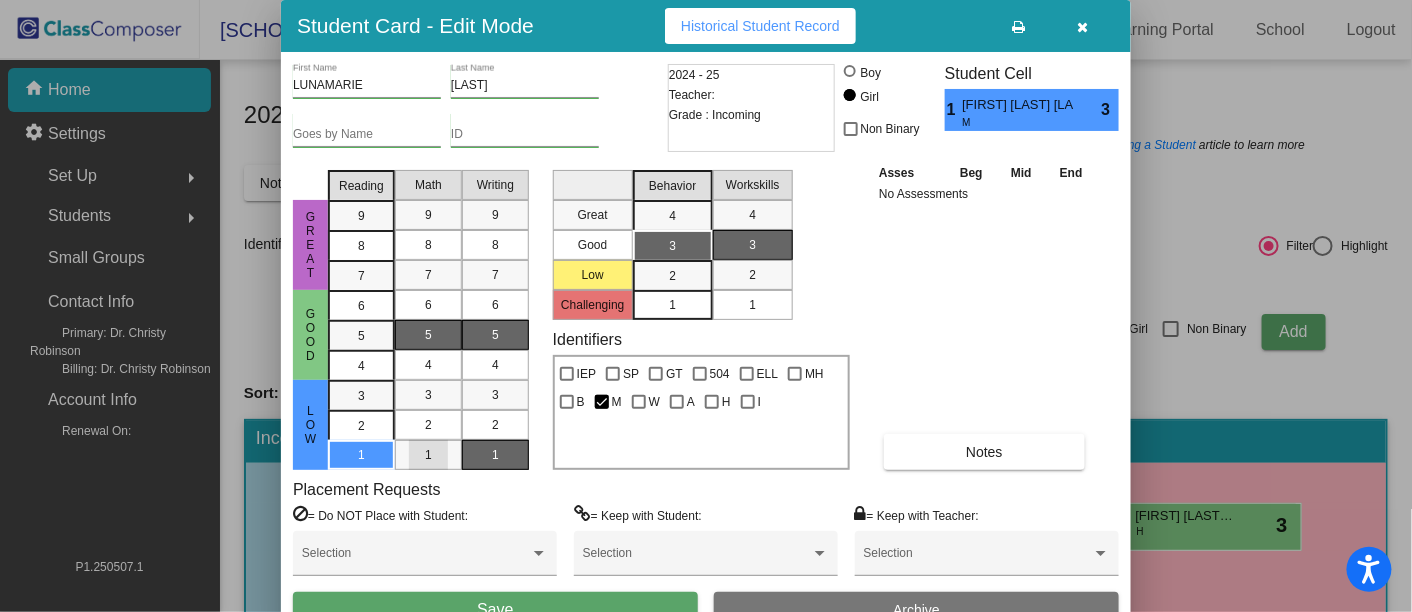 click on "1" at bounding box center [428, 455] 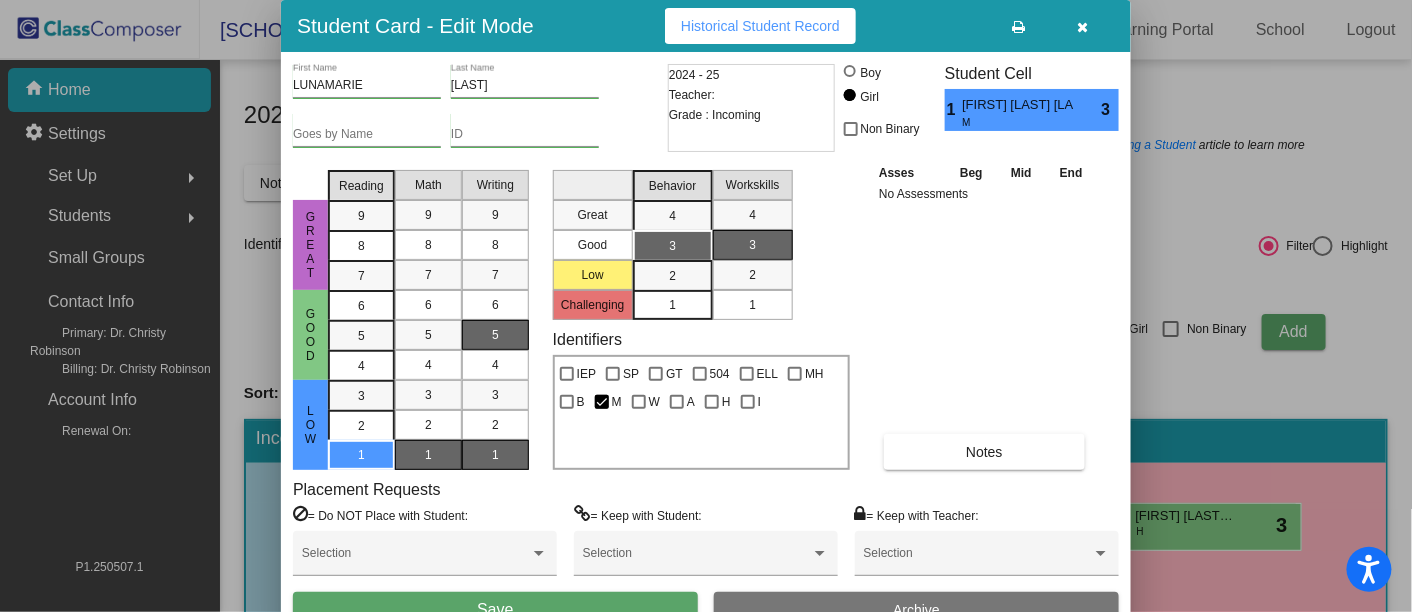 click on "1" at bounding box center (495, 455) 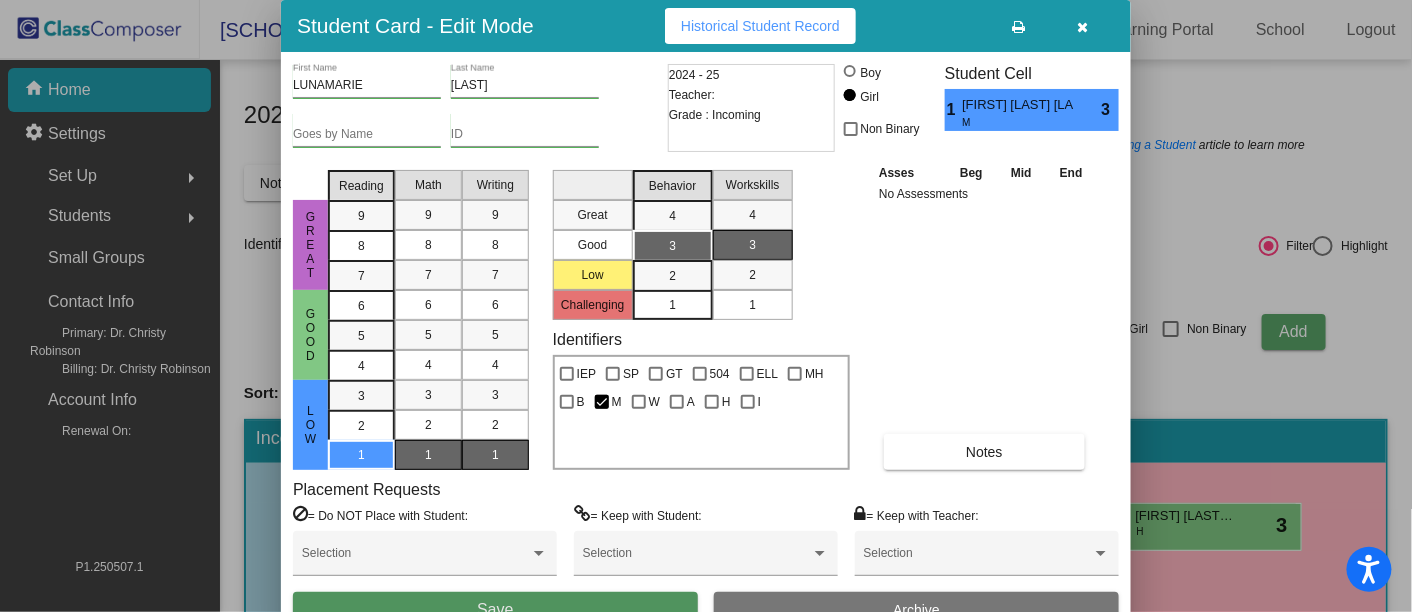 drag, startPoint x: 605, startPoint y: 598, endPoint x: 617, endPoint y: 576, distance: 25.059929 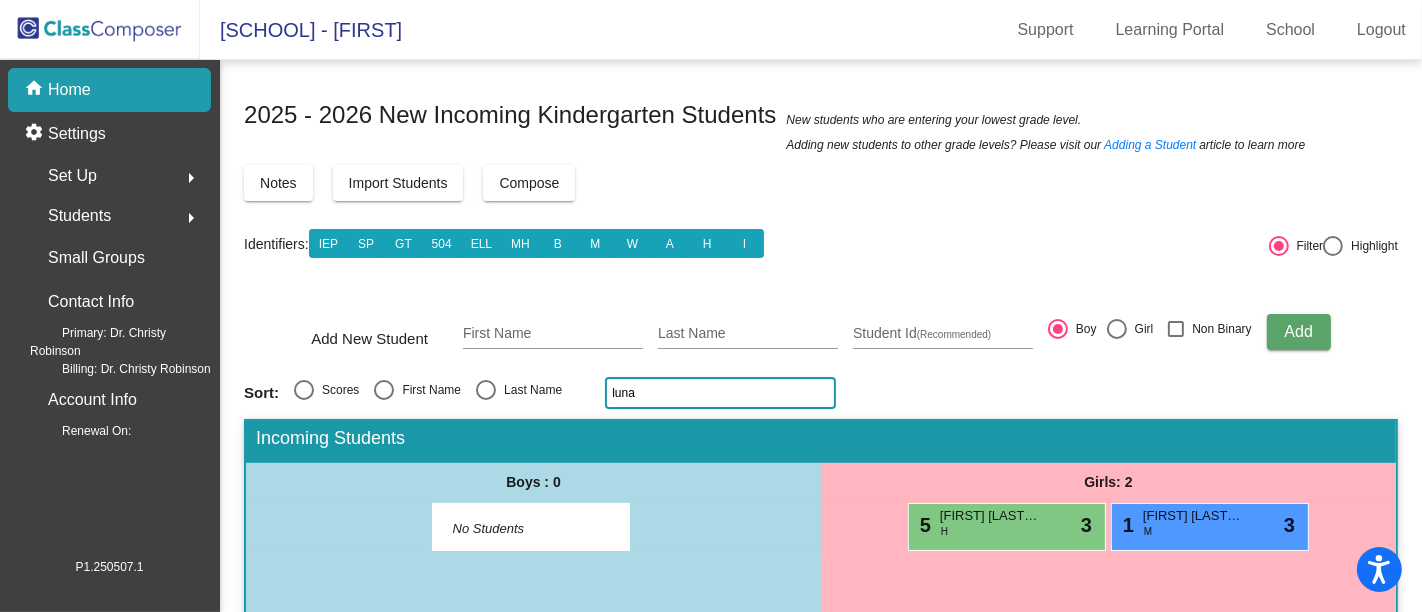 click on "luna" 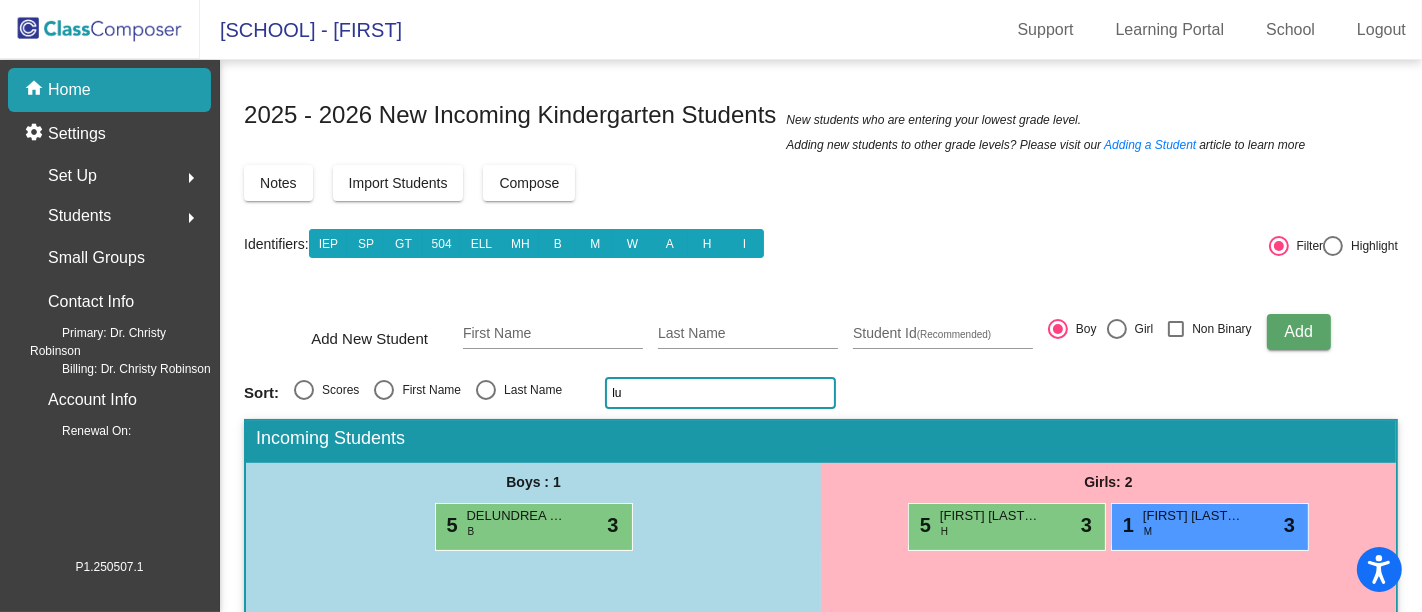 type on "l" 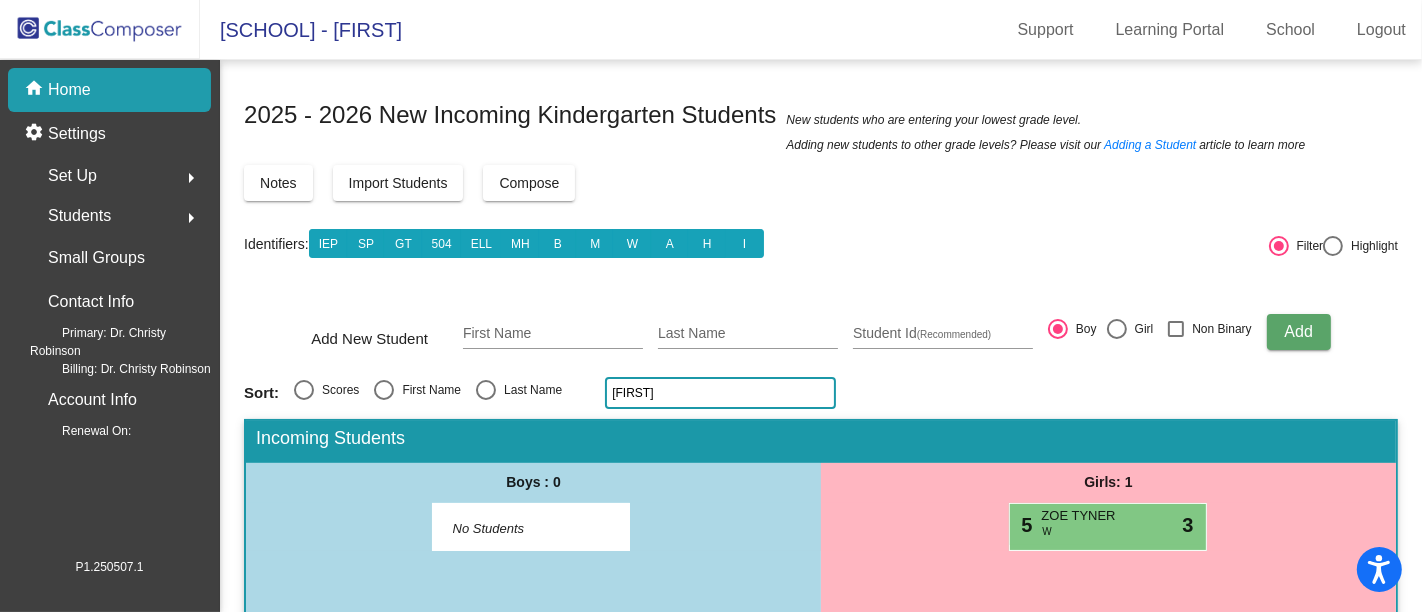 click on "Girls: 1" at bounding box center (1108, 483) 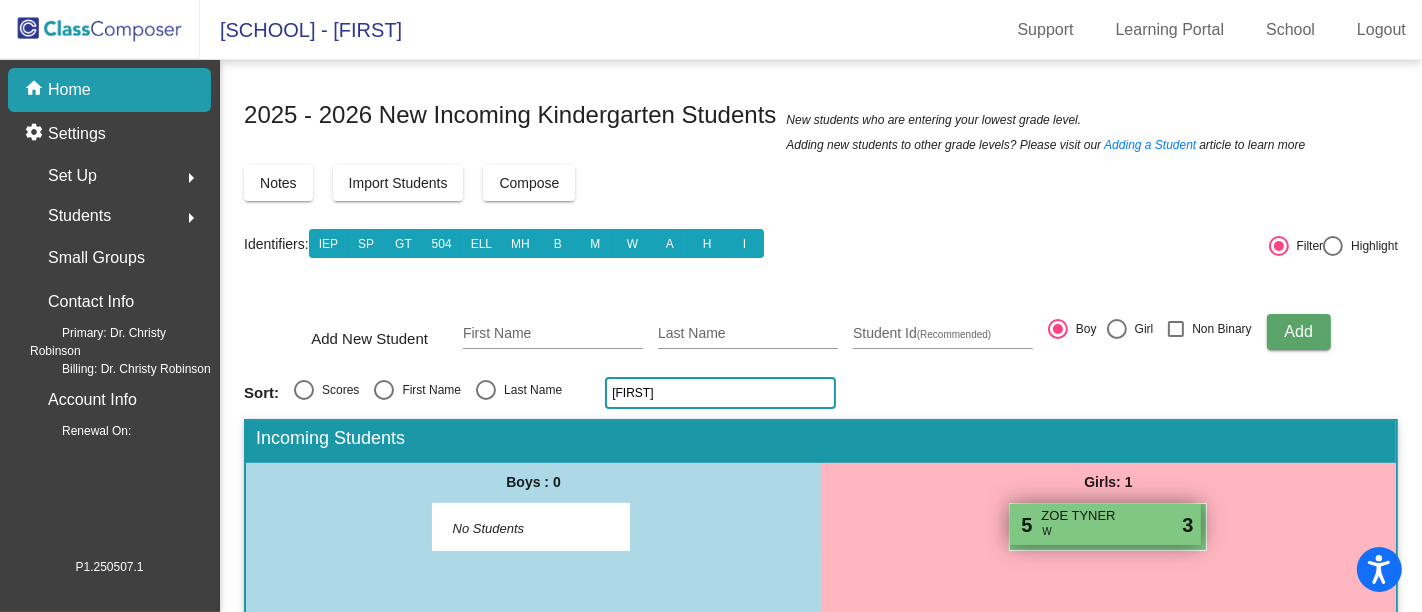 click on "5 ZOE TYNER W lock do_not_disturb_alt 3" at bounding box center [1105, 524] 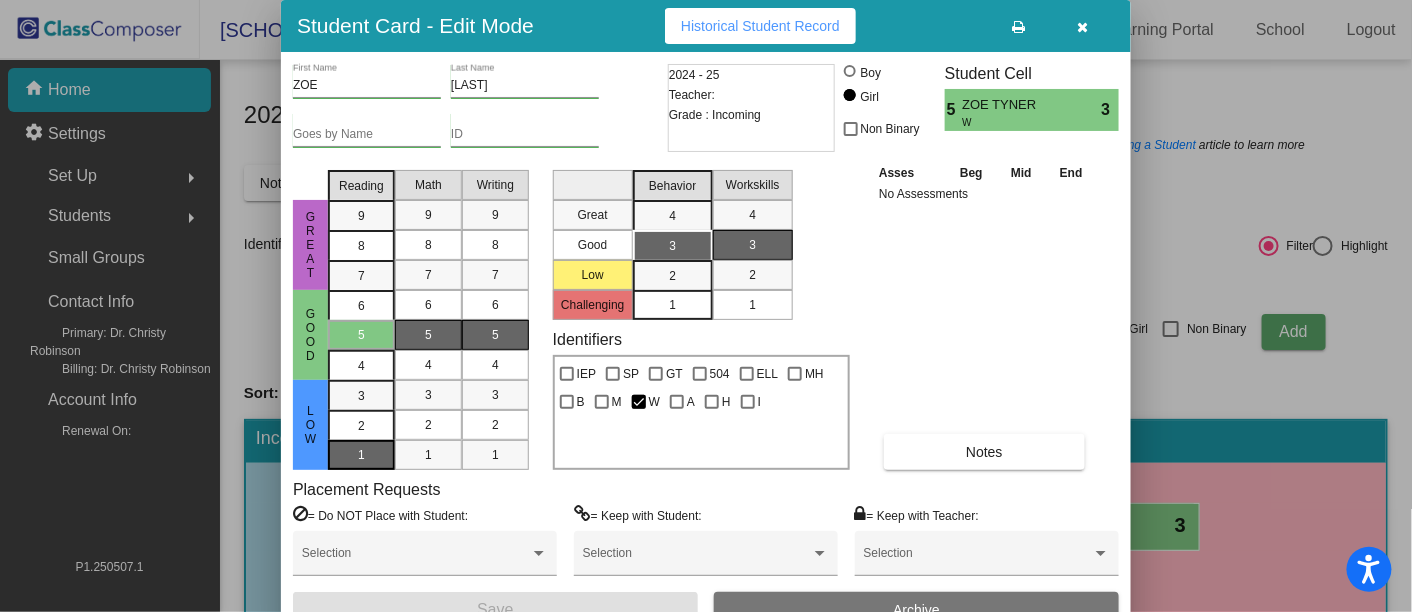 click on "1" at bounding box center (361, 396) 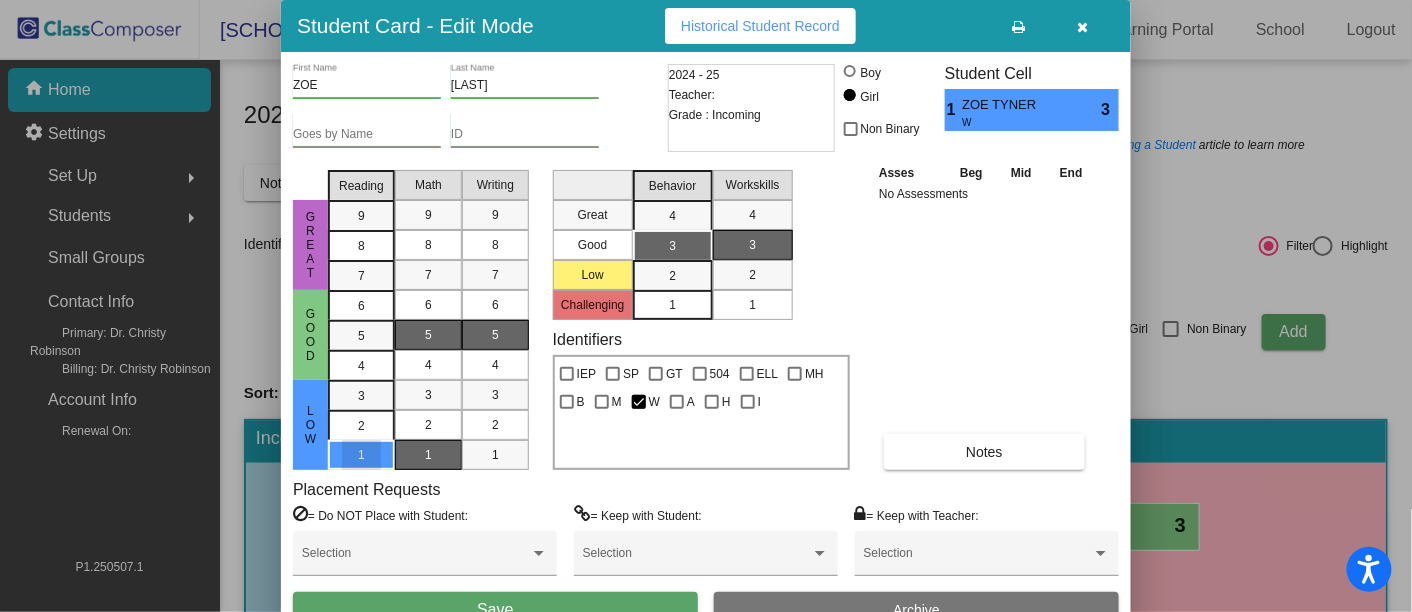 click on "1" at bounding box center [428, 455] 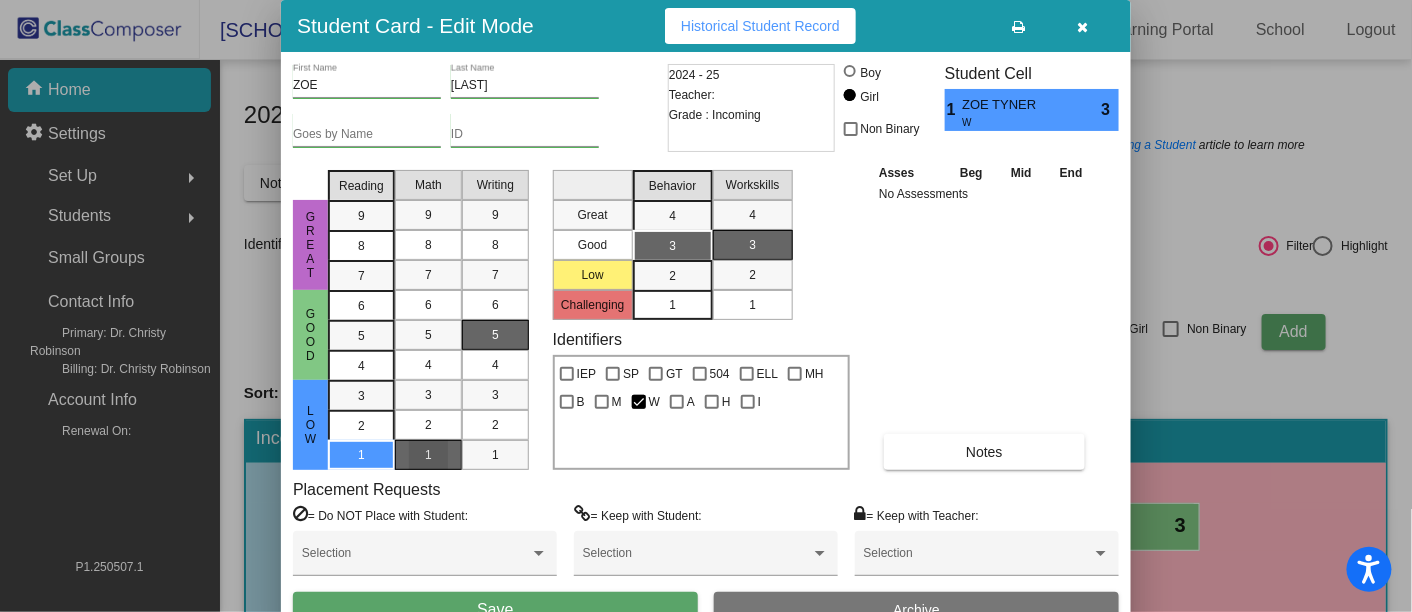 drag, startPoint x: 518, startPoint y: 447, endPoint x: 536, endPoint y: 511, distance: 66.48308 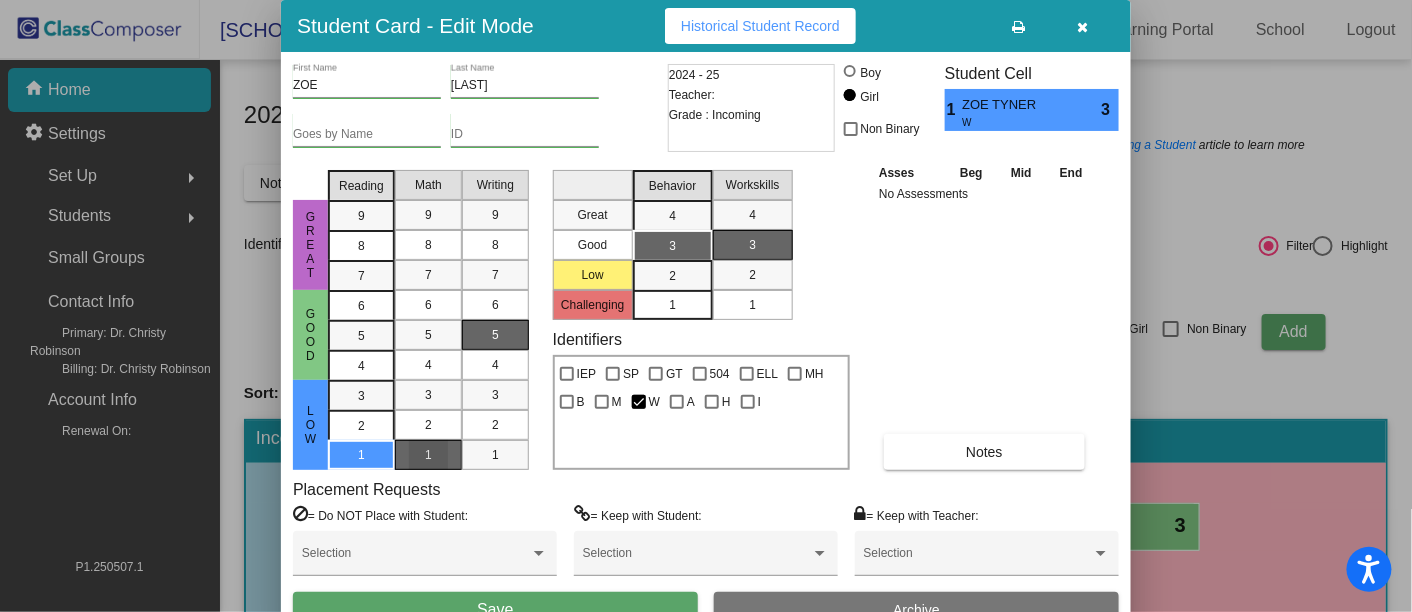 click on "1" at bounding box center (495, 455) 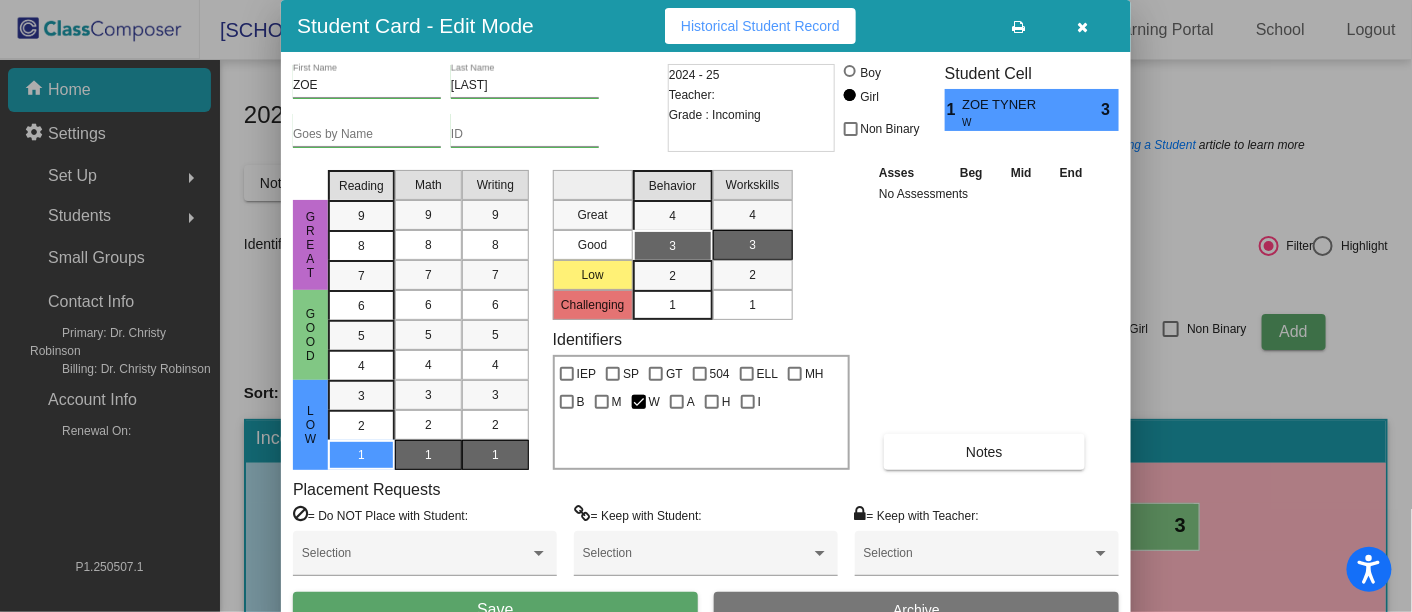 click on "Save" at bounding box center (495, 610) 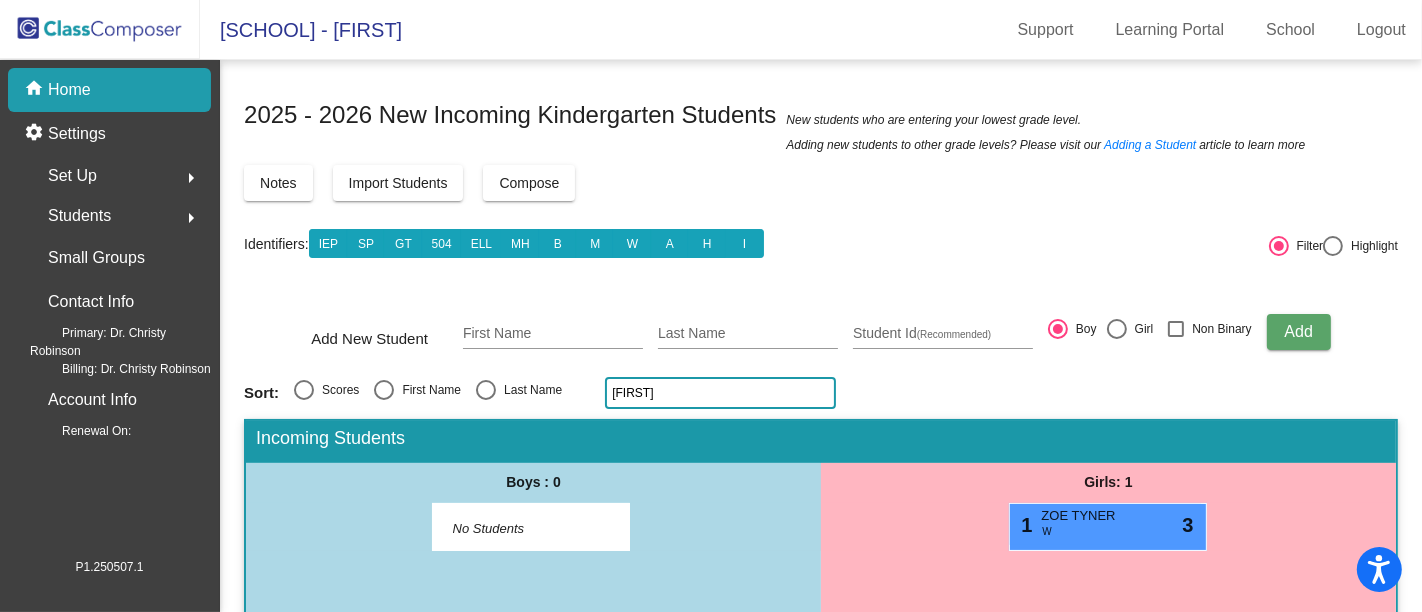 click on "ty" 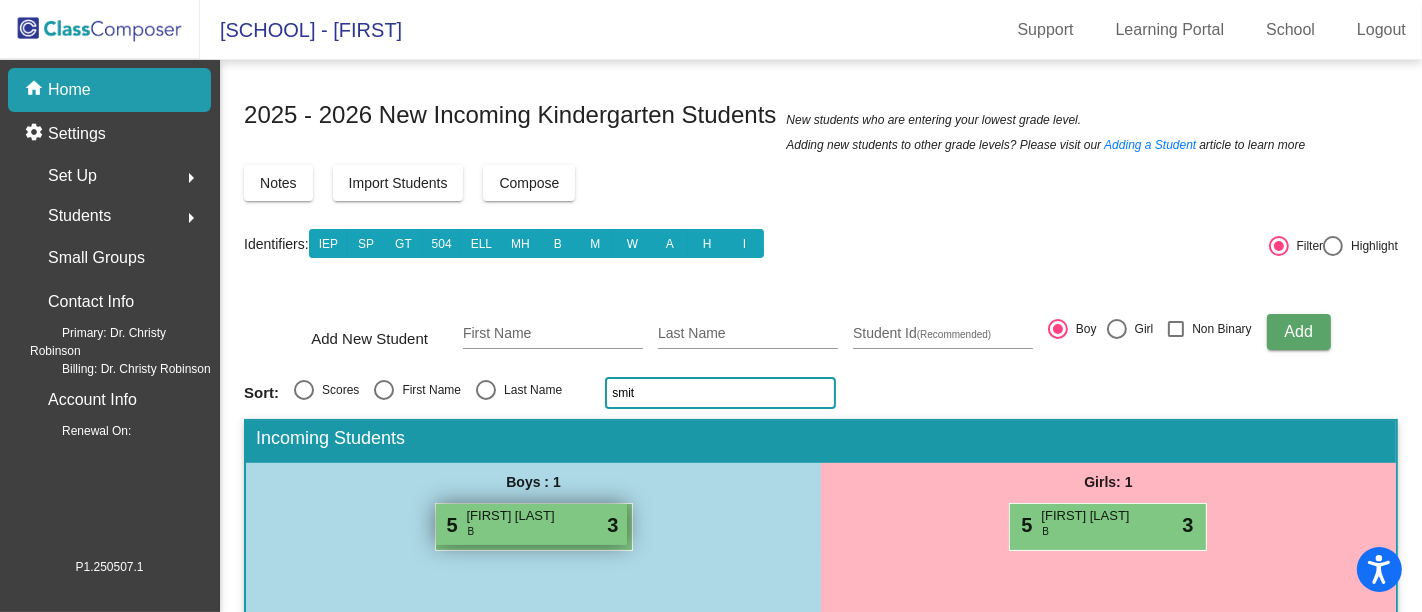 click on "[FIRST] [LAST]" at bounding box center (517, 516) 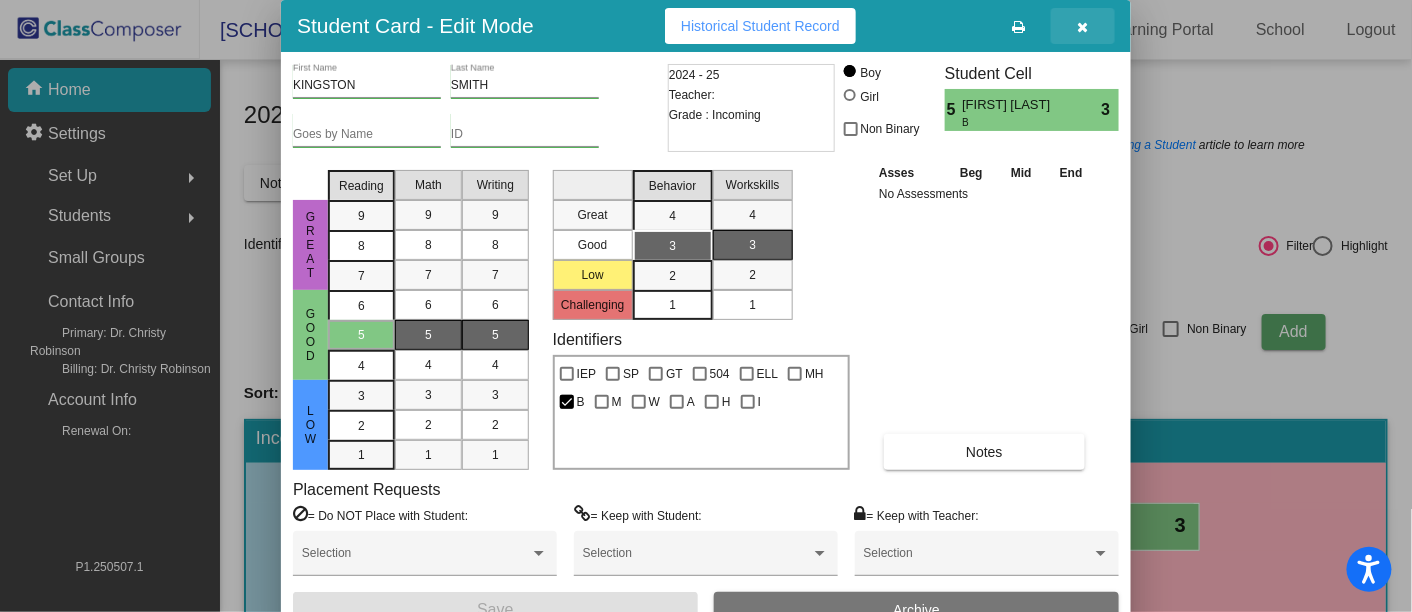 click at bounding box center (1083, 27) 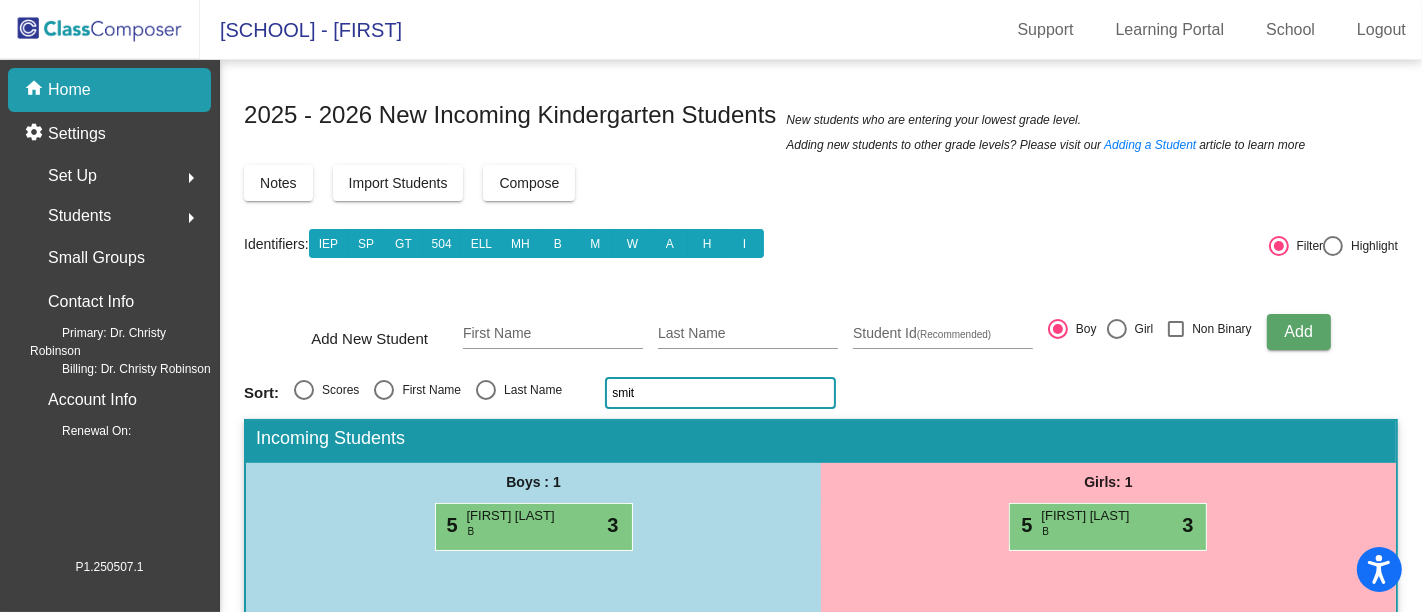 click on "smit" 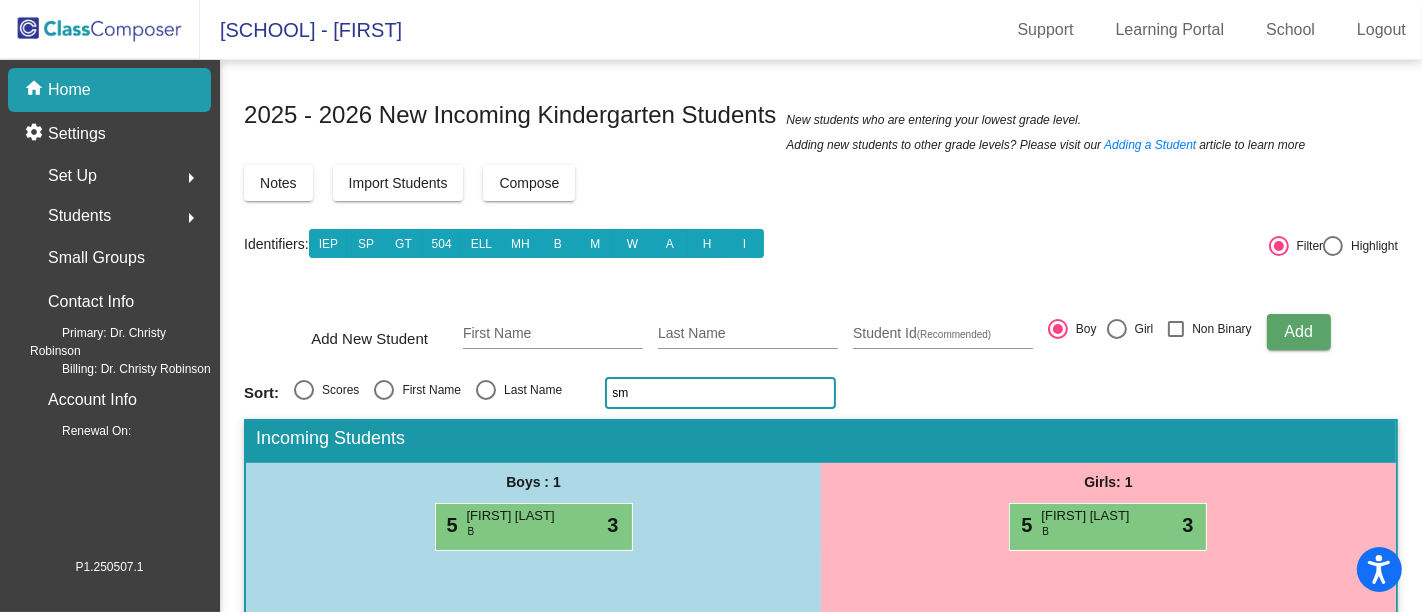 type on "s" 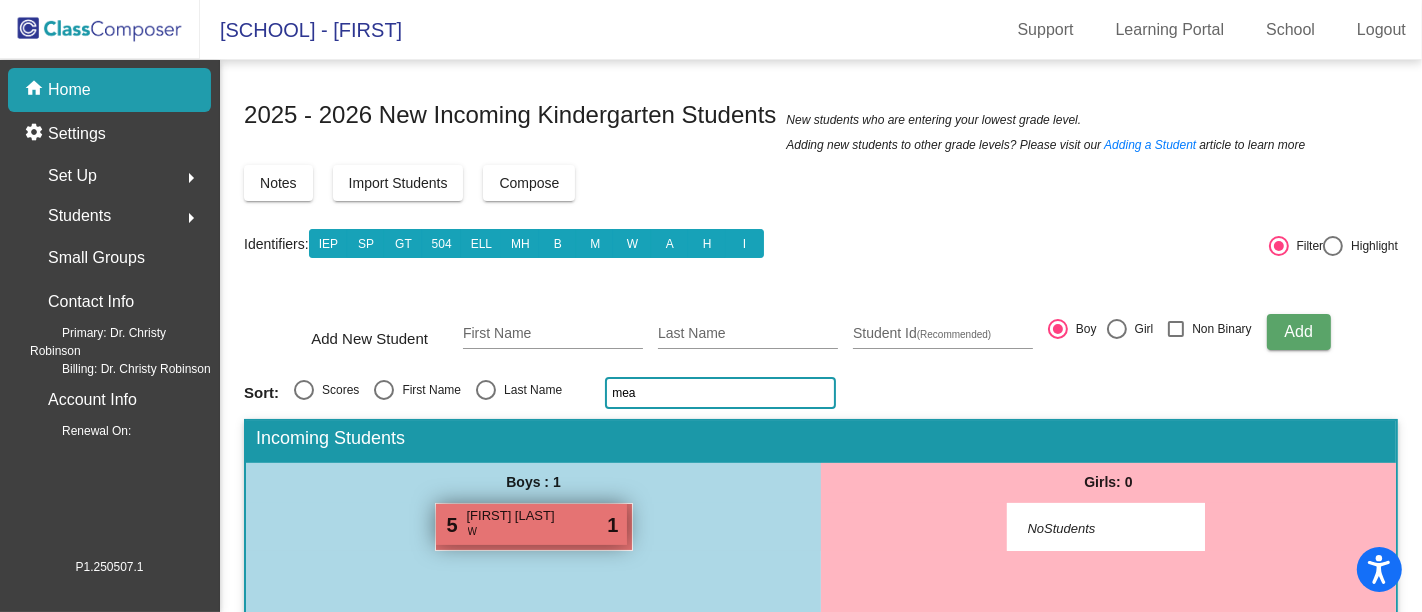 click on "5 ELIJAH MEADOWS W lock do_not_disturb_alt 1" at bounding box center [531, 524] 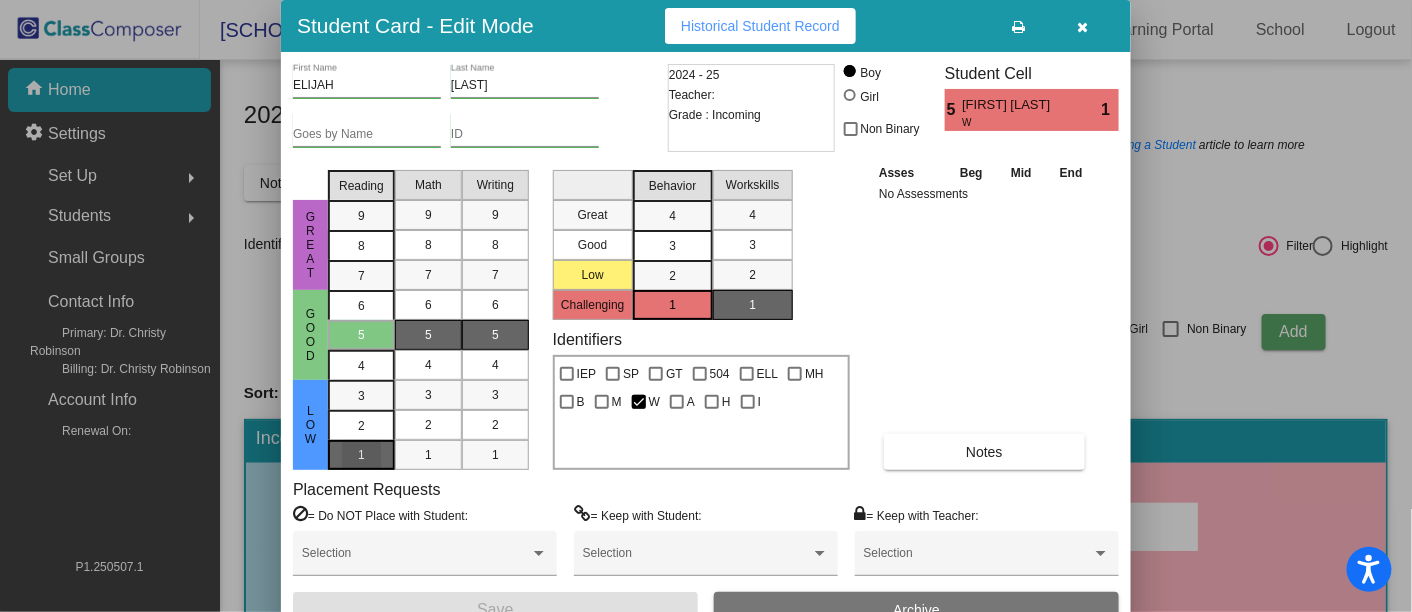 click on "1" at bounding box center [361, 396] 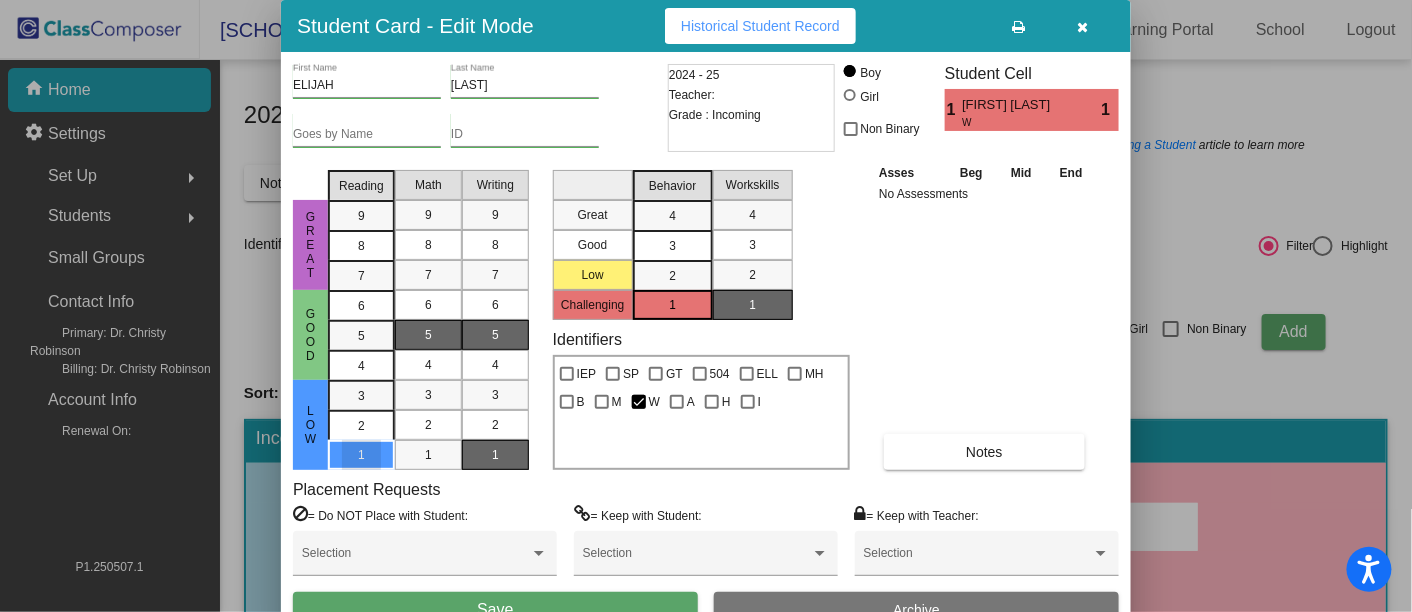 click on "1" at bounding box center (495, 455) 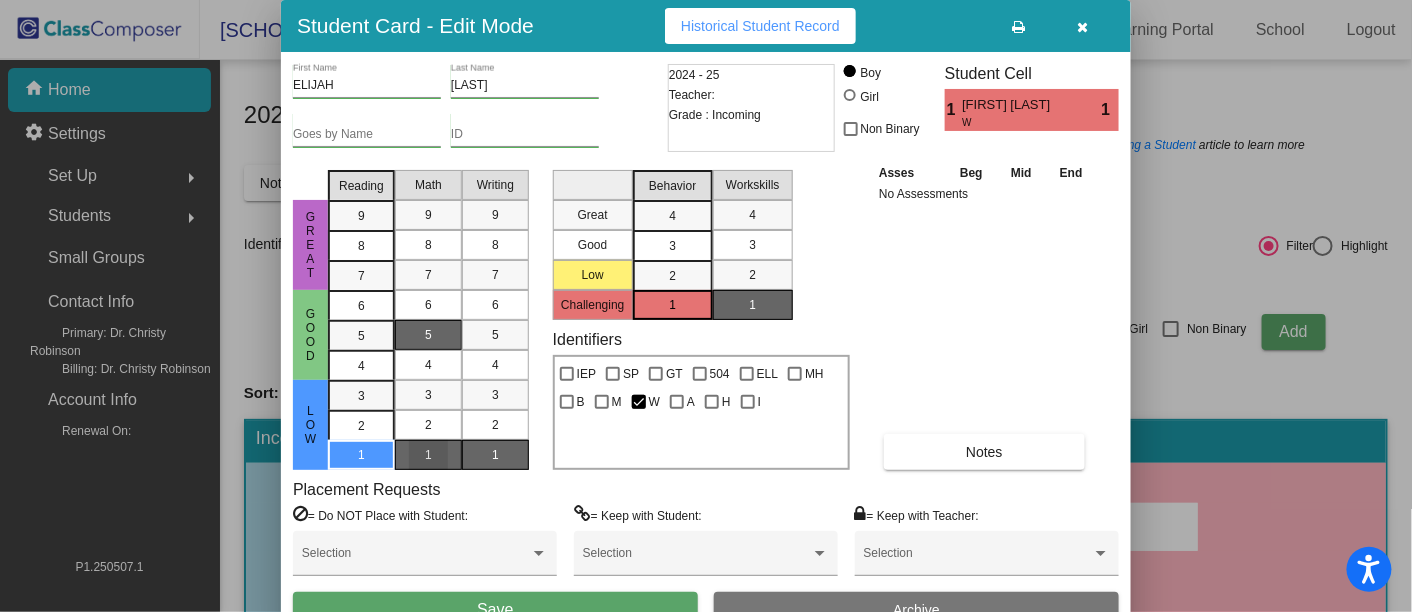 click on "1" at bounding box center [428, 455] 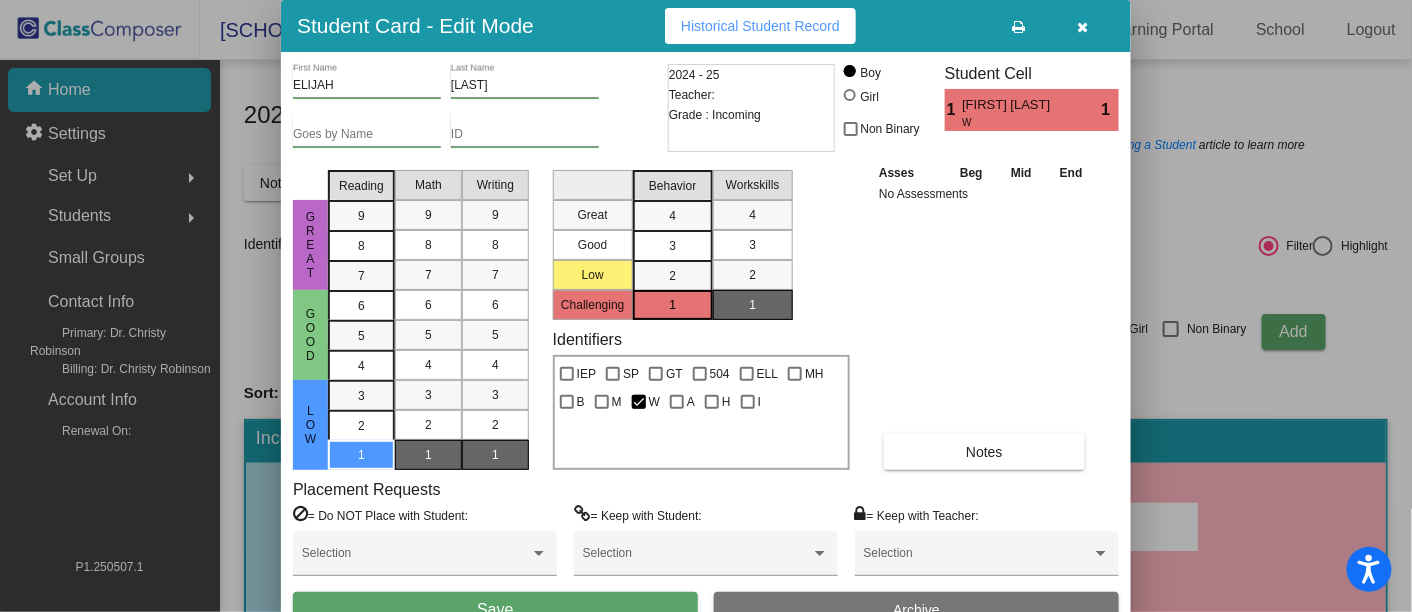 click on "Save" at bounding box center [495, 610] 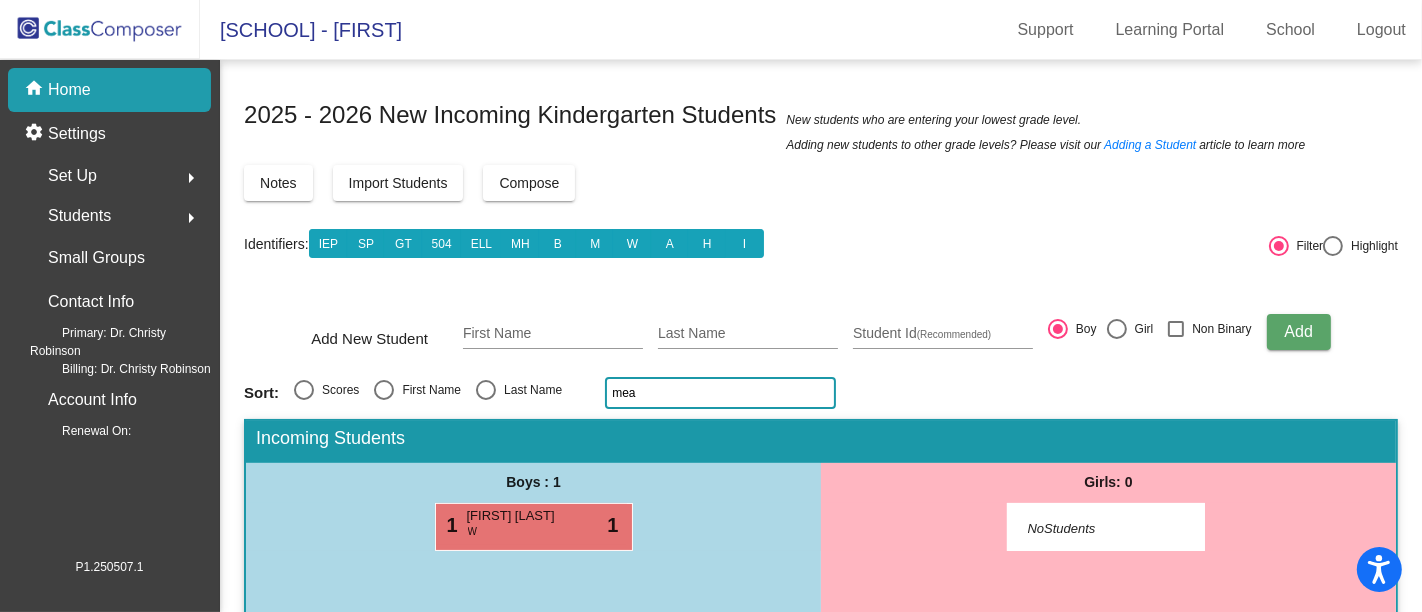 click on "mea" 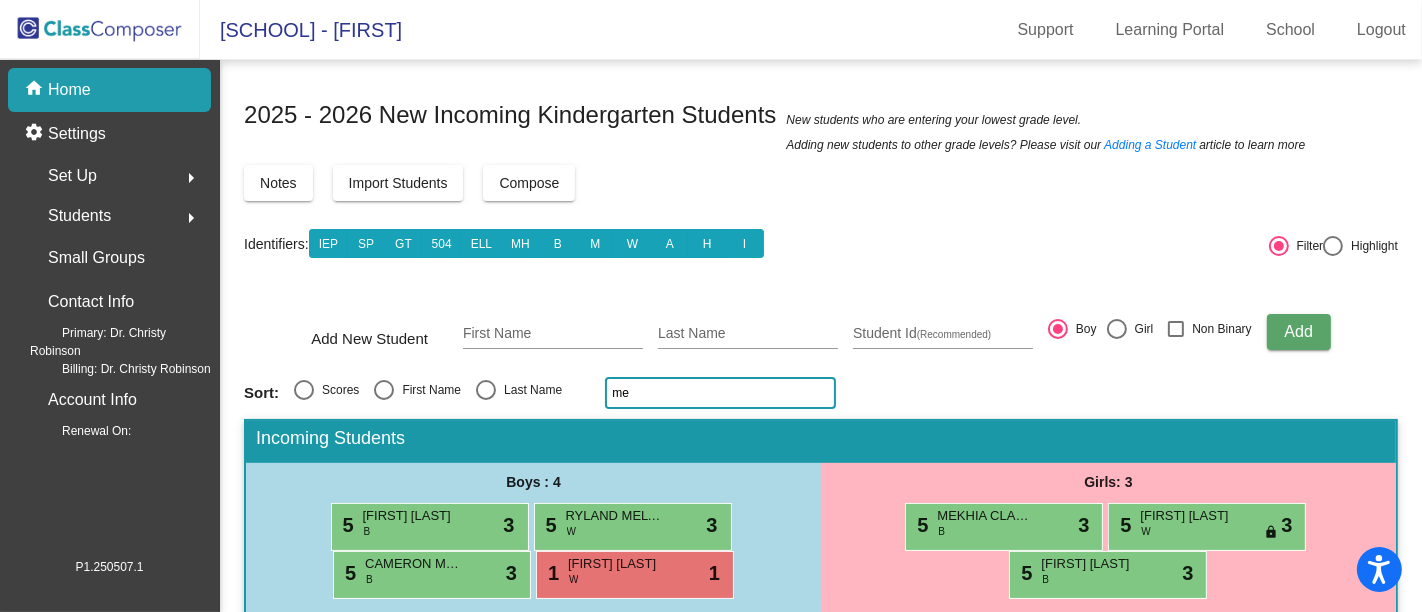 type on "m" 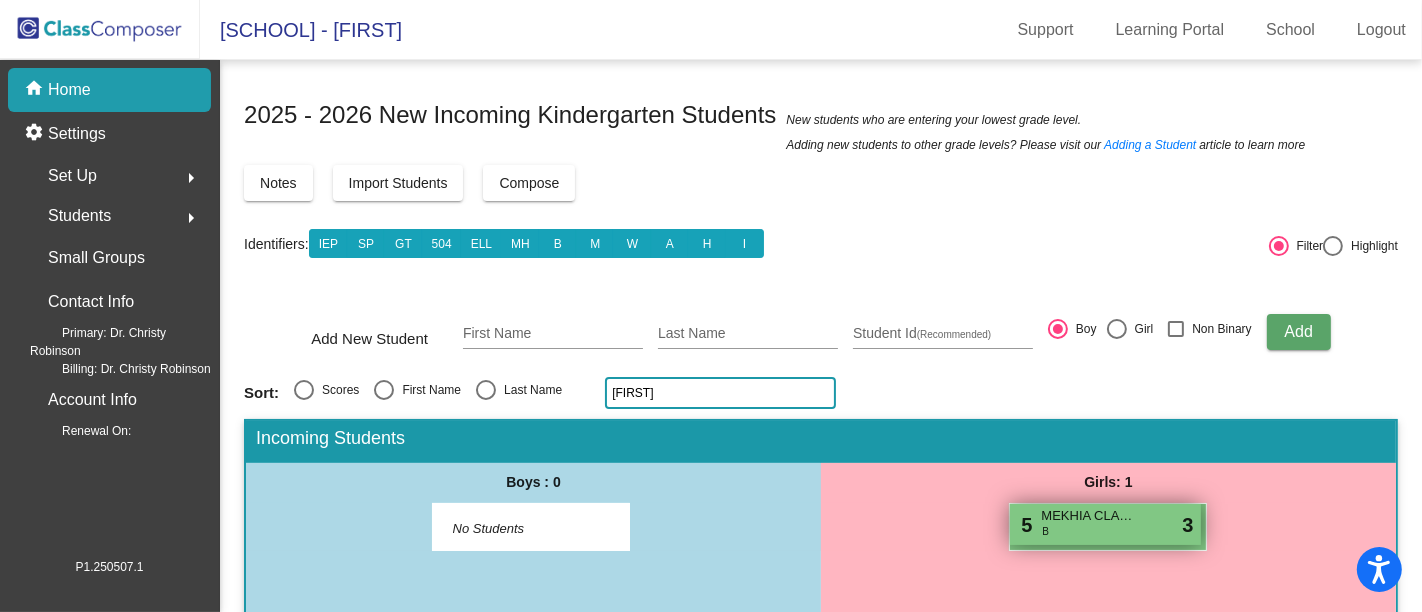 click on "5 MEKHIA CLARDY B lock do_not_disturb_alt 3" at bounding box center (1105, 524) 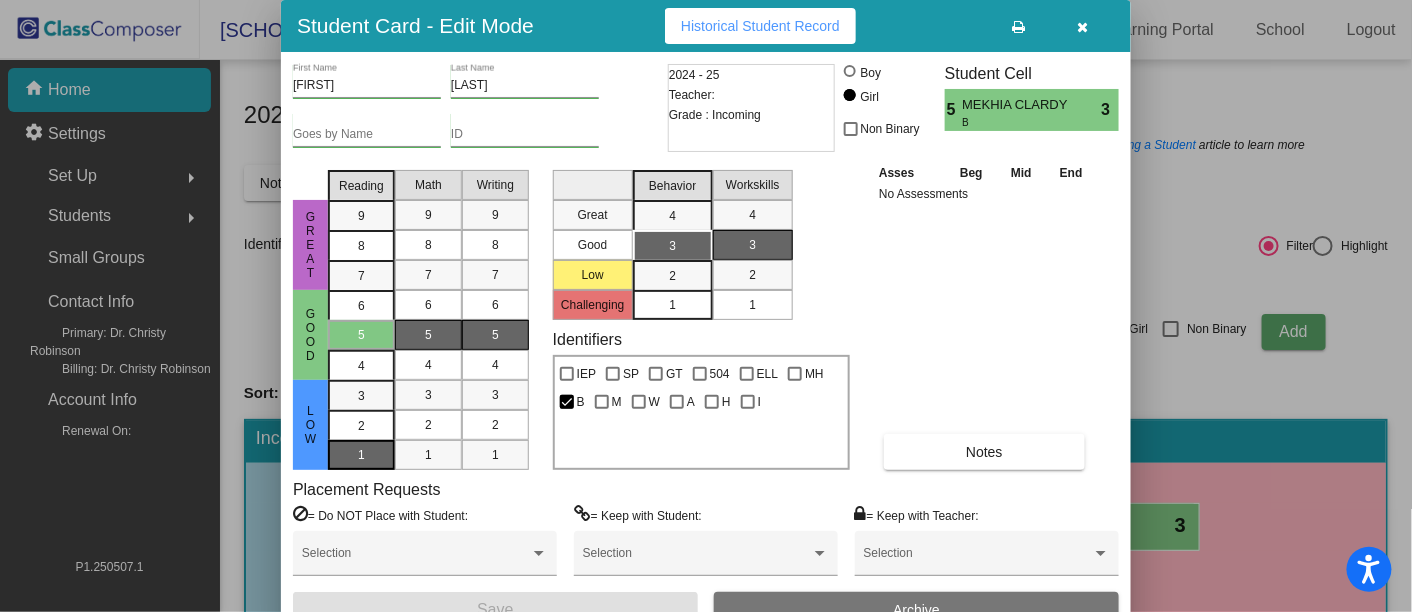 click on "1" at bounding box center [361, 396] 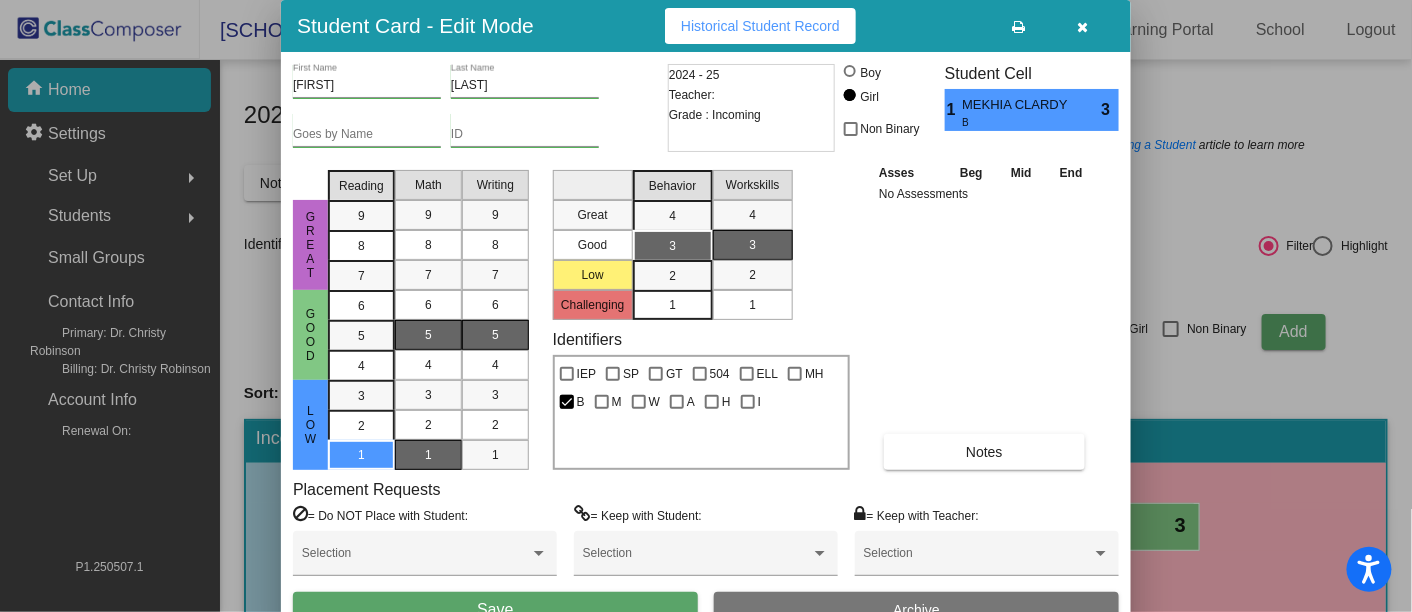 click on "1" at bounding box center [428, 455] 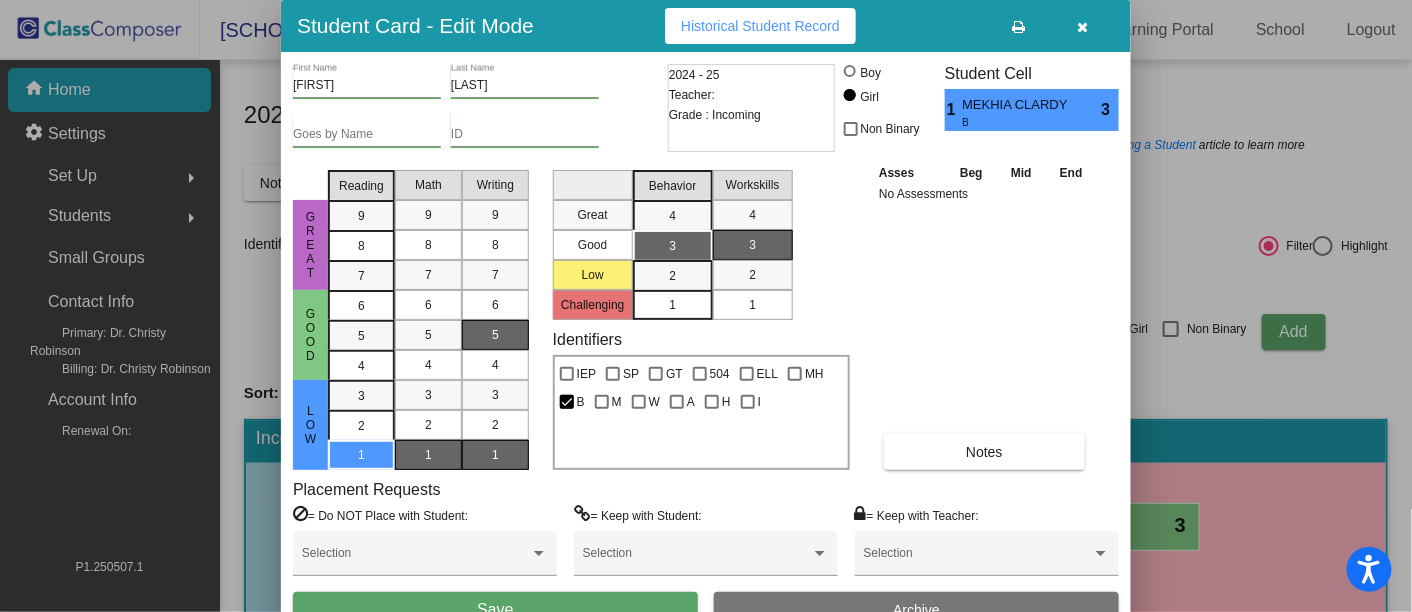 click on "1" at bounding box center (495, 455) 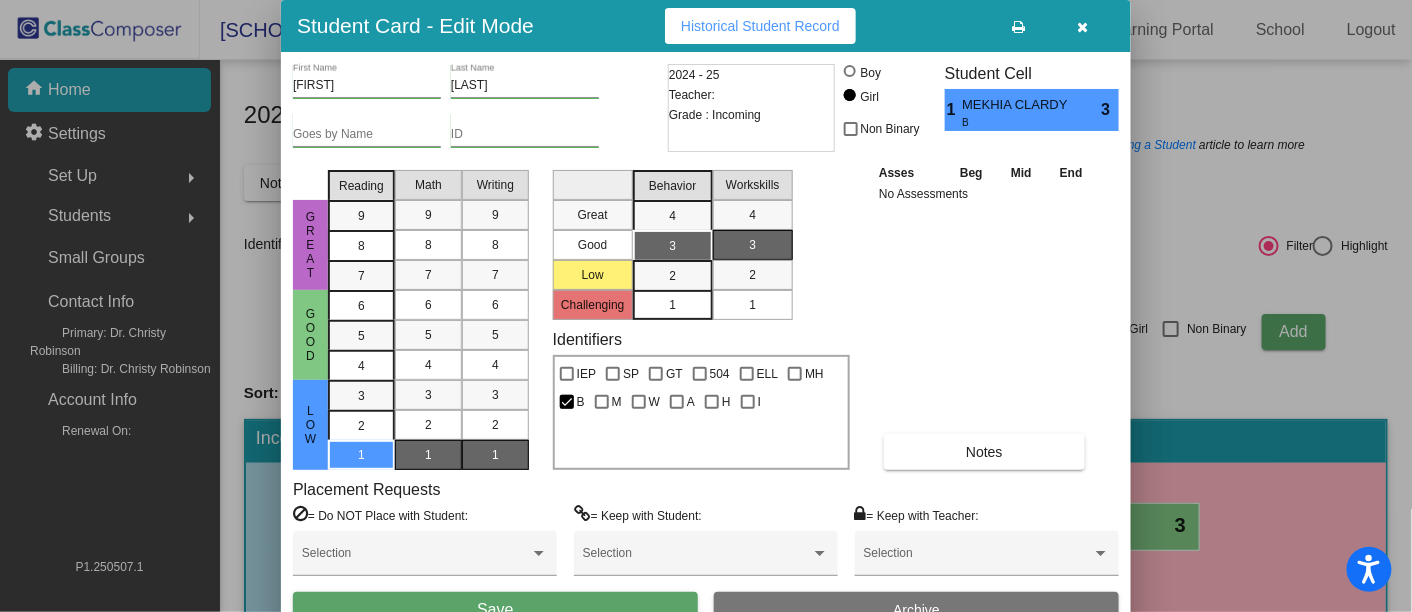click on "Save" at bounding box center [495, 610] 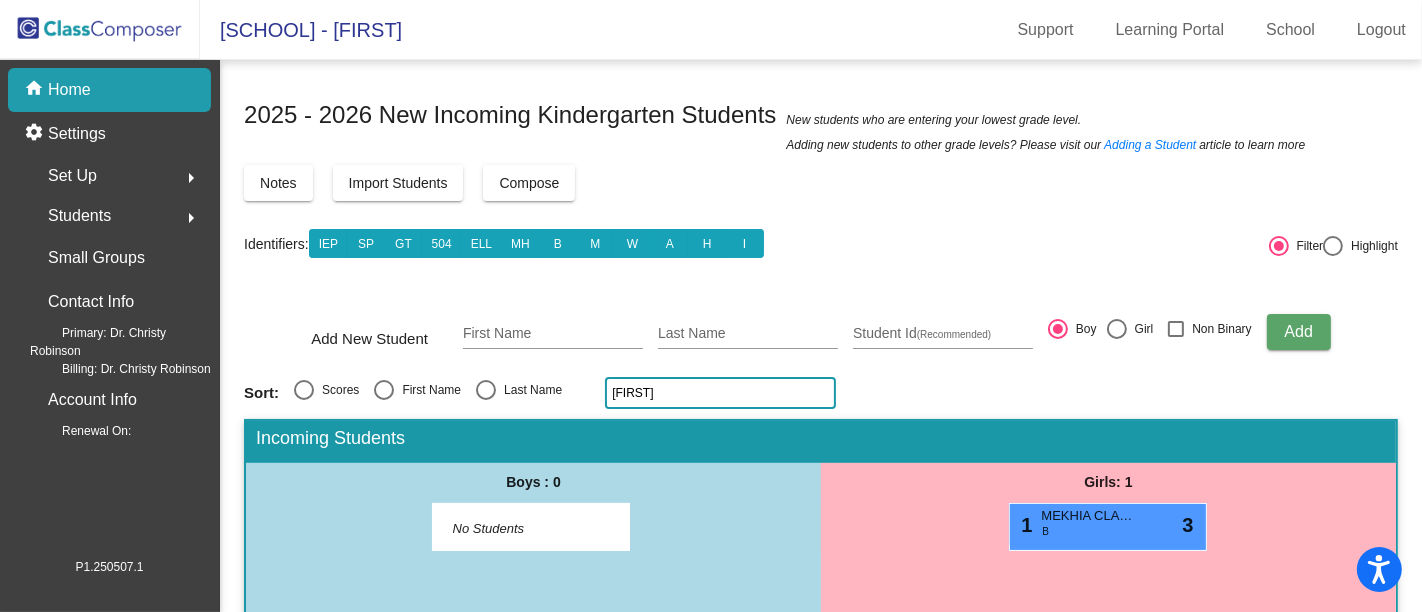 click on "clar" 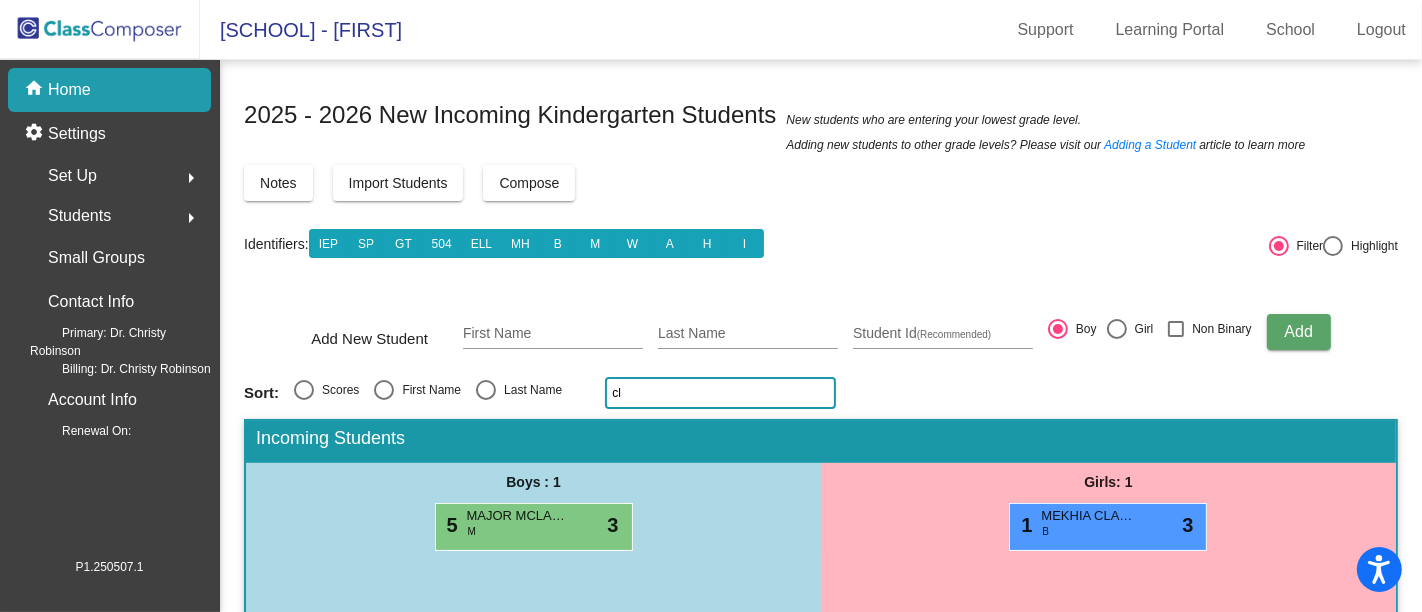 type on "c" 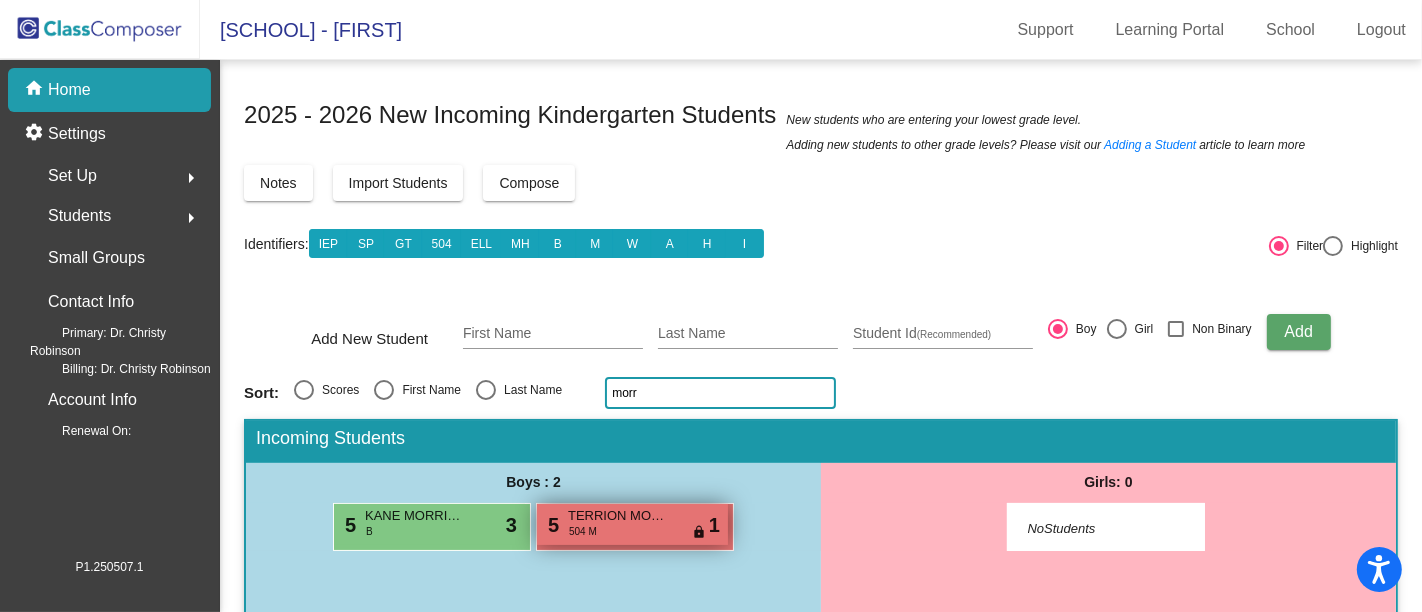 click on "5 TERRION MORRIS 504 M lock do_not_disturb_alt 1" at bounding box center [632, 524] 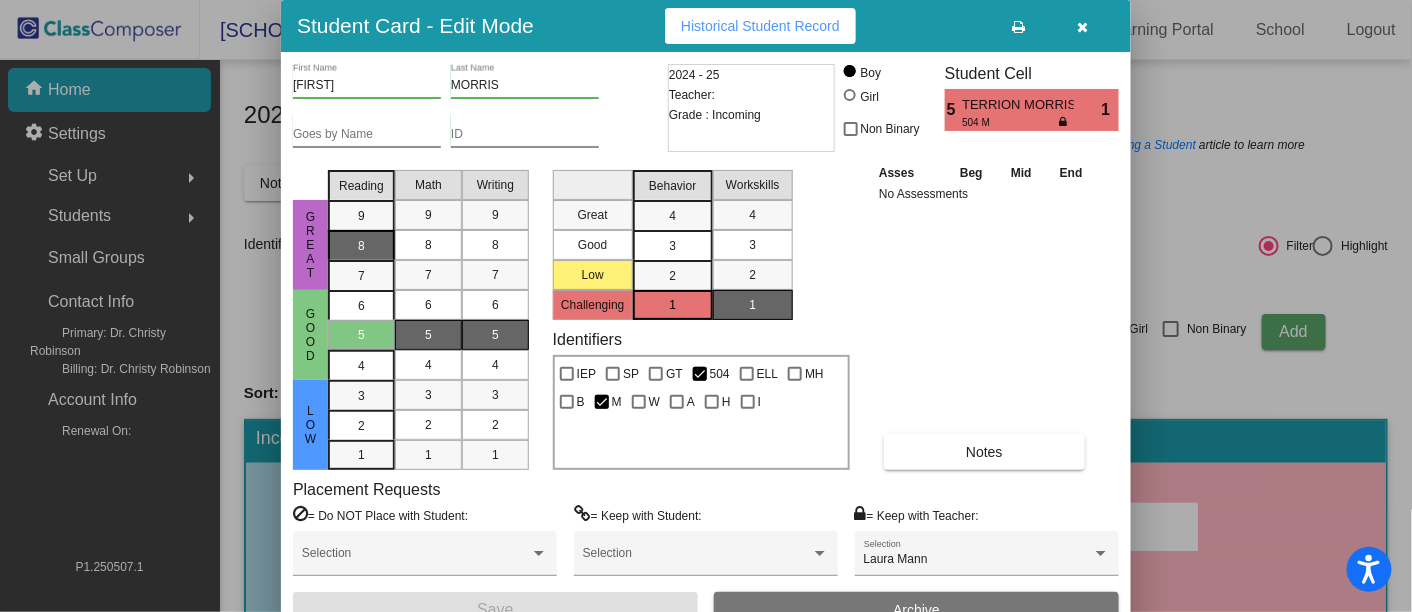 click on "8" at bounding box center (361, 216) 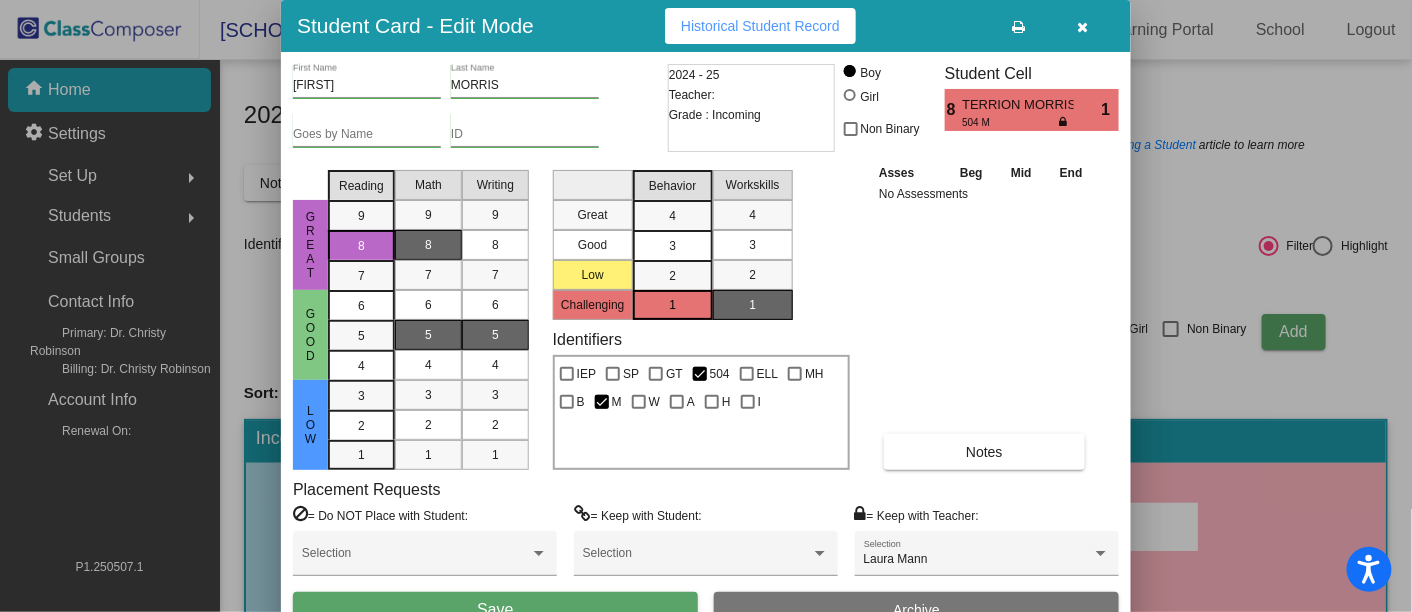 click on "8" at bounding box center [428, 245] 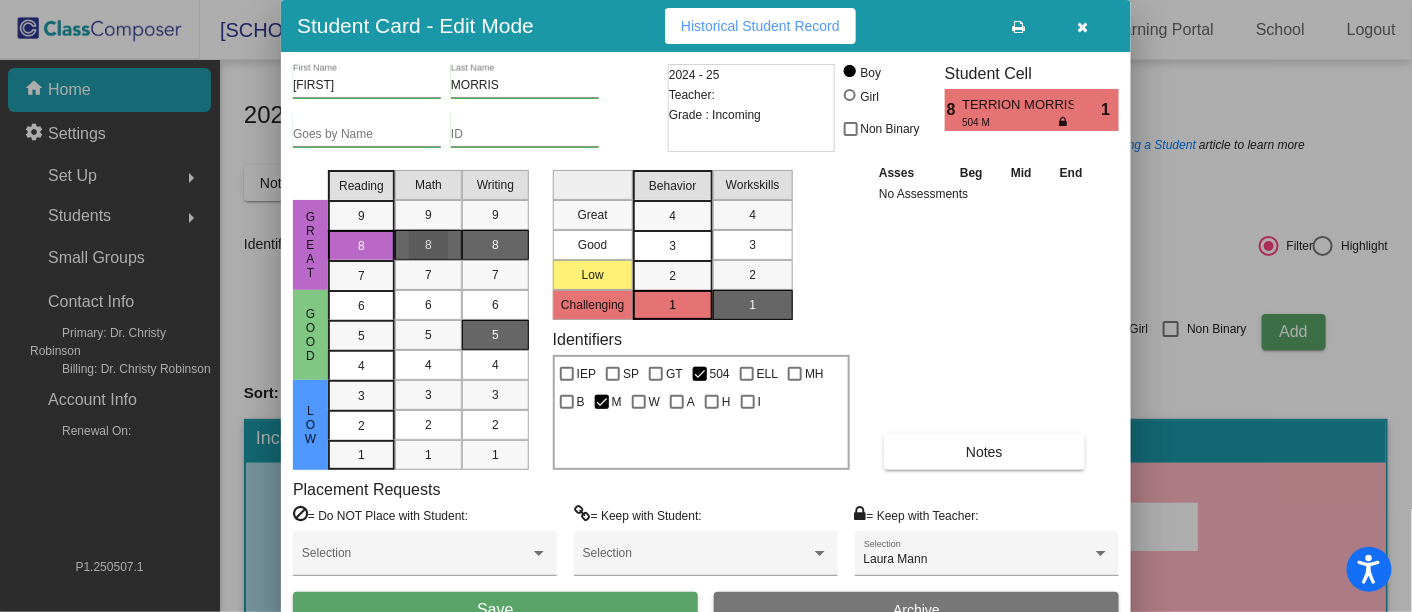 click on "8" at bounding box center [495, 245] 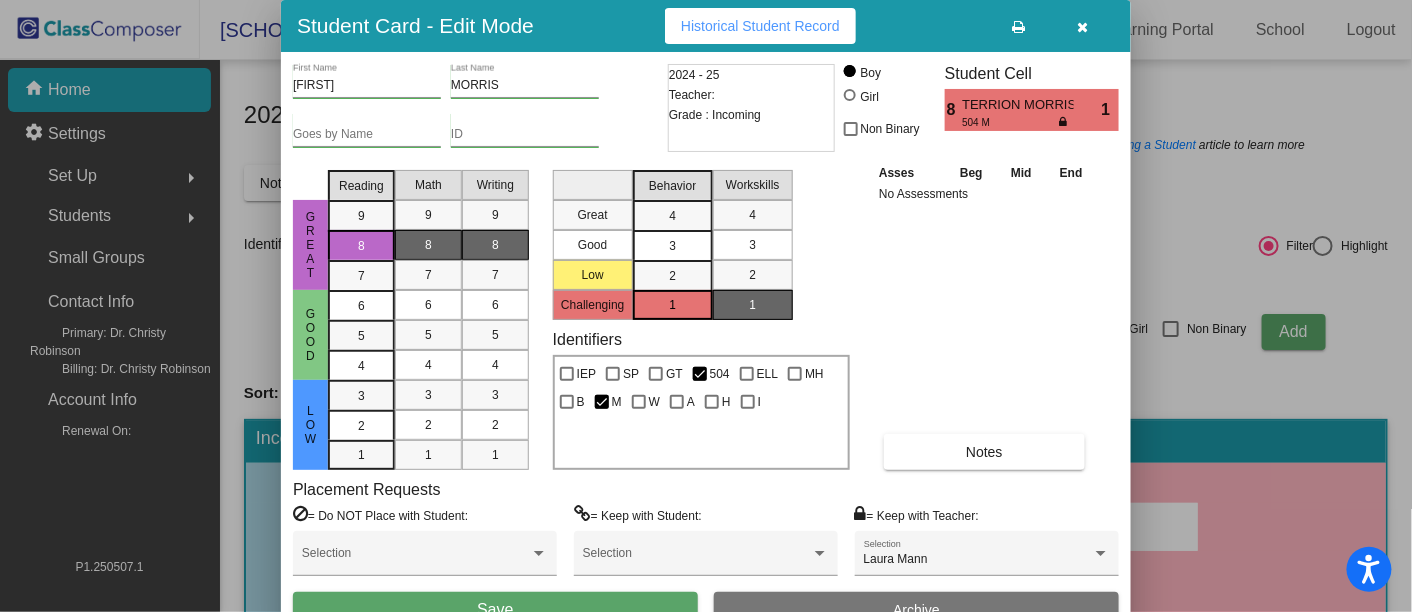 click on "Save" at bounding box center (495, 610) 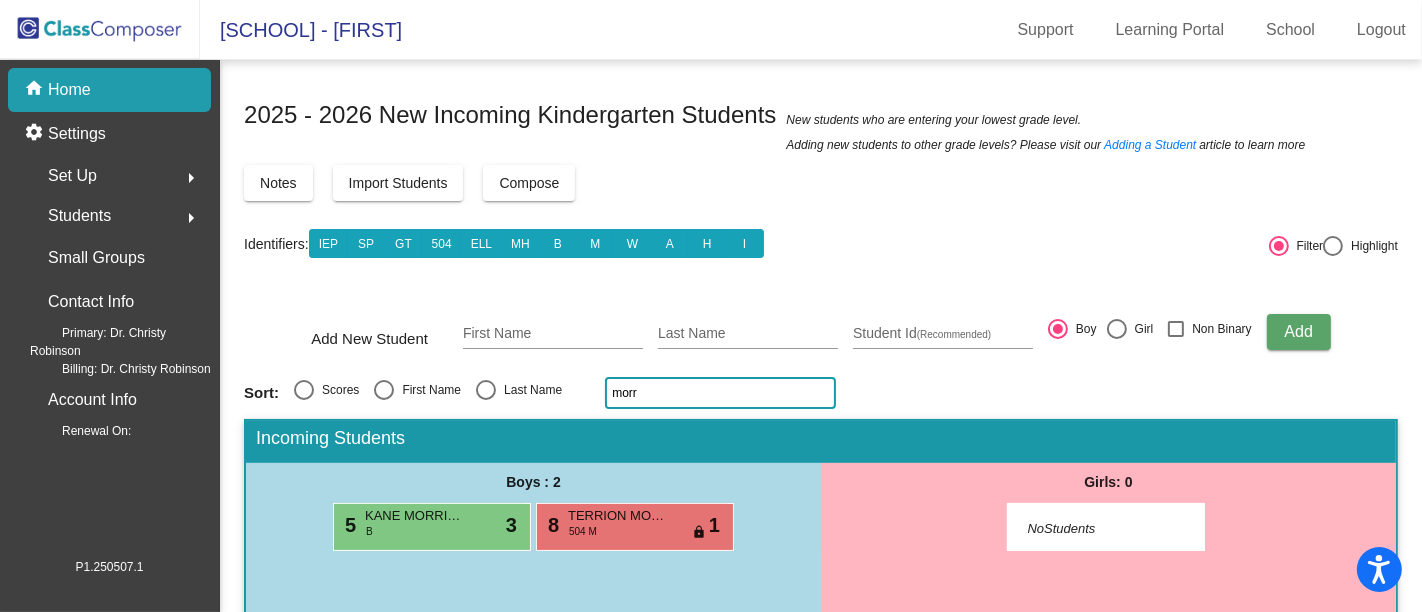 click on "morr" 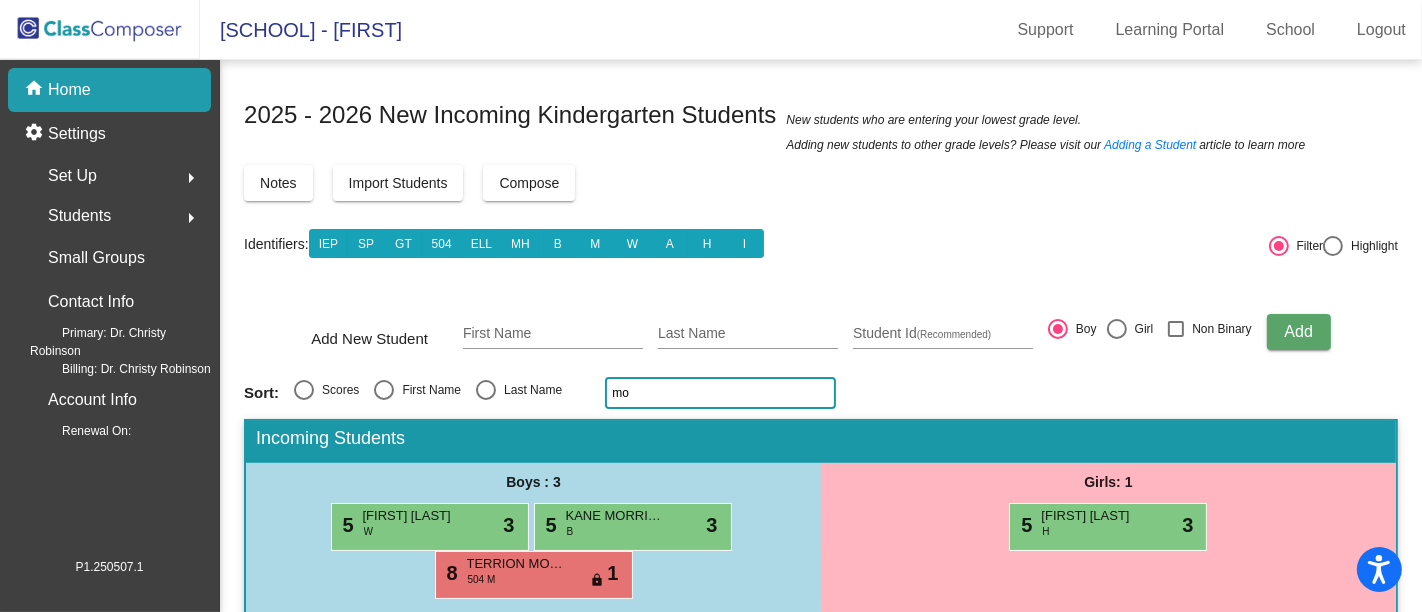 type on "m" 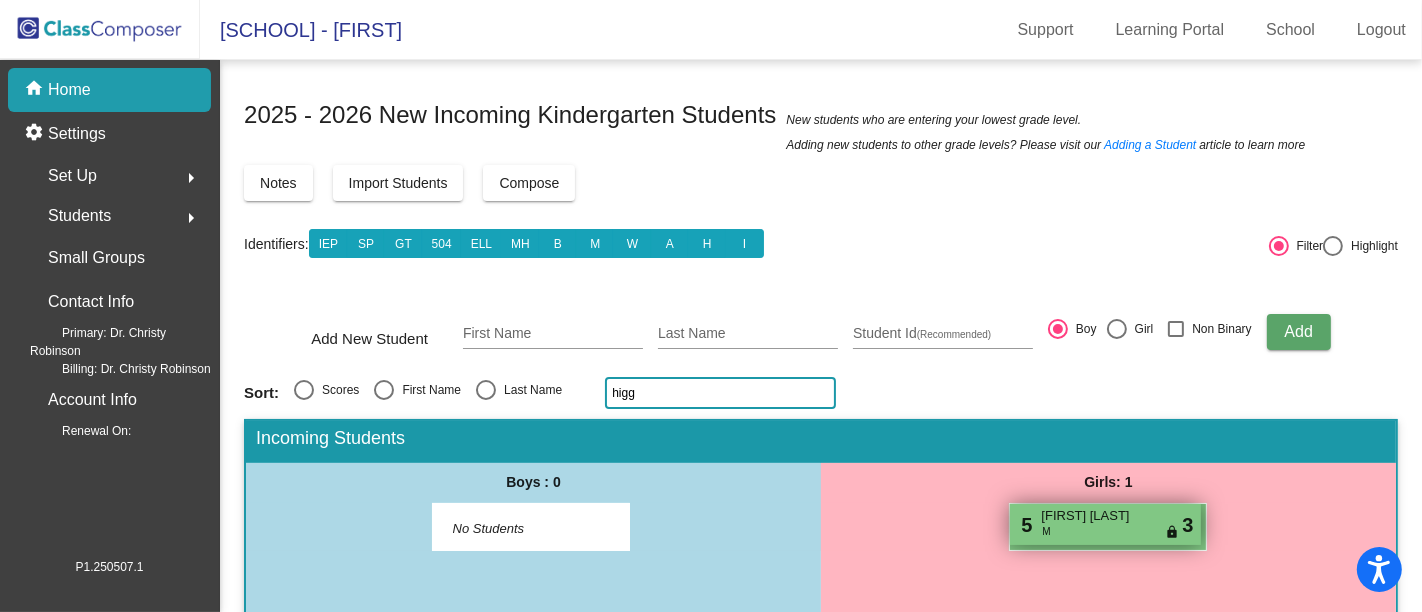 click on "[FIRST] [LAST]" at bounding box center (1091, 516) 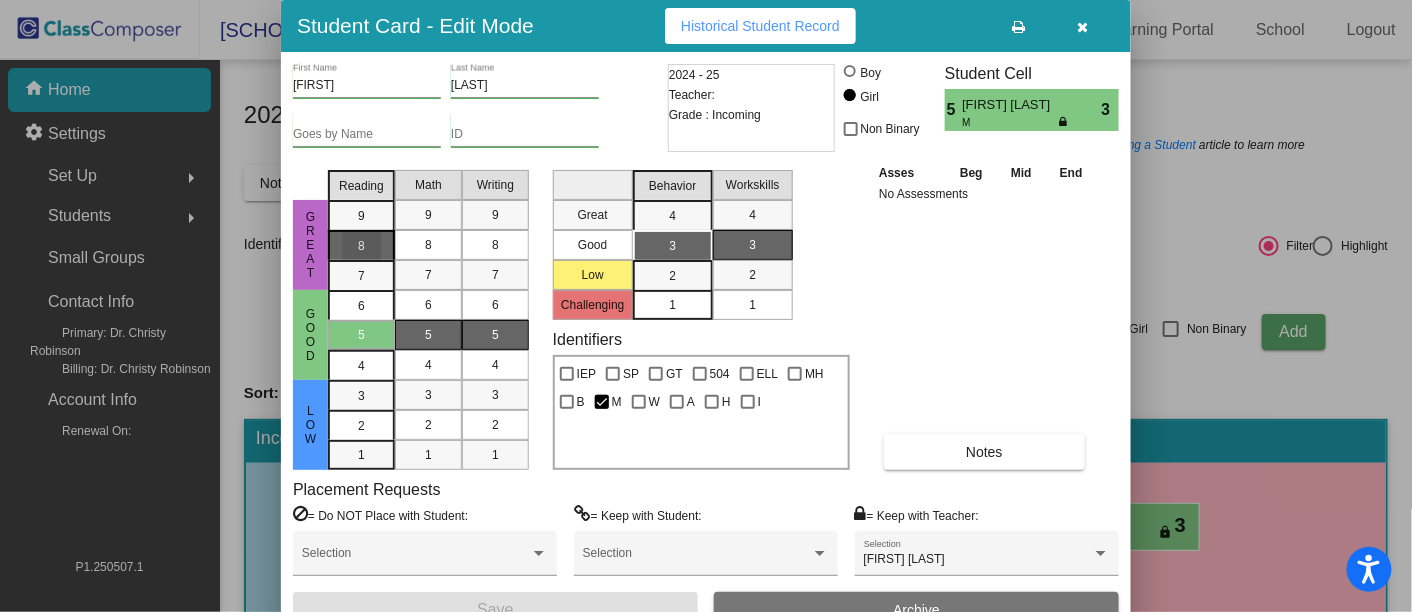 click on "8" at bounding box center (361, 245) 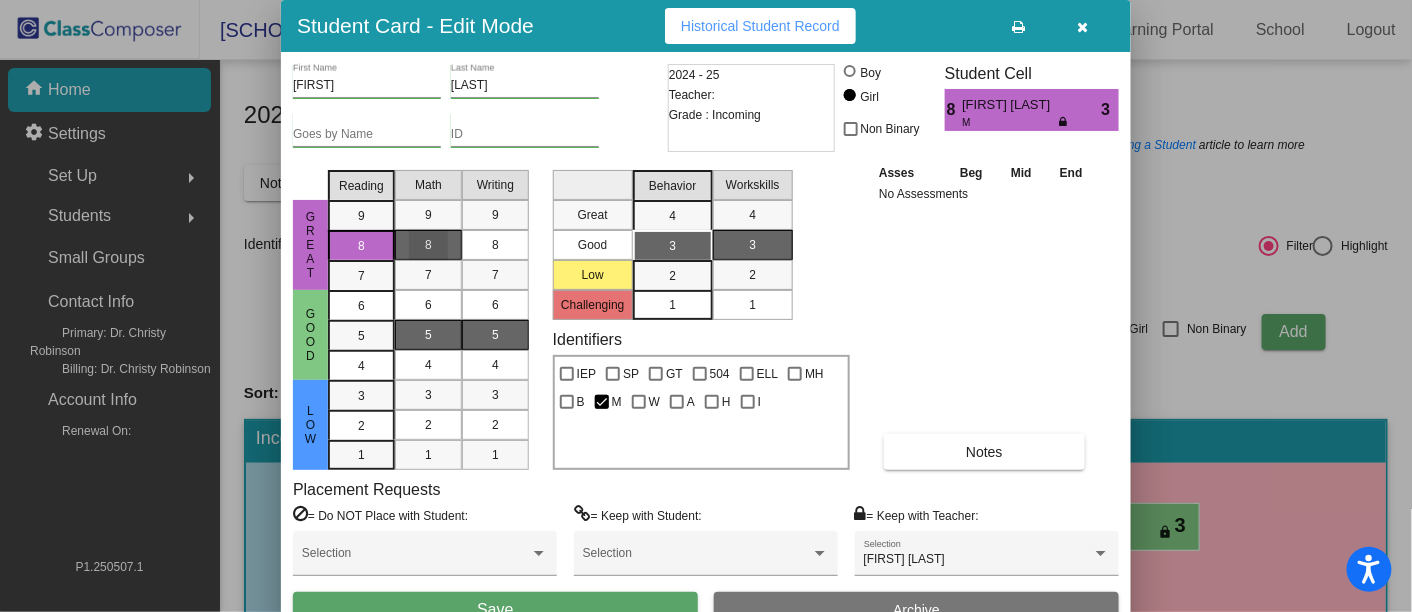 click on "8" at bounding box center [428, 245] 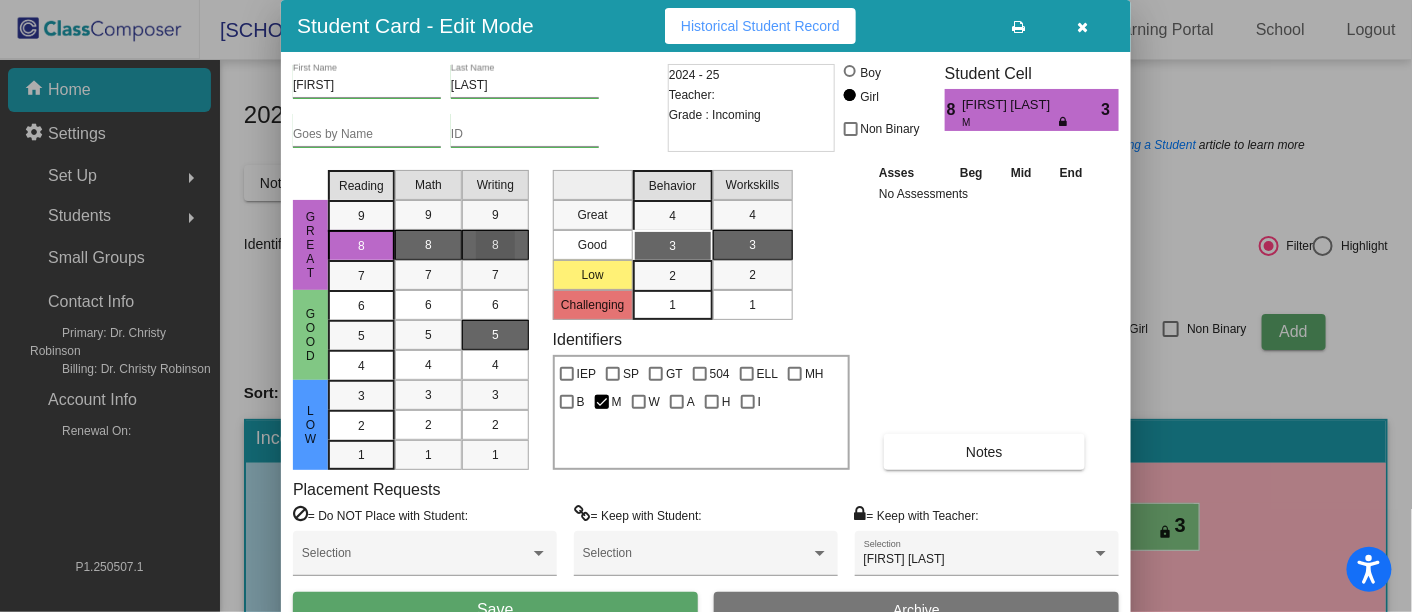 click on "8" at bounding box center (495, 245) 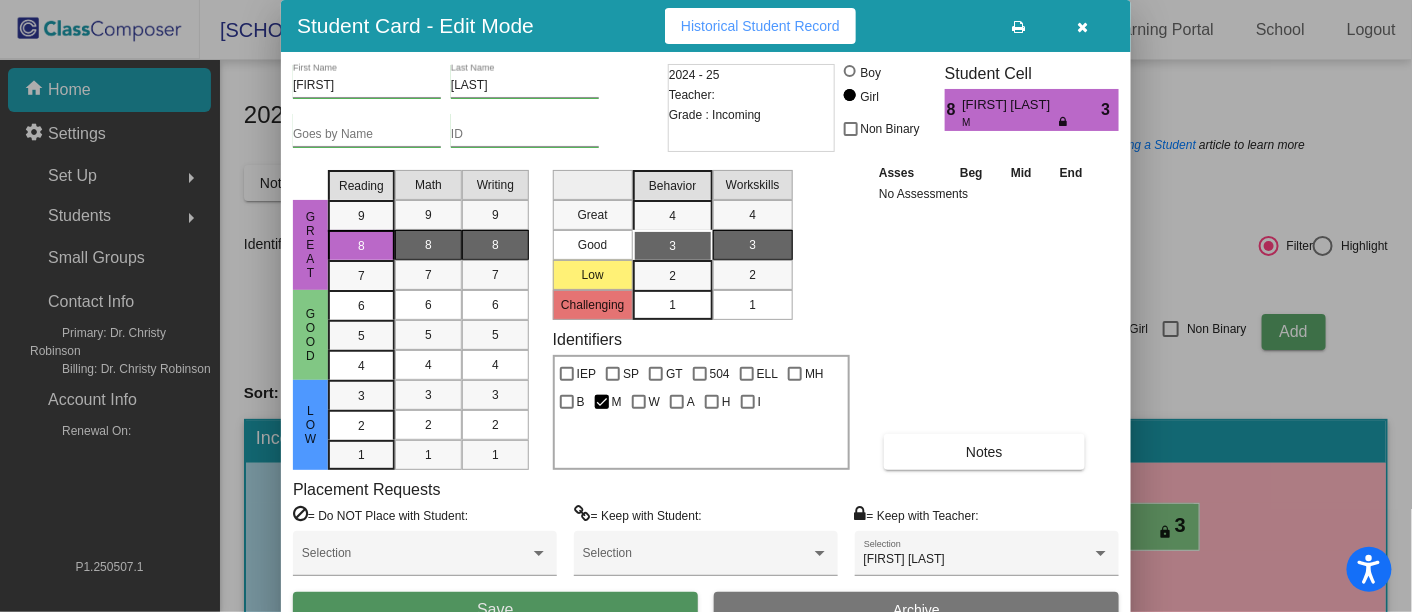 click on "Save" at bounding box center (495, 610) 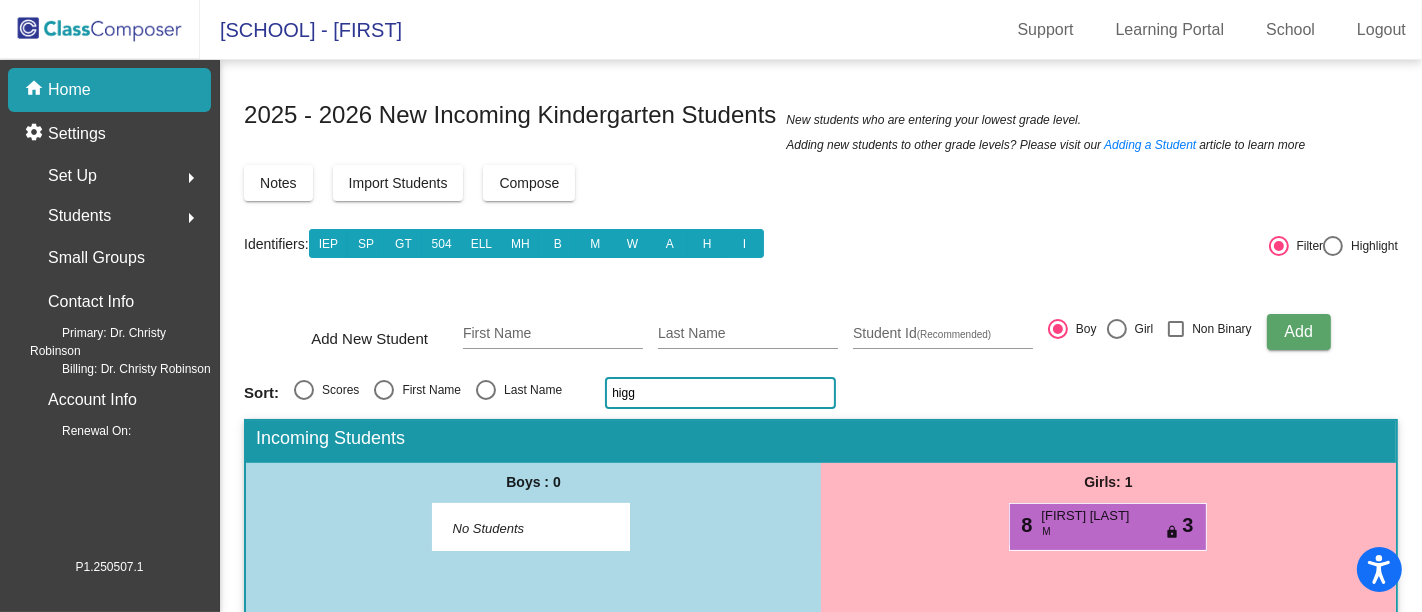 click on "higg" 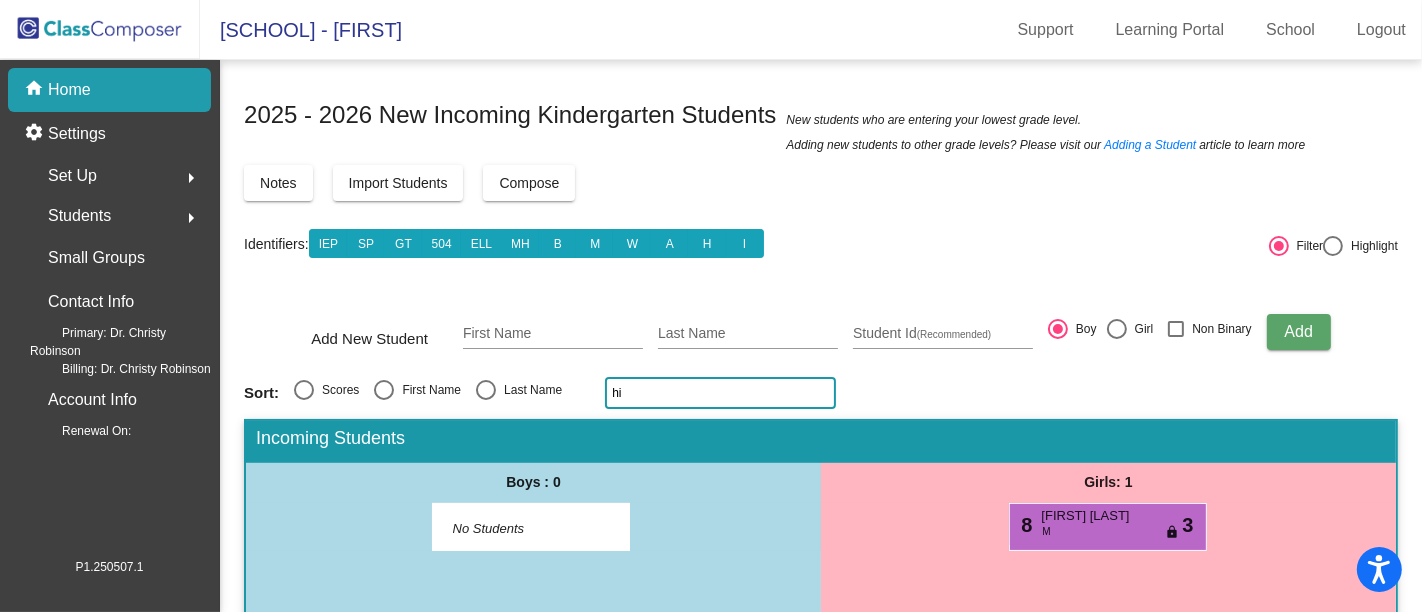 type on "h" 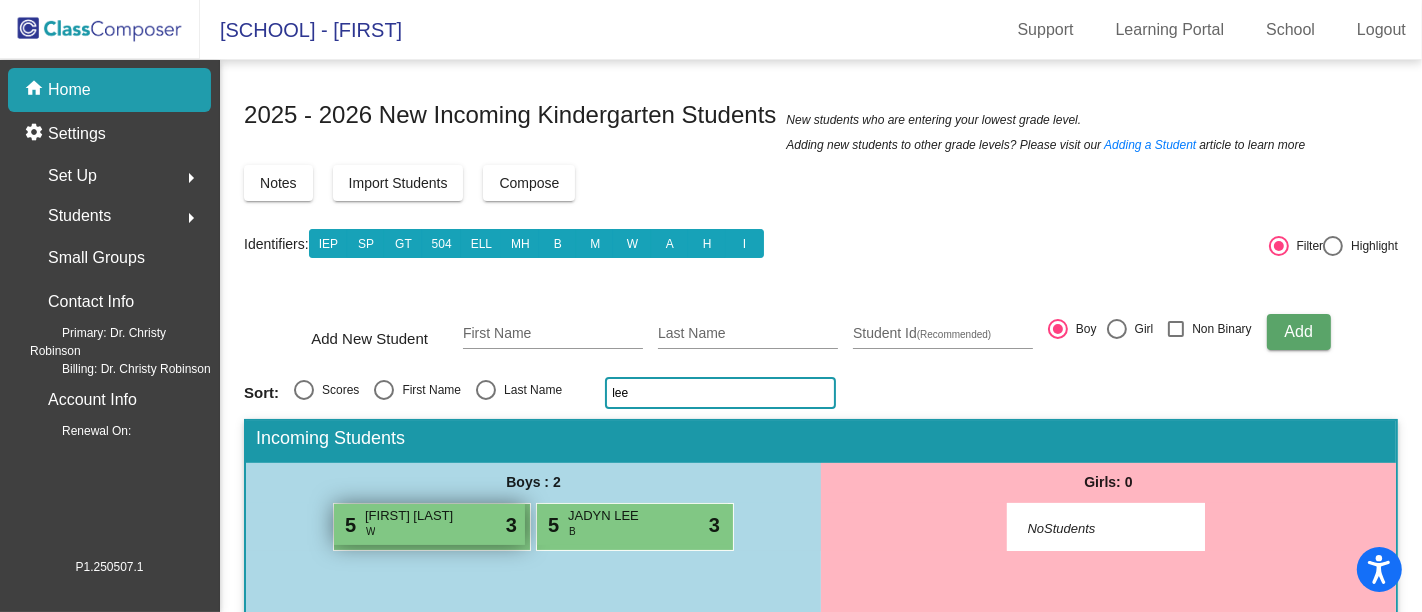 click on "[FIRST] [LAST]" at bounding box center [415, 516] 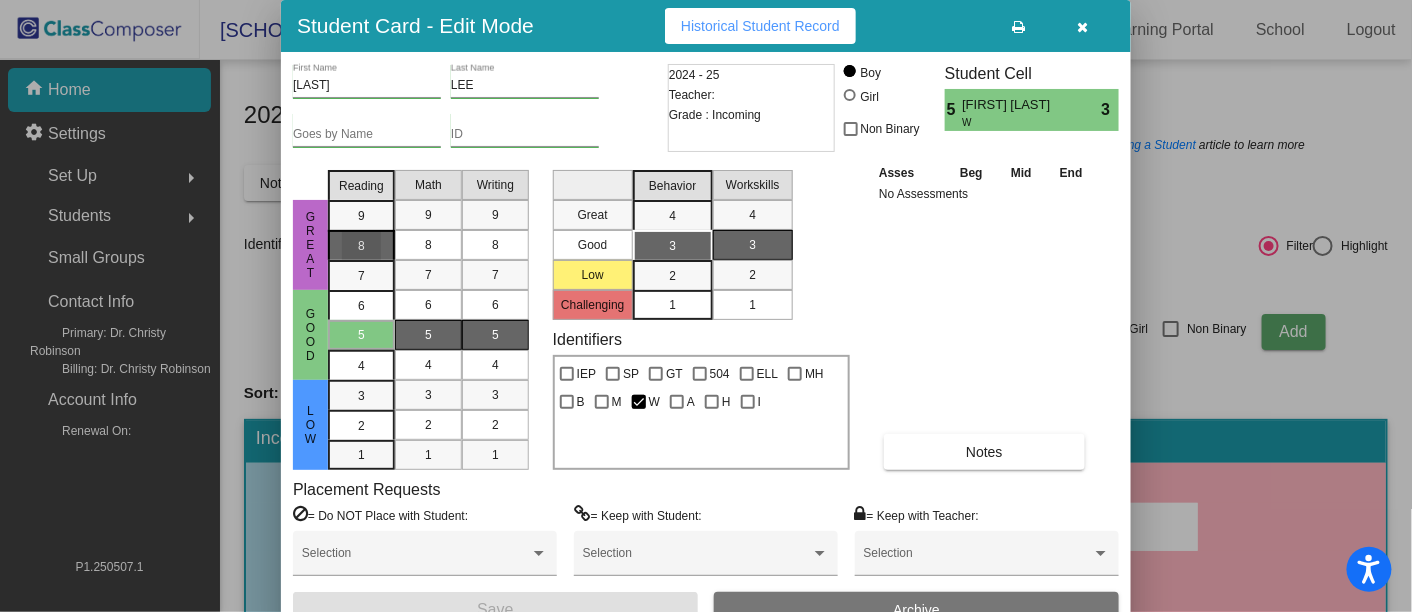 click on "8" at bounding box center (361, 216) 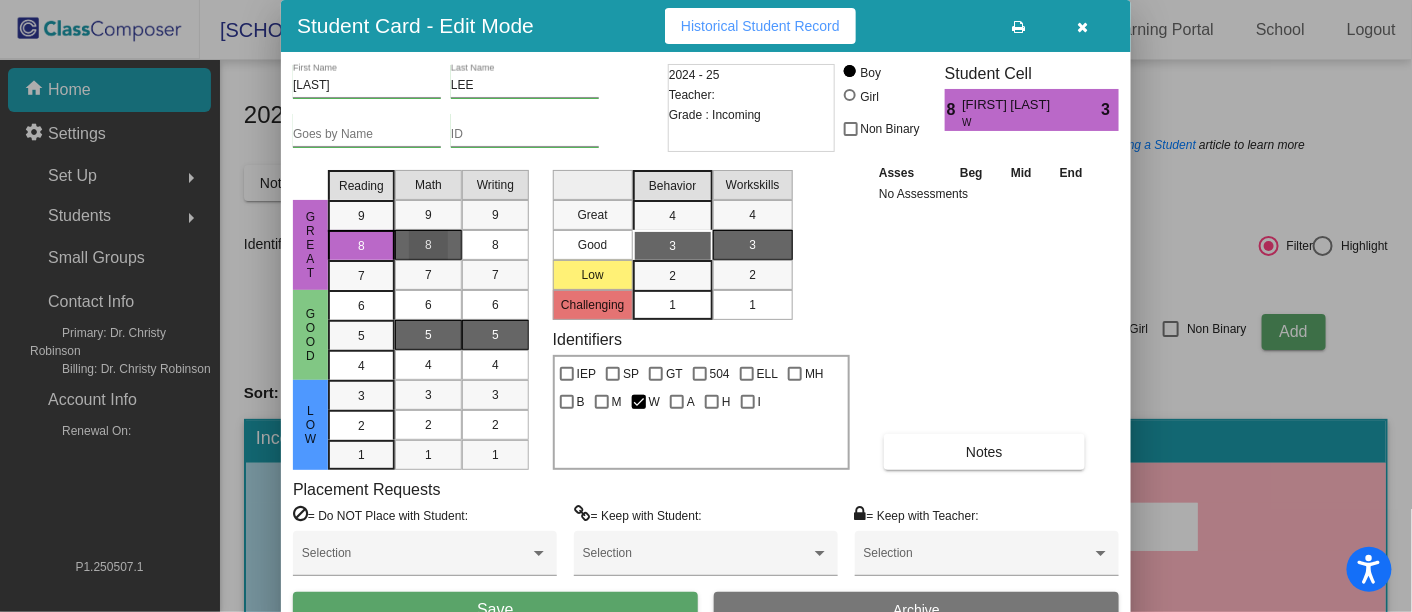 click on "8" at bounding box center [428, 245] 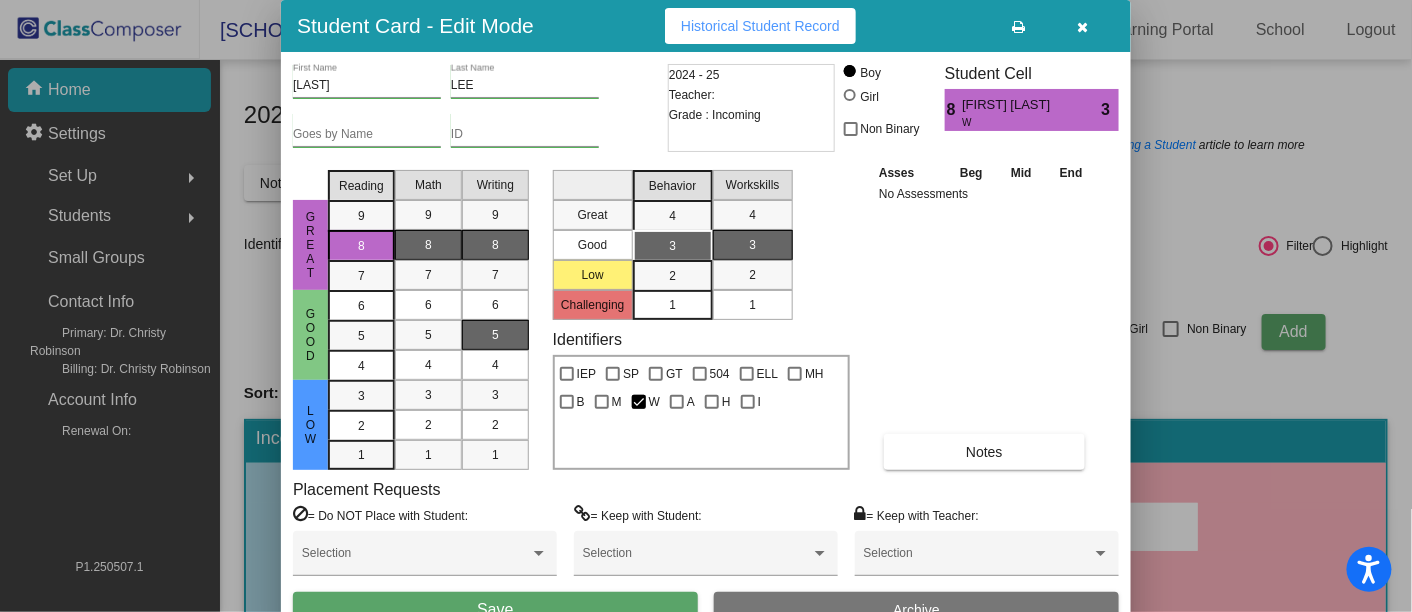 click on "8" at bounding box center [495, 245] 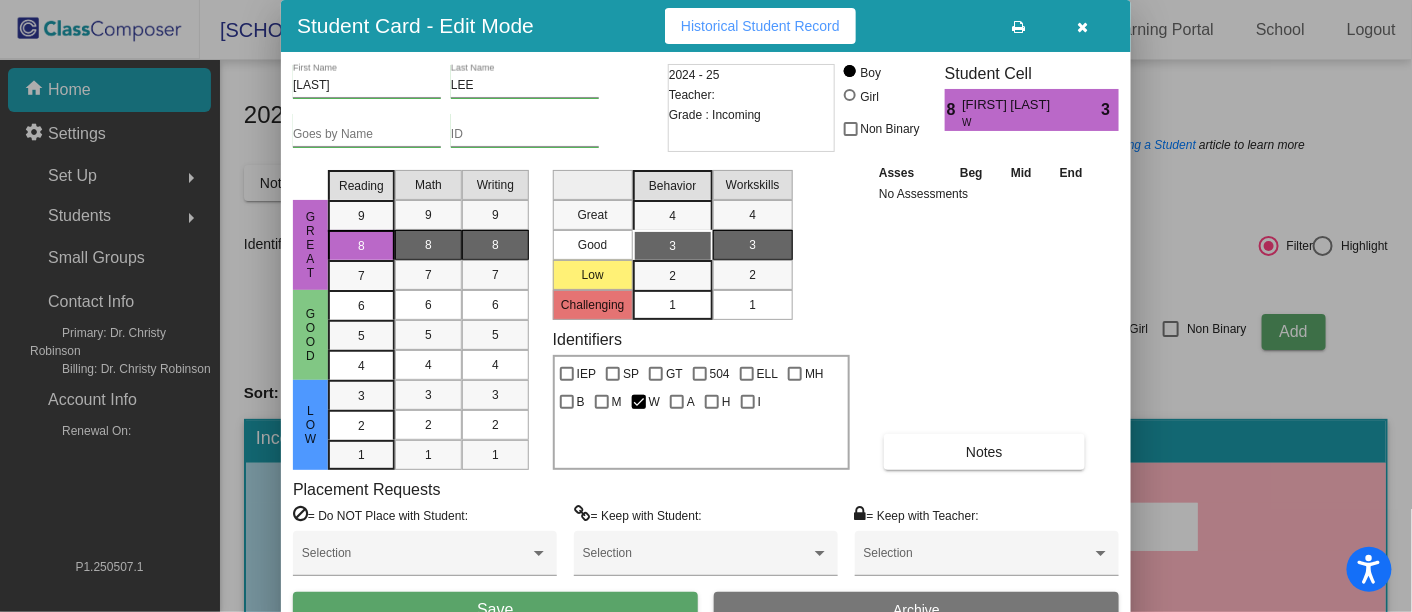 click on "Save" at bounding box center (495, 610) 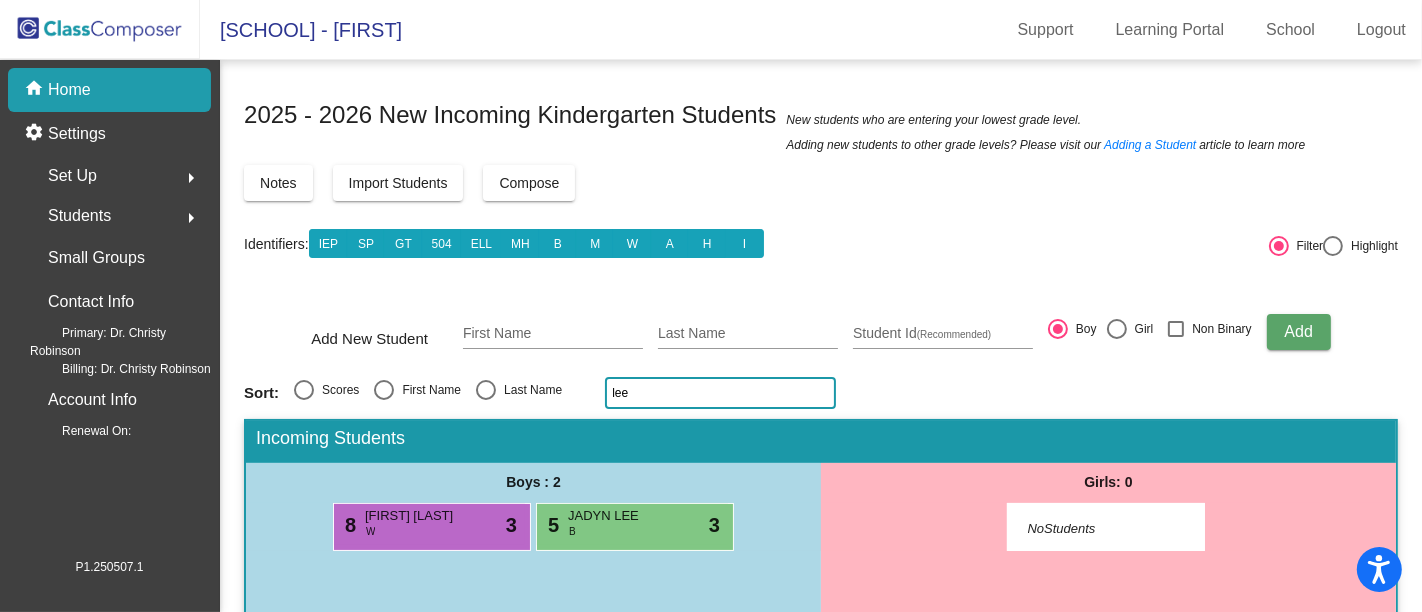 click on "lee" 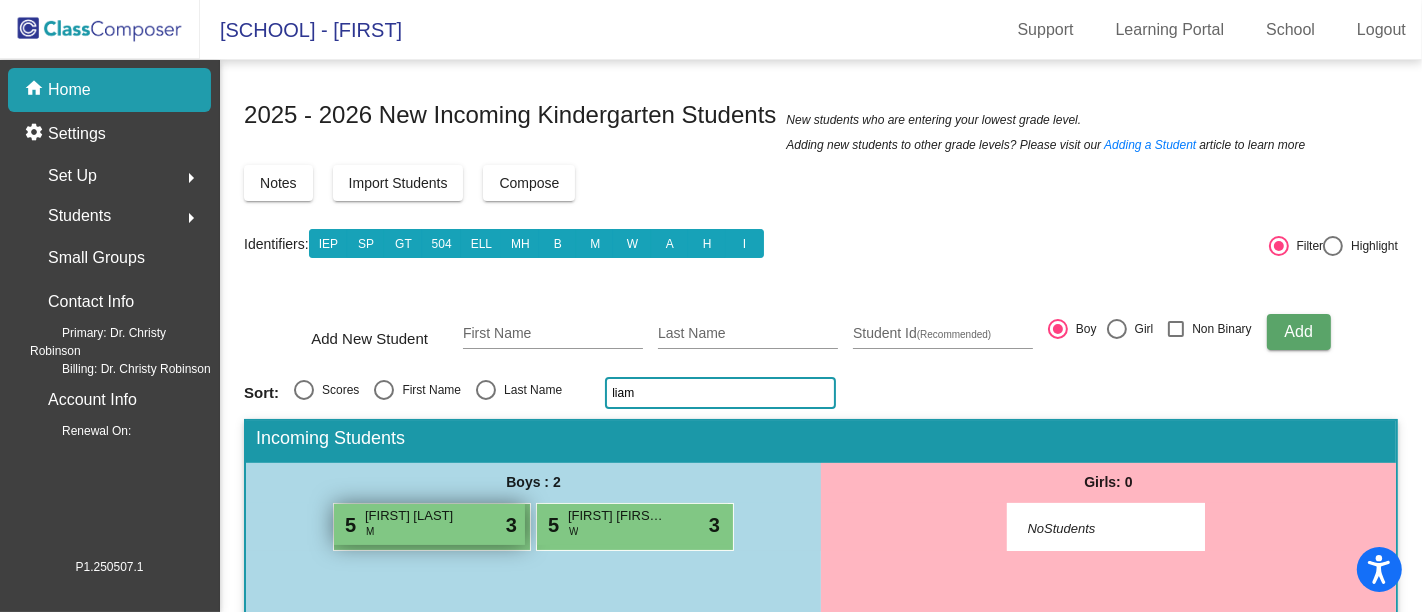 click on "5 LIAM INTHISENESOUK M lock do_not_disturb_alt 3" at bounding box center (429, 524) 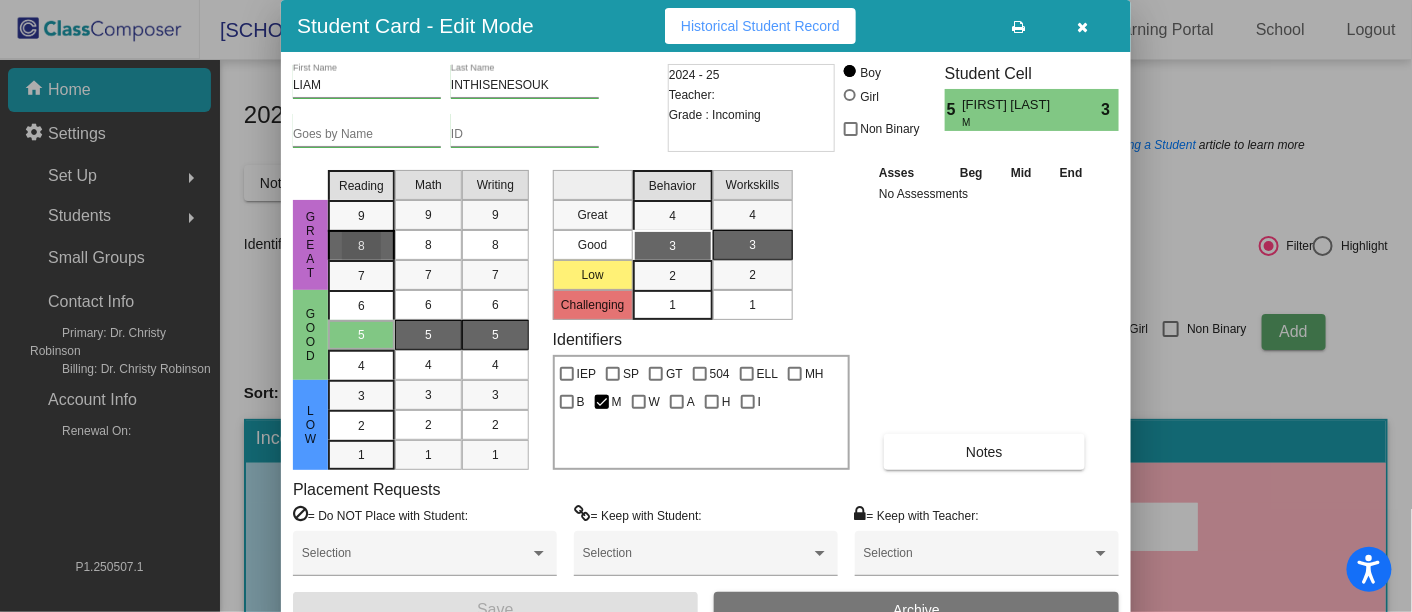 click on "8" at bounding box center (361, 216) 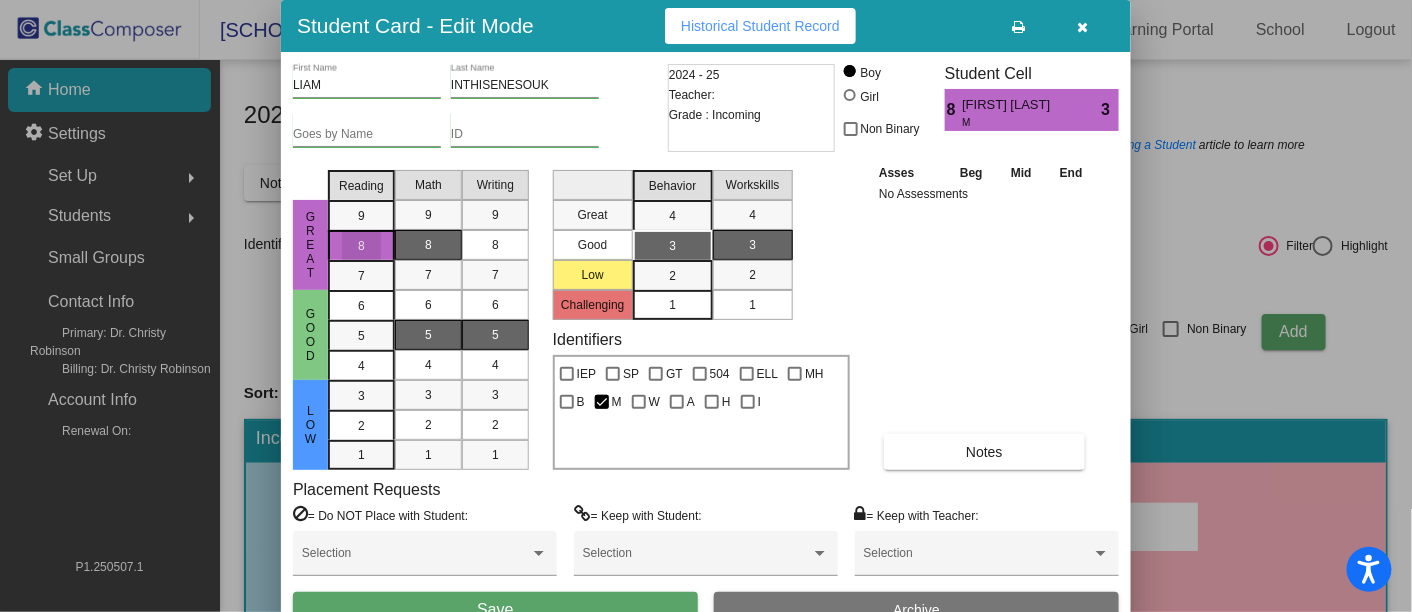 click on "8" at bounding box center (428, 245) 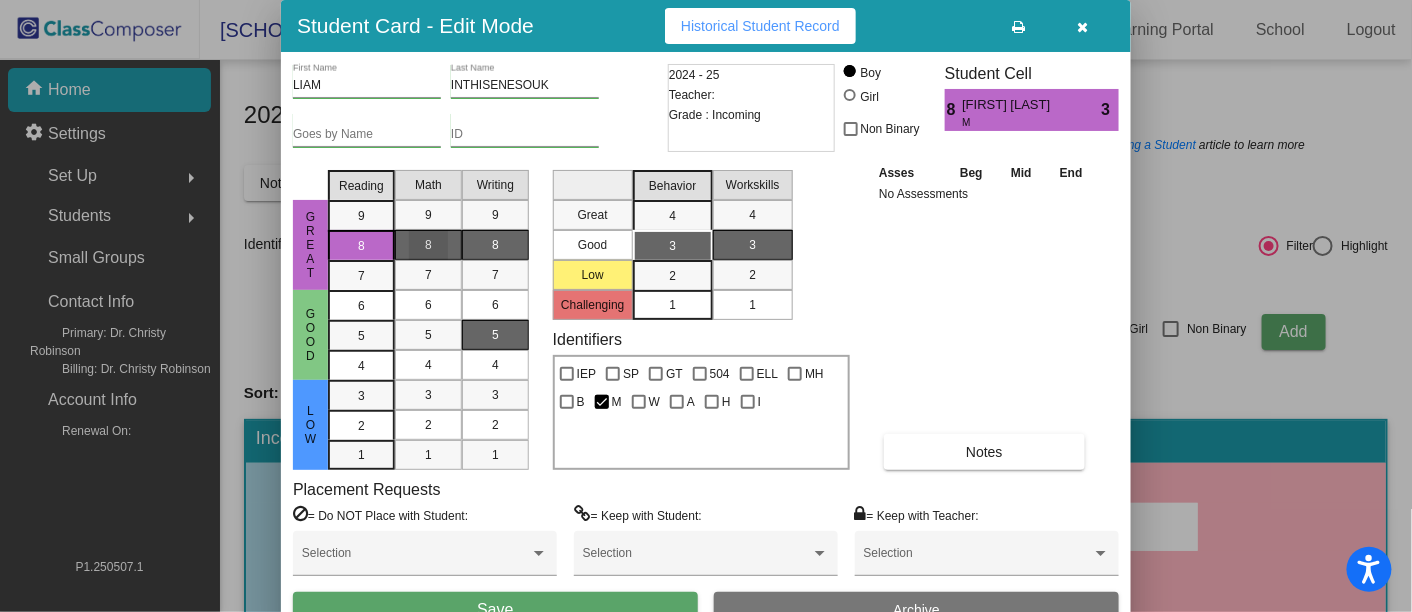 click on "8" at bounding box center (495, 245) 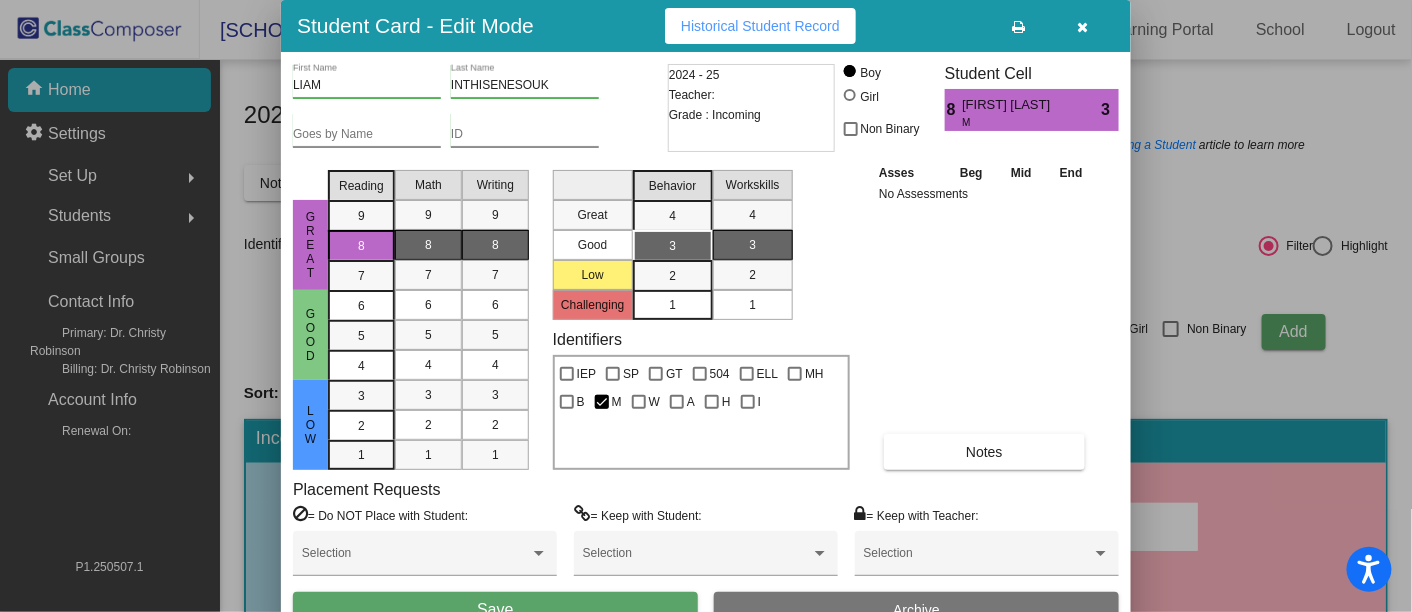 click on "Save" at bounding box center [495, 610] 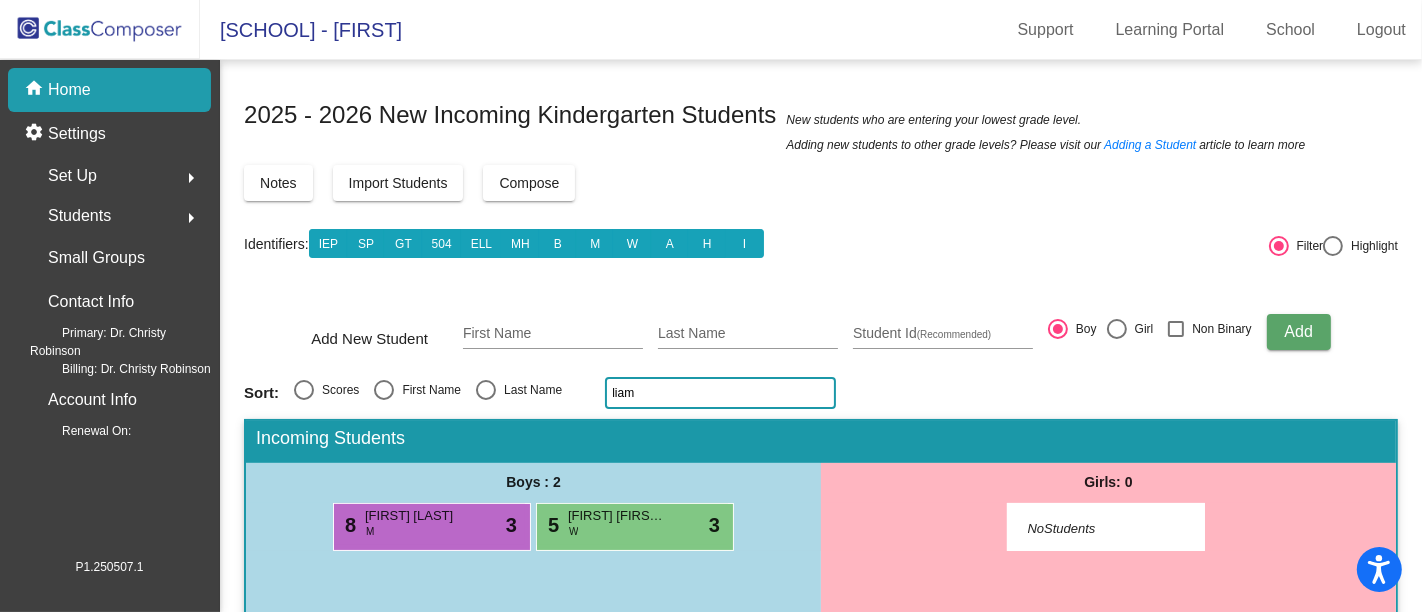 click on "liam" 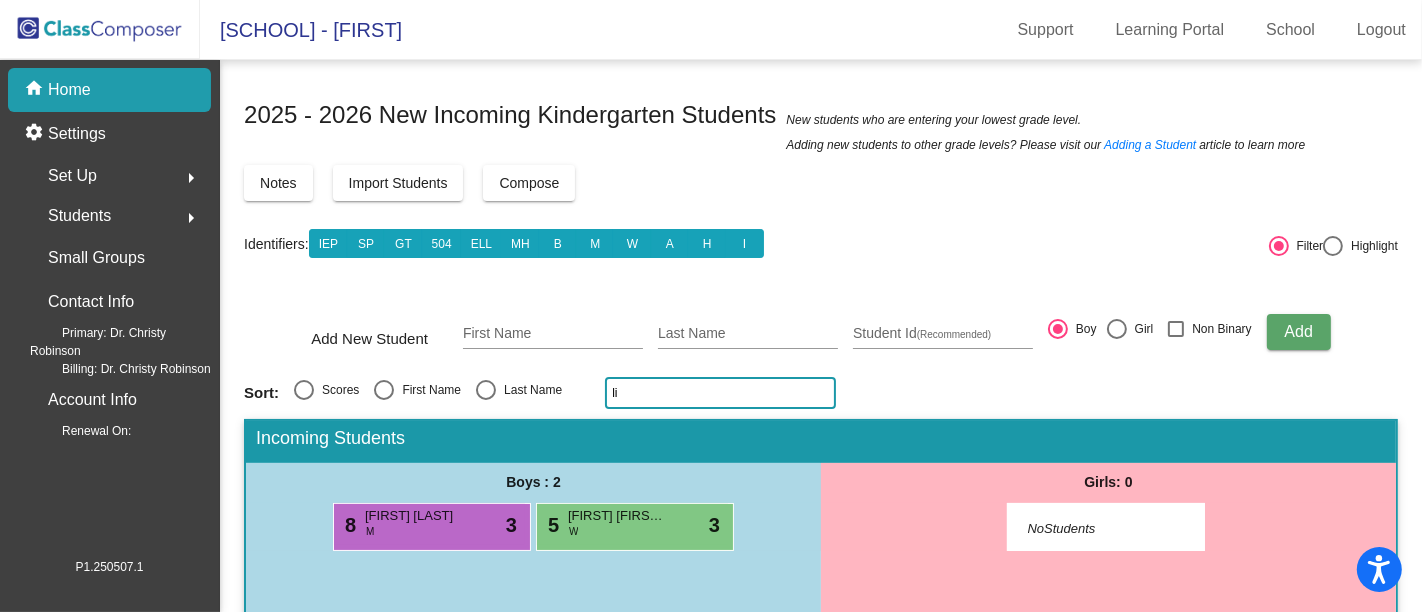 type on "l" 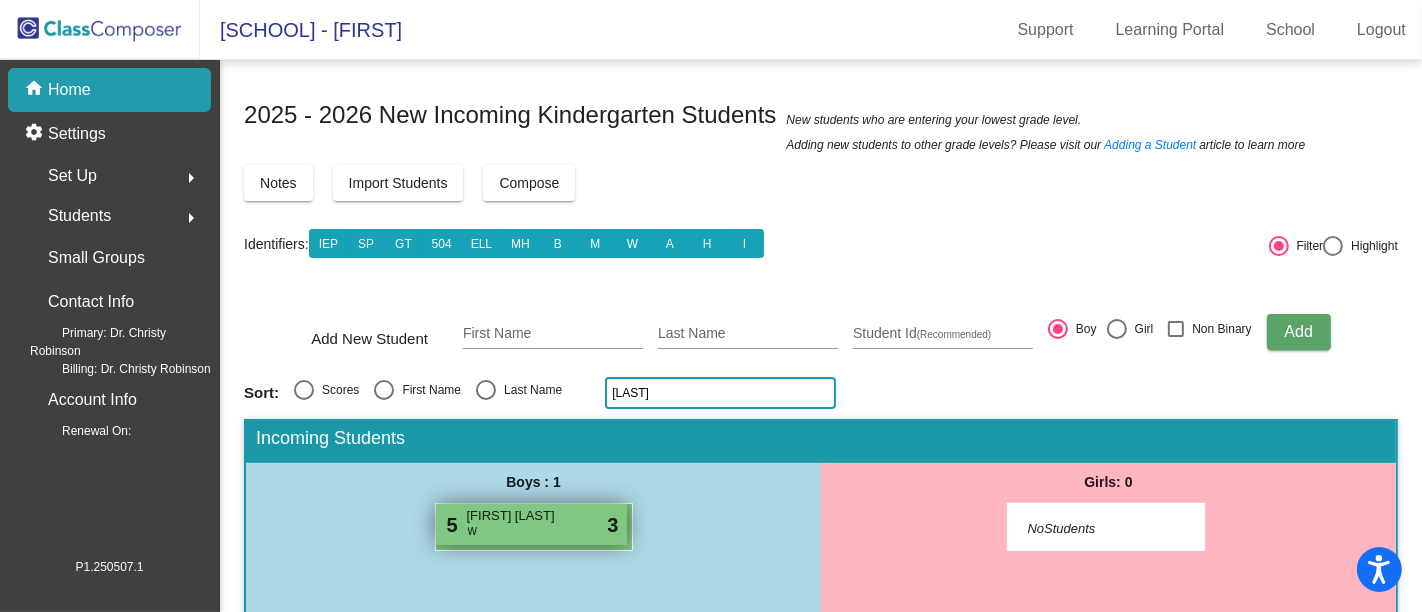 click on "[FIRST] [LAST]" at bounding box center (517, 516) 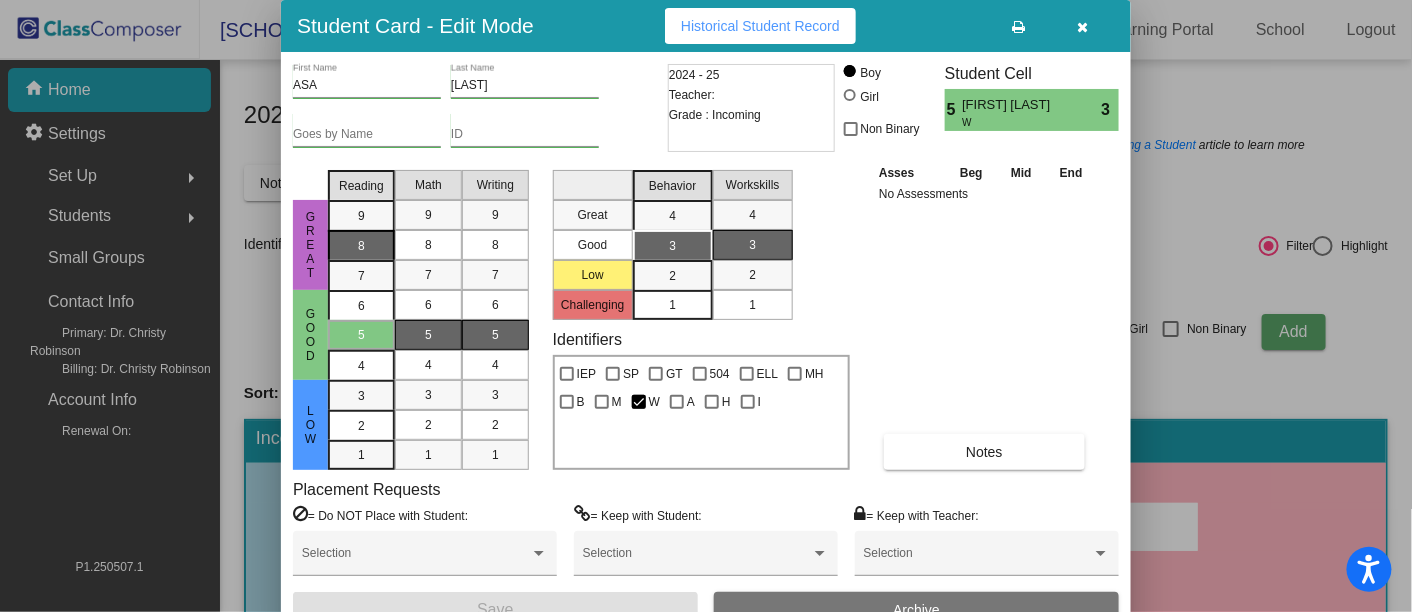 click on "8" at bounding box center (361, 216) 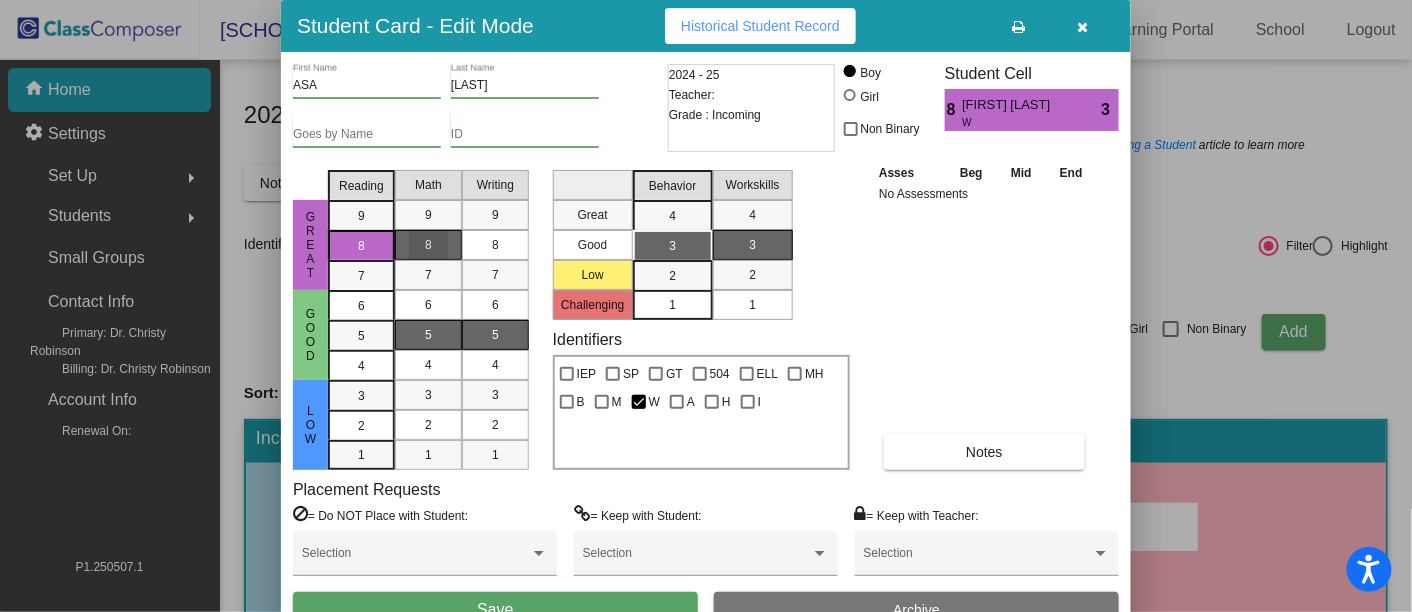 click on "8" at bounding box center [428, 245] 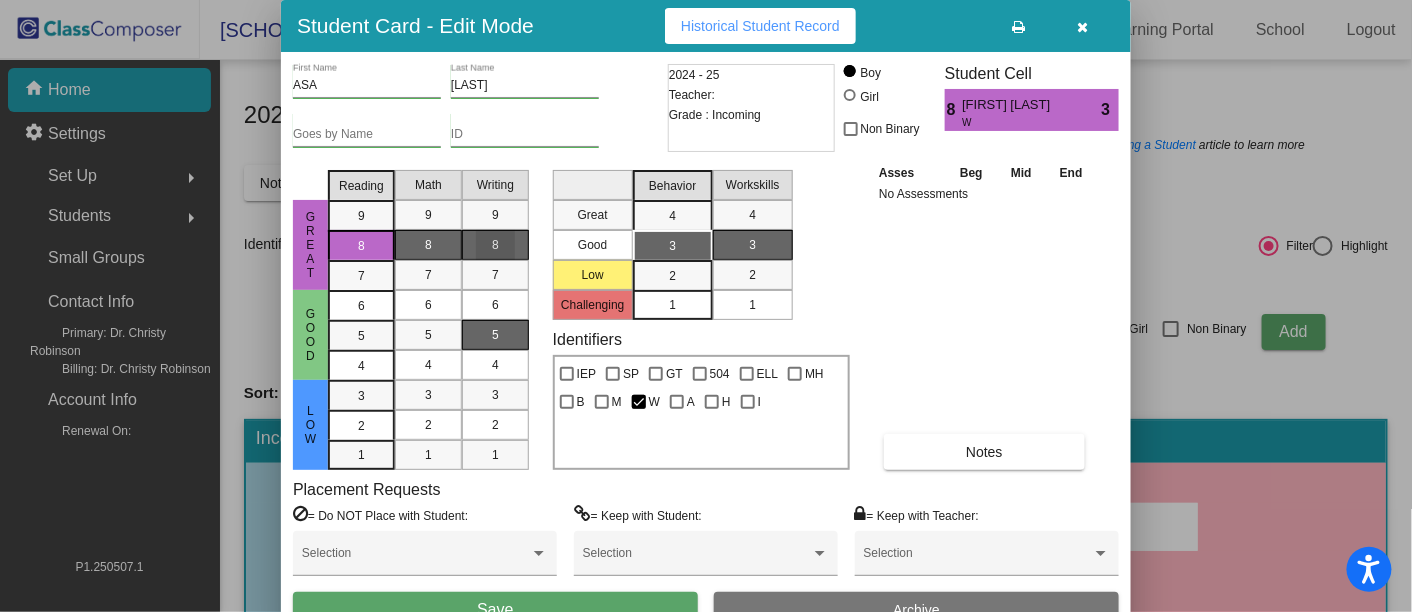 click on "8" at bounding box center [495, 245] 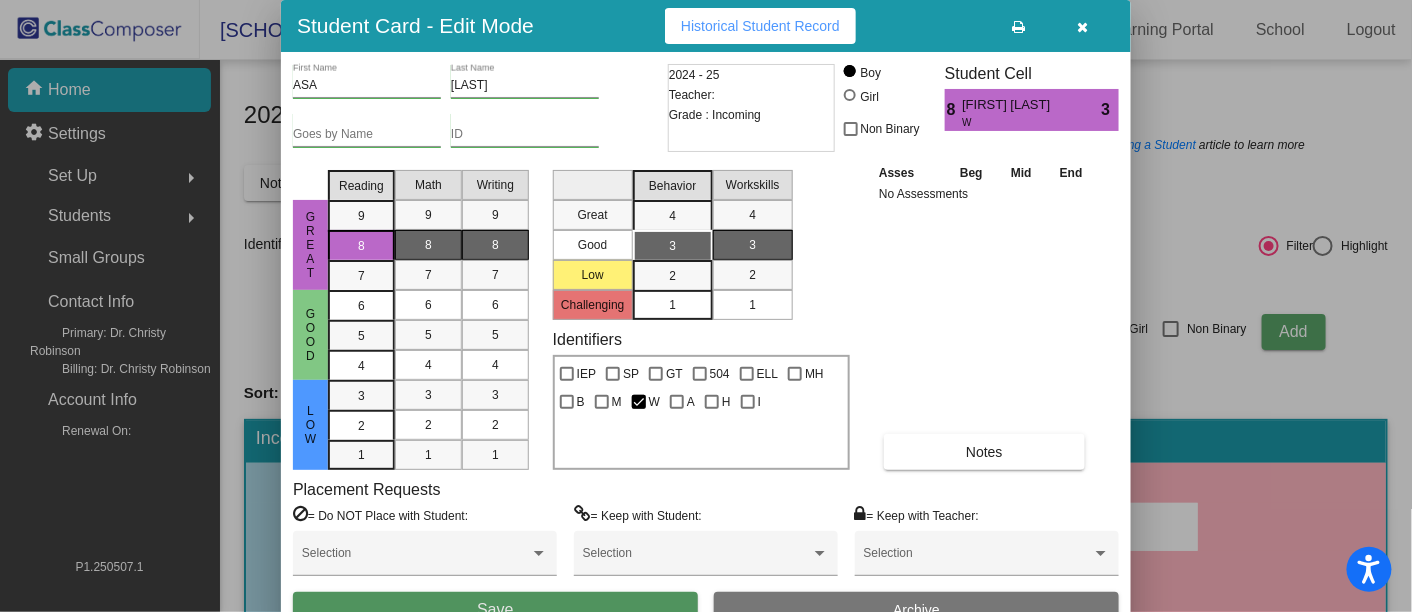 click on "Save" at bounding box center [495, 610] 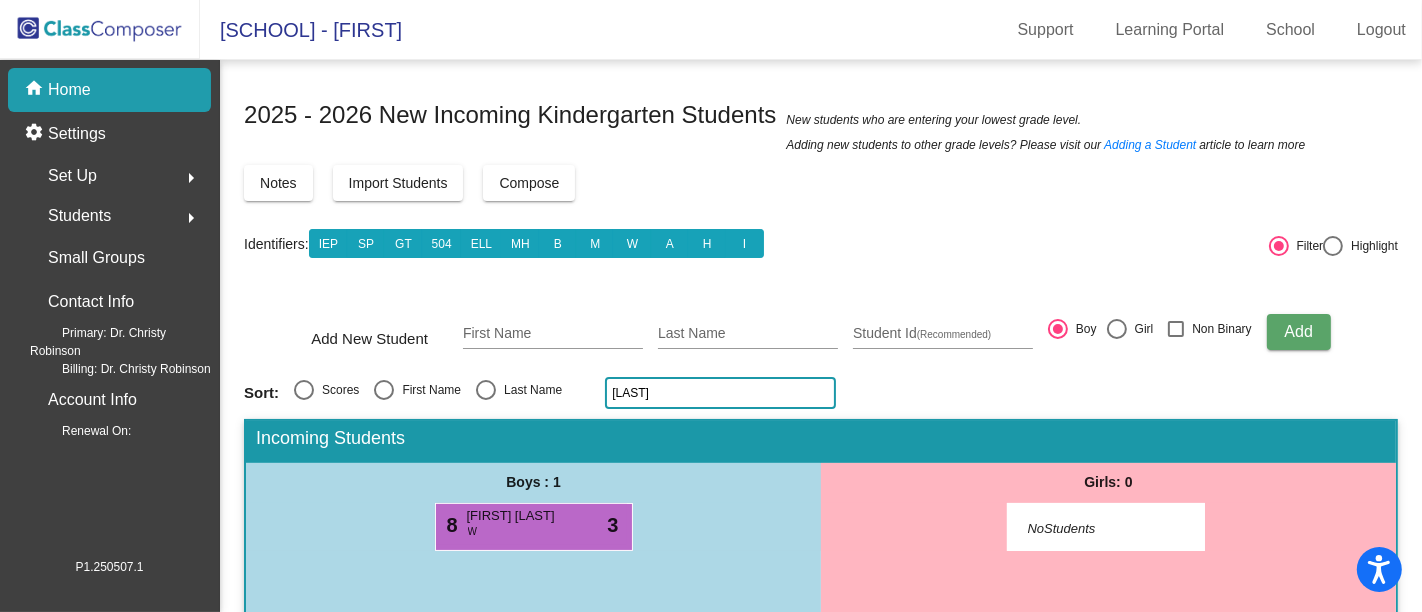 click on "rigg" 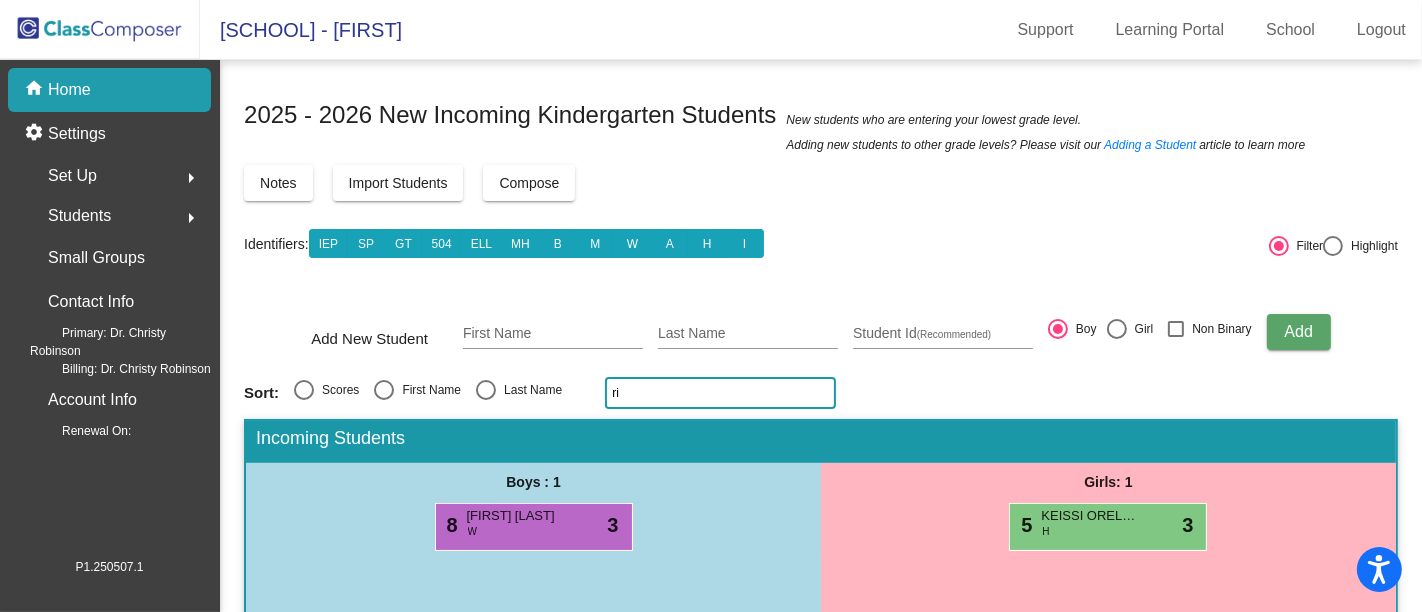 type on "r" 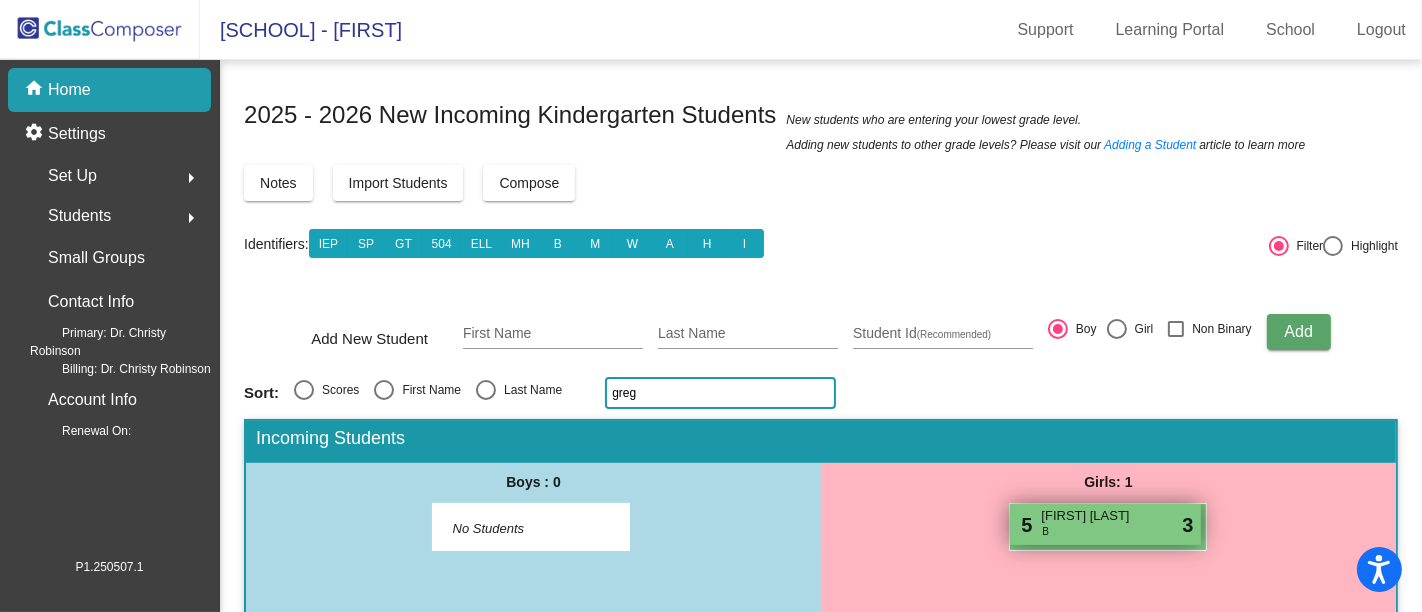 click on "[FIRST] [LAST]" at bounding box center [1091, 516] 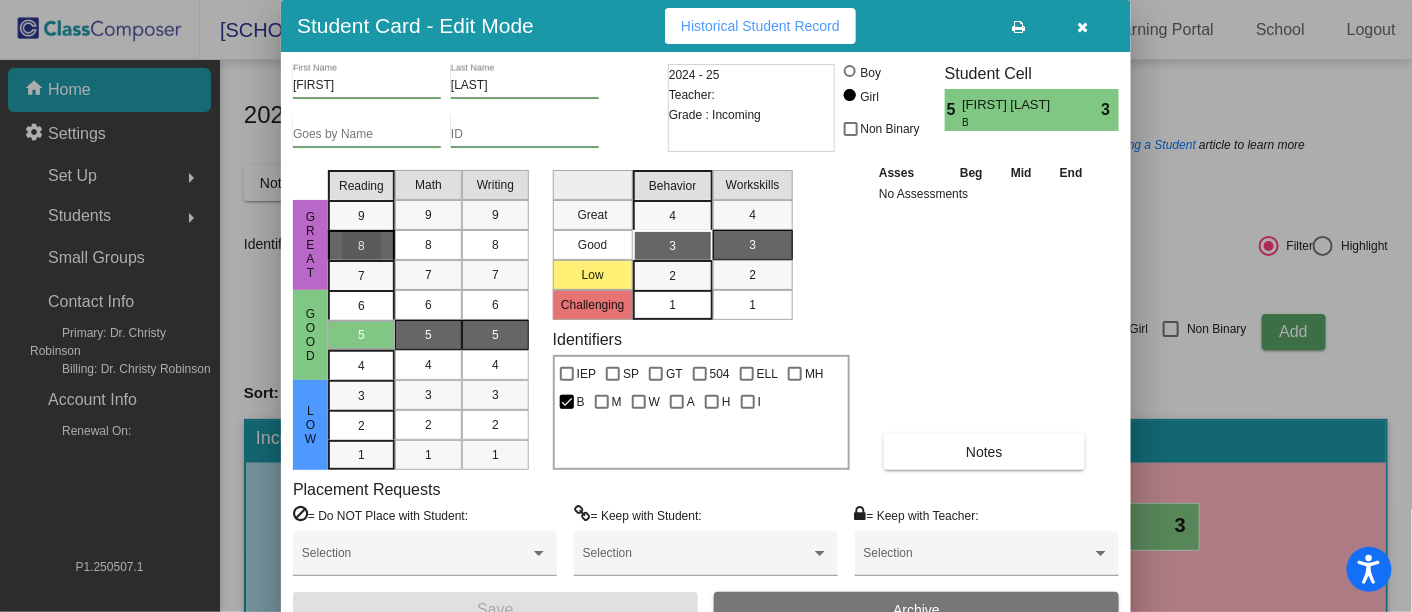click on "8" at bounding box center (361, 216) 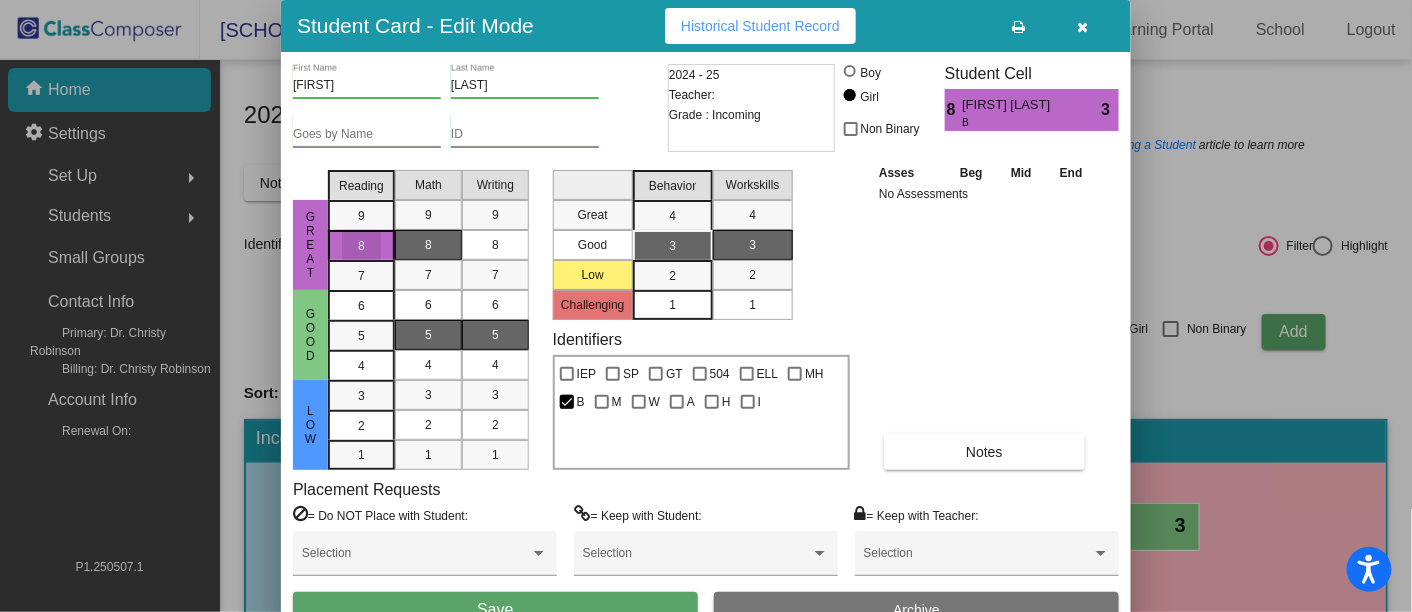click on "8" at bounding box center (428, 245) 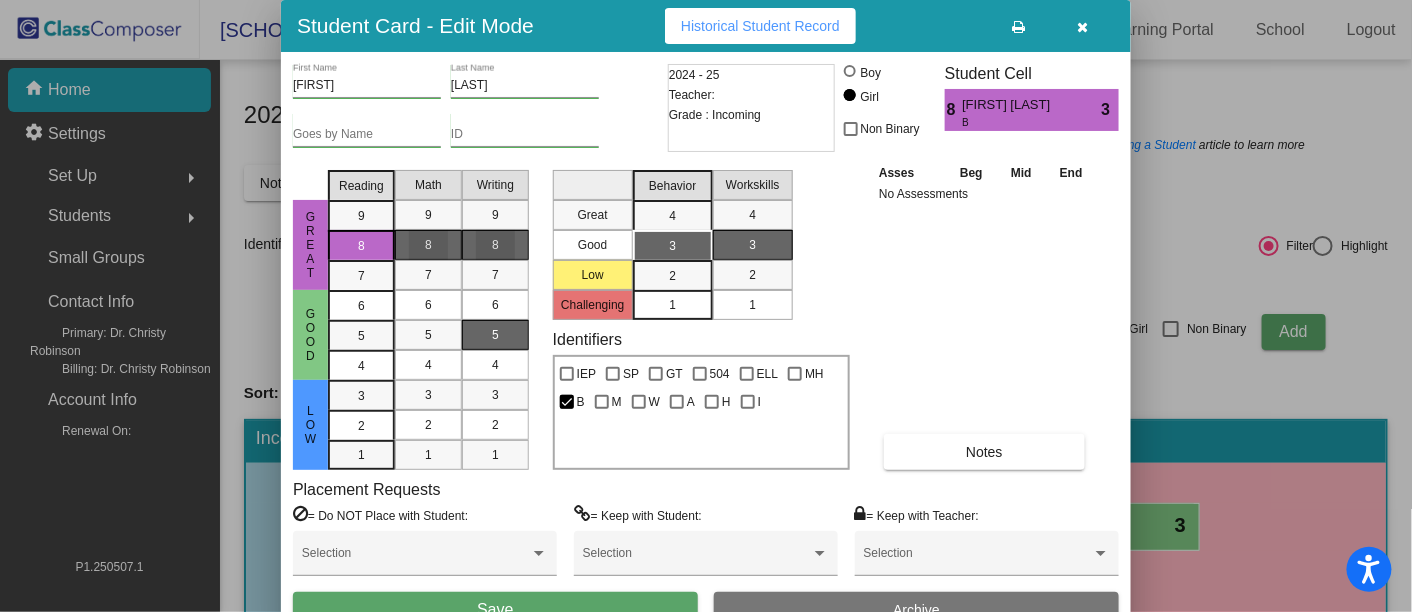 click on "8" at bounding box center (495, 245) 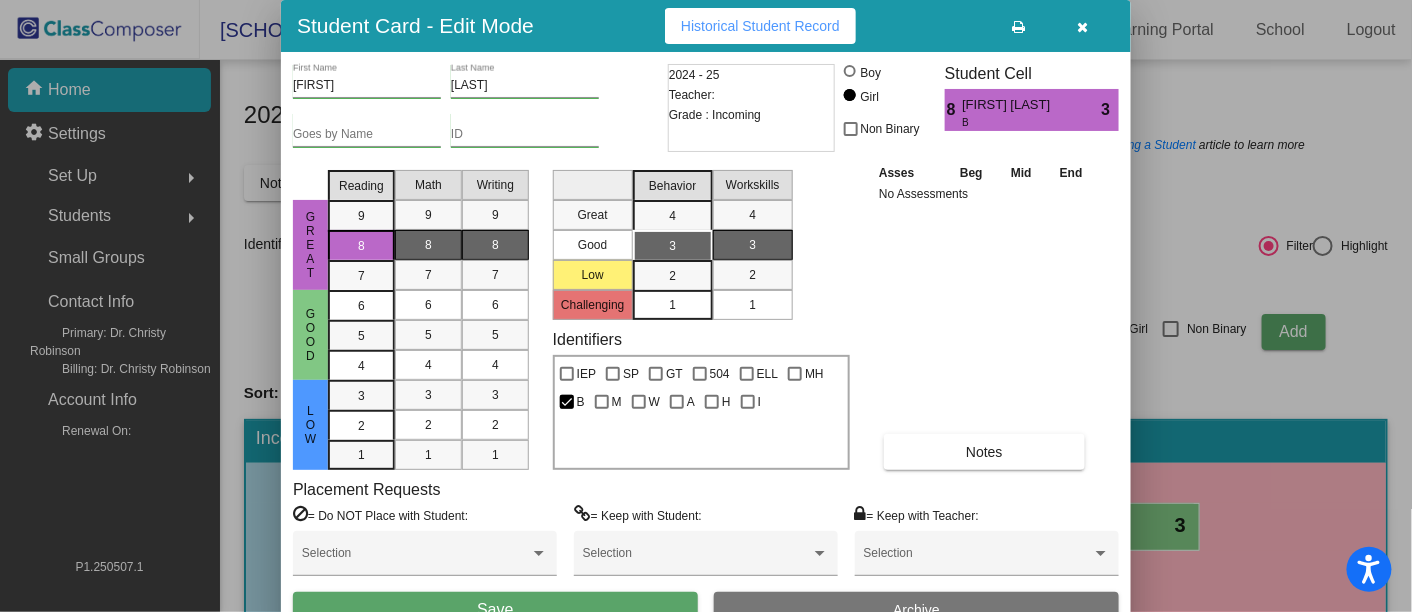 click on "Save" at bounding box center (495, 610) 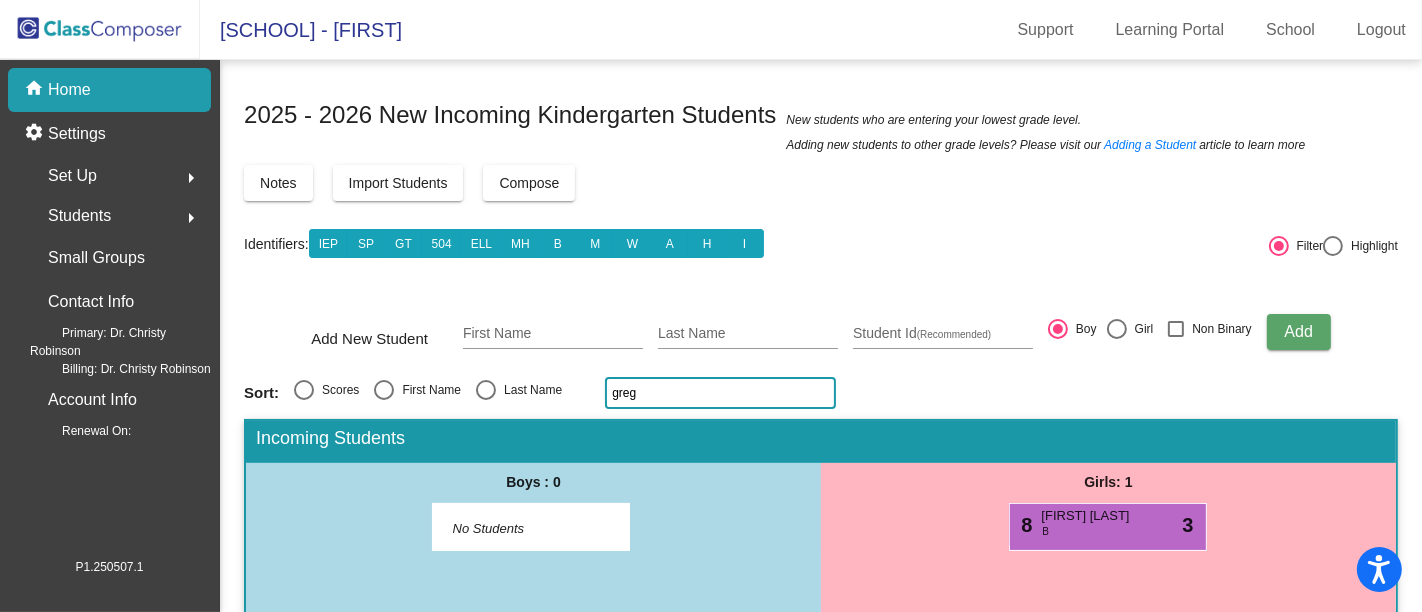 click on "greg" 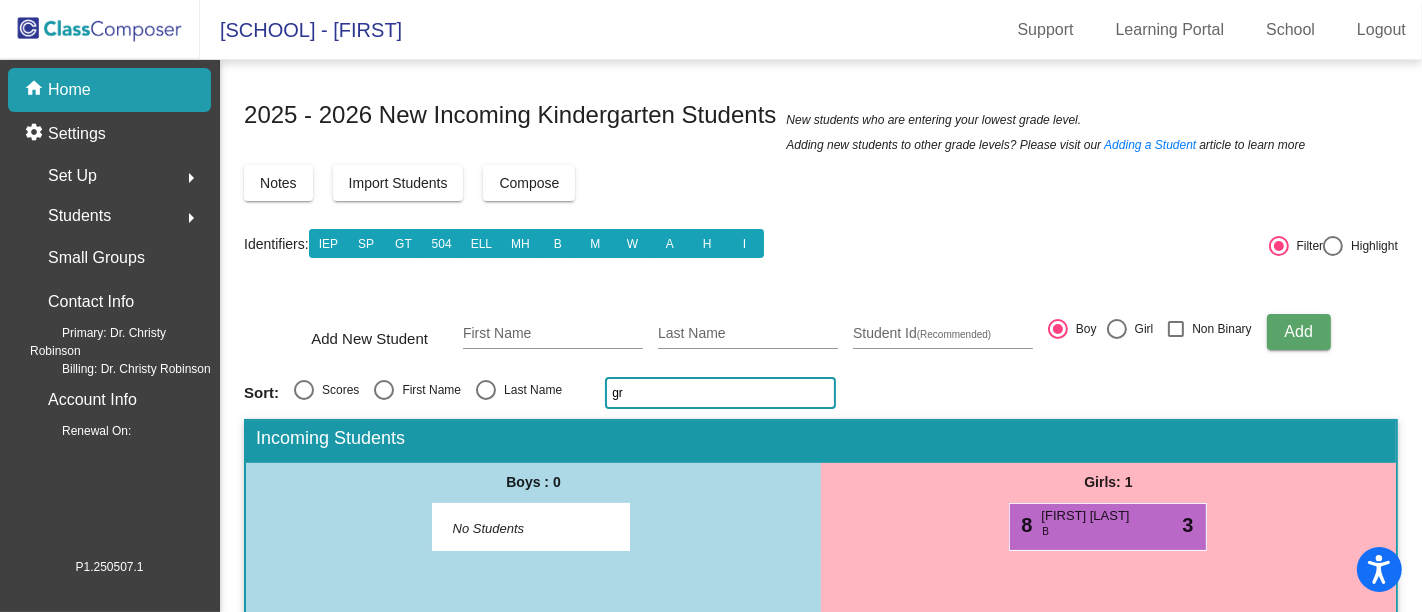 type on "g" 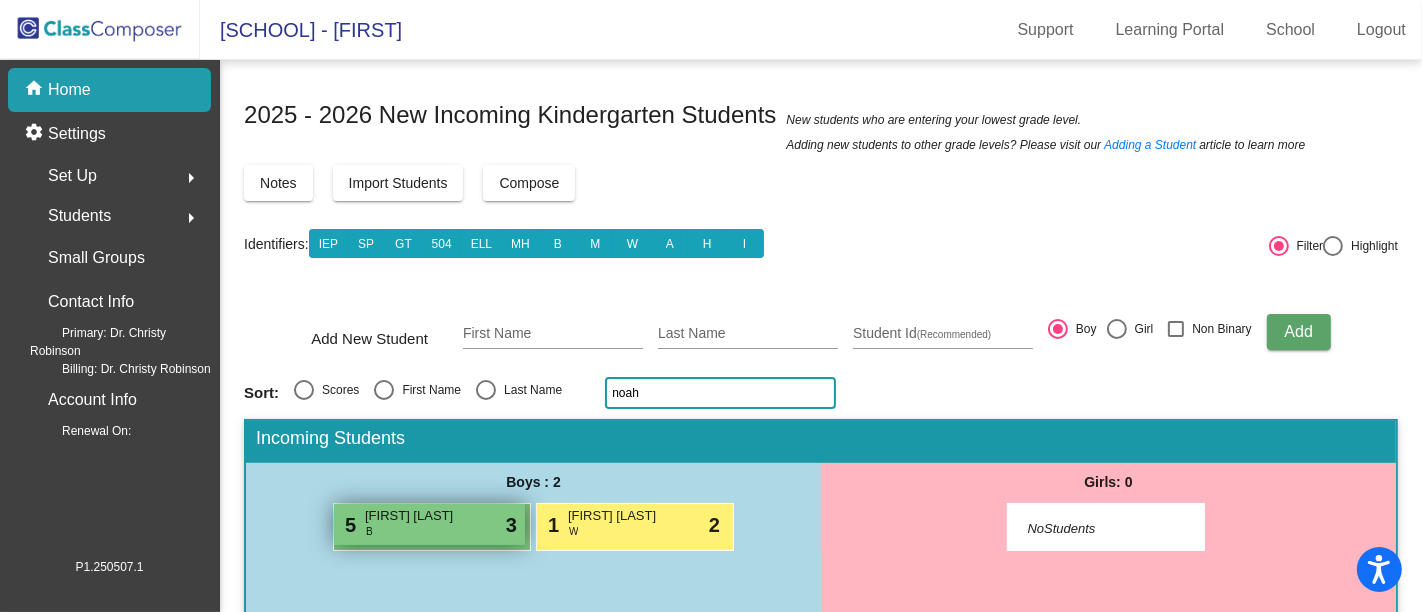 click on "5 NOAH BROOME B lock do_not_disturb_alt 3" at bounding box center [429, 524] 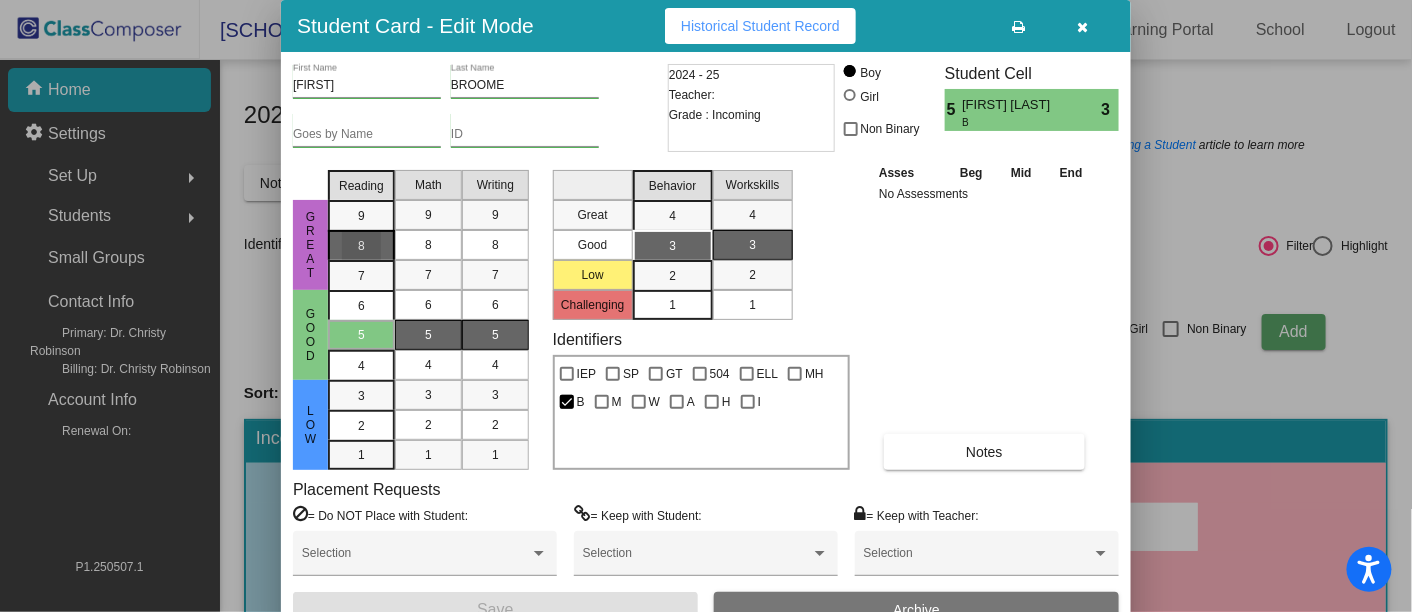 click on "8" at bounding box center [361, 245] 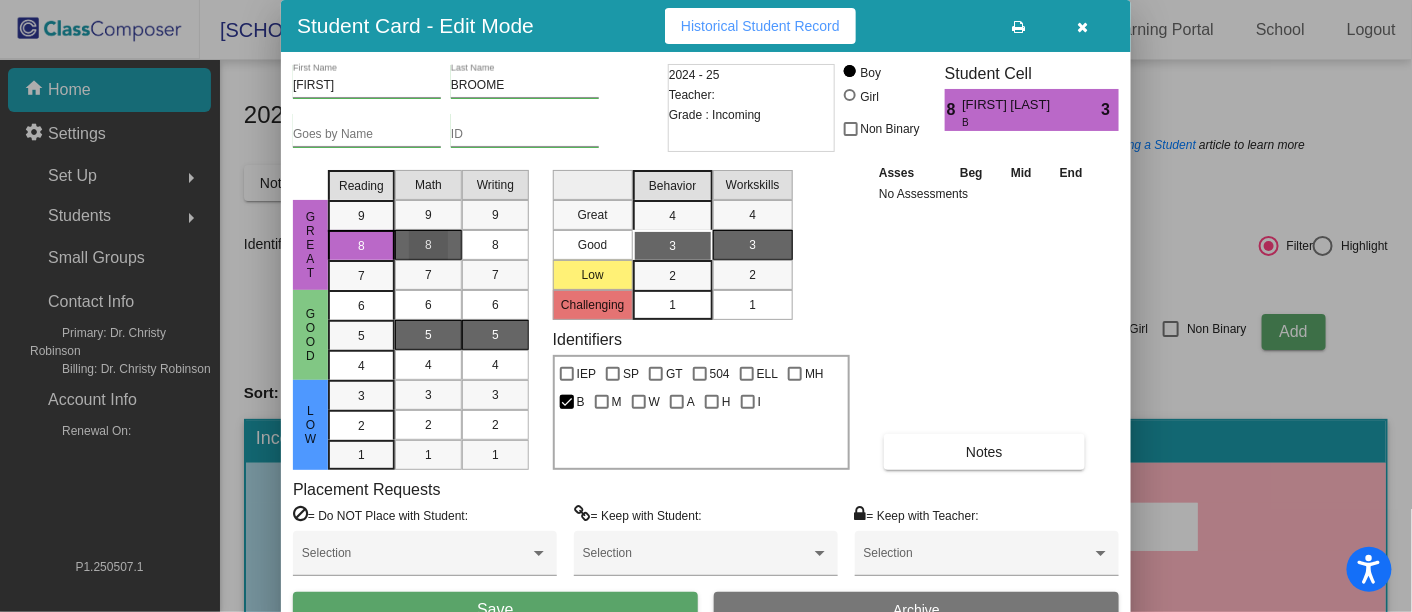 click on "8" at bounding box center [428, 245] 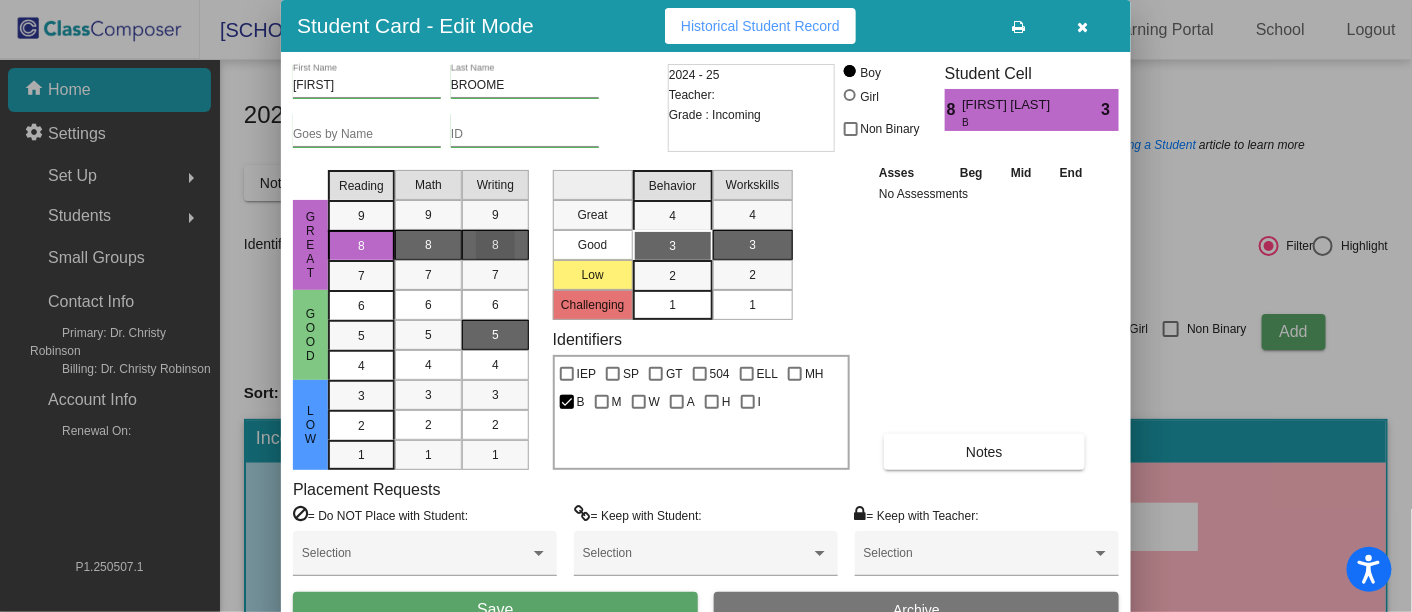 click on "8" at bounding box center (495, 245) 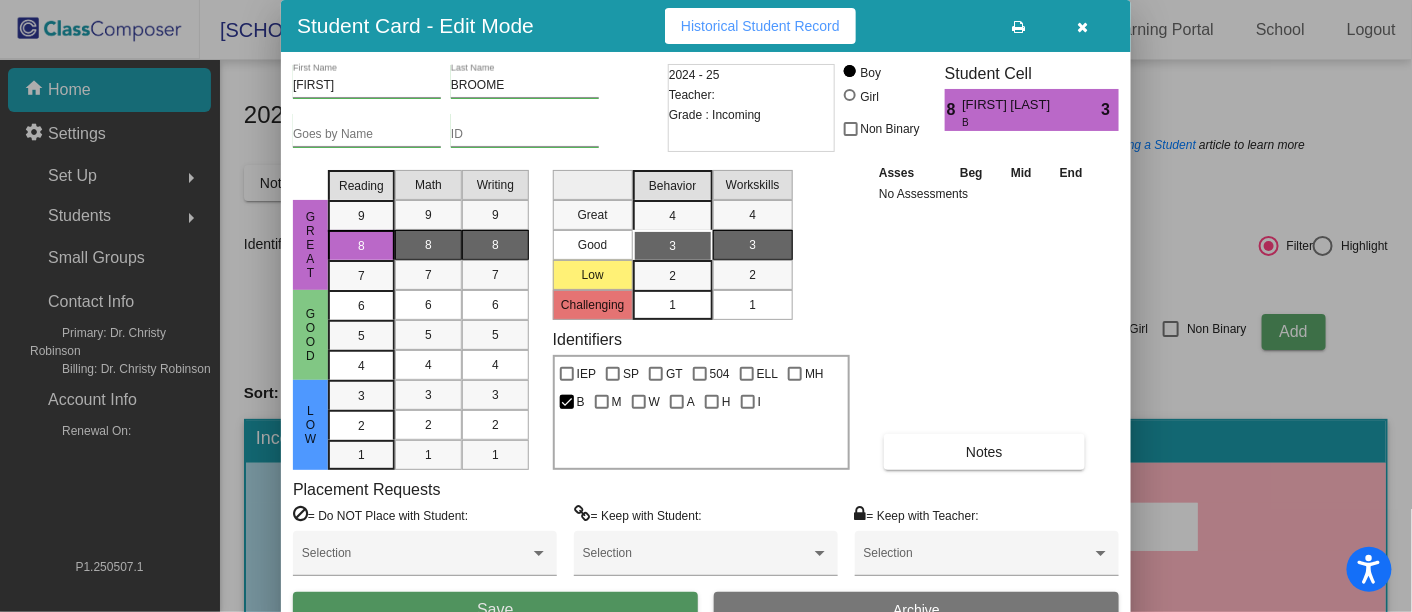click on "Save" at bounding box center (495, 610) 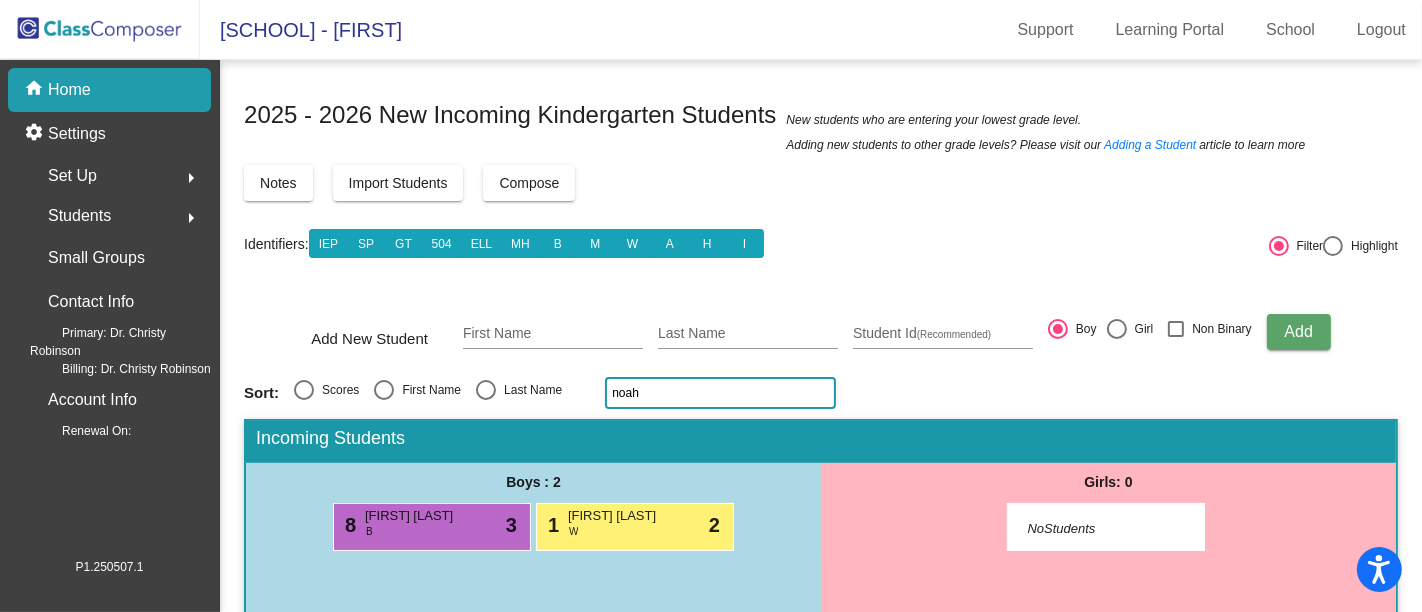 click on "noah" 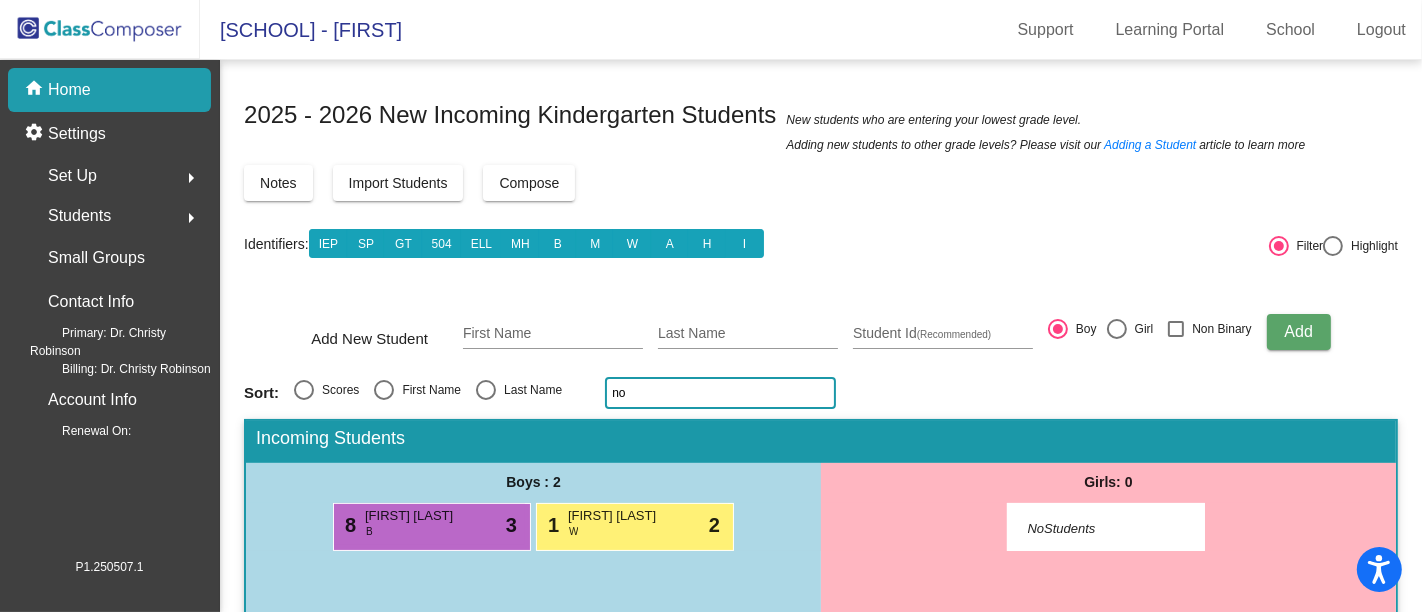 type on "n" 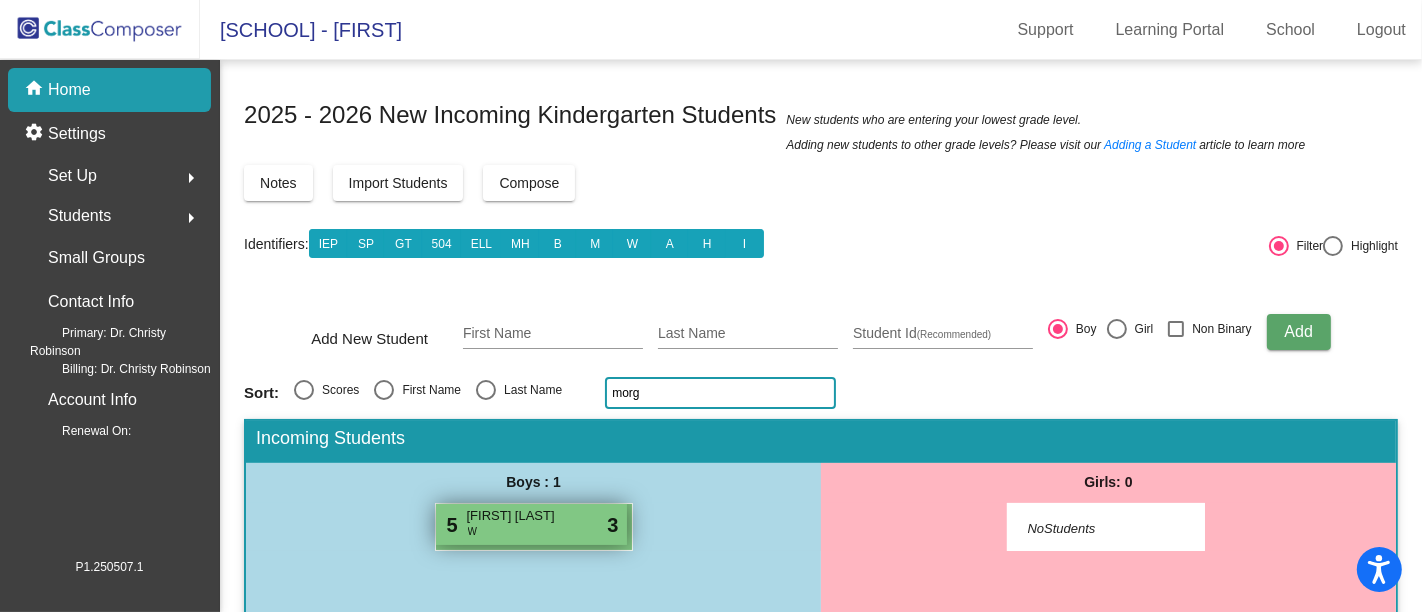 click on "5 ABIN MORGAN W lock do_not_disturb_alt 3" at bounding box center [531, 524] 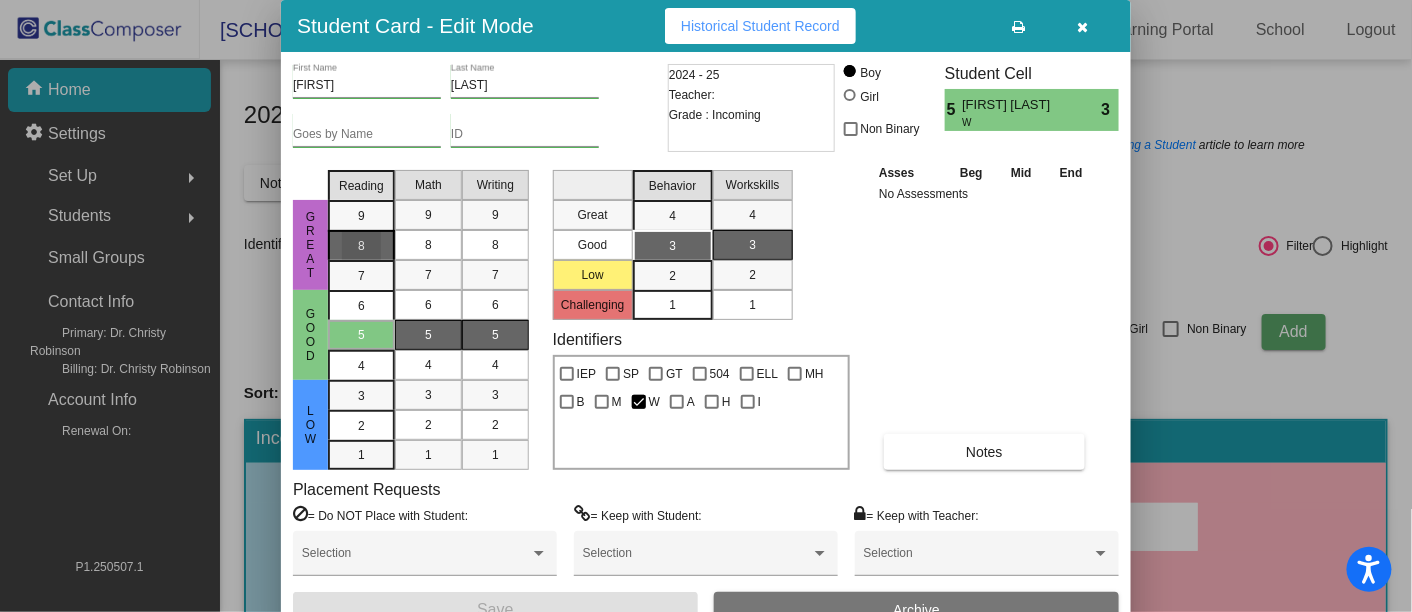 click on "8" at bounding box center (361, 216) 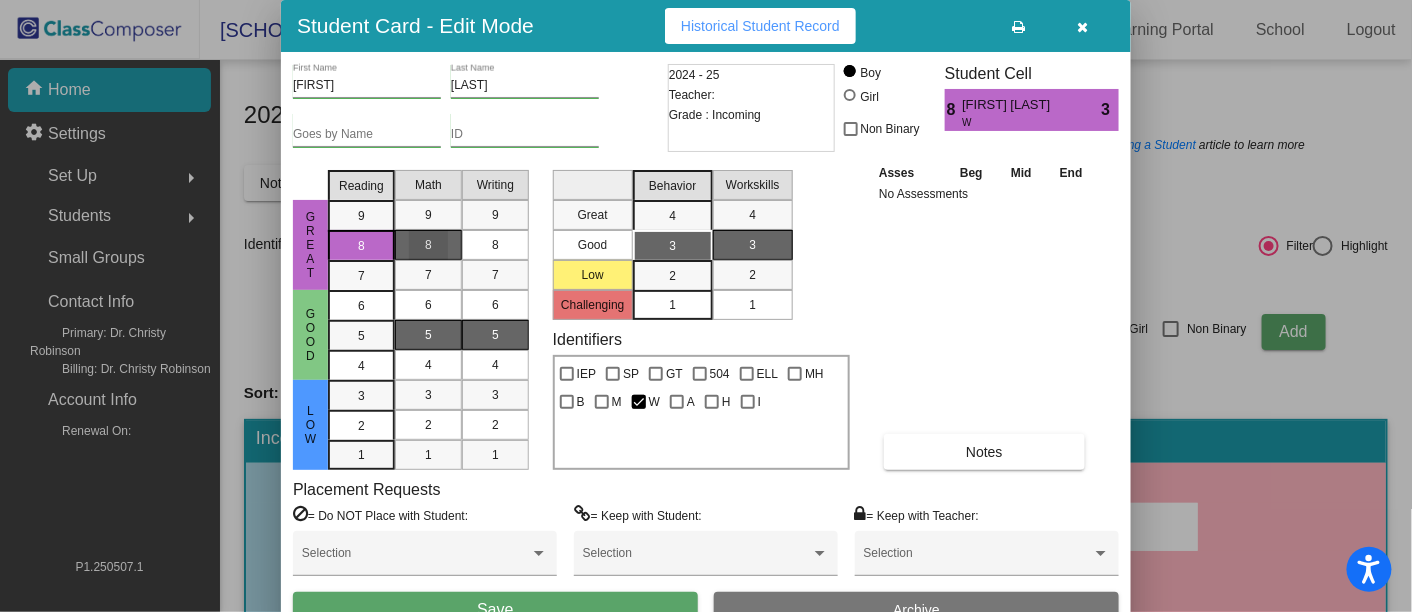 click on "8" at bounding box center (428, 245) 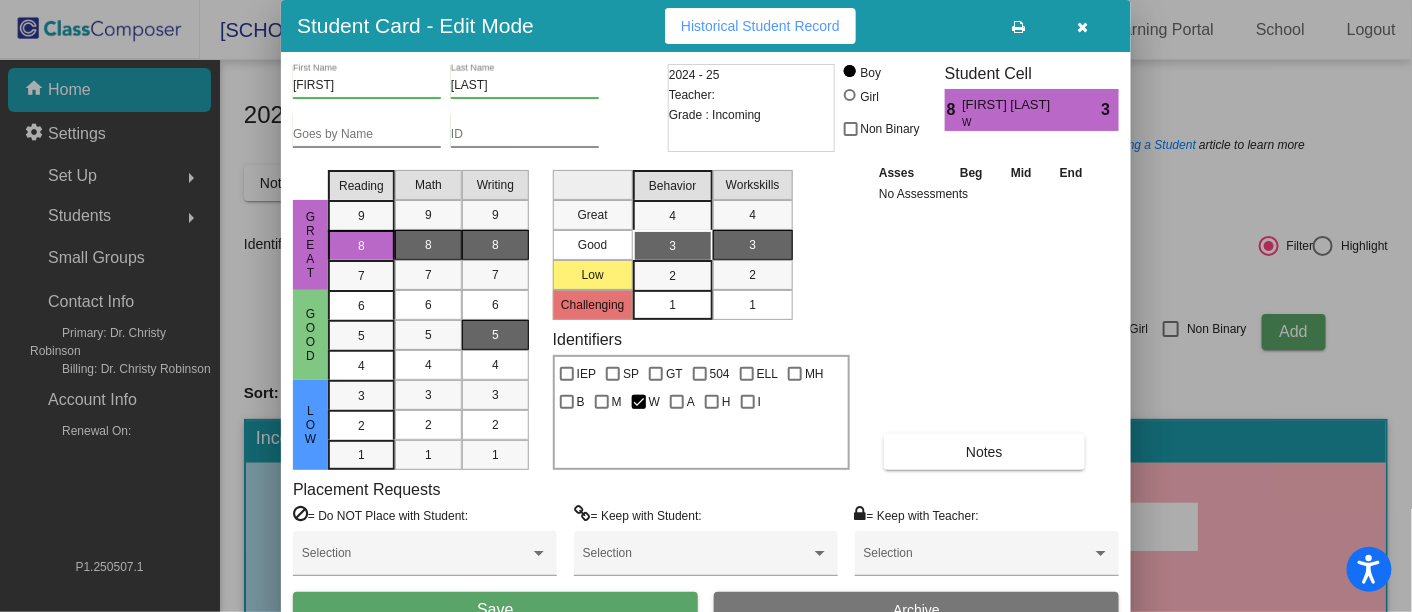 click on "8" at bounding box center [495, 245] 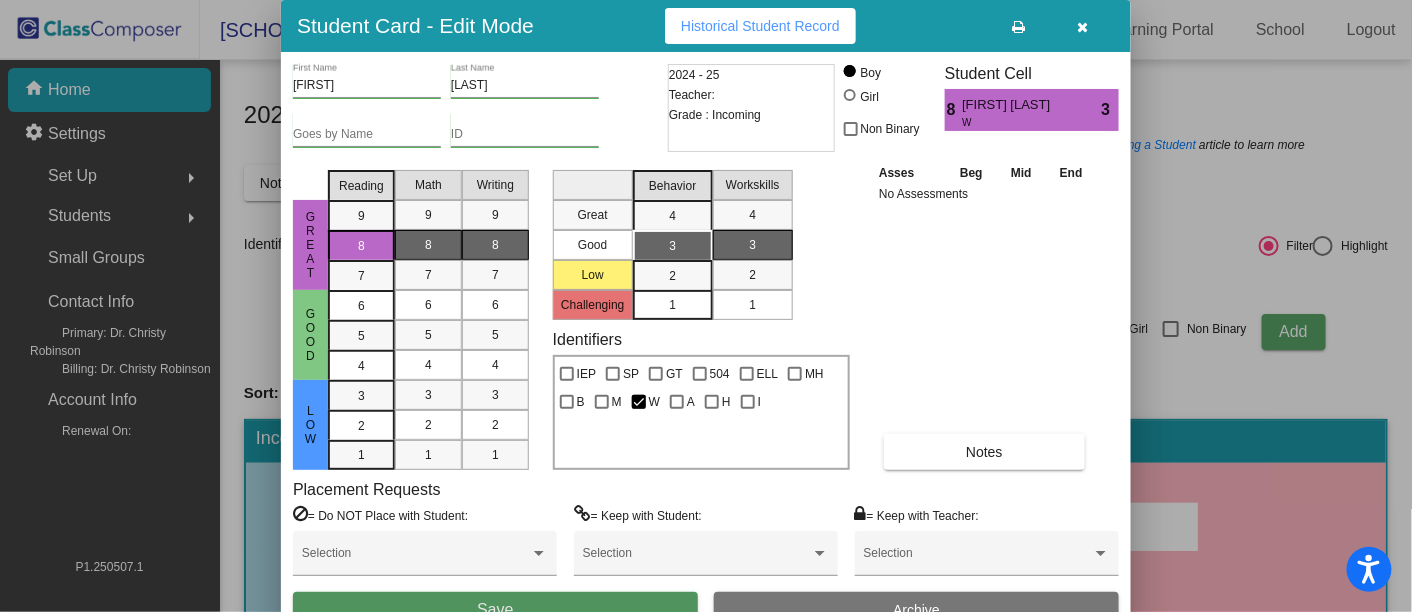 click on "Save" at bounding box center [495, 610] 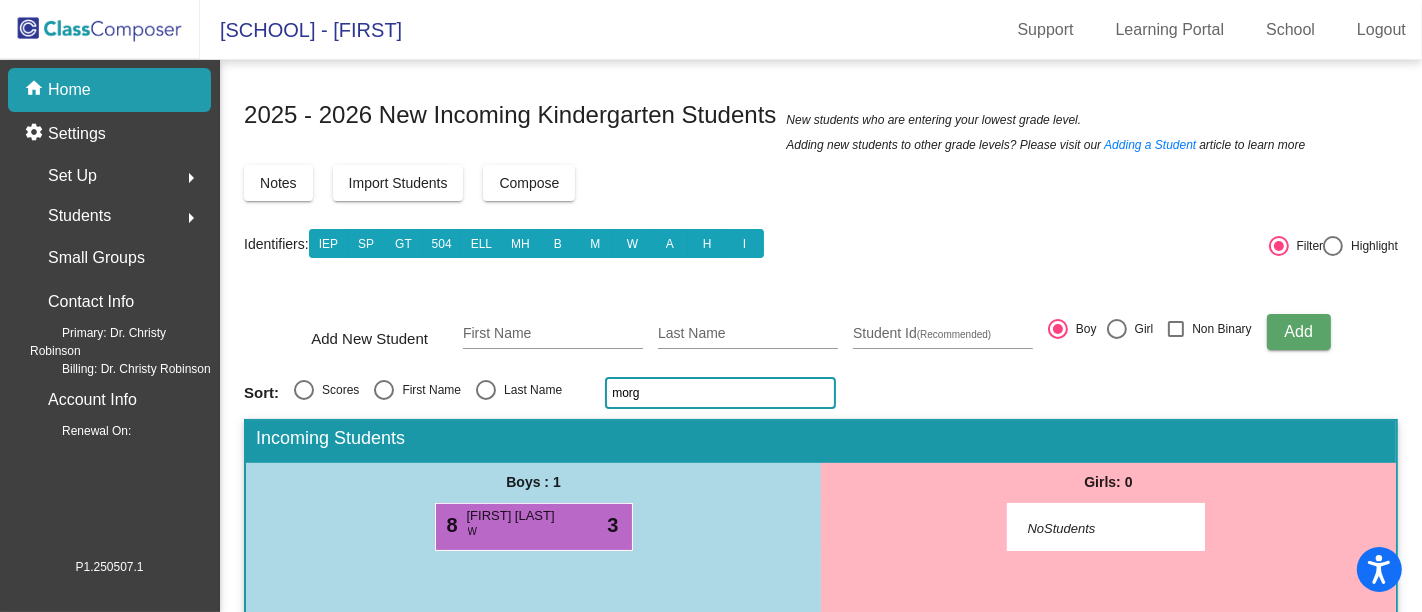 click on "morg" 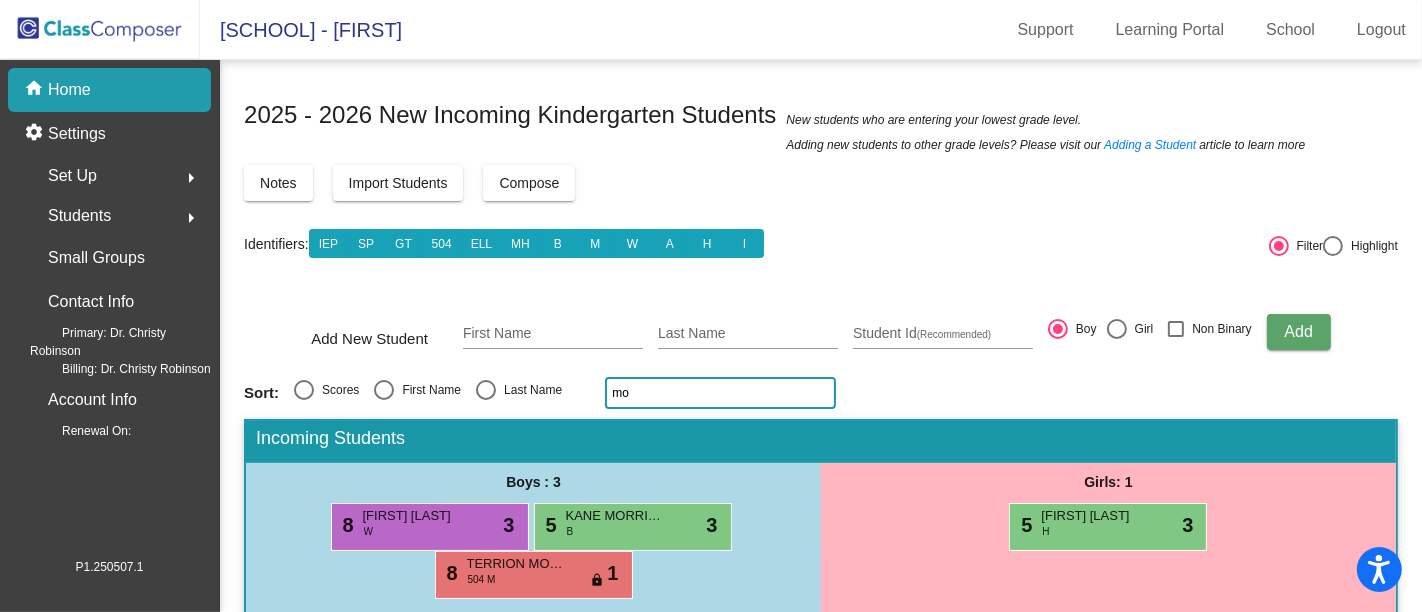 type on "m" 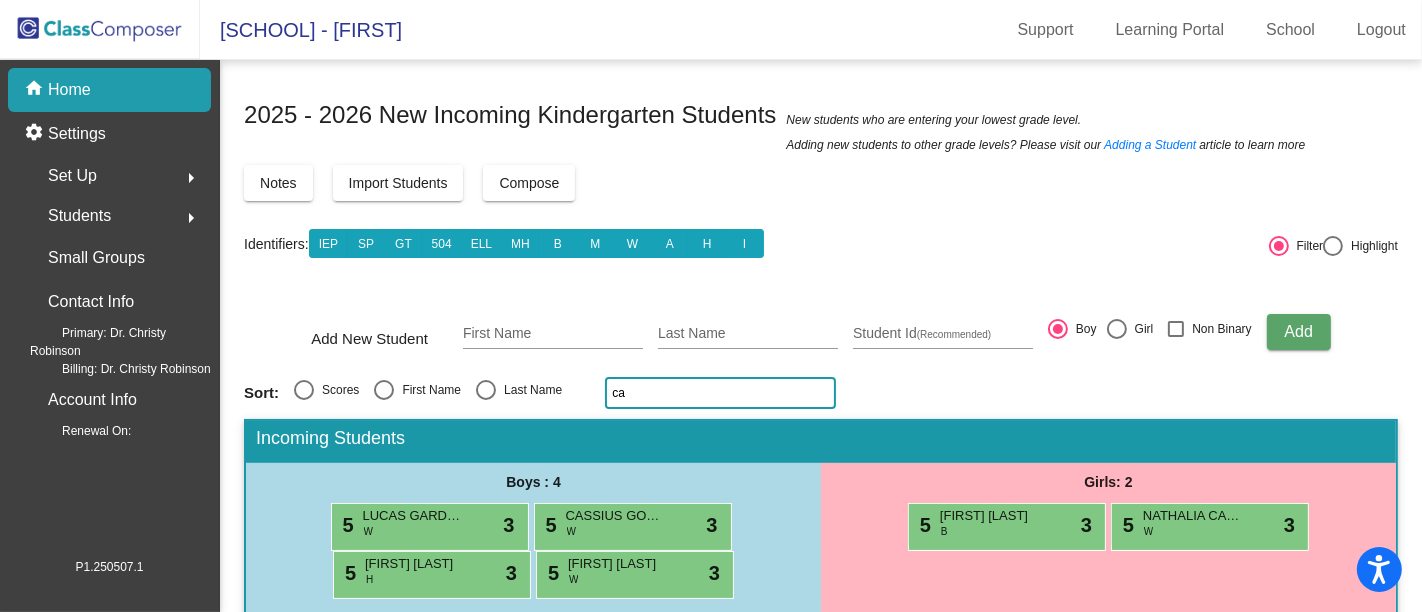 type on "c" 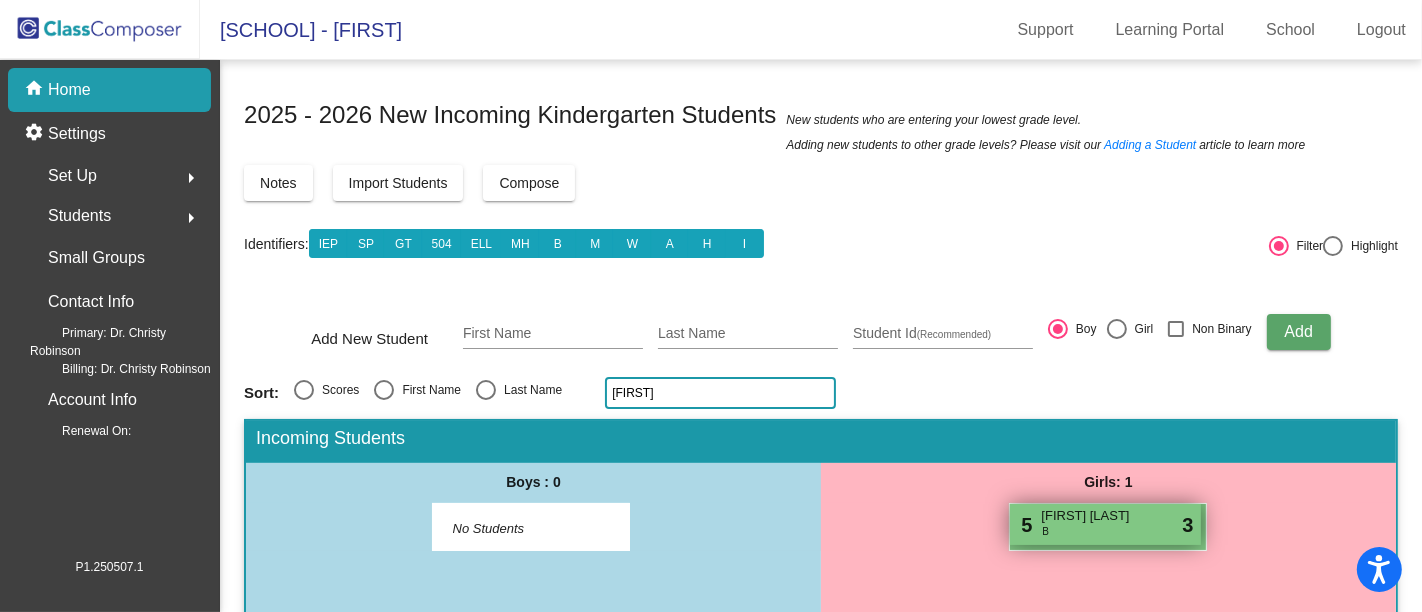 click on "5 MAYCEE CASON B lock do_not_disturb_alt 3" at bounding box center [1105, 524] 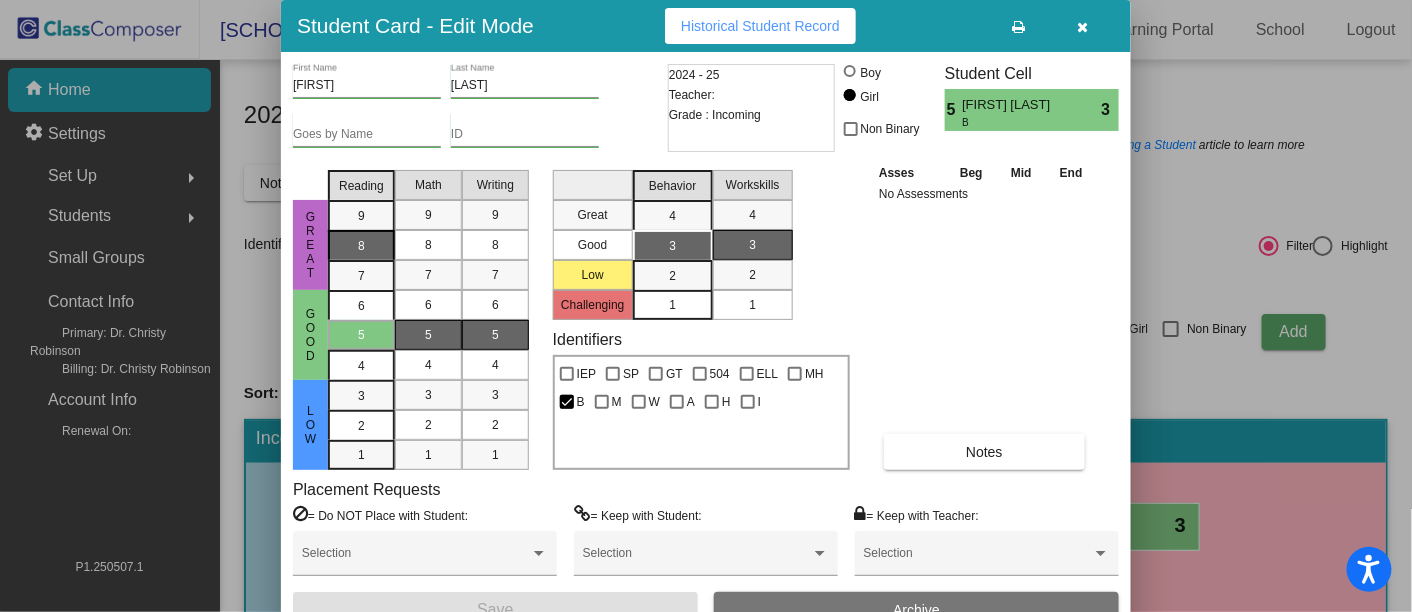 click on "8" at bounding box center (361, 216) 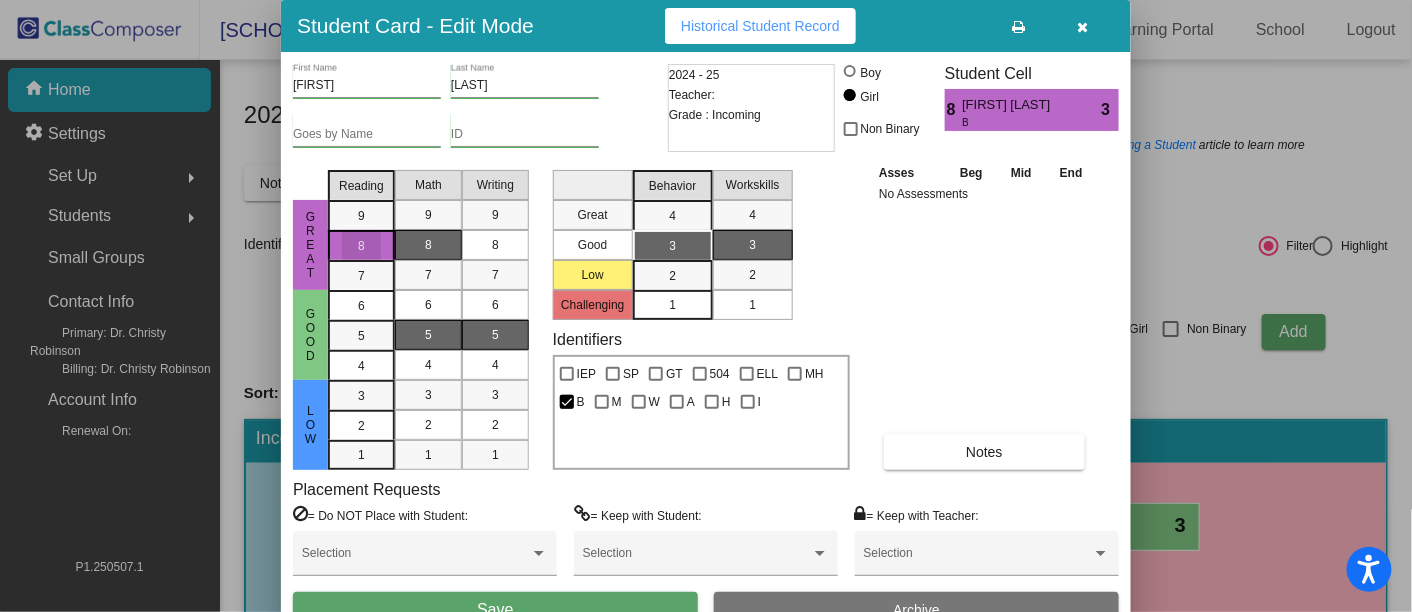 click on "8" at bounding box center [428, 245] 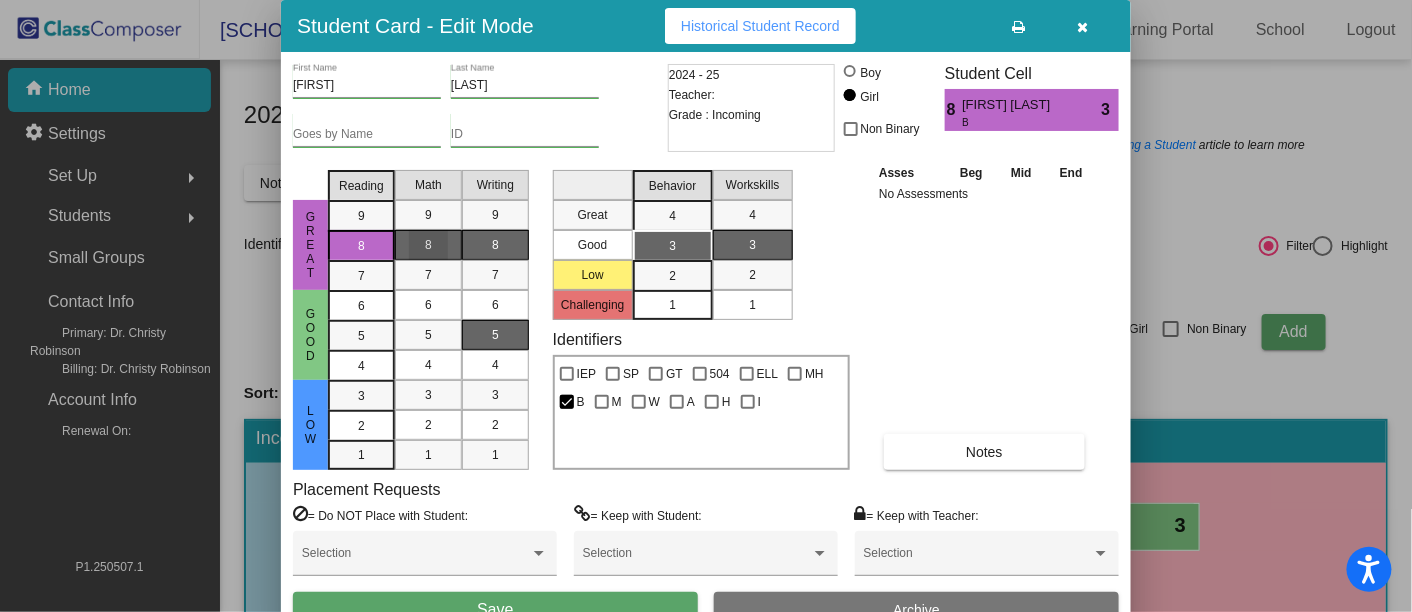click on "8" at bounding box center (495, 245) 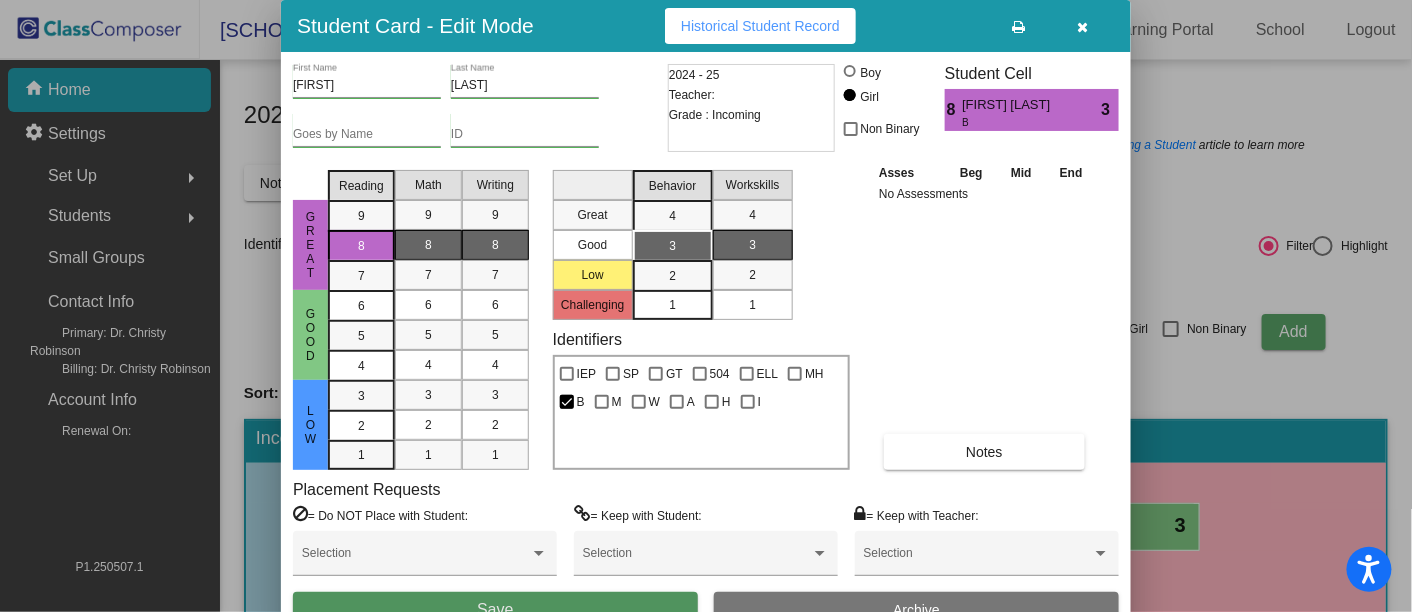 click on "Save" at bounding box center (495, 610) 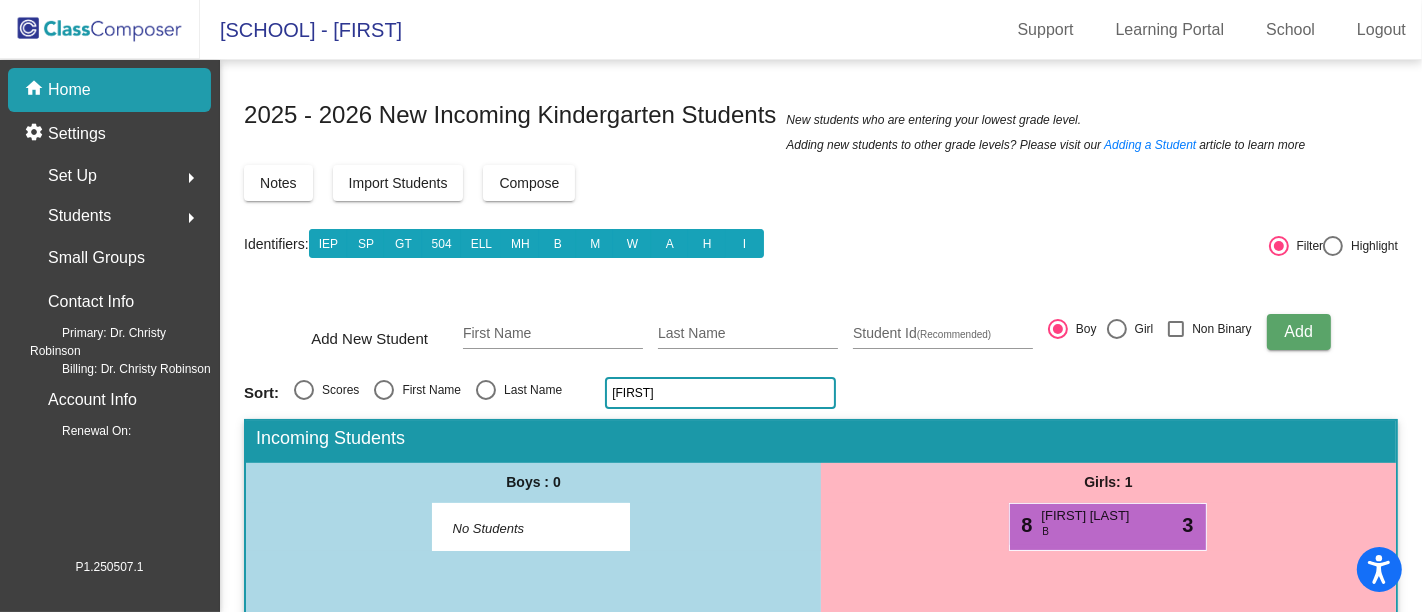 click on "mayc" 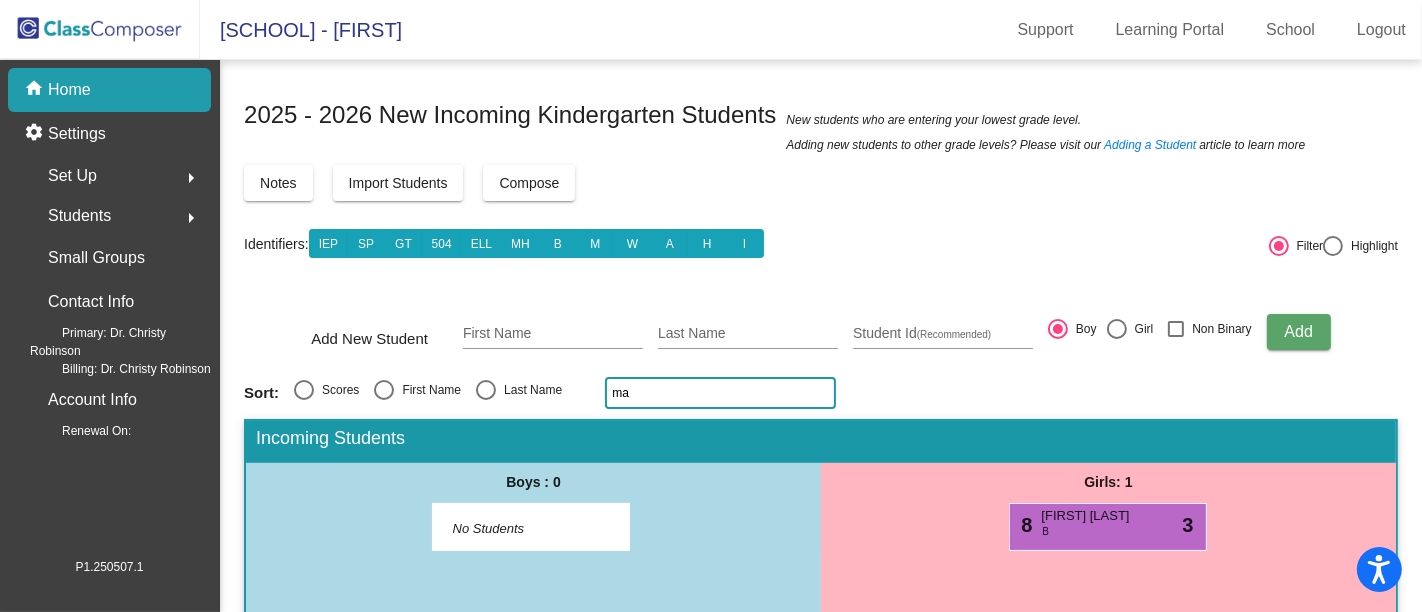 type on "m" 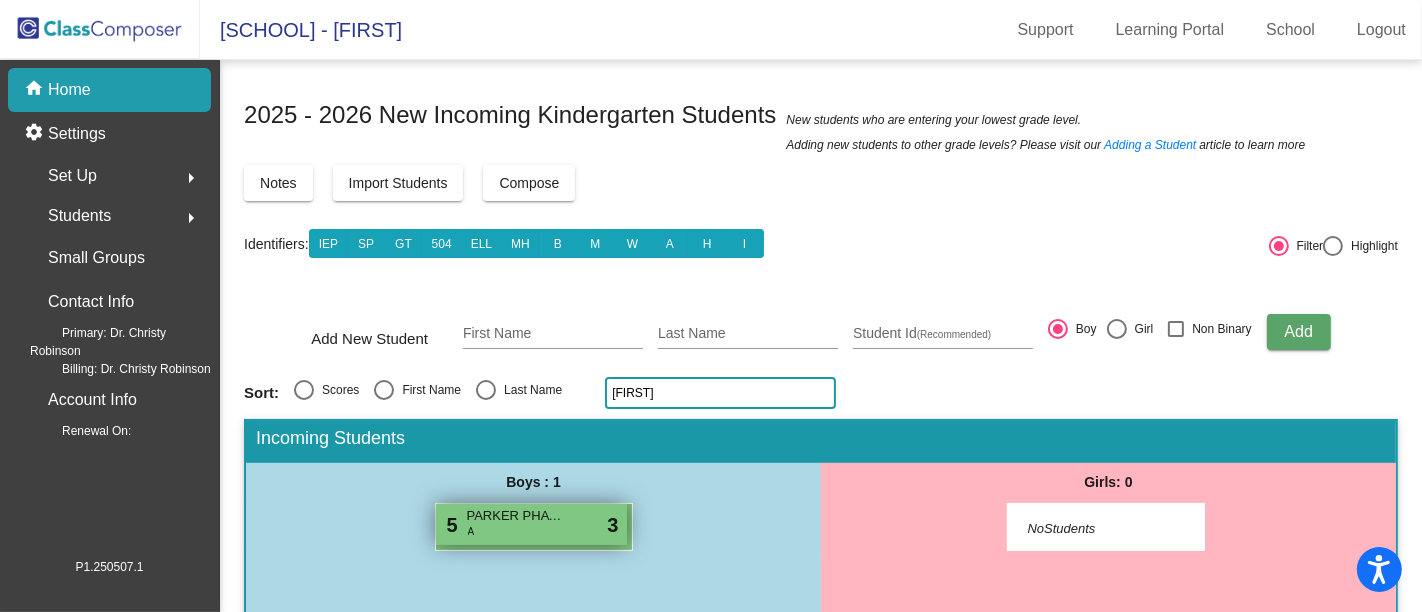 click on "PARKER PHATHANAK" at bounding box center (517, 516) 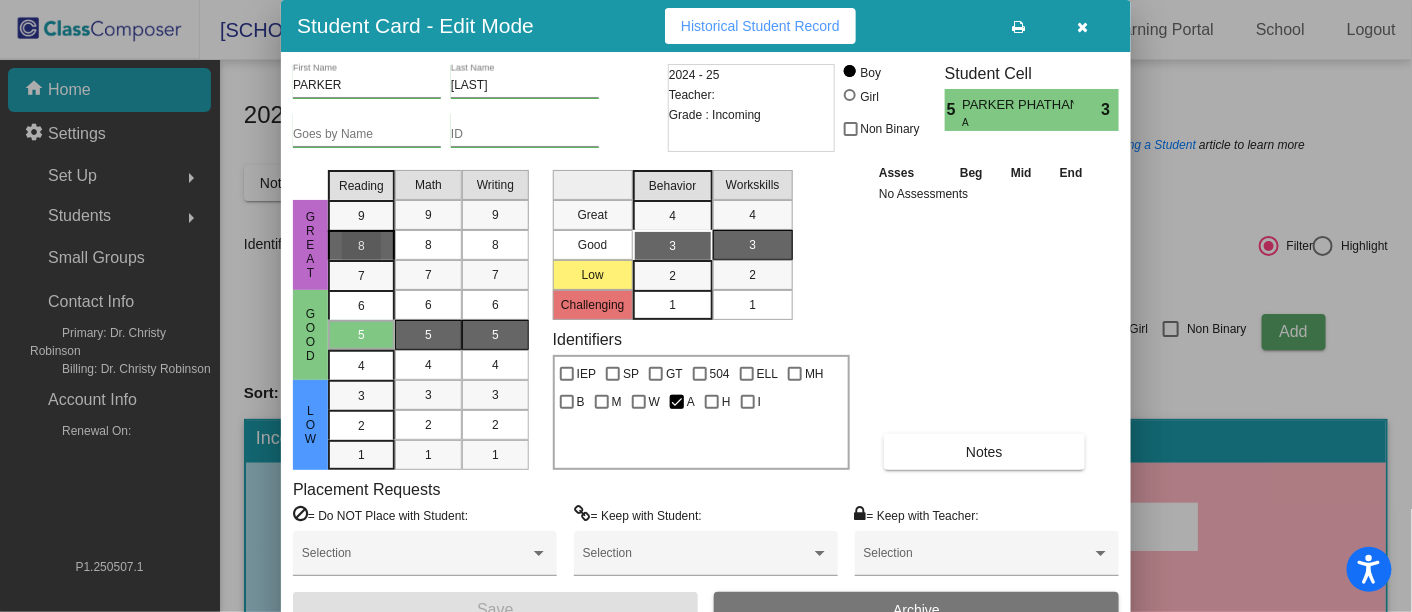 click on "8" at bounding box center (361, 216) 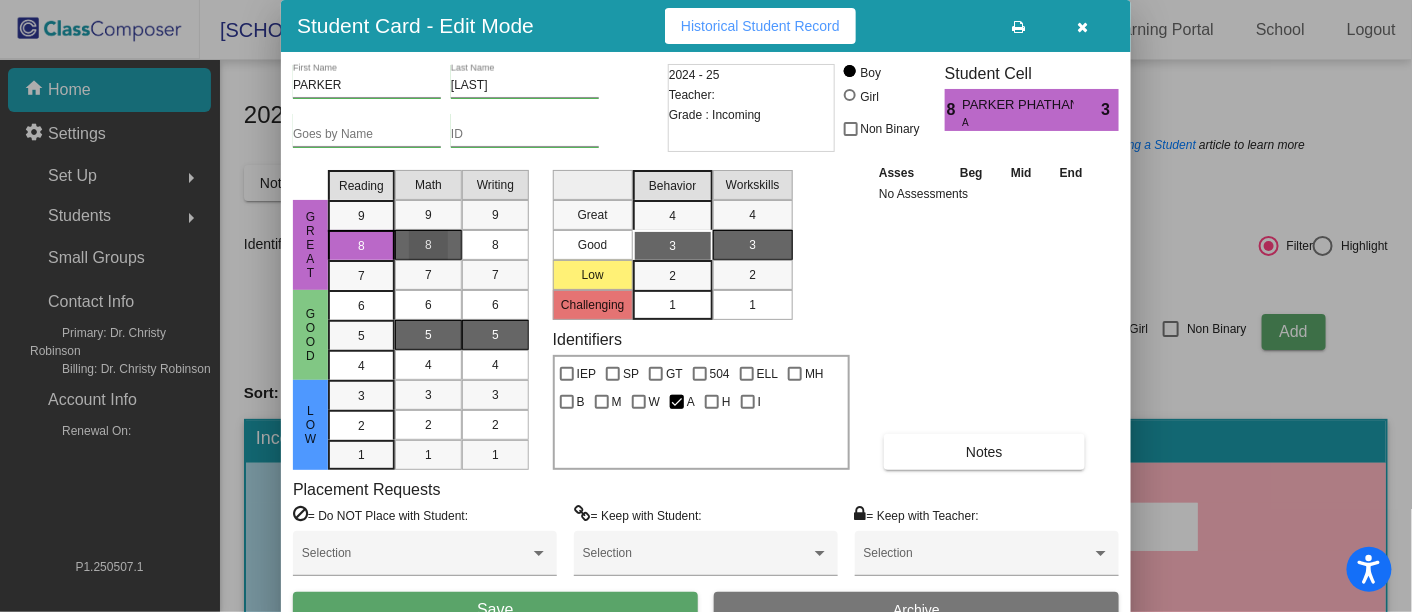 click on "8" at bounding box center [428, 245] 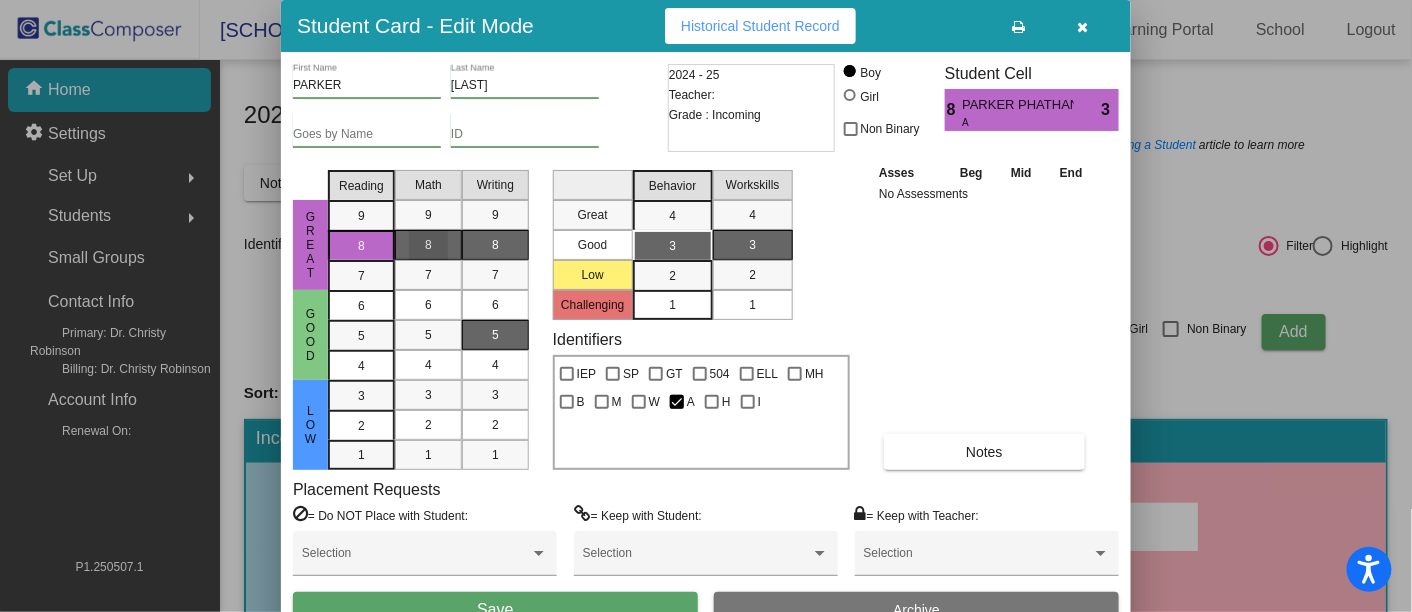 click on "8" at bounding box center (495, 245) 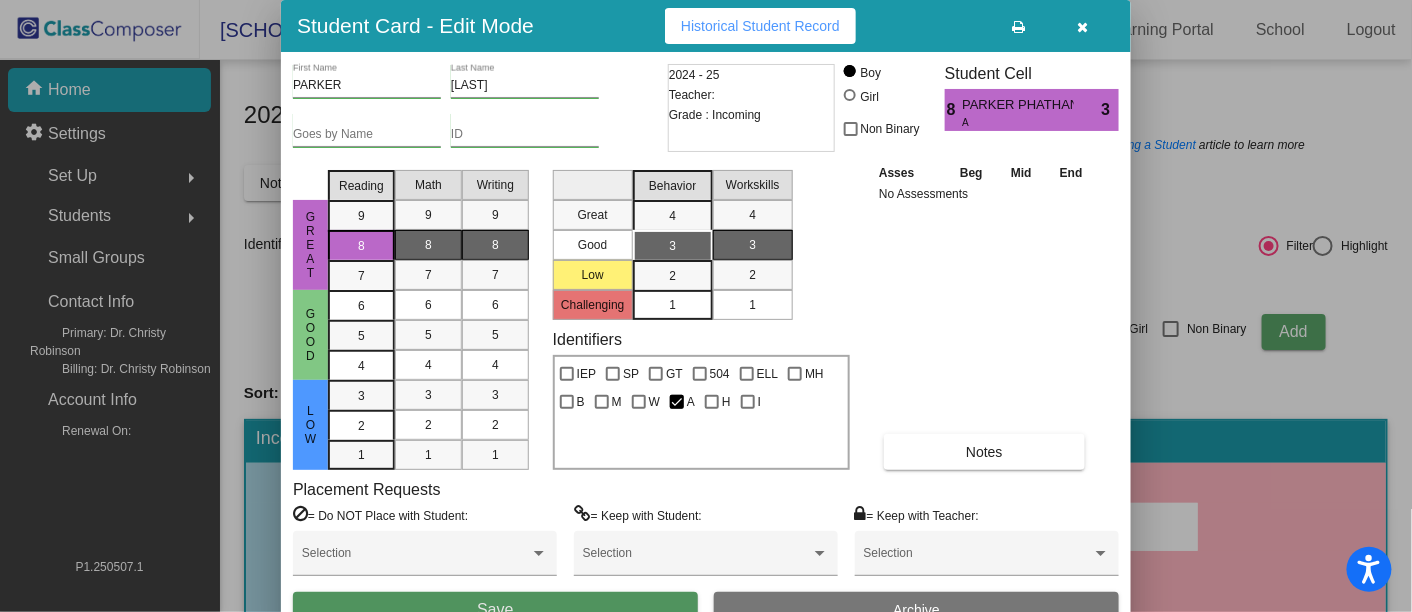 click on "Save" at bounding box center [495, 610] 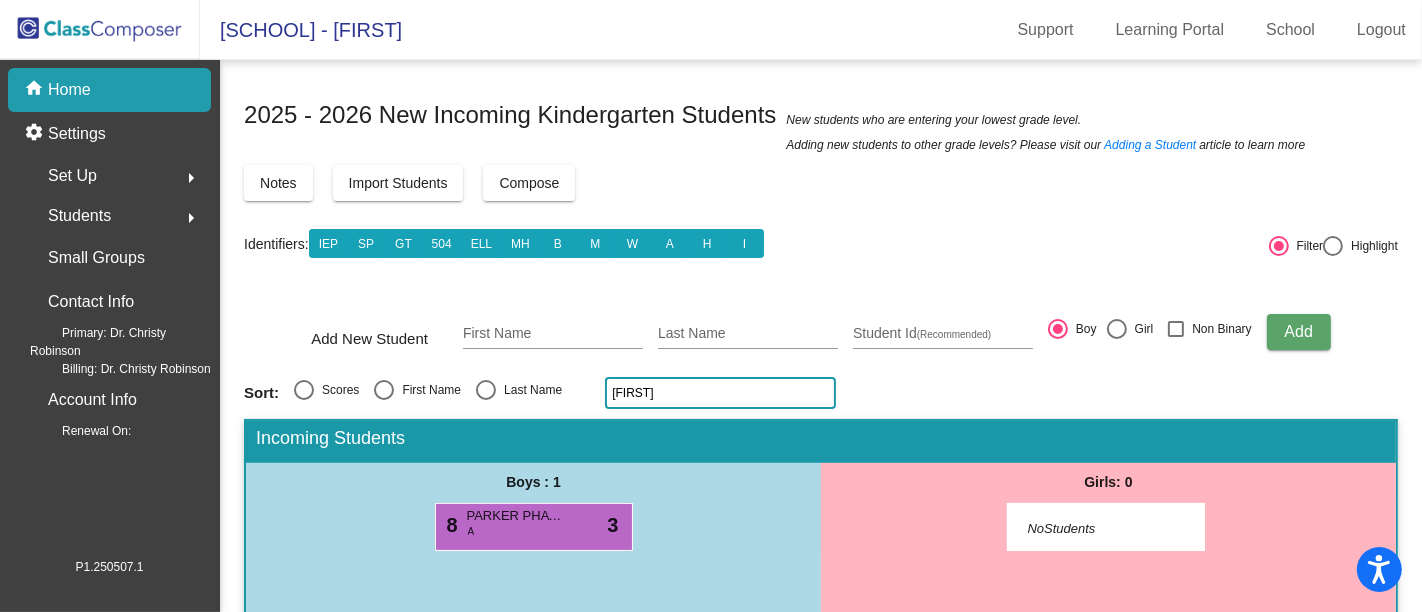 click on "parker" 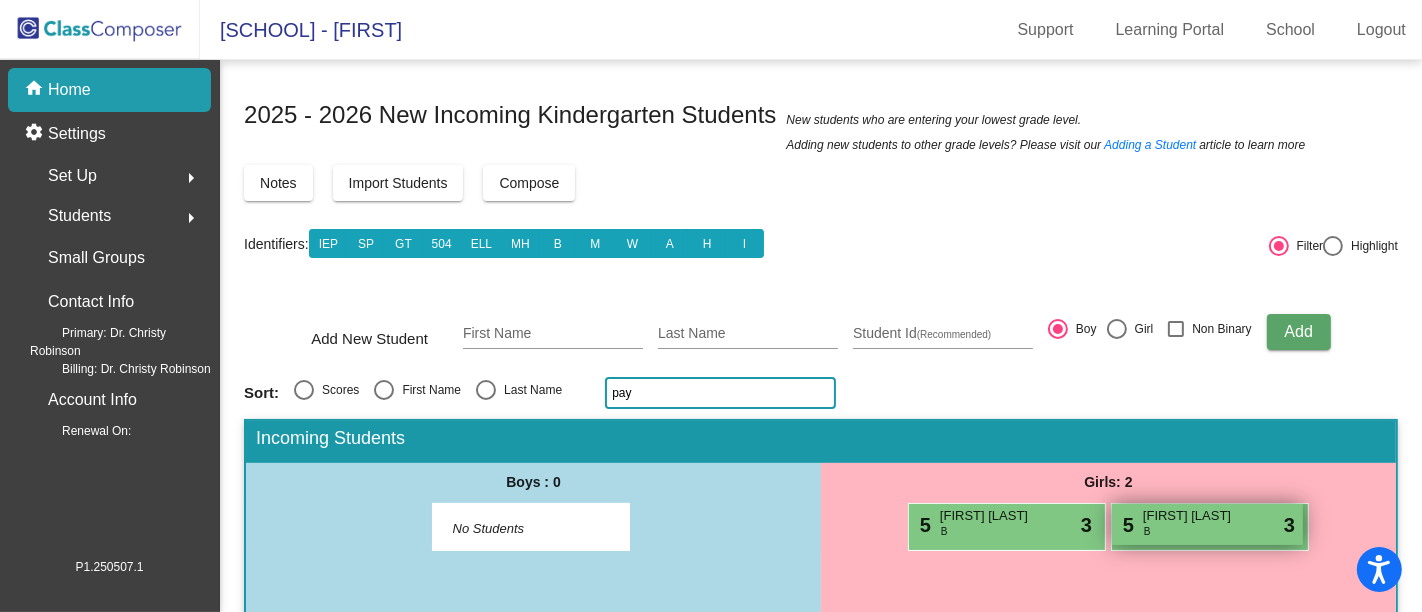 click on "5 JOURNEE PAYNE B lock do_not_disturb_alt 3" at bounding box center [1207, 524] 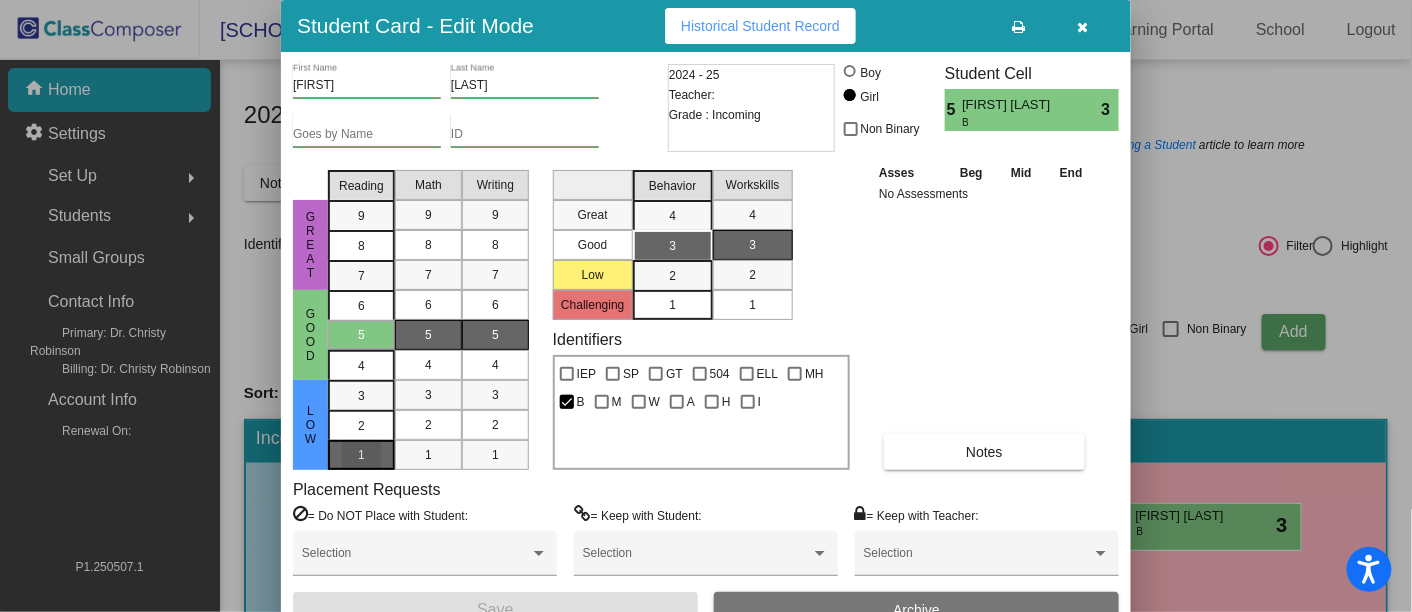 click on "1" at bounding box center (361, 396) 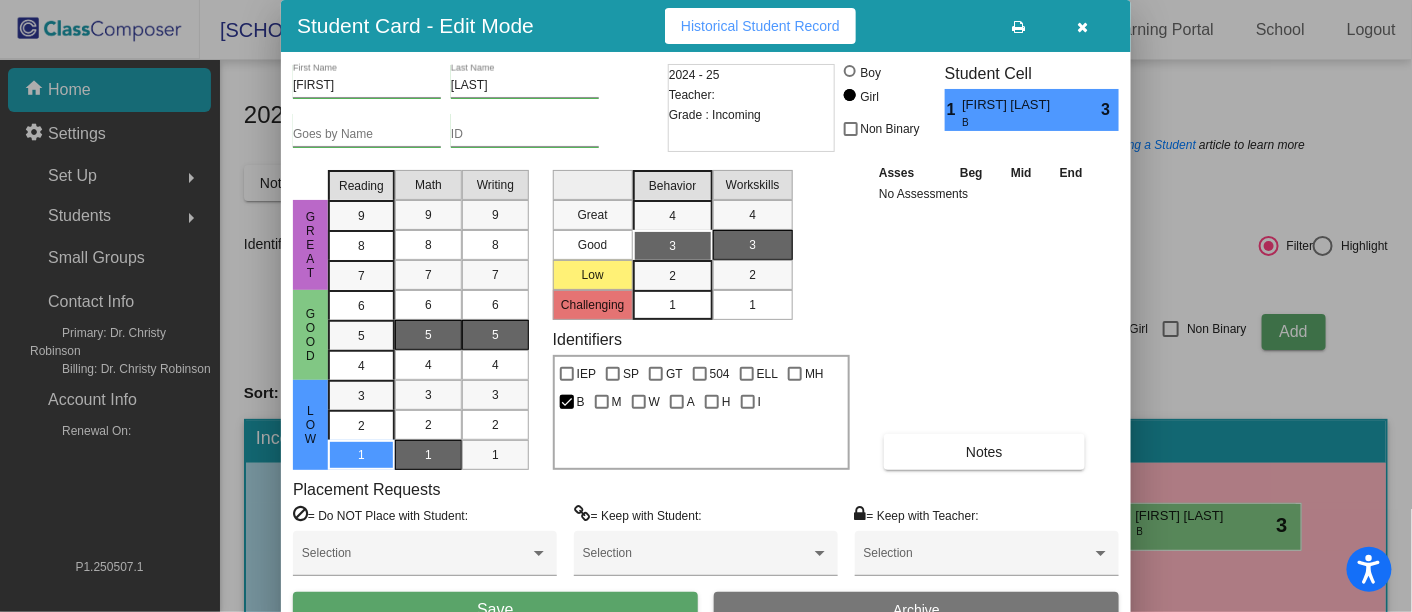 click on "1" at bounding box center [428, 455] 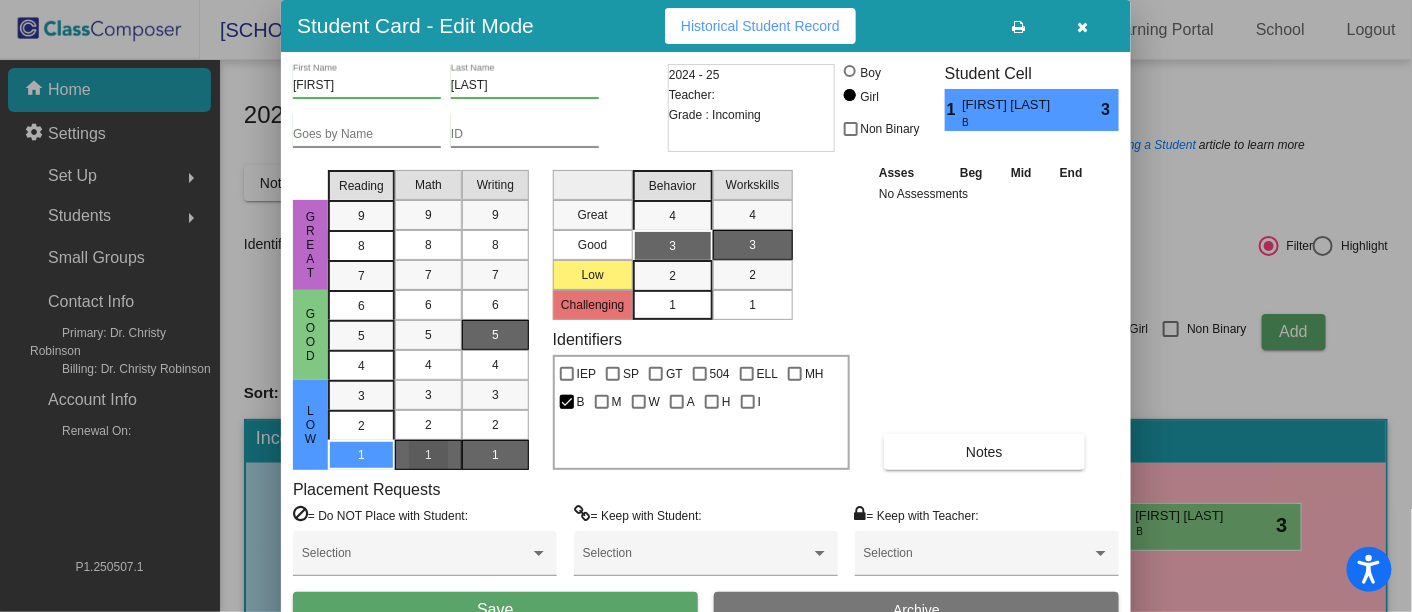 click on "1" at bounding box center (495, 455) 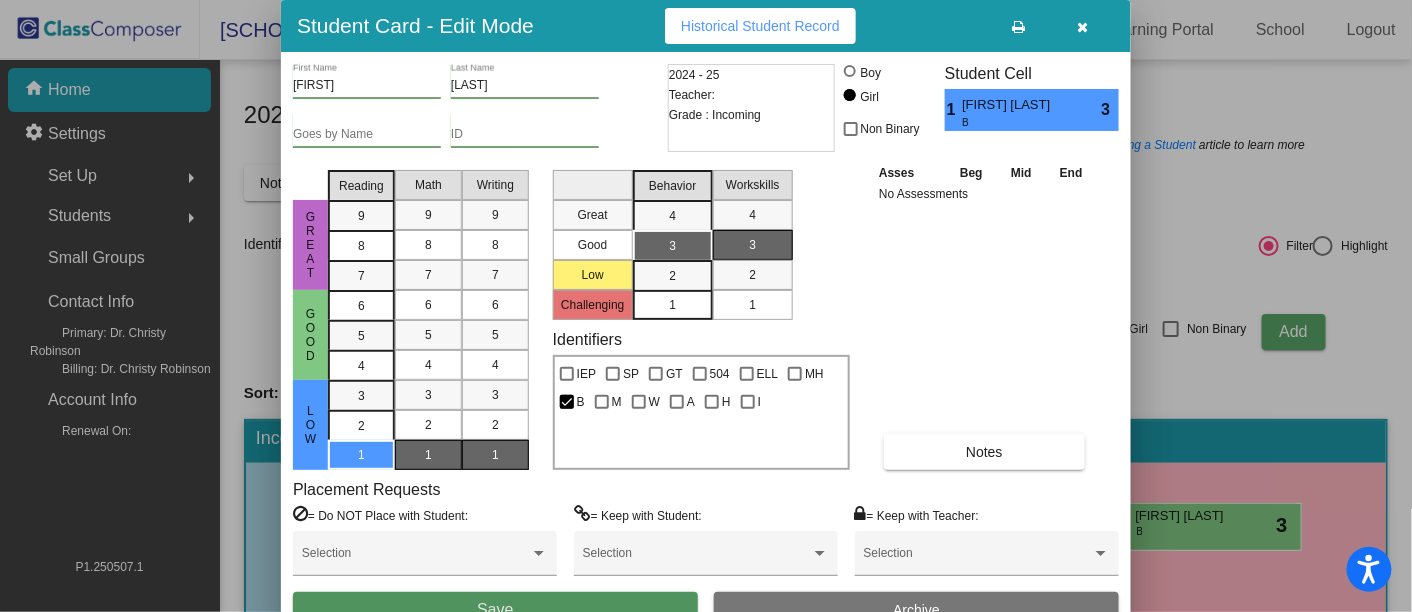 click on "Save" at bounding box center (495, 610) 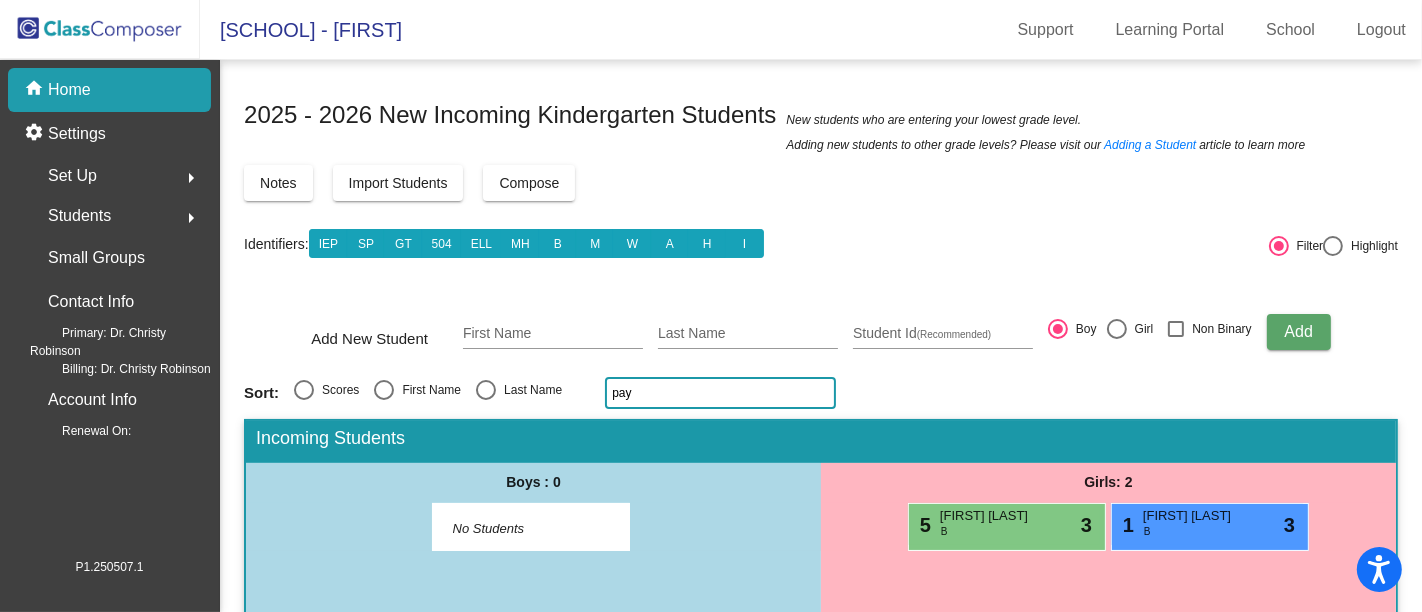 click on "pay" 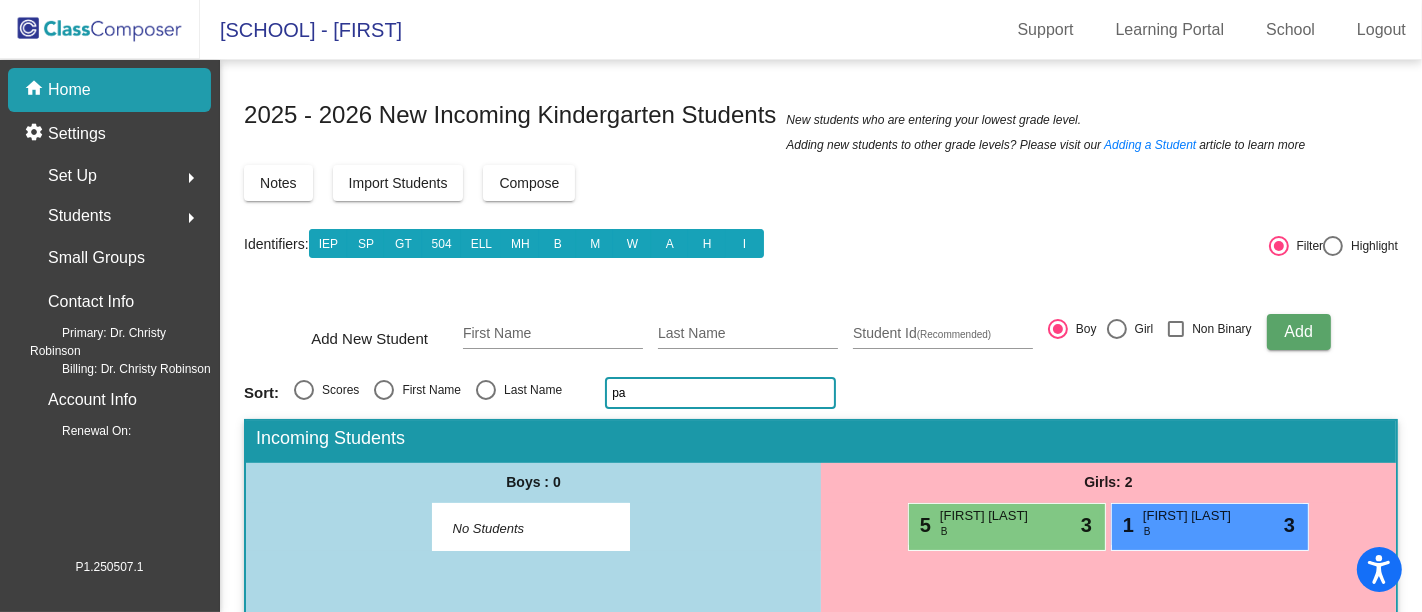 type on "p" 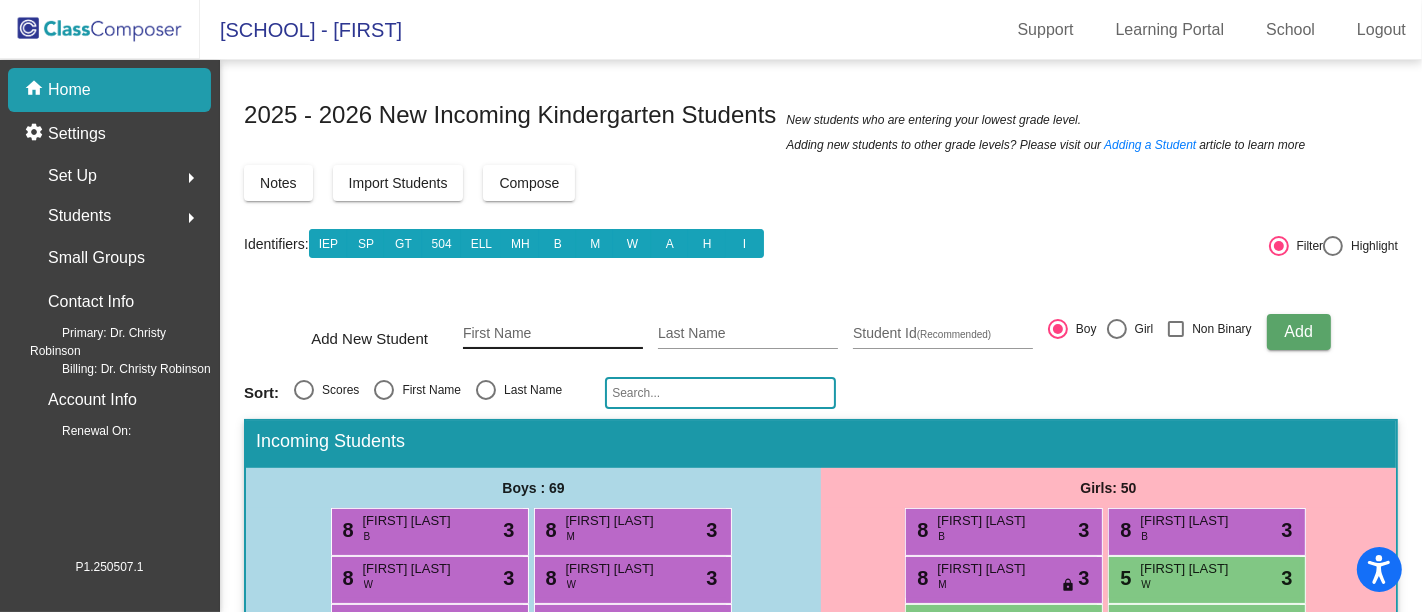 type 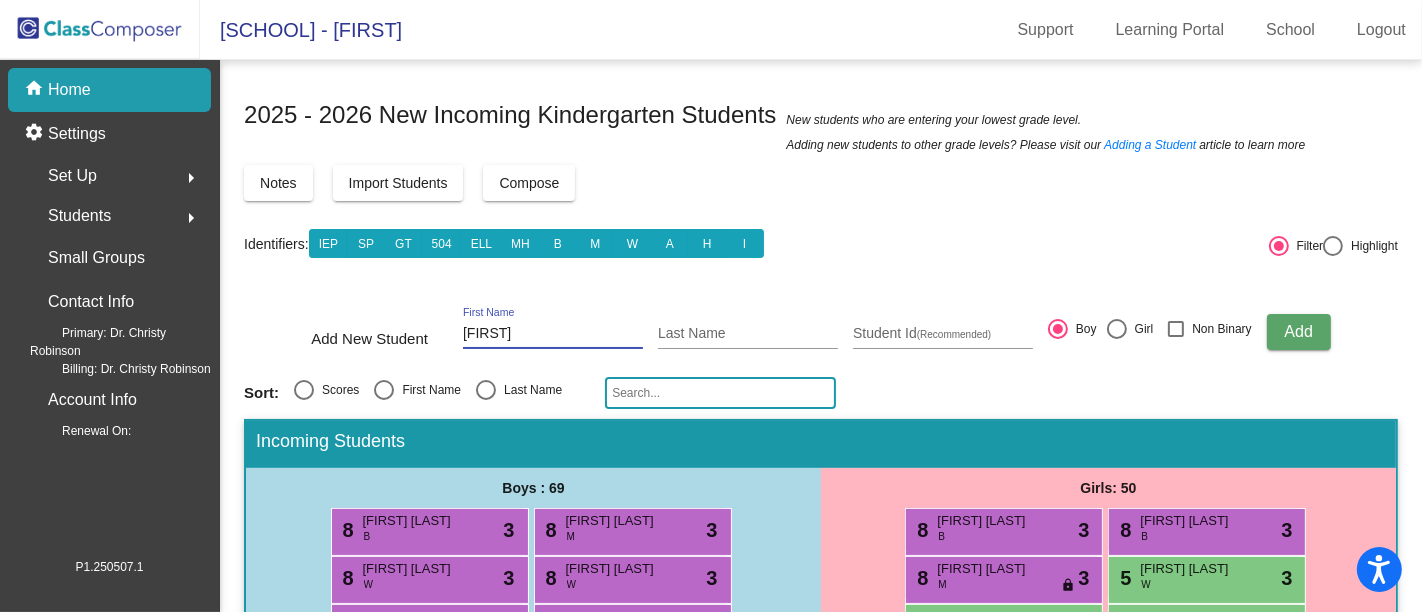 type on "Blayke" 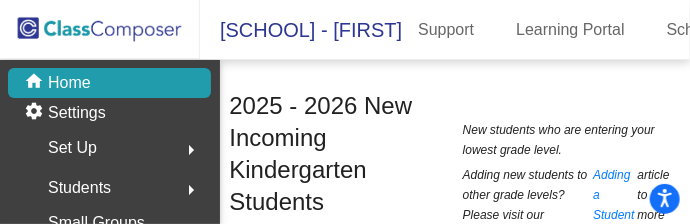 type on "Bond" 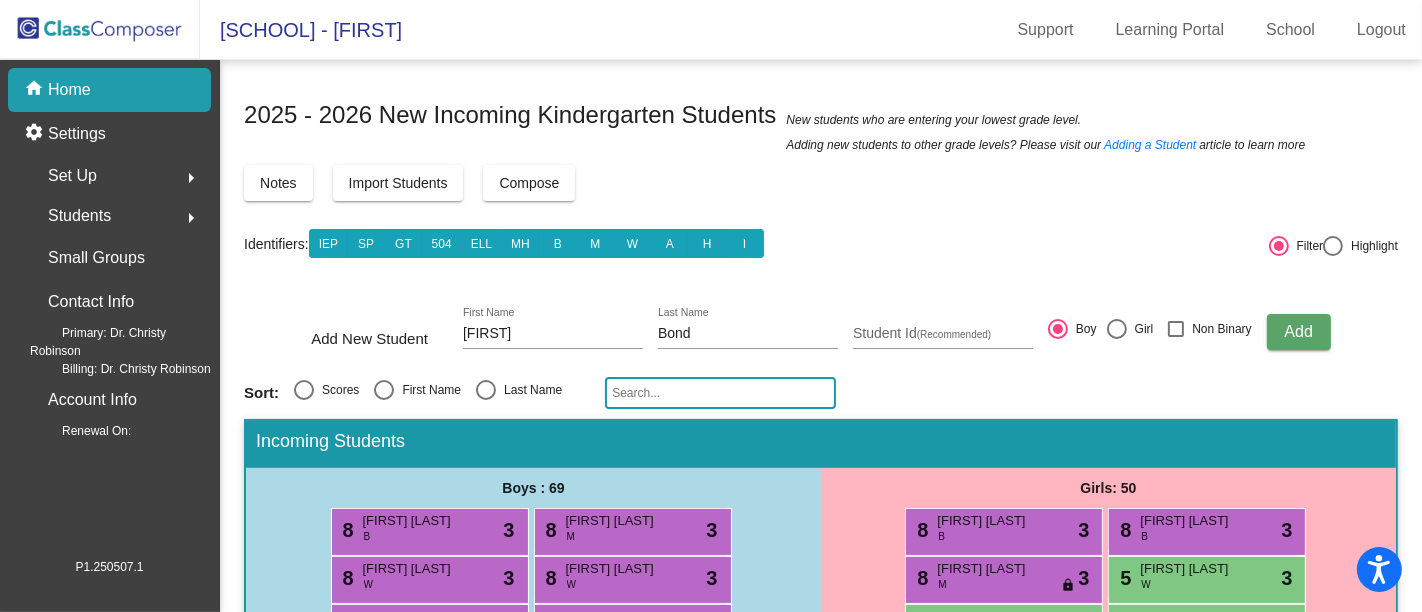 click on "2025 - 2026
New Incoming Kindergarten Students  New students who are entering your lowest grade level.   Adding new students to other grade levels? Please visit our  Adding a Student article to learn more  Notes Import Students Compose View Compose View & Edit Compose Identifiers:  IEP SP GT 504 ELL MH B M W A H I   Filter     Highlight Add New Student Blayke First Name Bond Last Name Student Id  (Recommended)   Boy   Girl   Non Binary Add Sort:   Scores   First Name   Last Name Incoming Students Boys : 69 8 NOAH BROOME B lock do_not_disturb_alt 3 8 LIAM INTHISENESOUK M lock do_not_disturb_alt 3 8 BENNETT LEE W lock do_not_disturb_alt 3 8 ABIN MORGAN W lock do_not_disturb_alt 3 8 PARKER PHATHANAK A lock do_not_disturb_alt 3 8 ASA RIGGAN W lock do_not_disturb_alt 3 5 NICHOLAS ARNONE III H lock do_not_disturb_alt 3 5 KAISEN BAILEY B lock do_not_disturb_alt 3 5 ALI BARAKAT W lock do_not_disturb_alt 3 5 MIZANTE BRADFORD M lock do_not_disturb_alt 3 5 EMILIANO CARR B lock do_not_disturb_alt 3 5 B lock" 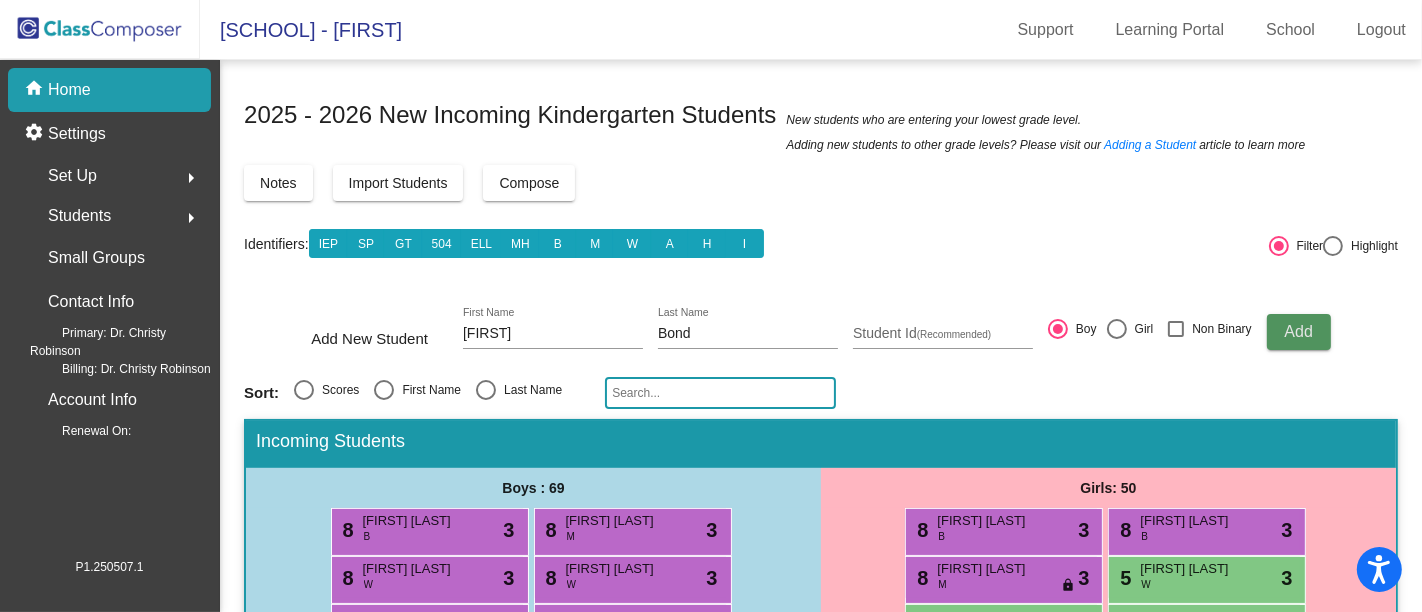 click on "Add" 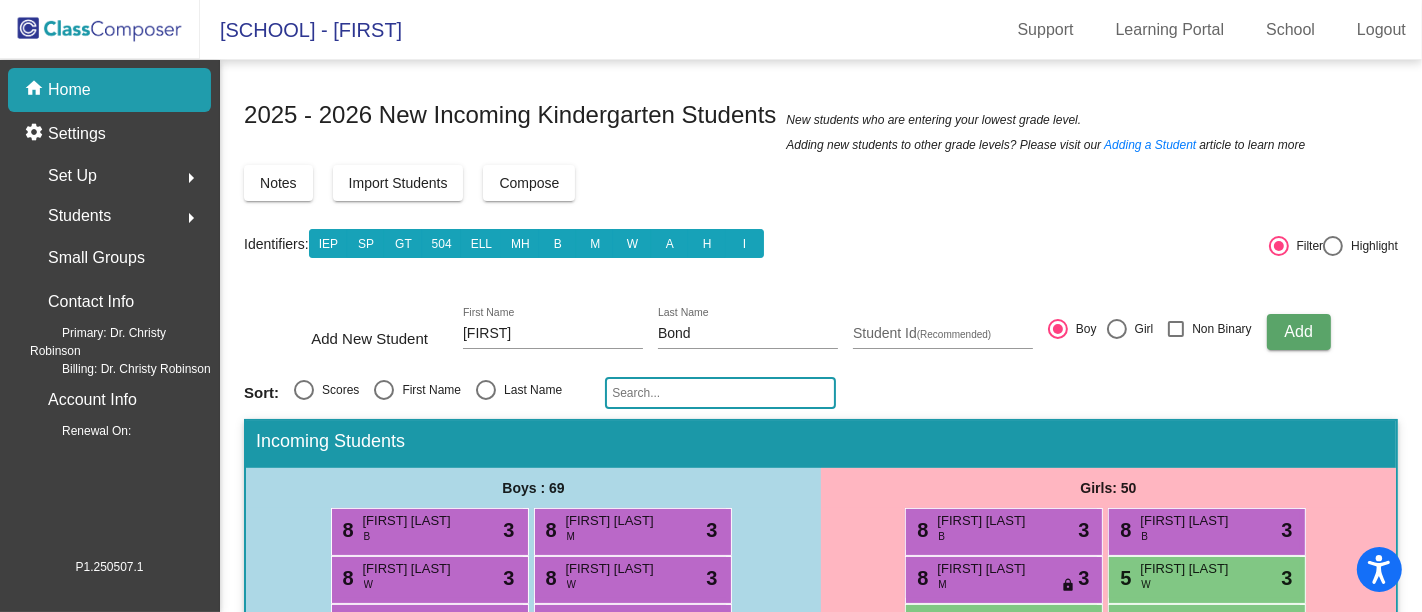 type 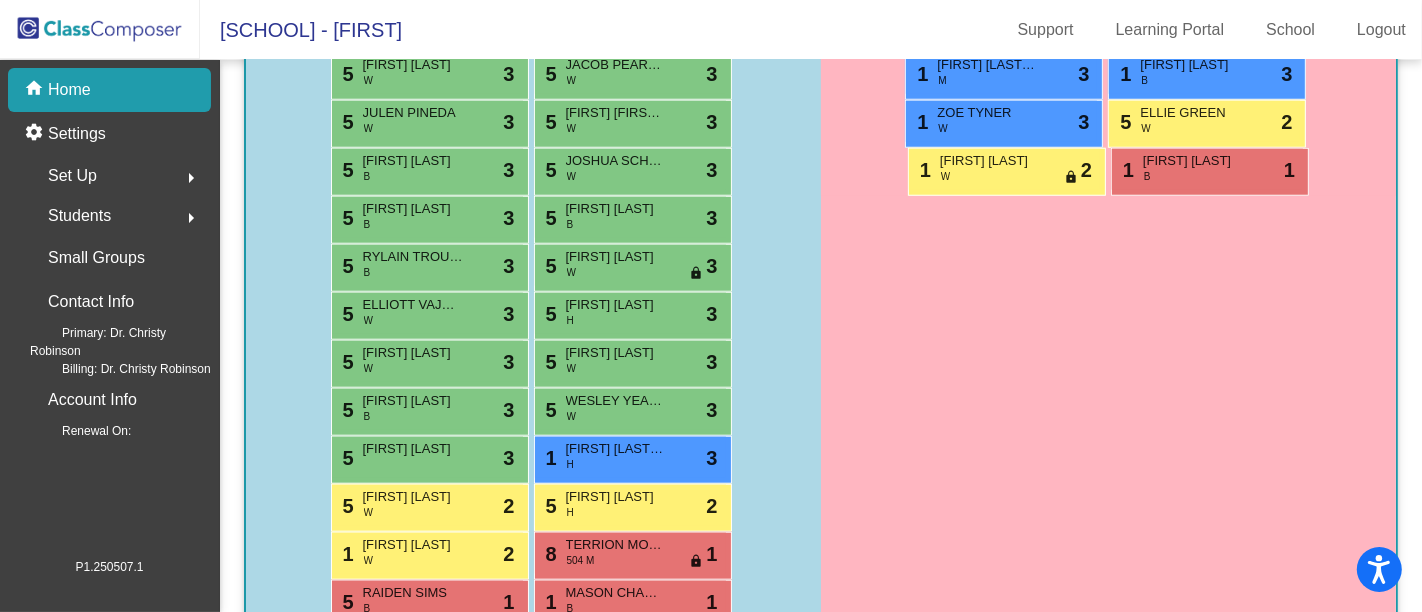 scroll, scrollTop: 1555, scrollLeft: 0, axis: vertical 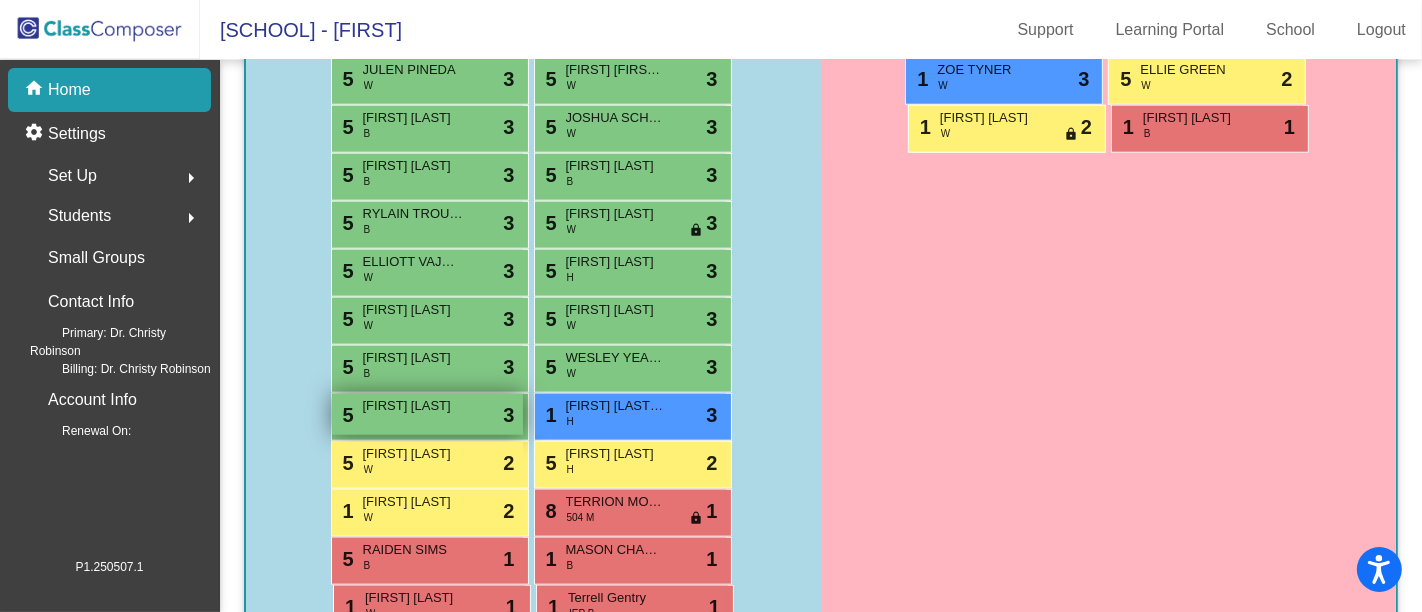 click on "5 Blayke Bond lock do_not_disturb_alt 3" at bounding box center [427, 414] 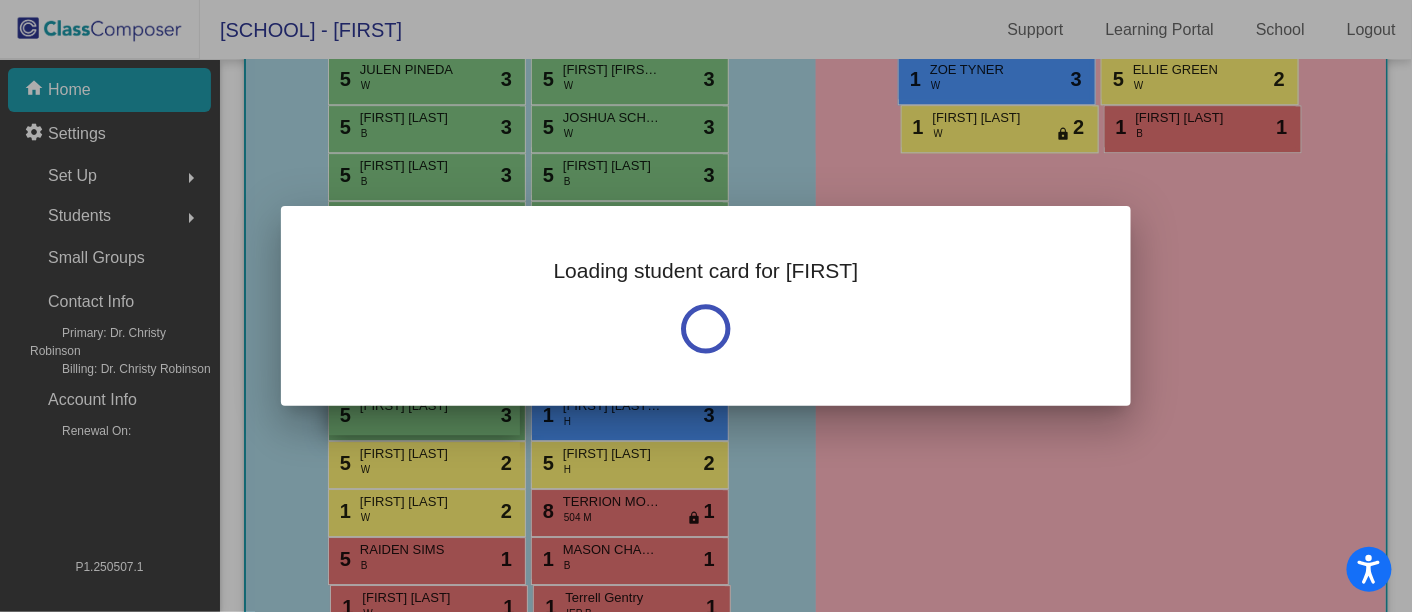 click at bounding box center (706, 306) 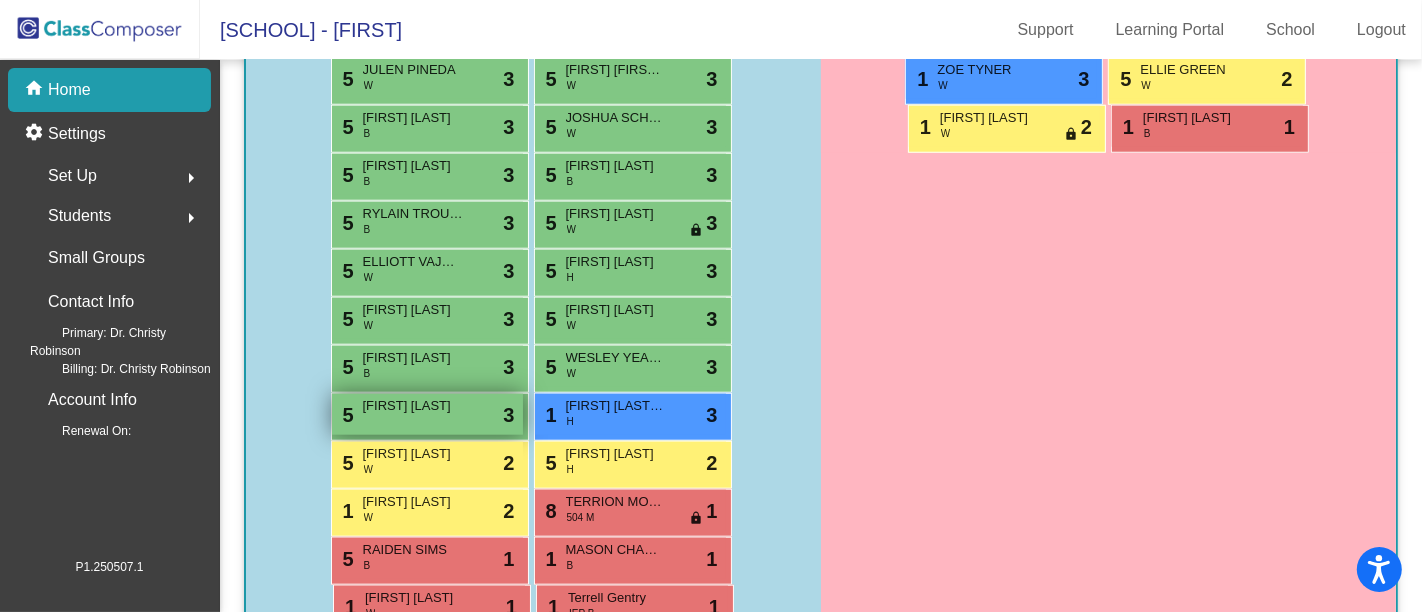 click on "5 Blayke Bond lock do_not_disturb_alt 3" at bounding box center [427, 414] 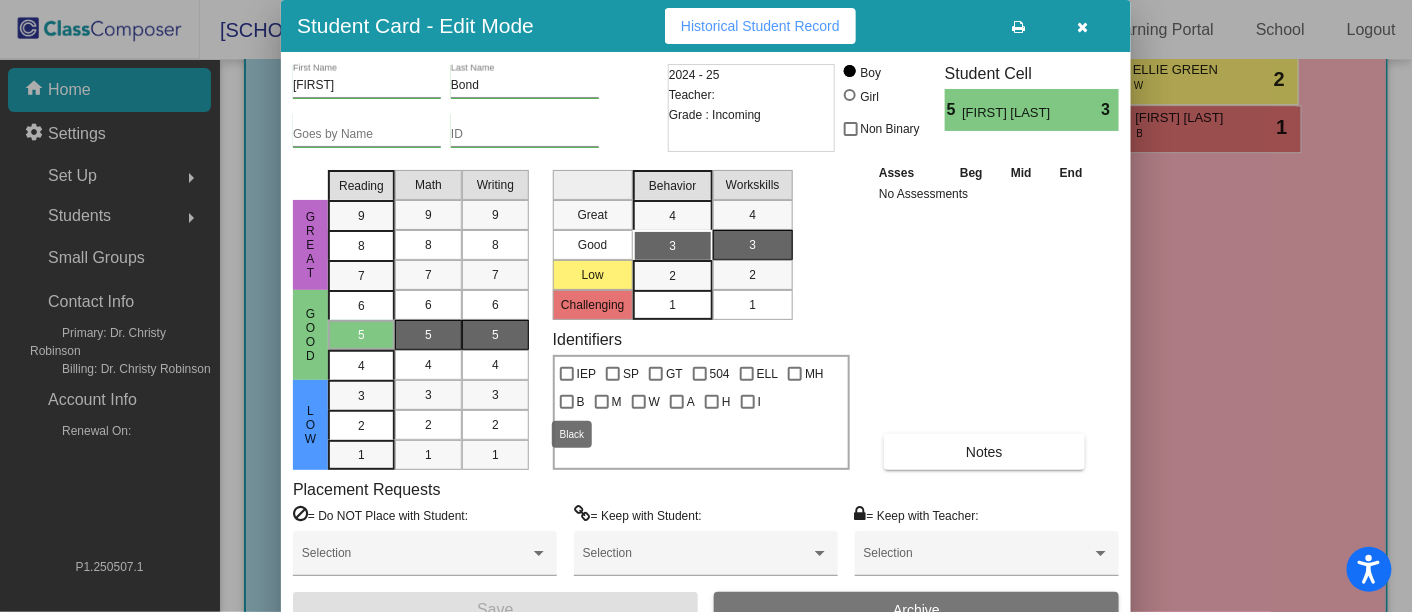 click at bounding box center (567, 402) 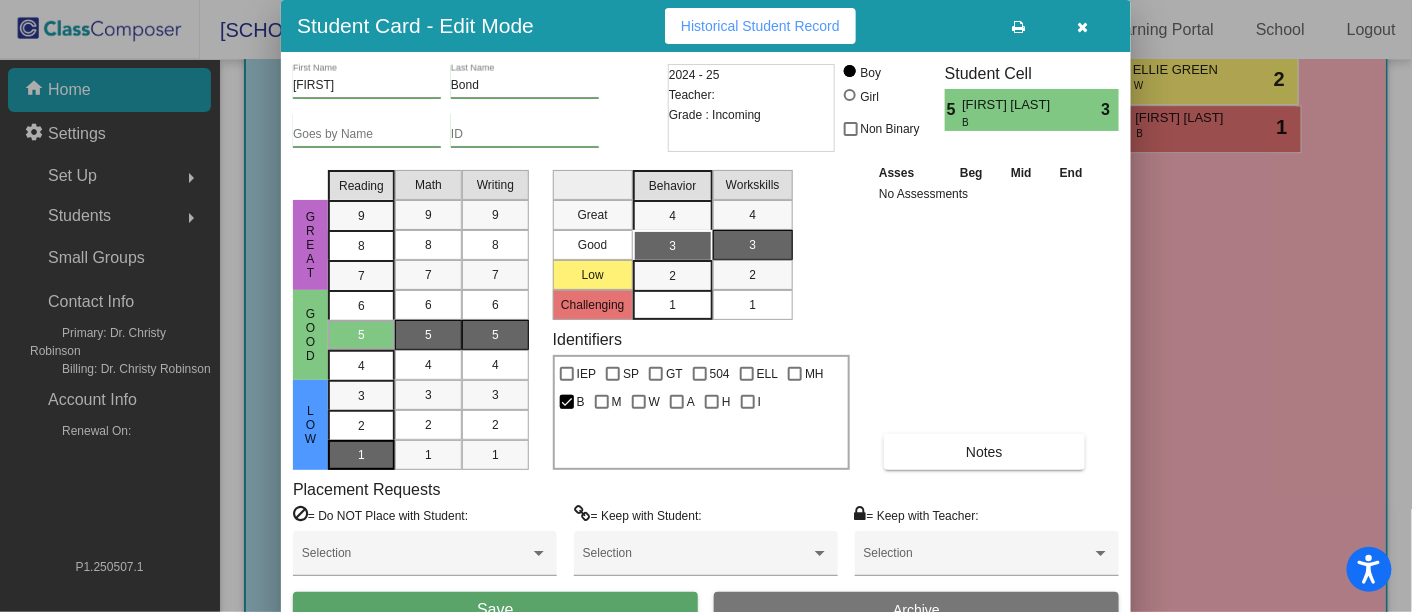 click on "1" at bounding box center (361, 396) 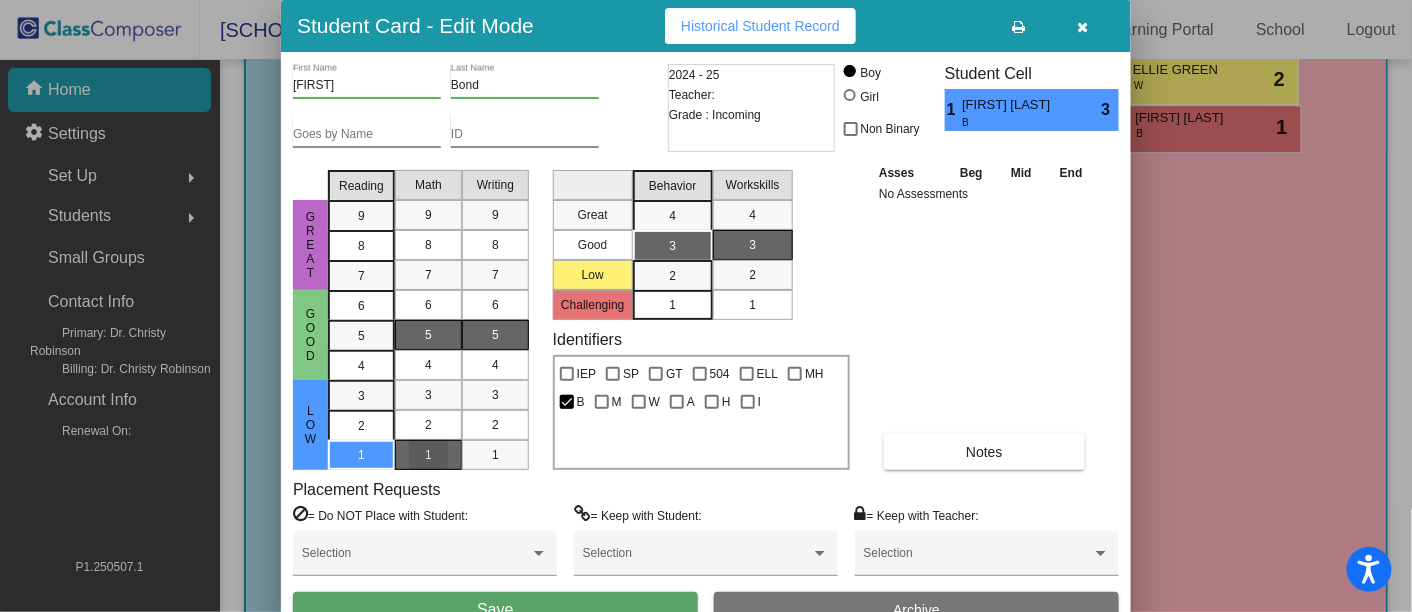 click on "1" at bounding box center (428, 455) 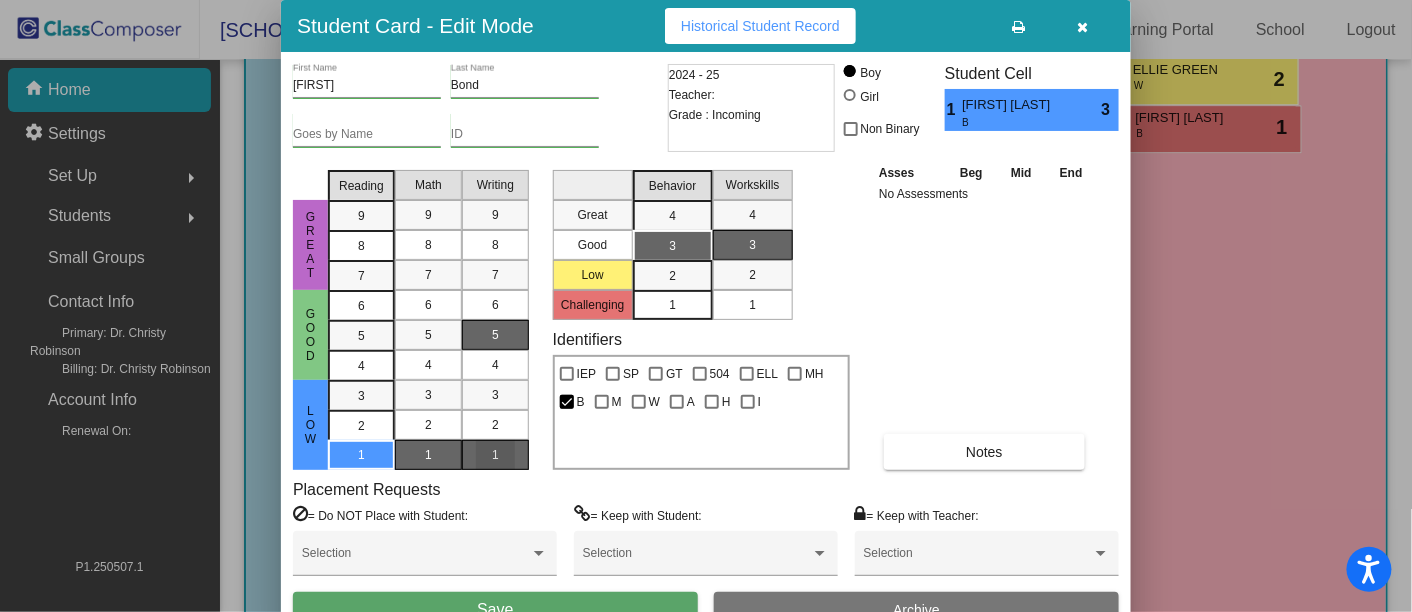 click on "1" at bounding box center [495, 455] 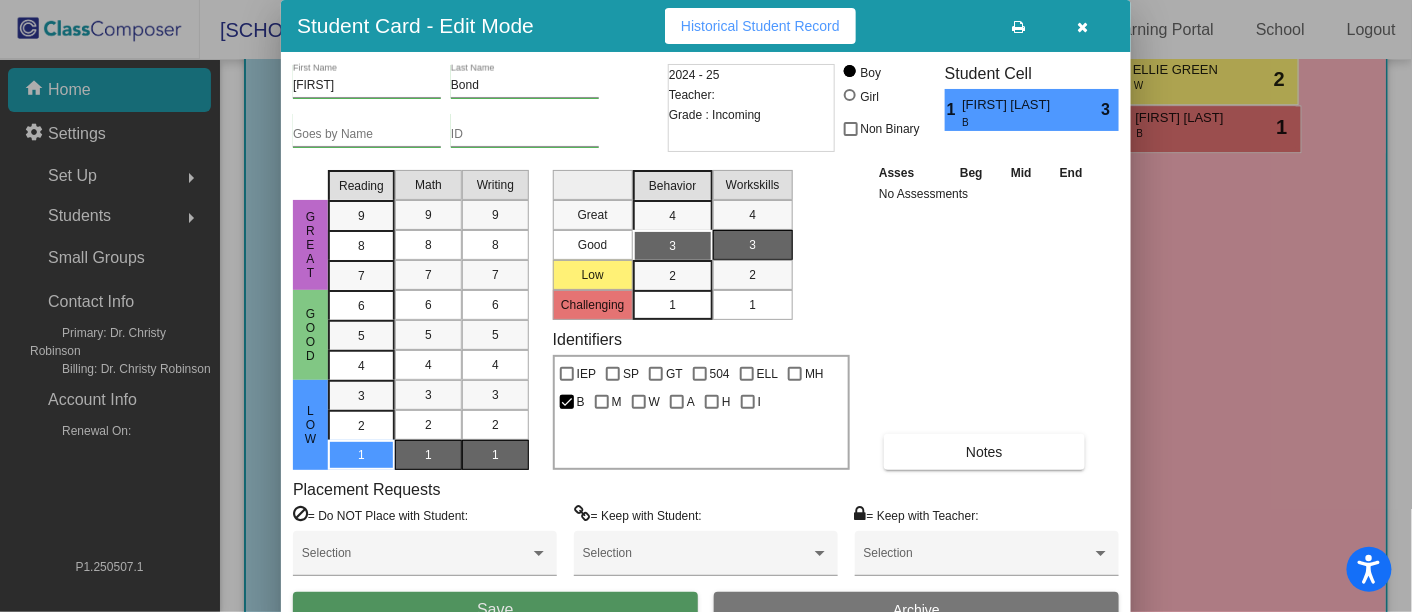 click on "Save" at bounding box center (495, 610) 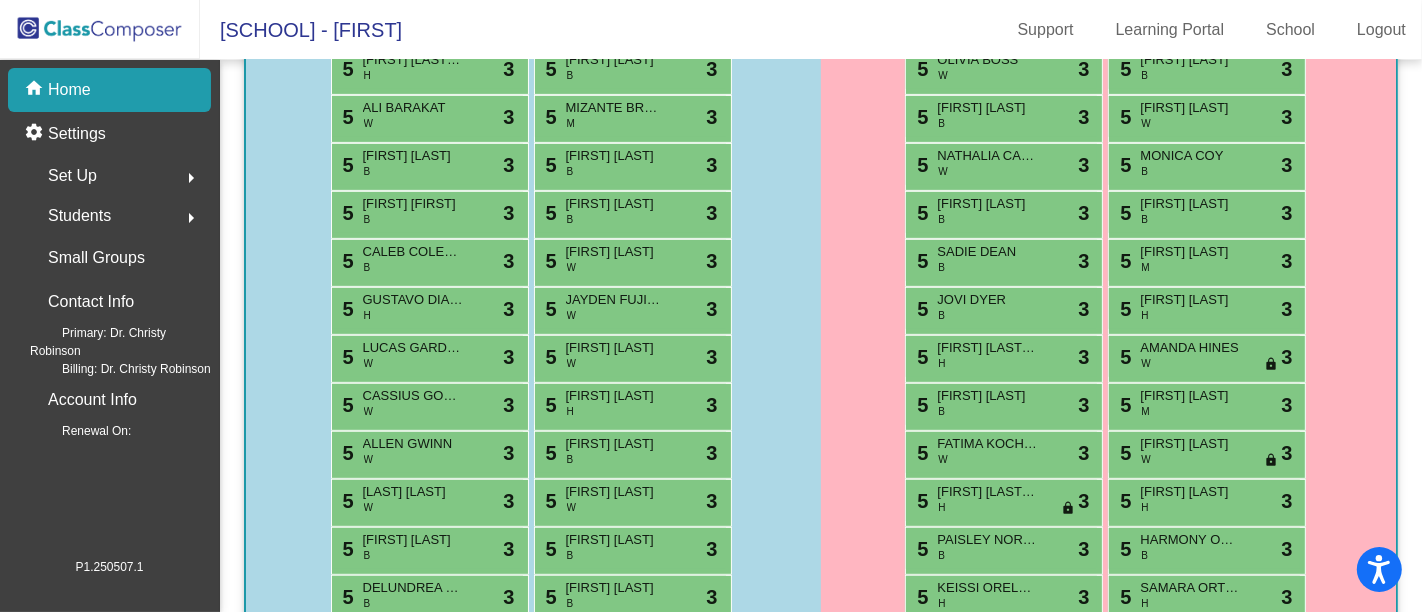 scroll, scrollTop: 0, scrollLeft: 0, axis: both 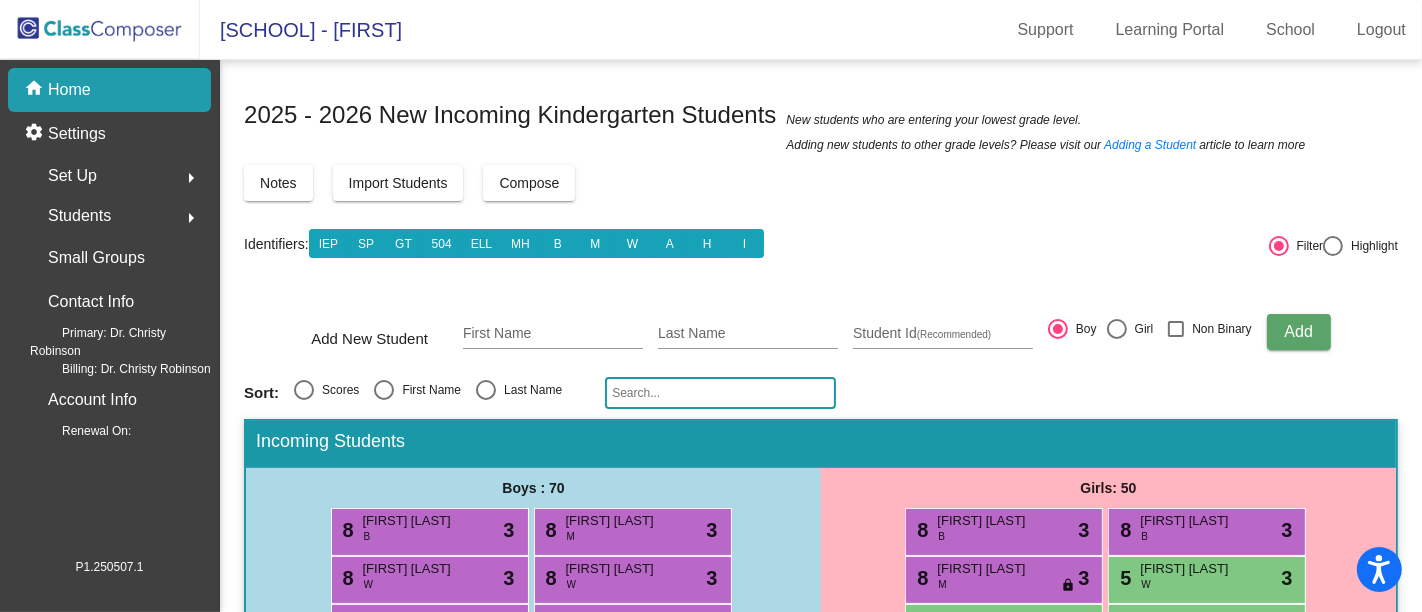 click 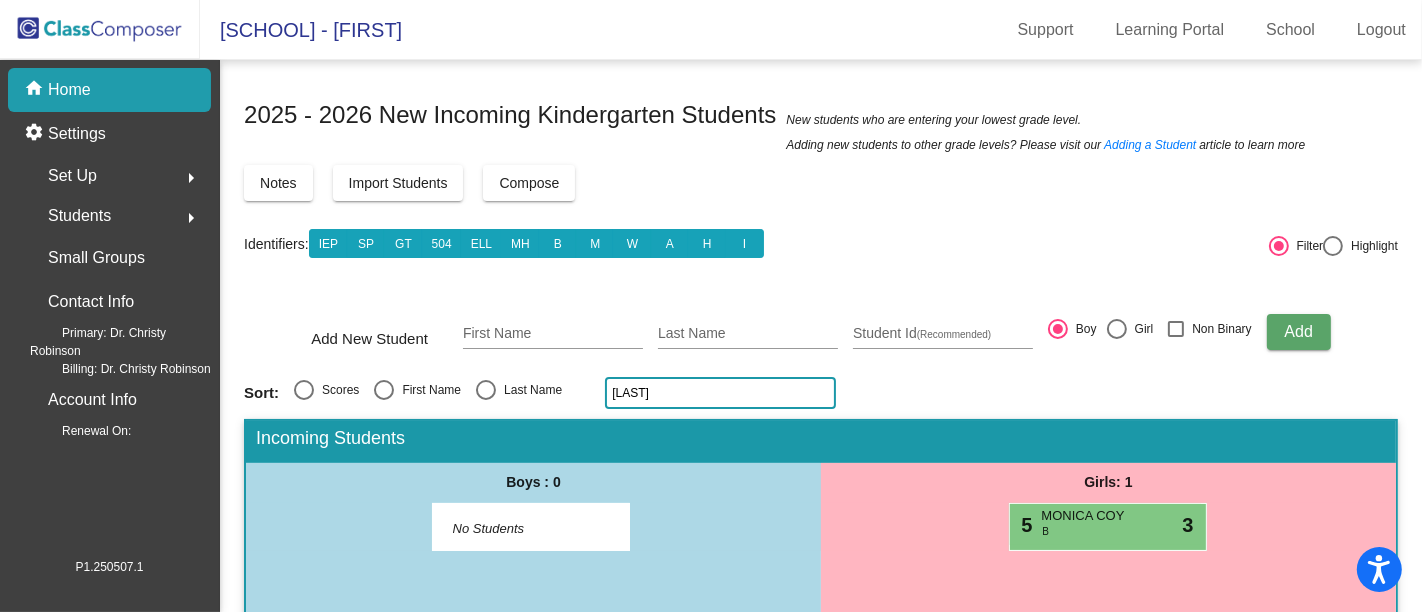 click on "5 MONICA COY B lock do_not_disturb_alt 3" at bounding box center [1108, 527] 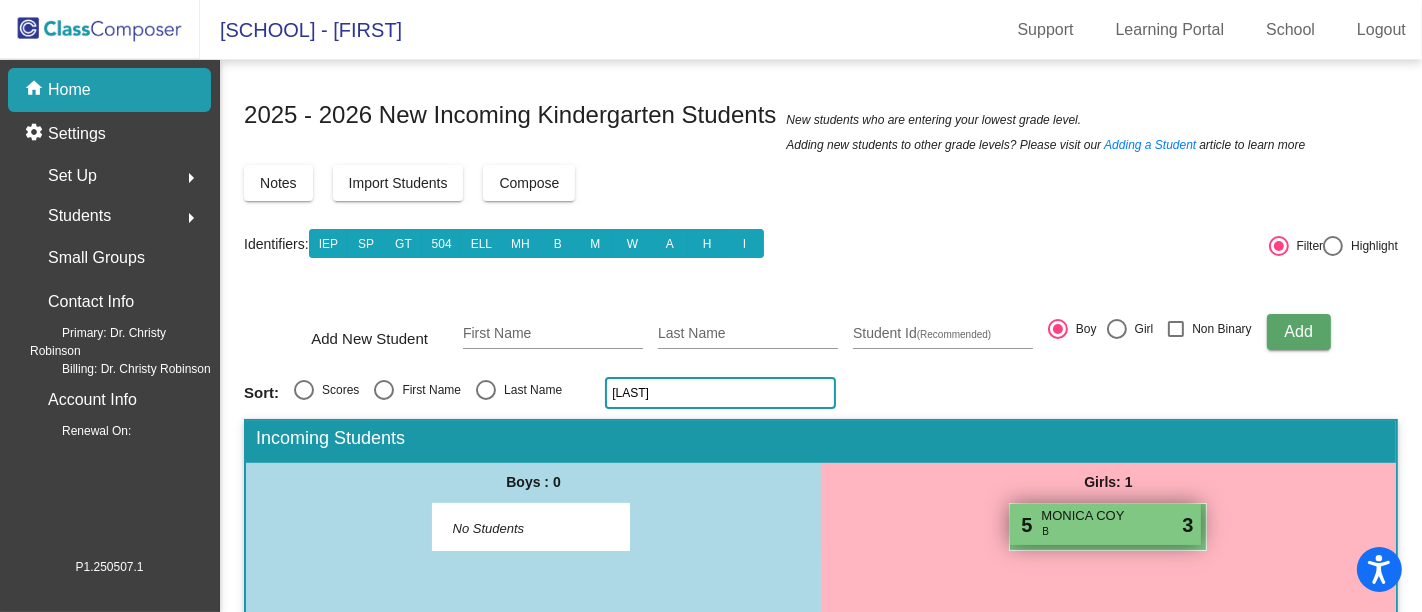 click on "MONICA COY" at bounding box center (1091, 516) 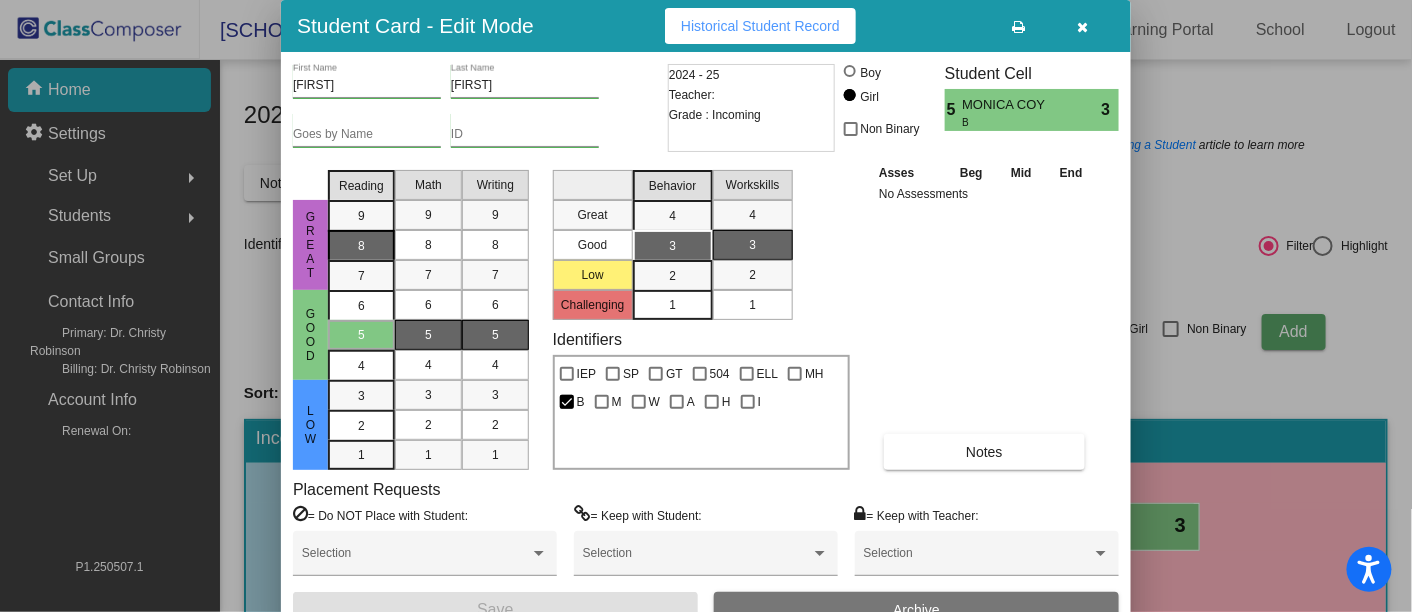 click on "8" at bounding box center [361, 216] 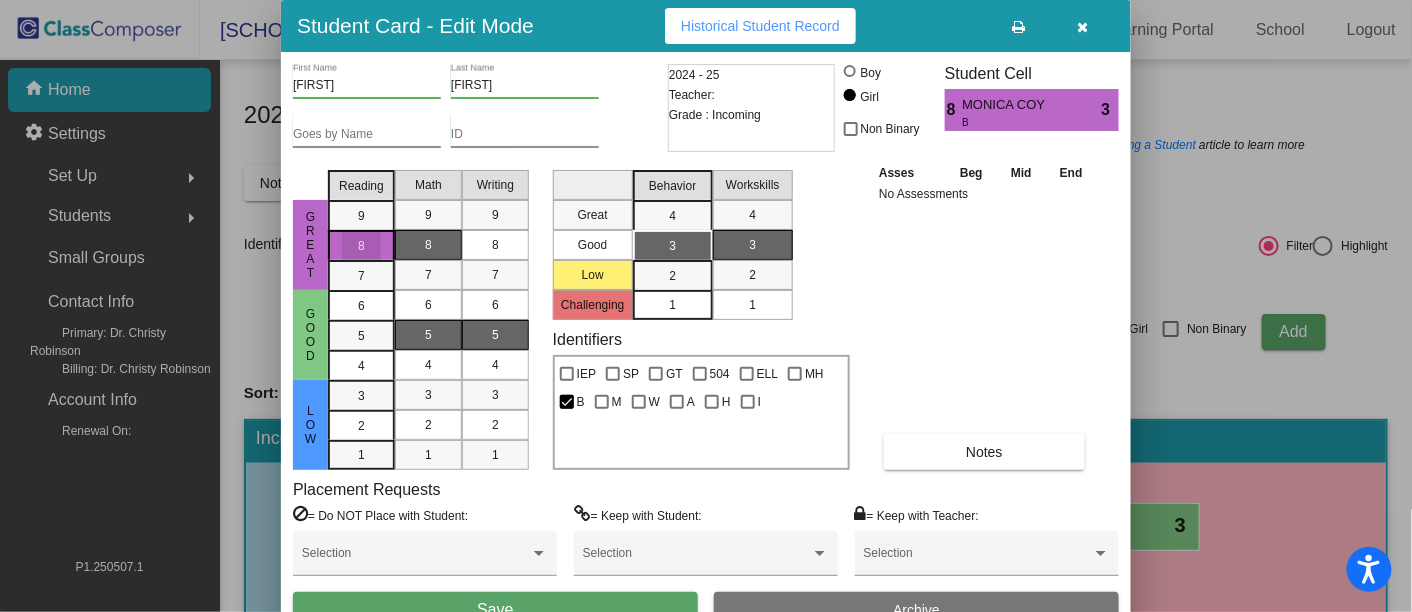 click on "8" at bounding box center (428, 245) 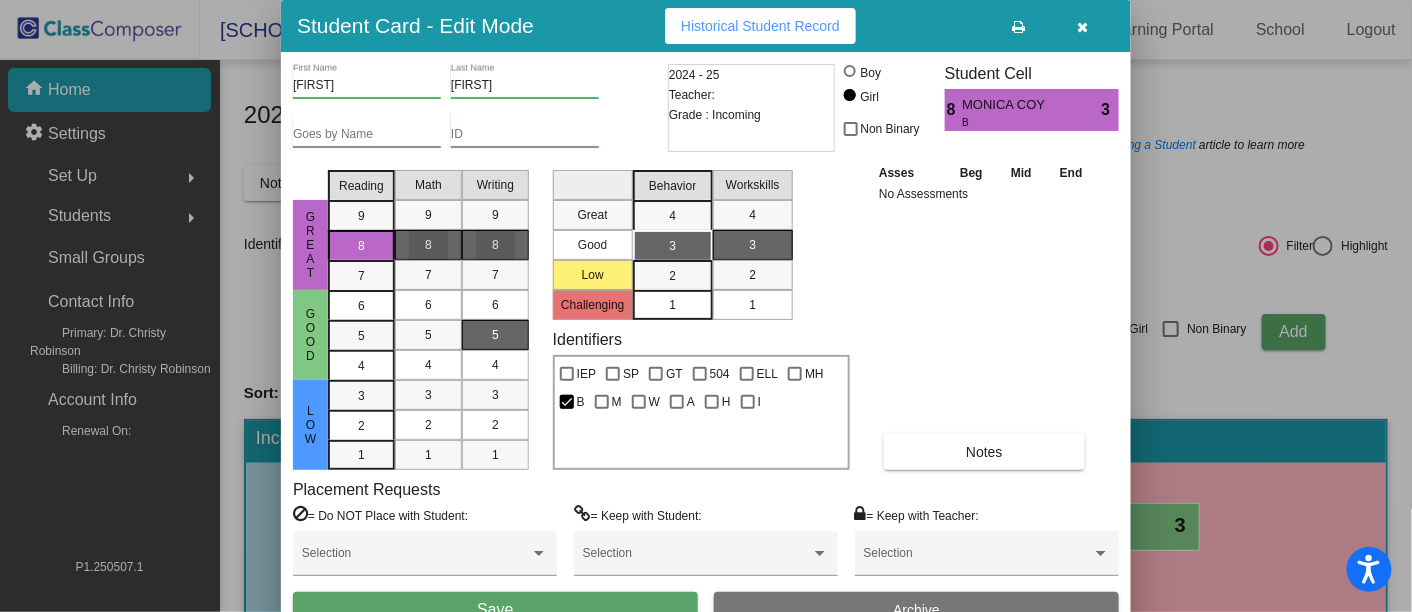 click on "8" at bounding box center (495, 245) 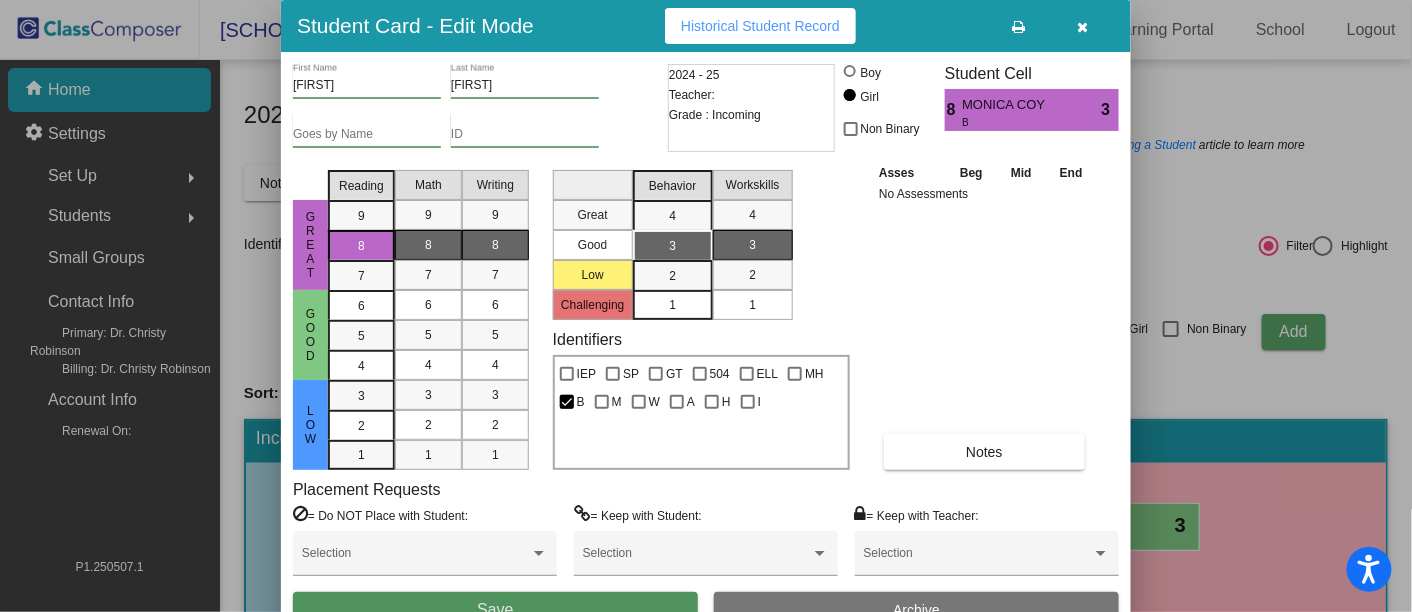 click on "Save" at bounding box center (495, 609) 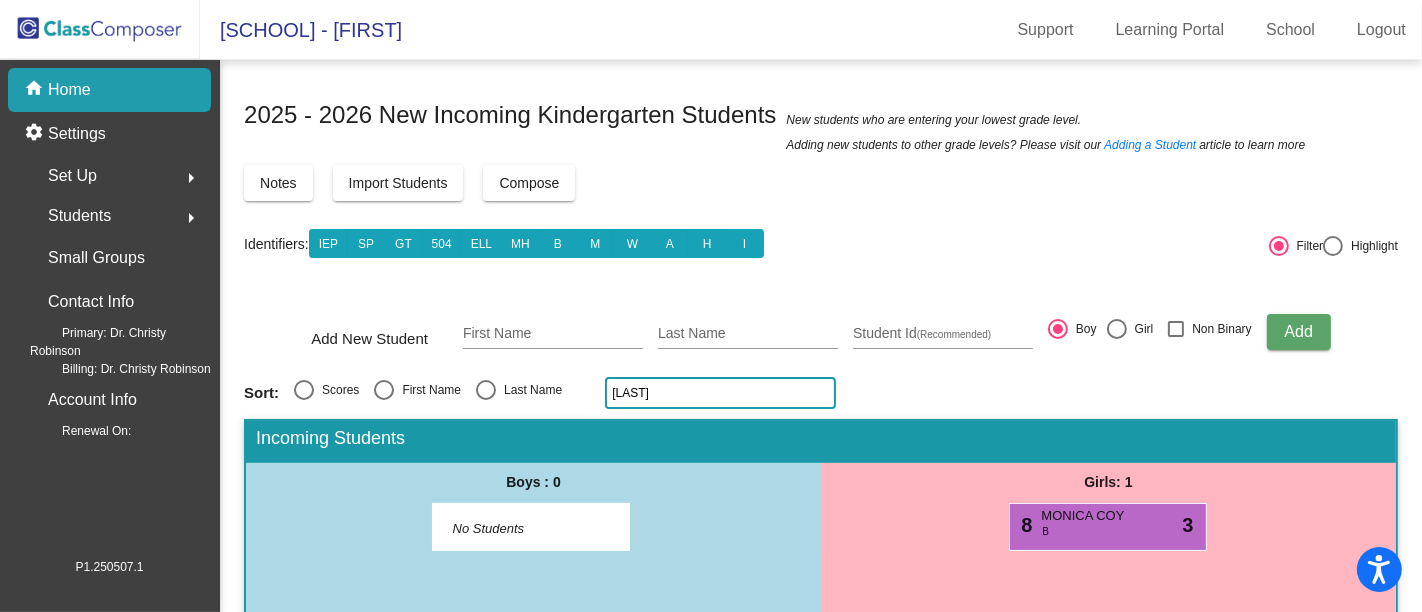 click on "coy" 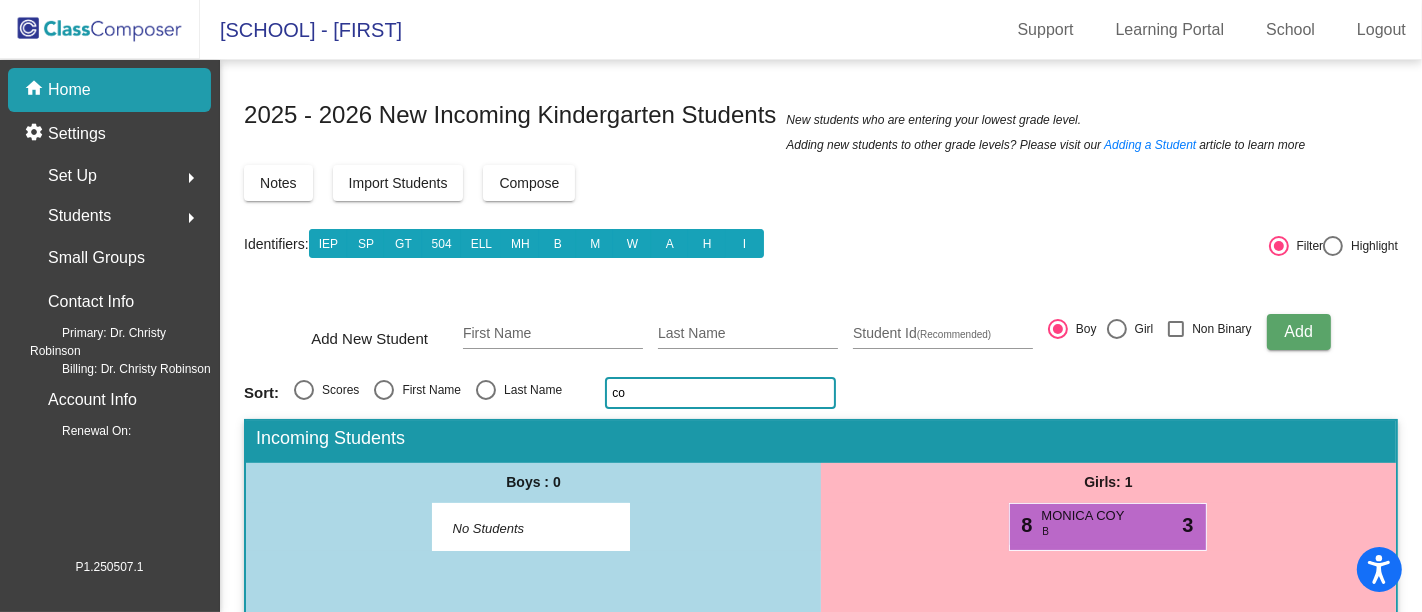 type on "c" 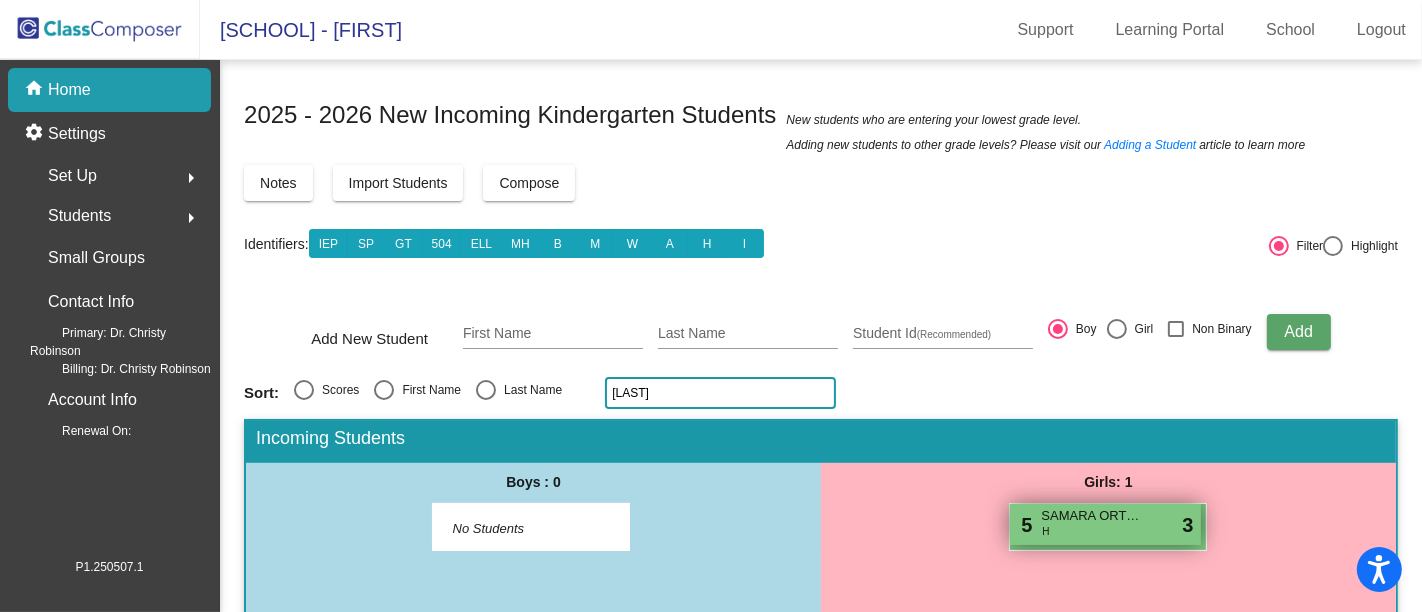 click on "SAMARA ORTIZ SANCHEZ" at bounding box center (1091, 516) 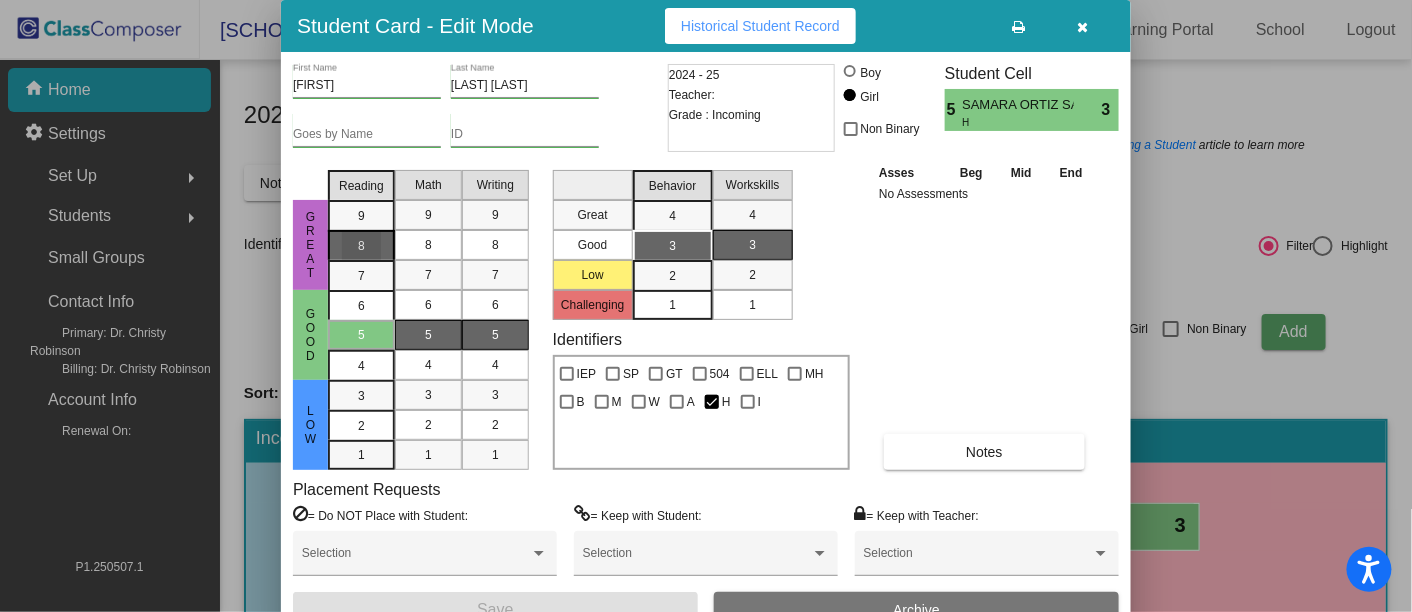 click on "8" at bounding box center [361, 216] 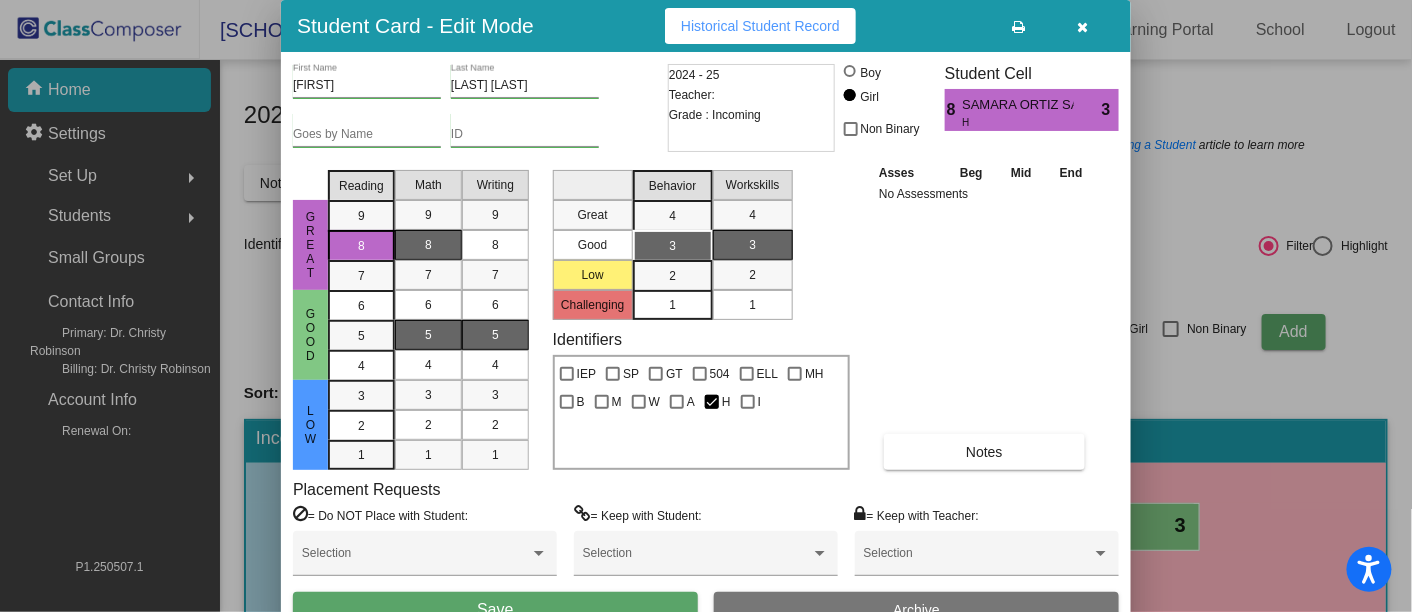 click on "8" at bounding box center [428, 245] 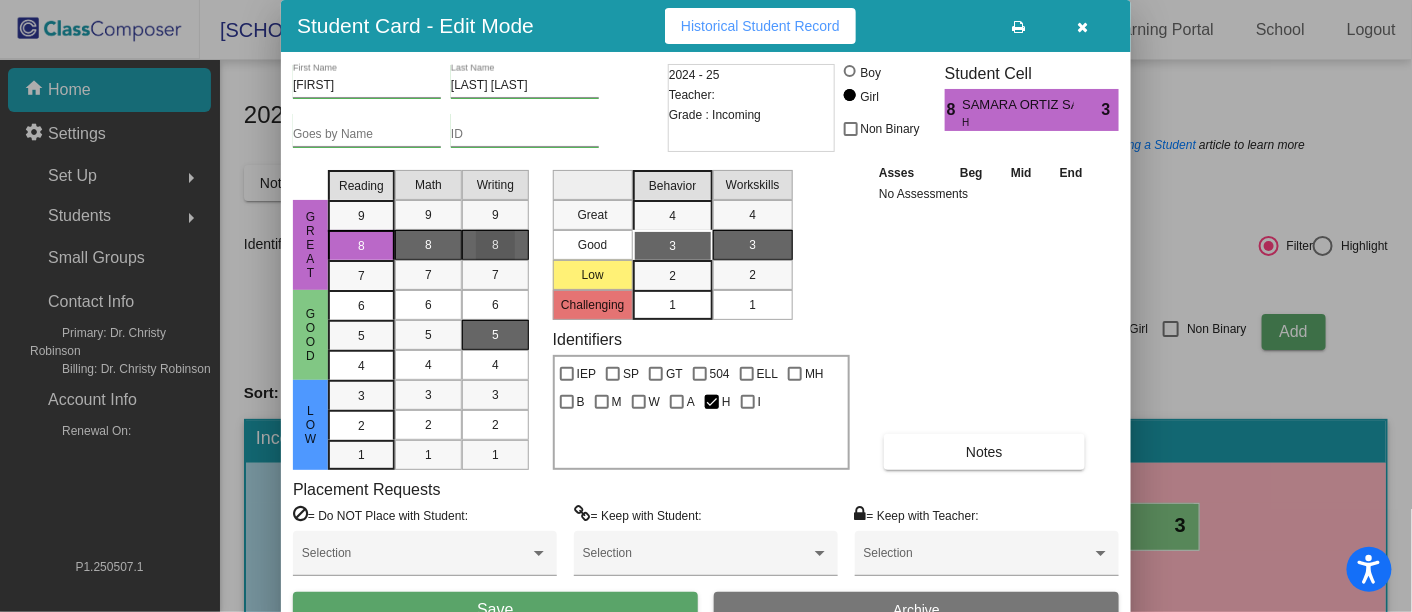 click on "8" at bounding box center (495, 245) 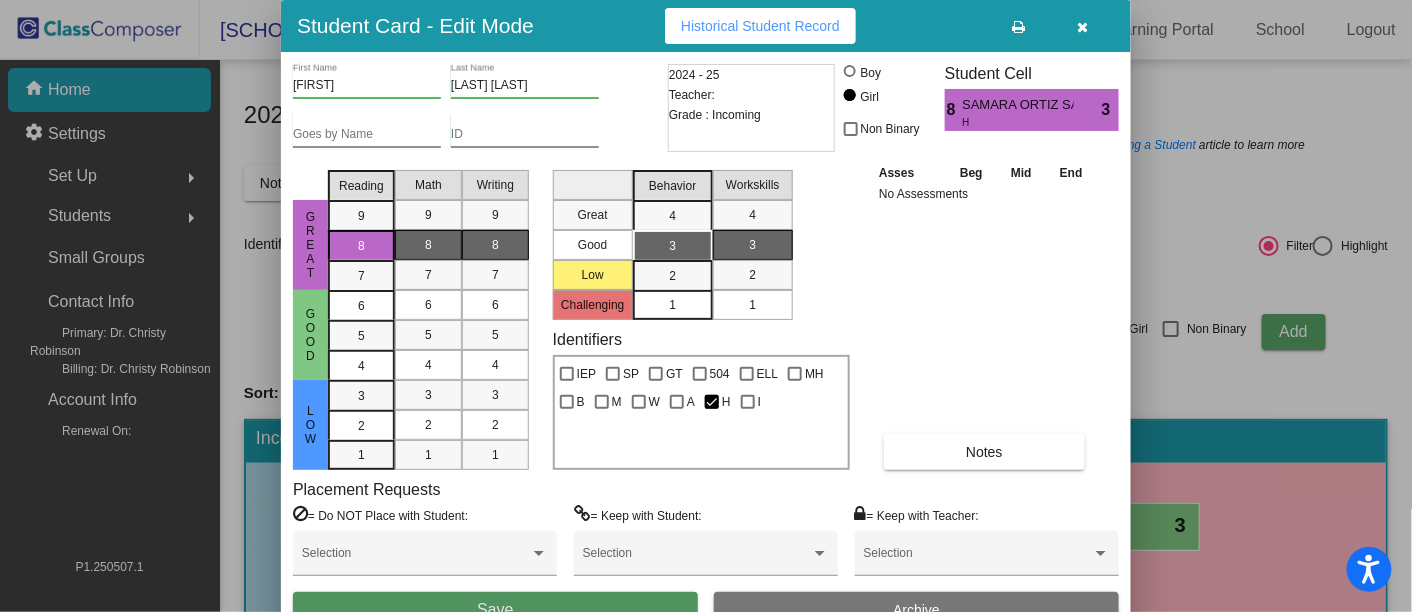 click on "Save" at bounding box center [495, 610] 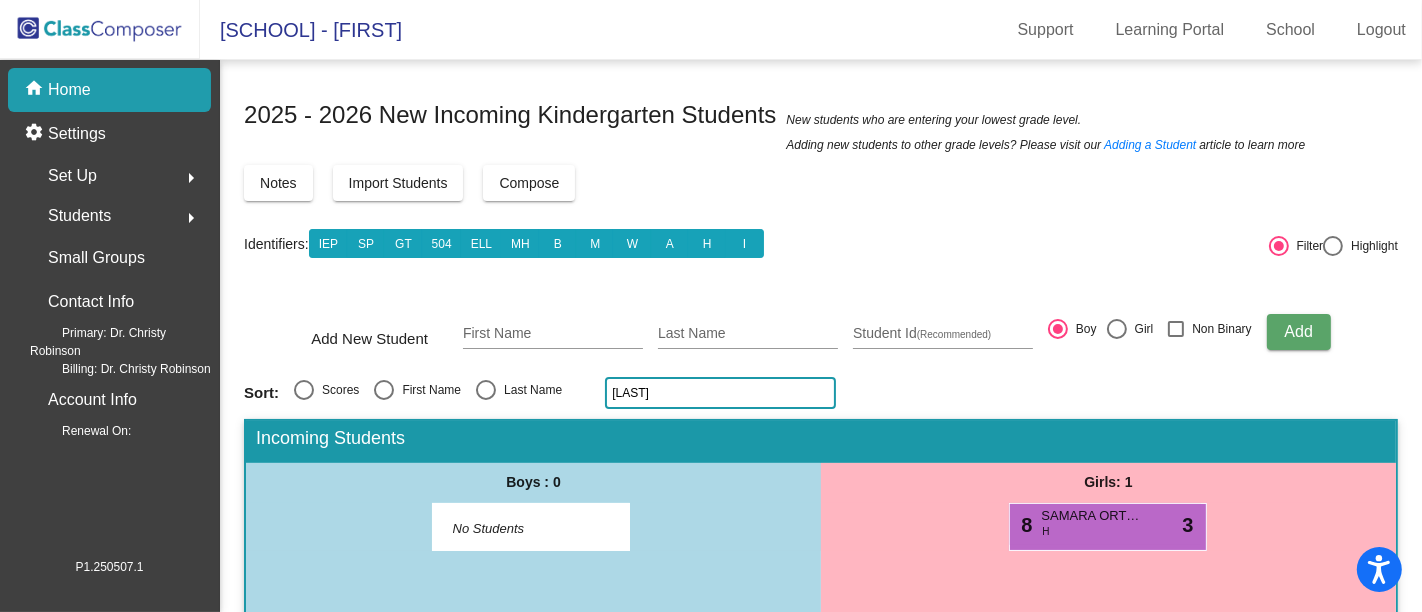click on "ort" 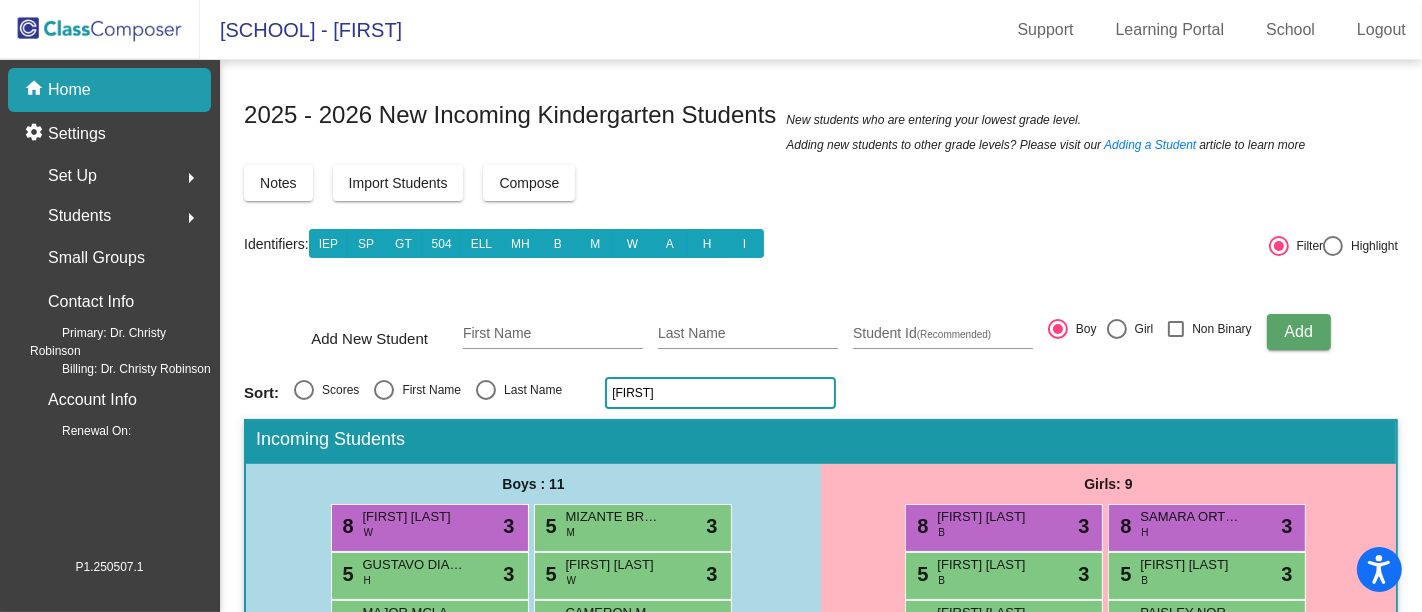 type on "o" 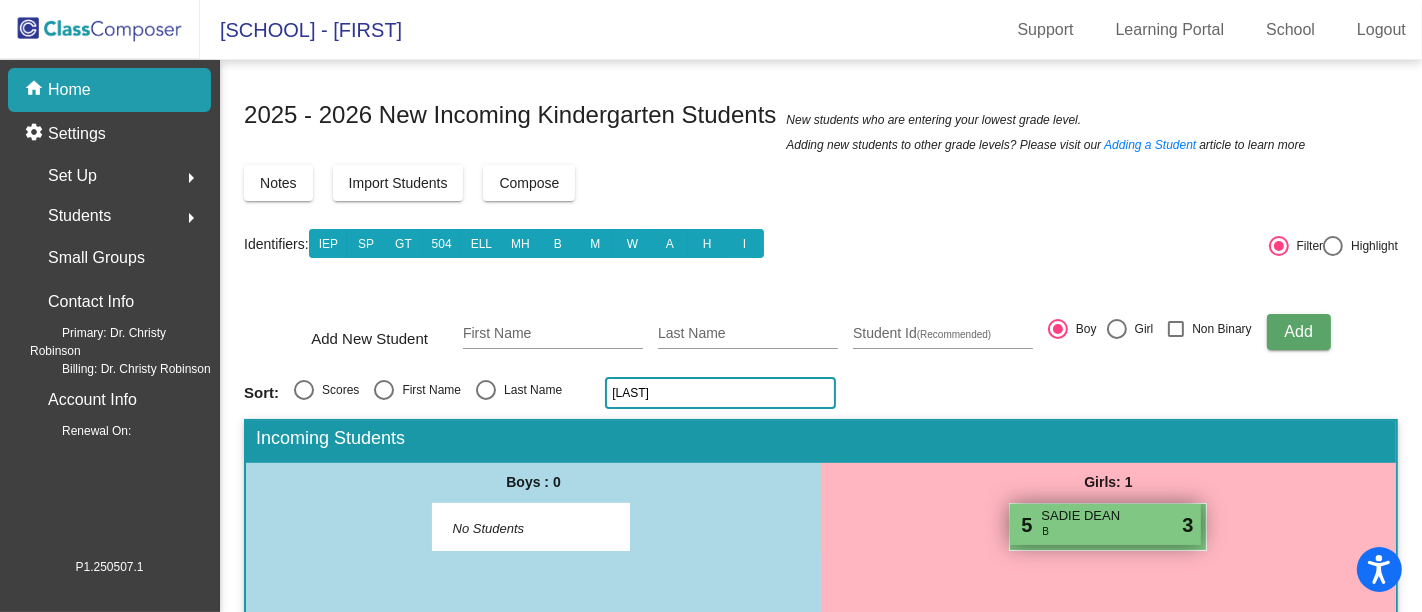 click on "5 SADIE DEAN B lock do_not_disturb_alt 3" at bounding box center (1105, 524) 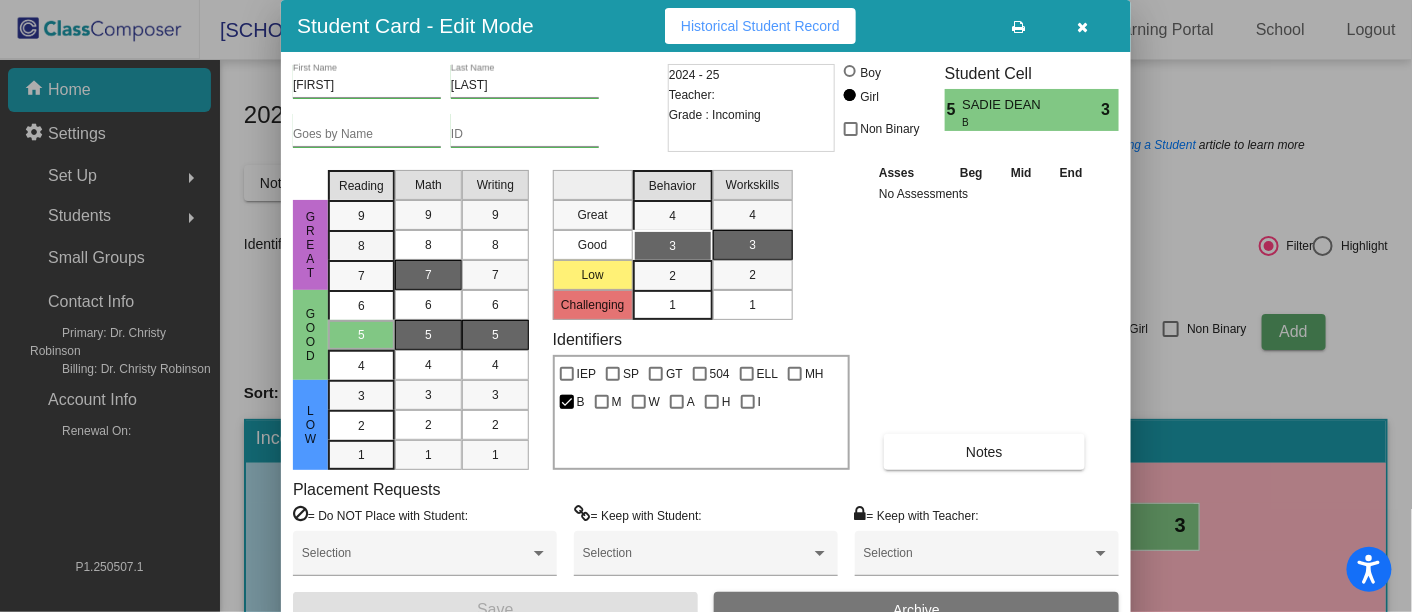 drag, startPoint x: 353, startPoint y: 247, endPoint x: 424, endPoint y: 262, distance: 72.56721 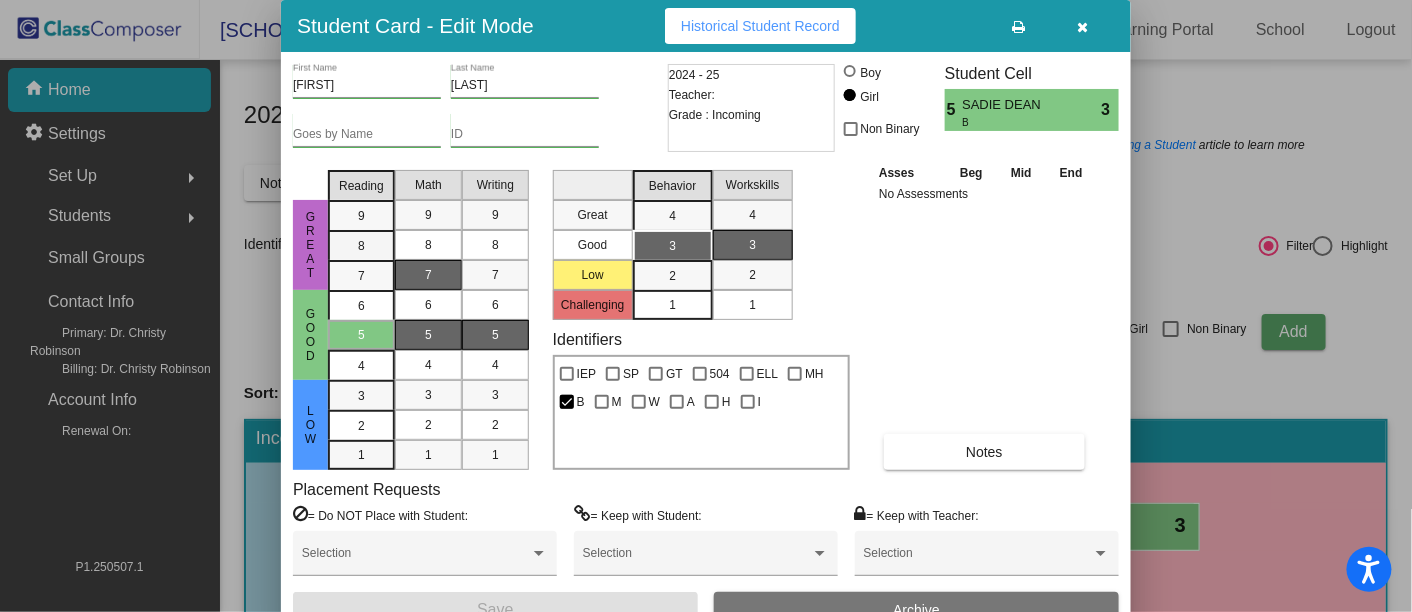 click on "8" at bounding box center (361, 216) 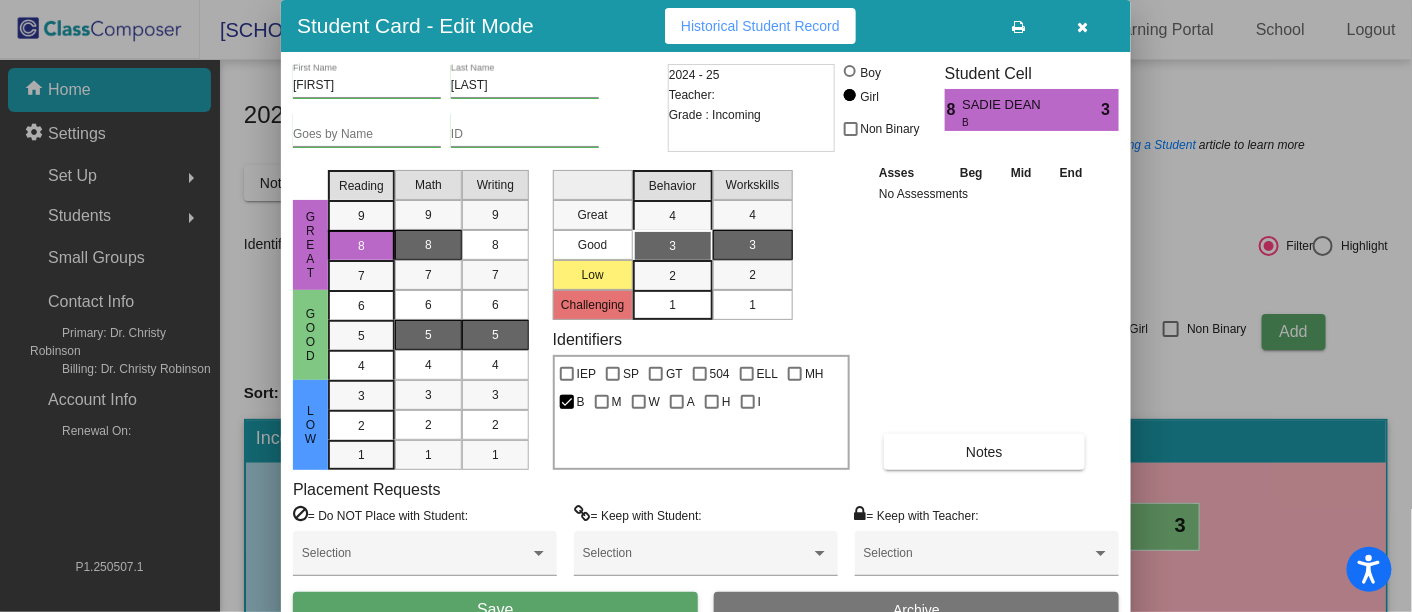 click on "8" at bounding box center [428, 245] 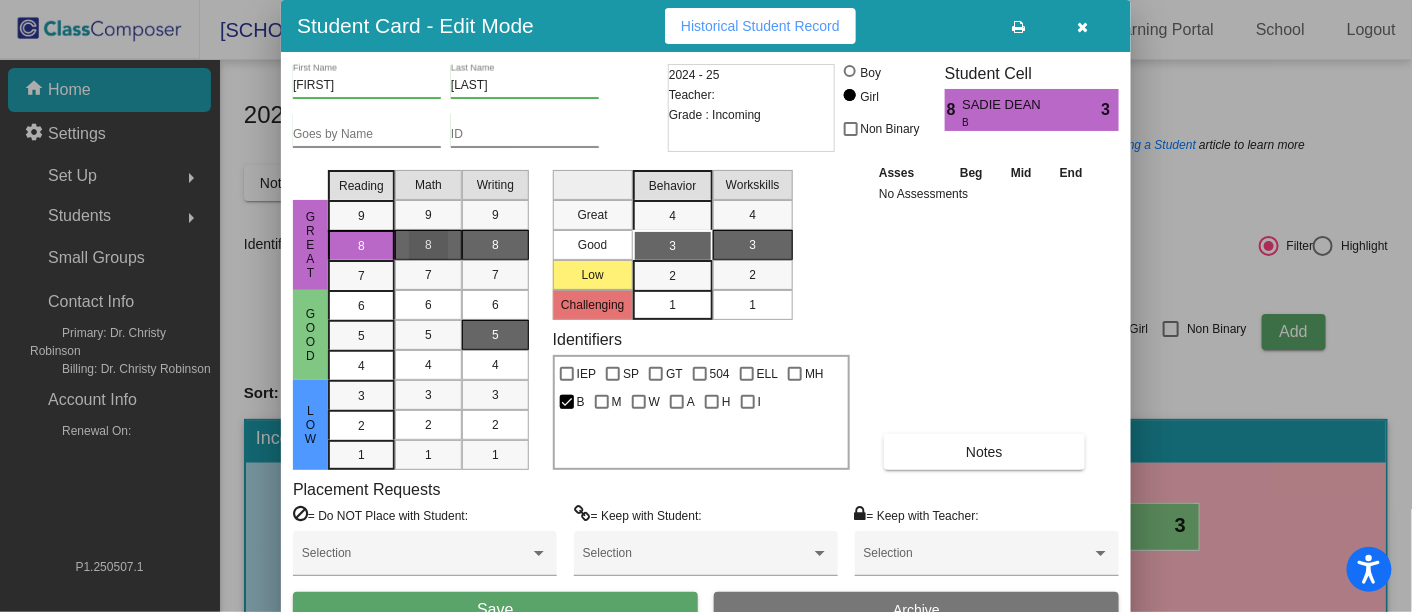 click on "8" at bounding box center [495, 245] 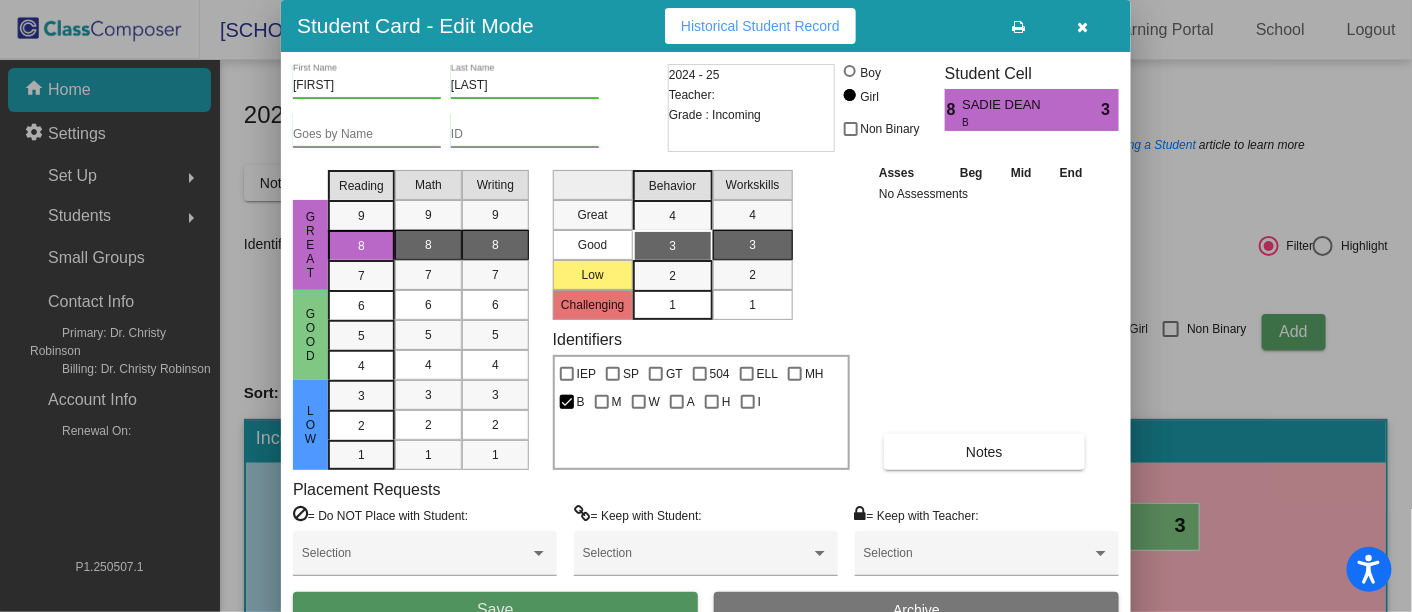 click on "Save" at bounding box center [495, 610] 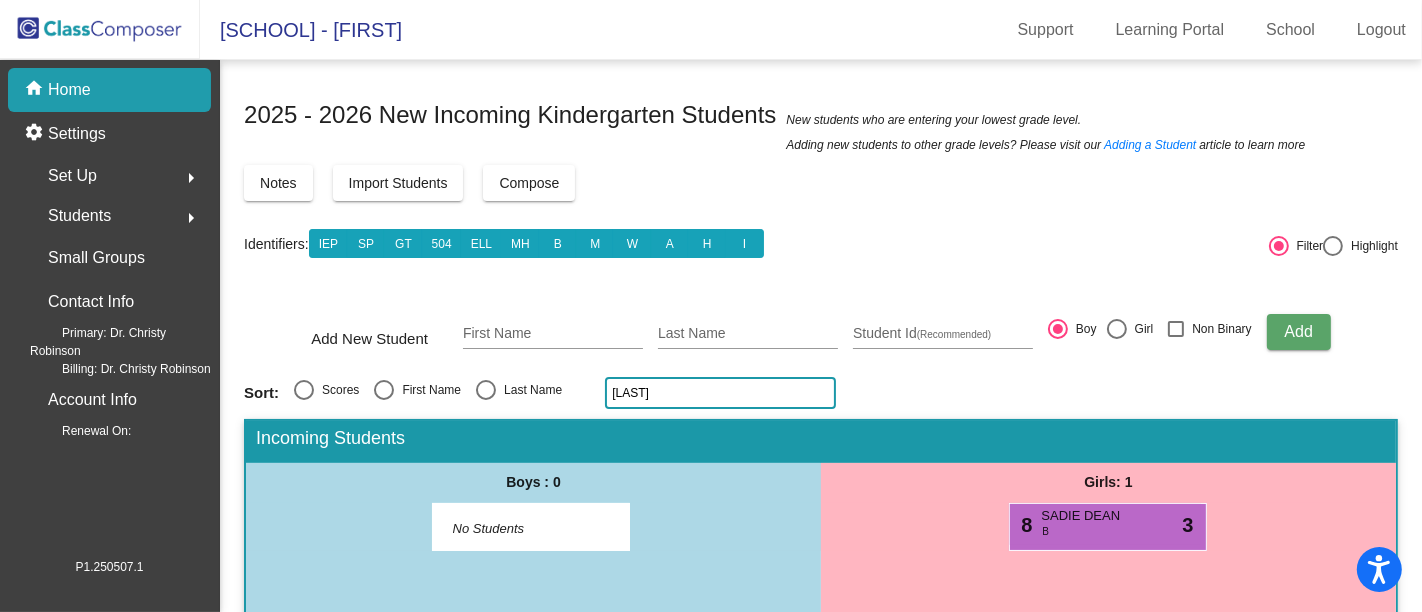 click on "dean" 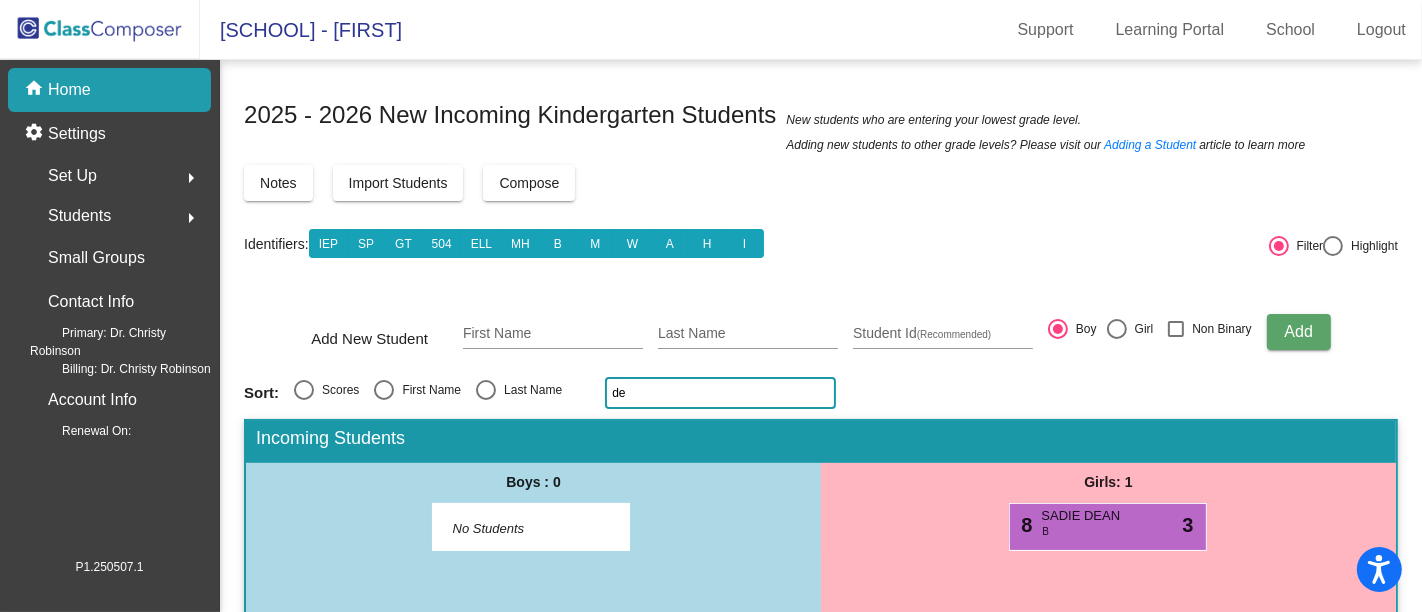 type on "d" 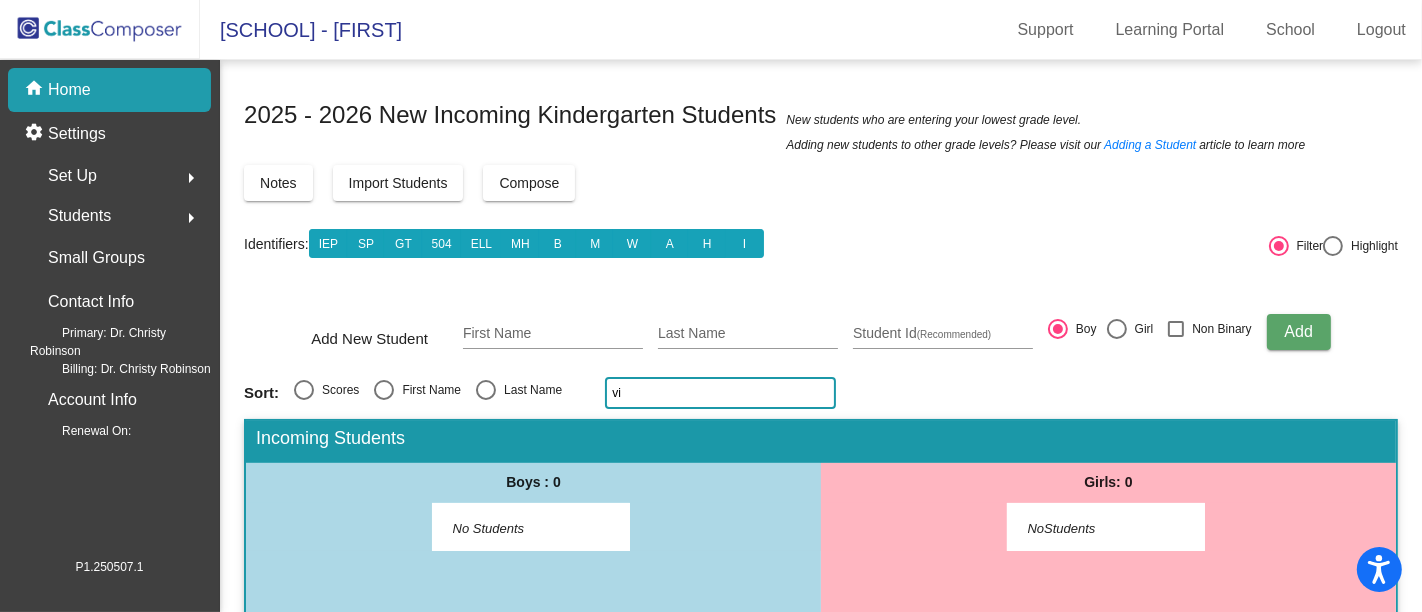 type on "v" 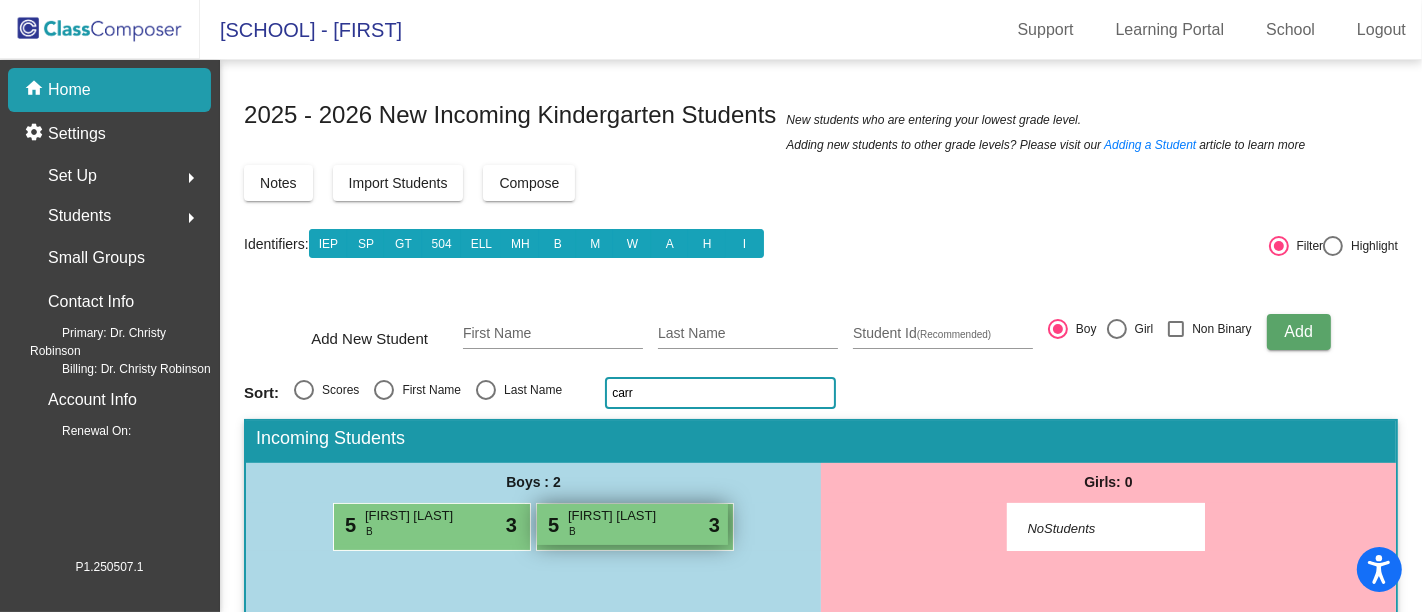 click on "[FIRST] [LAST]" at bounding box center (618, 516) 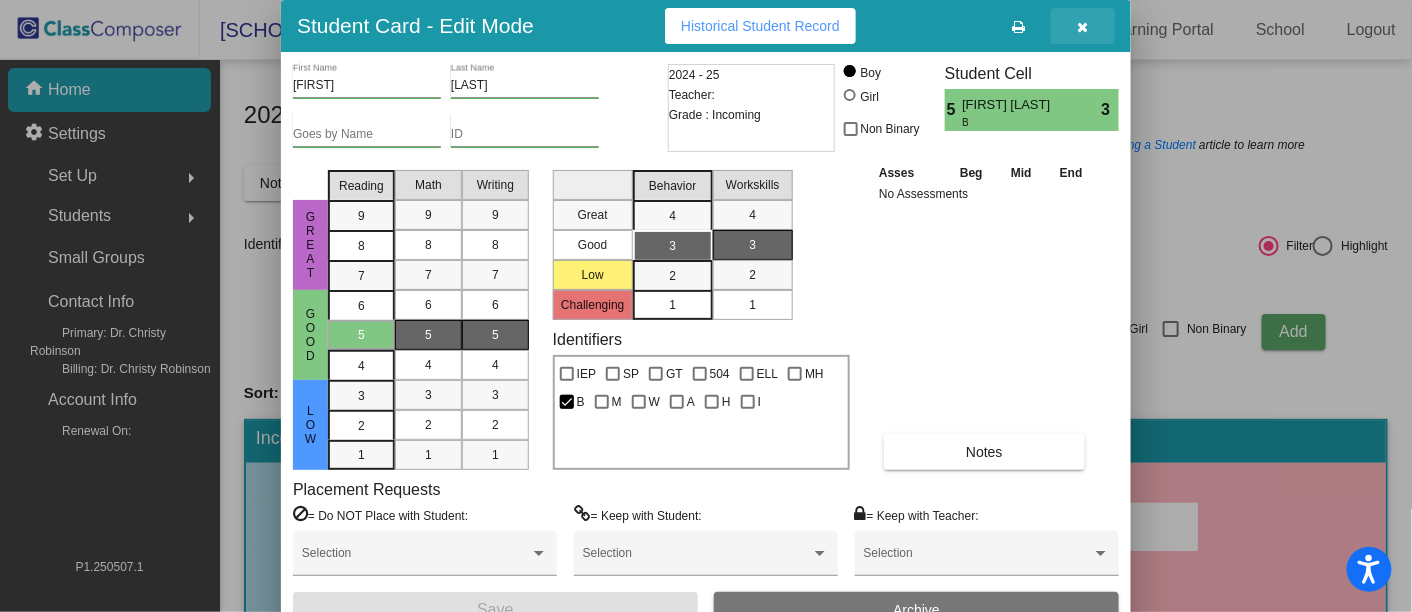 click at bounding box center (1083, 26) 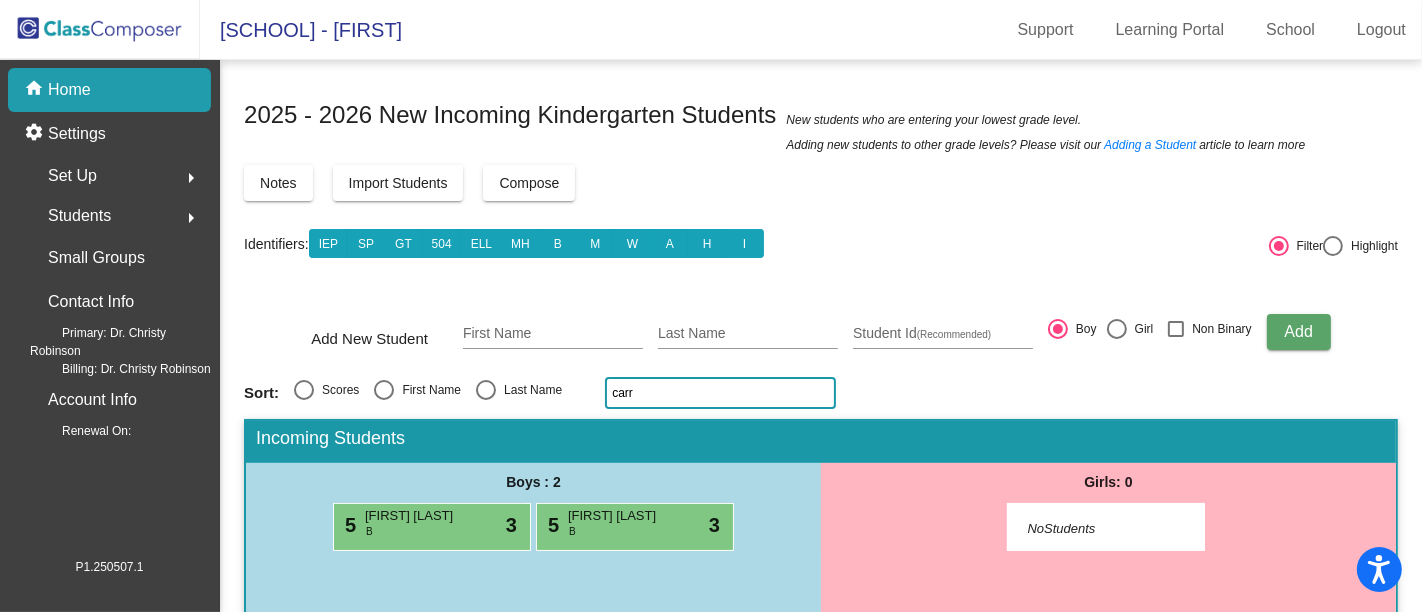click on "carr" 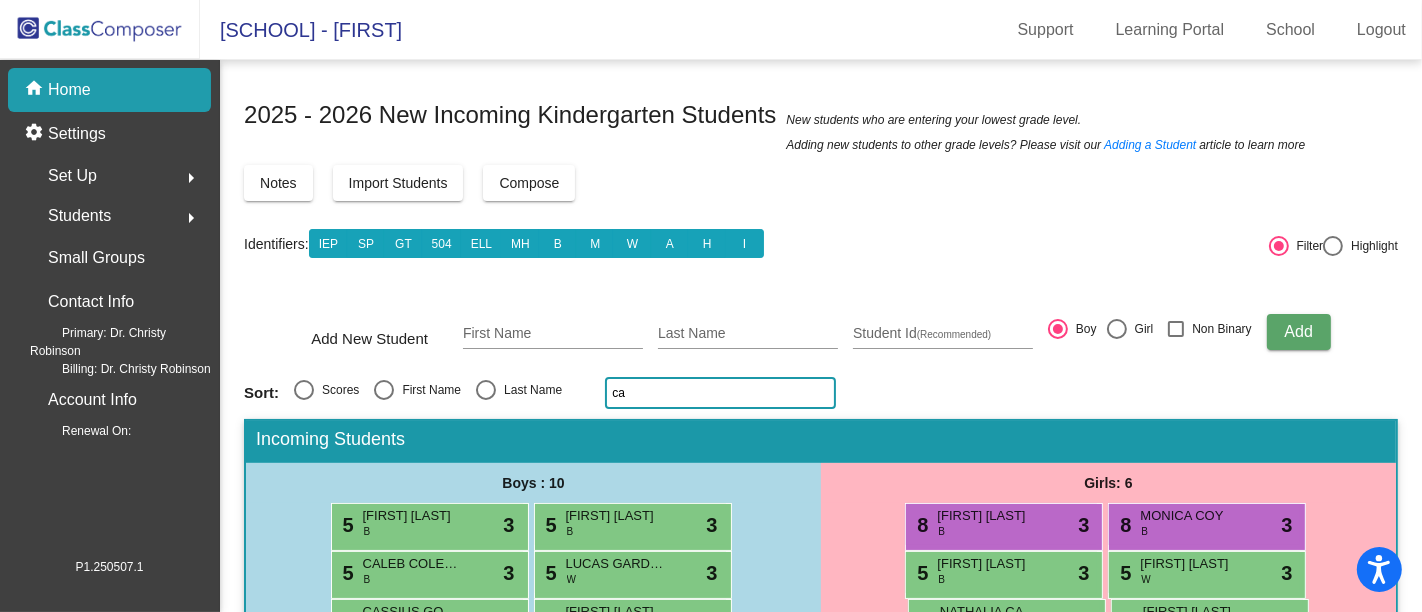 type on "c" 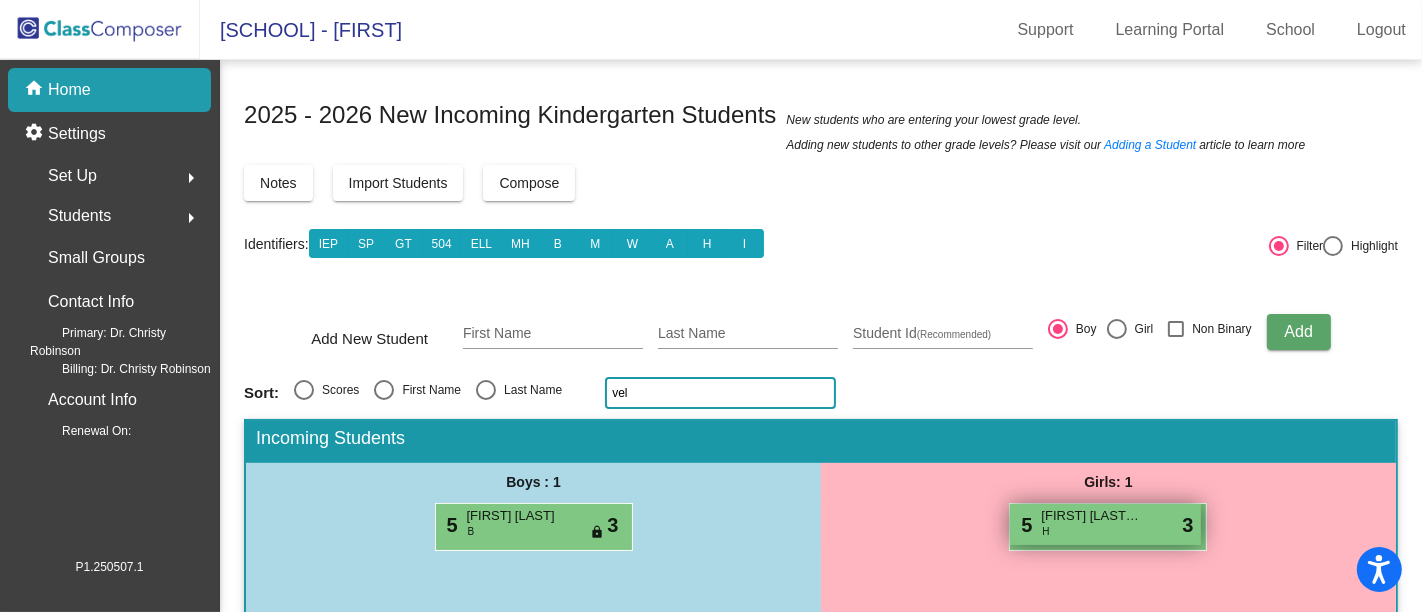 click on "[FIRST] [LAST]" at bounding box center [1091, 516] 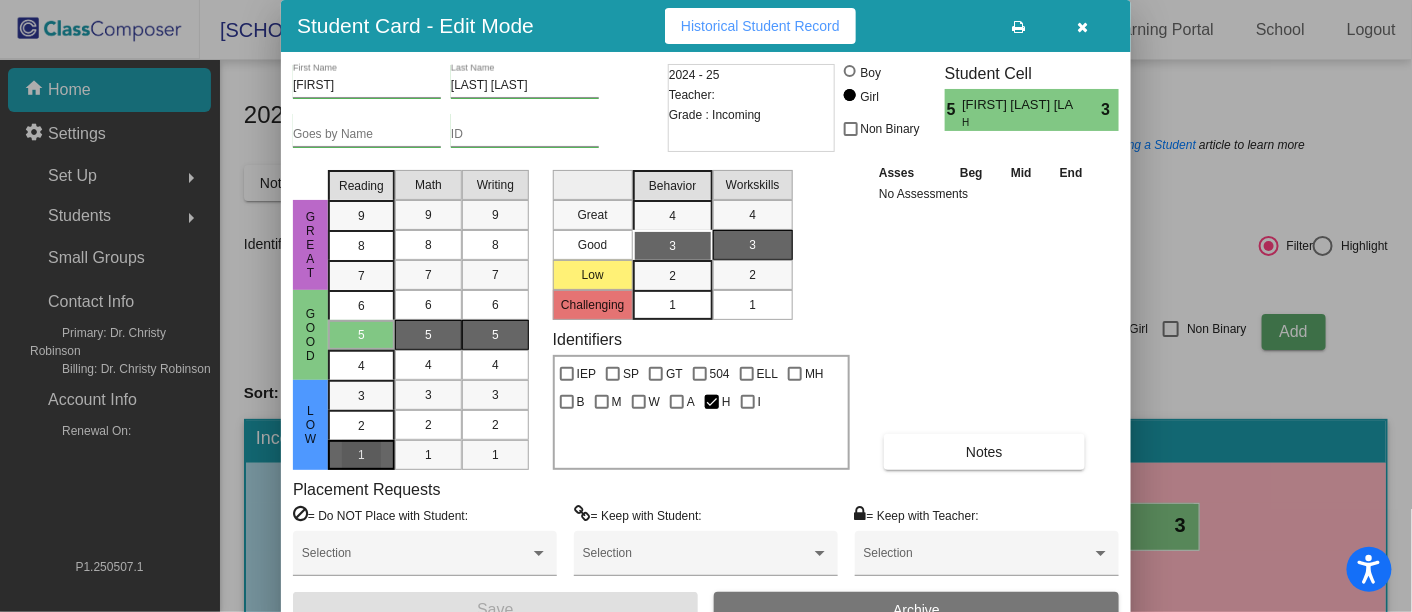 click on "1" at bounding box center [361, 396] 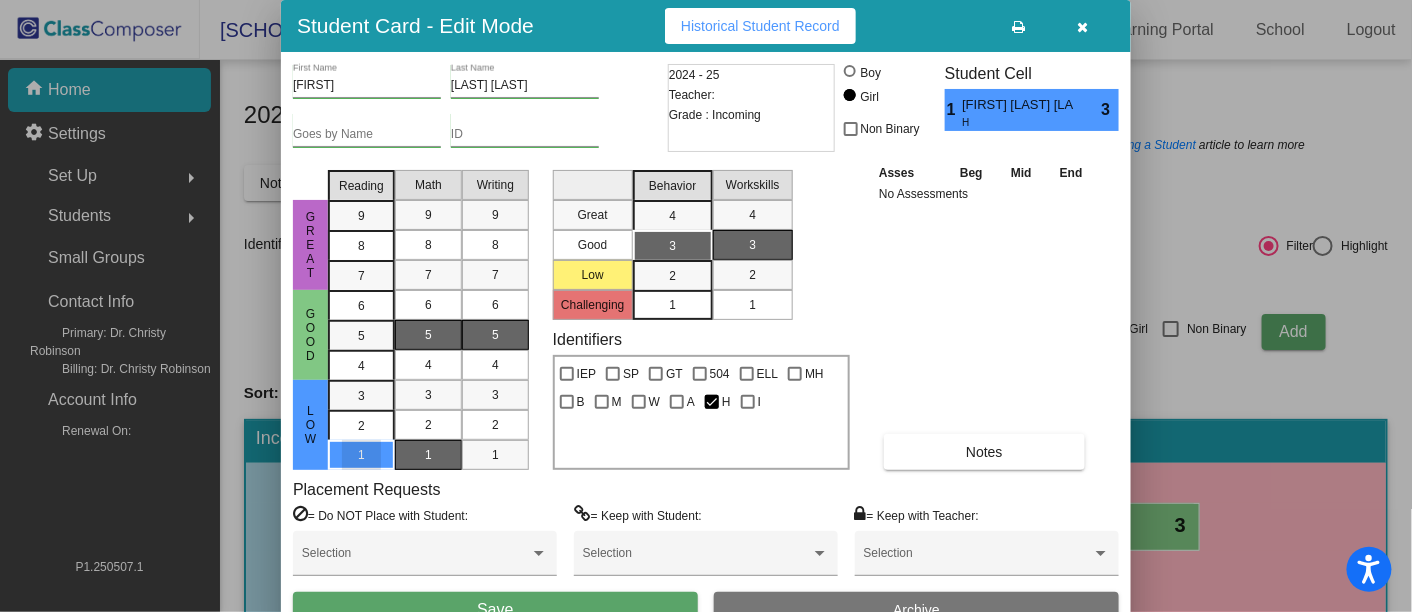 click on "1" at bounding box center [428, 455] 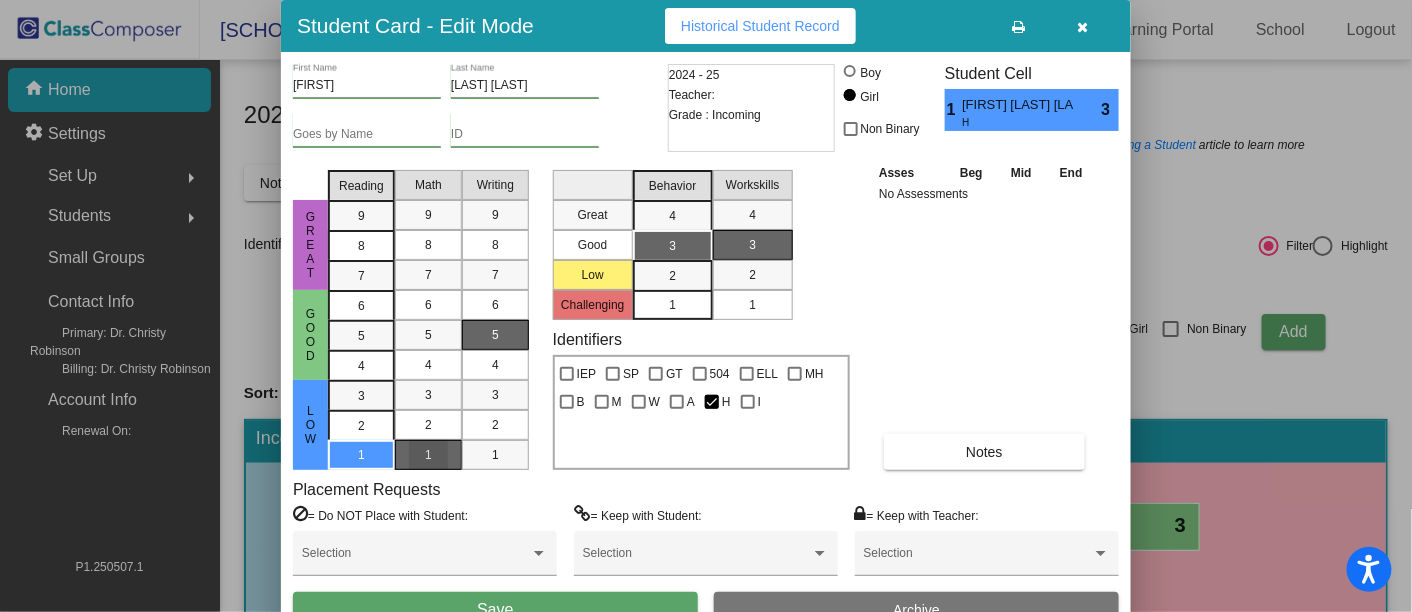 click on "1" at bounding box center [495, 455] 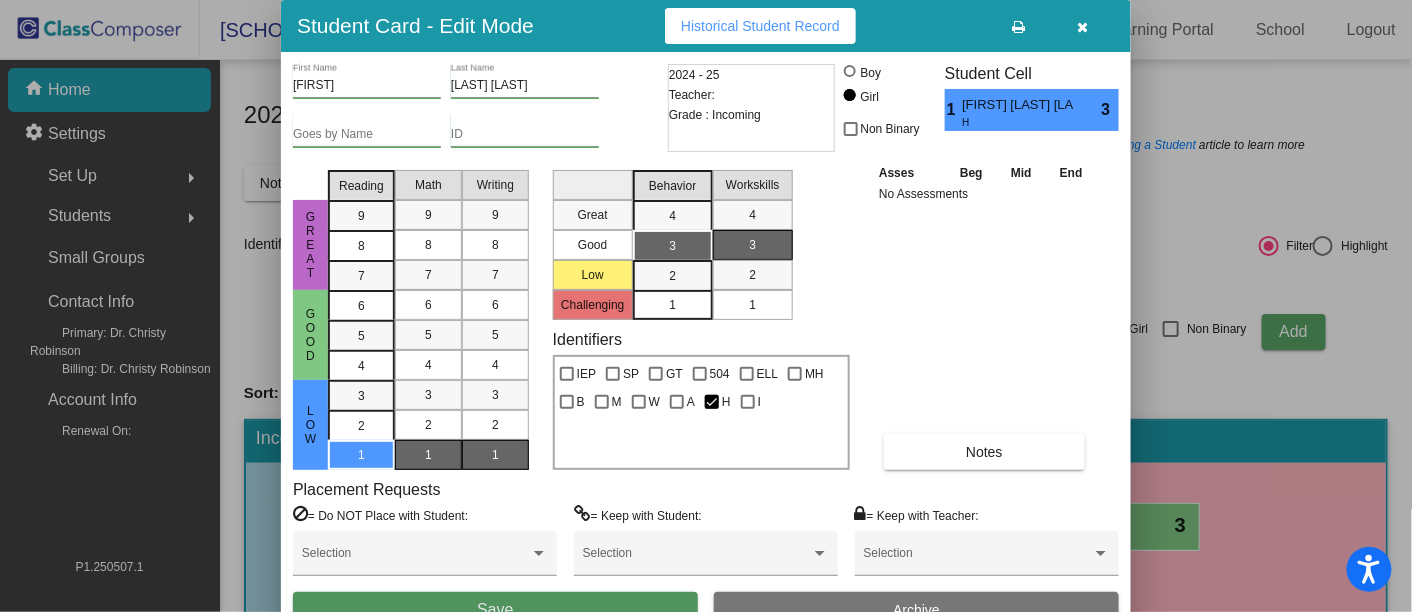 click on "Save" at bounding box center (495, 610) 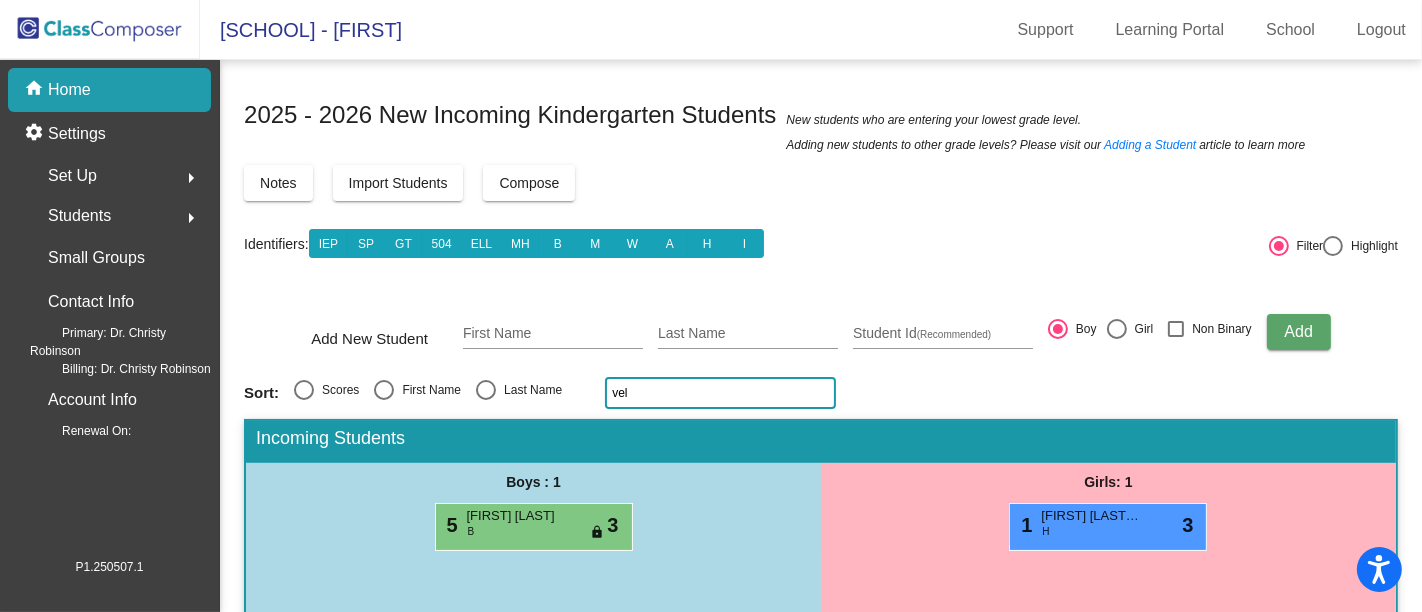 click on "vel" 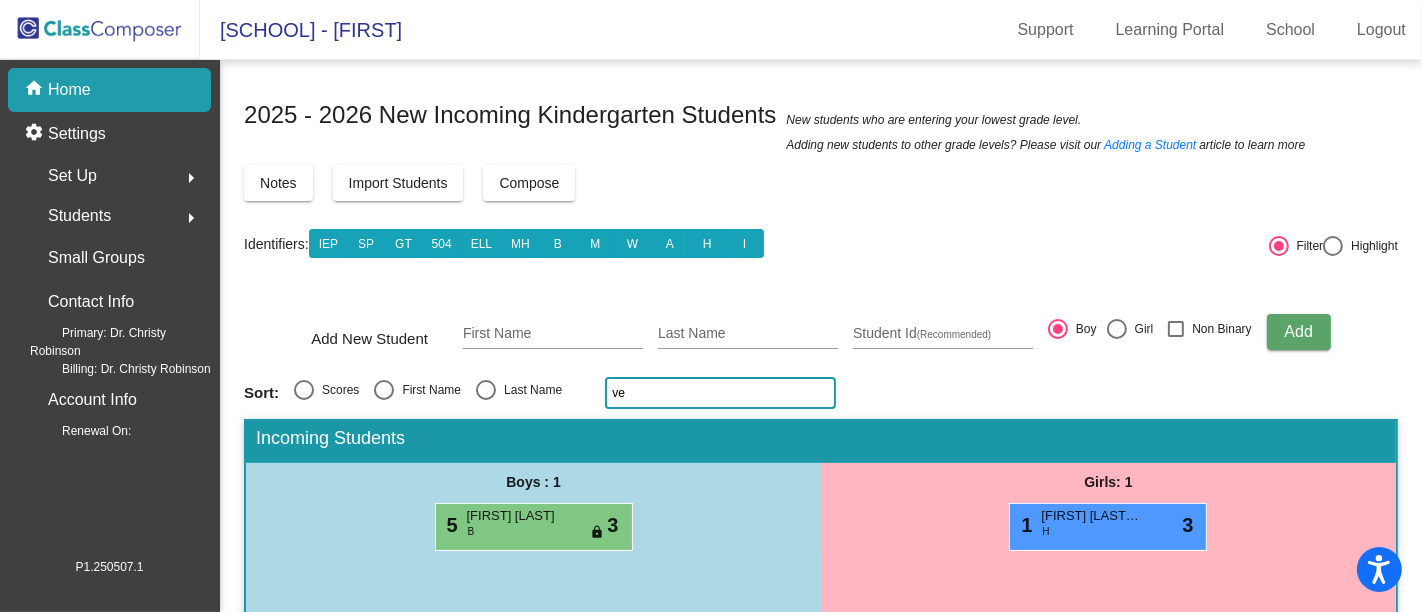 type on "v" 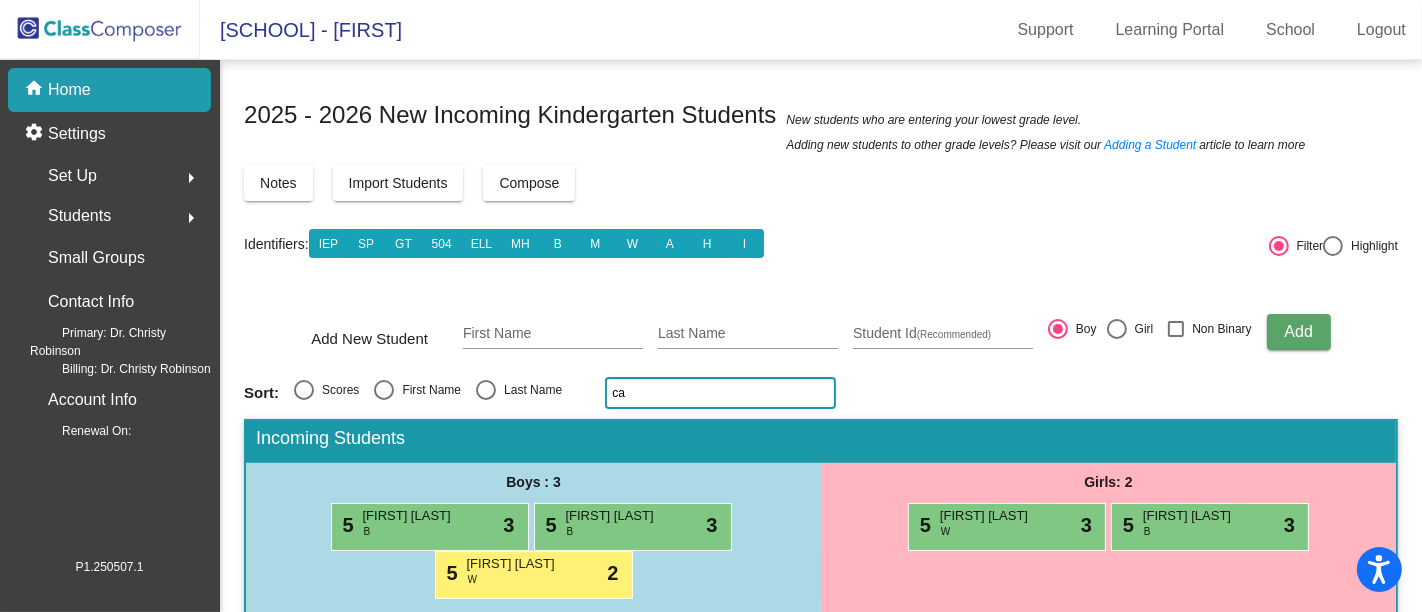 type on "c" 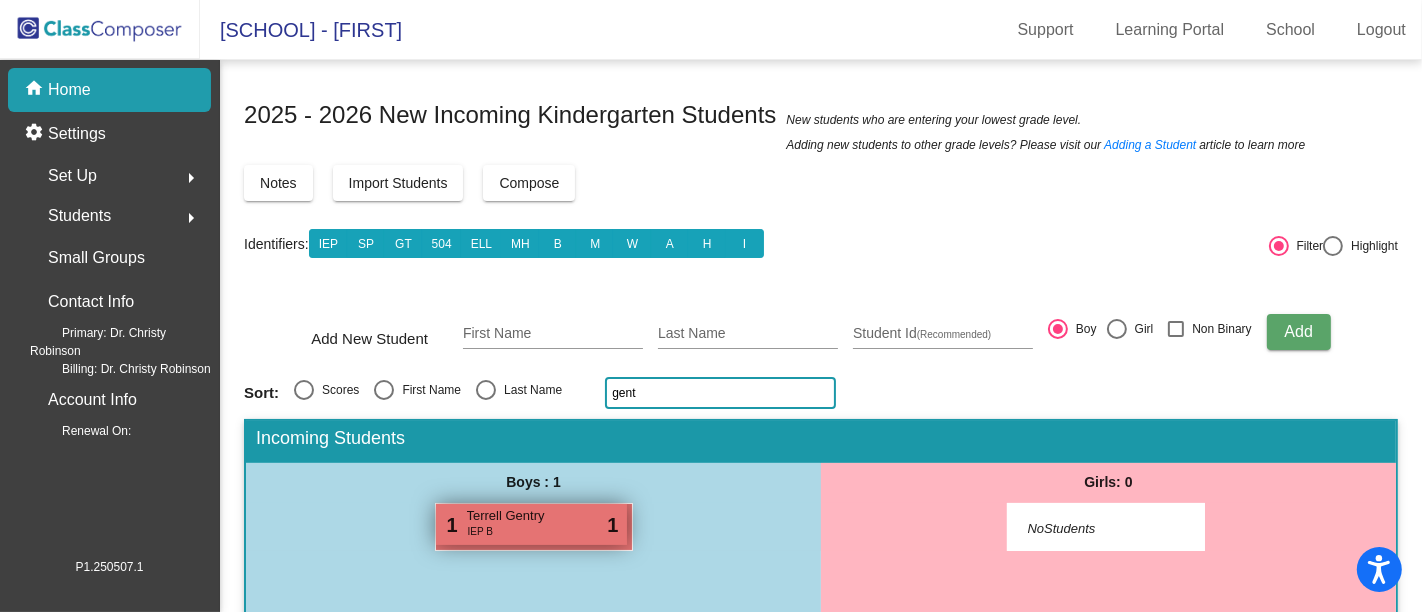 click on "1 Terrell Gentry IEP B lock do_not_disturb_alt 1" at bounding box center (531, 524) 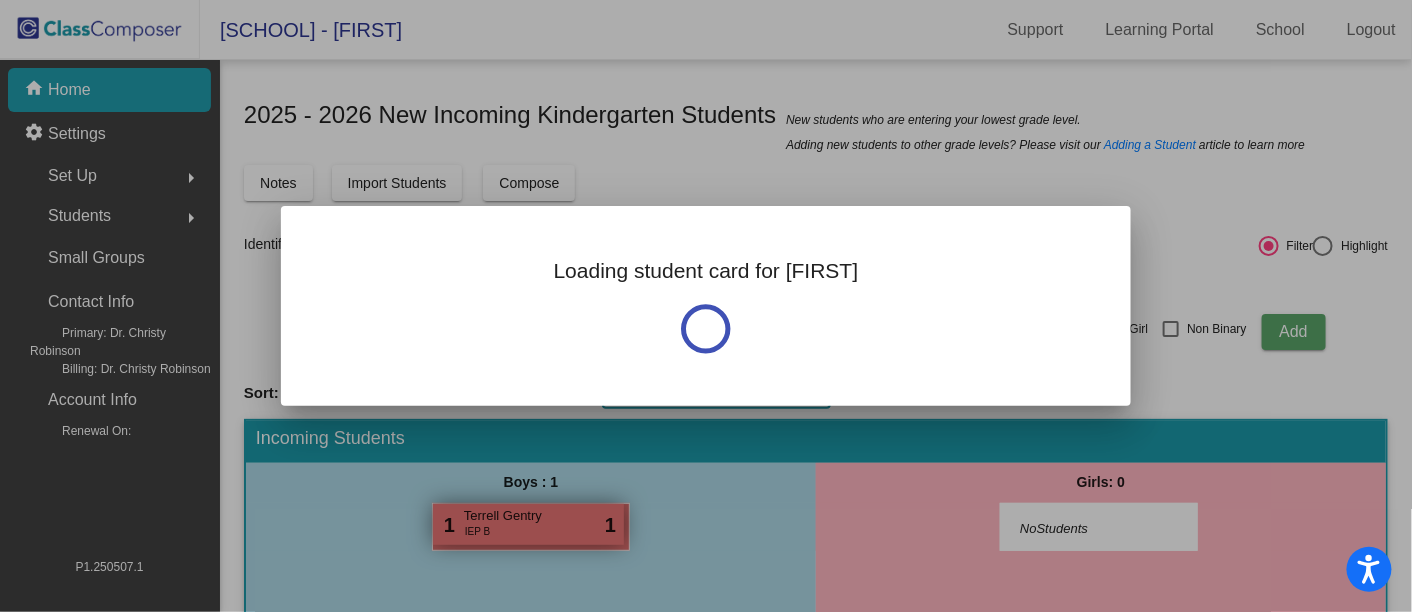 click at bounding box center [706, 306] 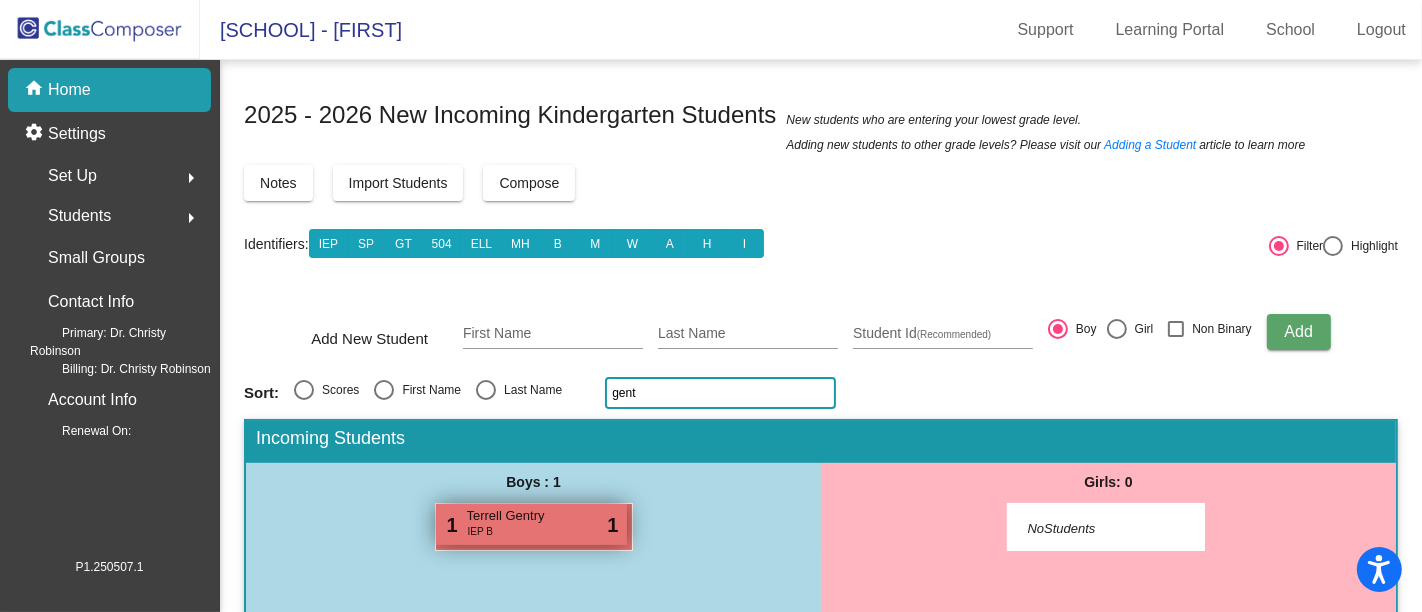 click on "1 Terrell Gentry IEP B lock do_not_disturb_alt 1" at bounding box center [531, 524] 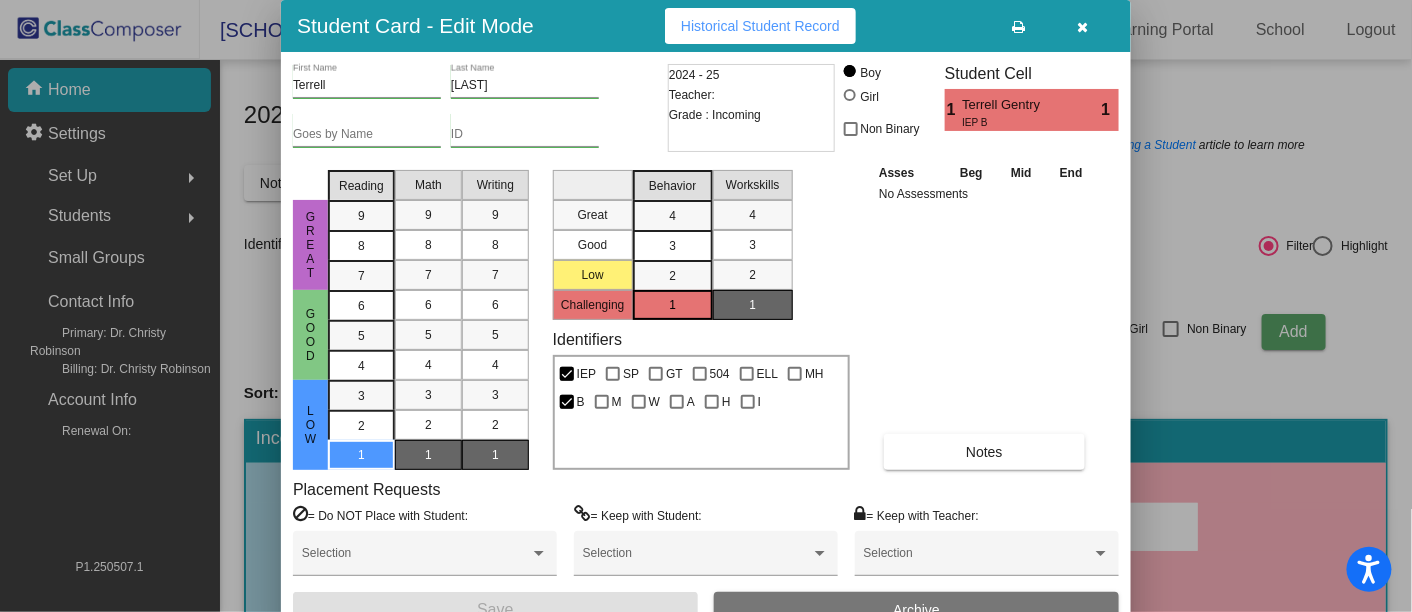 click at bounding box center [1083, 26] 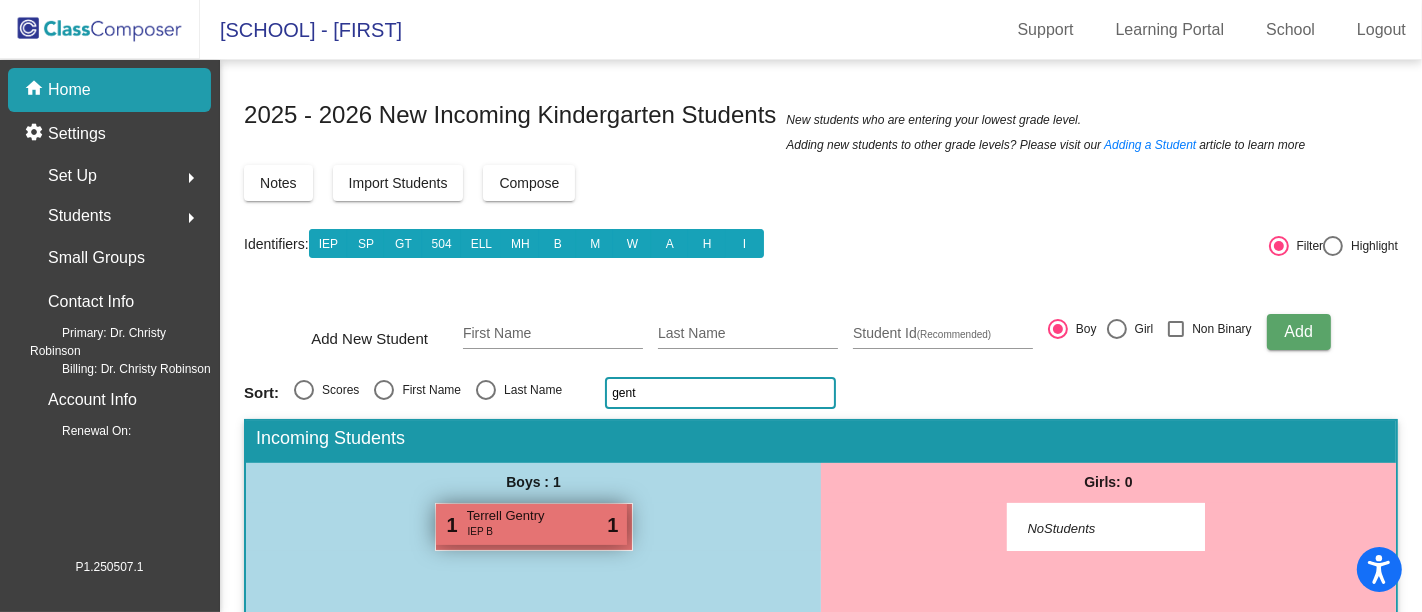 click on "1 Terrell Gentry IEP B lock do_not_disturb_alt 1" at bounding box center [531, 524] 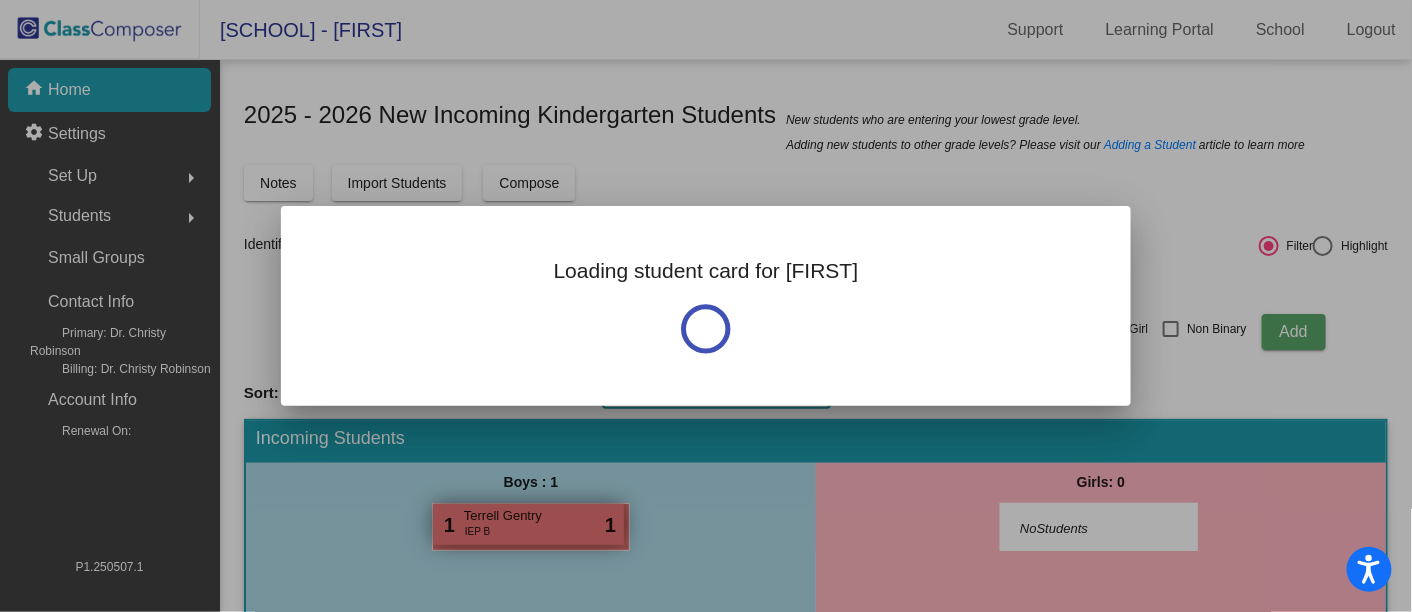 click at bounding box center (706, 306) 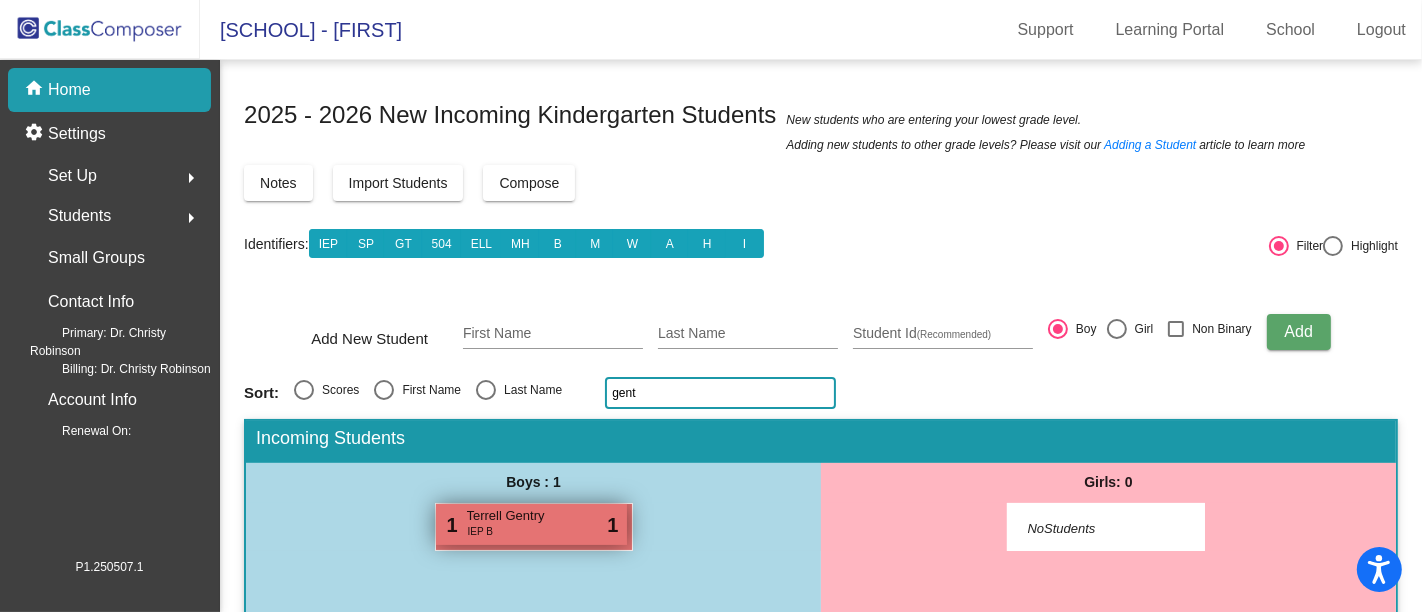 click on "1 Terrell Gentry IEP B lock do_not_disturb_alt 1" at bounding box center [531, 524] 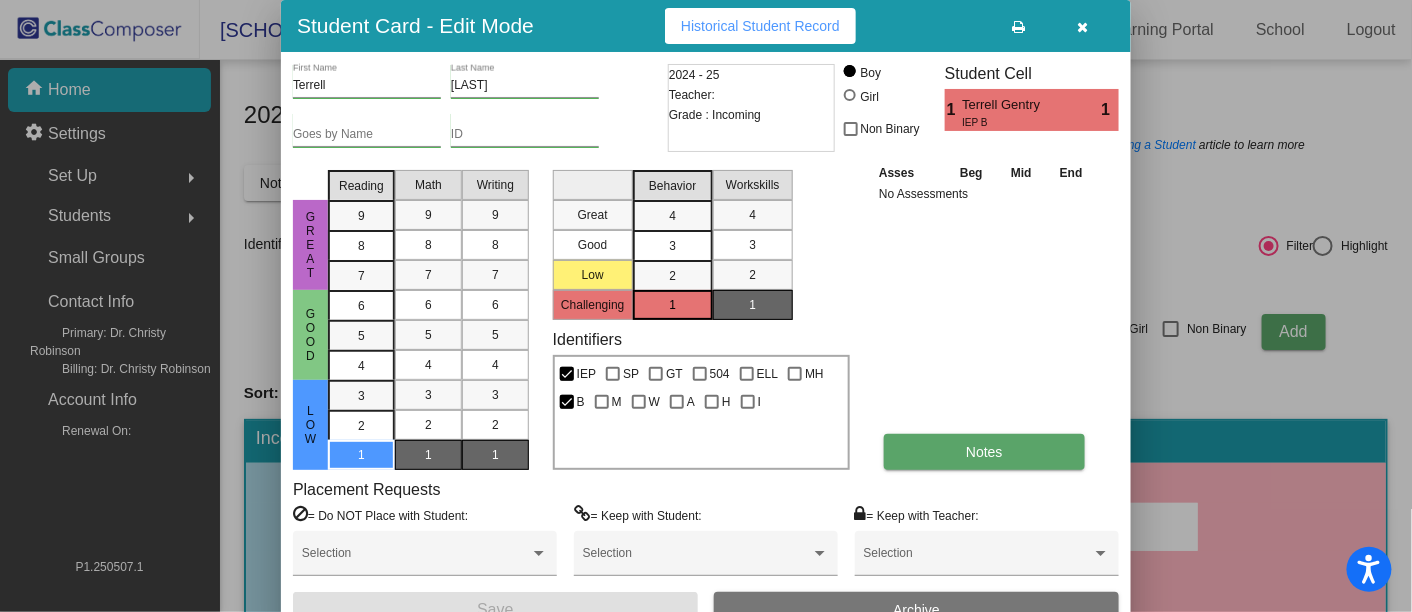 click on "Terrell First Name Gentry Last Name Goes by Name ID 2024 - 25 Teacher:  Grade : Incoming   Boy   Girl   Non Binary Student Cell 1 Terrell Gentry IEP B 1  Great   Good   Low  Reading 9 8 7 6 5 4 3 2 1 Math 9 8 7 6 5 4 3 2 1 Writing 9 8 7 6 5 4 3 2 1 Great Good Low Challenging Behavior 4 3 2 1 Workskills 4 3 2 1 Identifiers   IEP   SP   GT   504   ELL   MH   B   M   W   A   H   I Asses Beg Mid End No Assessments  Notes  Placement Requests  = Do NOT Place with Student:   Selection  = Keep with Student:   Selection  = Keep with Teacher:   Selection  Save   Archive" at bounding box center [706, 346] 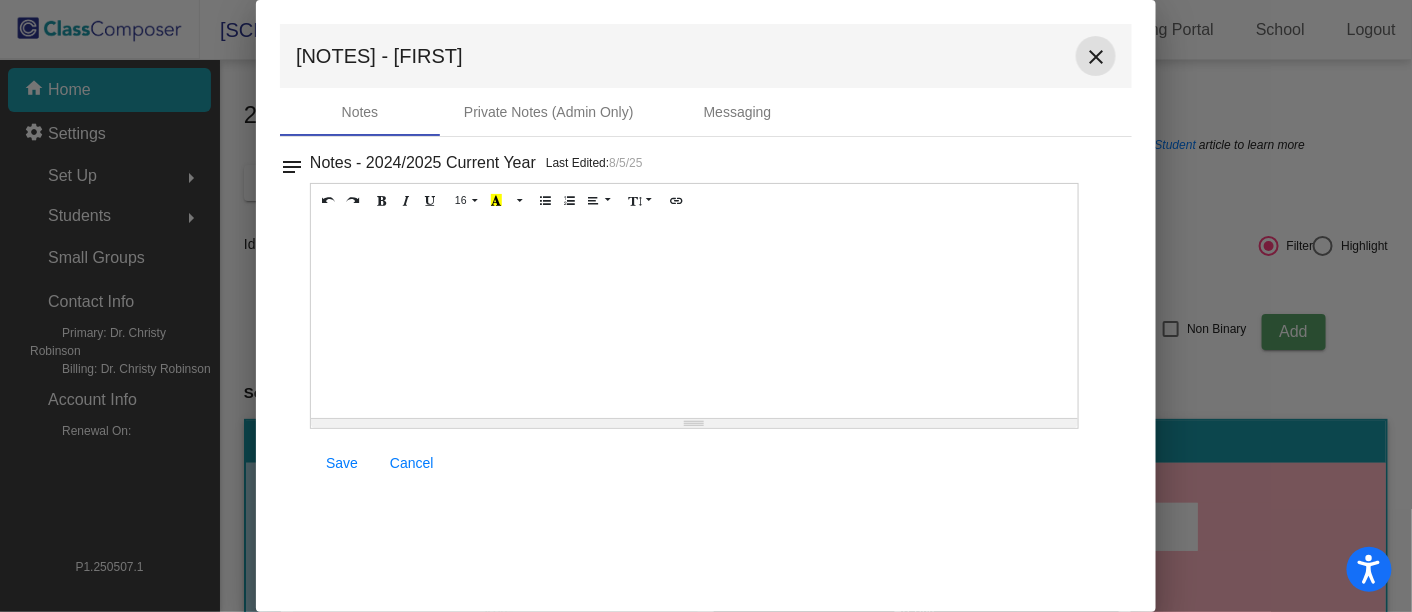 click on "close" at bounding box center [1096, 57] 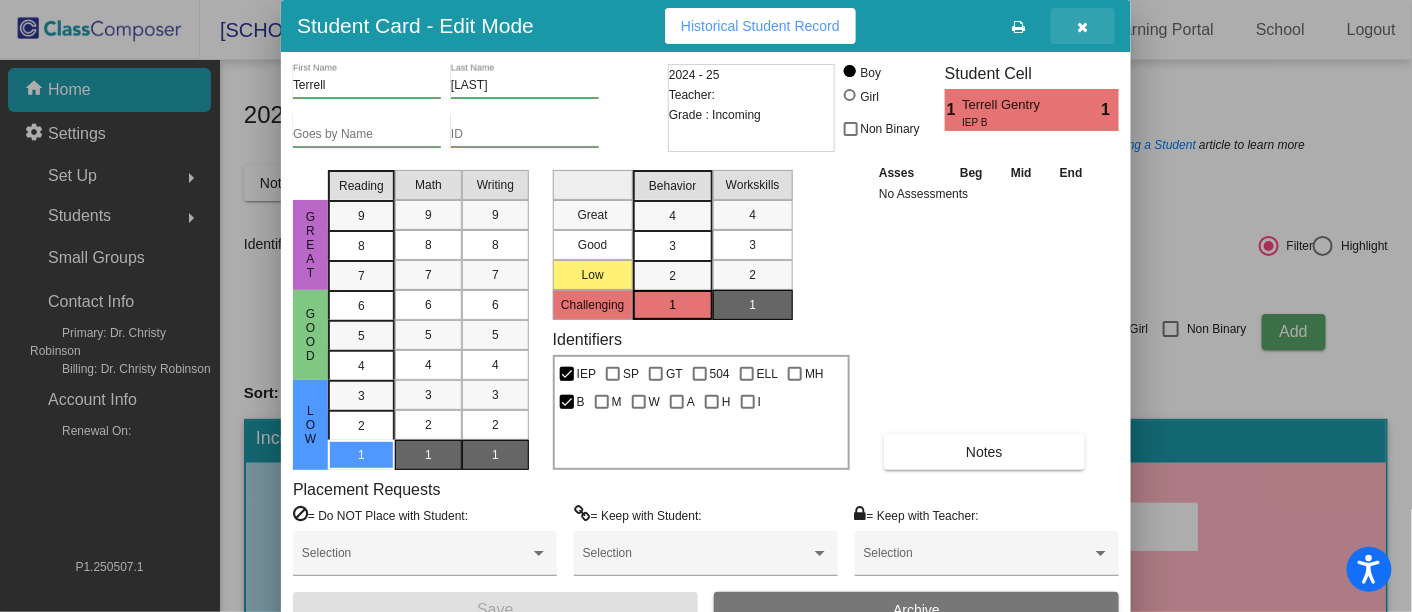 click at bounding box center [1083, 26] 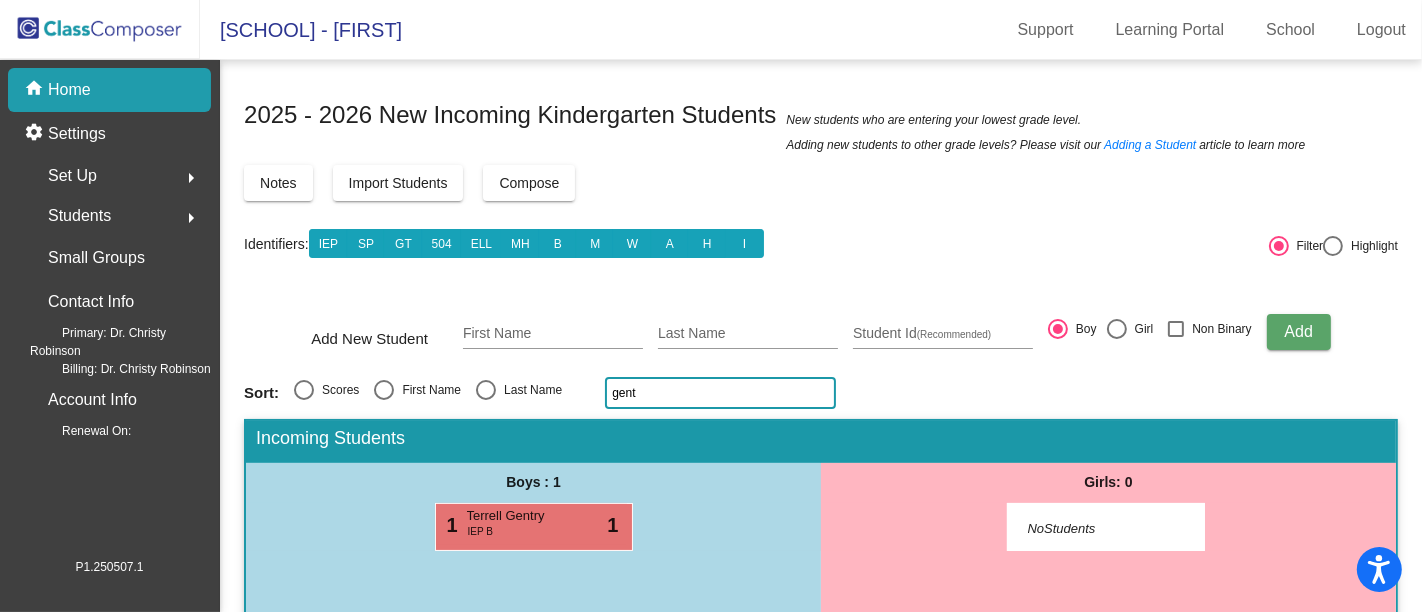 click on "gent" 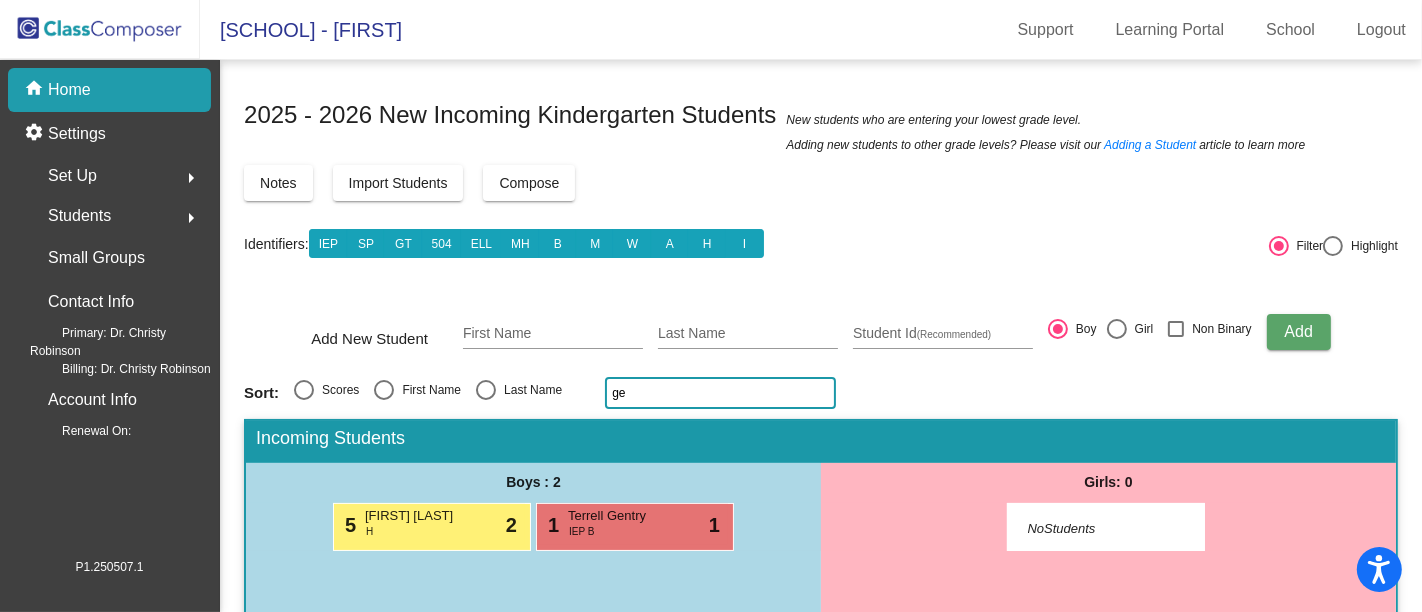 type on "g" 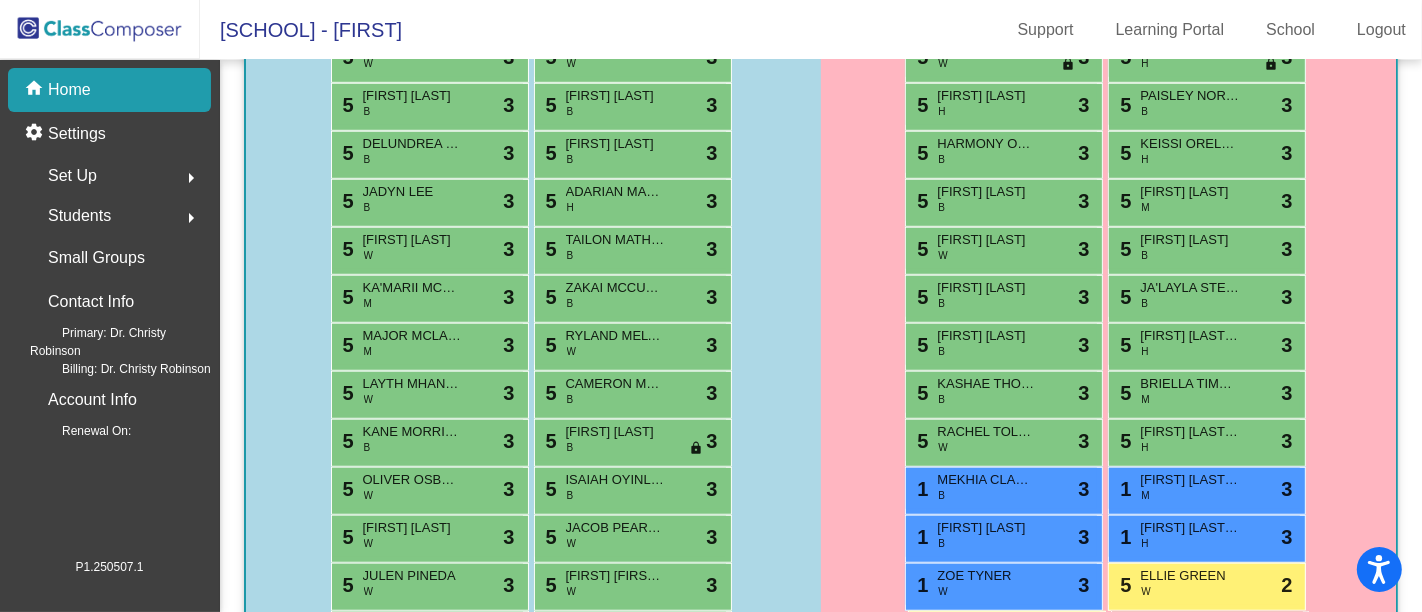 scroll, scrollTop: 1048, scrollLeft: 0, axis: vertical 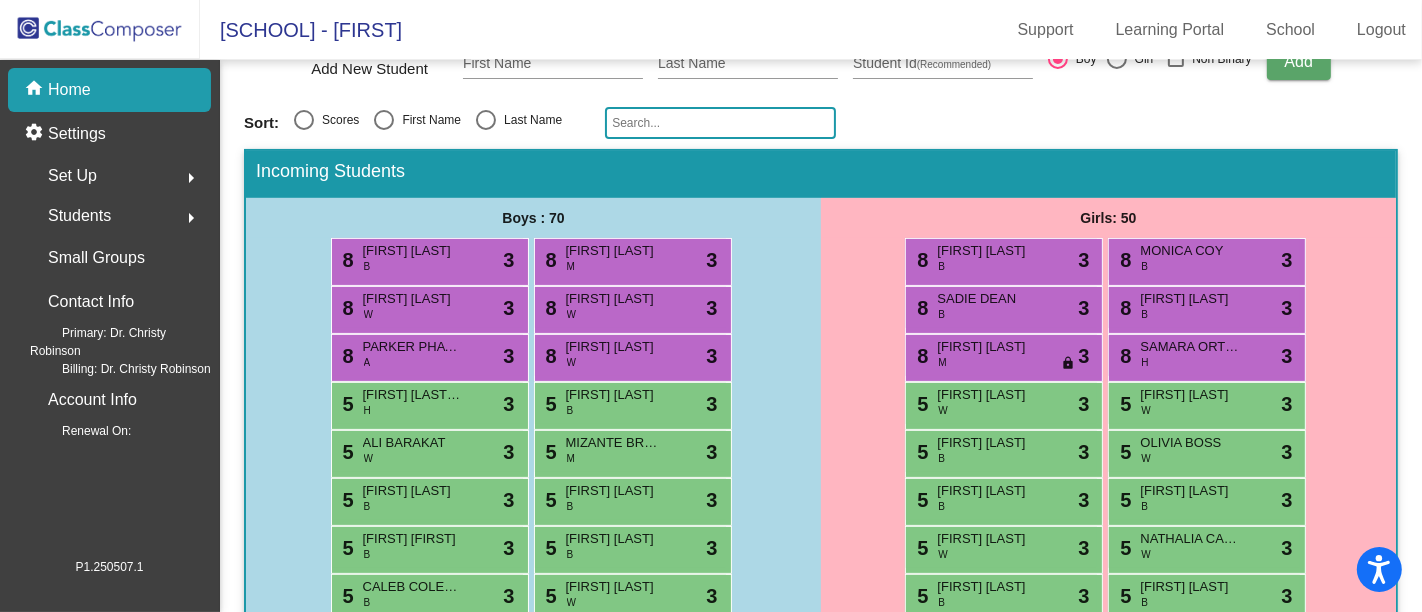 click 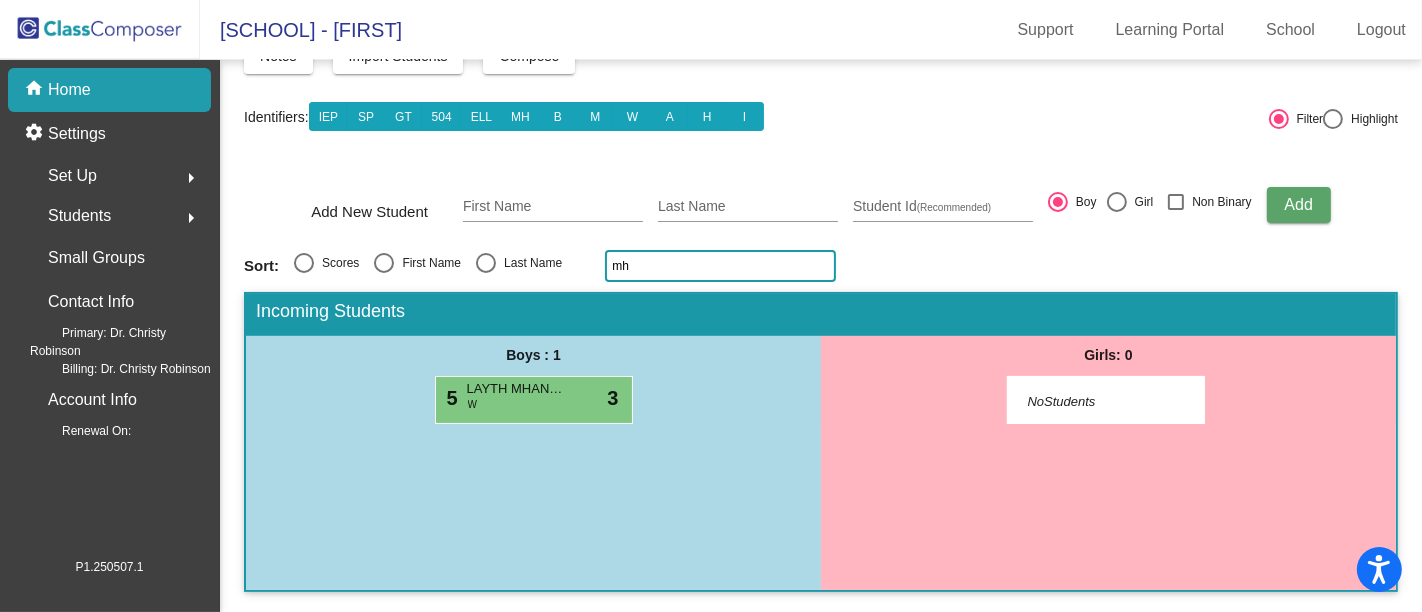 scroll, scrollTop: 125, scrollLeft: 0, axis: vertical 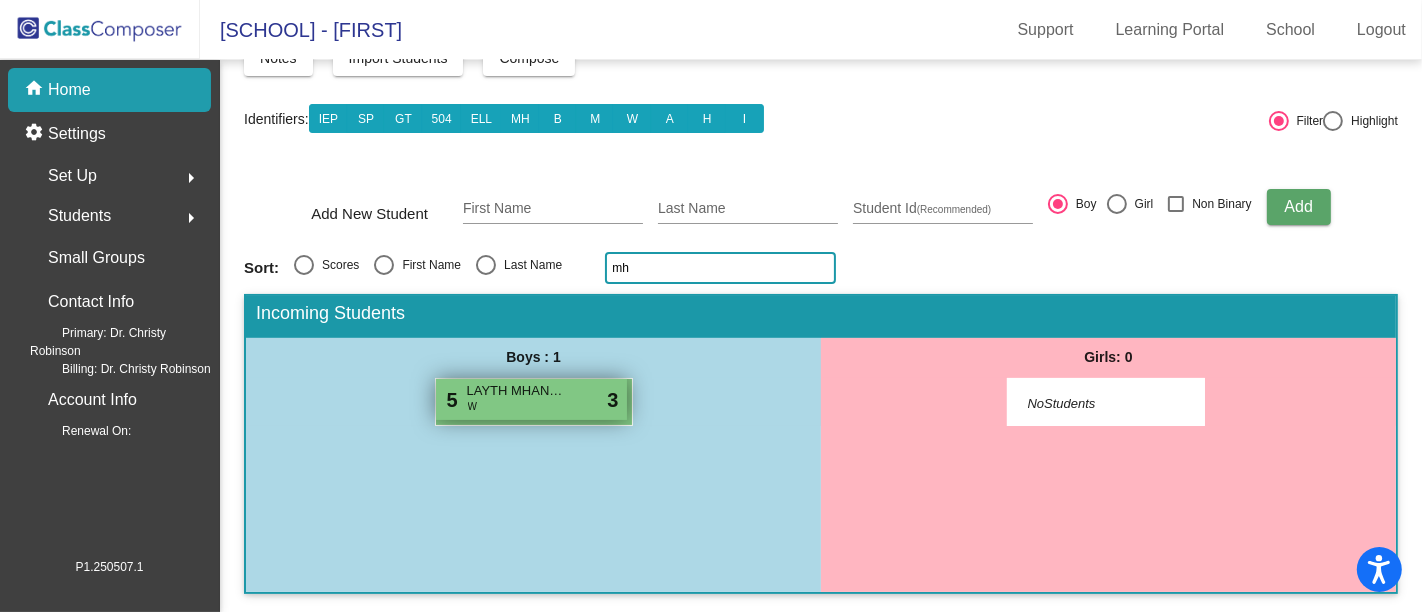 type on "mh" 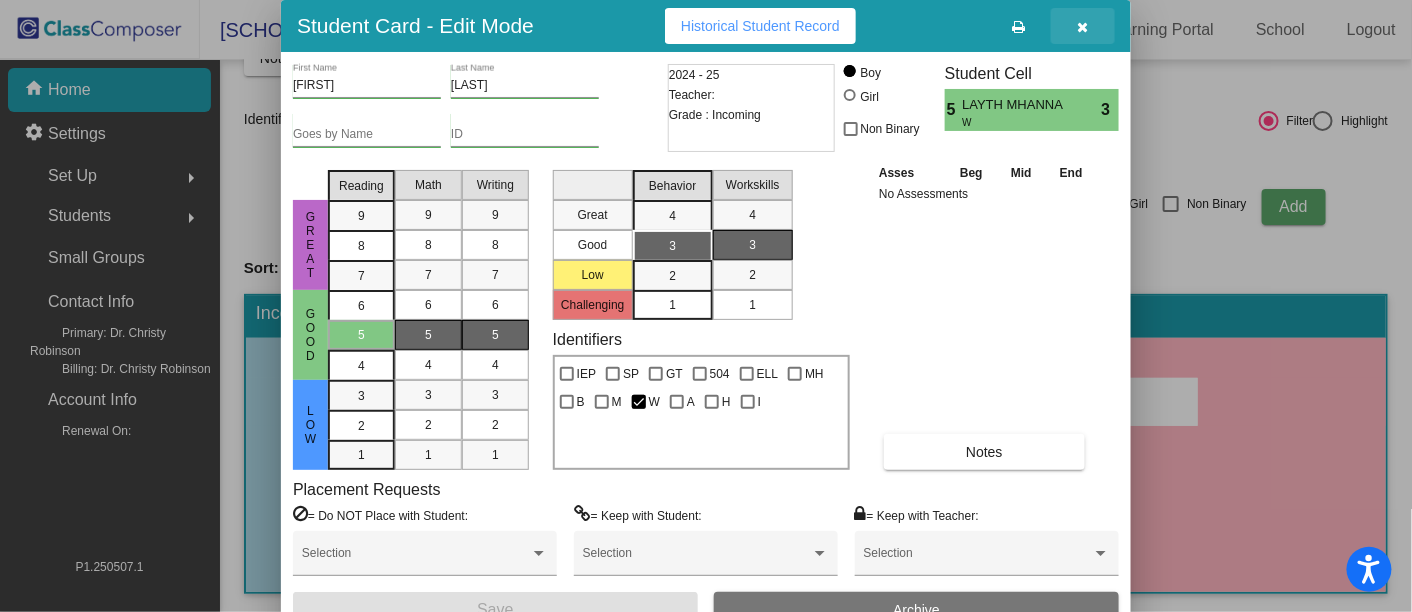 click at bounding box center (1083, 27) 